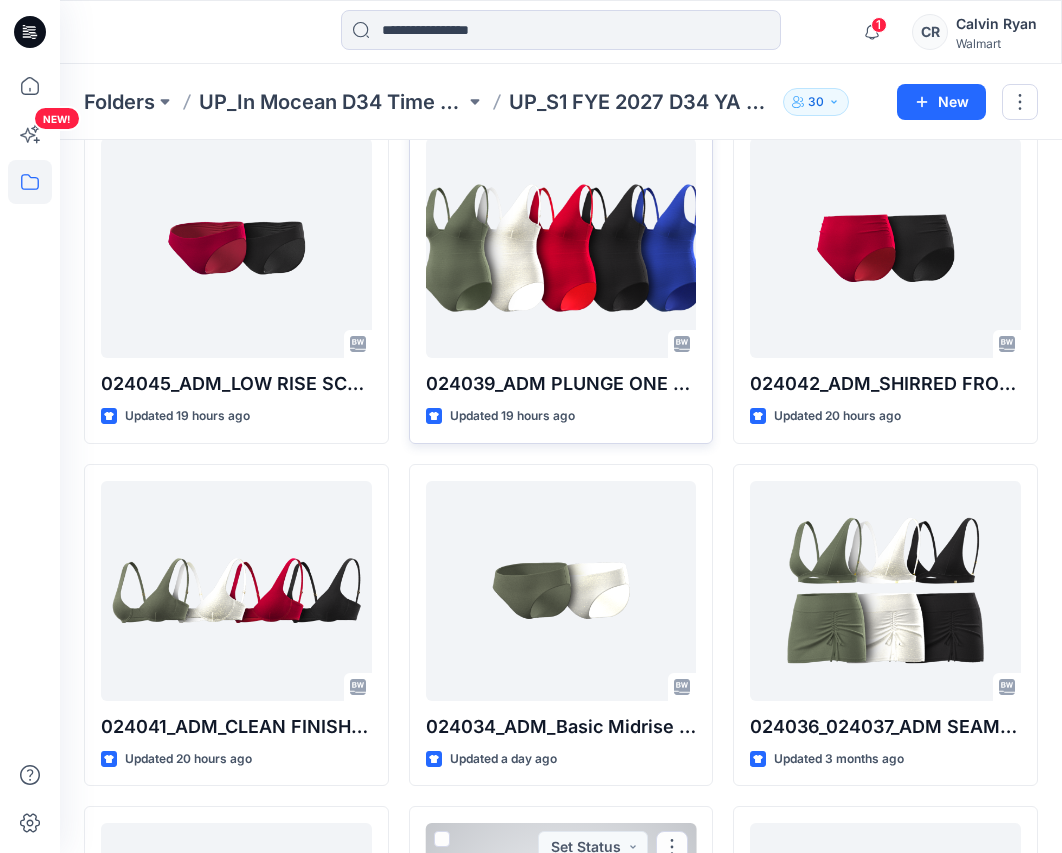 scroll, scrollTop: 100, scrollLeft: 0, axis: vertical 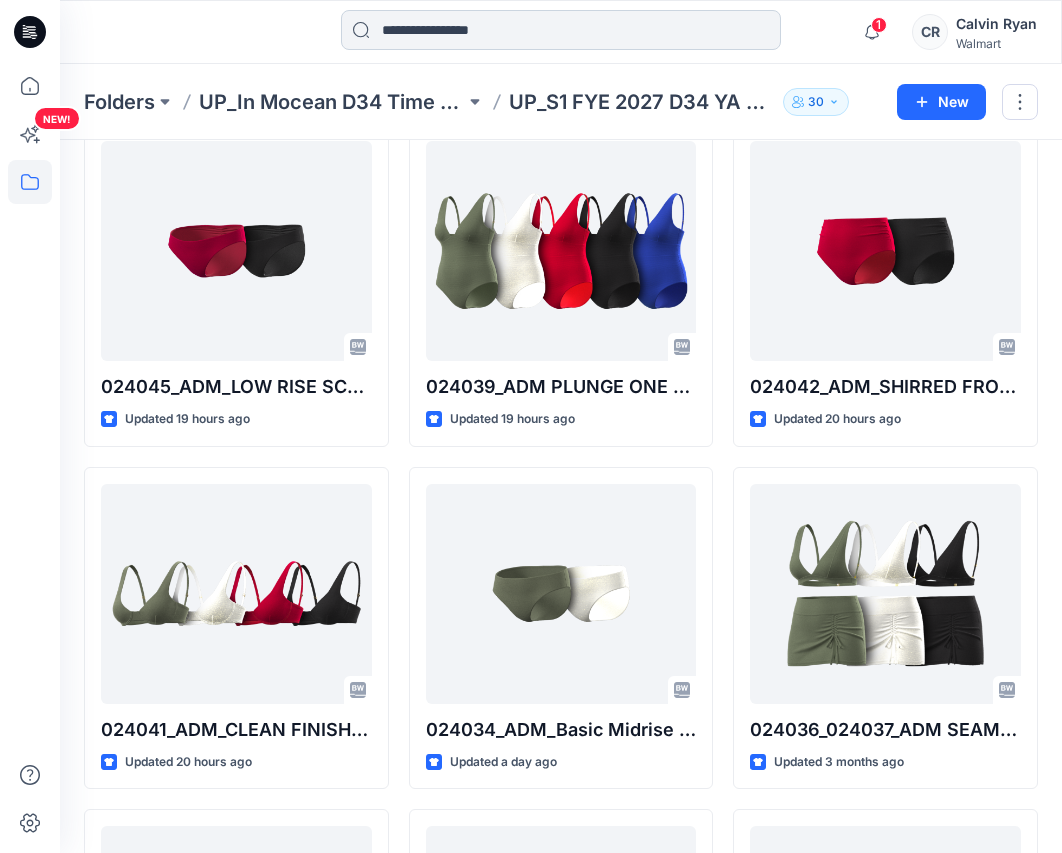 click at bounding box center [561, 30] 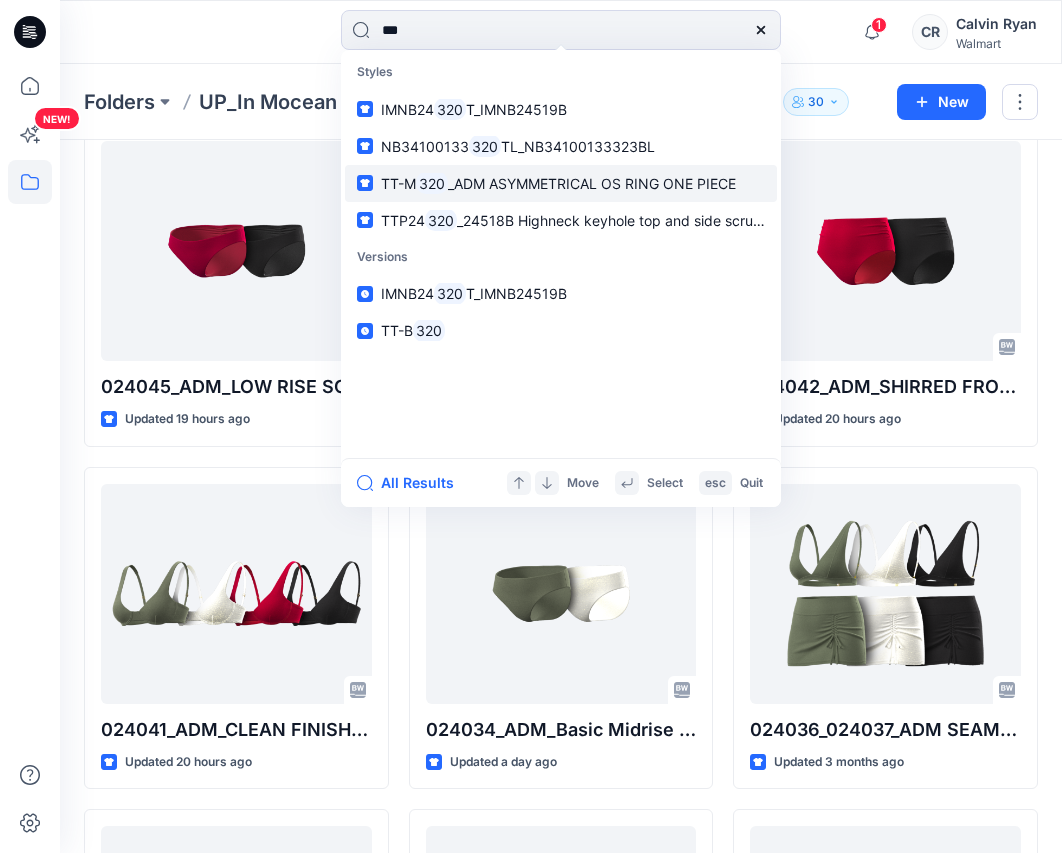 type on "***" 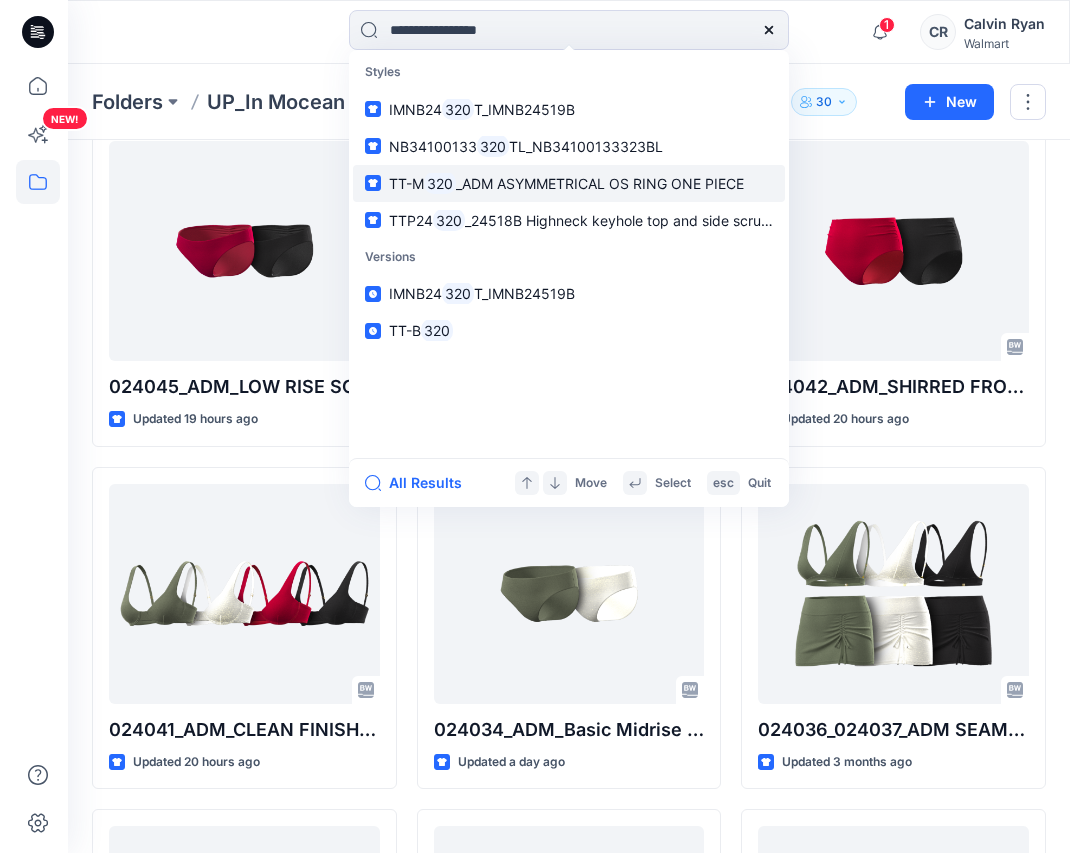 scroll, scrollTop: 0, scrollLeft: 0, axis: both 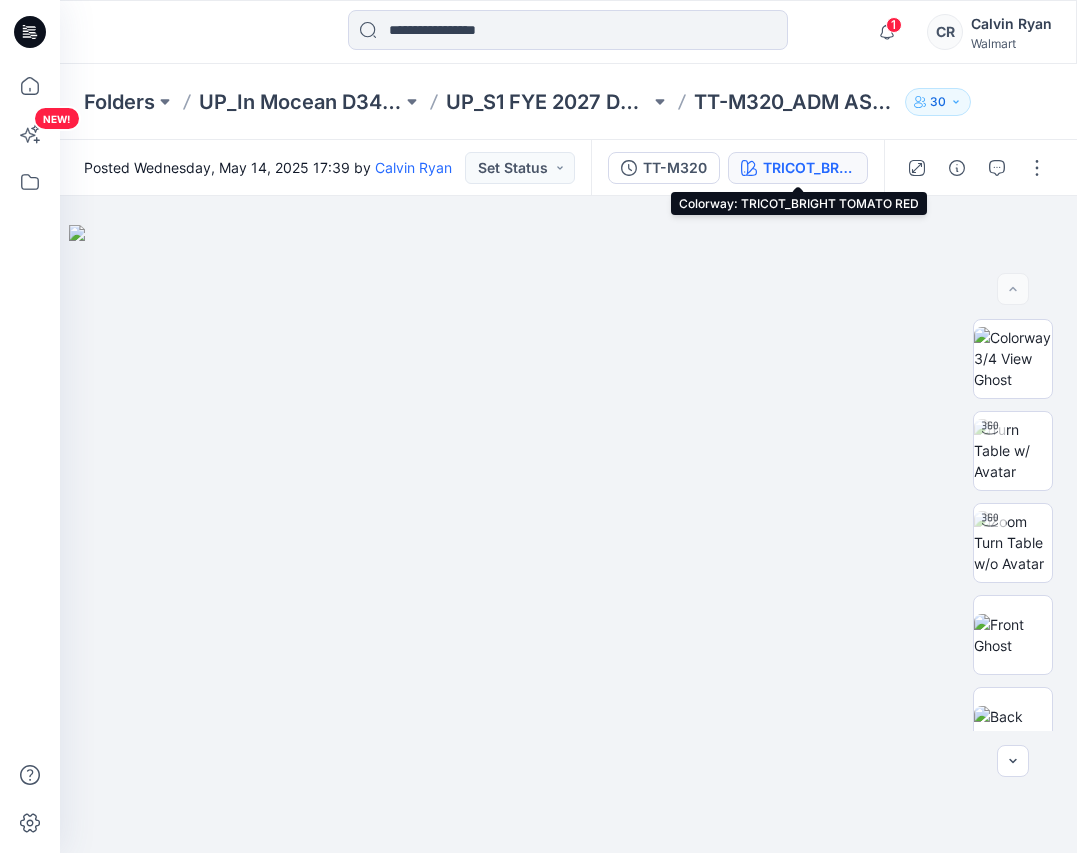 click on "TRICOT_BRIGHT TOMATO RED" at bounding box center (809, 168) 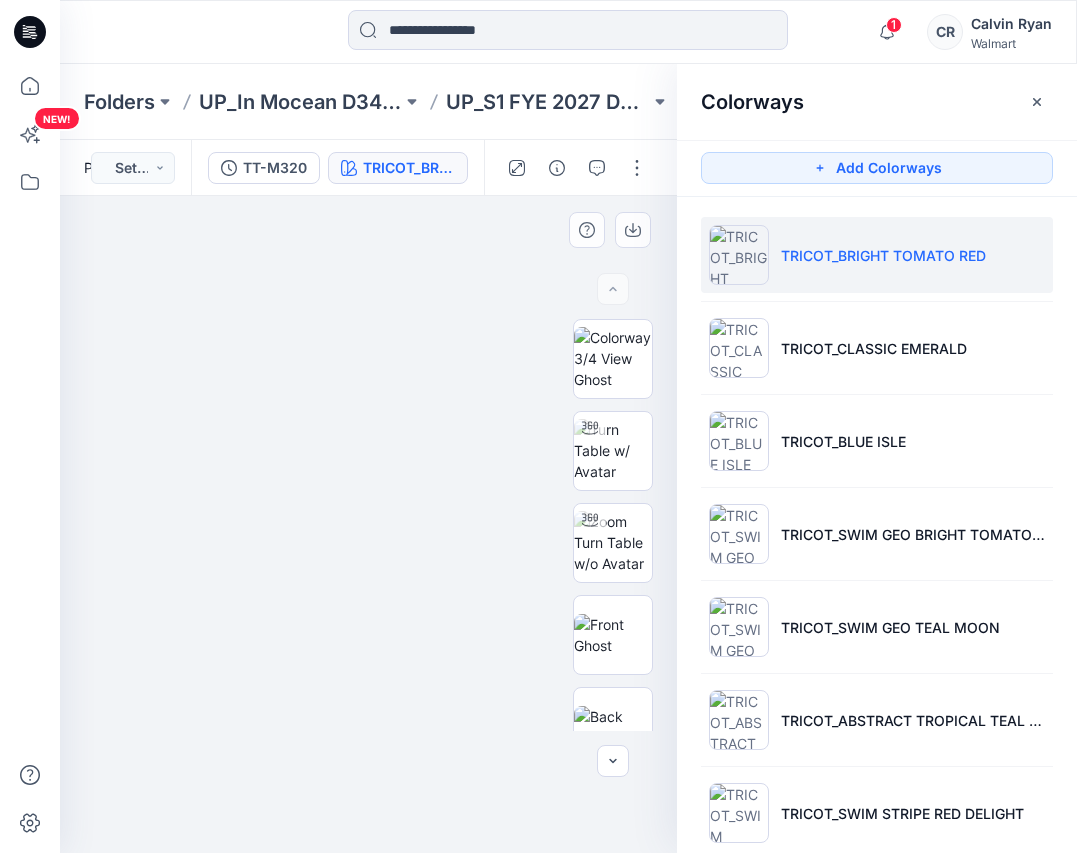 scroll, scrollTop: 34, scrollLeft: 0, axis: vertical 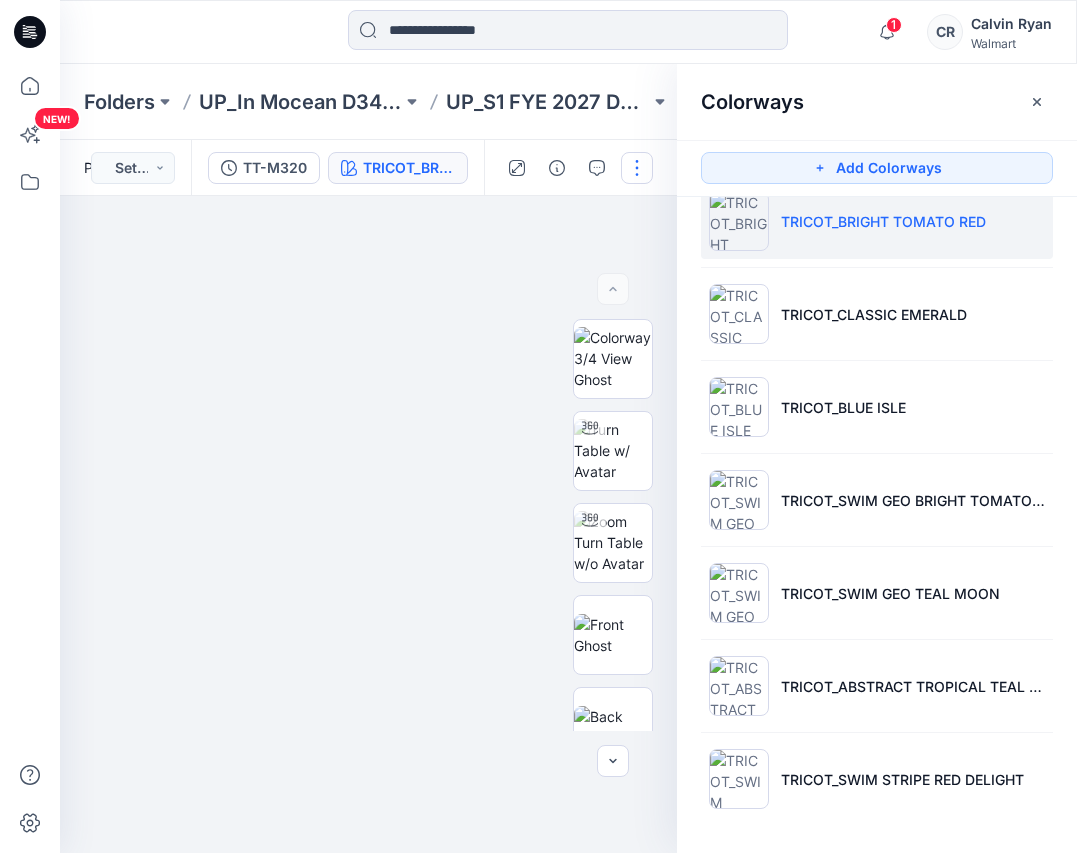 click at bounding box center (637, 168) 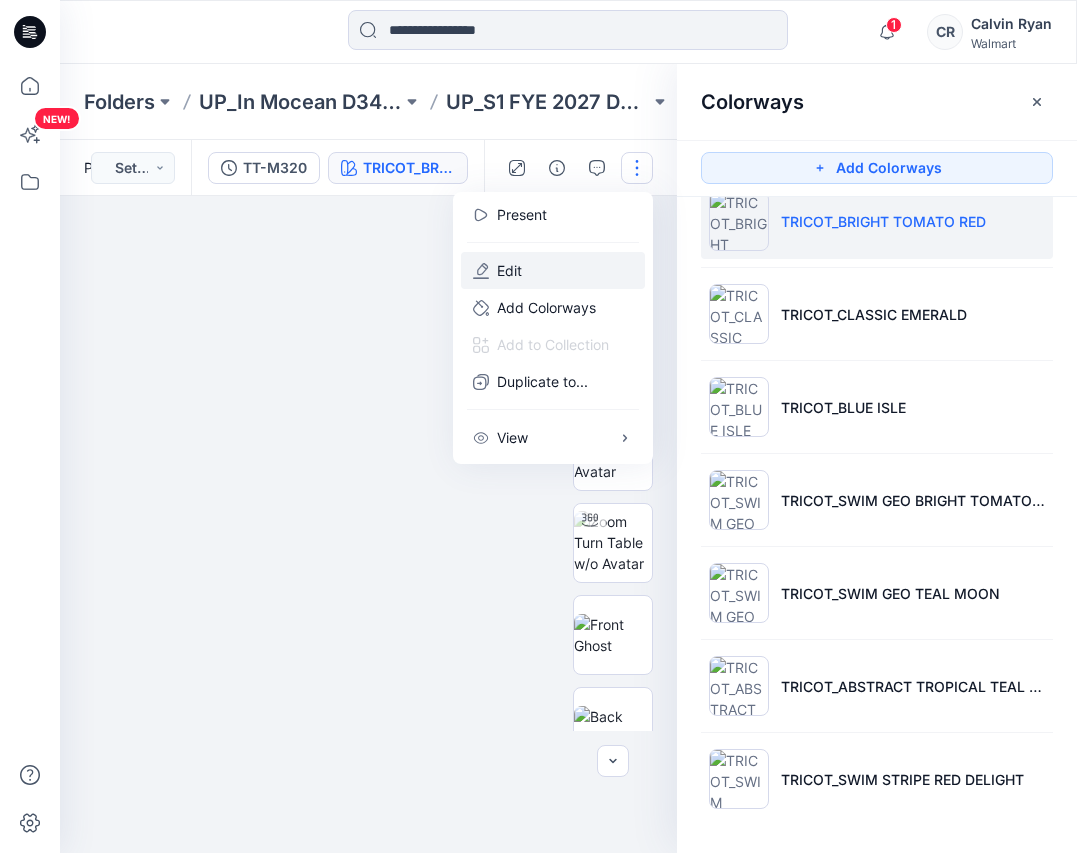 click on "Edit" at bounding box center (553, 270) 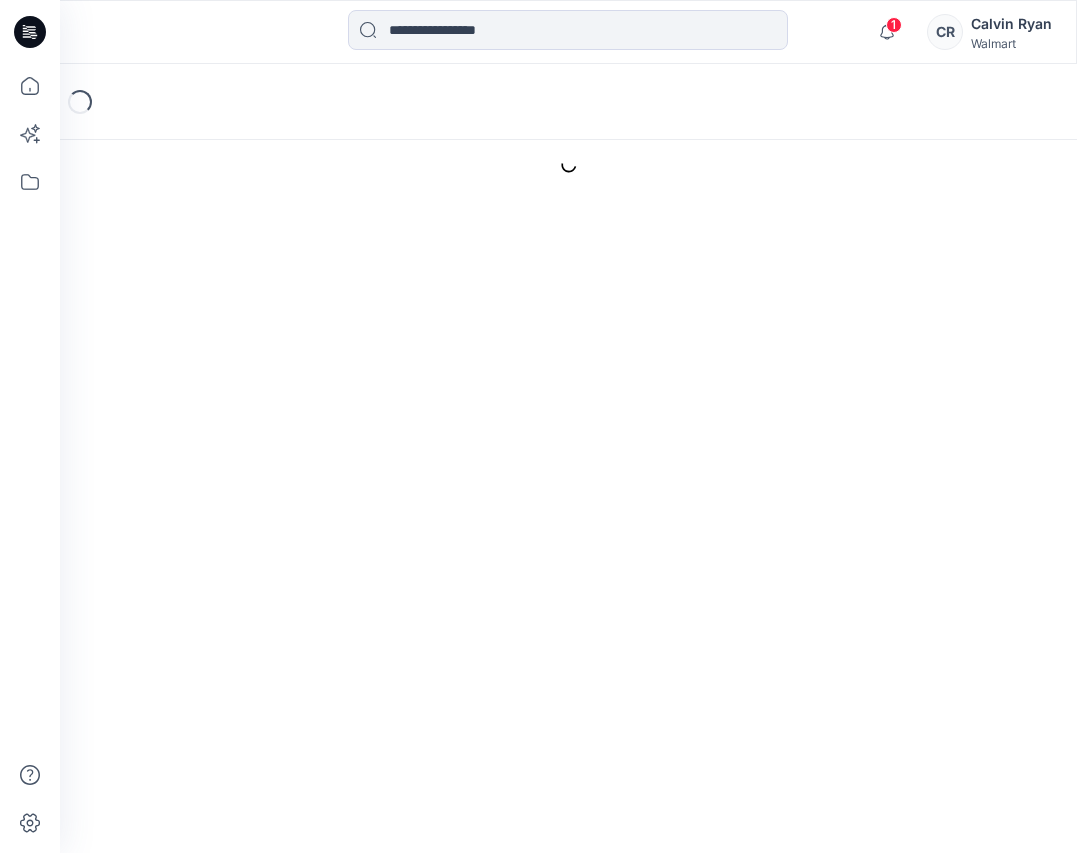 scroll, scrollTop: 0, scrollLeft: 0, axis: both 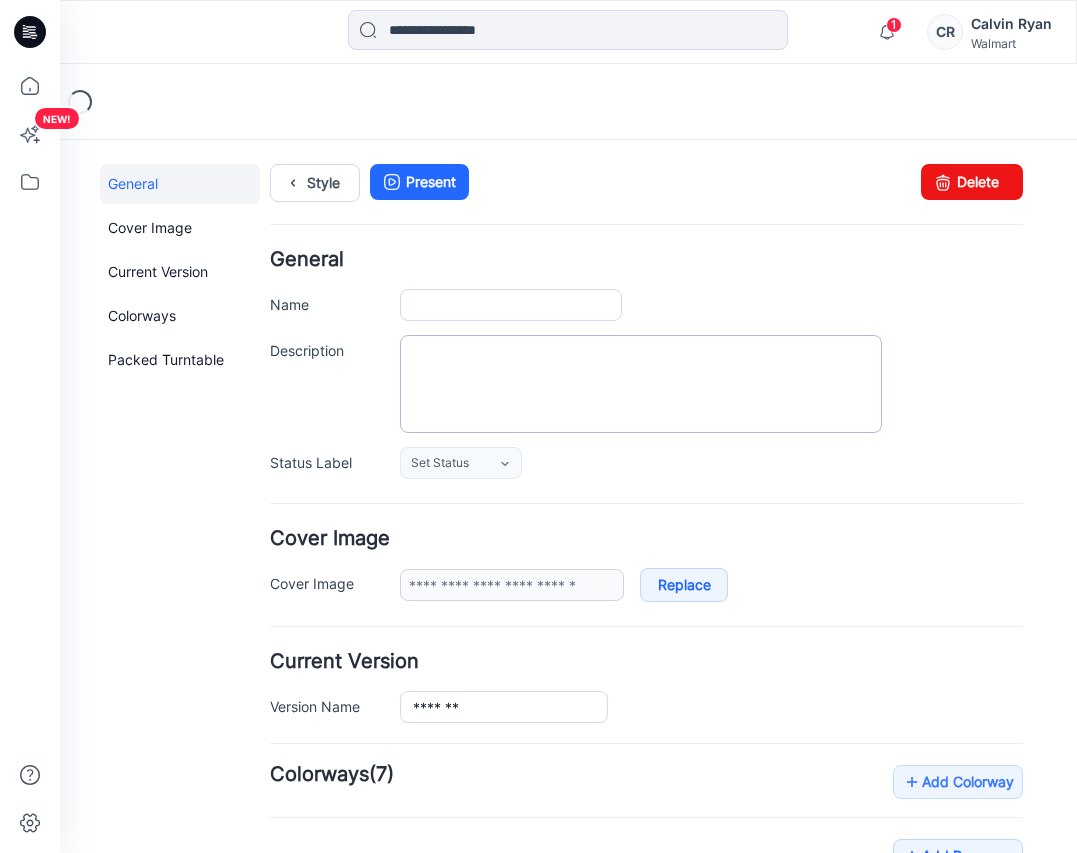 type on "**********" 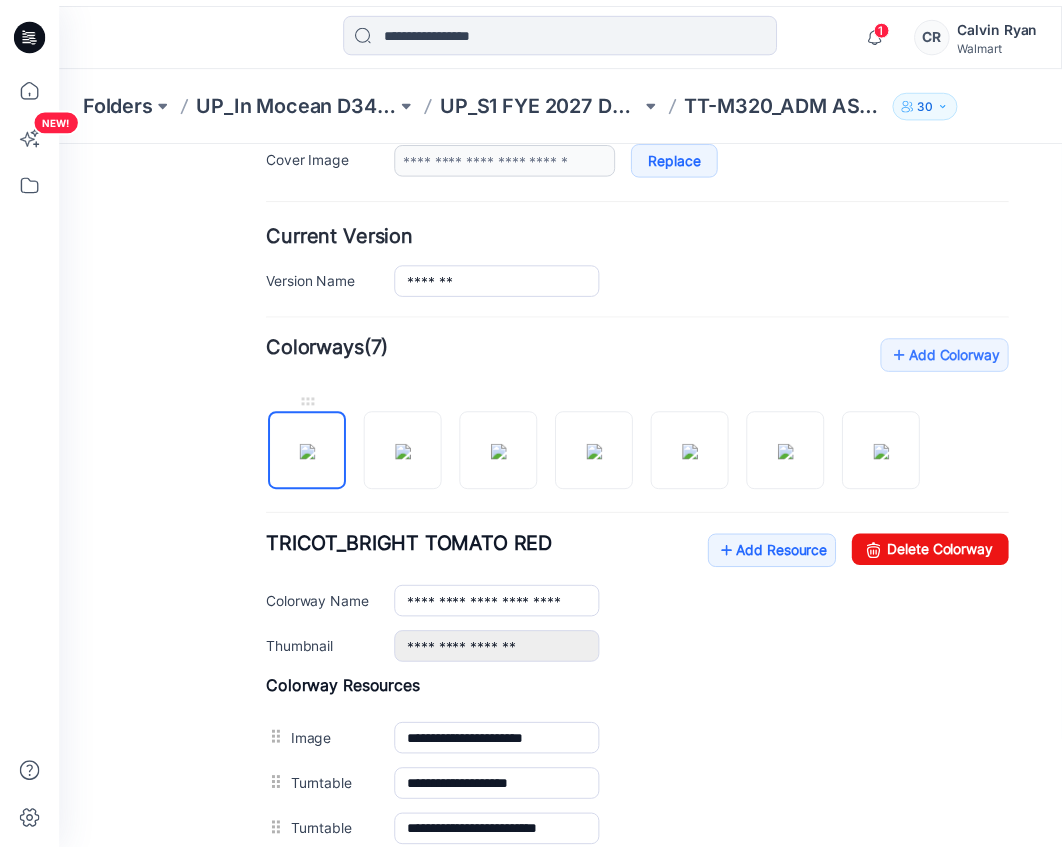 scroll, scrollTop: 500, scrollLeft: 0, axis: vertical 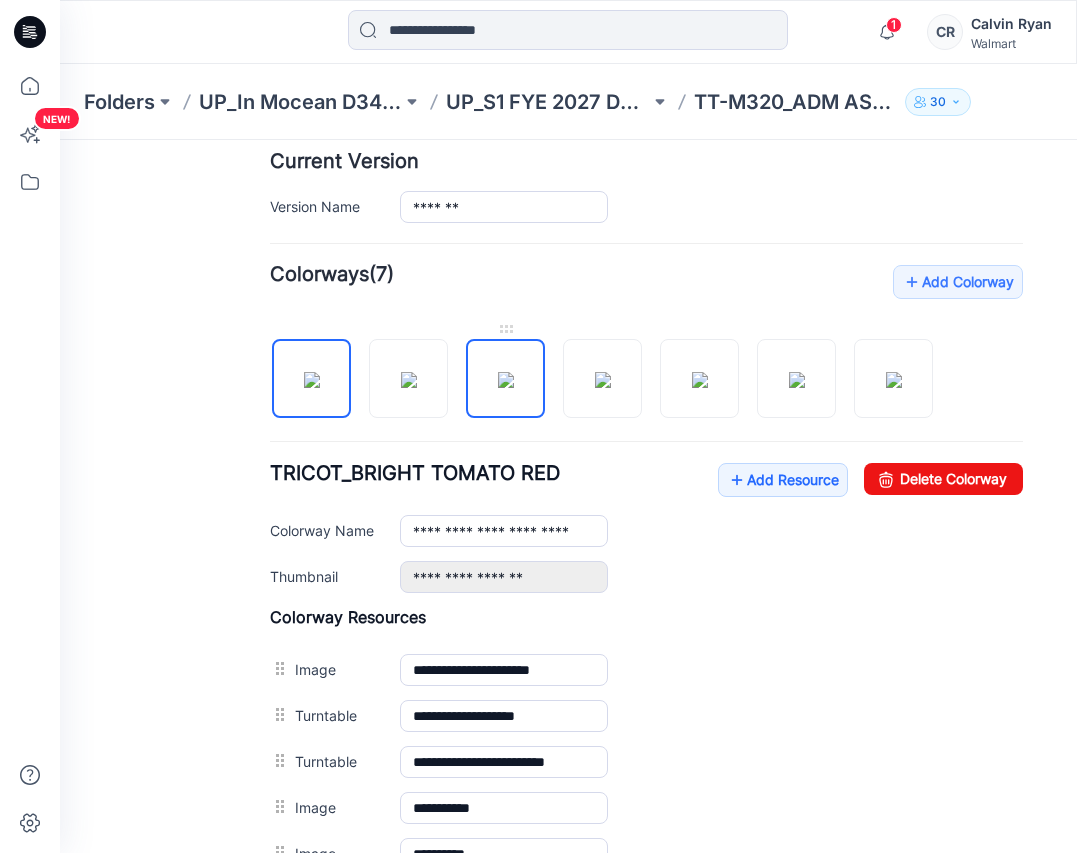 click at bounding box center (506, 380) 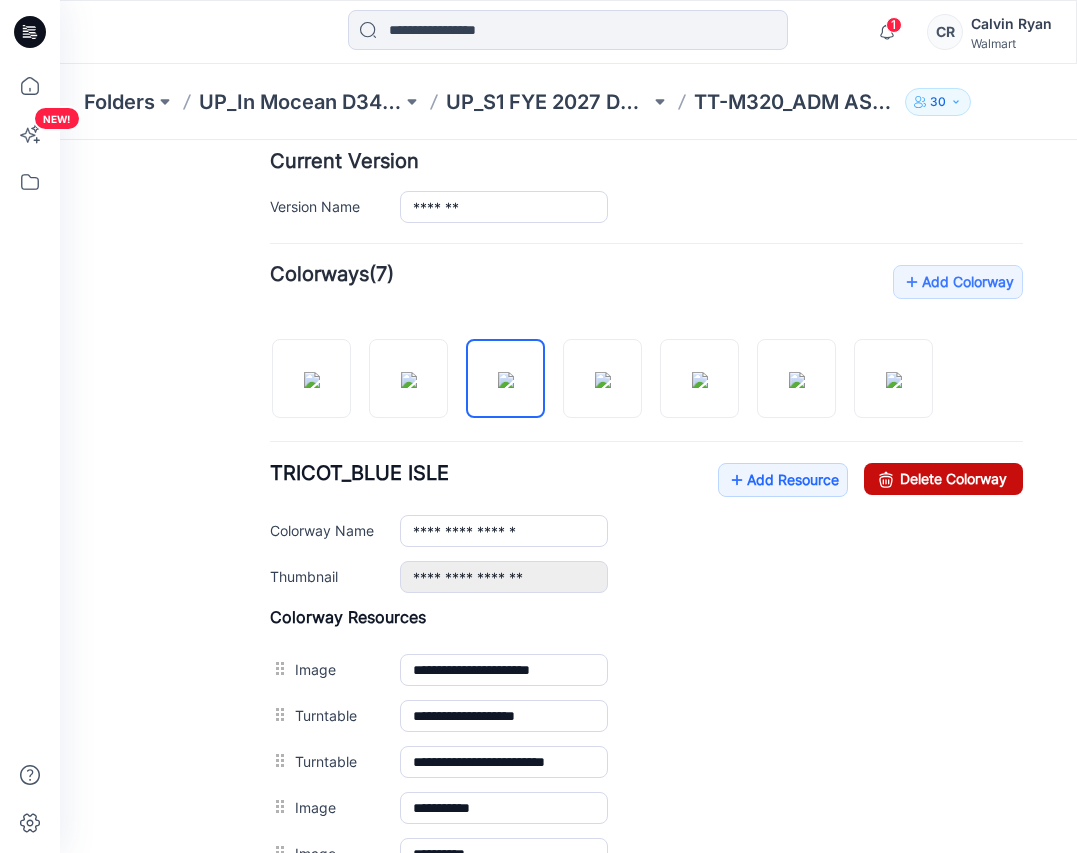 click on "Delete Colorway" at bounding box center (943, 479) 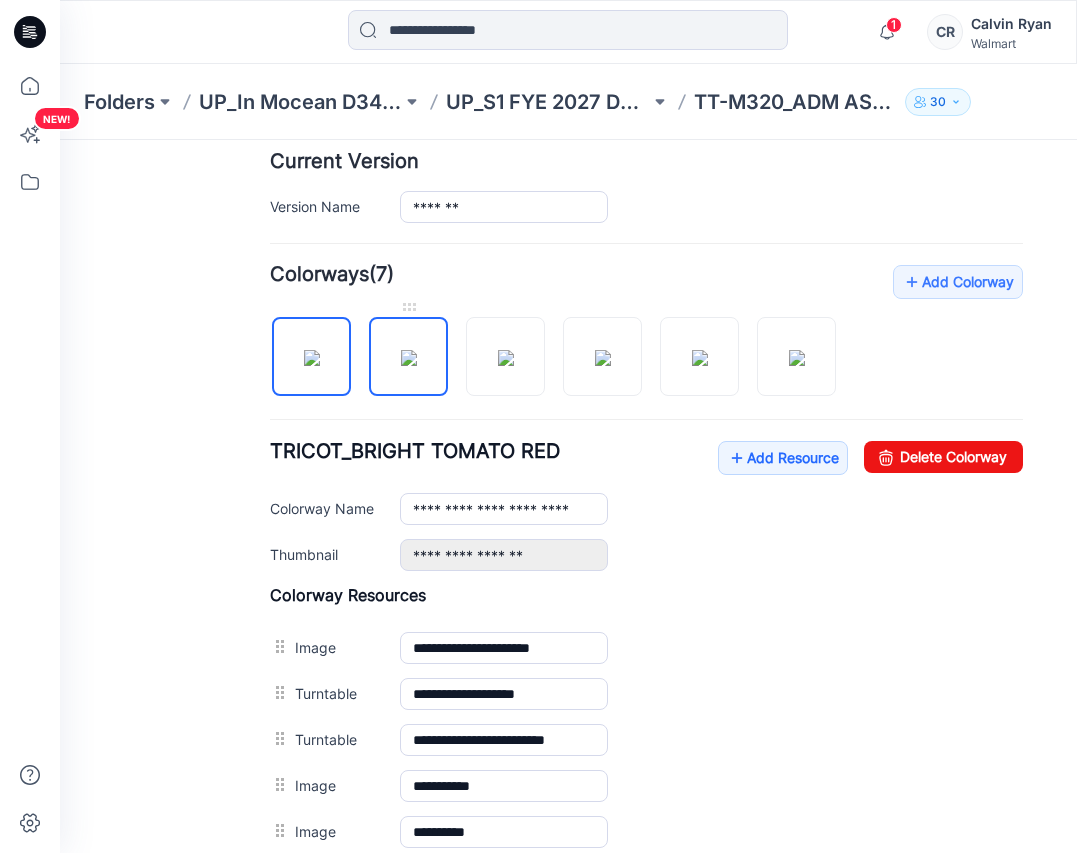 click at bounding box center [409, 358] 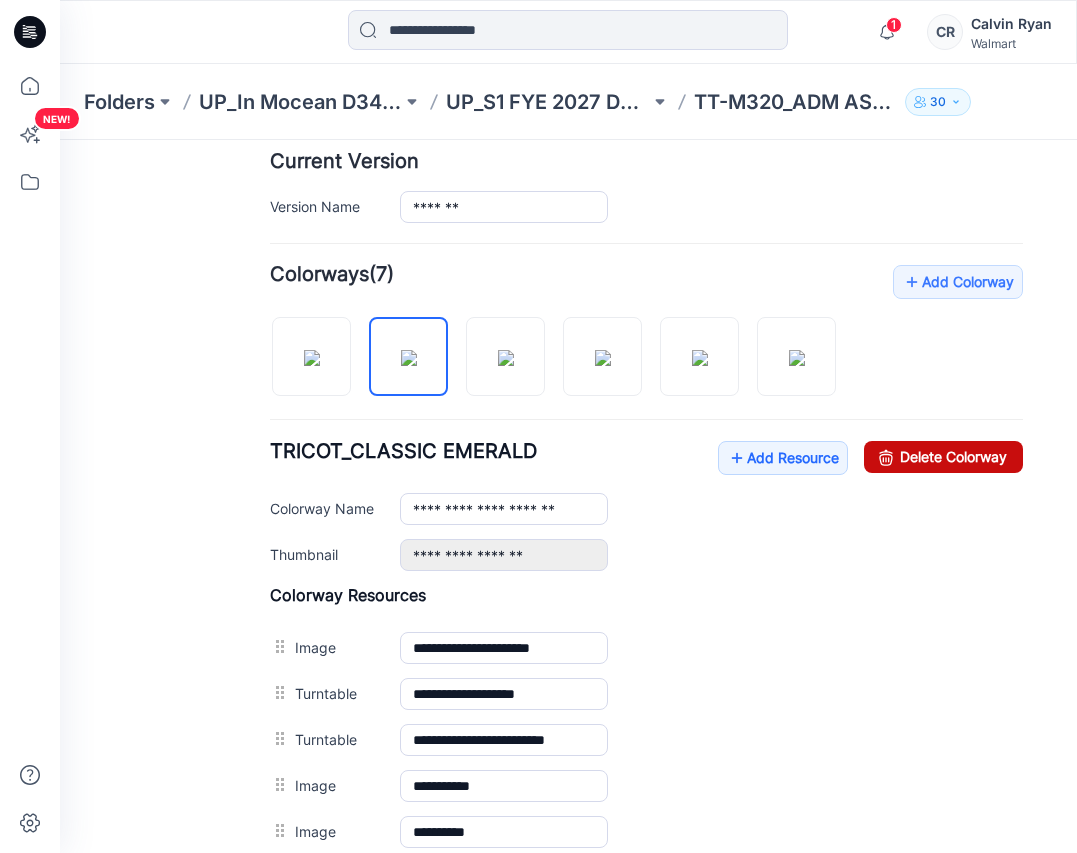 click on "Delete Colorway" at bounding box center [943, 457] 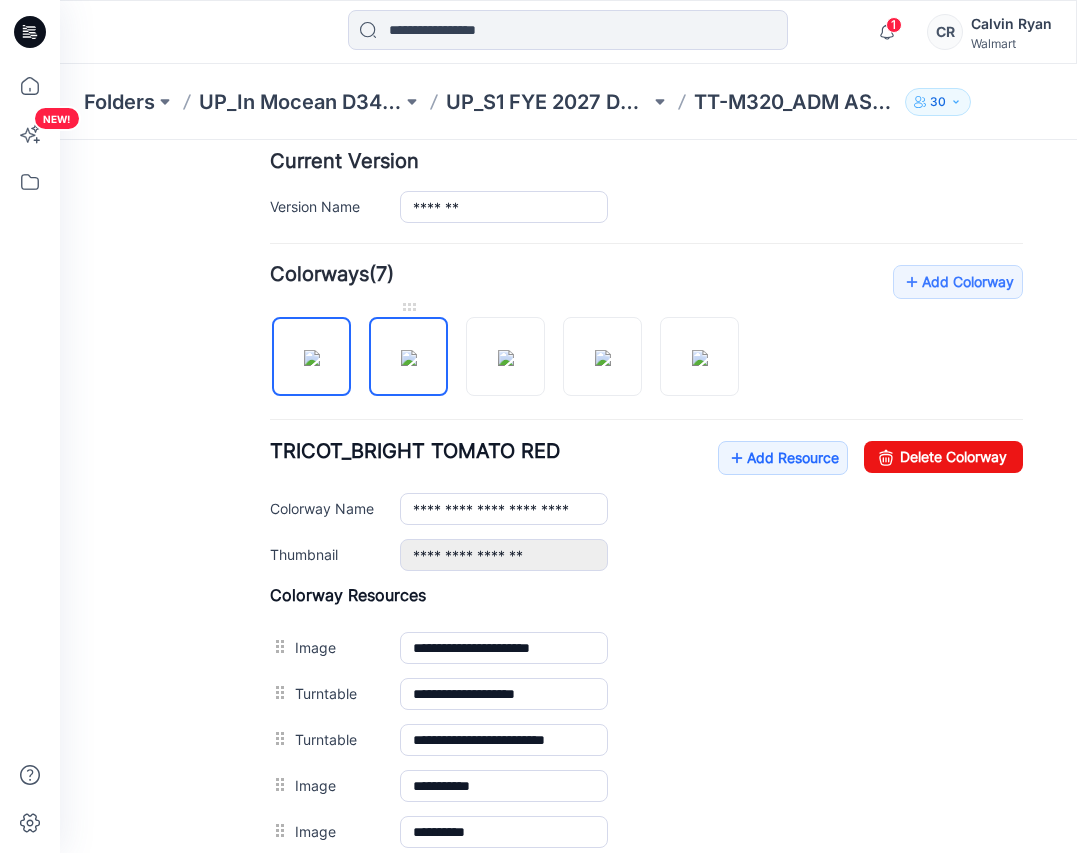 click at bounding box center [409, 358] 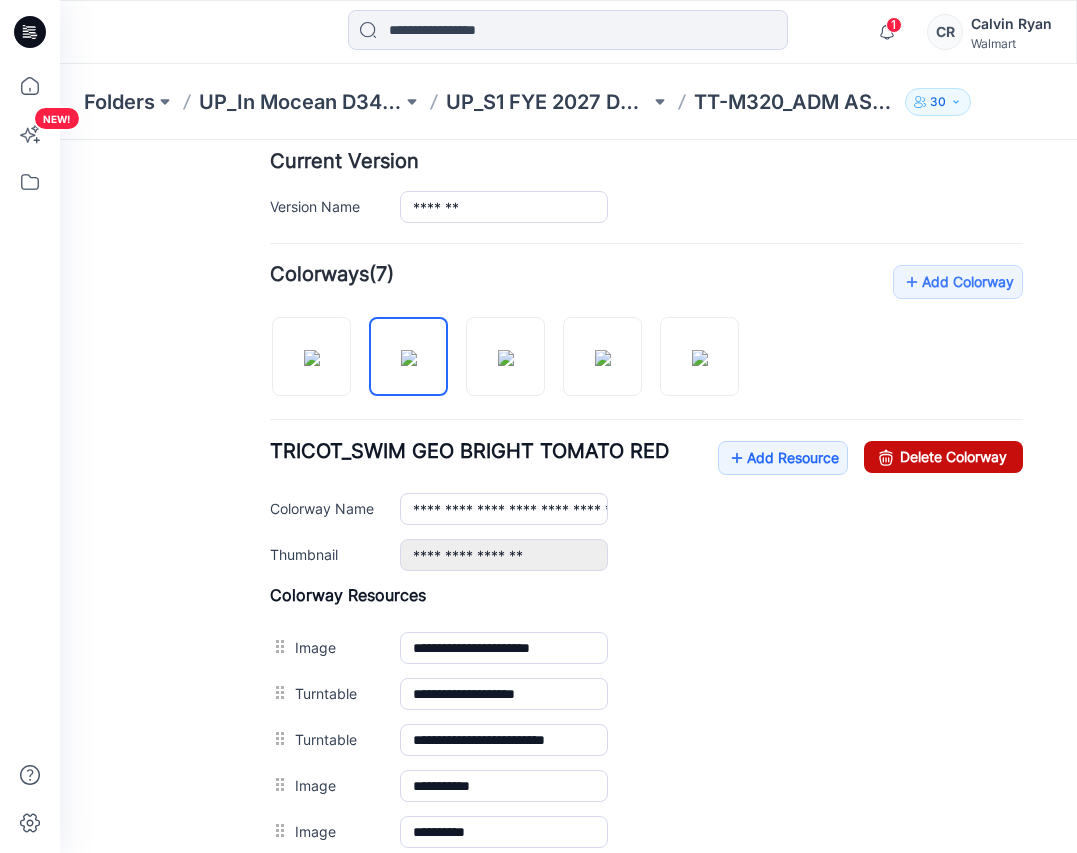 click on "Delete Colorway" at bounding box center (943, 457) 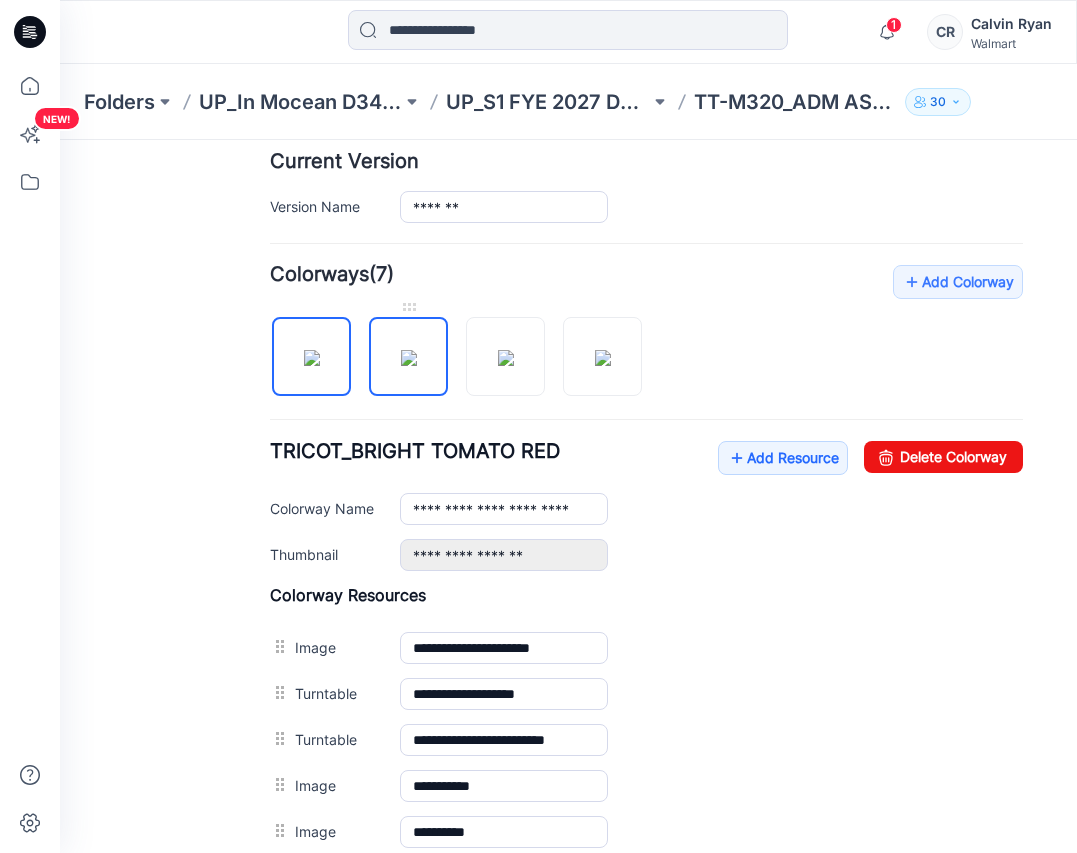 click at bounding box center [409, 358] 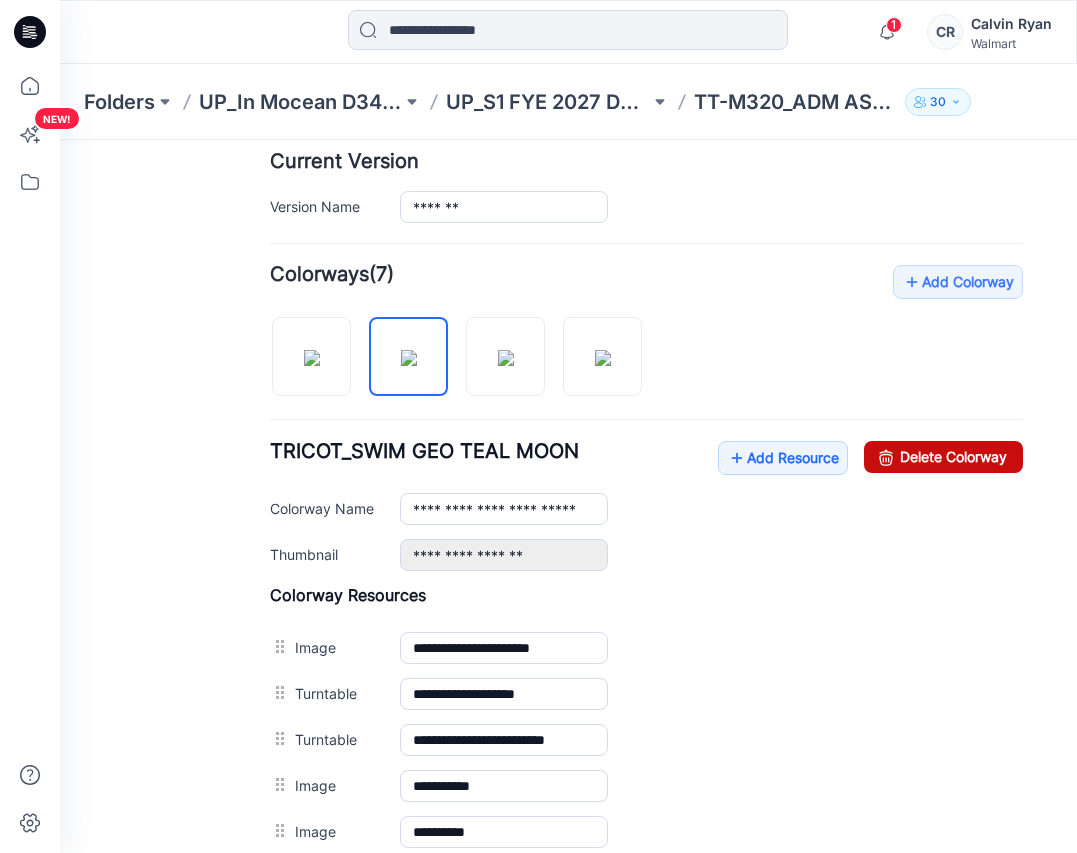 click on "Delete Colorway" at bounding box center [943, 457] 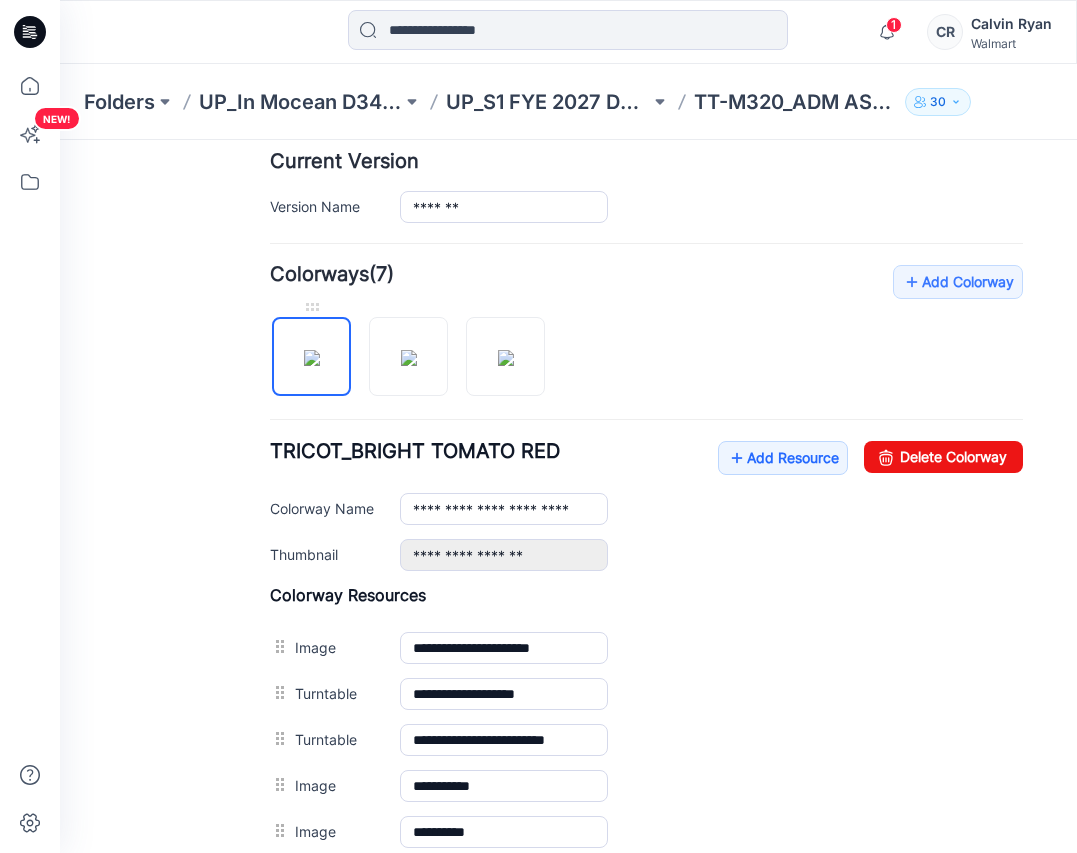 click at bounding box center (312, 358) 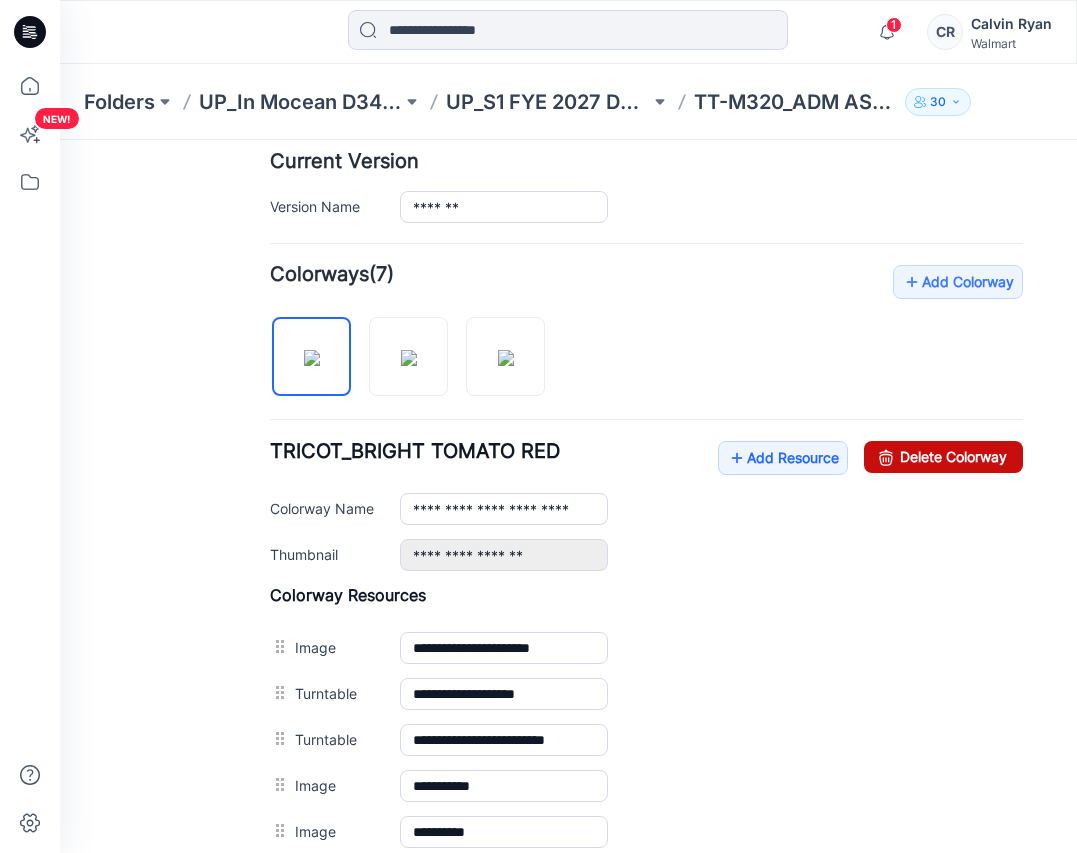 click on "Delete Colorway" at bounding box center [943, 457] 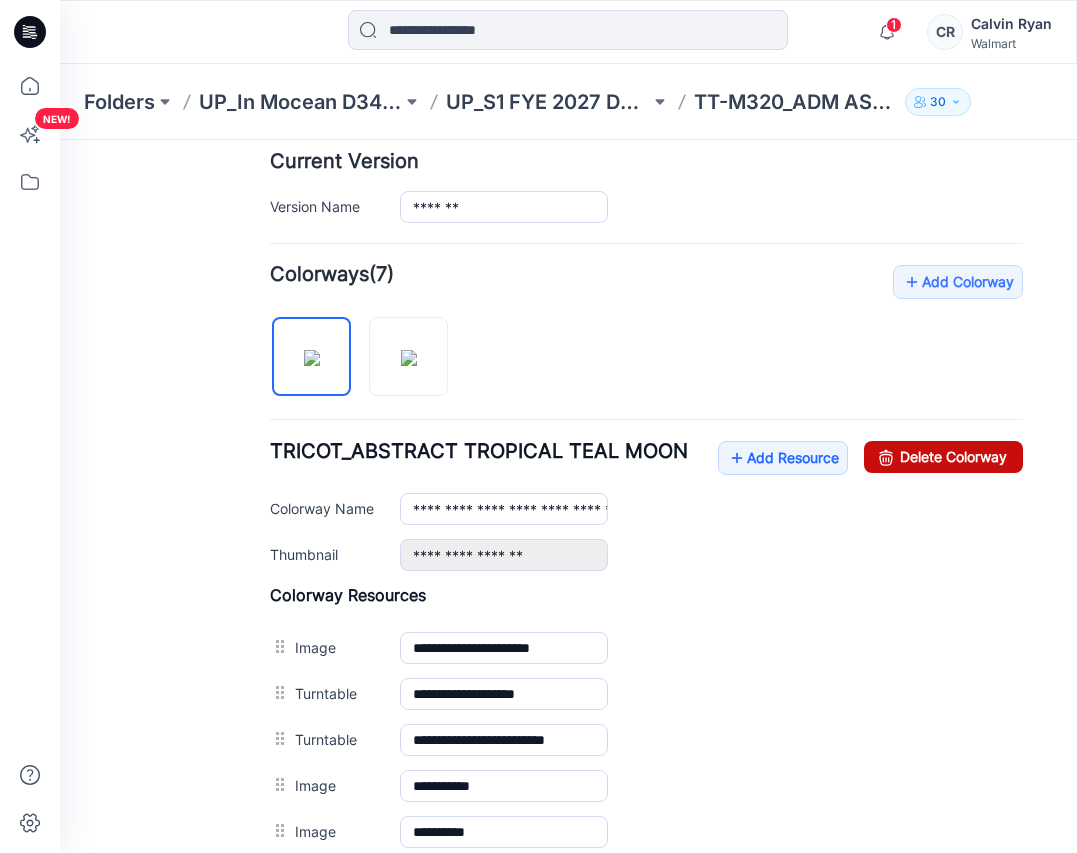 drag, startPoint x: 671, startPoint y: 244, endPoint x: 913, endPoint y: 452, distance: 319.105 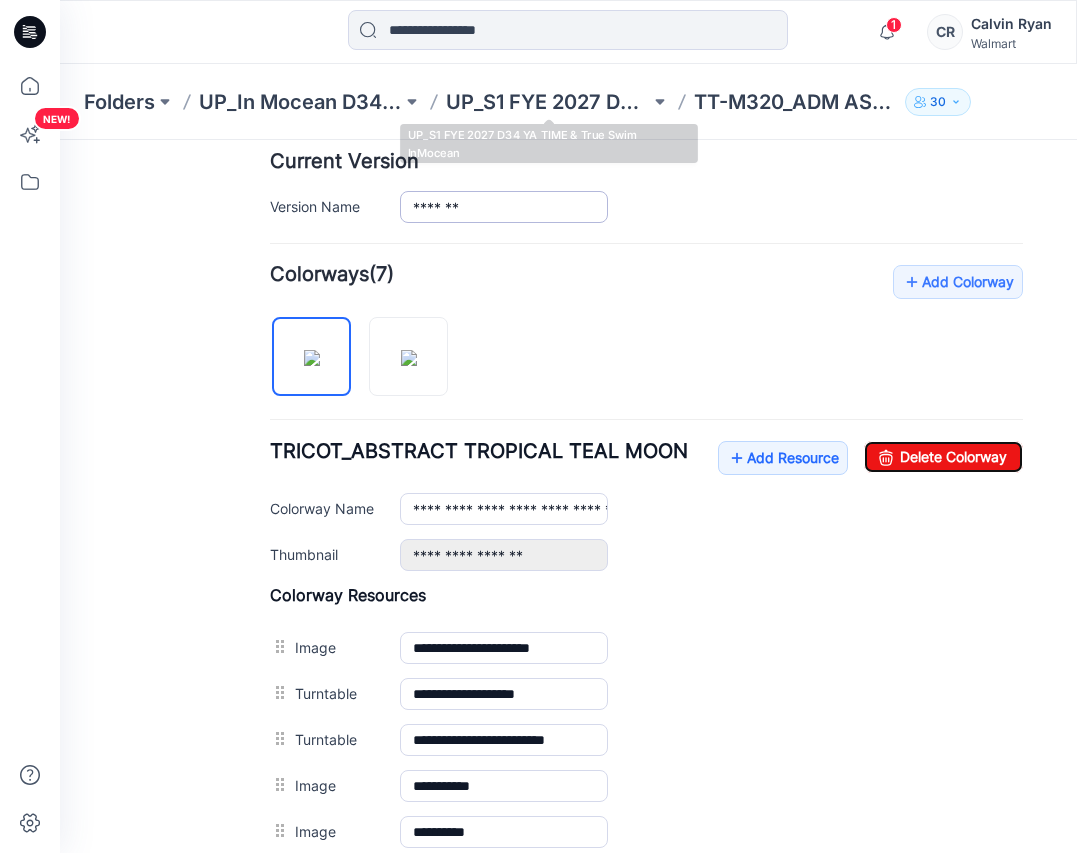 type on "**********" 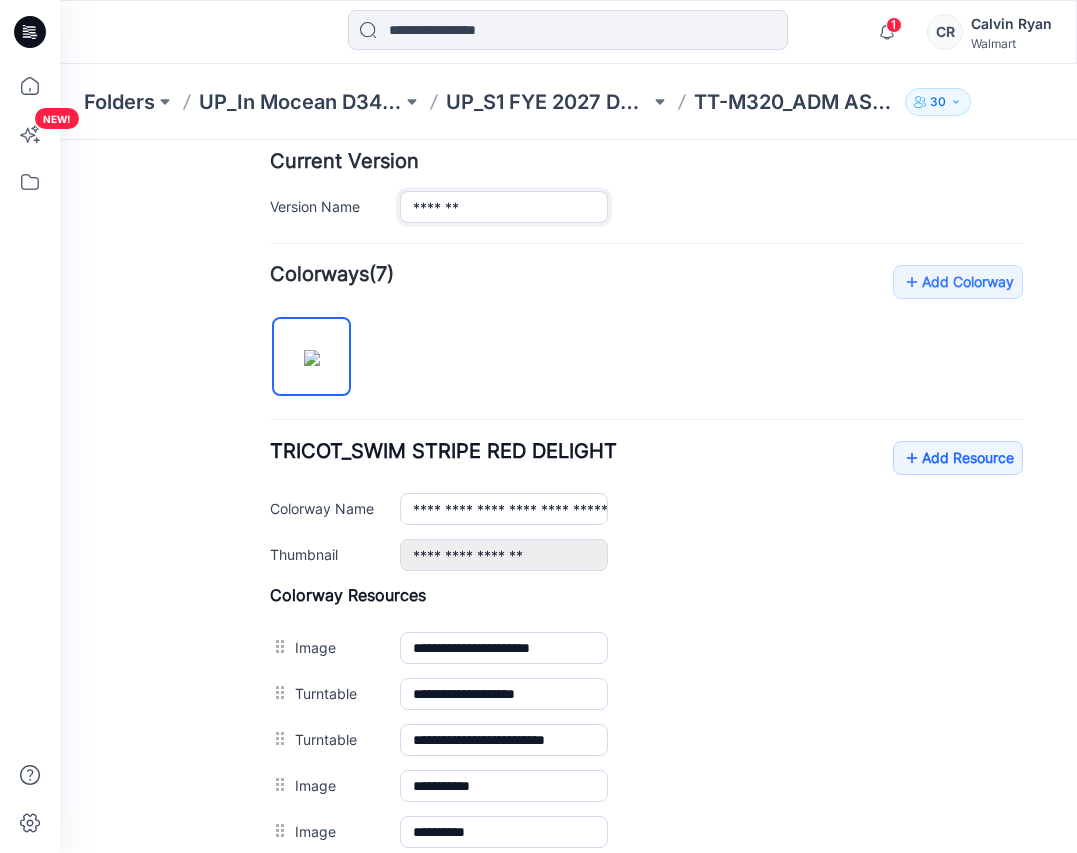 drag, startPoint x: 460, startPoint y: 205, endPoint x: 409, endPoint y: 206, distance: 51.009804 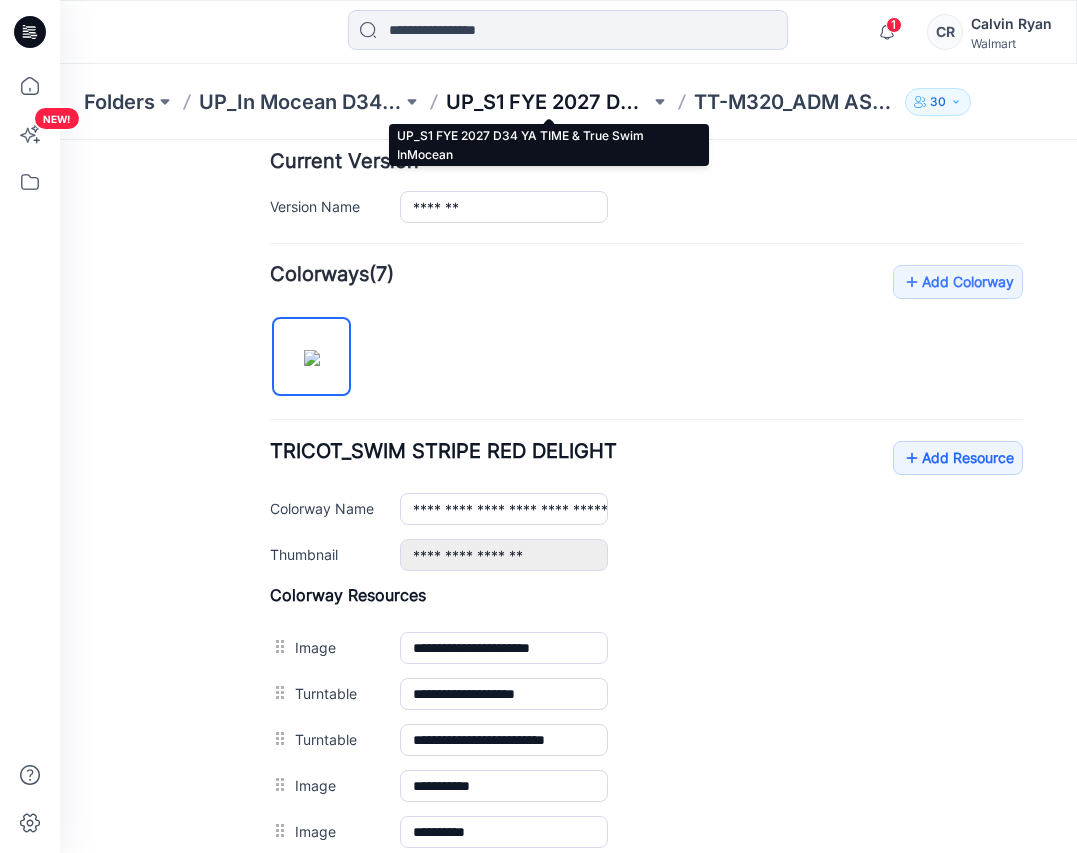 click on "UP_S1 FYE 2027 D34 YA TIME & True Swim InMocean" at bounding box center [547, 102] 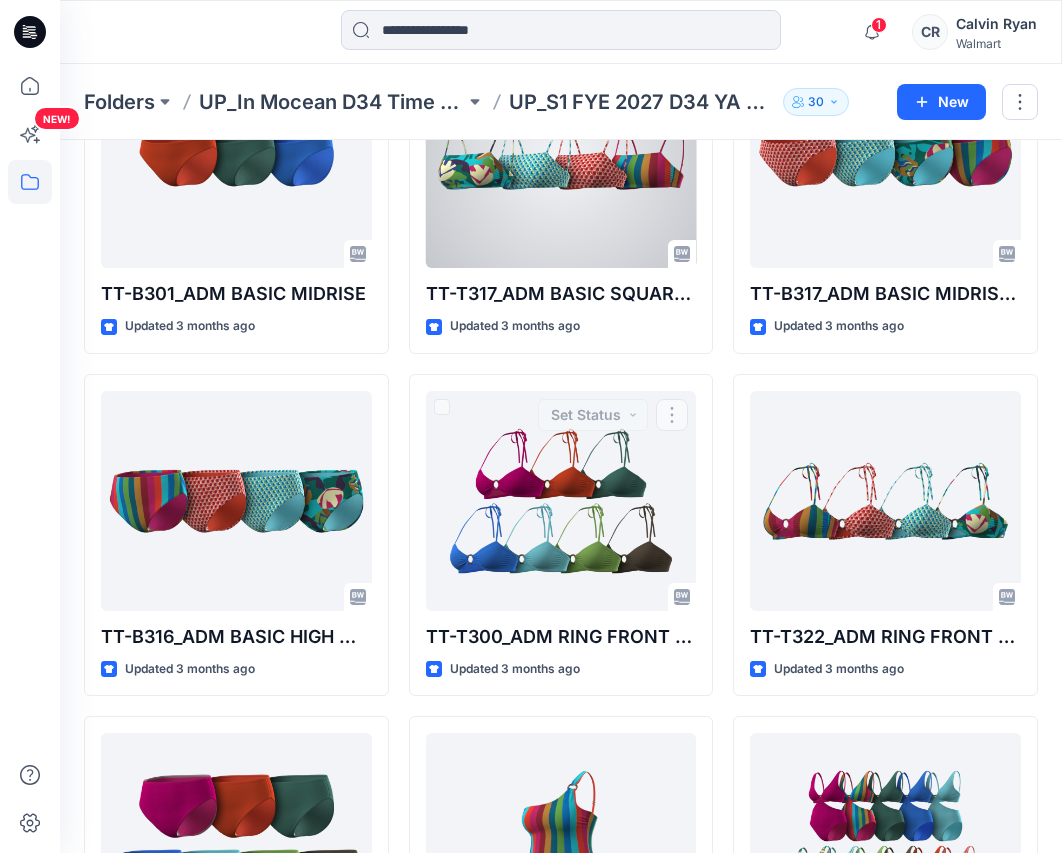 scroll, scrollTop: 1987, scrollLeft: 0, axis: vertical 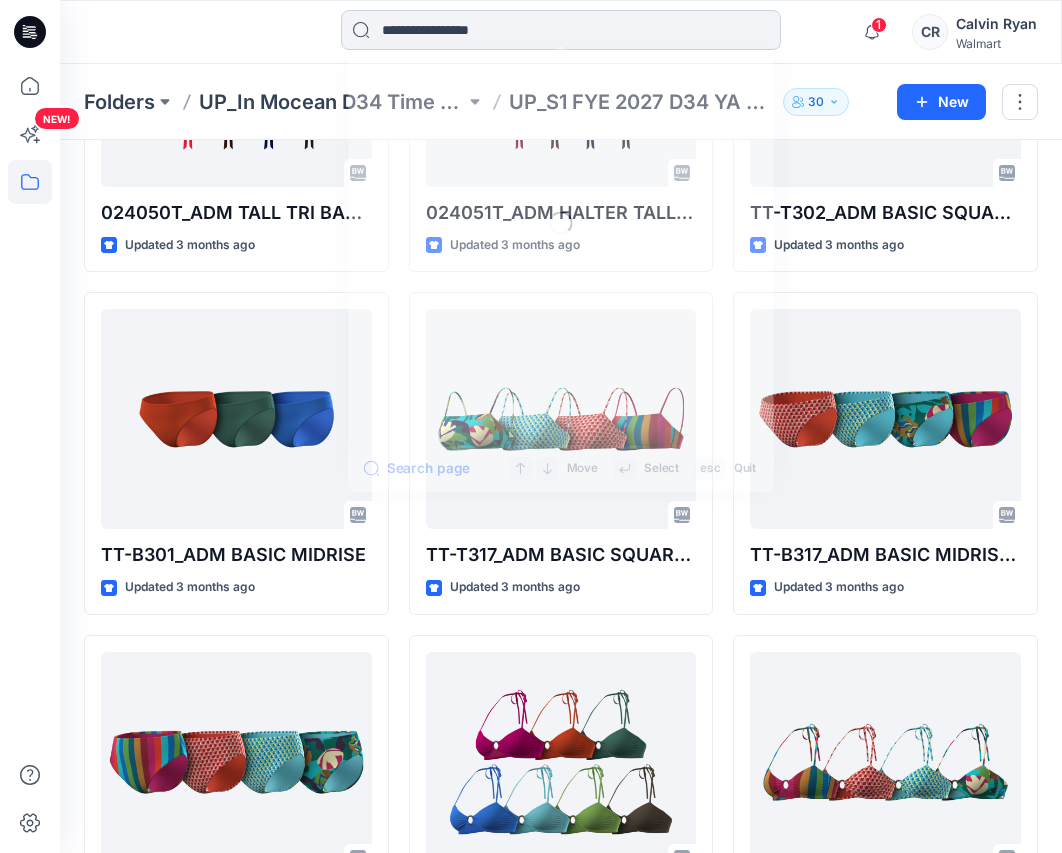 click at bounding box center (561, 30) 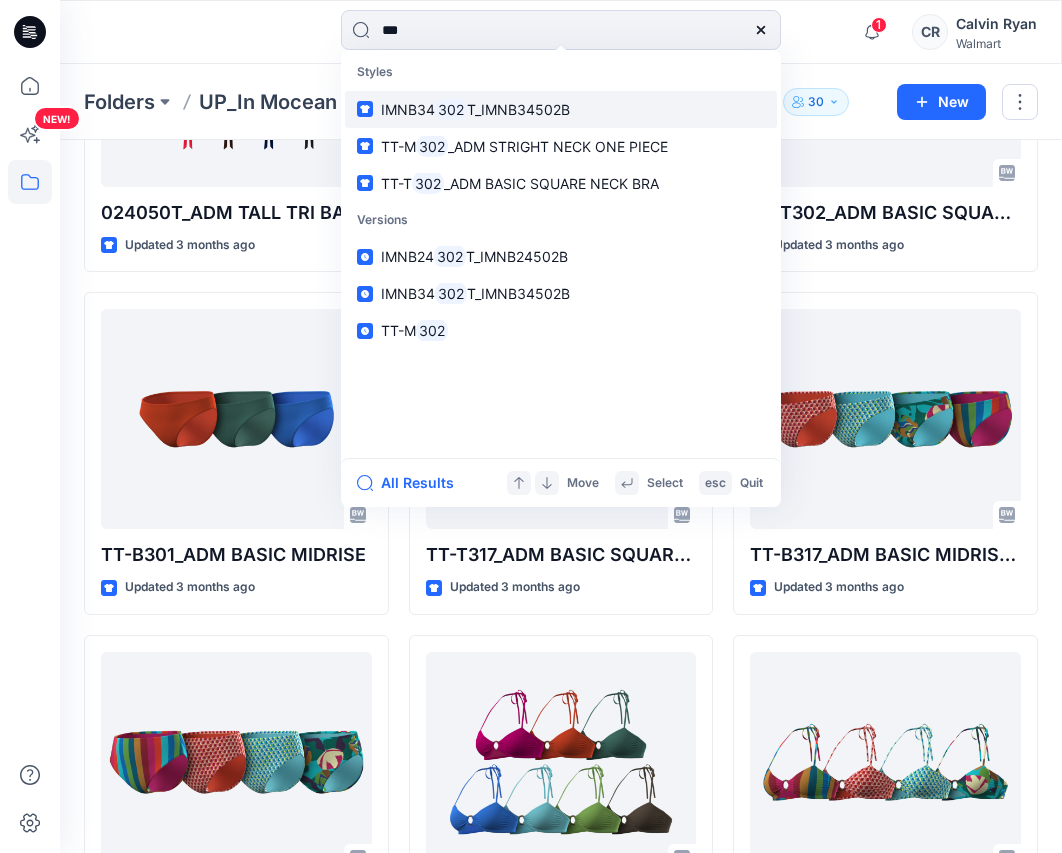 type on "***" 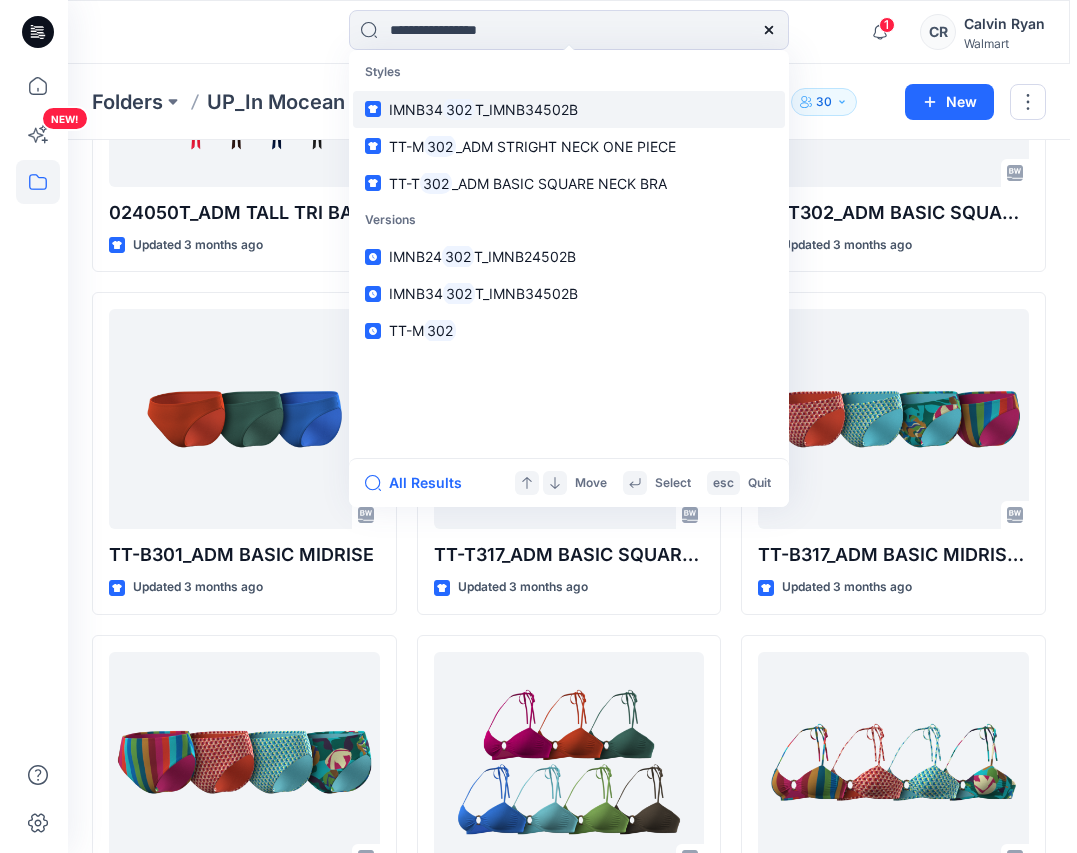 scroll, scrollTop: 0, scrollLeft: 0, axis: both 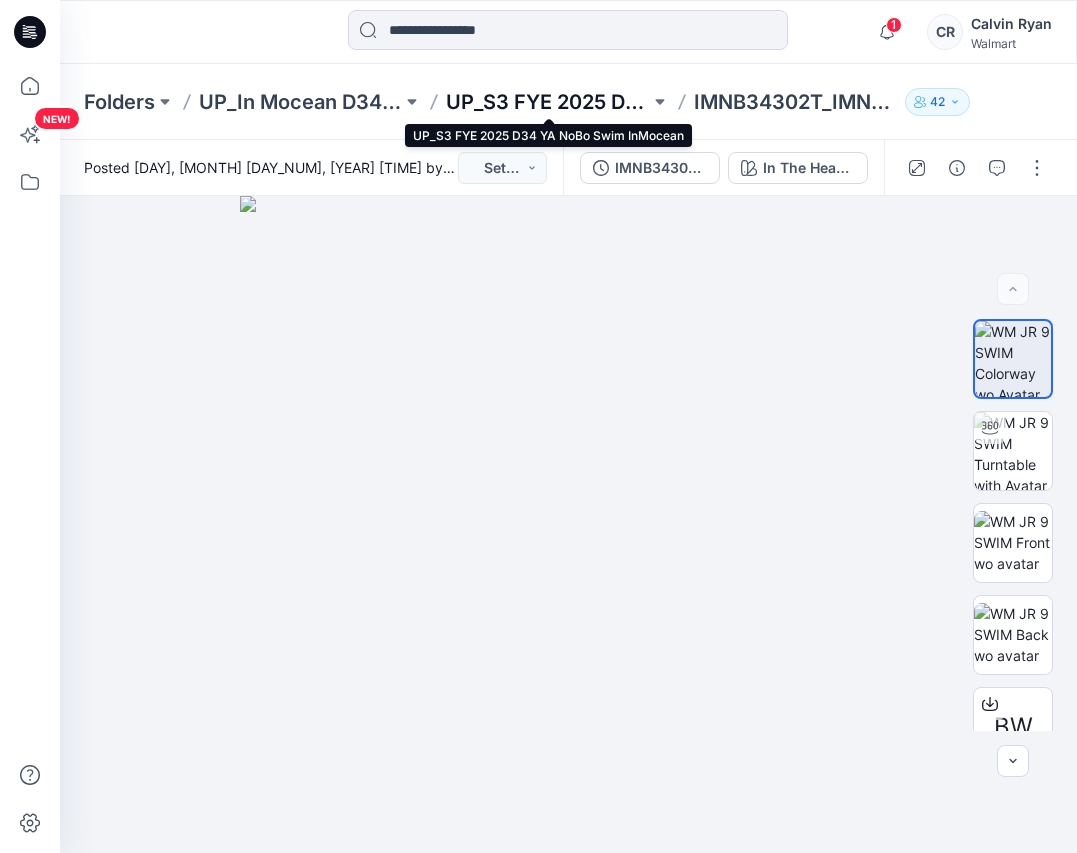 click on "UP_S3 FYE 2025 D34 YA NoBo Swim InMocean" at bounding box center [547, 102] 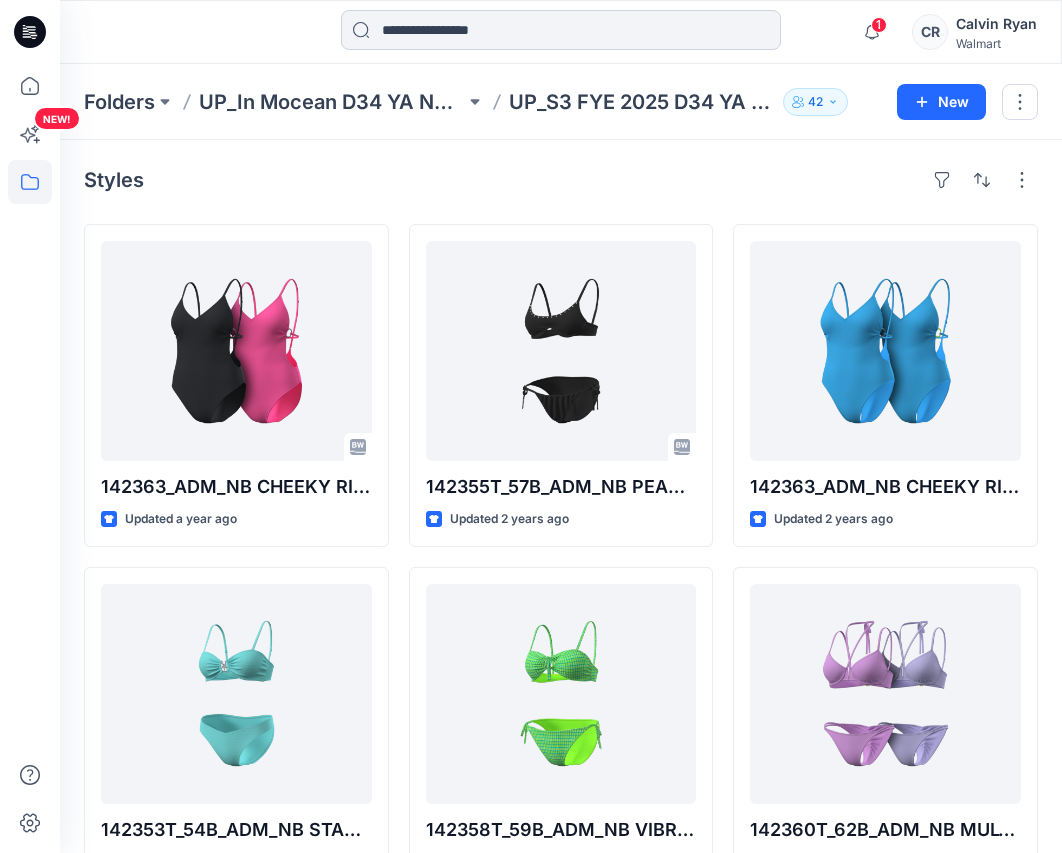 click at bounding box center (561, 30) 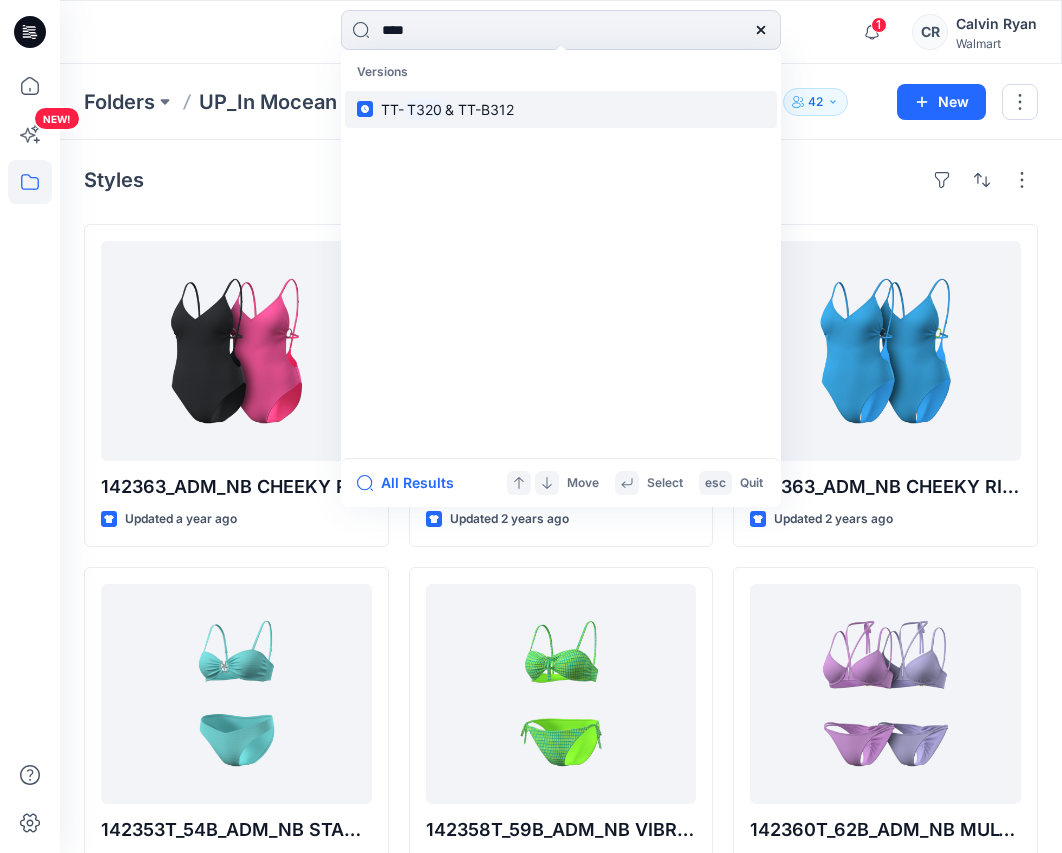 type on "****" 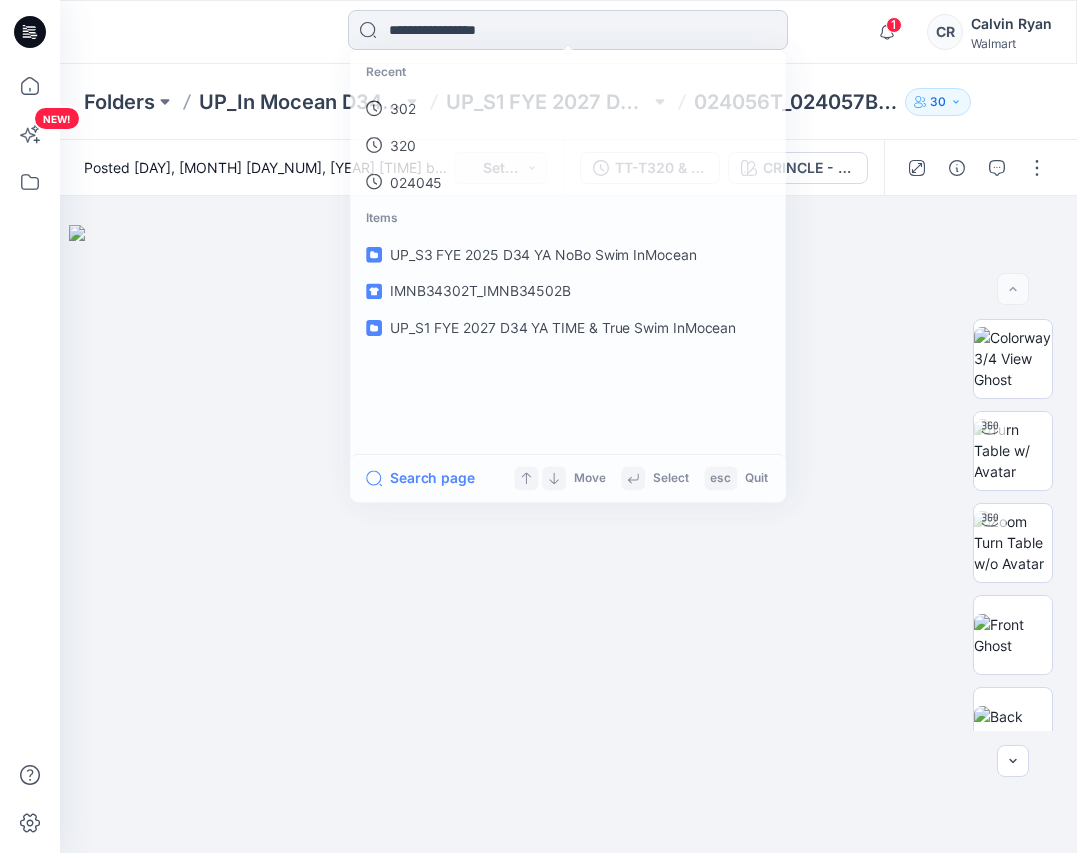 click at bounding box center (568, 30) 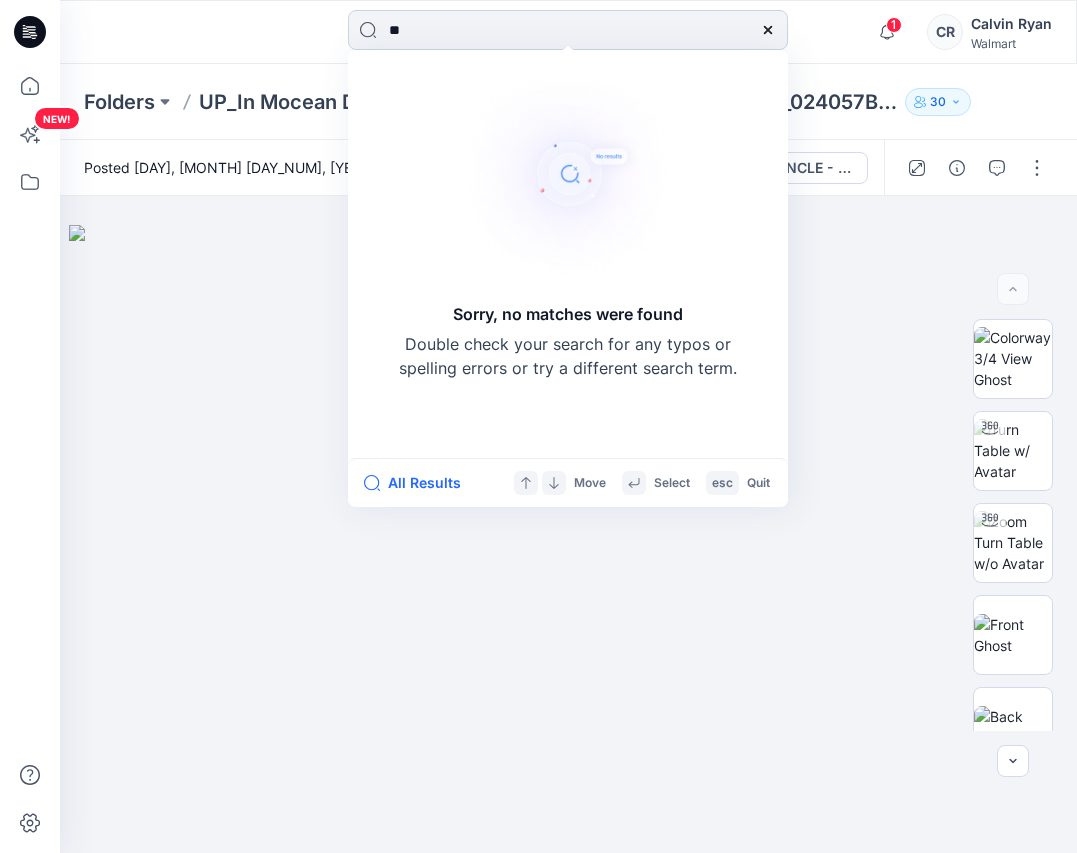 type on "*" 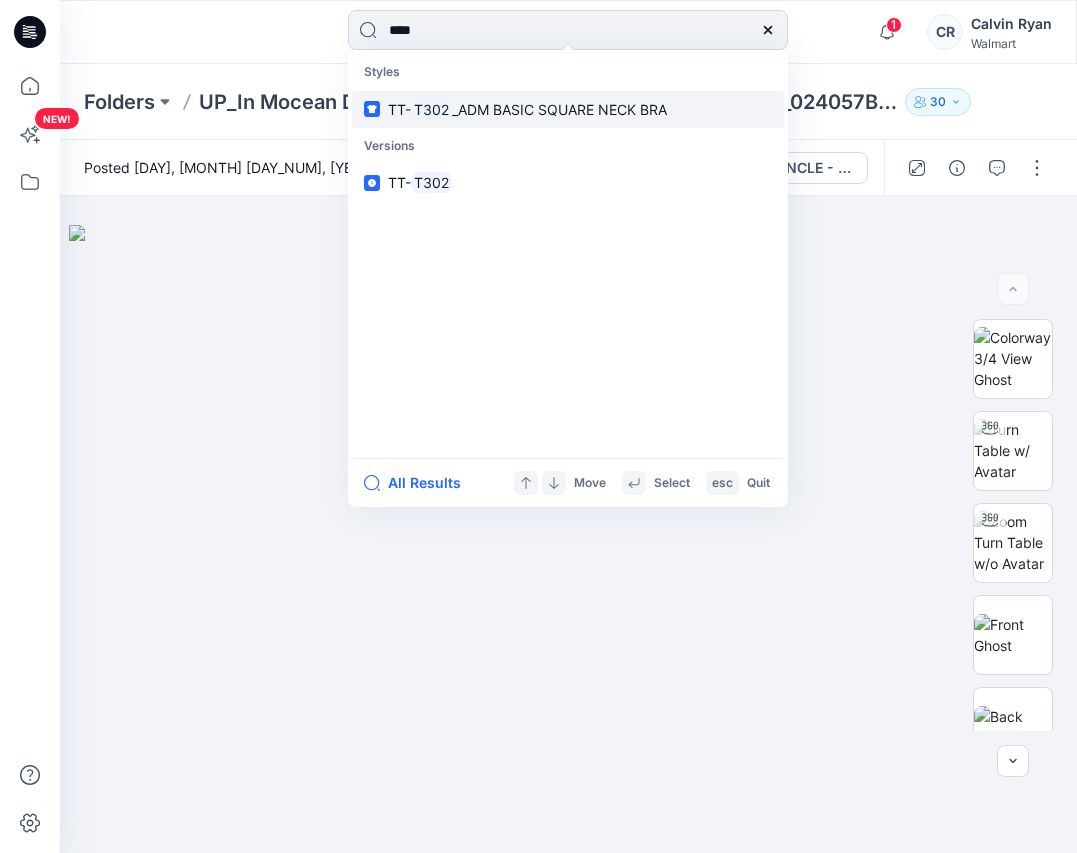 type on "****" 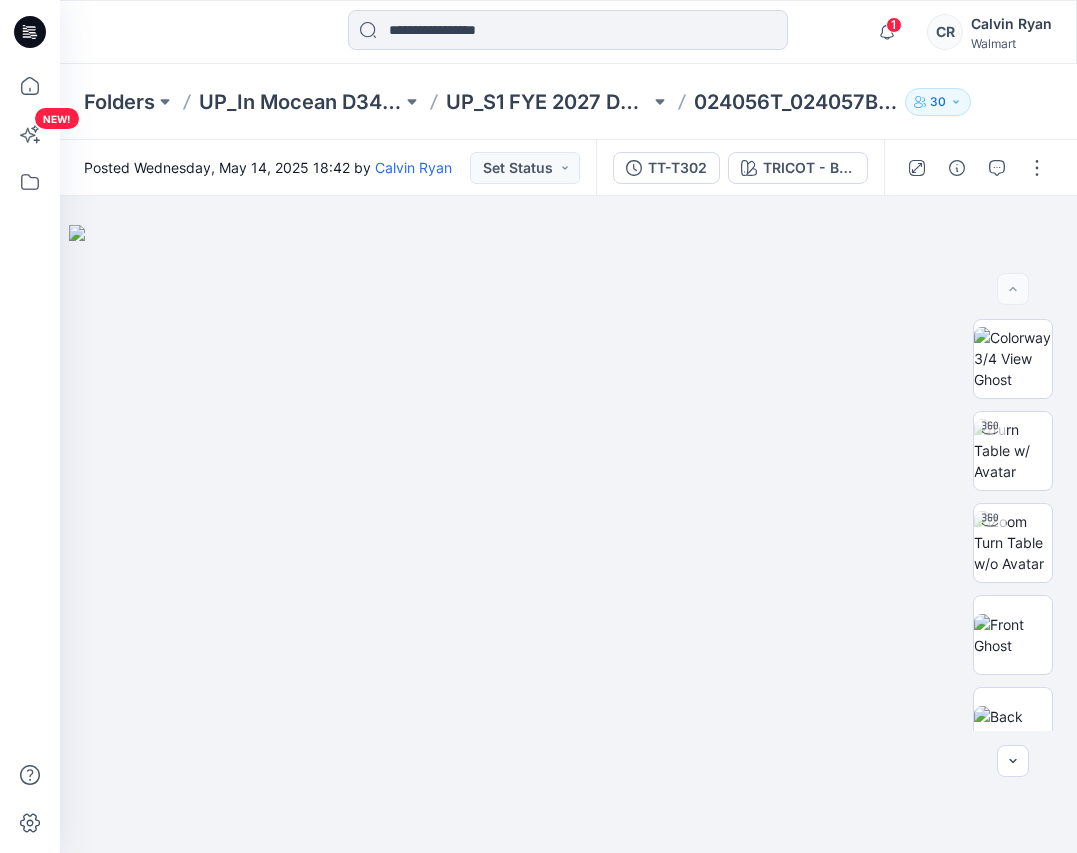 drag, startPoint x: 132, startPoint y: 227, endPoint x: 149, endPoint y: 123, distance: 105.380264 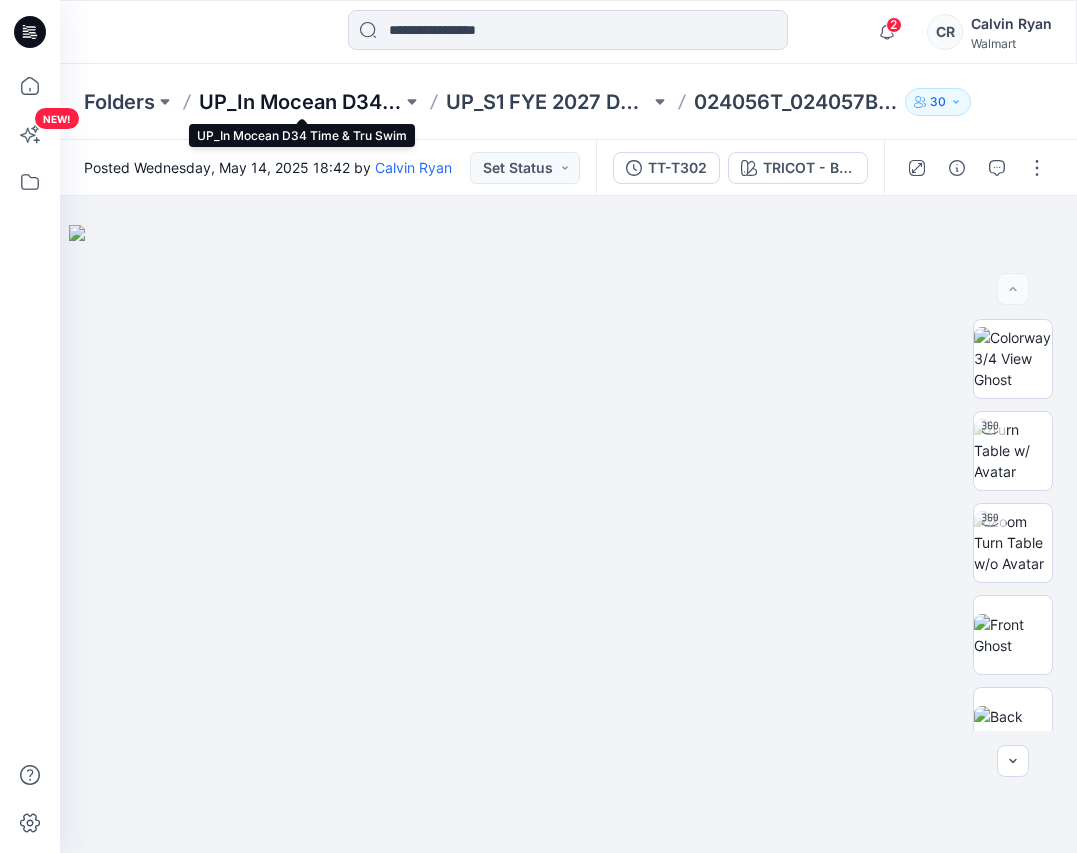 click on "UP_In Mocean D34 Time & Tru Swim" at bounding box center (300, 102) 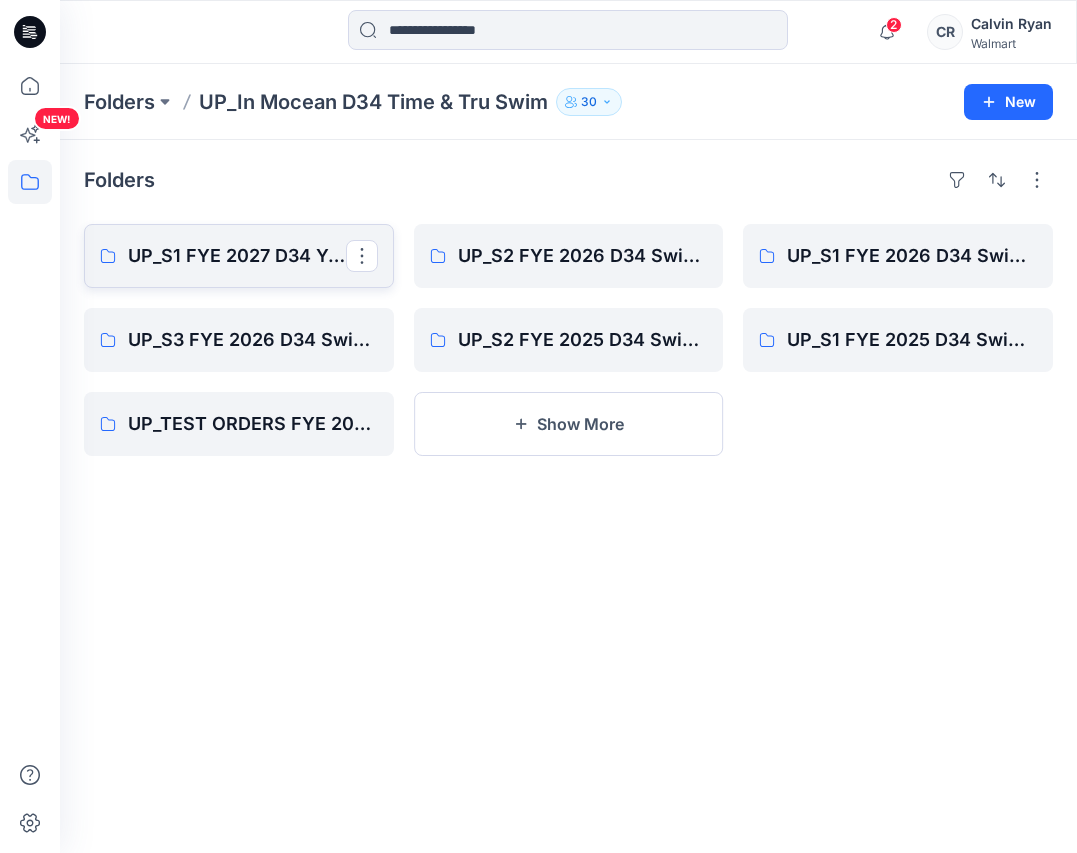 click on "UP_S1 FYE 2027 D34 YA TIME & True Swim InMocean" at bounding box center (239, 256) 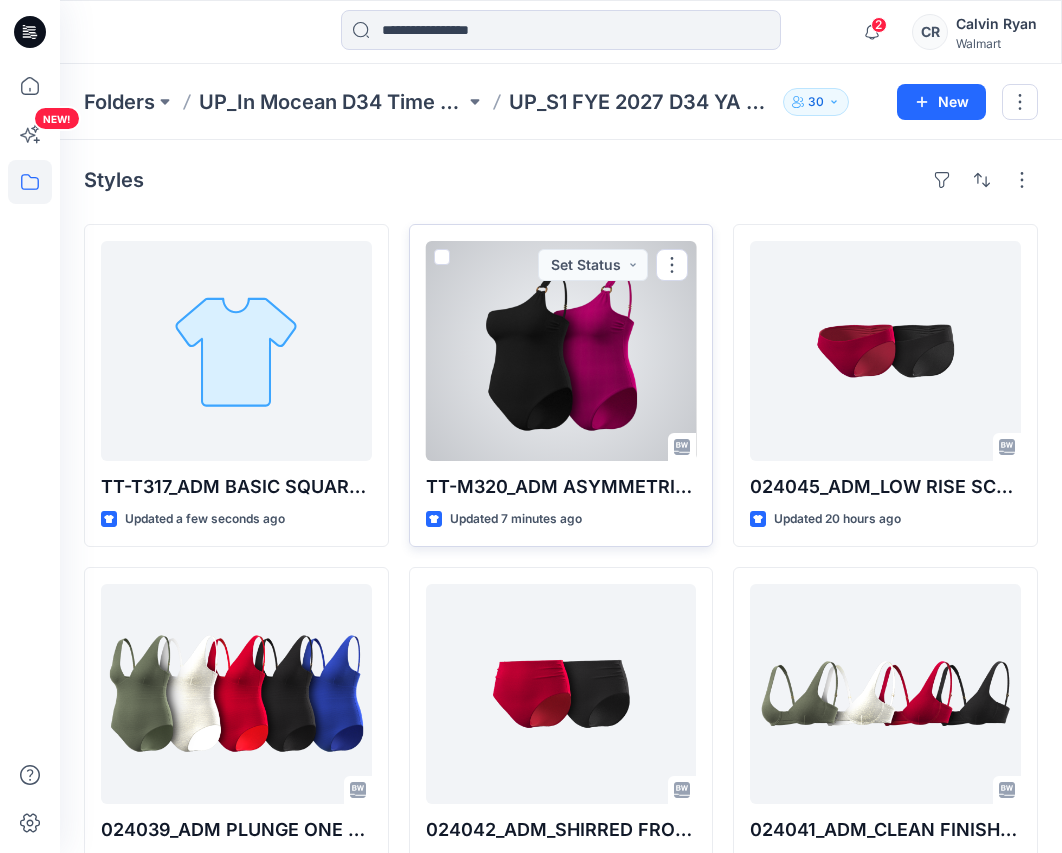 click at bounding box center [561, 351] 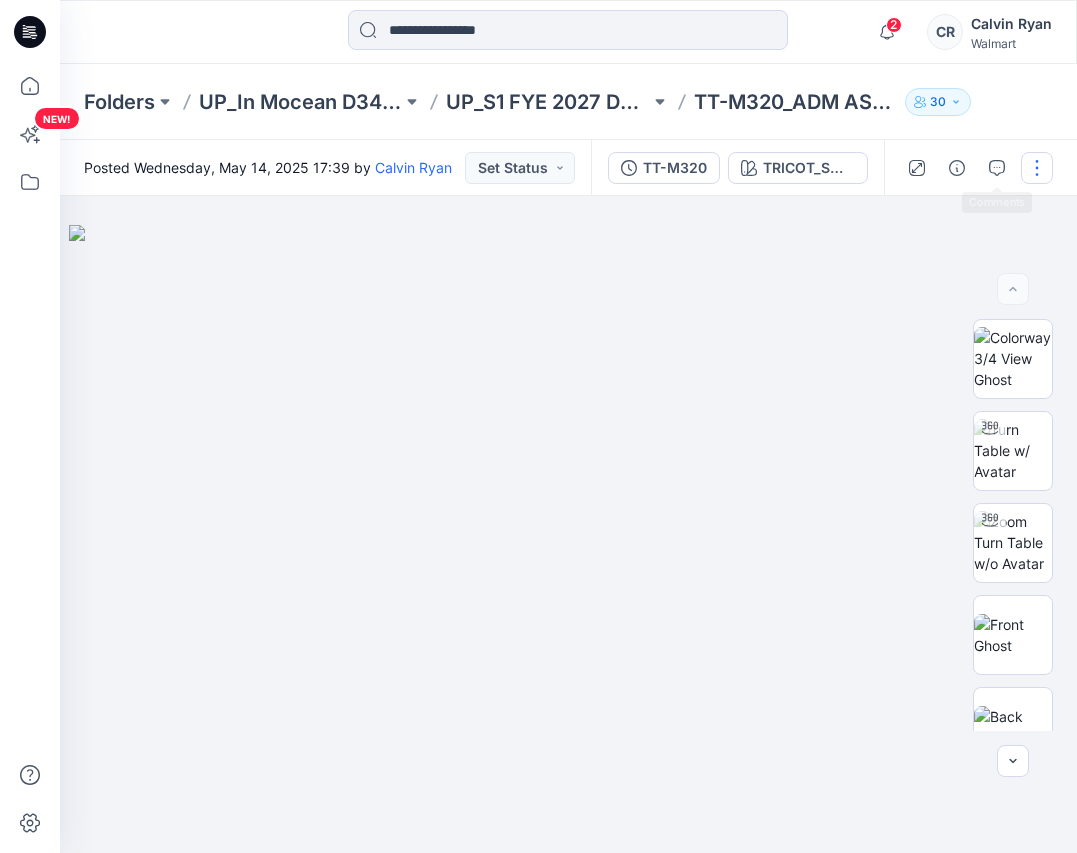 click at bounding box center (1037, 168) 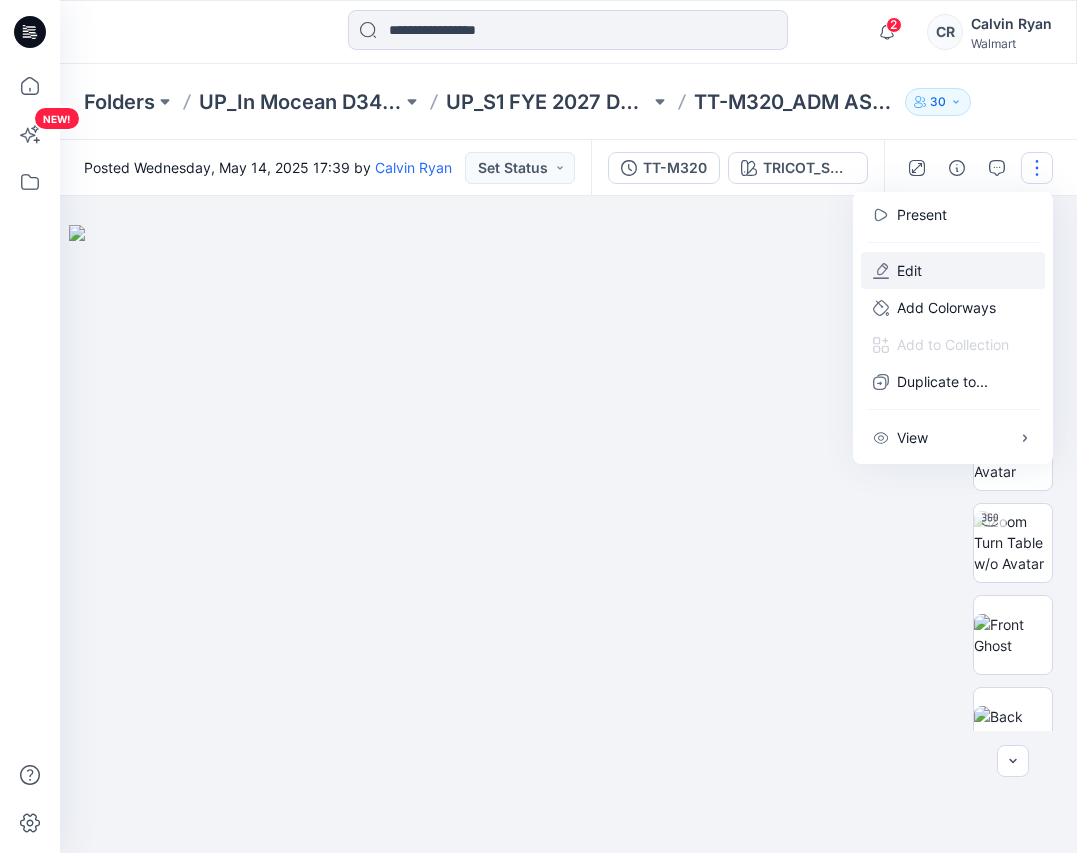 click on "Edit" at bounding box center (909, 270) 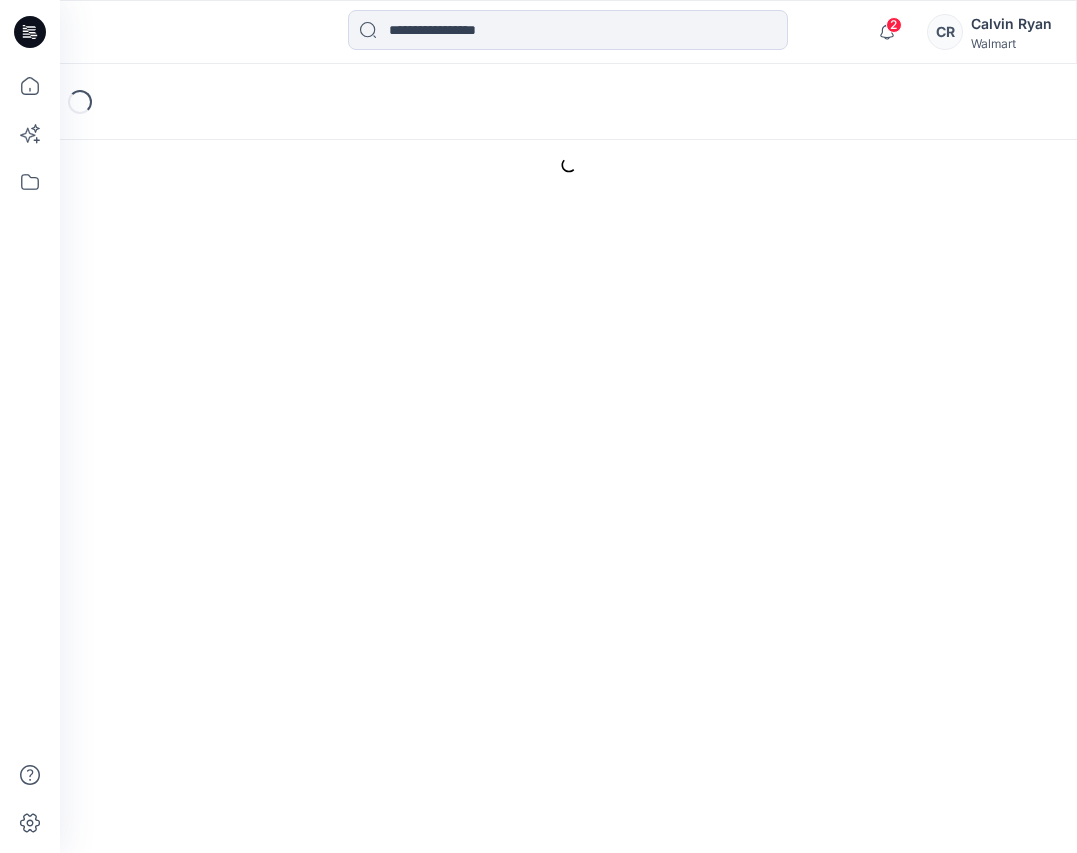 scroll, scrollTop: 0, scrollLeft: 0, axis: both 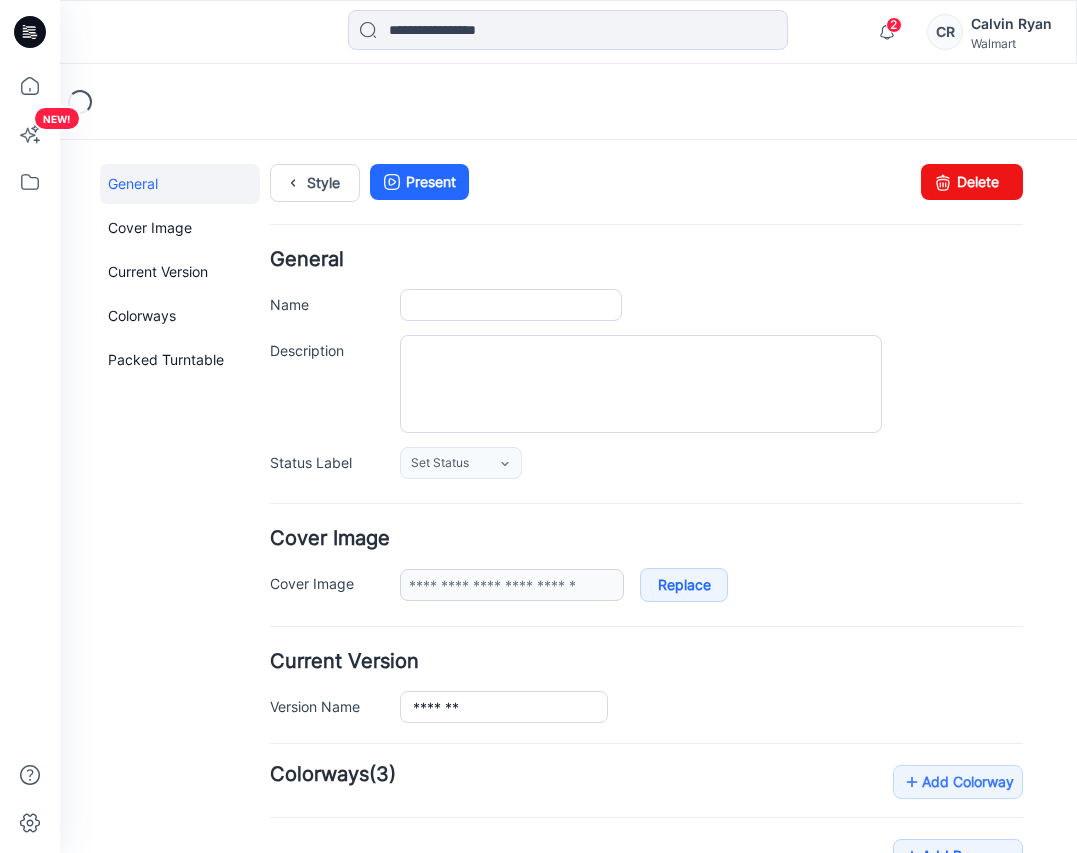 type on "**********" 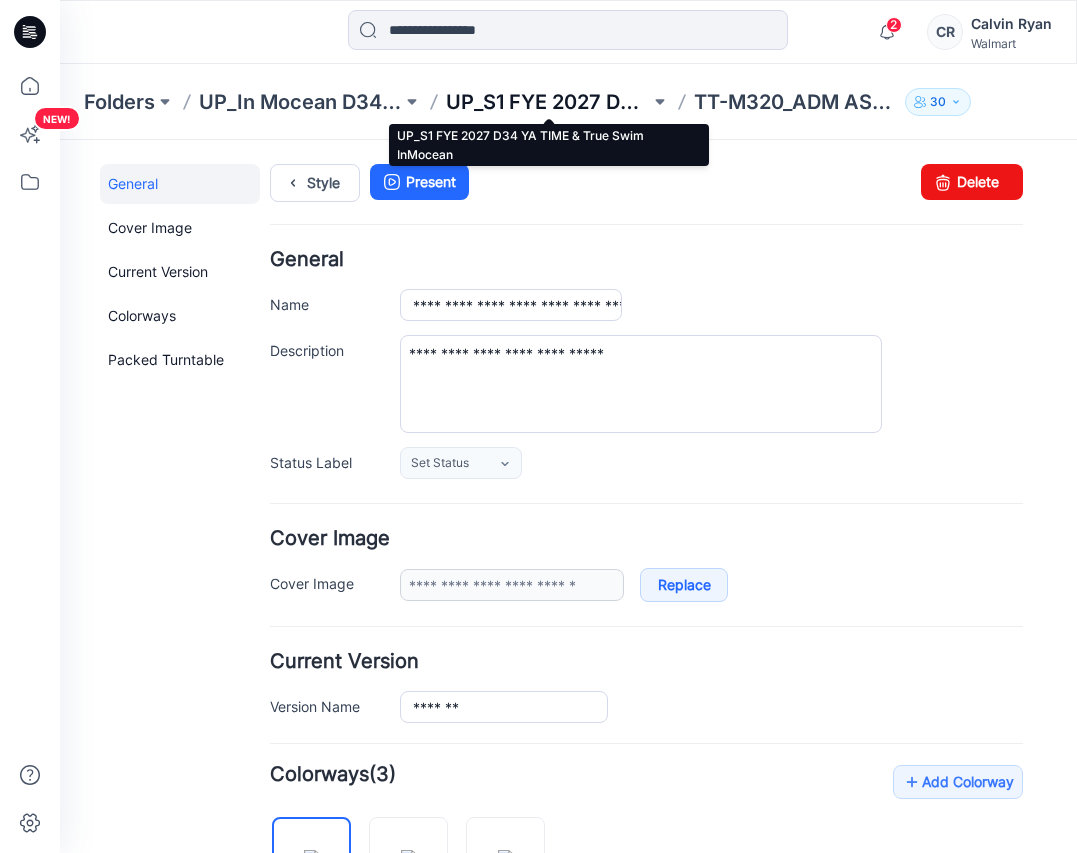 click on "UP_S1 FYE 2027 D34 YA TIME & True Swim InMocean" at bounding box center [547, 102] 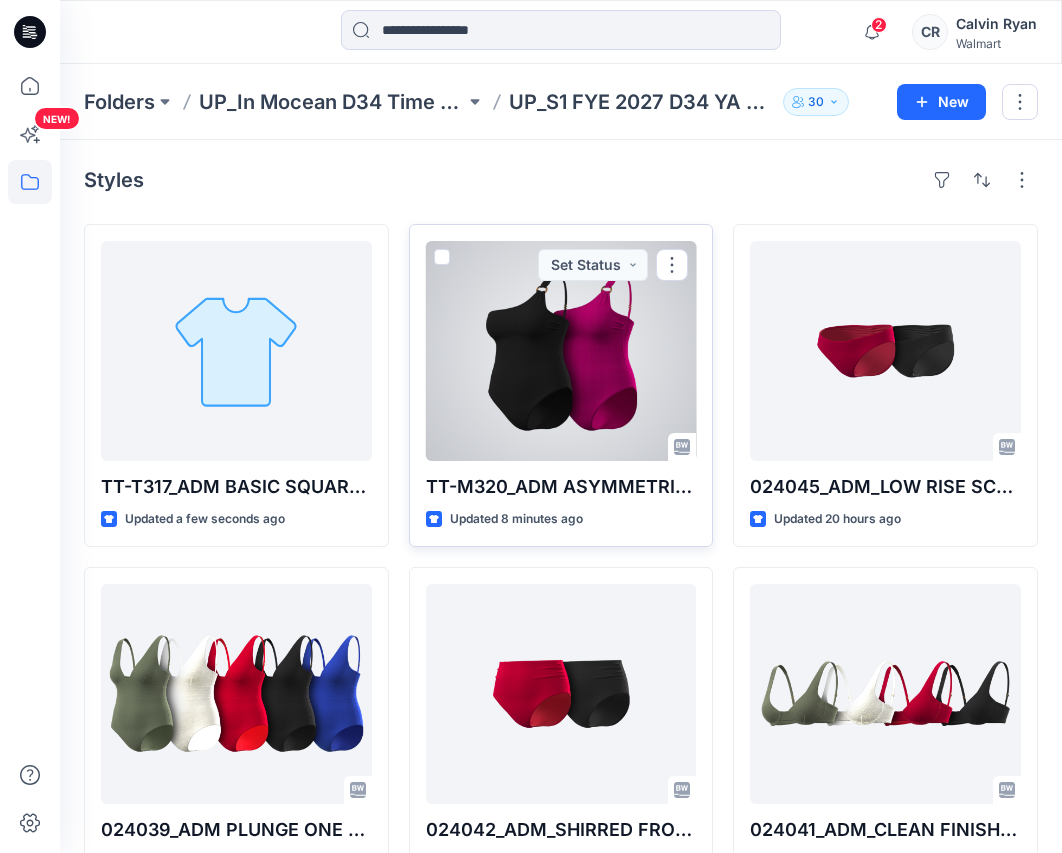 click at bounding box center (561, 351) 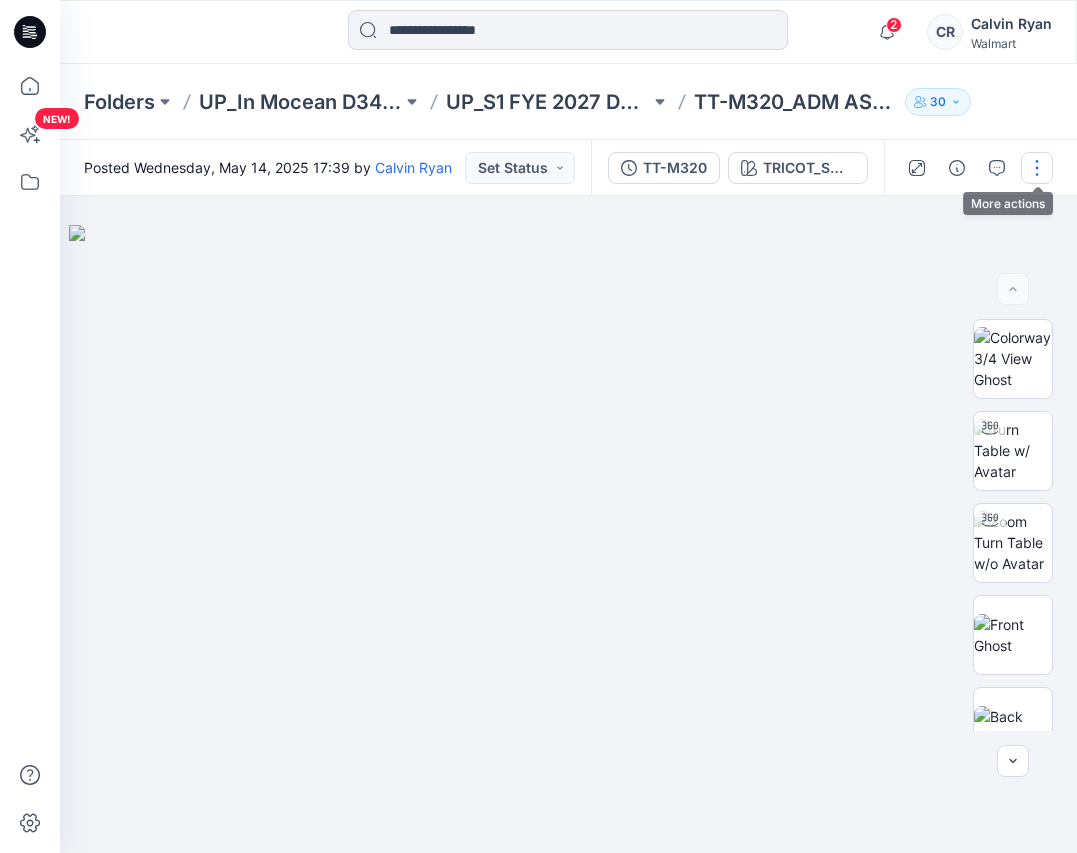 click at bounding box center [1037, 168] 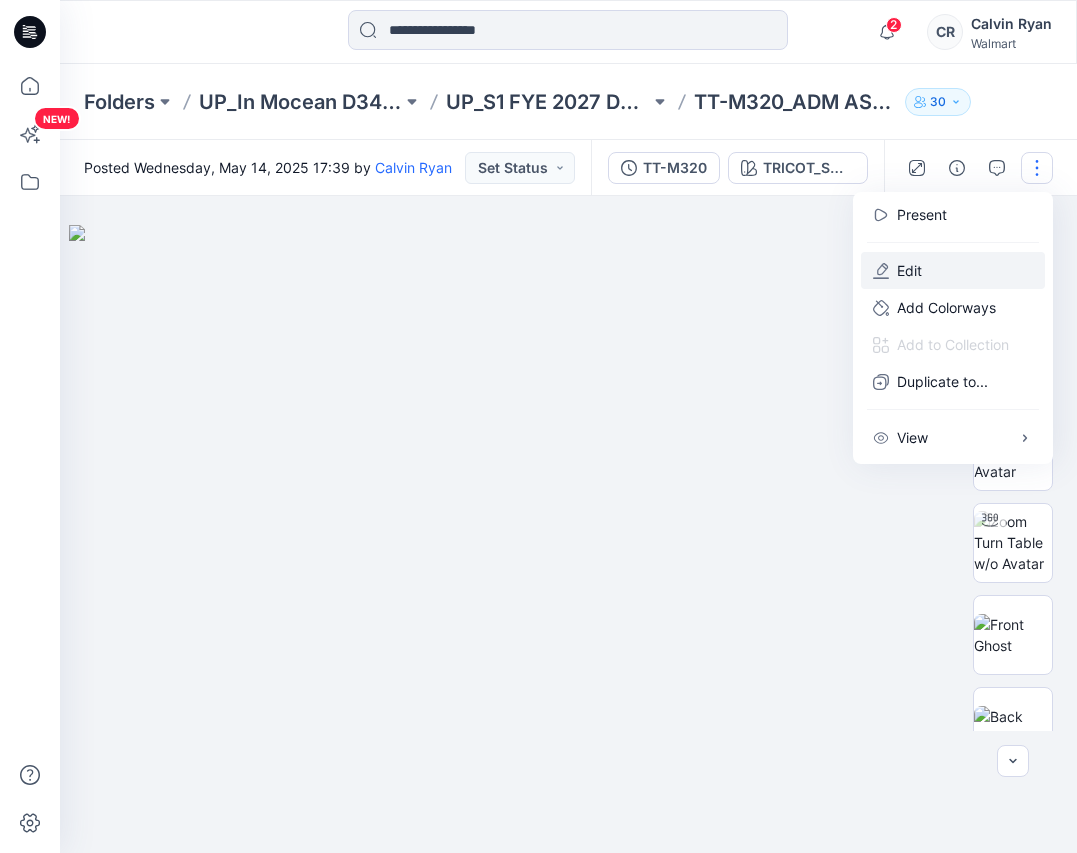 click on "Edit" at bounding box center (909, 270) 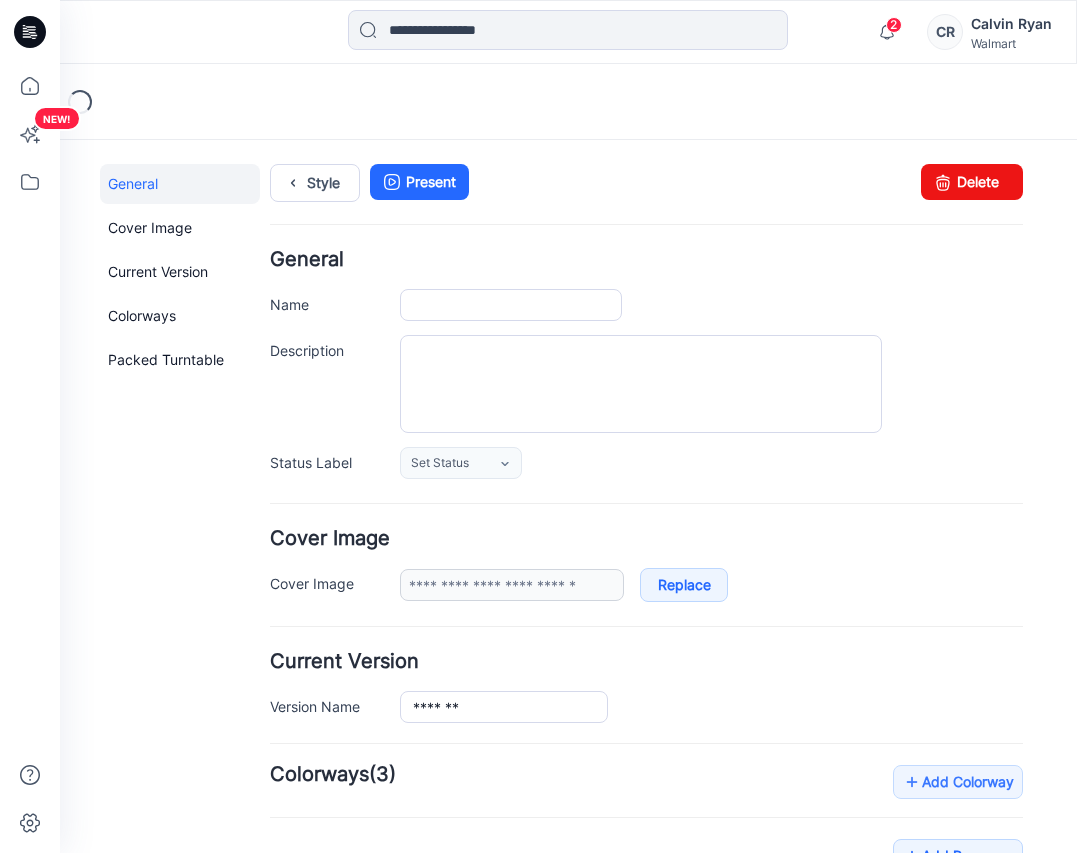scroll, scrollTop: 0, scrollLeft: 0, axis: both 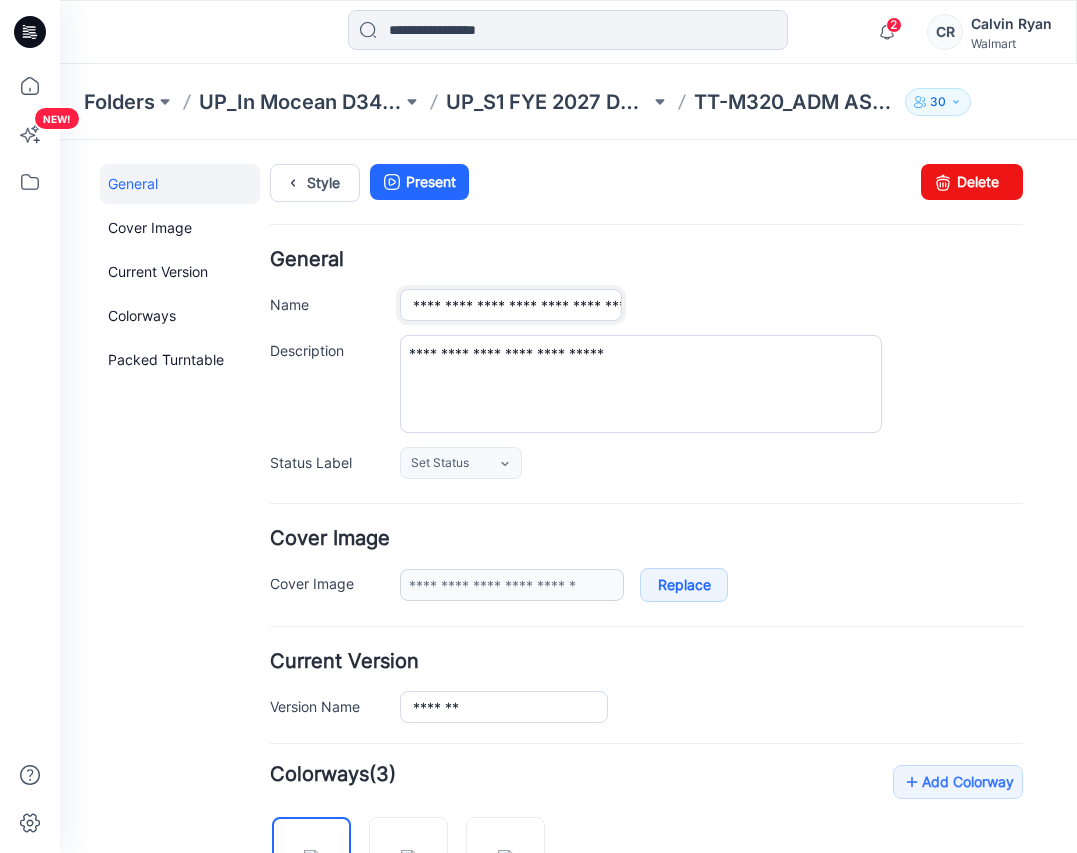 click on "**********" at bounding box center (511, 305) 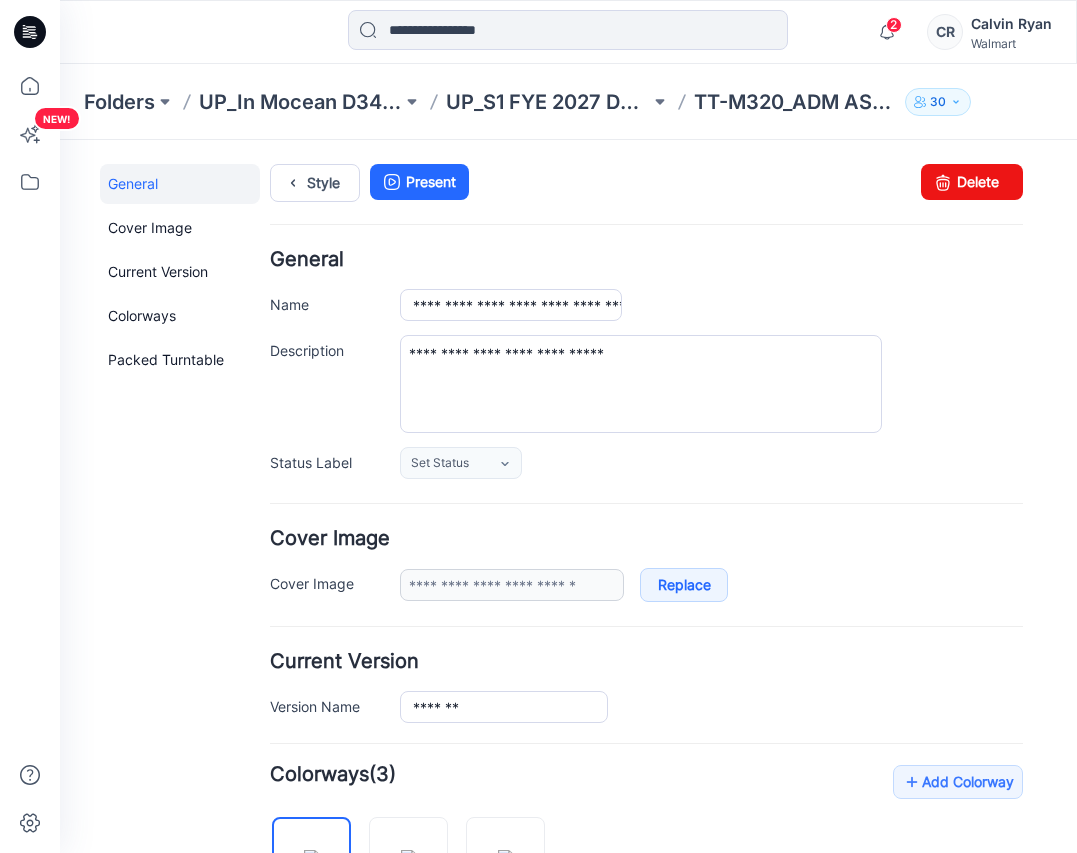 click on "**********" at bounding box center (711, 305) 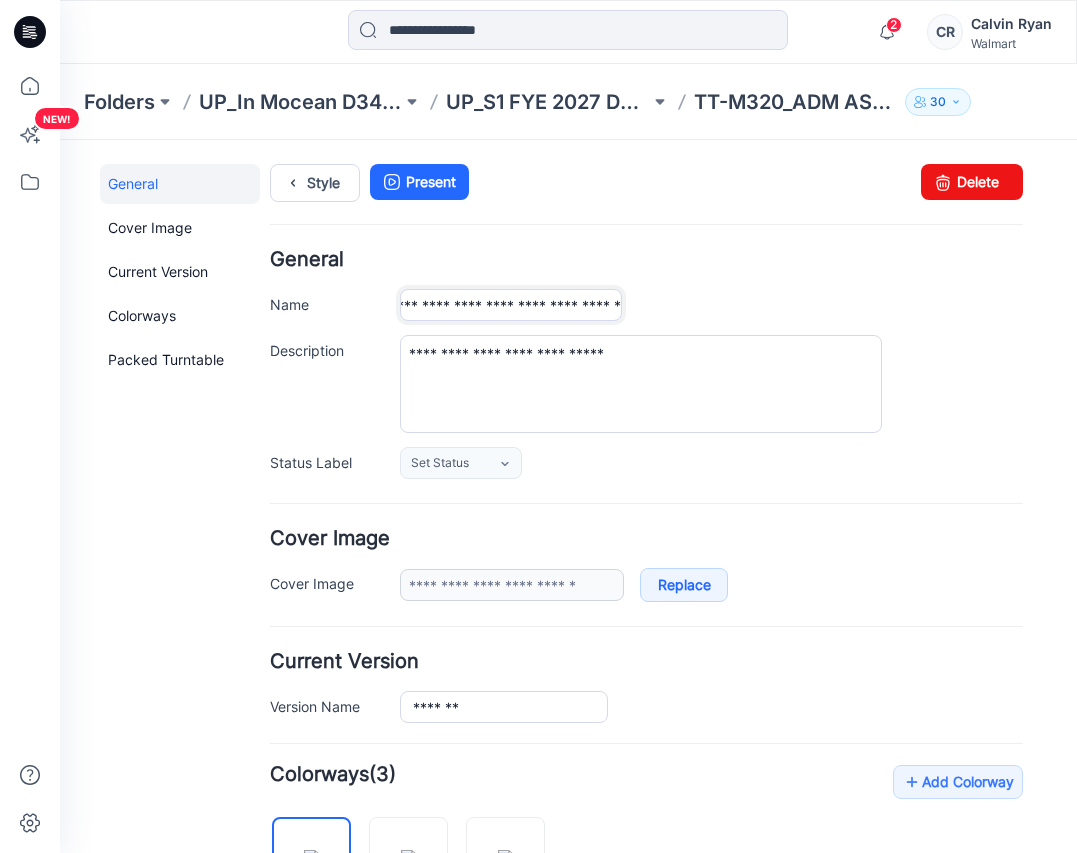 scroll, scrollTop: 0, scrollLeft: 134, axis: horizontal 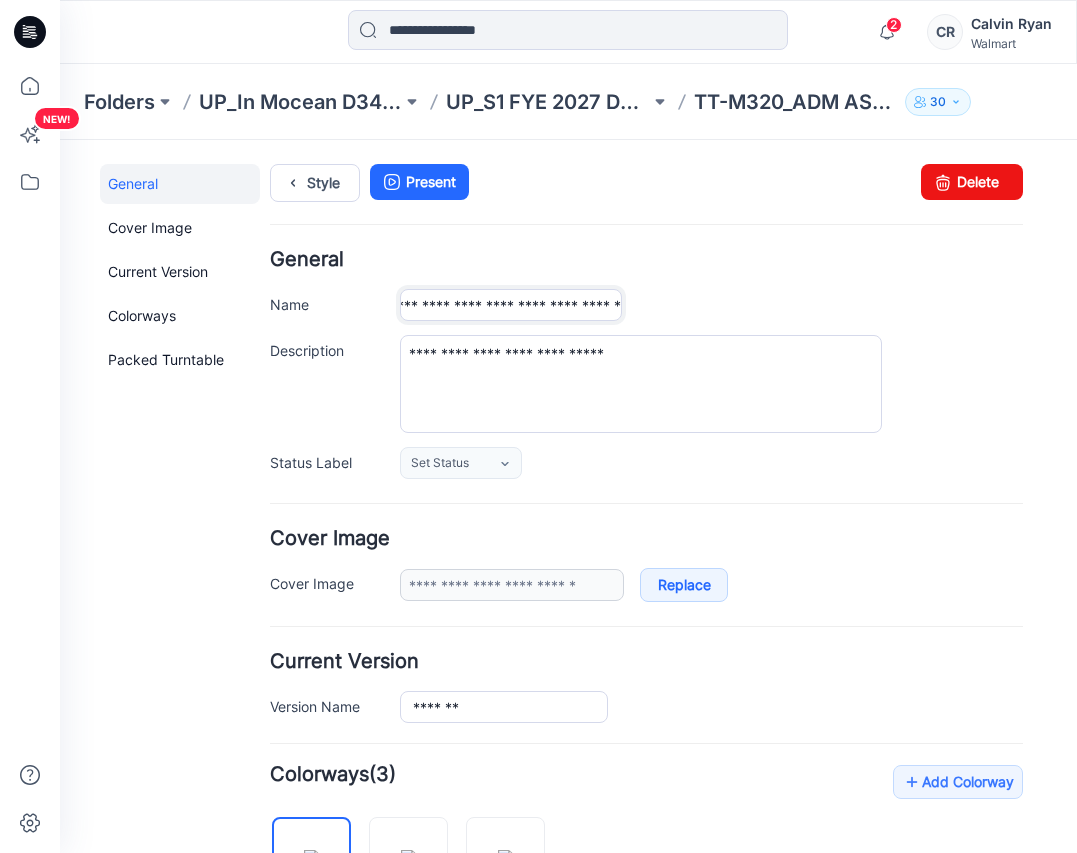drag, startPoint x: 560, startPoint y: 309, endPoint x: 679, endPoint y: 310, distance: 119.0042 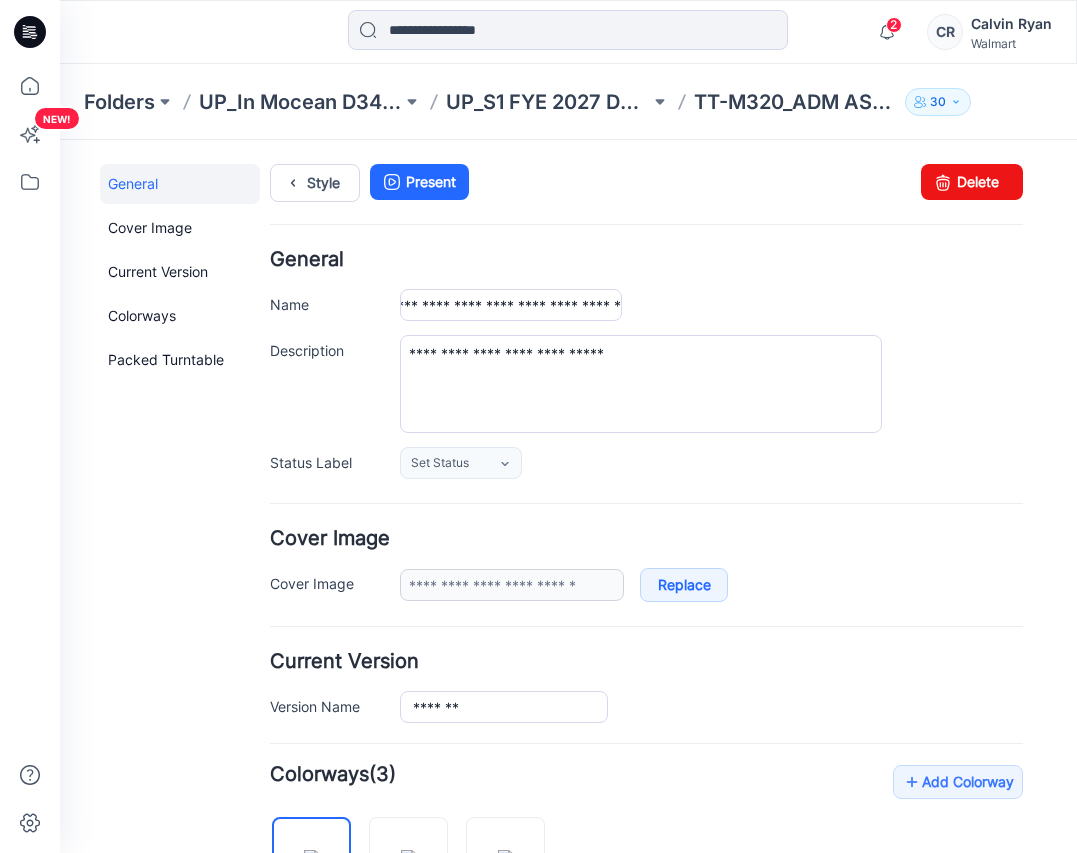 click on "**********" at bounding box center (711, 305) 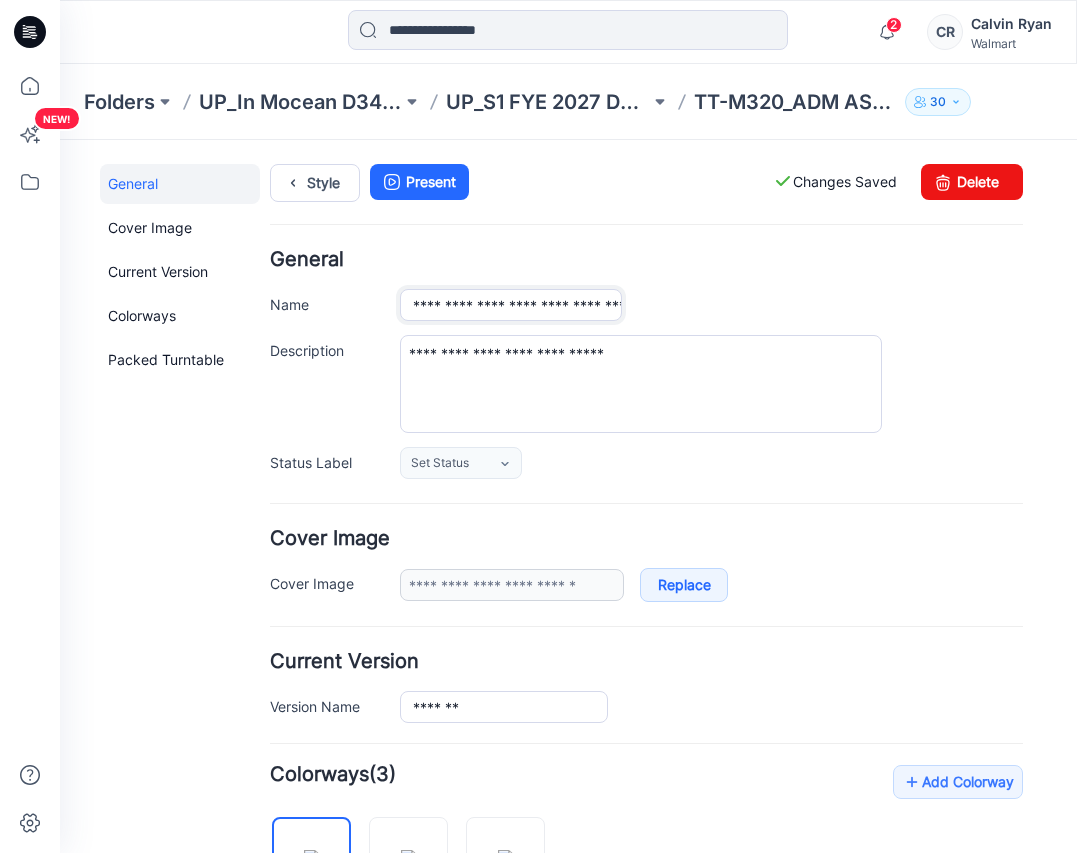 scroll, scrollTop: 0, scrollLeft: 134, axis: horizontal 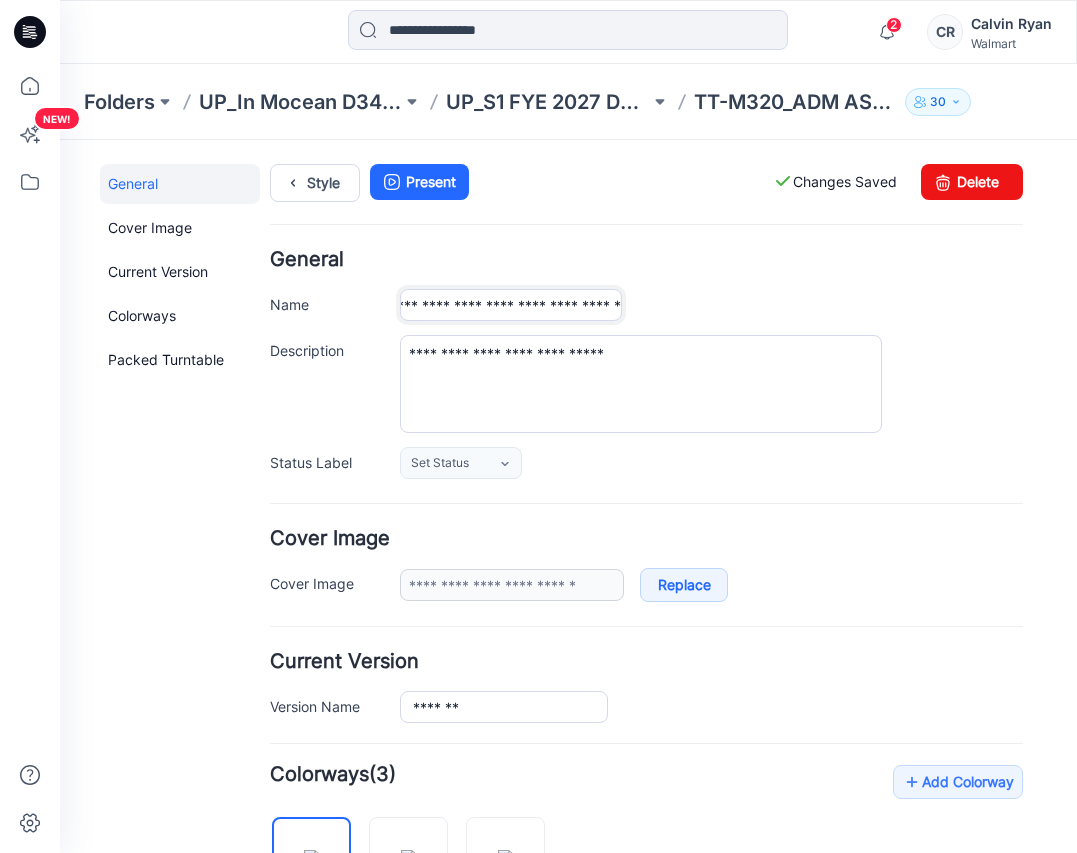 drag, startPoint x: 412, startPoint y: 306, endPoint x: 653, endPoint y: 298, distance: 241.13274 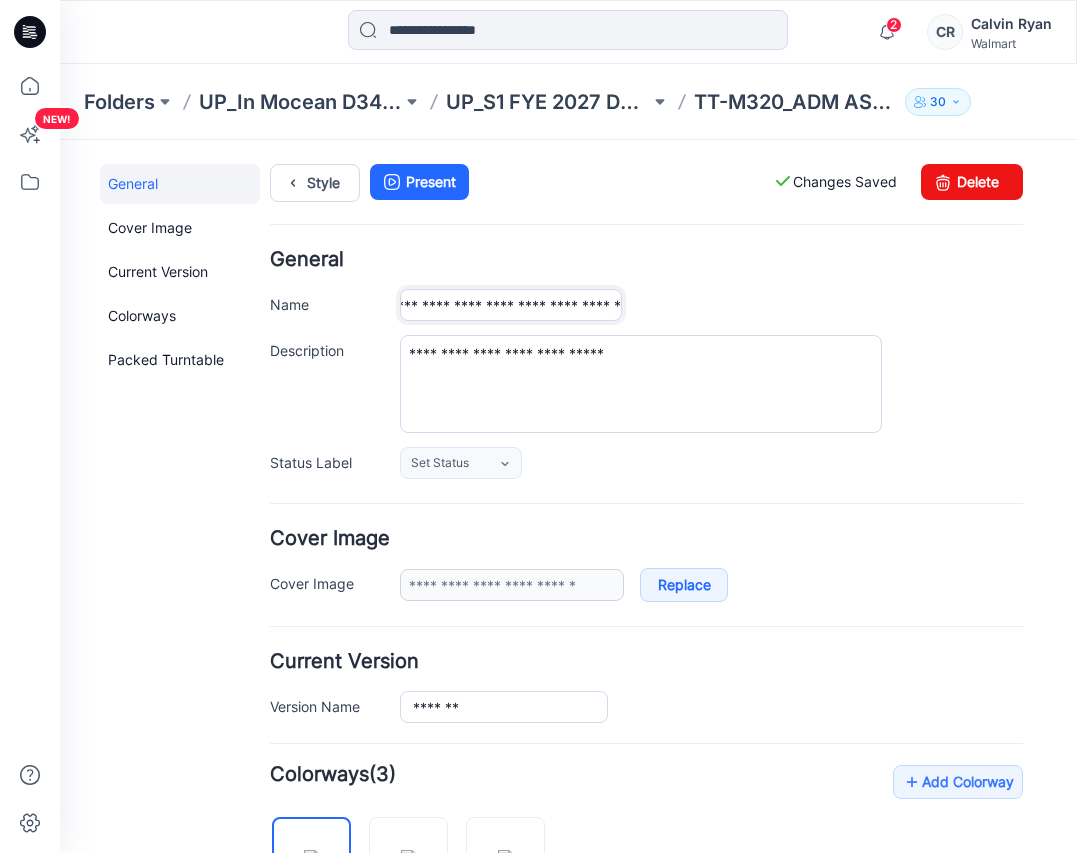 click on "**********" at bounding box center [711, 305] 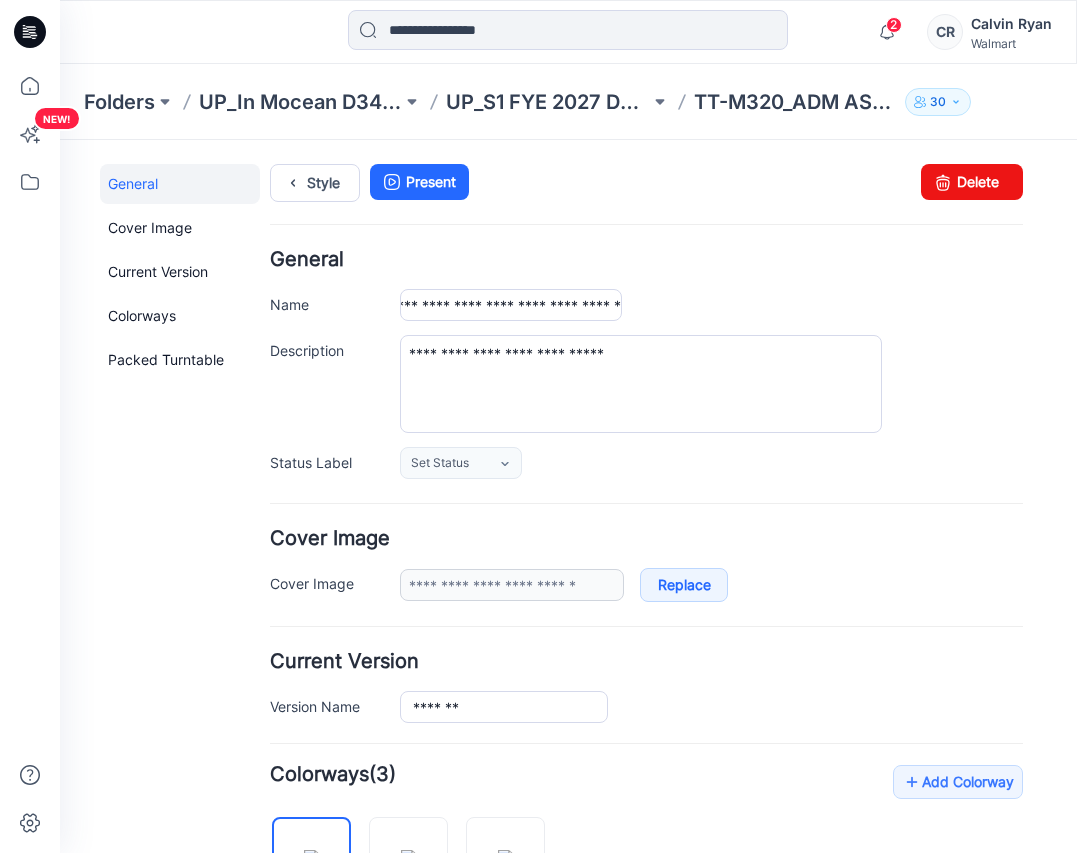 click on "**********" at bounding box center (711, 305) 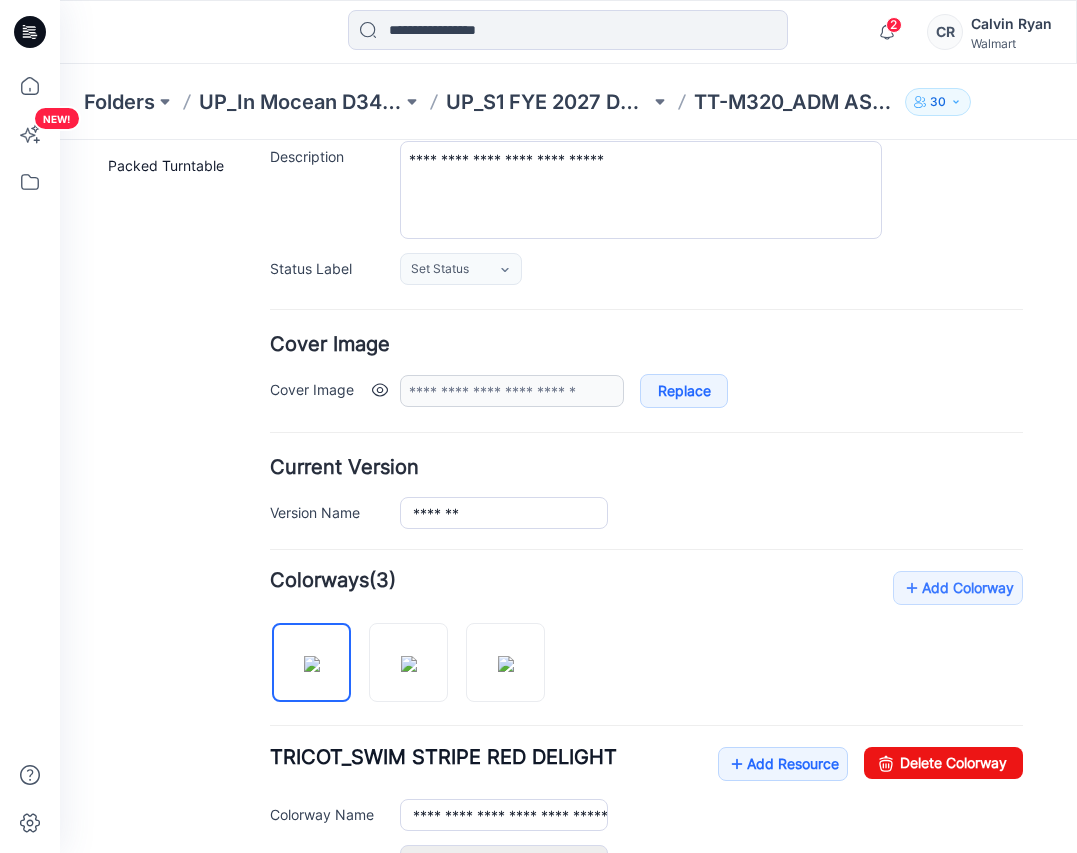 scroll, scrollTop: 200, scrollLeft: 0, axis: vertical 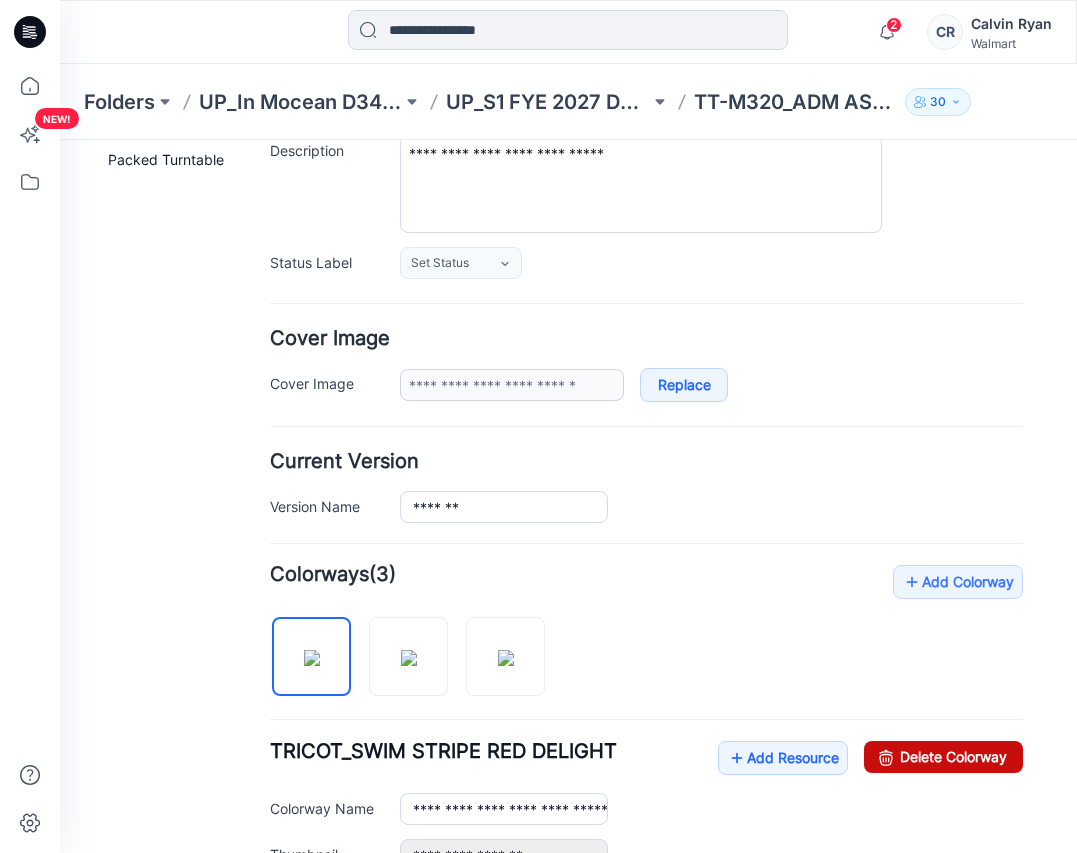 drag, startPoint x: 669, startPoint y: 249, endPoint x: 895, endPoint y: 750, distance: 549.6153 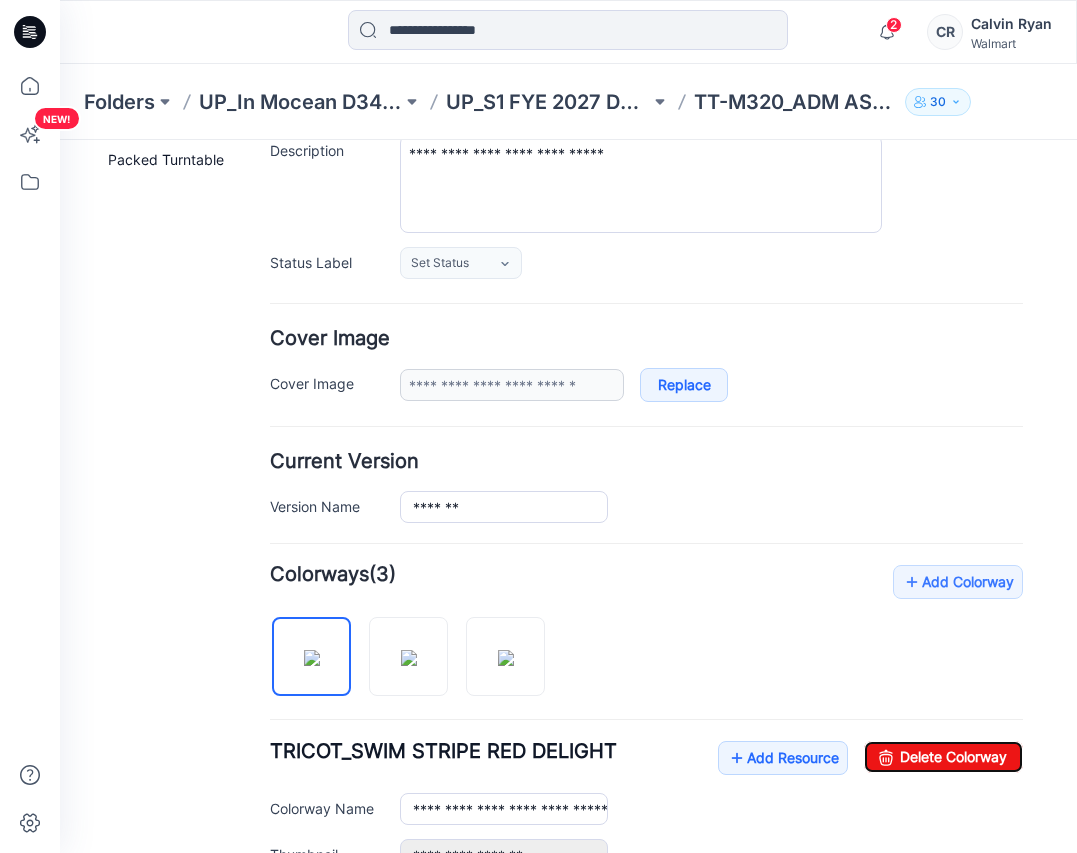 type on "**********" 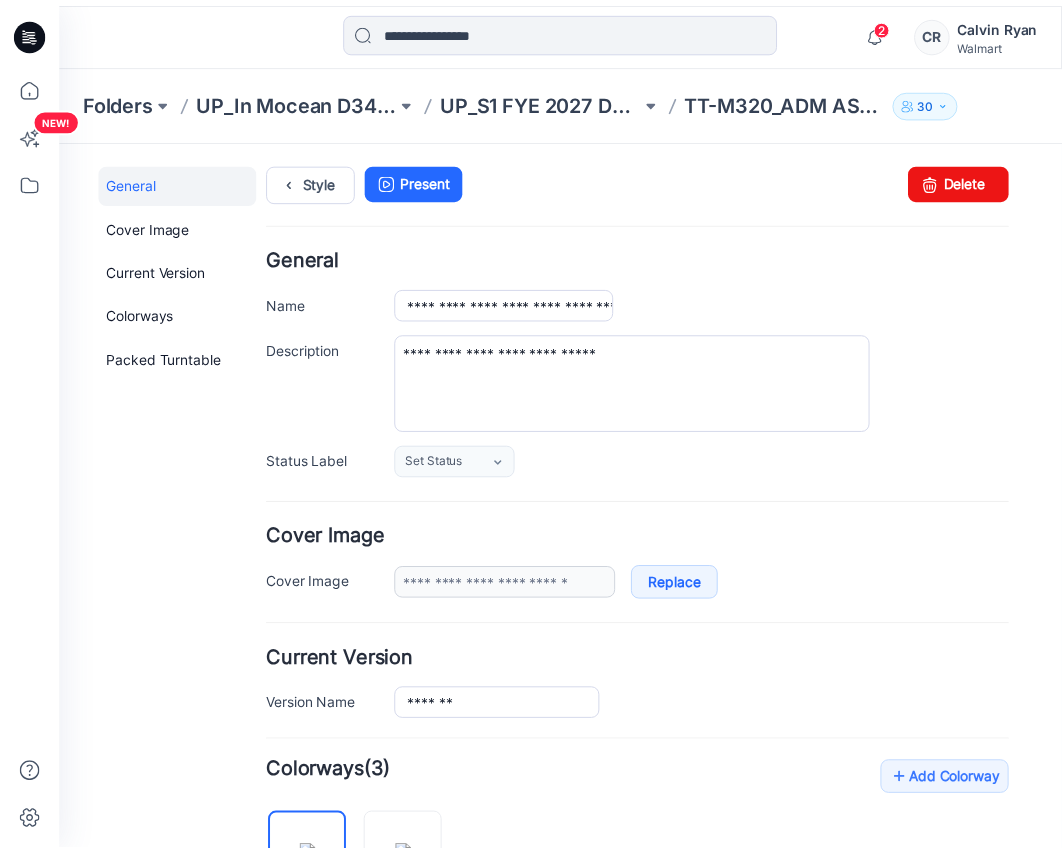 scroll, scrollTop: 0, scrollLeft: 0, axis: both 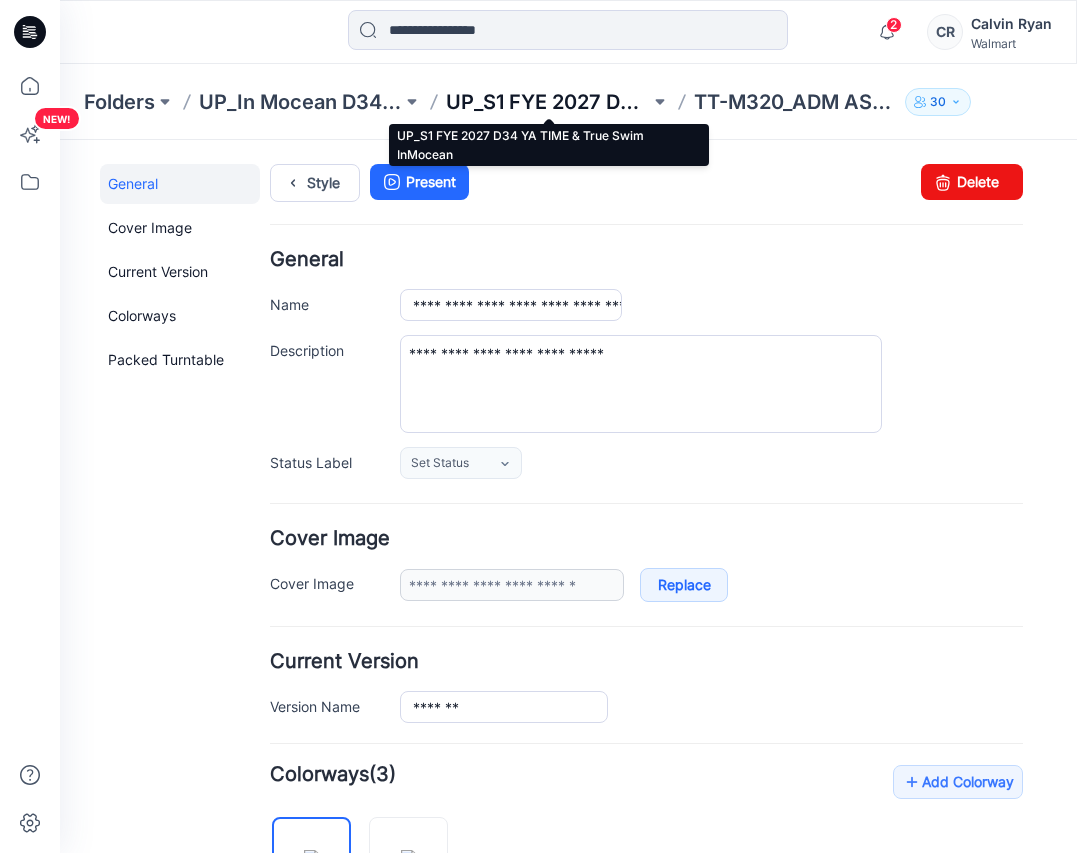 click on "UP_S1 FYE 2027 D34 YA TIME & True Swim InMocean" at bounding box center [547, 102] 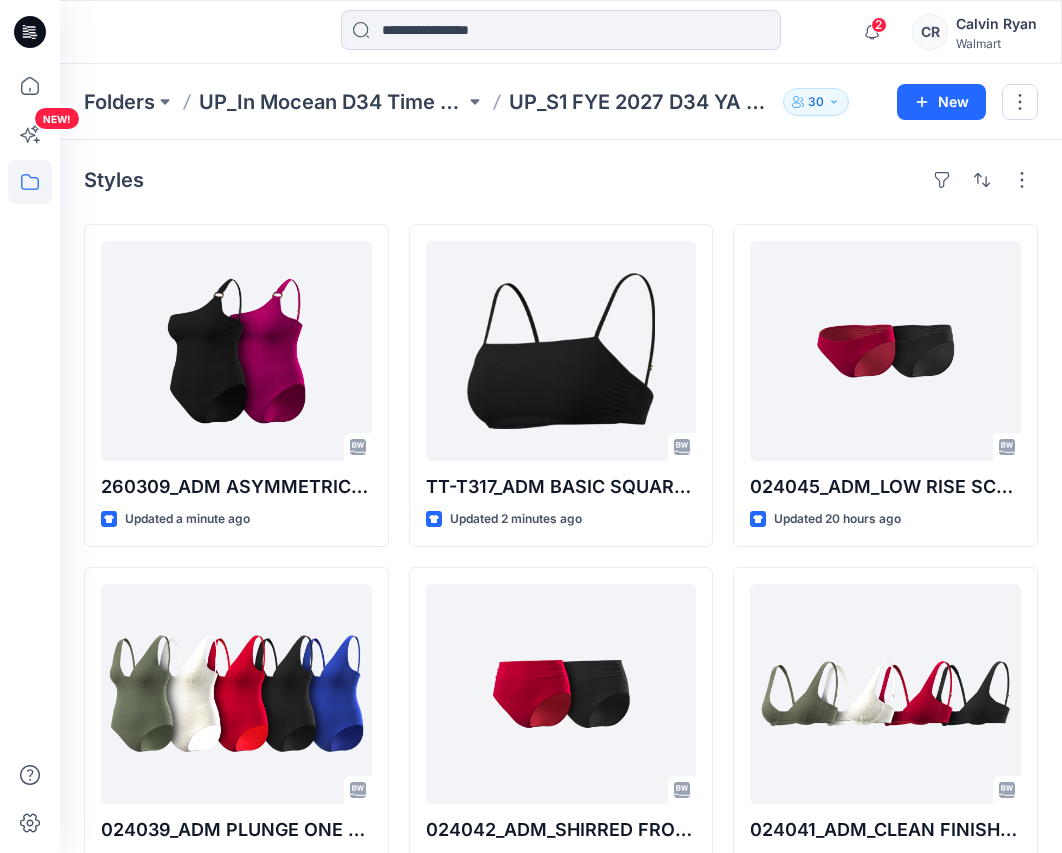 click on "Styles 260309_ADM ASYMMETRICAL OS RING ONE PIECE Updated a minute ago 024039_ADM PLUNGE ONE PIECE REGULAR LEG BIKINI Updated 20 hours ago 024034_ADM_Basic Midrise Bottom Updated a day ago 024044_ADM UNDERWIRE BRA Updated 3 months ago TT-T317_ADM BASIC SQUARE NECK BRA Updated 2 minutes ago 024042_ADM_SHIRRED FRONT HIGH WAIST BOTTOM Updated 20 hours ago 024036_024037_ADM SEAMED TALL TRI AND SLIT HIGH WAIST SWIM SKIRT Updated 3 months ago 024040_ADM PRINCESS SEAM SQUARE NECK ONE PIECE MID LEG BIKINI Updated 3 months ago 024045_ADM_LOW RISE SCOOP BOTTOM MID LEG BIKINI Updated 20 hours ago 024041_ADM_CLEAN FINISH BASIC UNDERWIRE BRA Updated 20 hours ago 024043_ADM HIGH WAIST BOY SHORT Updated 3 months ago 024049_ADM CLEAN FINISH HIGH RISE Updated 3 months ago Loading..." at bounding box center [561, 905] 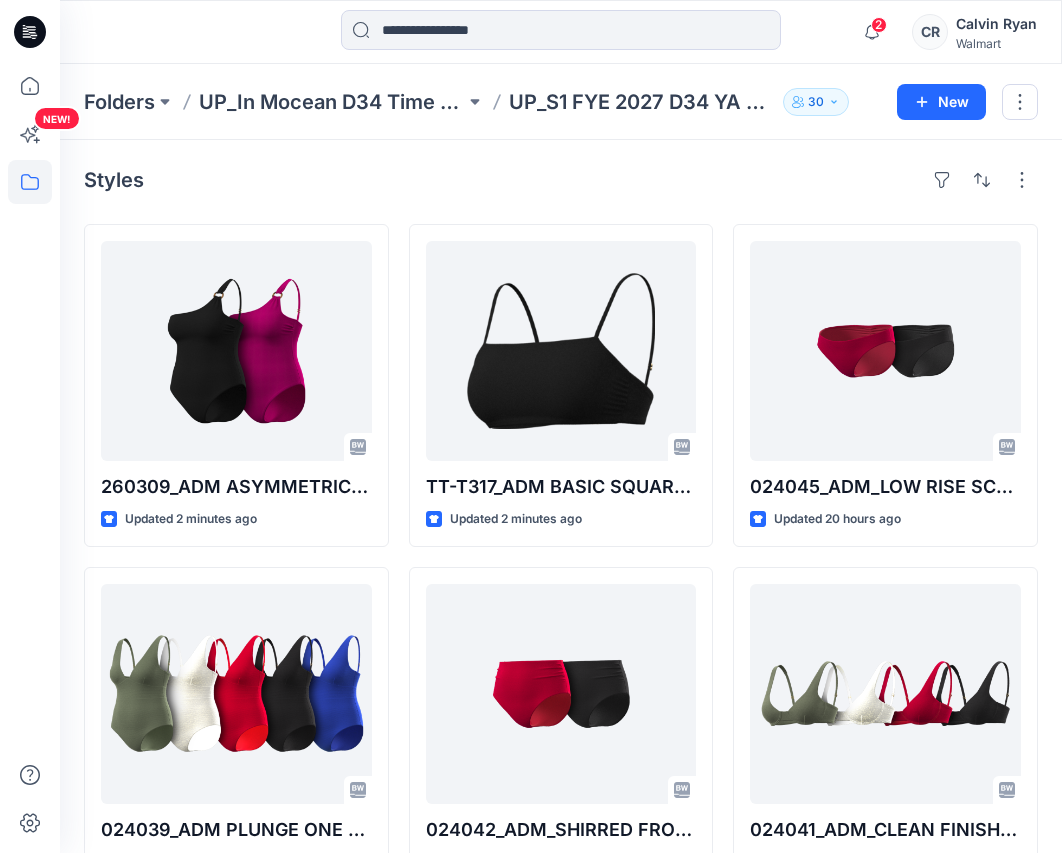 click on "Styles 260309_ADM ASYMMETRICAL OS RING ONE PIECE Updated 2 minutes ago 024039_ADM PLUNGE ONE PIECE REGULAR LEG BIKINI Updated 20 hours ago 024034_ADM_Basic Midrise Bottom Updated a day ago 024044_ADM UNDERWIRE BRA Updated 3 months ago TT-T317_ADM BASIC SQUARE NECK BRA Updated 2 minutes ago 024042_ADM_SHIRRED FRONT HIGH WAIST BOTTOM Updated 20 hours ago 024036_024037_ADM SEAMED TALL TRI AND SLIT HIGH WAIST SWIM SKIRT Updated 3 months ago 024040_ADM PRINCESS SEAM SQUARE NECK ONE PIECE MID LEG BIKINI Updated 3 months ago 024045_ADM_LOW RISE SCOOP BOTTOM MID LEG BIKINI Updated 20 hours ago 024041_ADM_CLEAN FINISH BASIC UNDERWIRE BRA Updated 20 hours ago 024043_ADM HIGH WAIST BOY SHORT Updated 3 months ago 024049_ADM CLEAN FINISH HIGH RISE Updated 3 months ago Loading..." at bounding box center [561, 905] 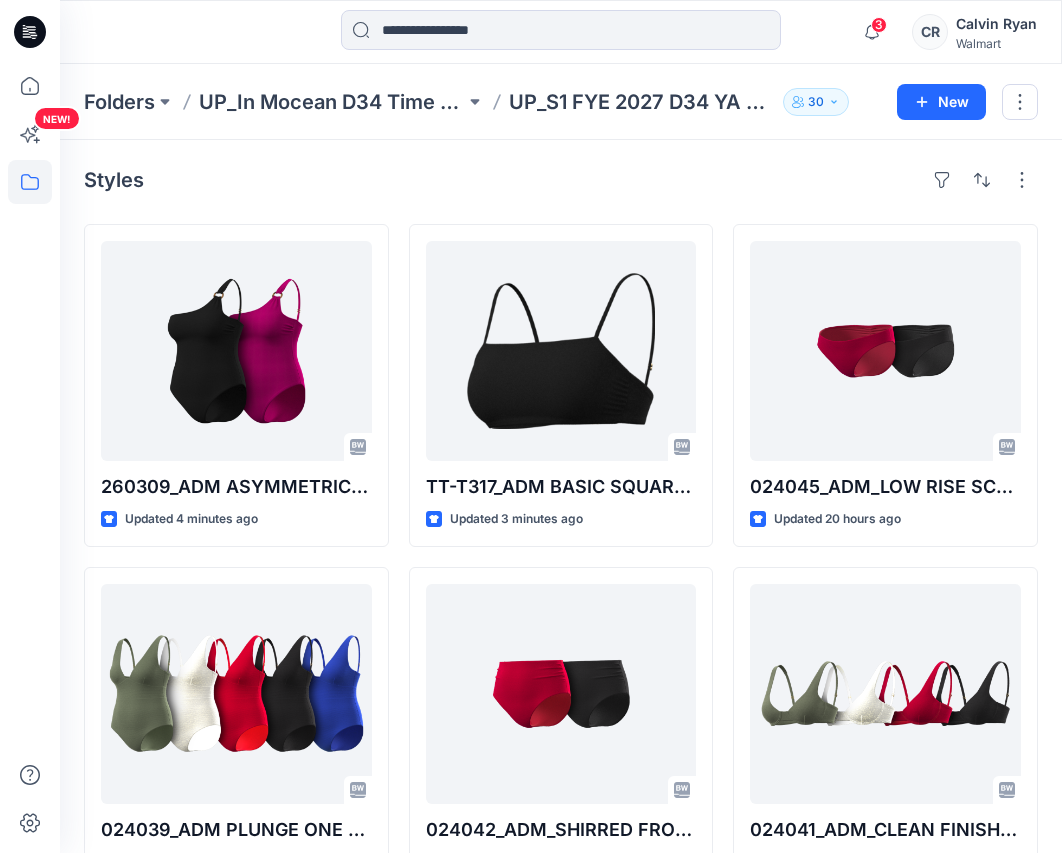 click on "Styles 260309_ADM ASYMMETRICAL OS RING ONE PIECE Updated 4 minutes ago 024039_ADM PLUNGE ONE PIECE REGULAR LEG BIKINI Updated 20 hours ago 024034_ADM_Basic Midrise Bottom Updated a day ago 024044_ADM UNDERWIRE BRA Updated 3 months ago TT-T317_ADM BASIC SQUARE NECK BRA Updated 3 minutes ago 024042_ADM_SHIRRED FRONT HIGH WAIST BOTTOM Updated 20 hours ago 024036_024037_ADM SEAMED TALL TRI AND SLIT HIGH WAIST SWIM SKIRT Updated 3 months ago 024040_ADM PRINCESS SEAM SQUARE NECK ONE PIECE MID LEG BIKINI Updated 3 months ago 024045_ADM_LOW RISE SCOOP BOTTOM MID LEG BIKINI Updated 20 hours ago 024041_ADM_CLEAN FINISH BASIC UNDERWIRE BRA Updated 20 hours ago 024043_ADM HIGH WAIST BOY SHORT Updated 3 months ago 024049_ADM CLEAN FINISH HIGH RISE Updated 3 months ago Loading..." at bounding box center (561, 905) 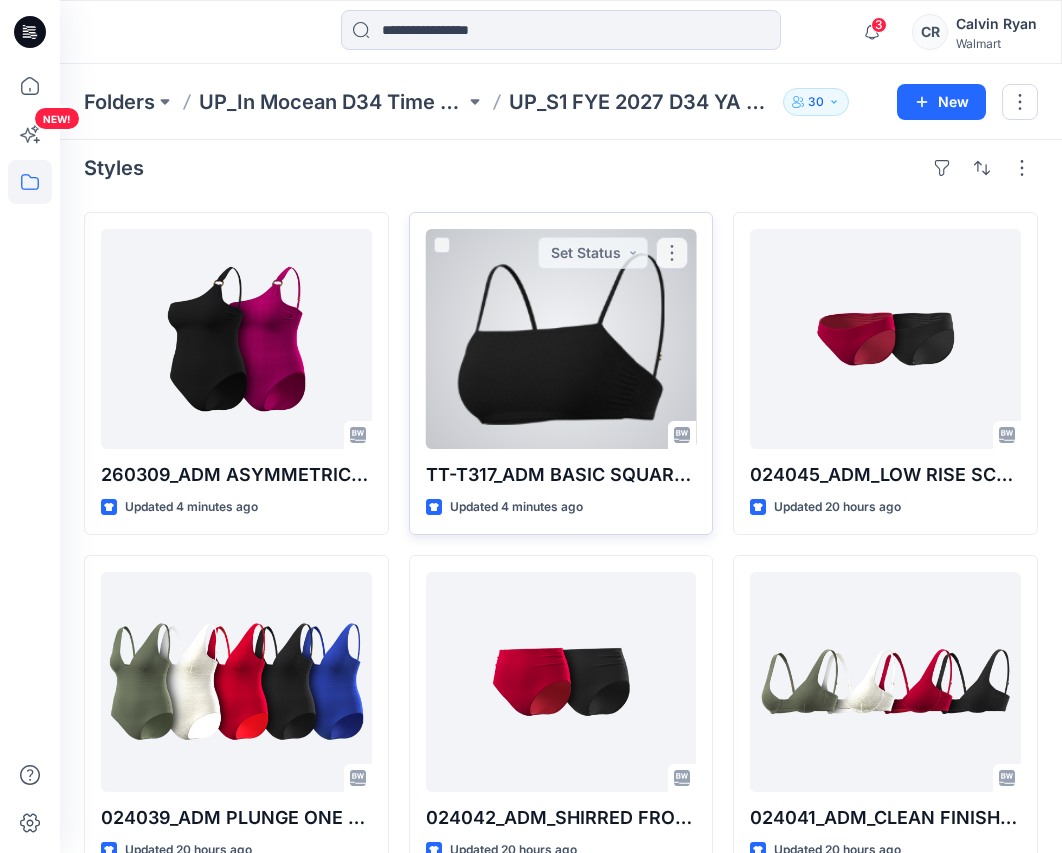 scroll, scrollTop: 0, scrollLeft: 0, axis: both 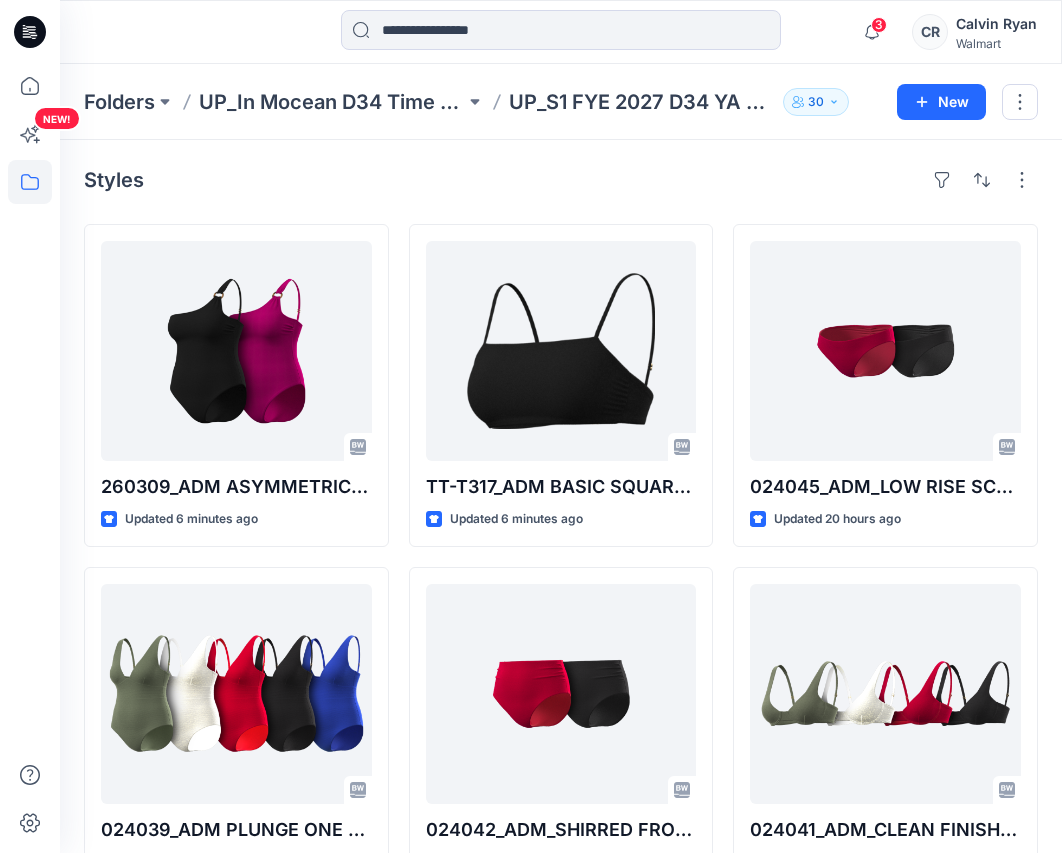 drag, startPoint x: 508, startPoint y: 208, endPoint x: 509, endPoint y: 189, distance: 19.026299 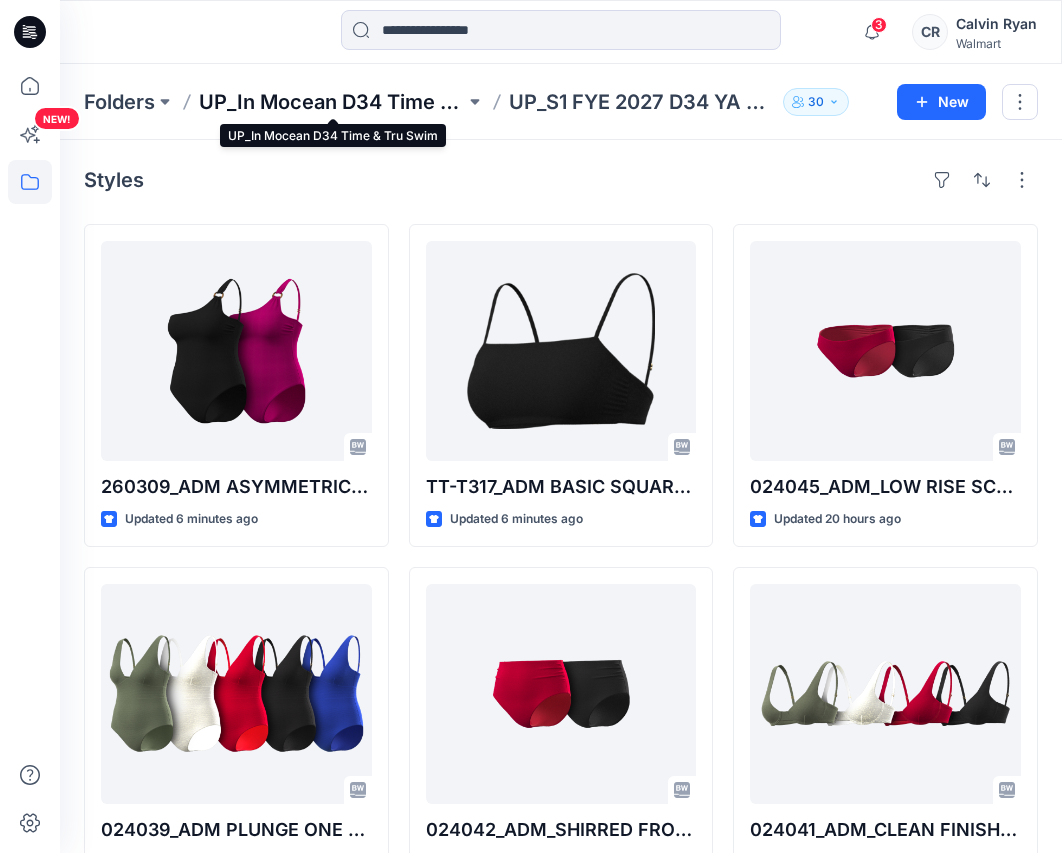 click on "UP_In Mocean D34 Time & Tru Swim" at bounding box center (332, 102) 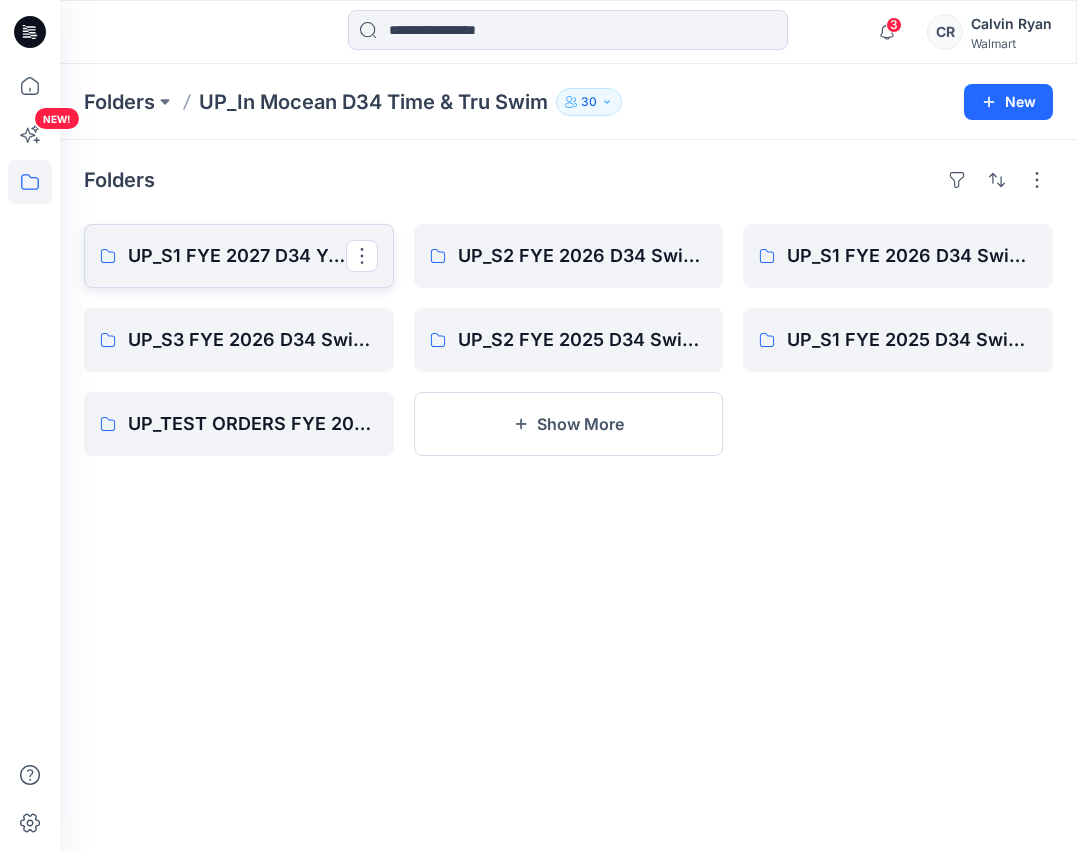 click on "UP_S1 FYE 2027 D34 YA TIME & True Swim InMocean" at bounding box center [237, 256] 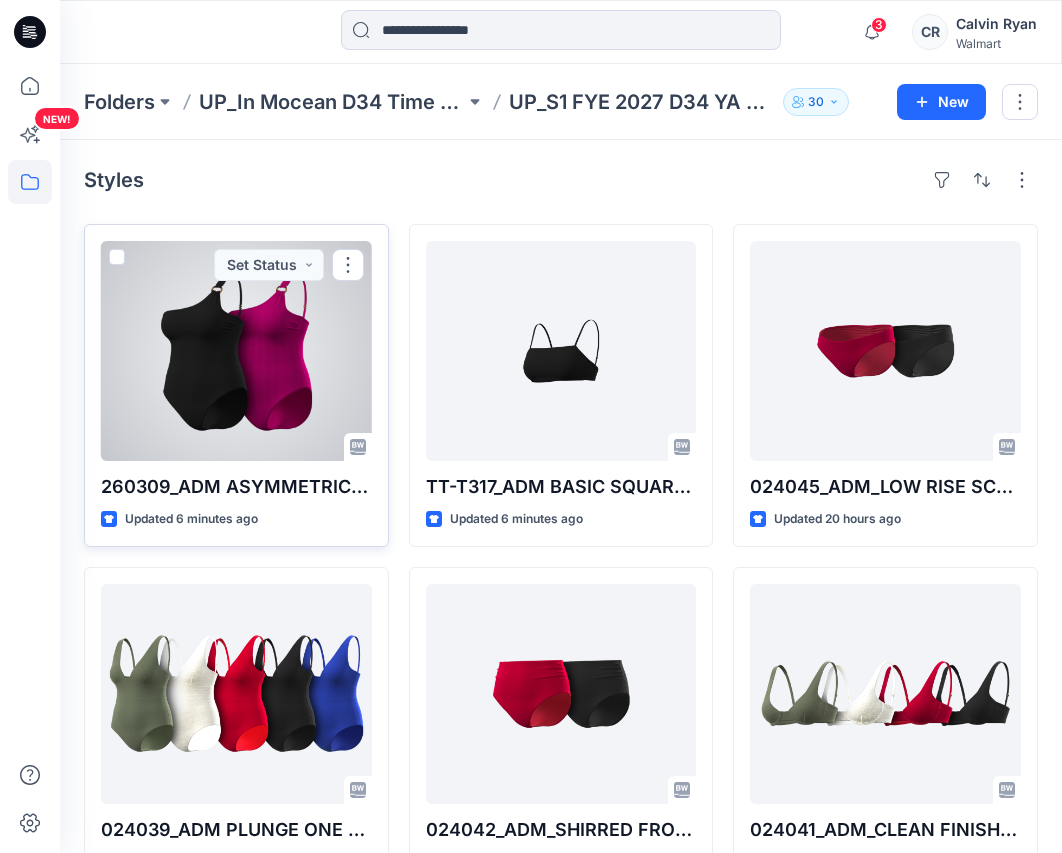 click at bounding box center [236, 351] 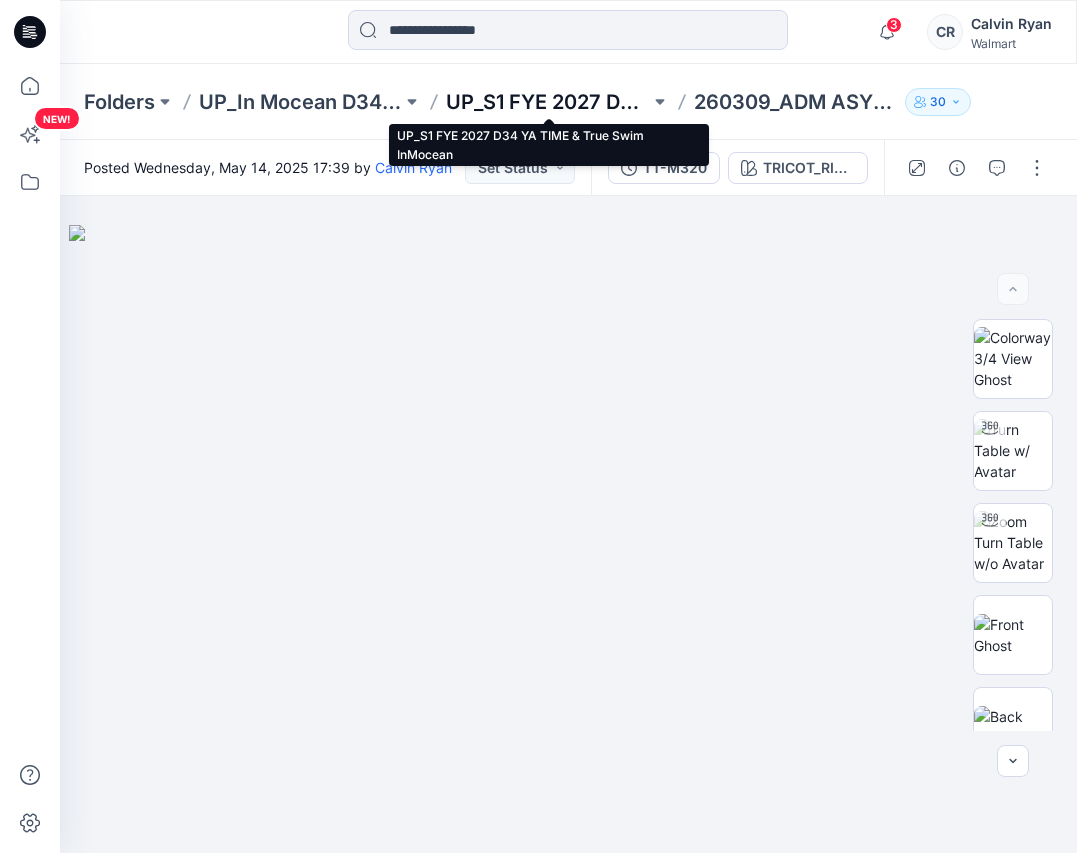 click on "UP_S1 FYE 2027 D34 YA TIME & True Swim InMocean" at bounding box center (547, 102) 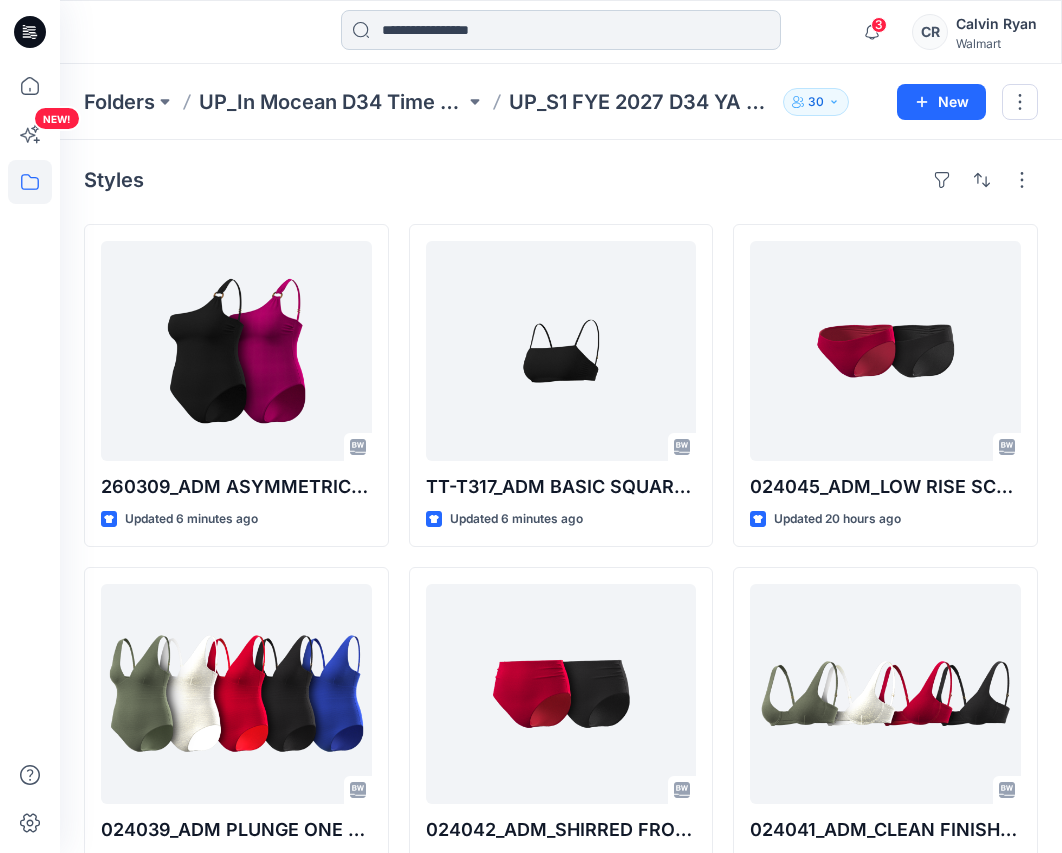 click at bounding box center [561, 30] 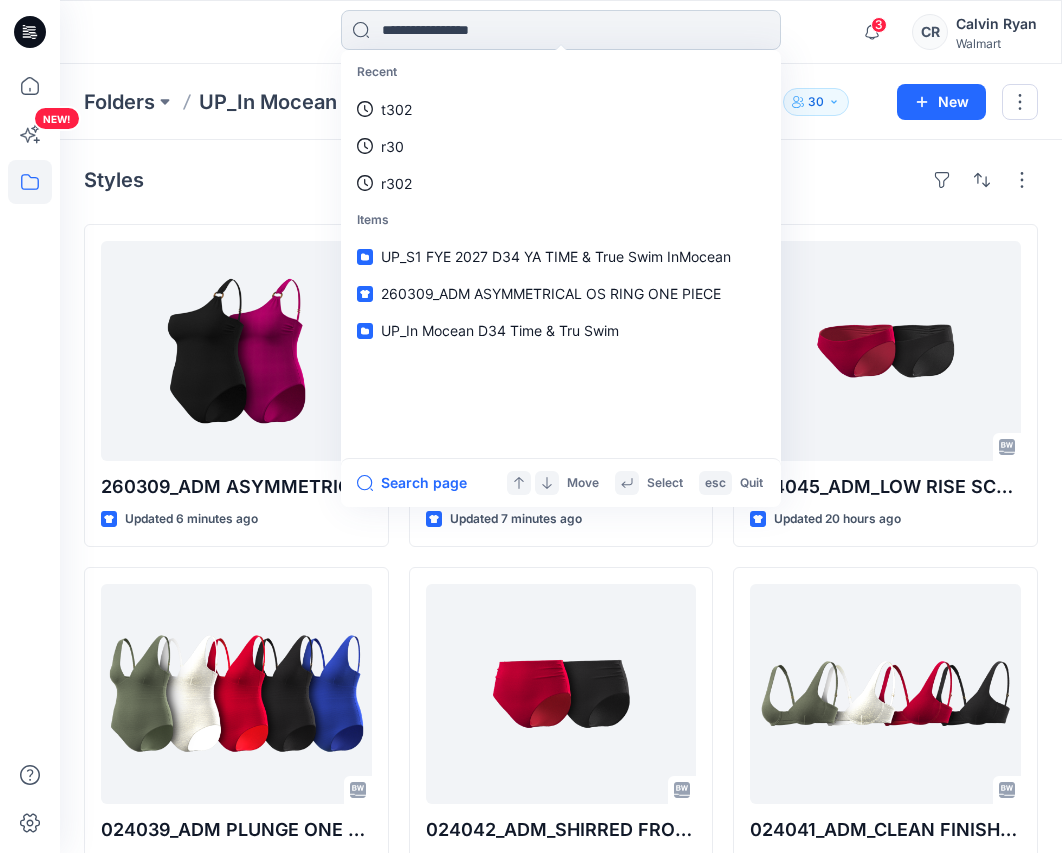 click at bounding box center (561, 30) 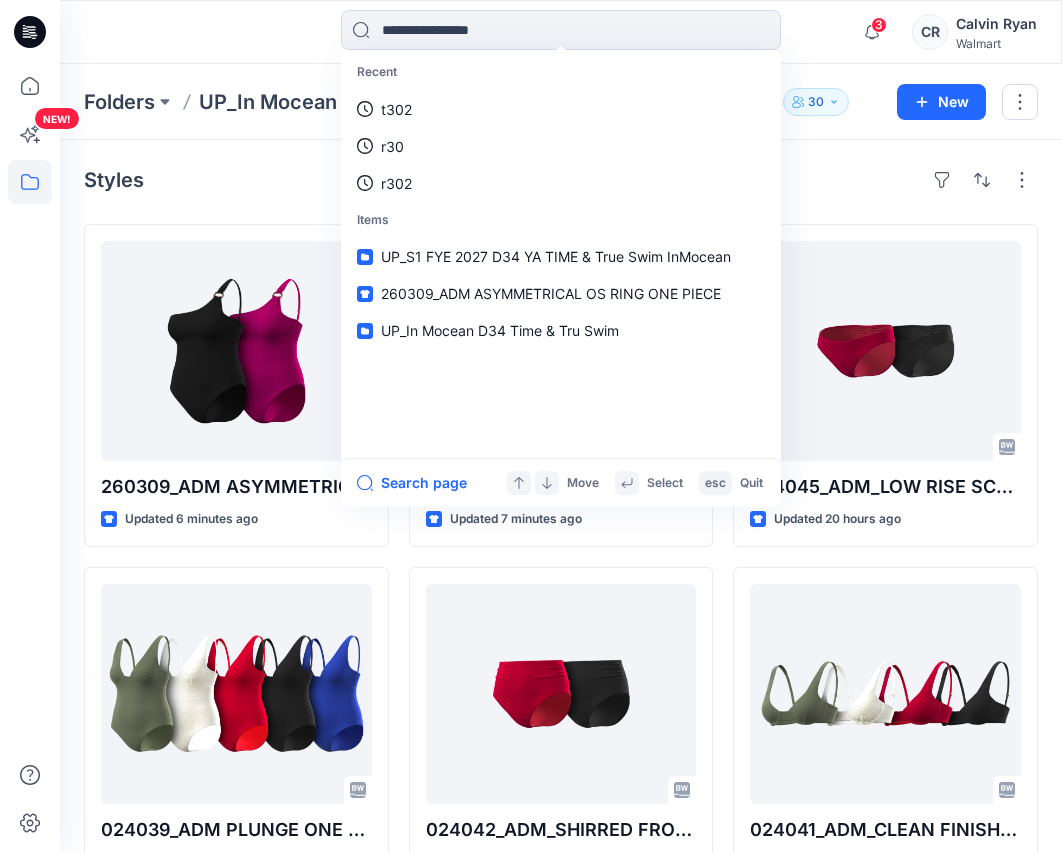 click on "Styles 260309_ADM ASYMMETRICAL OS RING ONE PIECE Updated 6 minutes ago 024039_ADM PLUNGE ONE PIECE REGULAR LEG BIKINI Updated 20 hours ago 024034_ADM_Basic Midrise Bottom Updated a day ago 024044_ADM UNDERWIRE BRA Updated 3 months ago TT-T317_ADM BASIC SQUARE NECK BRA Updated 7 minutes ago 024042_ADM_SHIRRED FRONT HIGH WAIST BOTTOM Updated 20 hours ago 024036_024037_ADM SEAMED TALL TRI AND SLIT HIGH WAIST SWIM SKIRT Updated 3 months ago 024040_ADM PRINCESS SEAM SQUARE NECK ONE PIECE MID LEG BIKINI Updated 3 months ago 024045_ADM_LOW RISE SCOOP BOTTOM MID LEG BIKINI Updated 20 hours ago 024041_ADM_CLEAN FINISH BASIC UNDERWIRE BRA Updated 20 hours ago 024043_ADM HIGH WAIST BOY SHORT Updated 3 months ago 024049_ADM CLEAN FINISH HIGH RISE Updated 3 months ago Loading..." at bounding box center [561, 905] 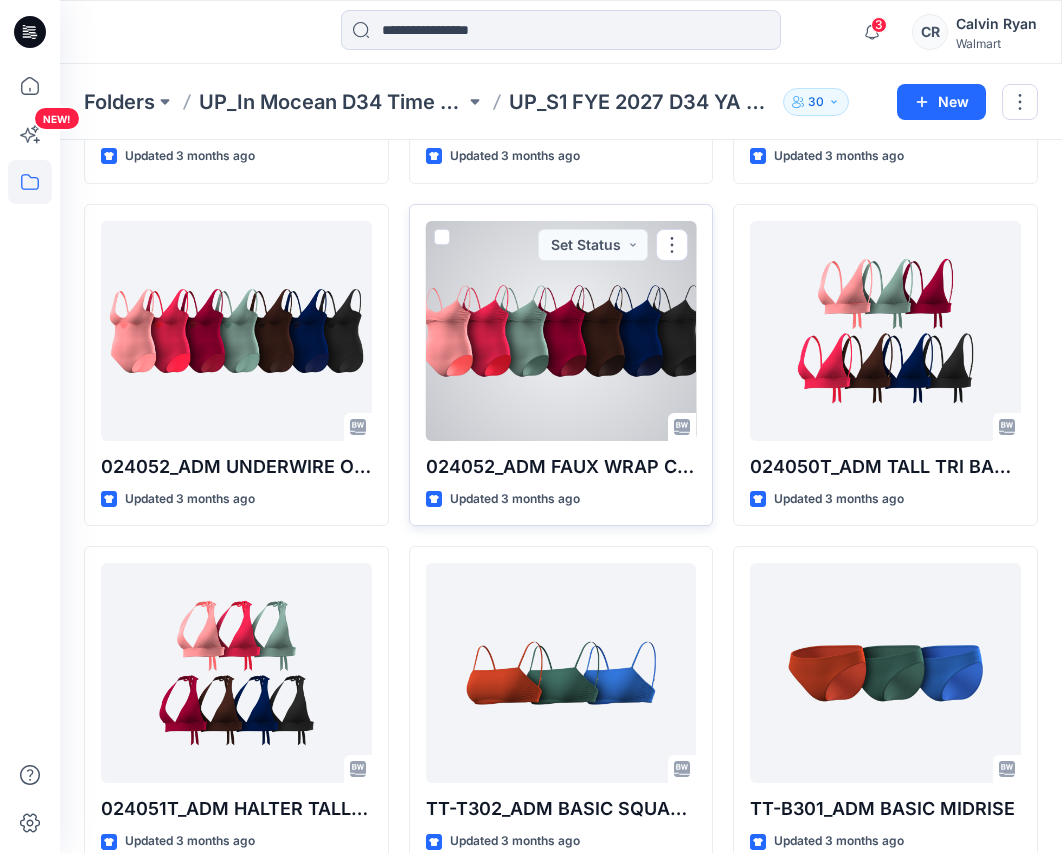 scroll, scrollTop: 1886, scrollLeft: 0, axis: vertical 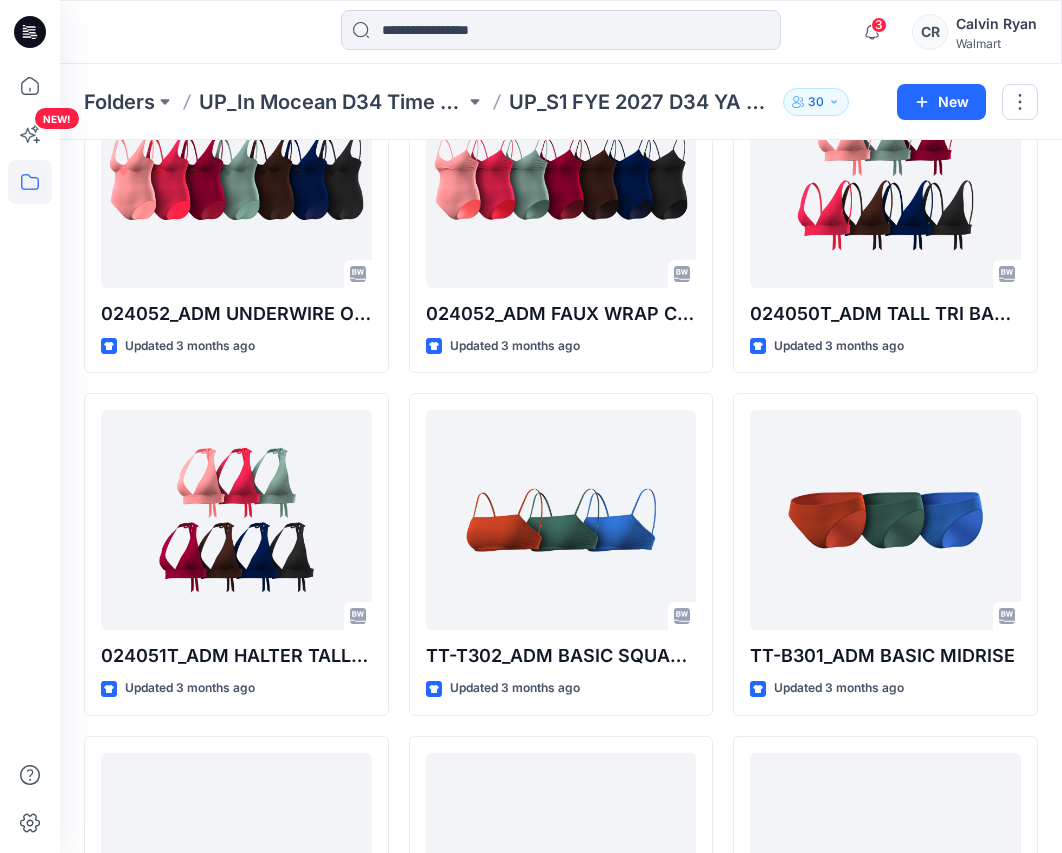 click on "3 Notifications Your style  TT-M320_ADM ASYMMETRICAL OS RING ONE PIECE  is ready 5 minutes ago Your style  024045_ADM_LOW RISE SCOOP BOTTOM MID LEG BIKINI  is ready 20 hours ago Your style  024039_ADM PLUNGE ONE PIECE REGULAR LEG BIKINI  is ready 20 hours ago 024041_ADM_CLEAN FINISH BASIC UNDERWIRE BRA  Style has been moved to  UP_S1 FYE 2027 D34 YA TIME &amp; True Swim InMocean  folder. 20 hours ago 024042_ADM_SHIRRED FRONT HIGH WAIST BOTTOM  Style has been moved to  UP_S1 FYE 2027 D34 YA TIME &amp; True Swim InMocean  folder. 20 hours ago Your style  024042_ADM_SHIRRED FRONT HIGH WAIST BOTTOM  is ready 20 hours ago Your style  024041_ADM_CLEAN FINISH BASIC UNDERWIRE BRA  is ready 20 hours ago 024032_ADM_VOOP BRA  Style has been moved to  UP_S1 FYE 2024 D34 Swim Time &amp; Tru In Mocean  folder. 21 hours ago Your style  024032_ADM_VOOP BRA  is ready 23 hours ago 024034_ADM_Basic Midrise Bottom  Style has been moved to  UP_S1 FYE 2027 D34 YA TIME &amp; True Swim InMocean  folder. 23 hours ago Mark all as read" at bounding box center [561, 32] 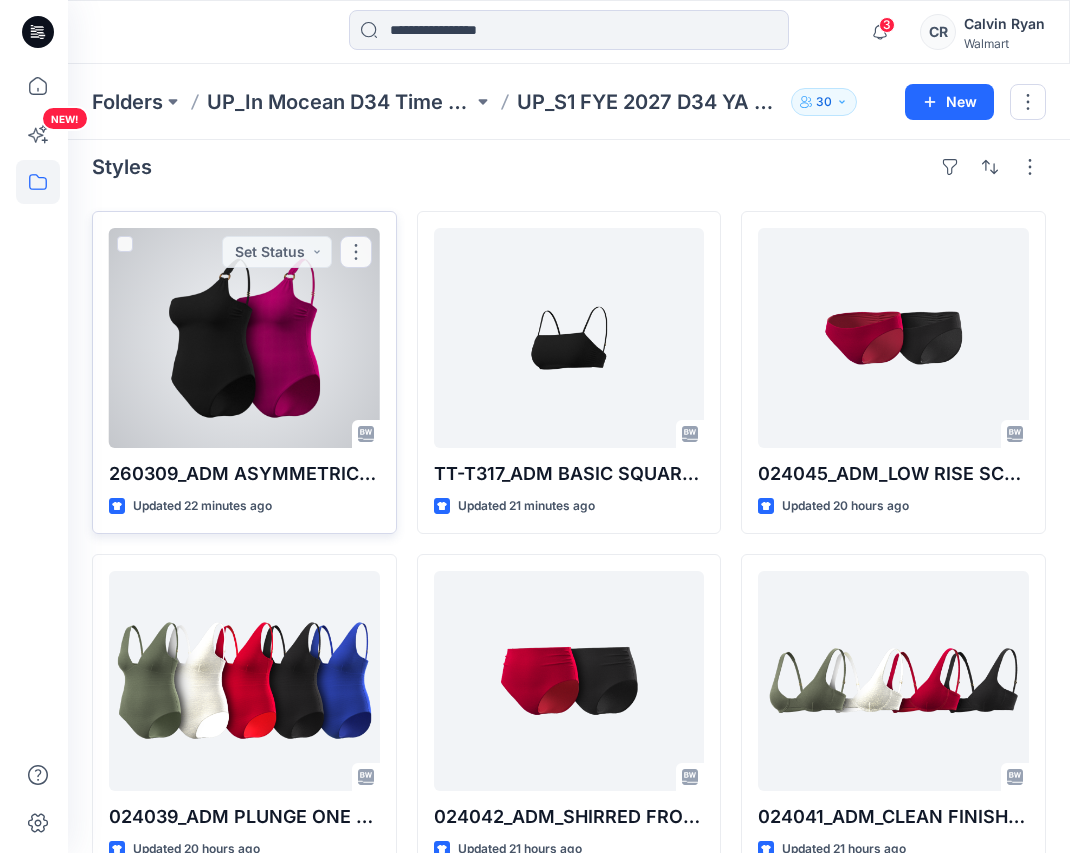 scroll, scrollTop: 0, scrollLeft: 0, axis: both 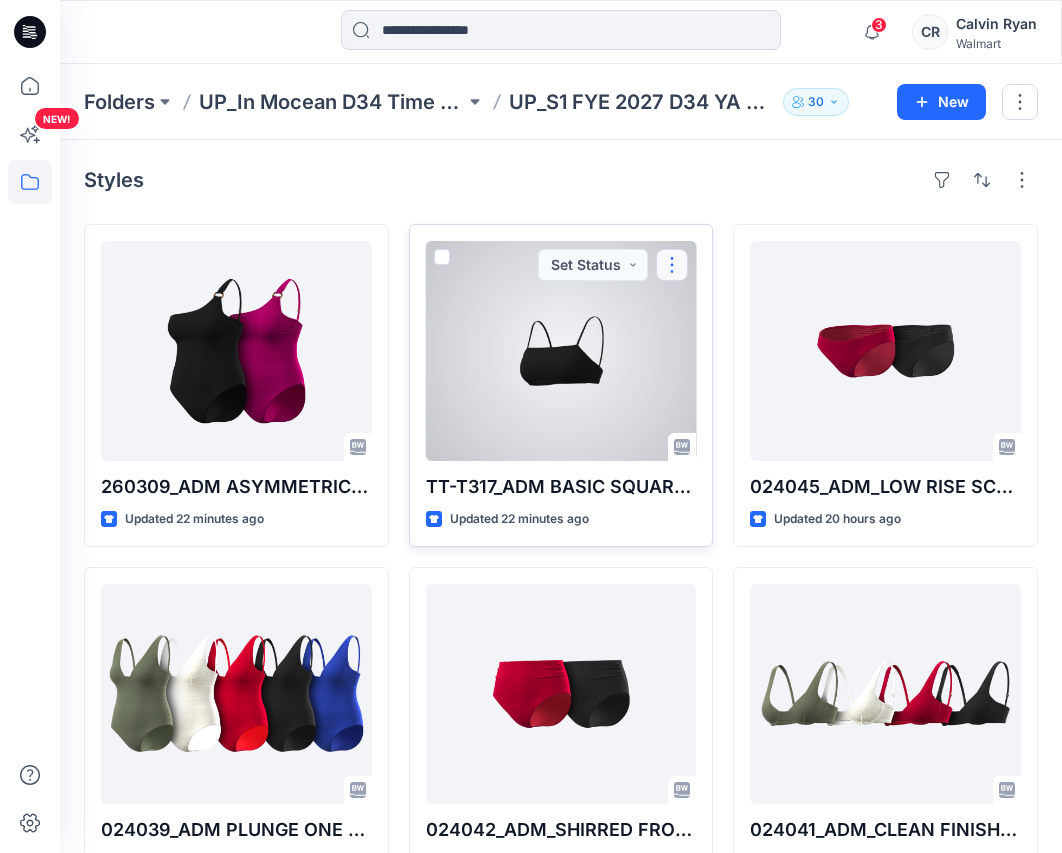 click at bounding box center [672, 265] 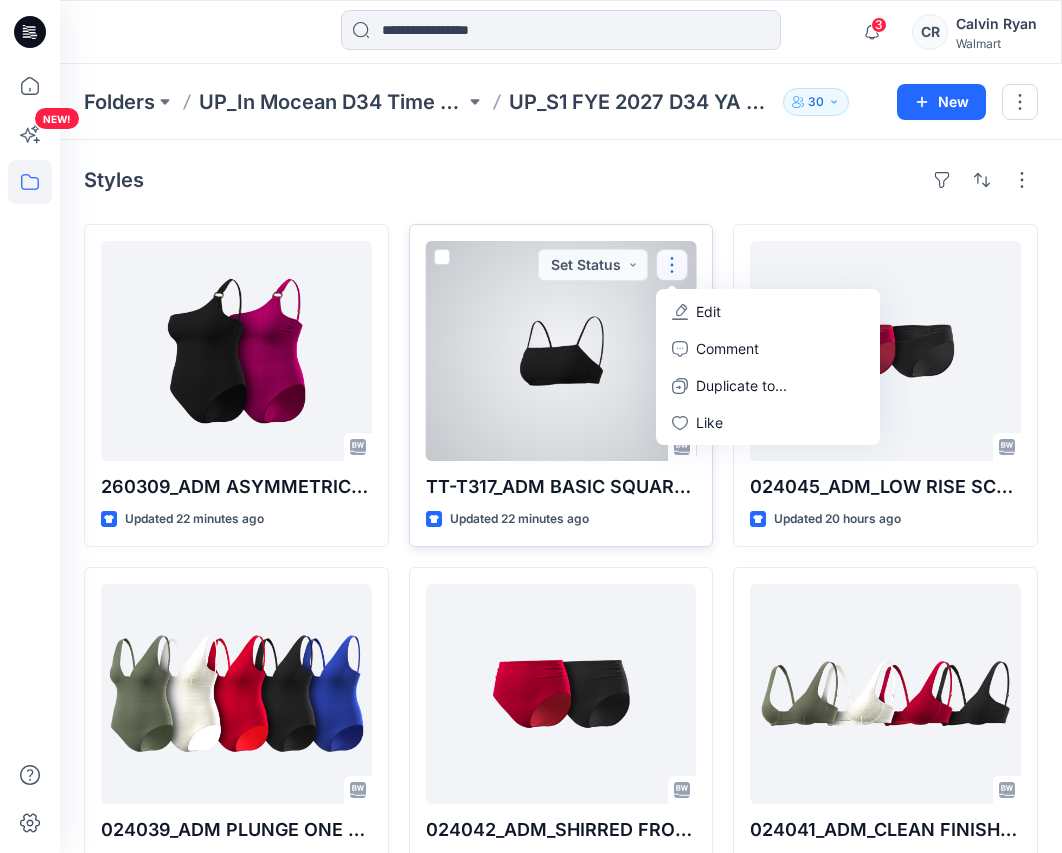 click 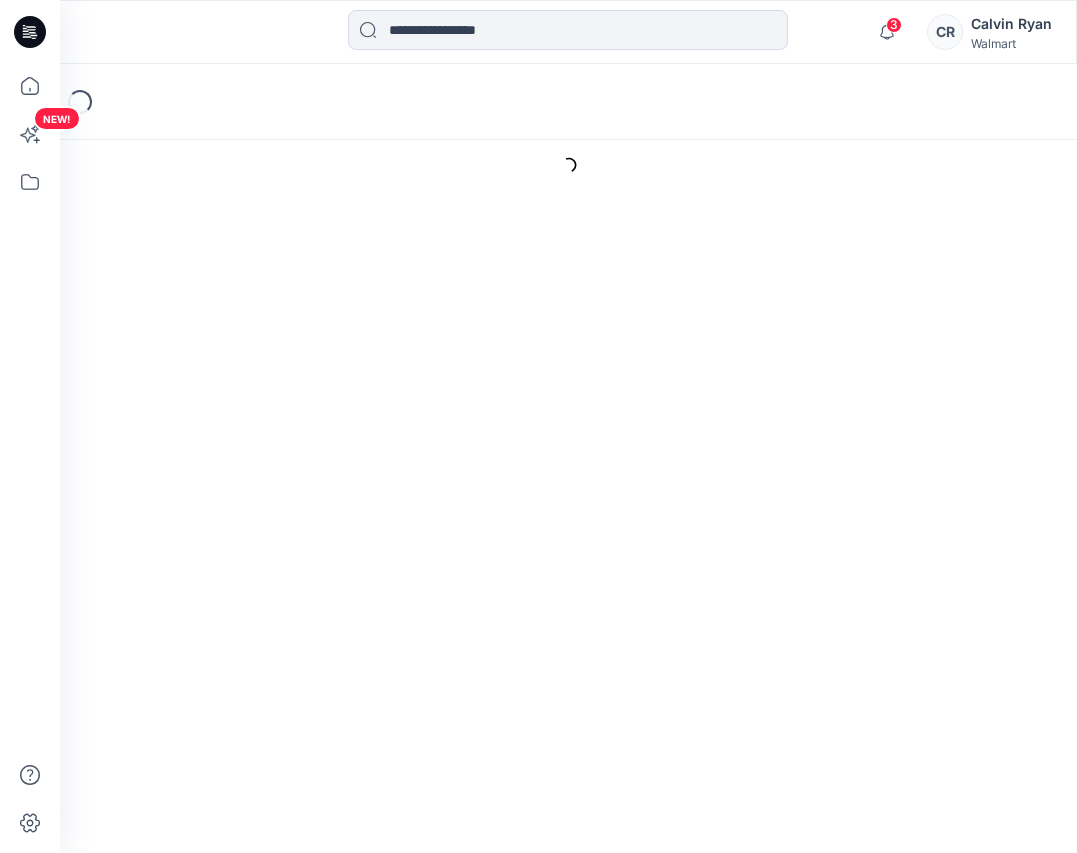 scroll, scrollTop: 0, scrollLeft: 0, axis: both 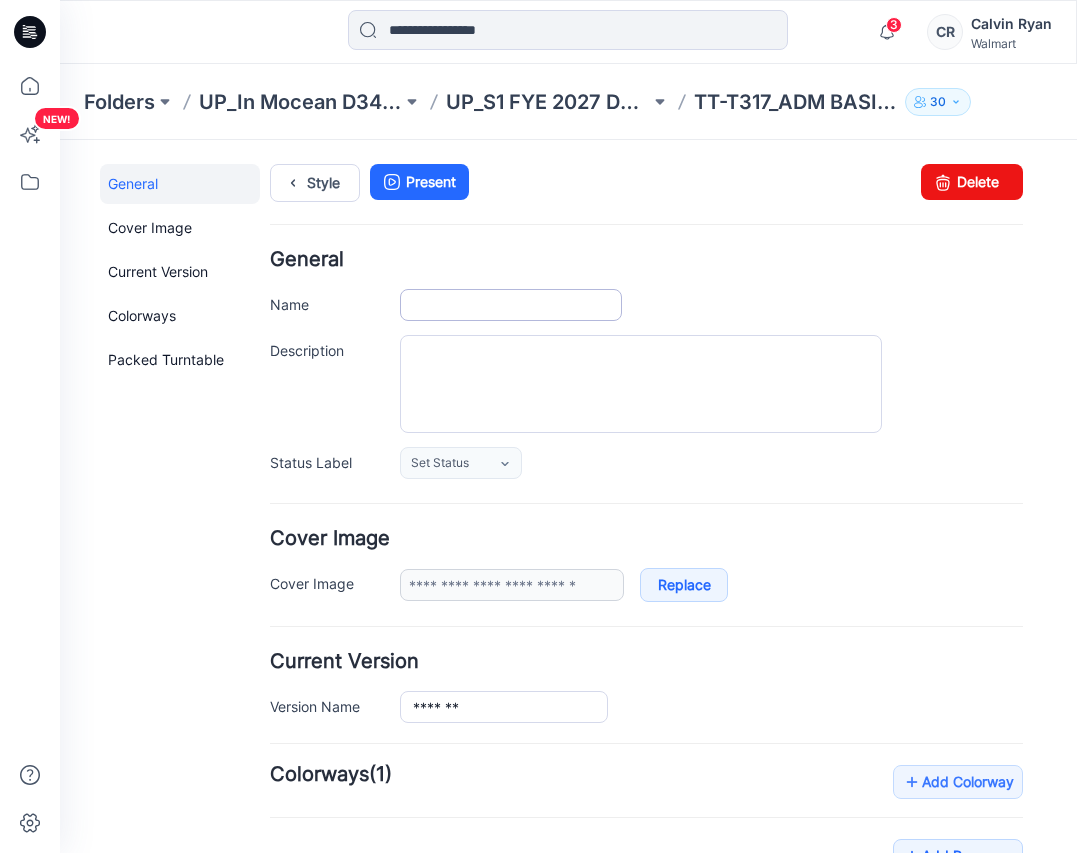 type on "**********" 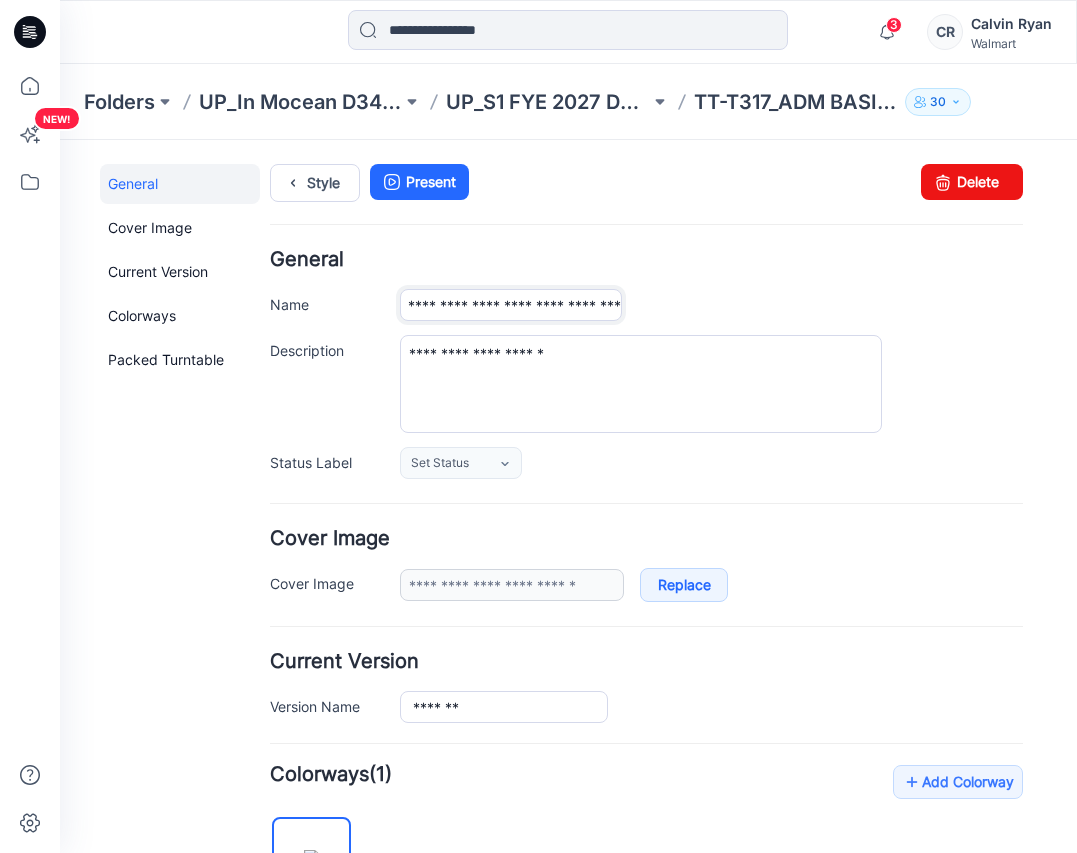 scroll, scrollTop: 0, scrollLeft: 0, axis: both 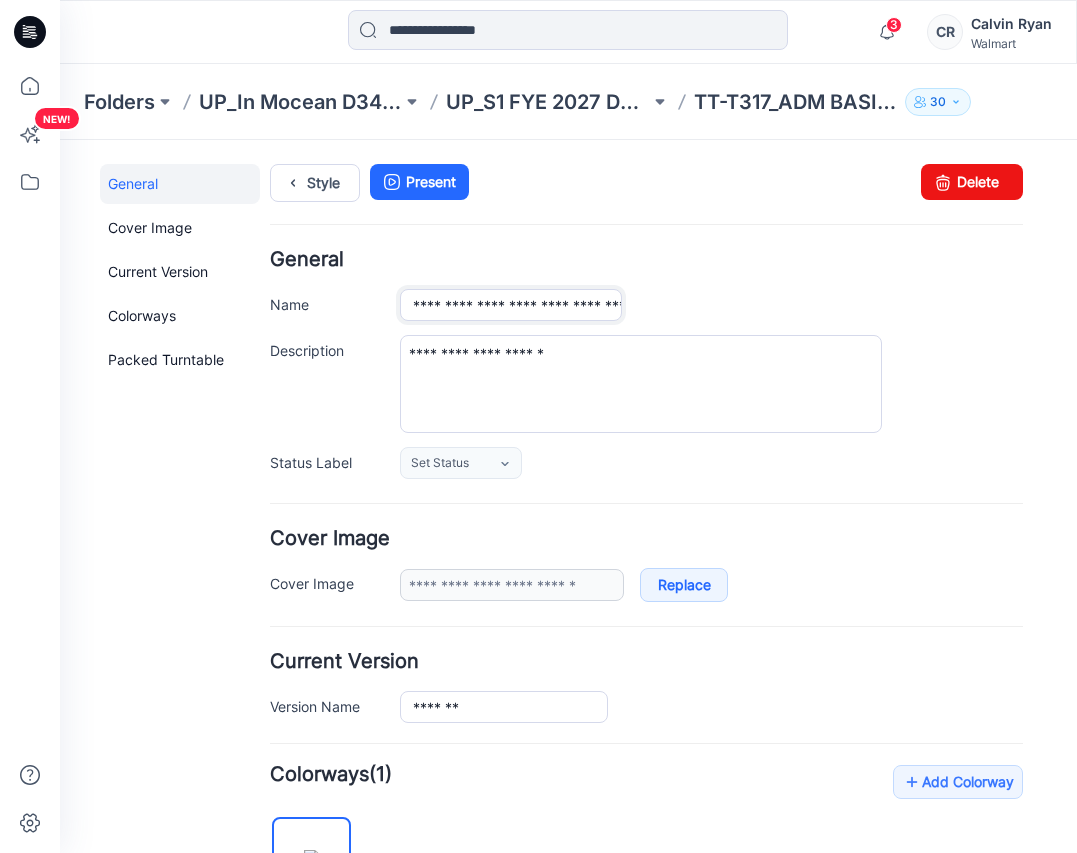 drag, startPoint x: 479, startPoint y: 297, endPoint x: 360, endPoint y: 274, distance: 121.20231 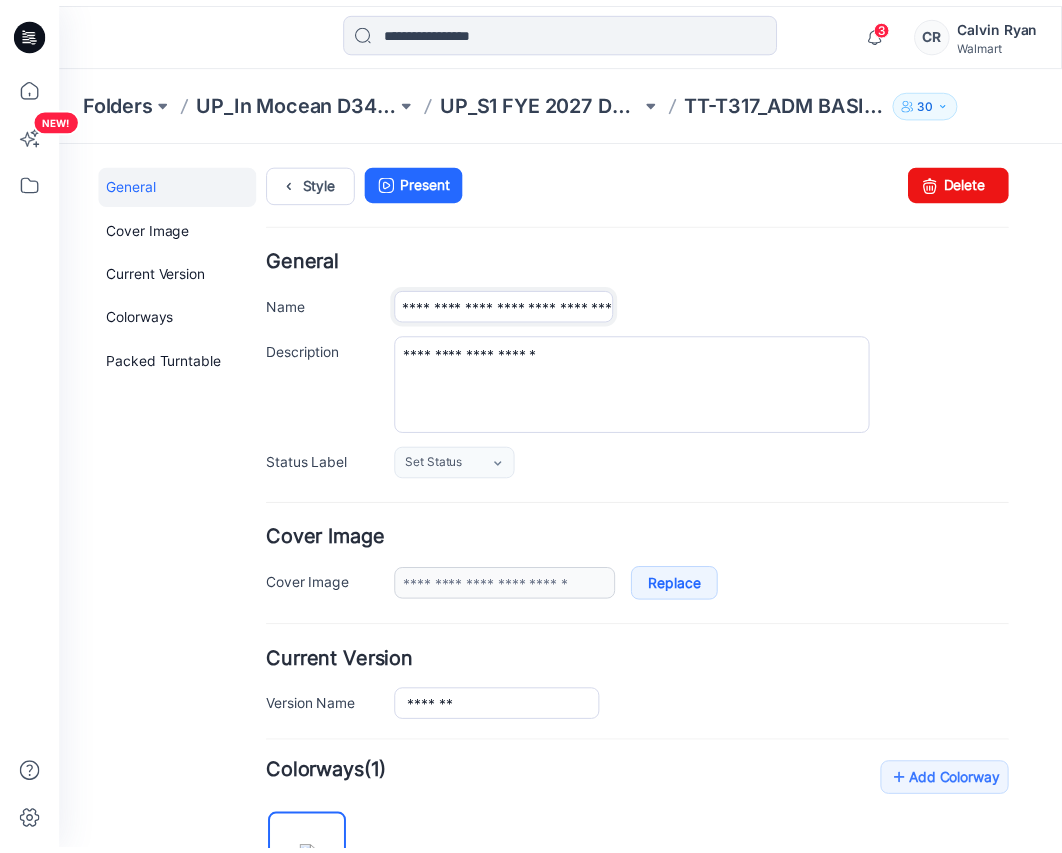 scroll, scrollTop: 0, scrollLeft: 0, axis: both 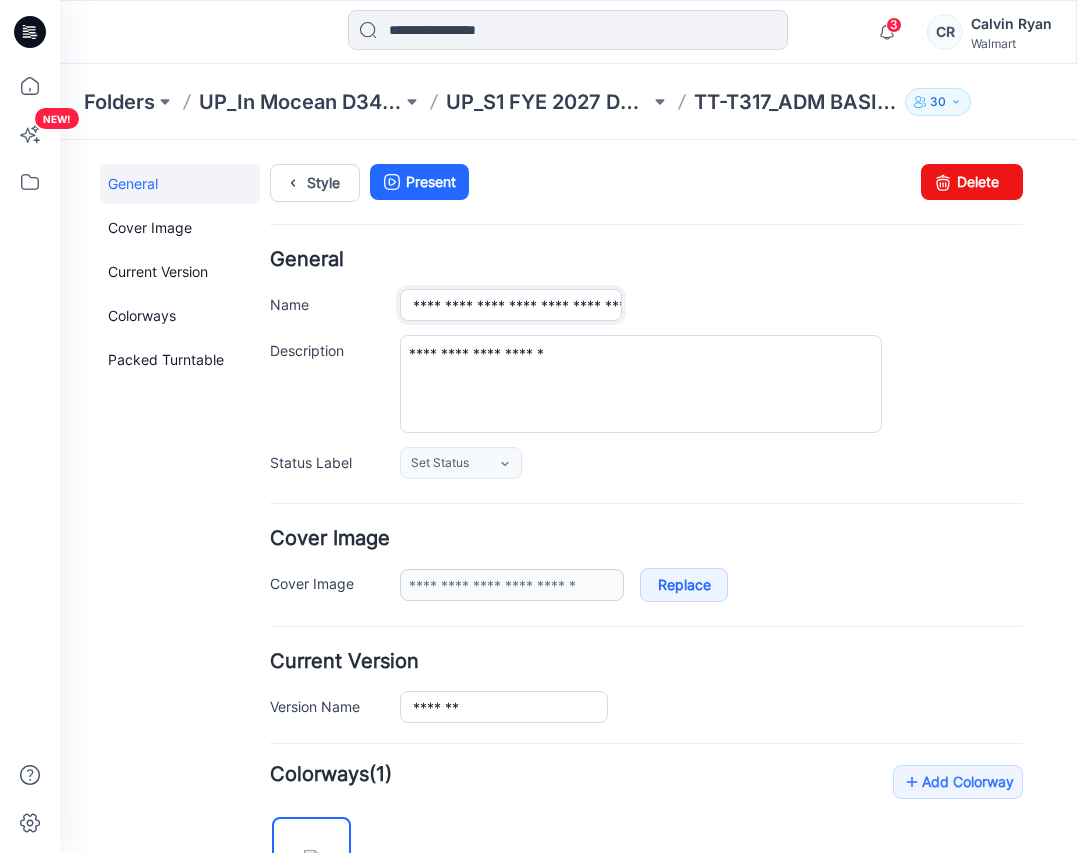 drag, startPoint x: 414, startPoint y: 297, endPoint x: 297, endPoint y: 278, distance: 118.5327 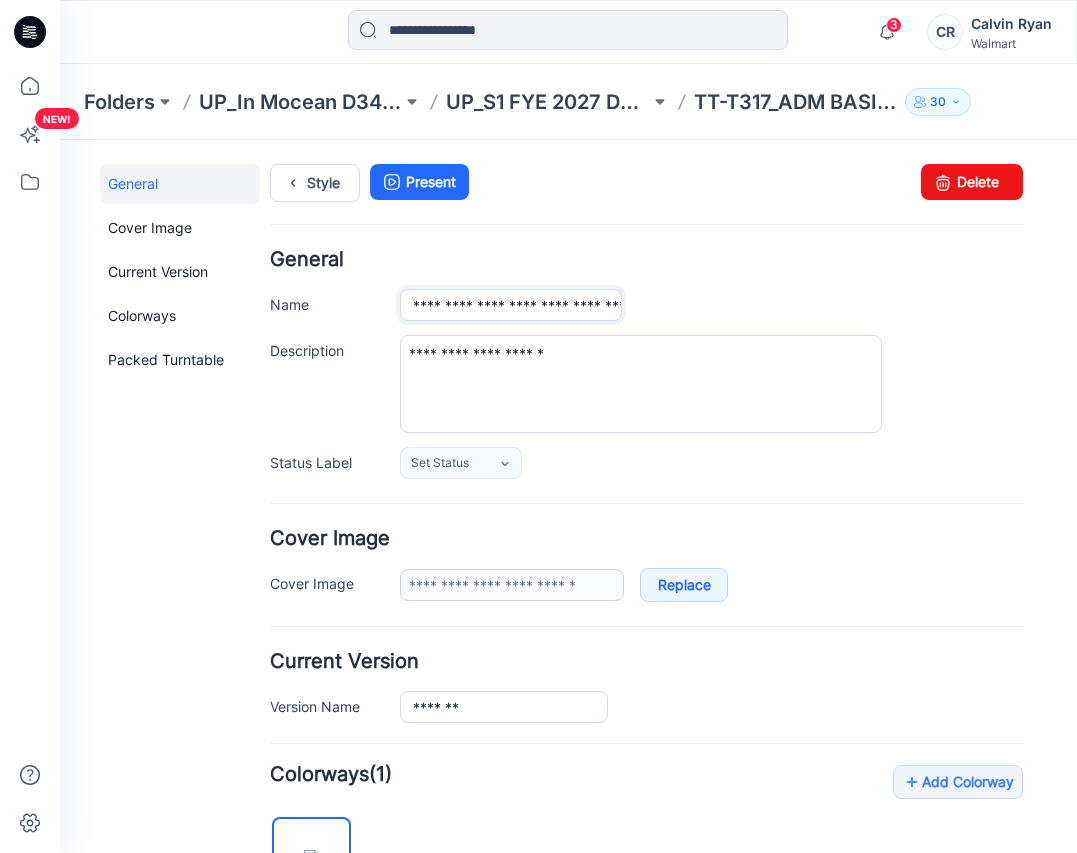 click on "**********" at bounding box center [646, 364] 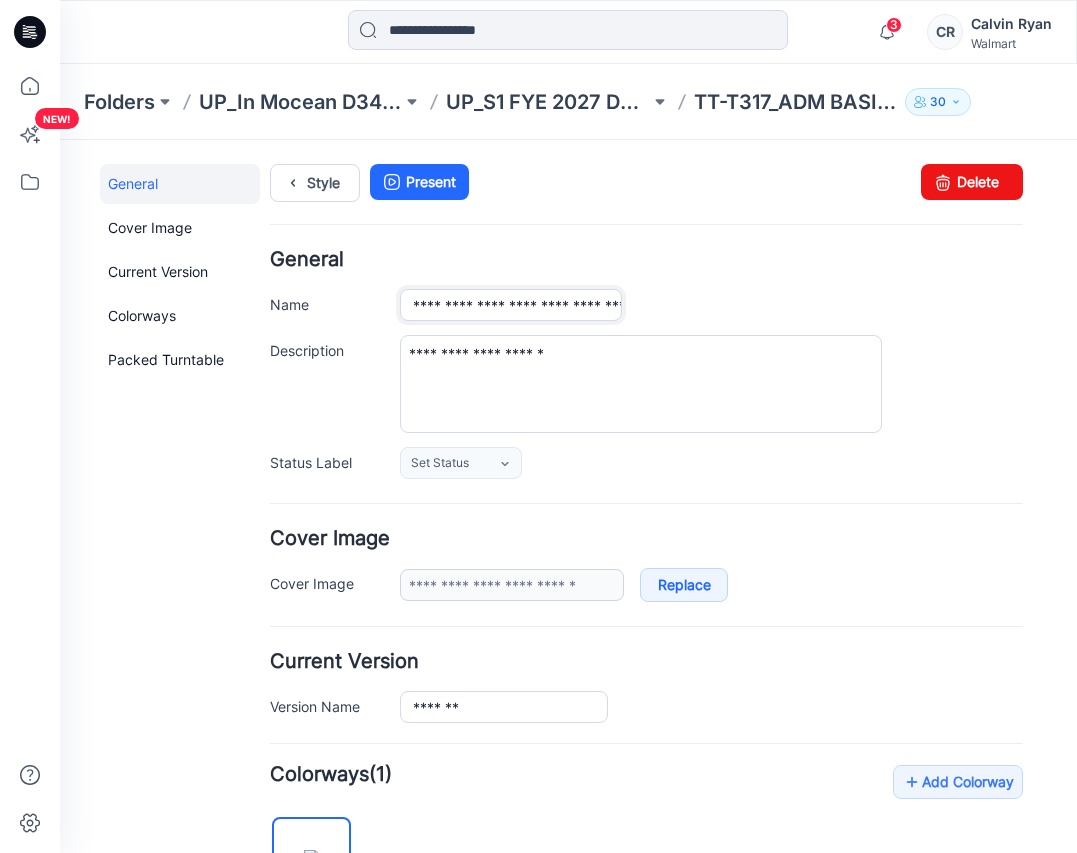 drag, startPoint x: 468, startPoint y: 300, endPoint x: 403, endPoint y: 294, distance: 65.27634 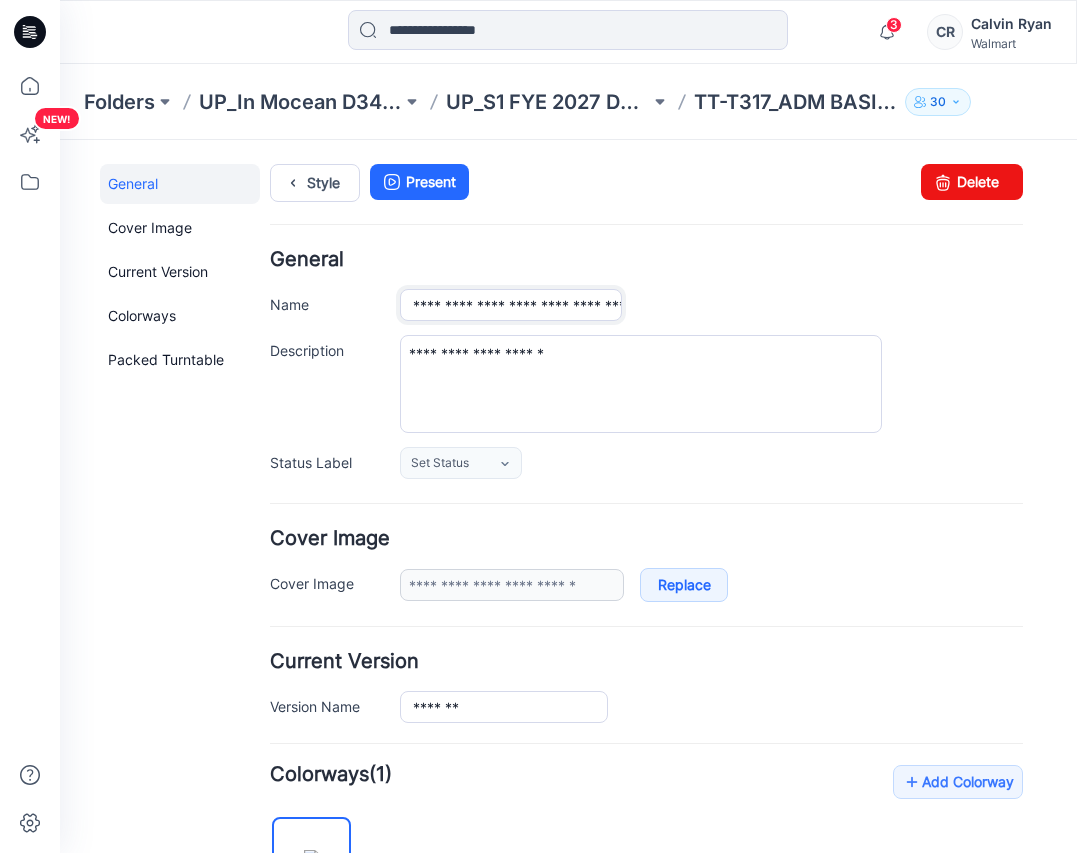 click on "**********" at bounding box center (511, 305) 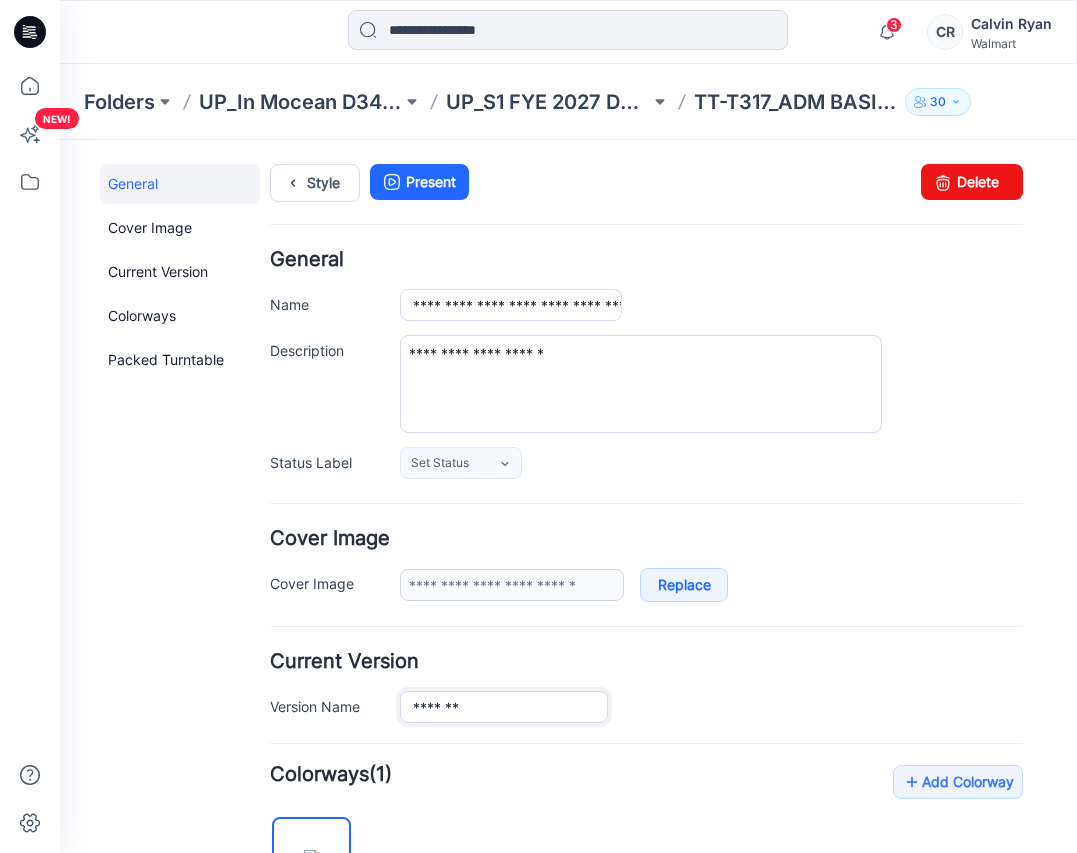 click on "*******" at bounding box center [504, 707] 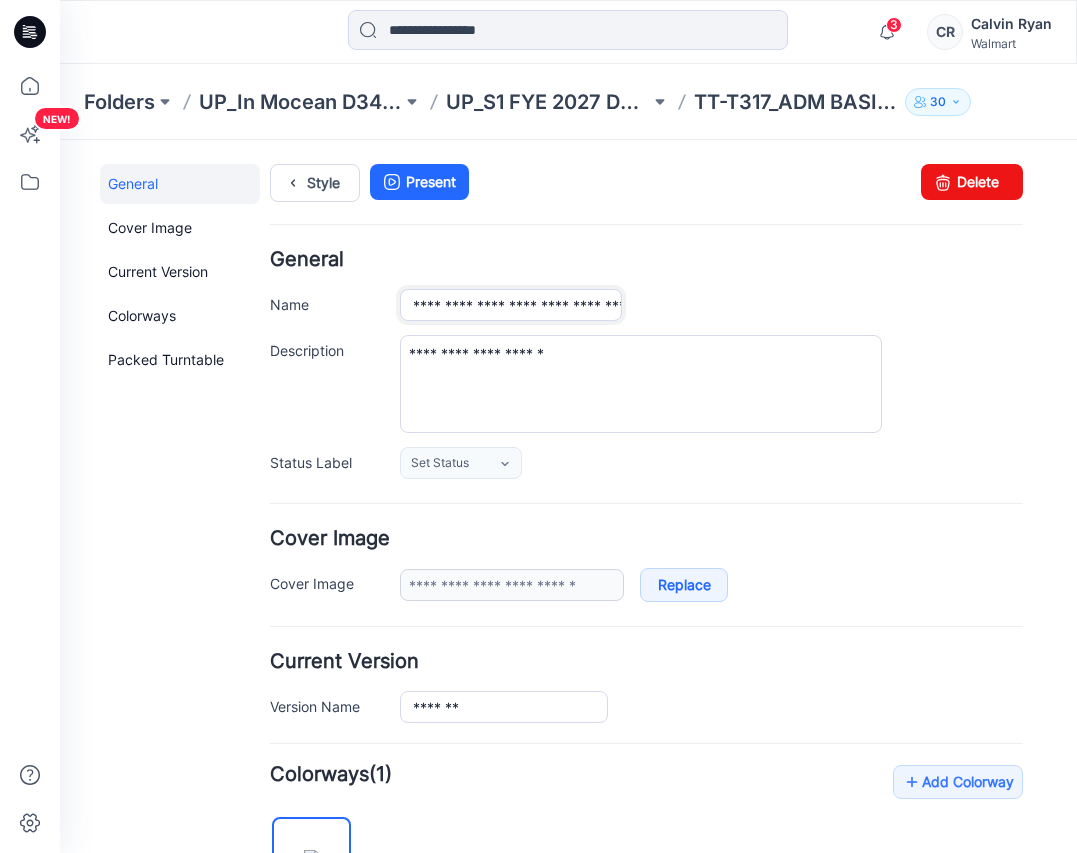 drag, startPoint x: 468, startPoint y: 302, endPoint x: 375, endPoint y: 297, distance: 93.13431 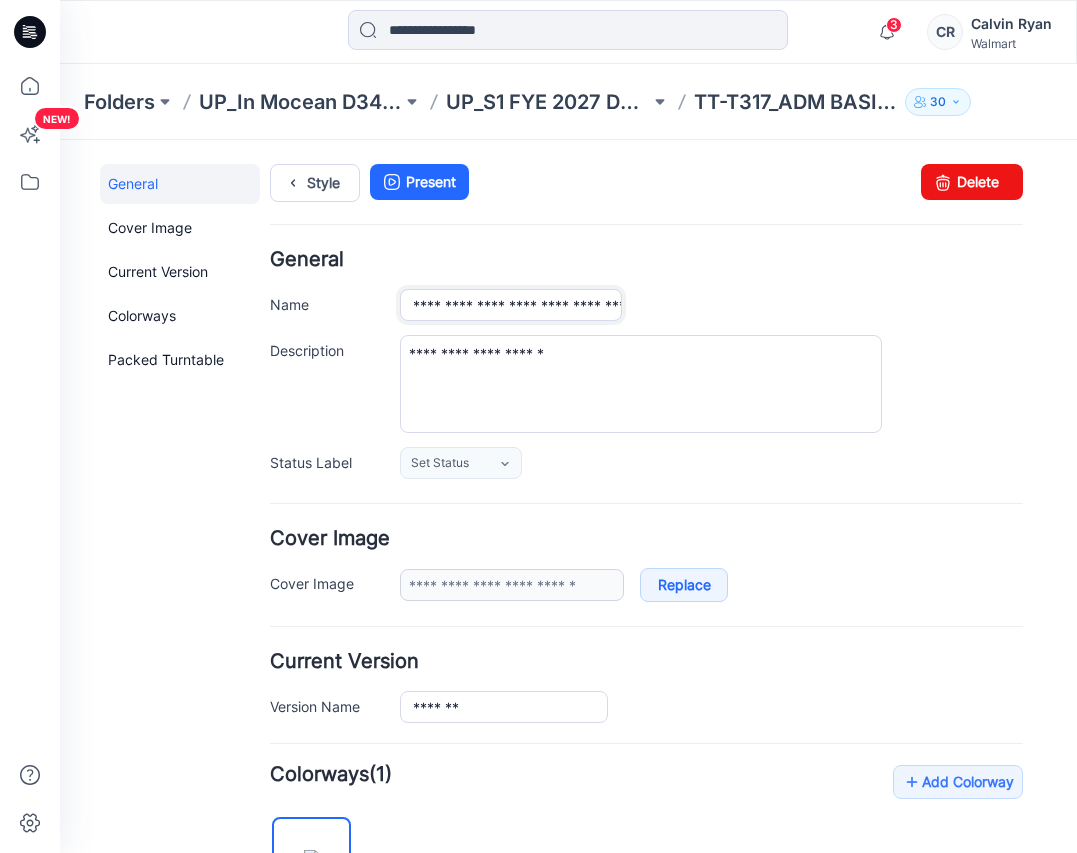 click on "**********" at bounding box center [646, 305] 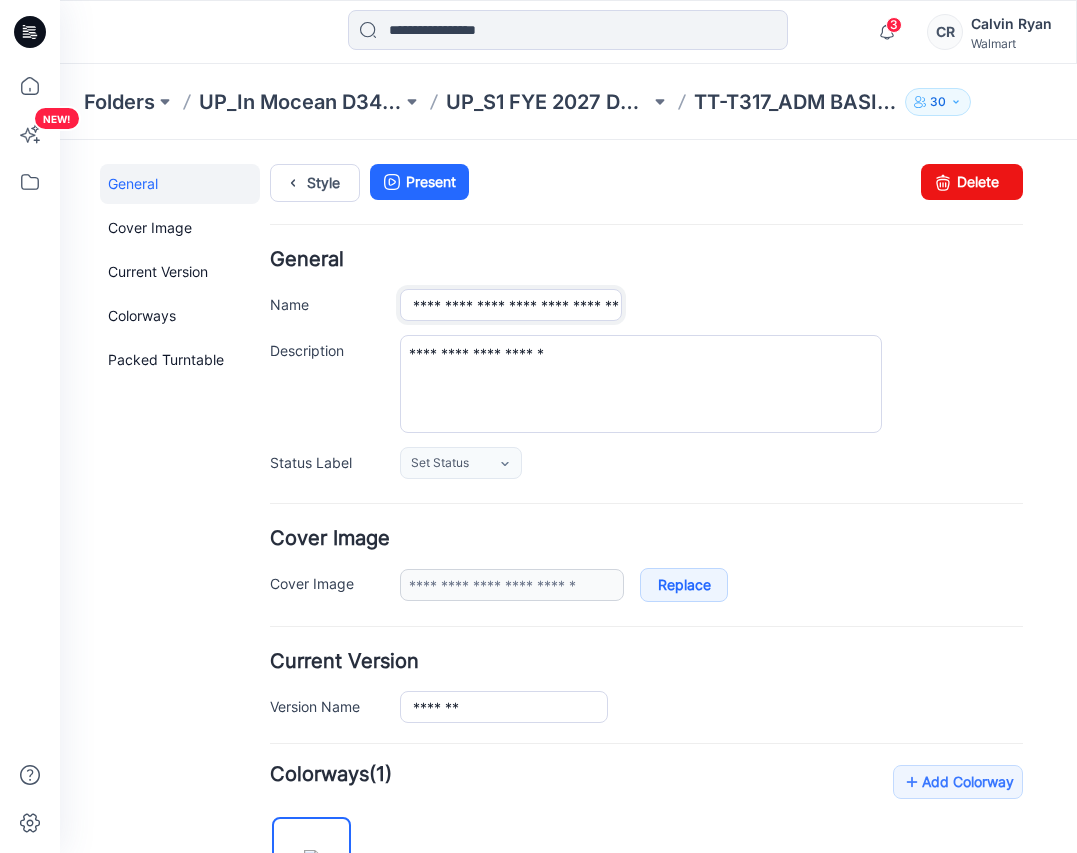 type on "**********" 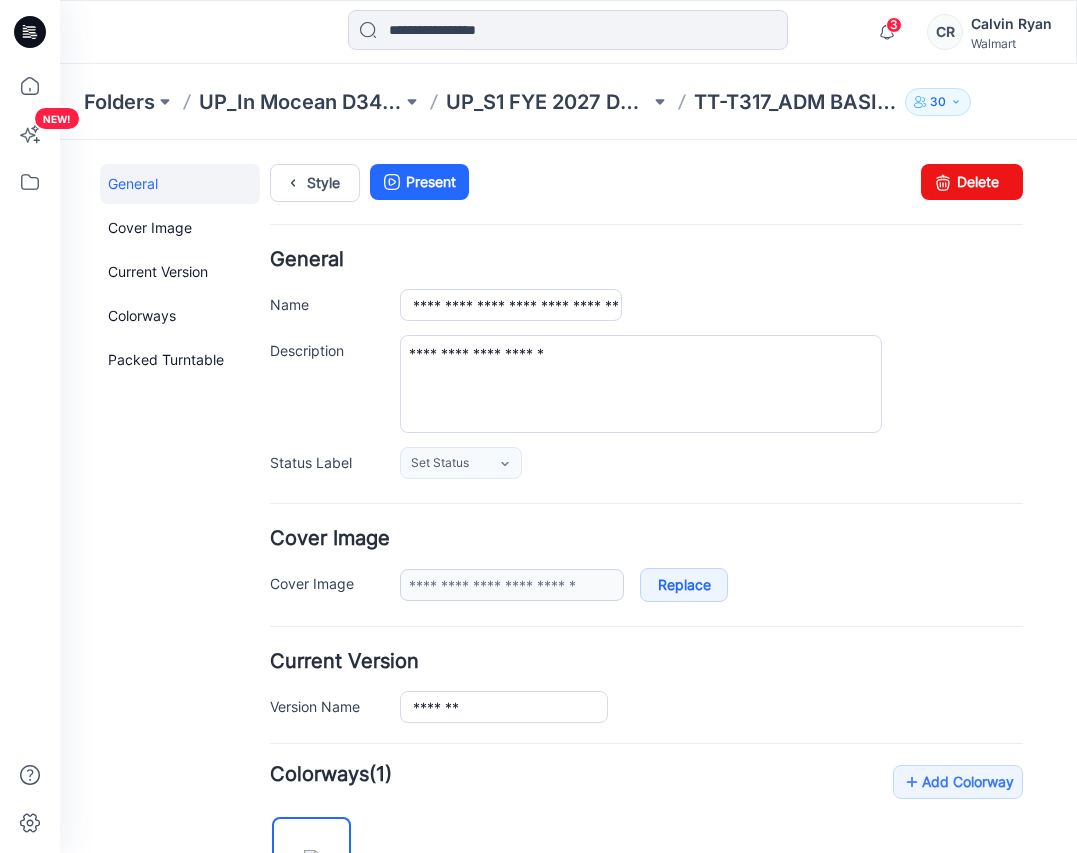 click on "**********" at bounding box center (646, 364) 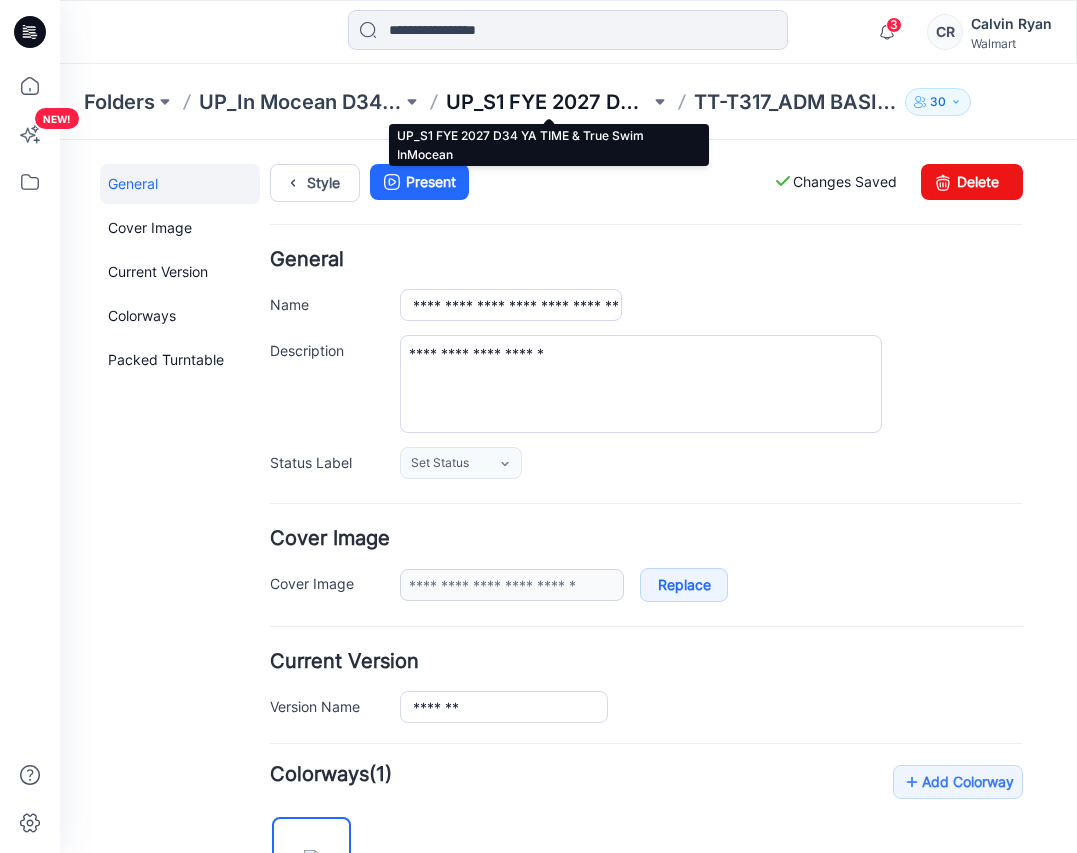click on "UP_S1 FYE 2027 D34 YA TIME & True Swim InMocean" at bounding box center [547, 102] 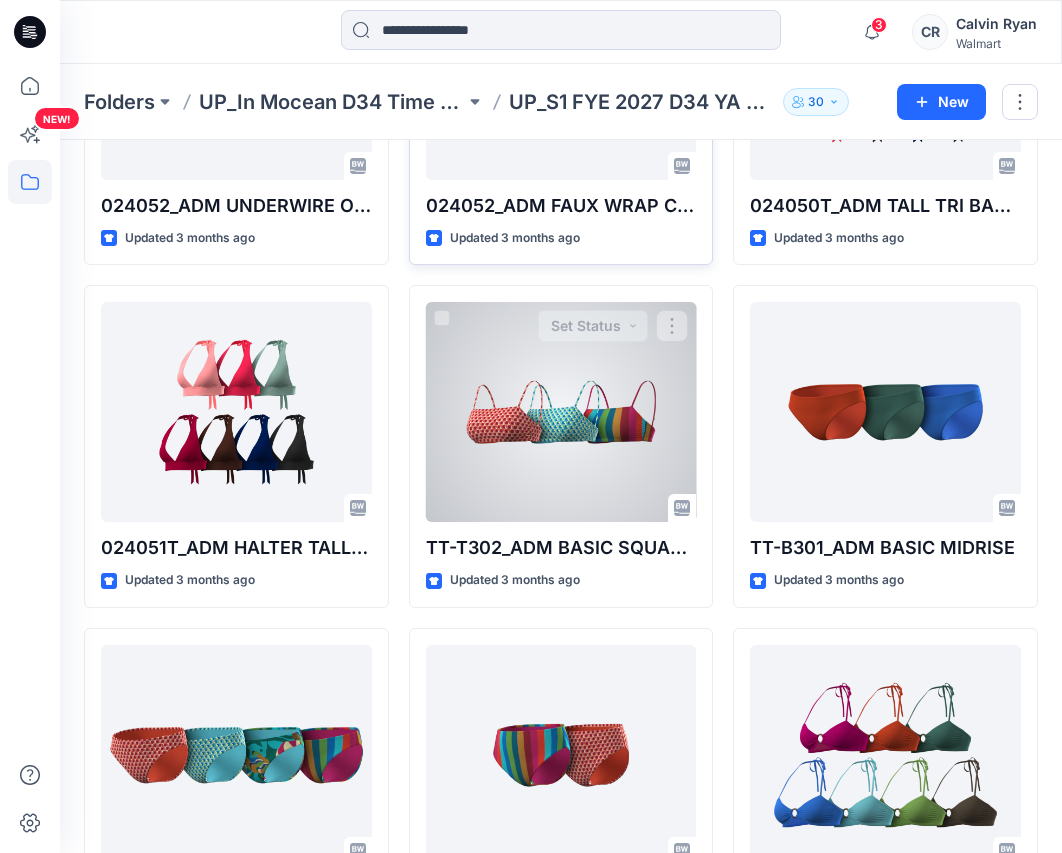 scroll, scrollTop: 2000, scrollLeft: 0, axis: vertical 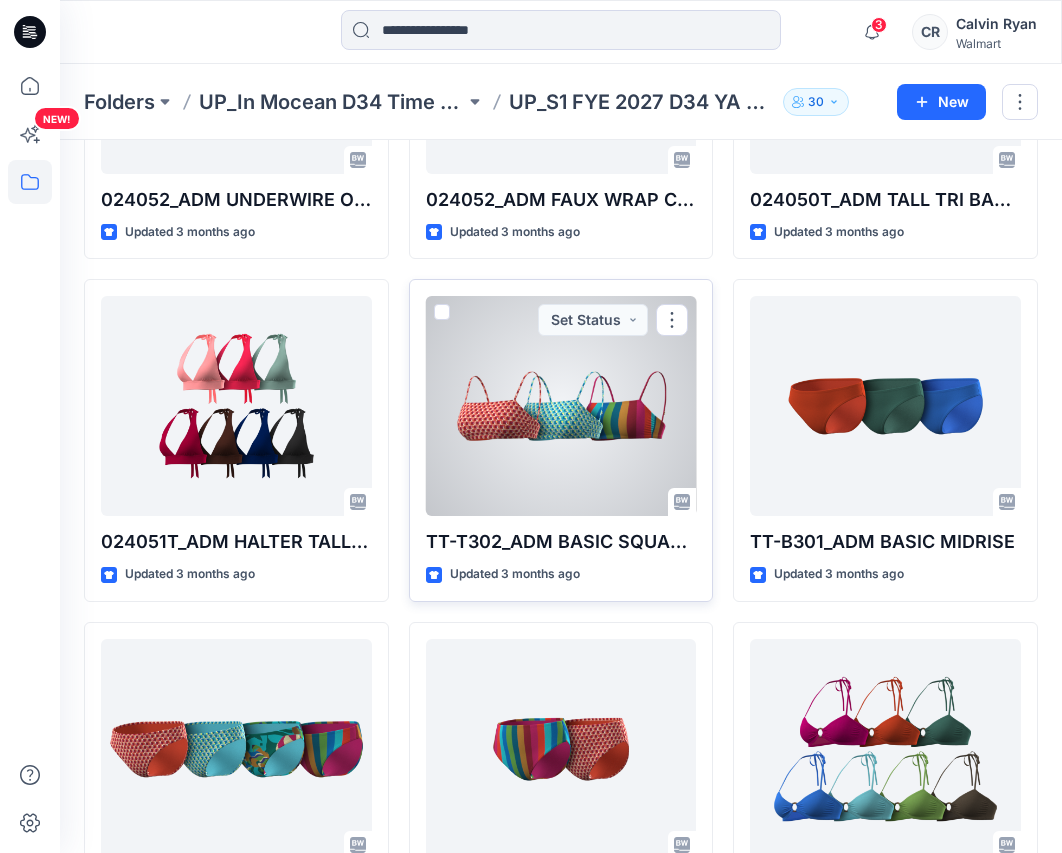 click at bounding box center [561, 406] 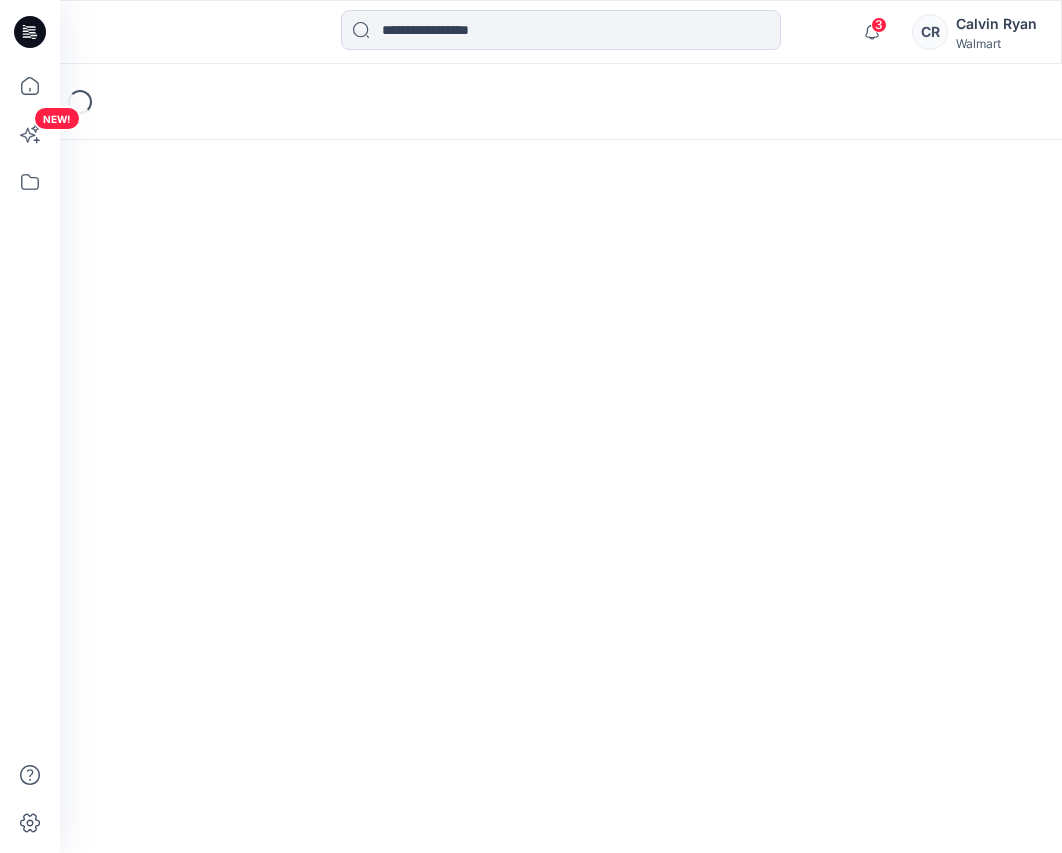 scroll, scrollTop: 0, scrollLeft: 0, axis: both 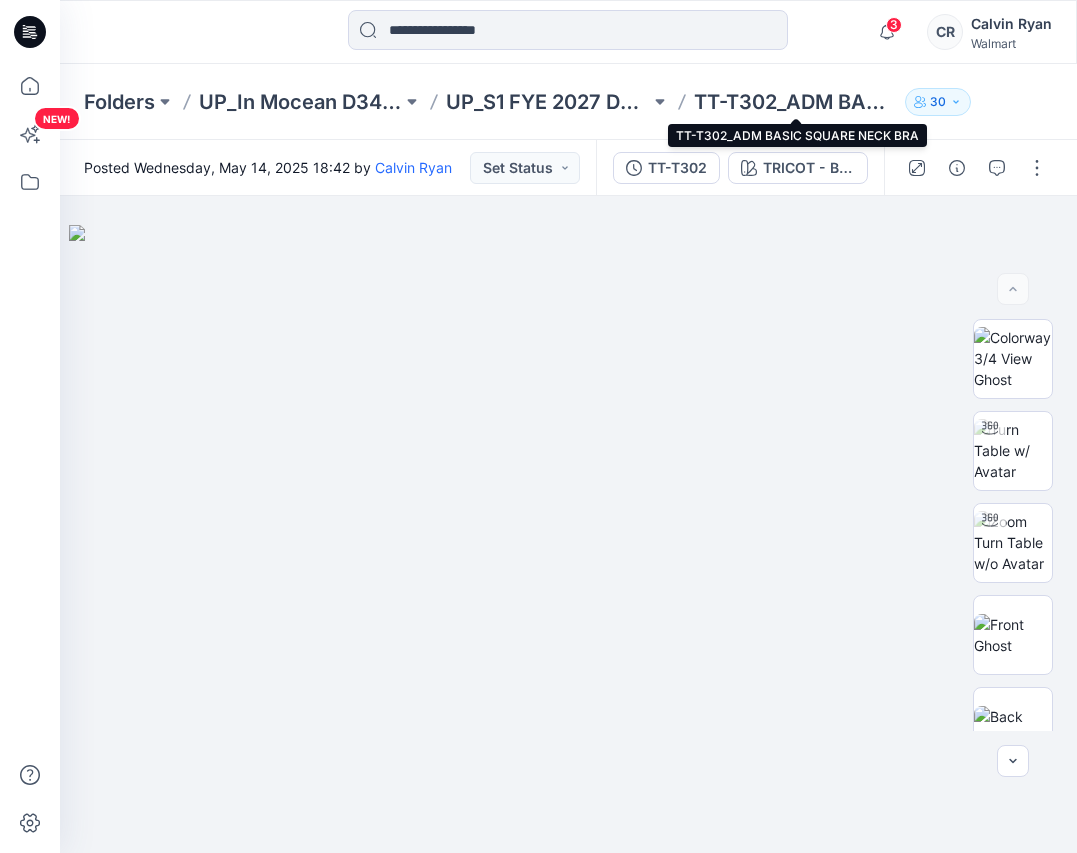 click on "TT-T302_ADM BASIC SQUARE NECK BRA" at bounding box center [795, 102] 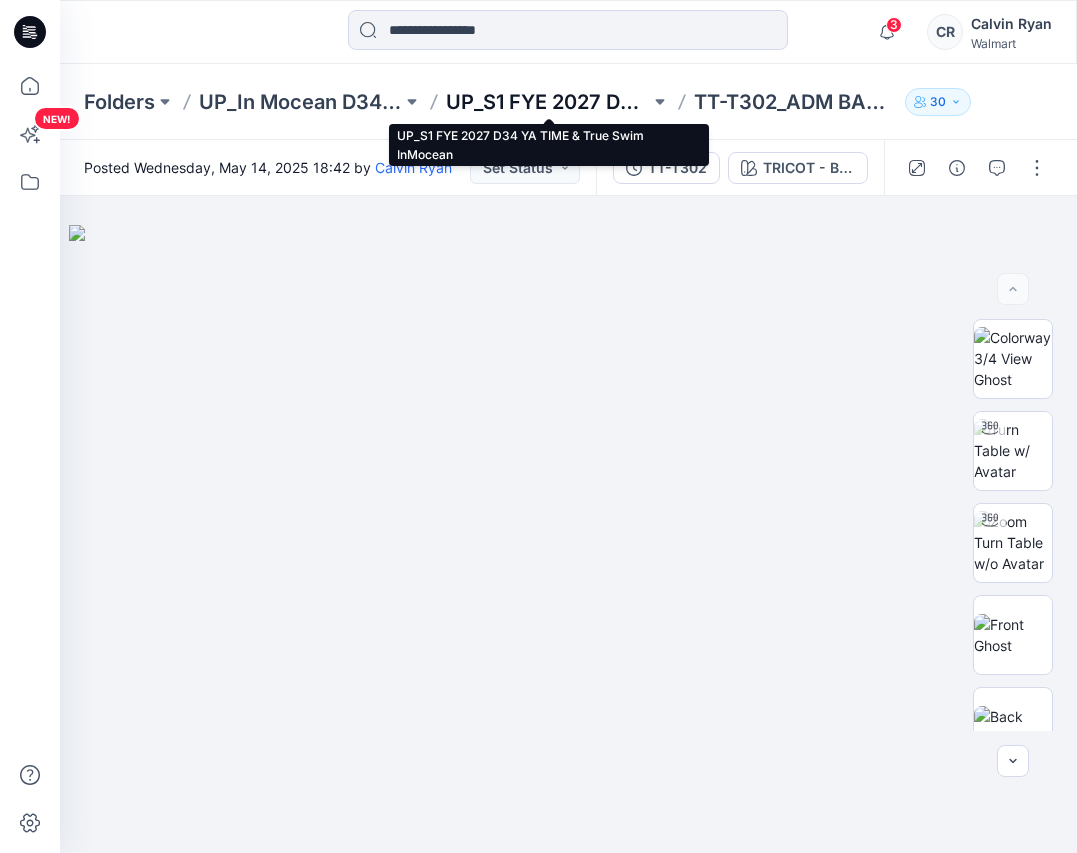 click on "UP_S1 FYE 2027 D34 YA TIME & True Swim InMocean" at bounding box center (547, 102) 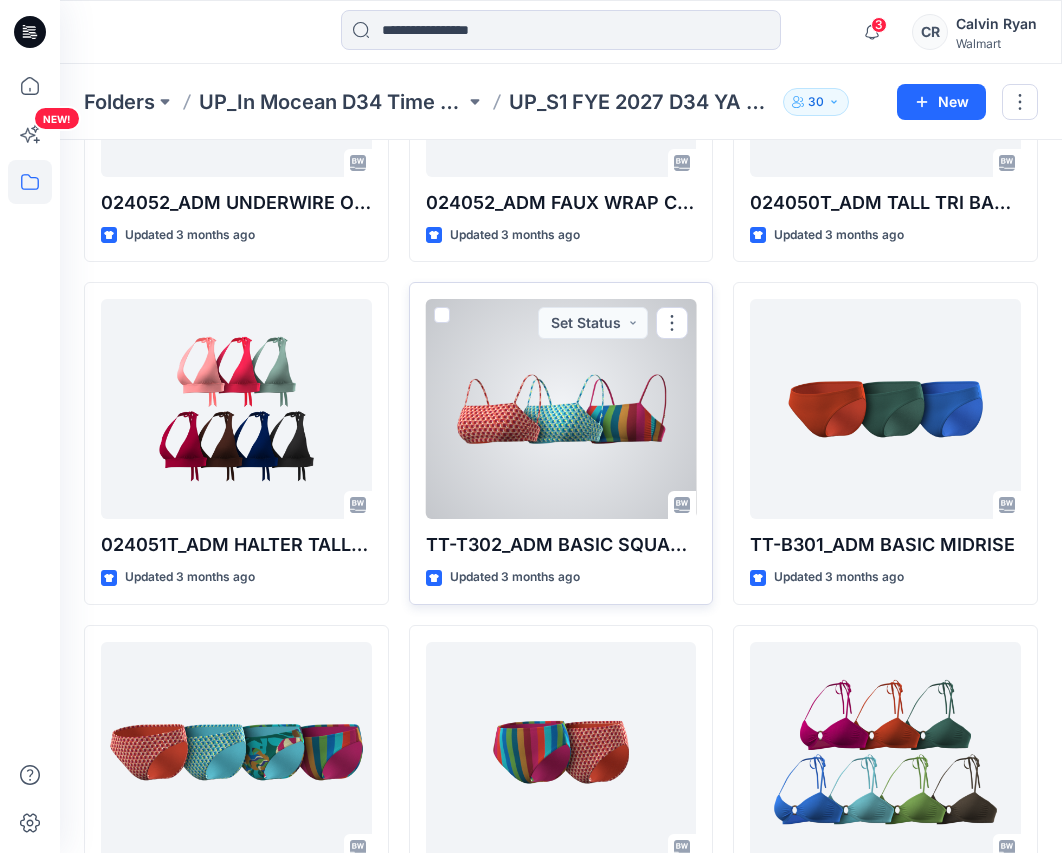 scroll, scrollTop: 2000, scrollLeft: 0, axis: vertical 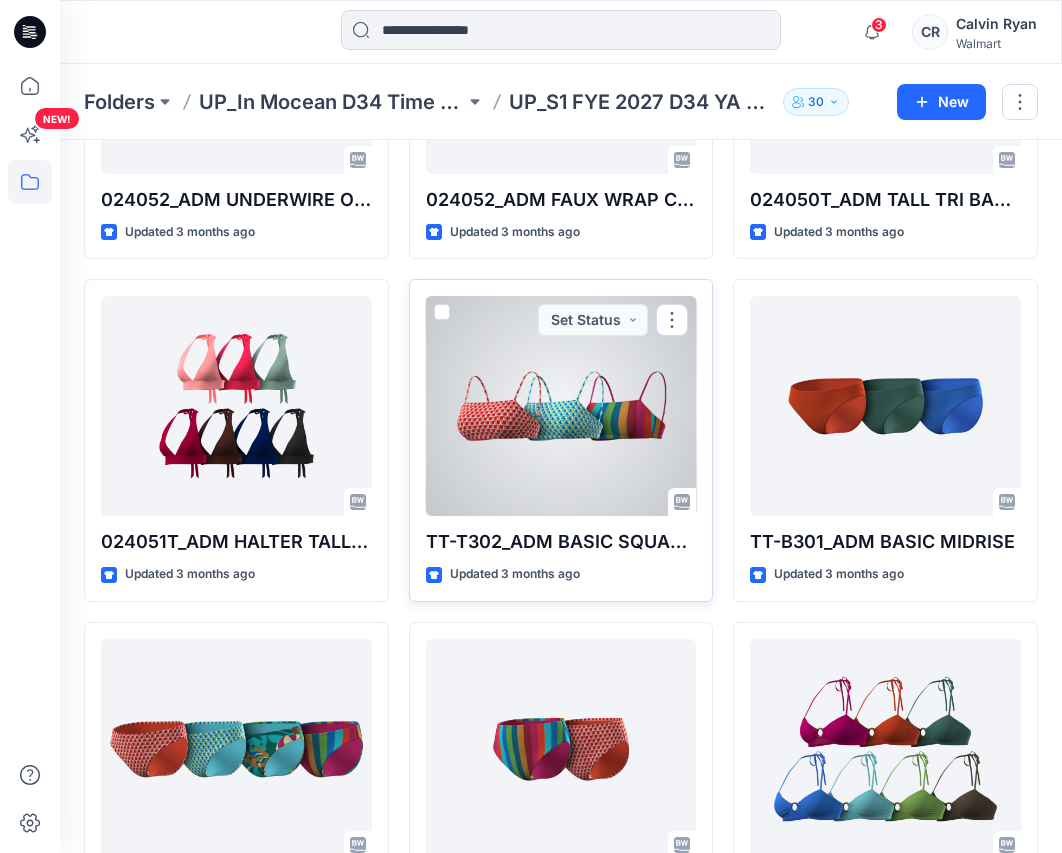 click at bounding box center [561, 406] 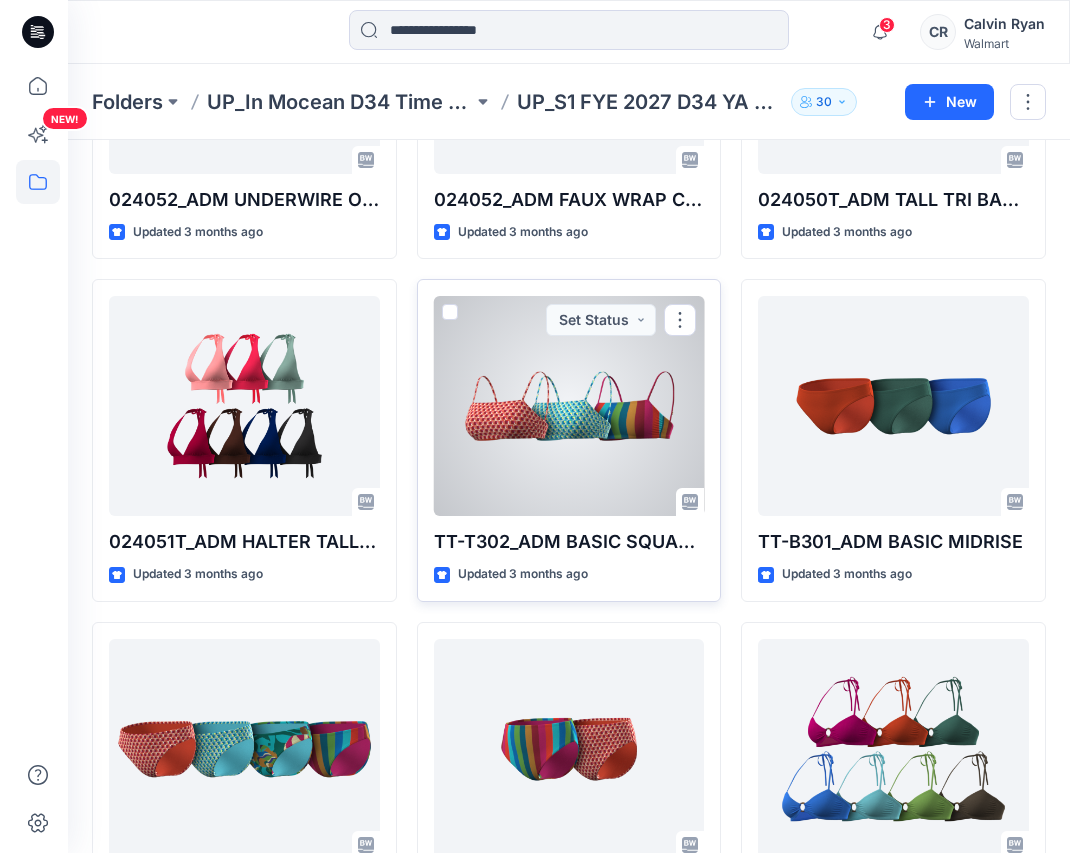 scroll, scrollTop: 0, scrollLeft: 0, axis: both 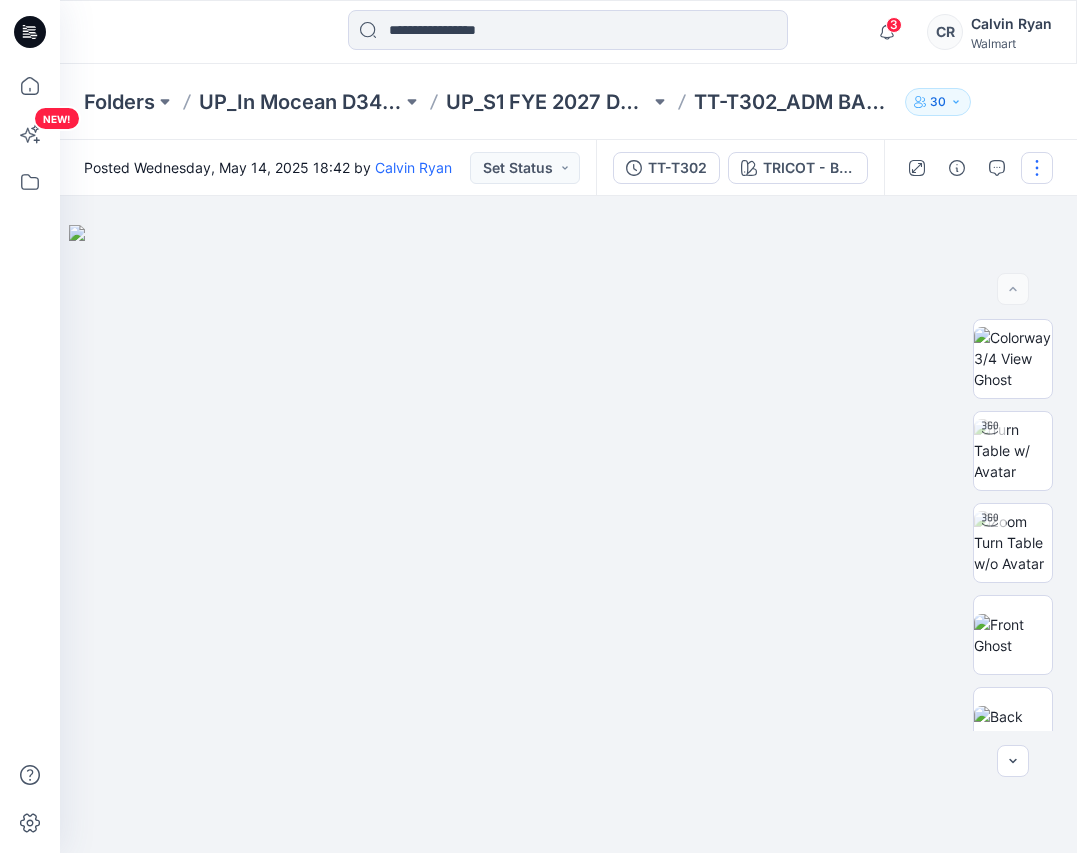 click at bounding box center (1037, 168) 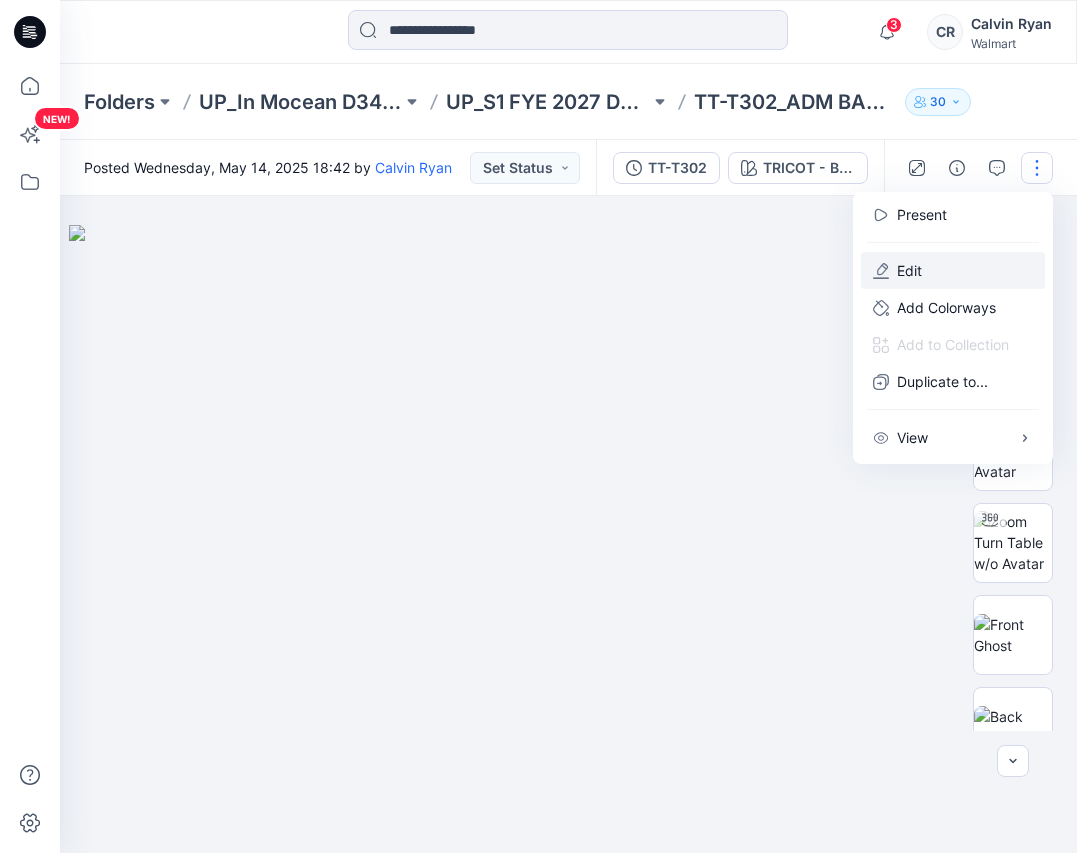 click on "Edit" at bounding box center (909, 270) 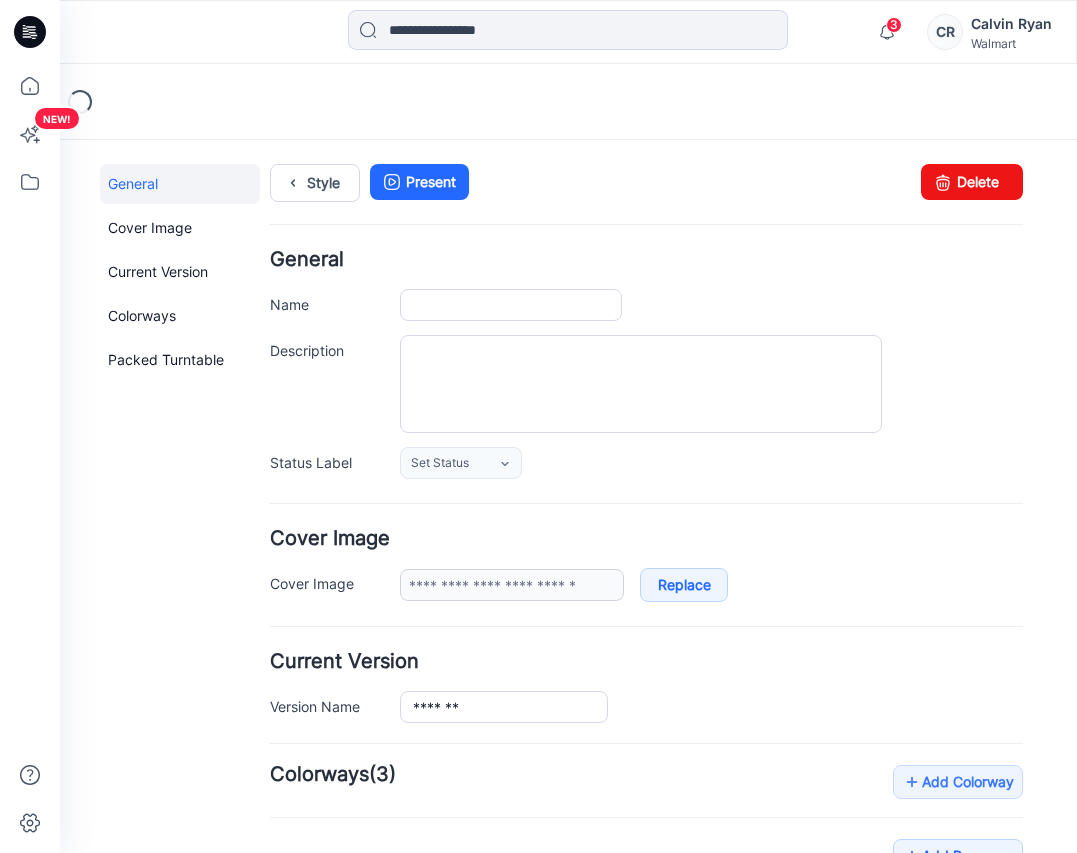 scroll, scrollTop: 0, scrollLeft: 0, axis: both 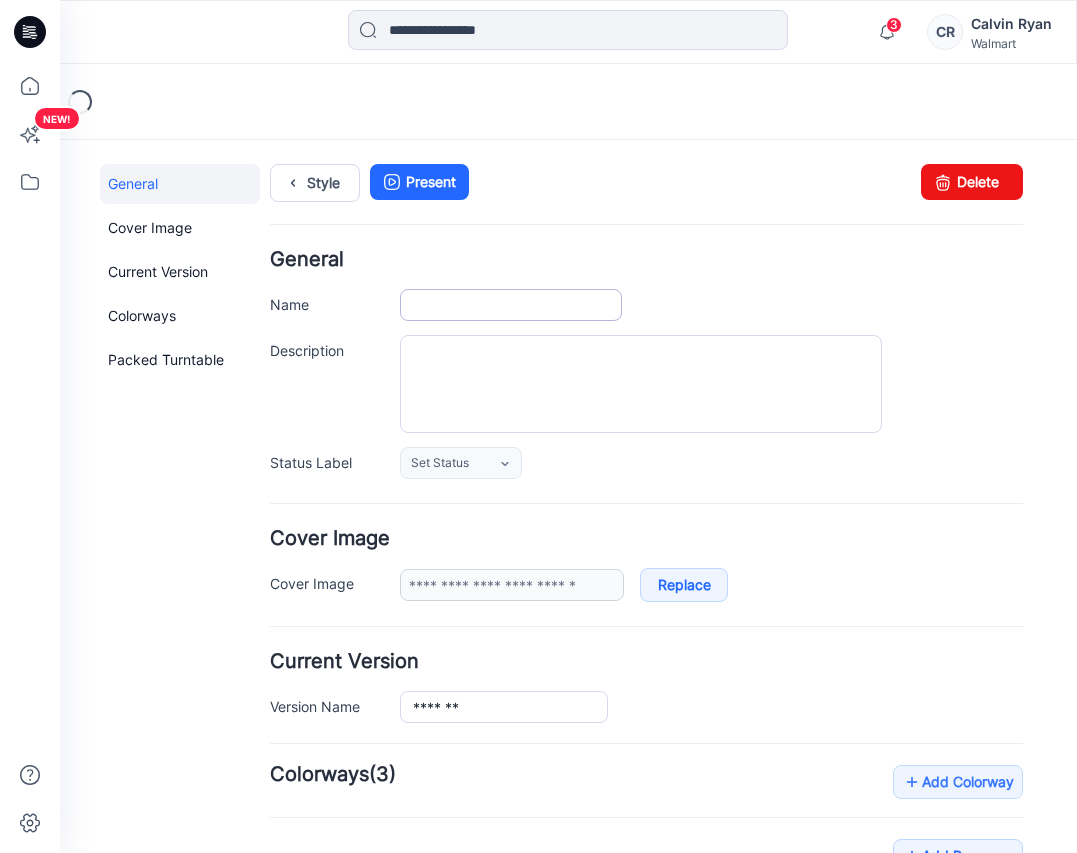 type on "**********" 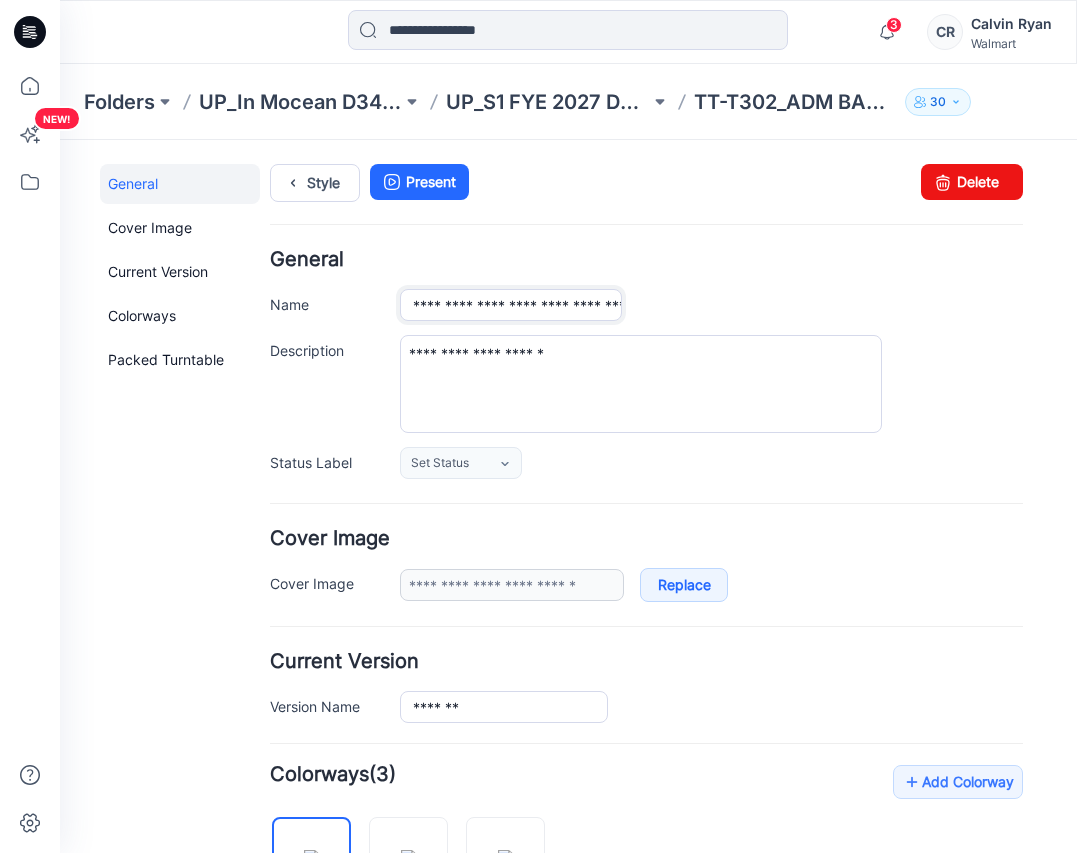 scroll, scrollTop: 0, scrollLeft: 67, axis: horizontal 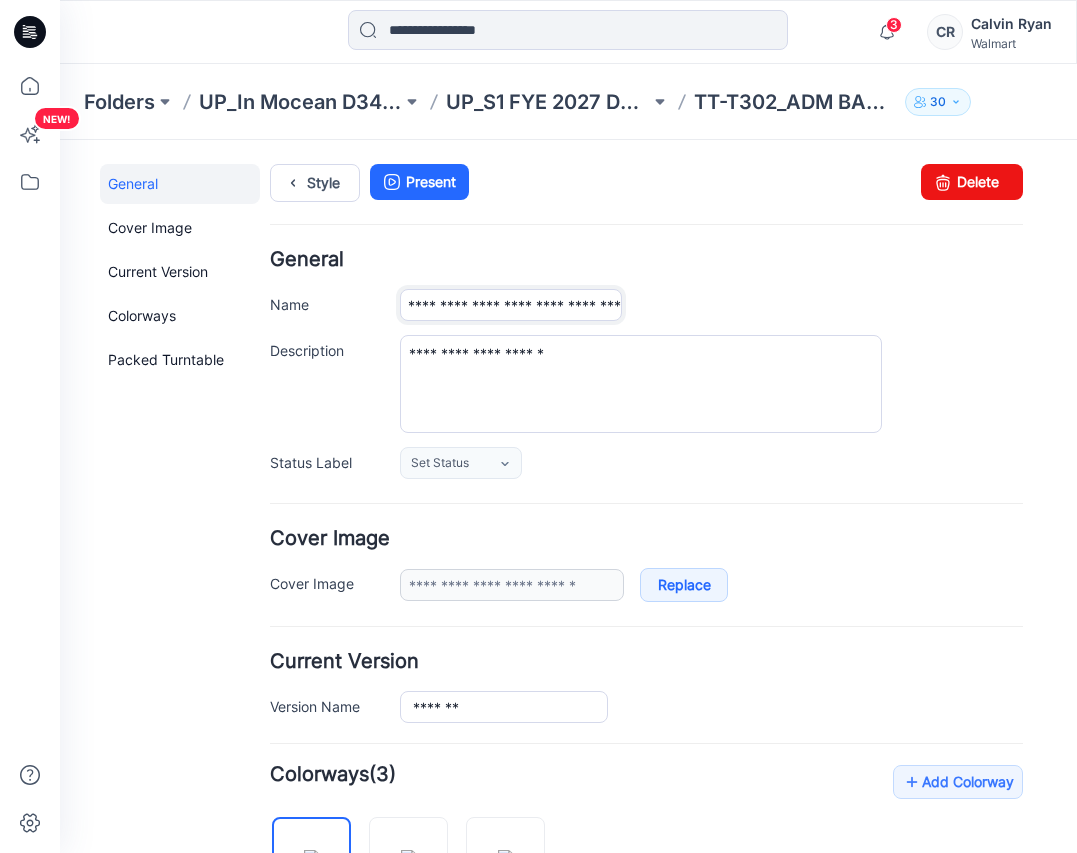drag, startPoint x: 413, startPoint y: 305, endPoint x: 674, endPoint y: 306, distance: 261.00192 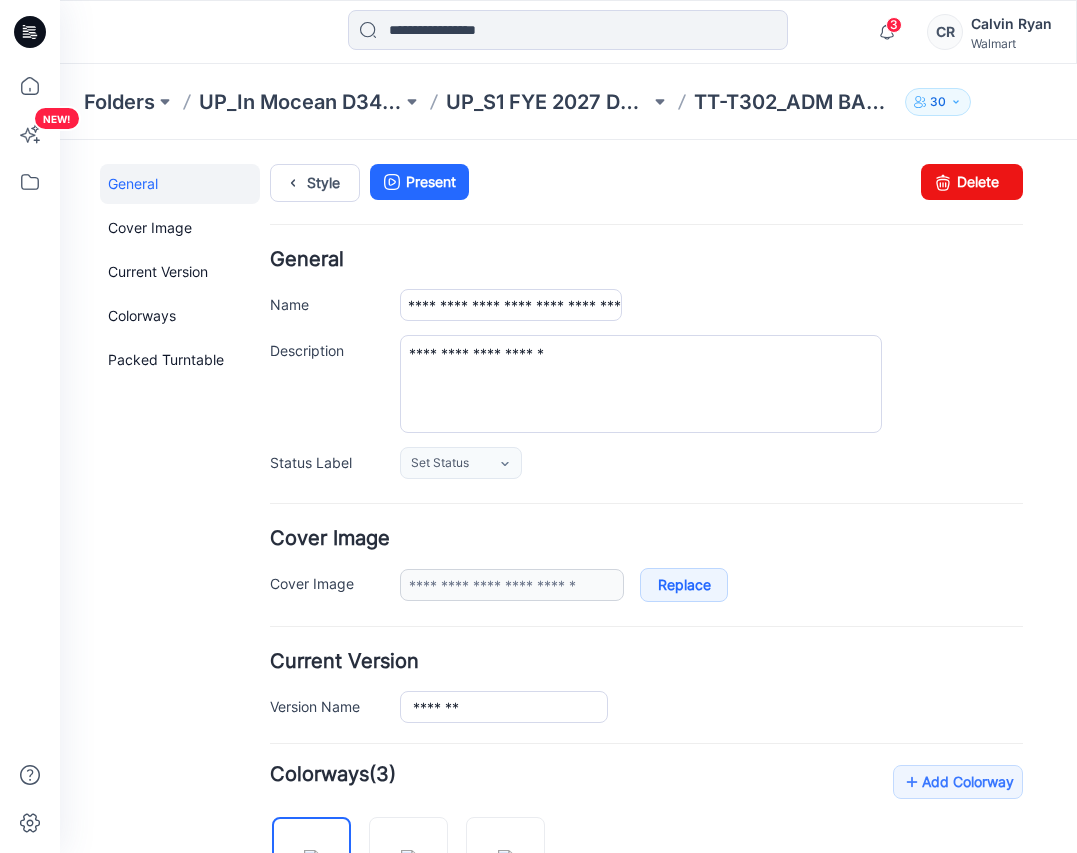 scroll, scrollTop: 0, scrollLeft: 0, axis: both 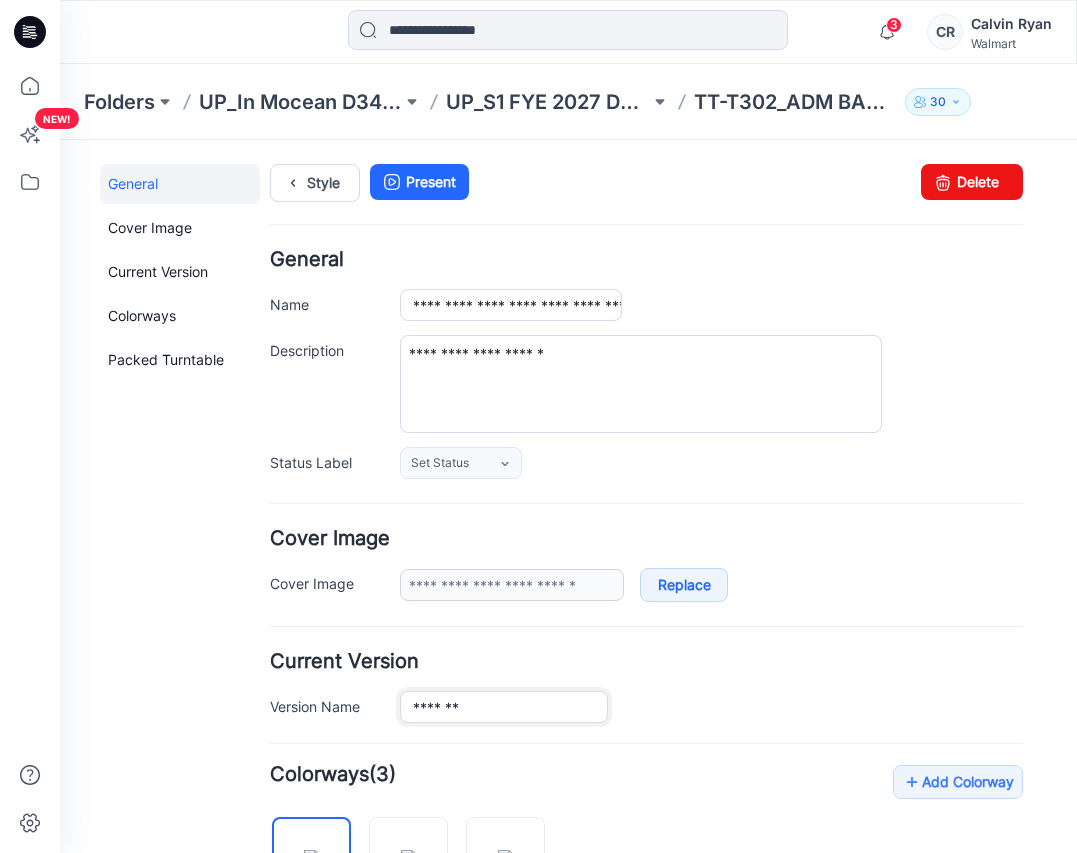 click on "*******" at bounding box center [504, 707] 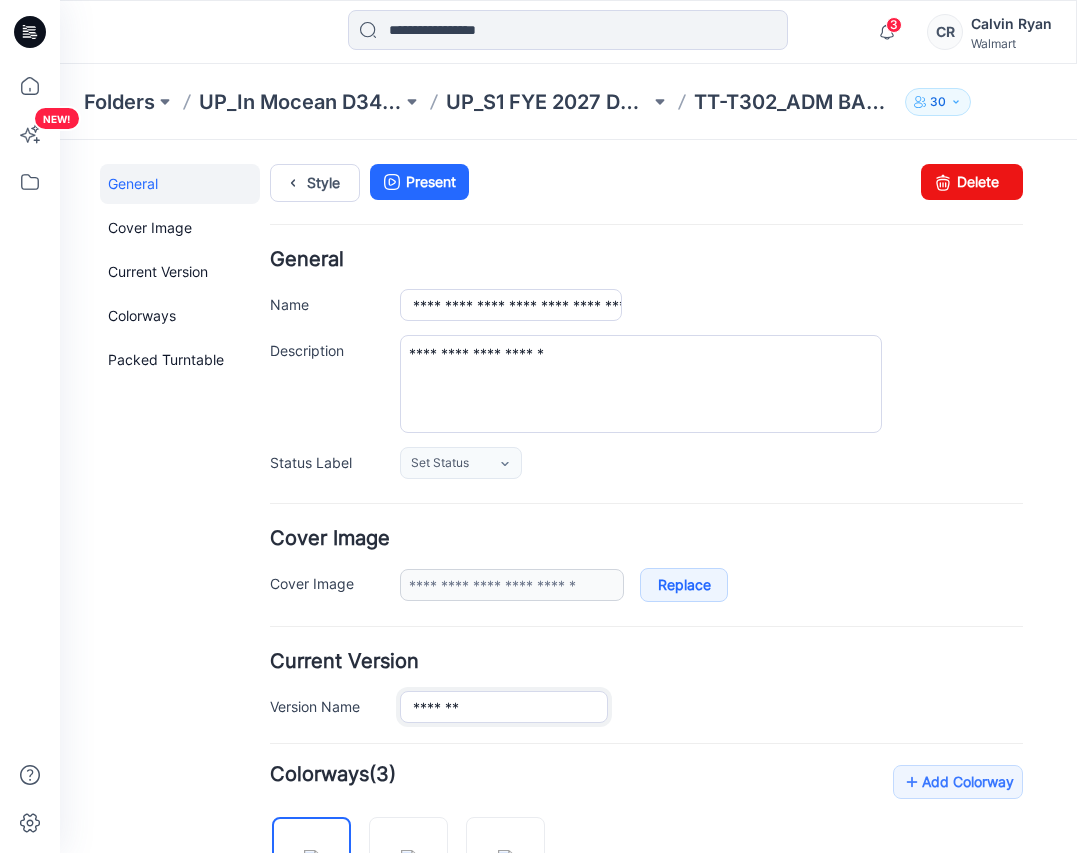 type on "*******" 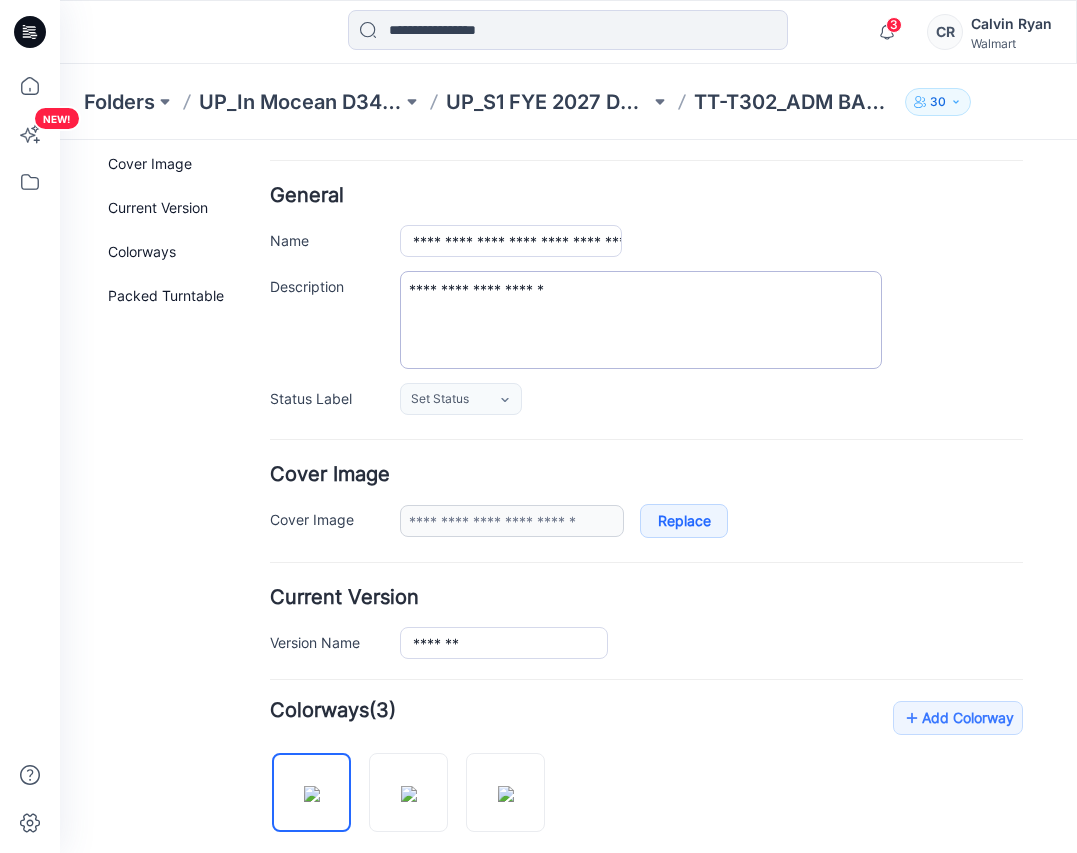 scroll, scrollTop: 0, scrollLeft: 0, axis: both 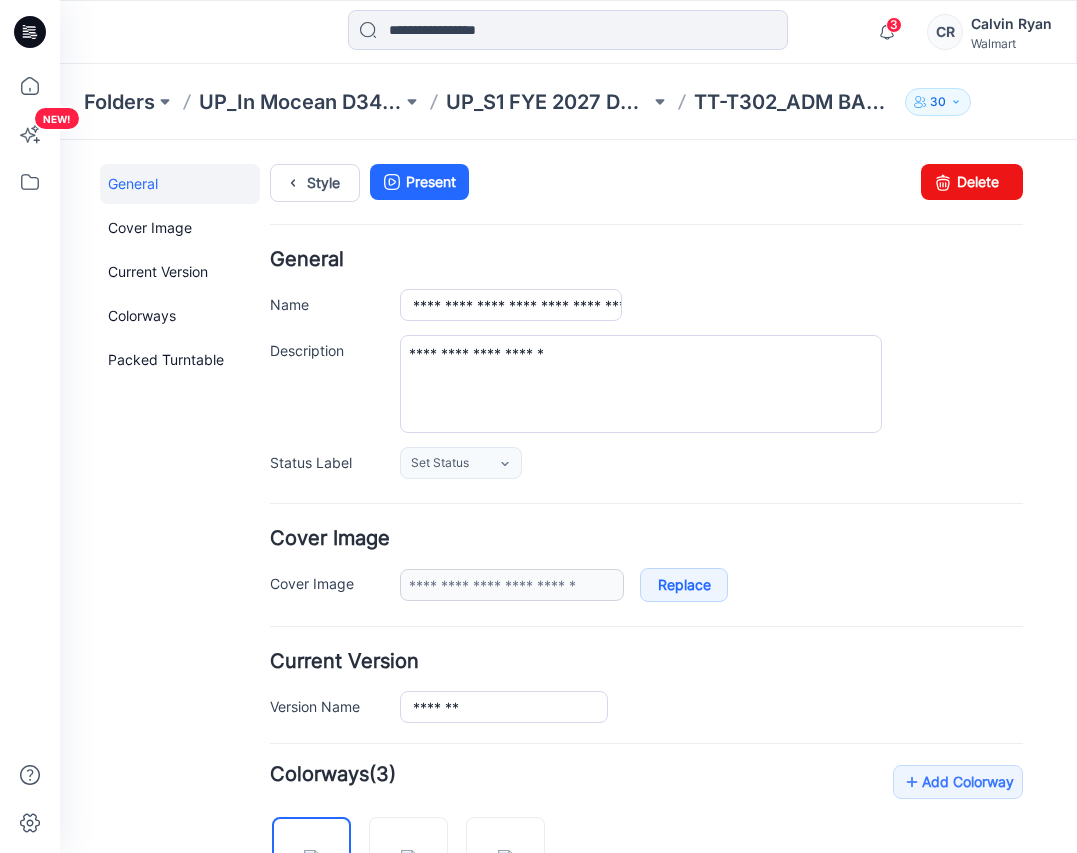 click on "General" at bounding box center [646, 259] 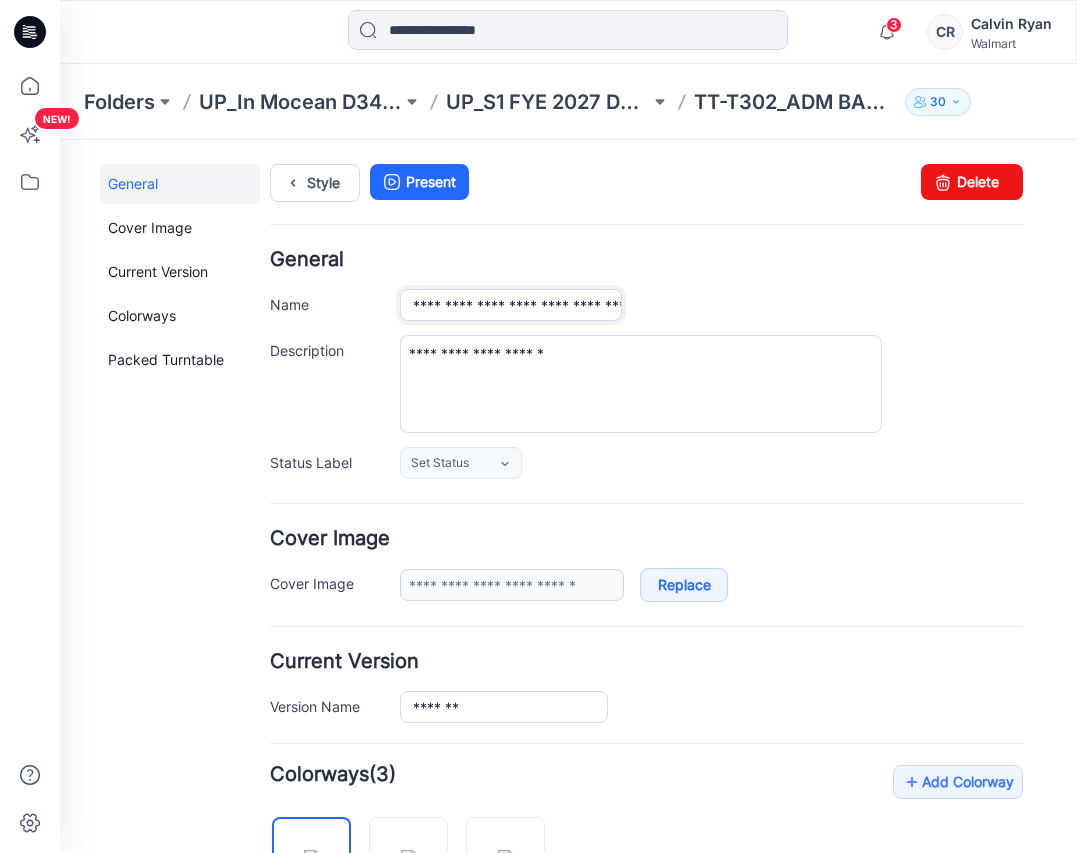 click on "**********" at bounding box center [511, 305] 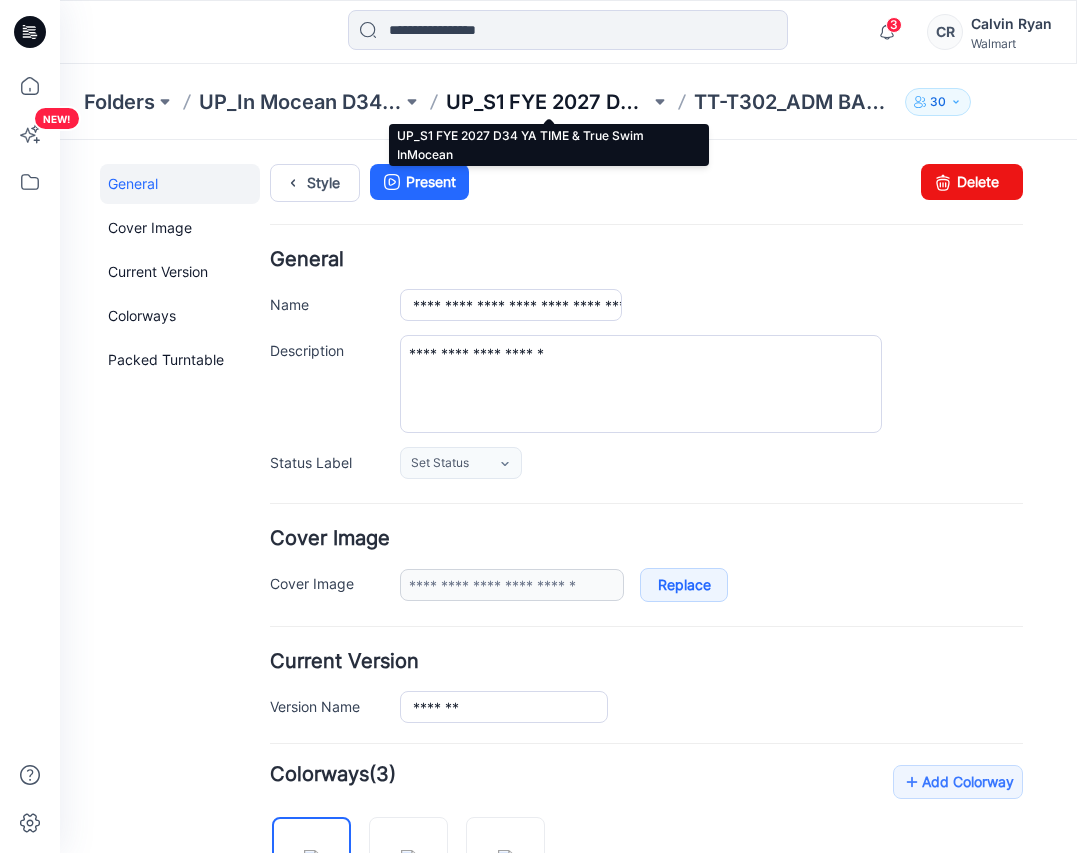 click on "UP_S1 FYE 2027 D34 YA TIME & True Swim InMocean" at bounding box center (547, 102) 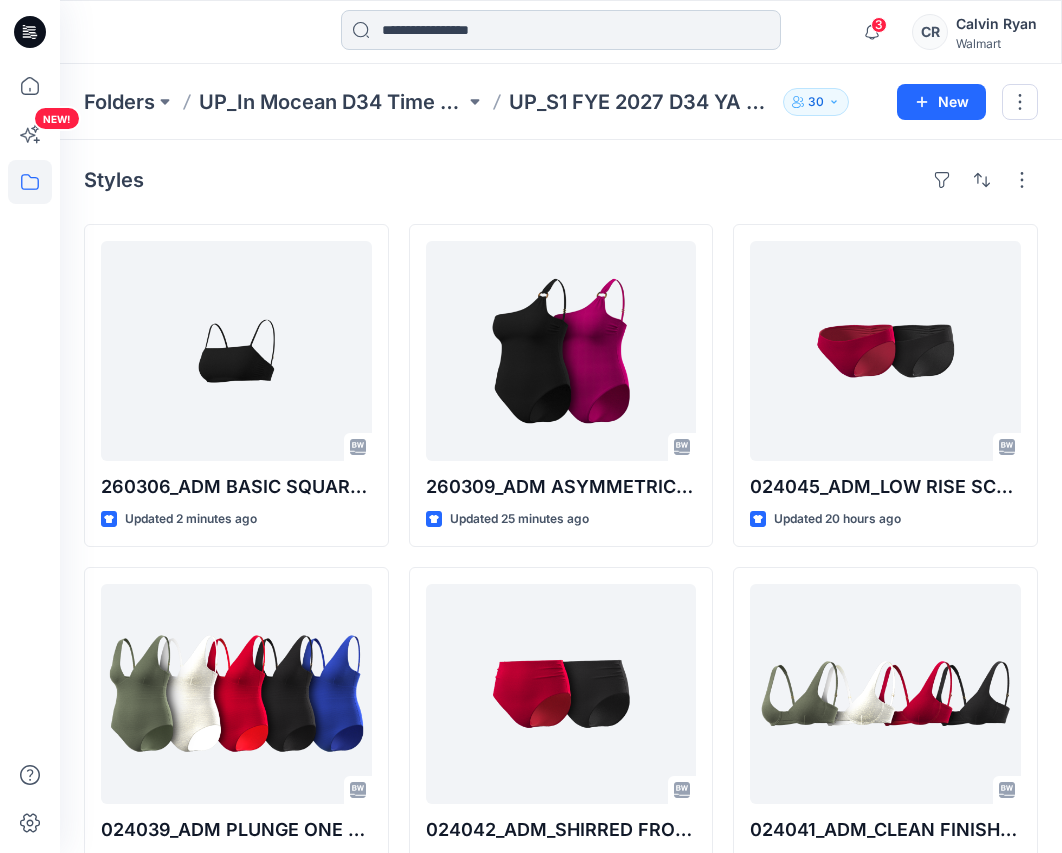 click at bounding box center [561, 30] 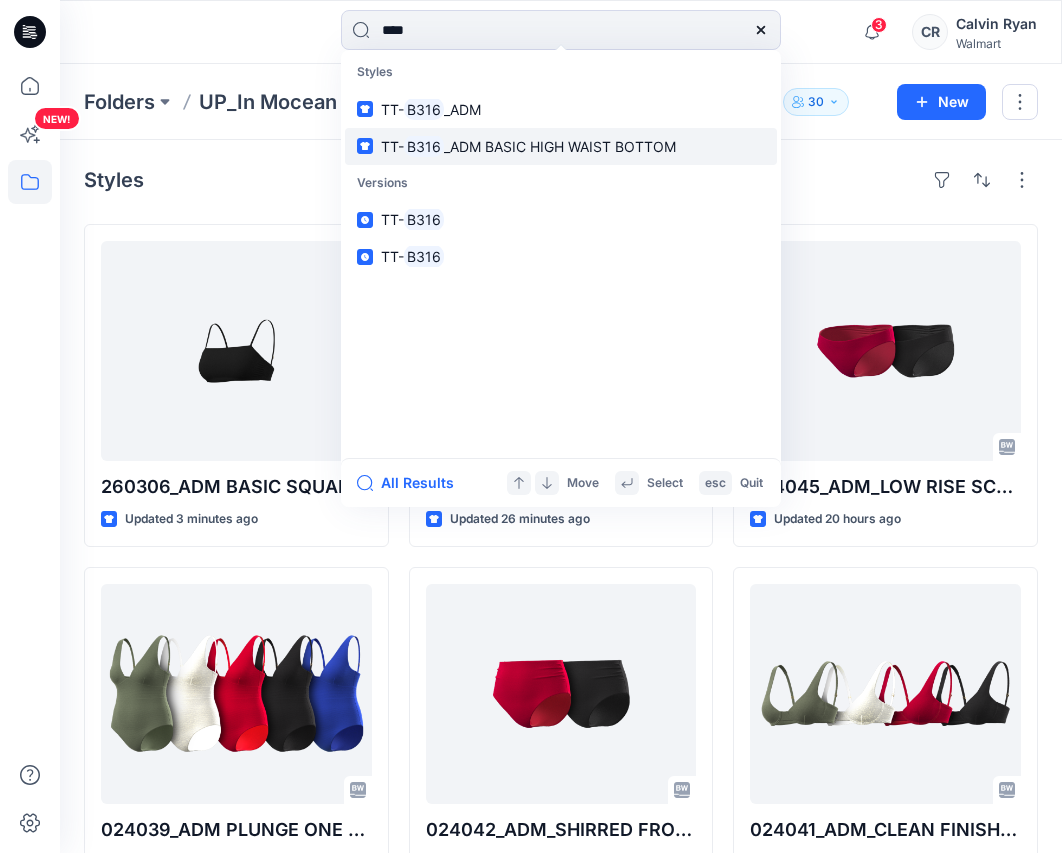 type on "****" 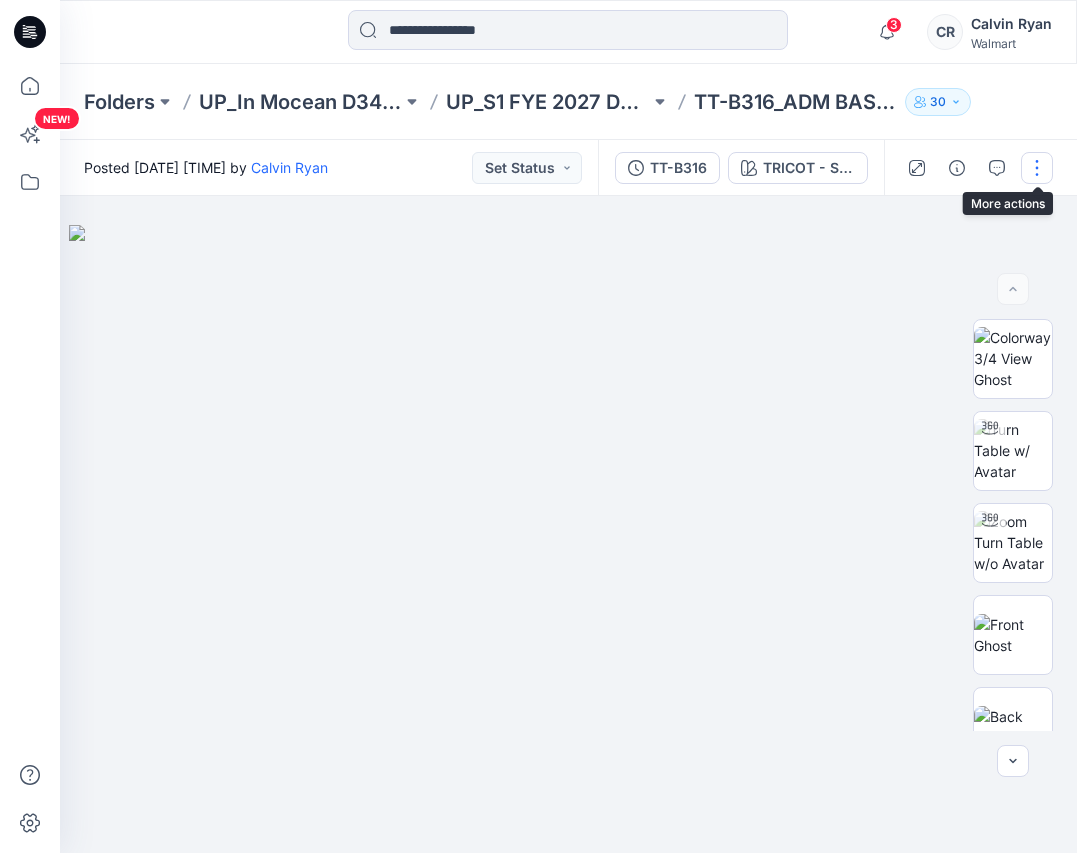 click at bounding box center [1037, 168] 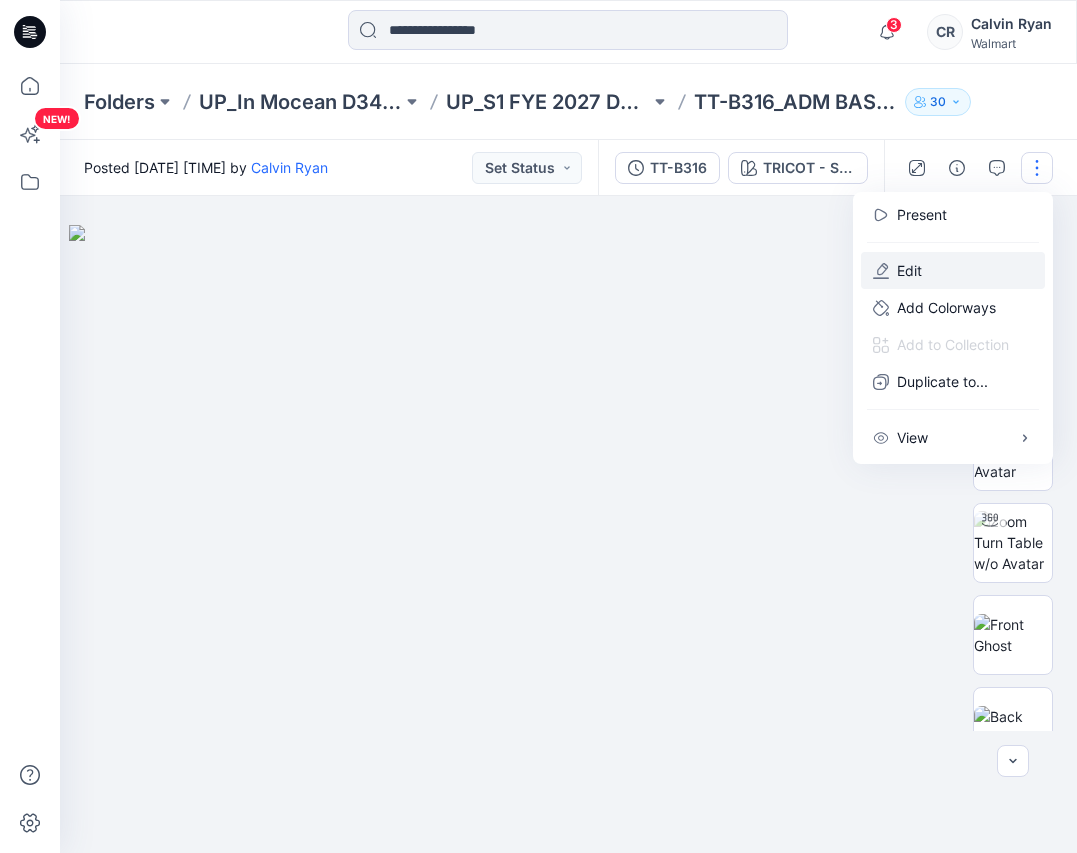 click on "Edit" at bounding box center [953, 270] 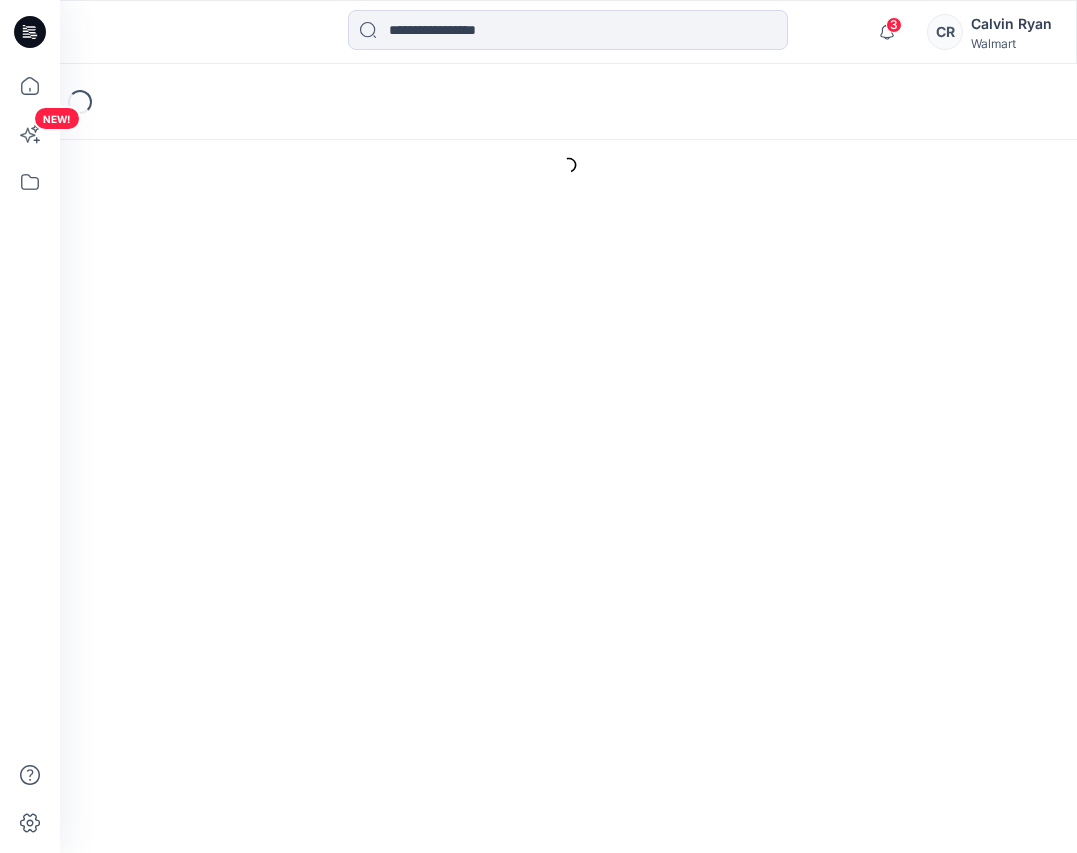 scroll, scrollTop: 0, scrollLeft: 0, axis: both 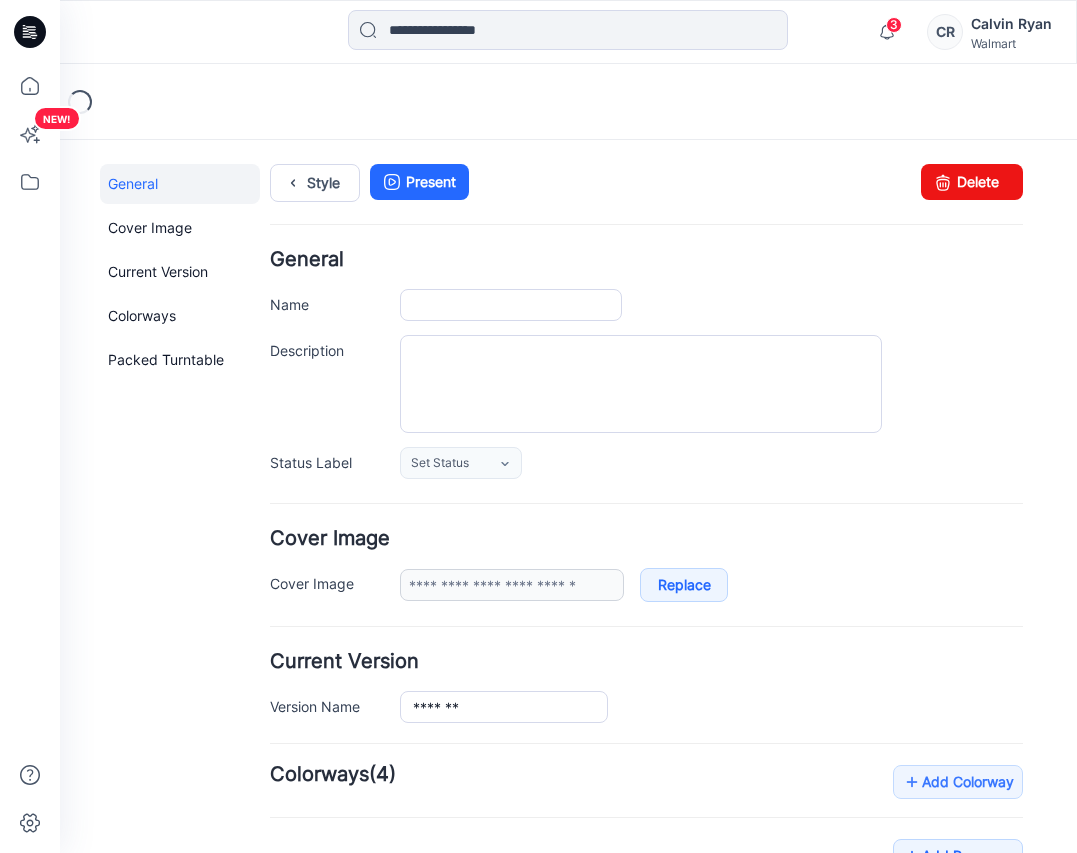 type on "**********" 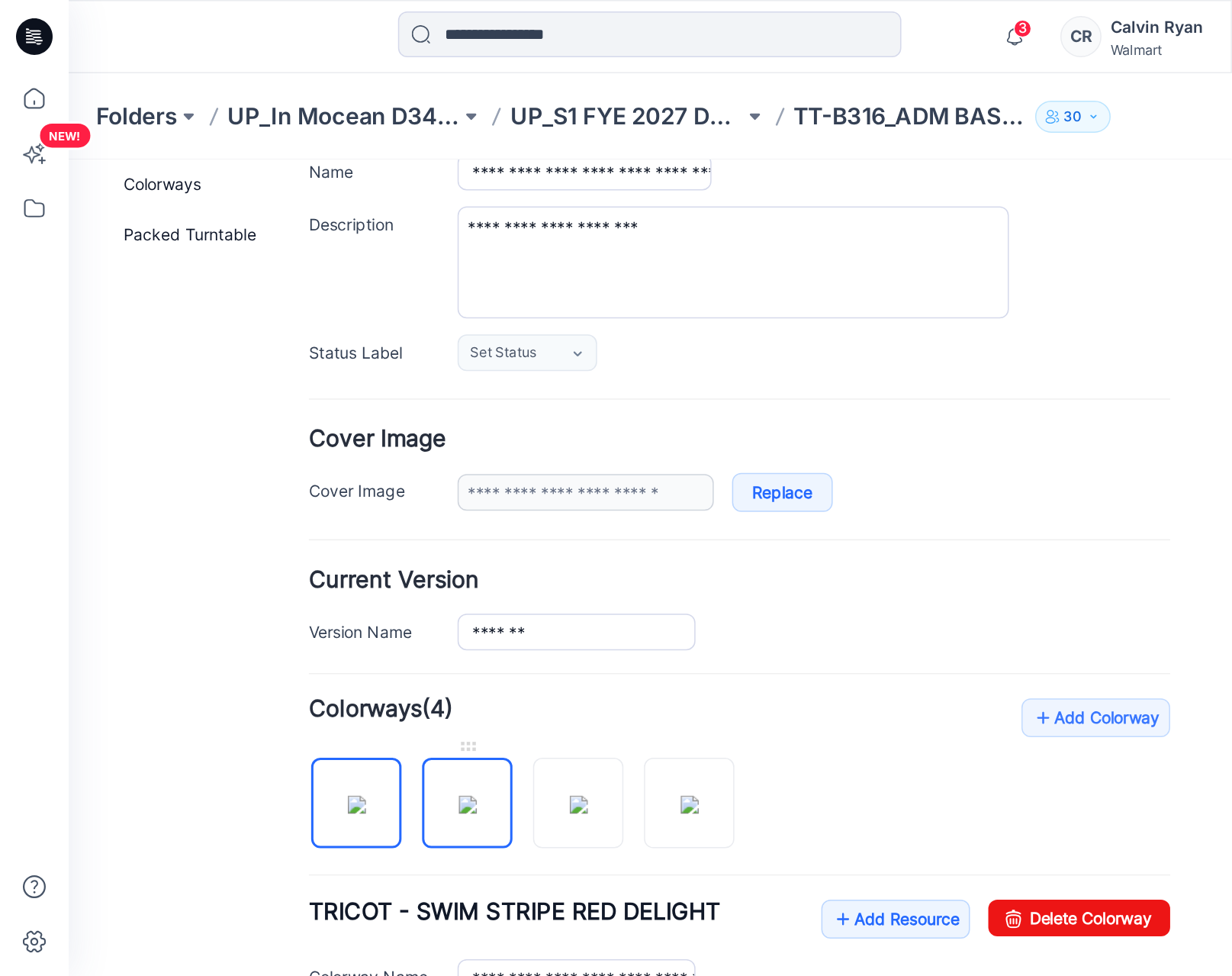 scroll, scrollTop: 305, scrollLeft: 0, axis: vertical 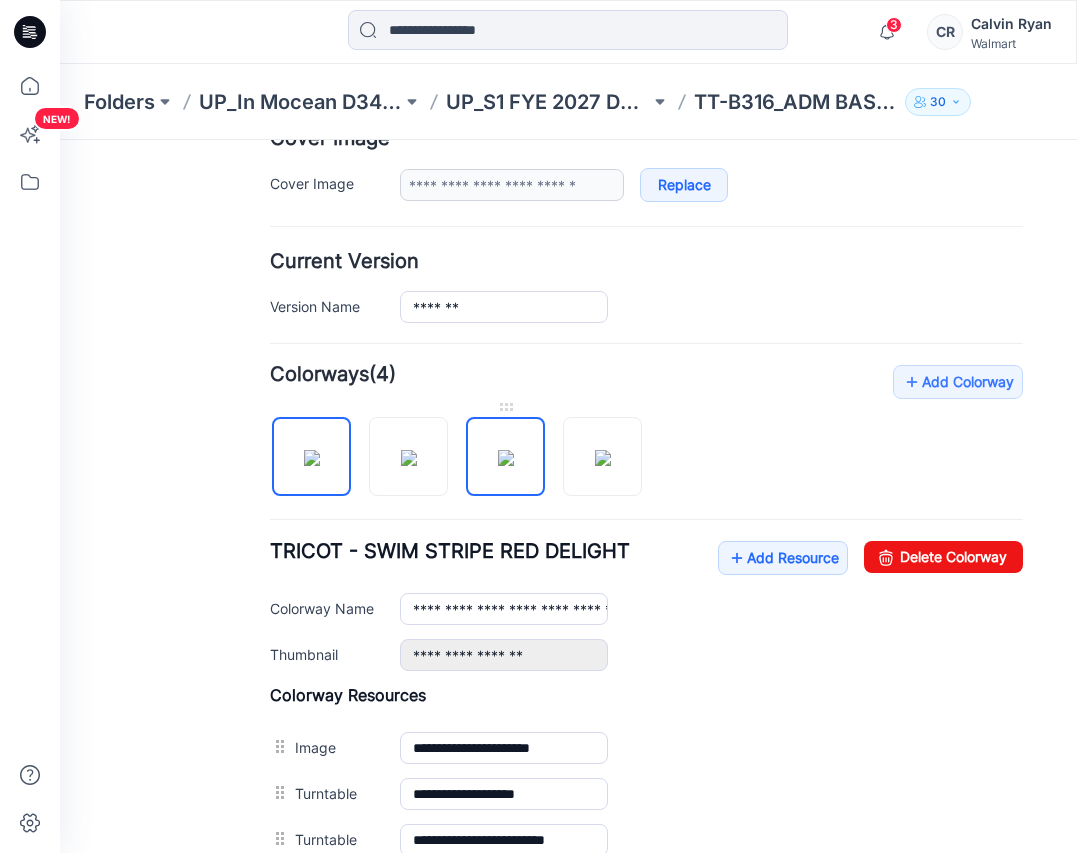 click at bounding box center [506, 458] 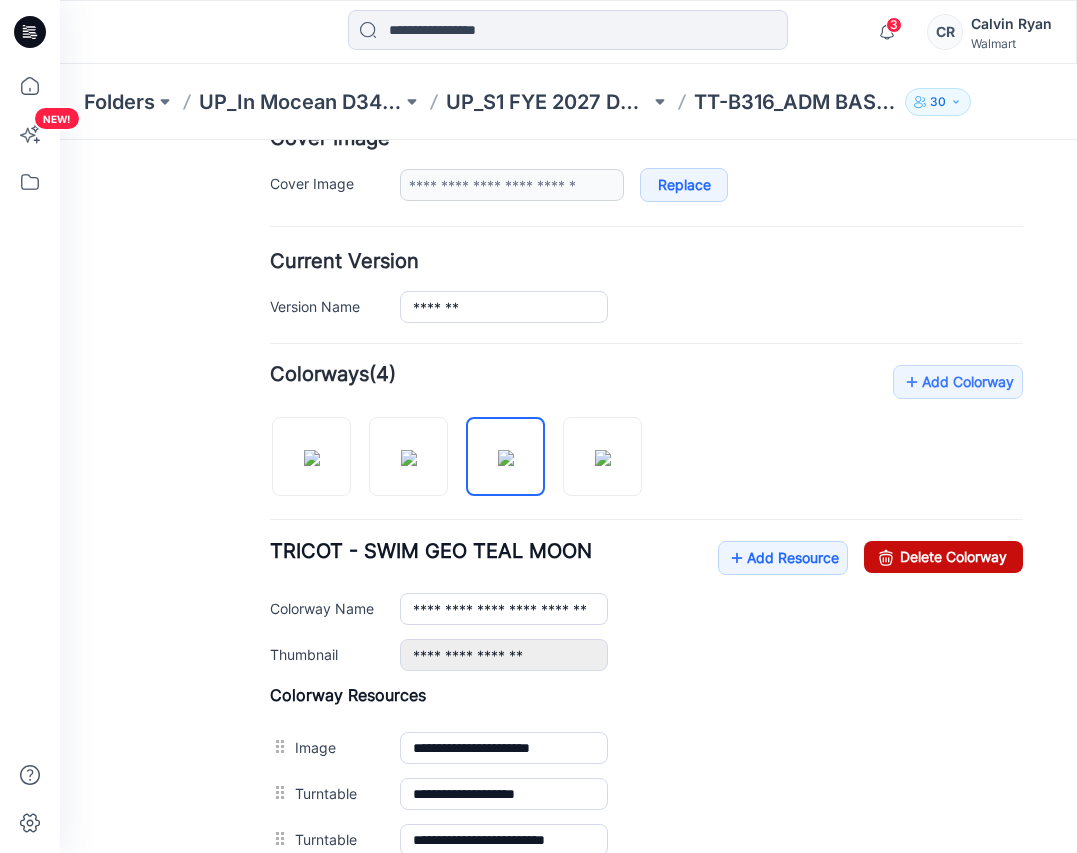 drag, startPoint x: 942, startPoint y: 553, endPoint x: 698, endPoint y: 251, distance: 388.2525 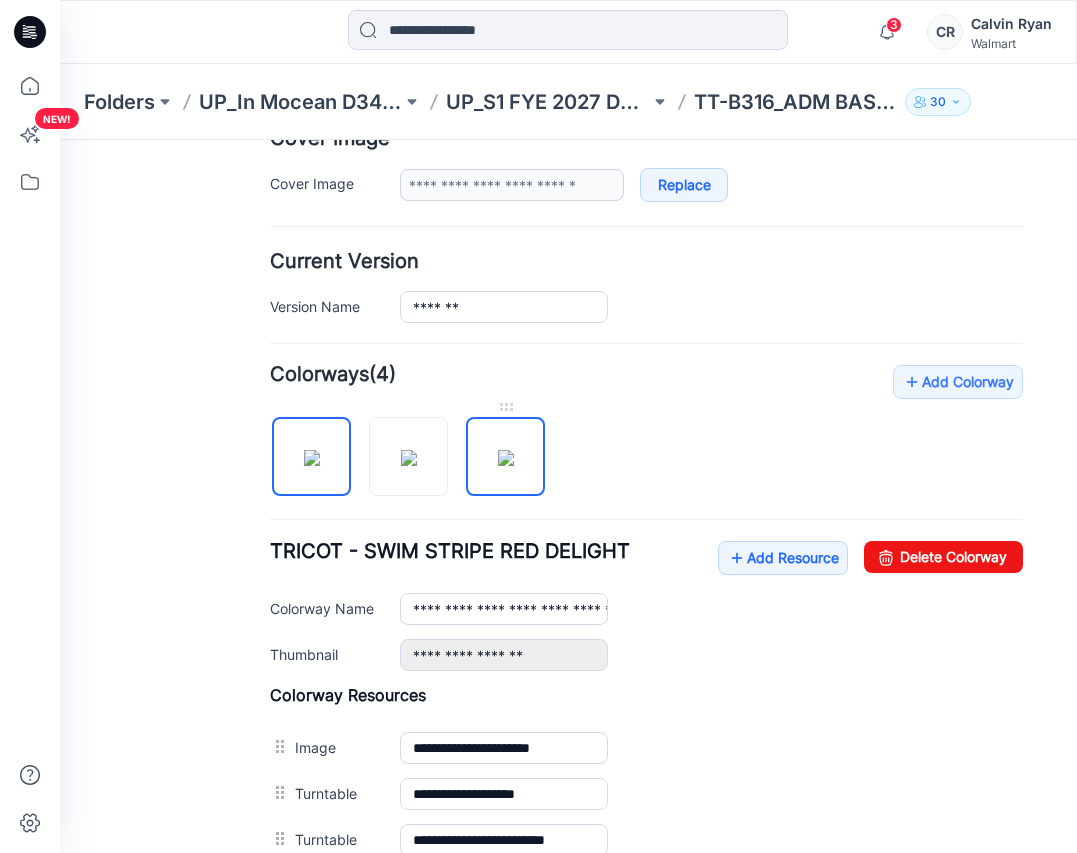click at bounding box center (506, 458) 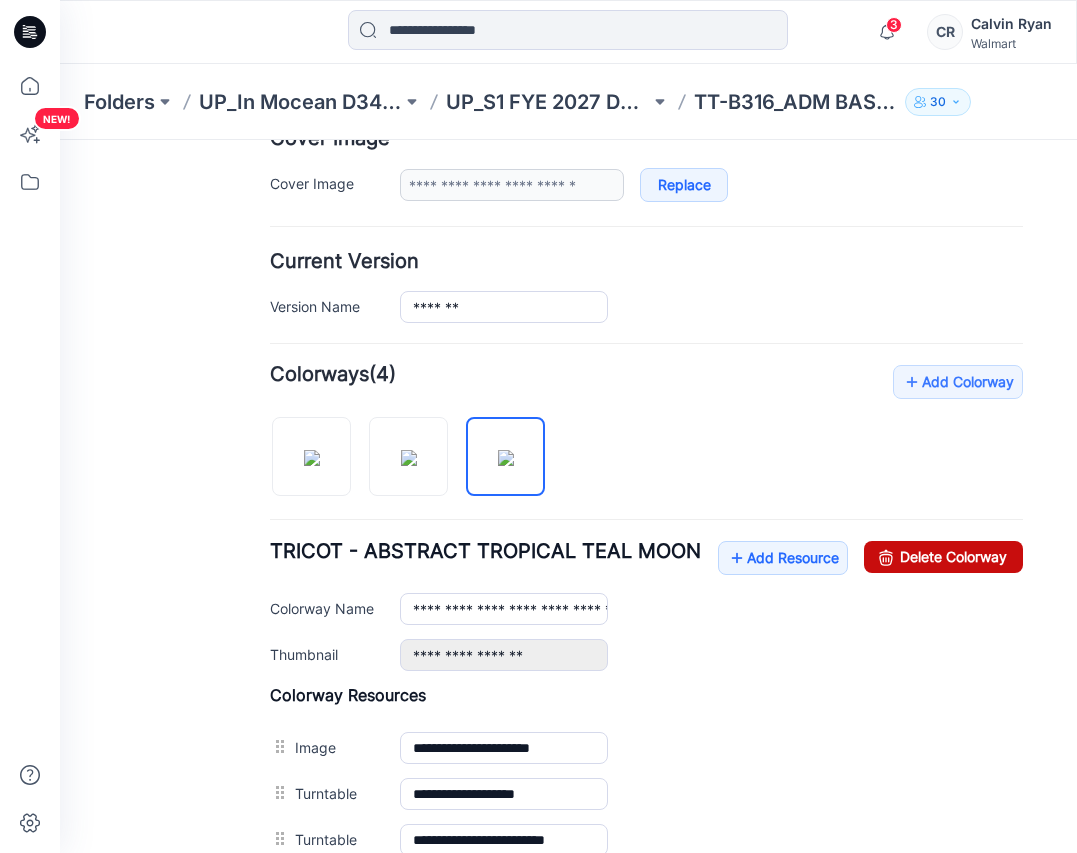 click on "Delete Colorway" at bounding box center [943, 557] 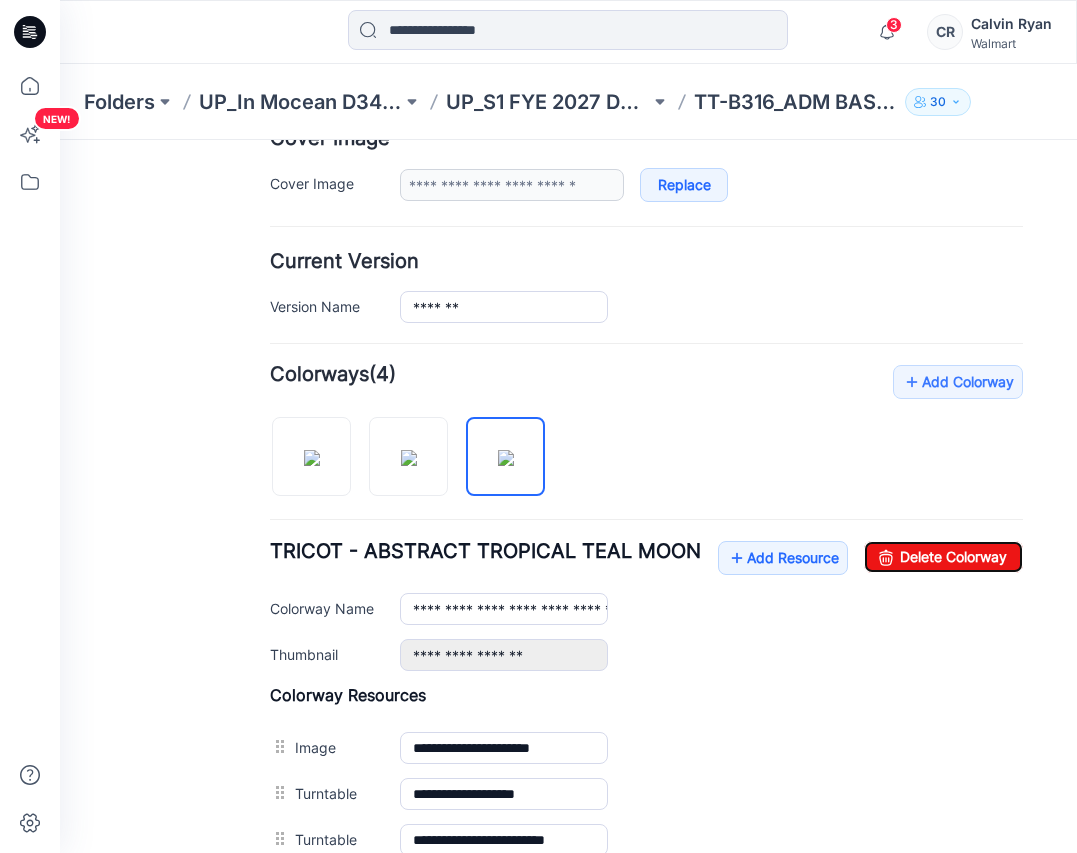 type on "**********" 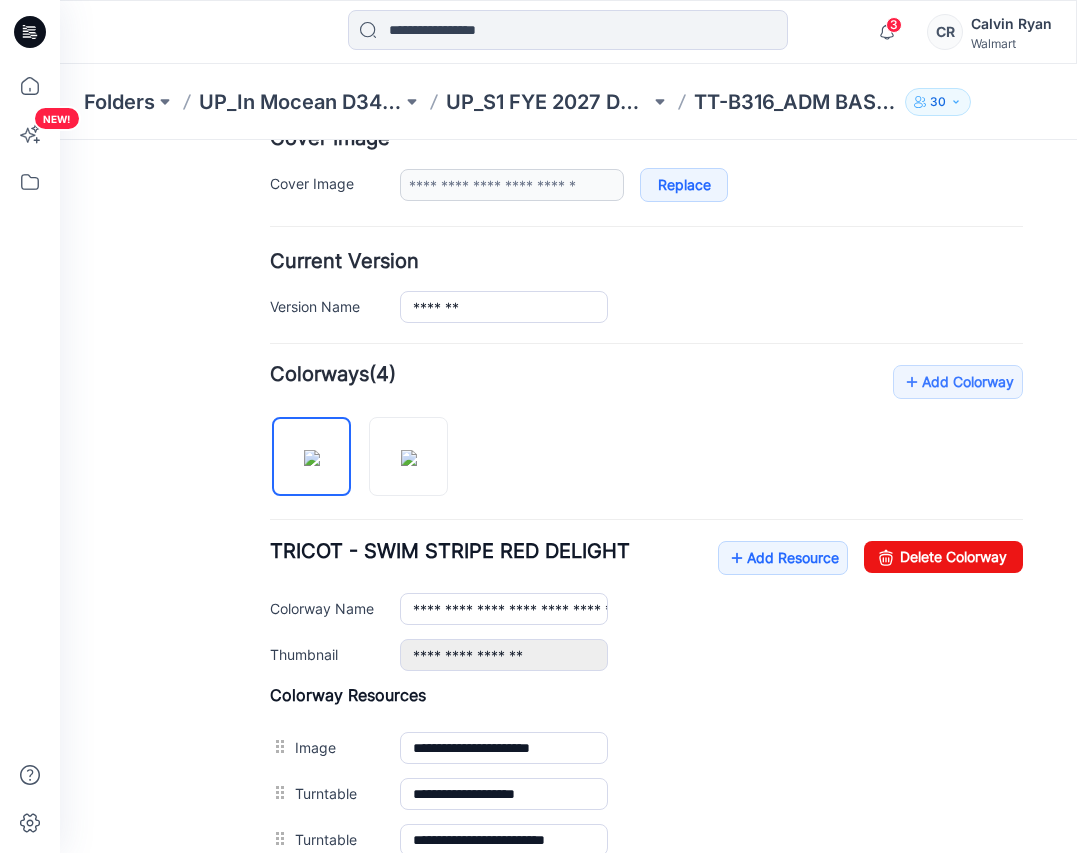 click on "**********" at bounding box center [646, 683] 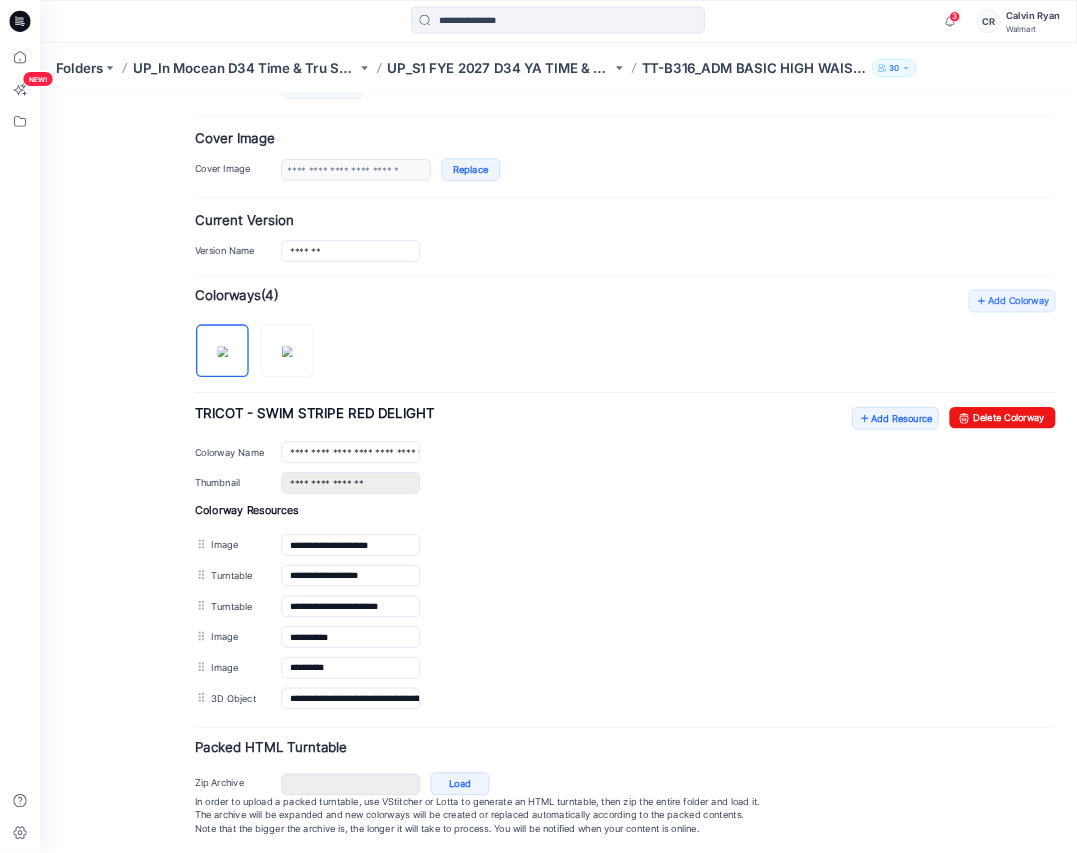 scroll, scrollTop: 369, scrollLeft: 0, axis: vertical 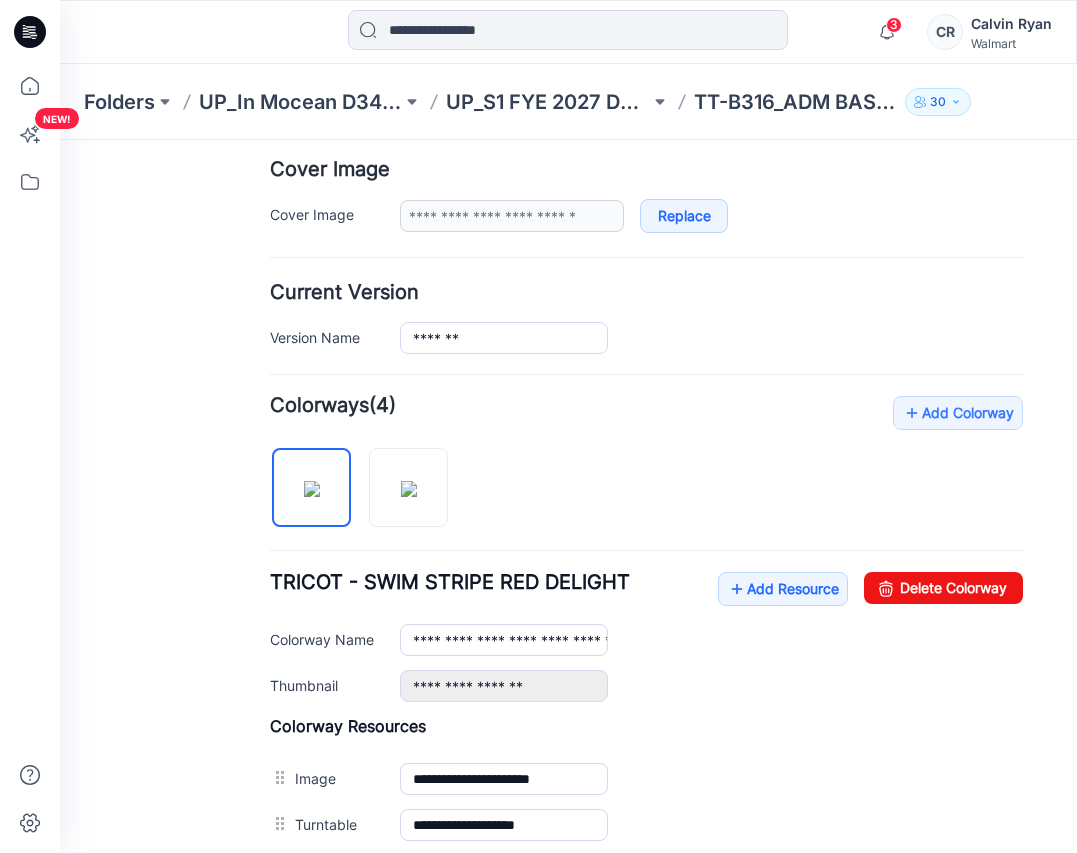 click on "**********" at bounding box center [646, 581] 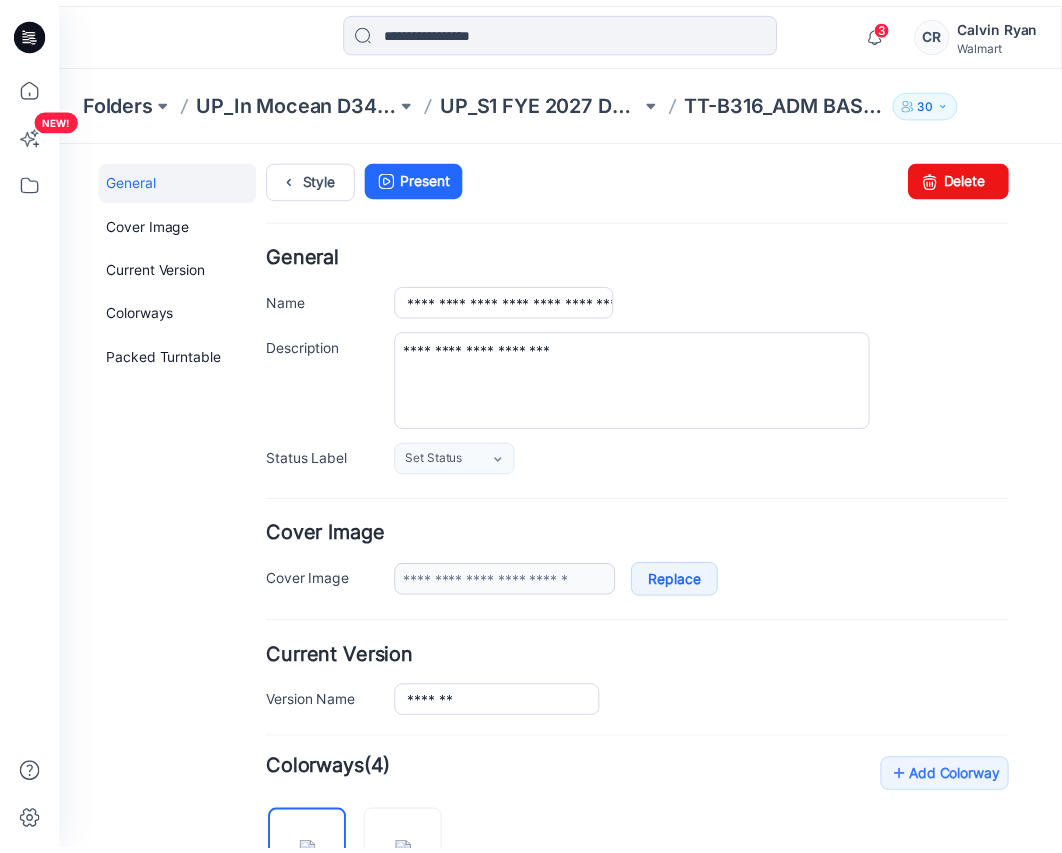 scroll, scrollTop: 0, scrollLeft: 0, axis: both 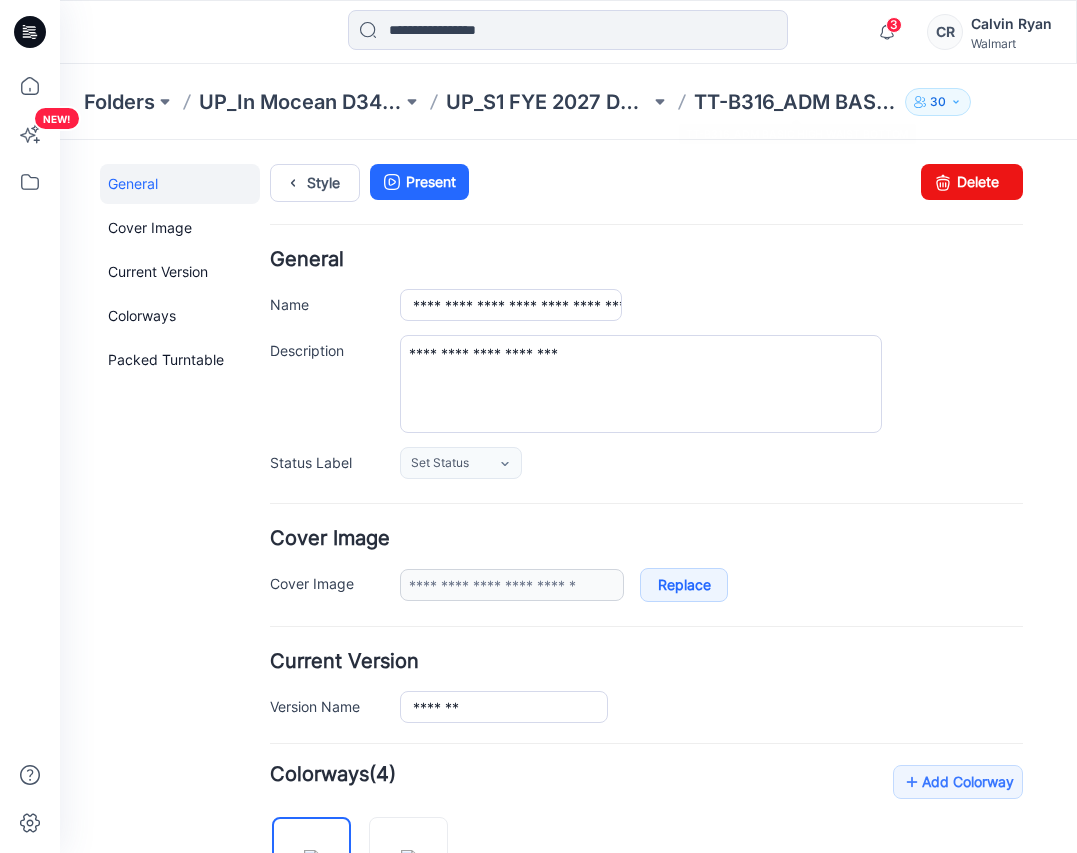 click on "General" at bounding box center [646, 259] 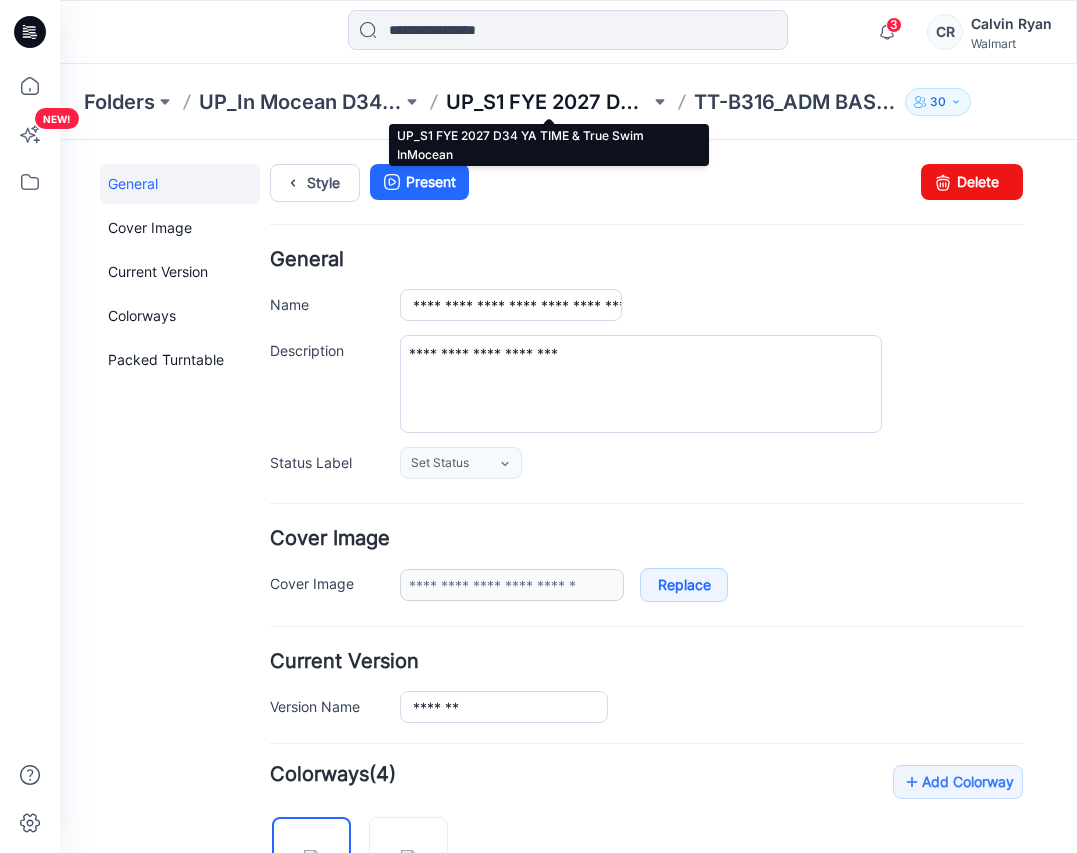 click on "UP_S1 FYE 2027 D34 YA TIME & True Swim InMocean" at bounding box center (547, 102) 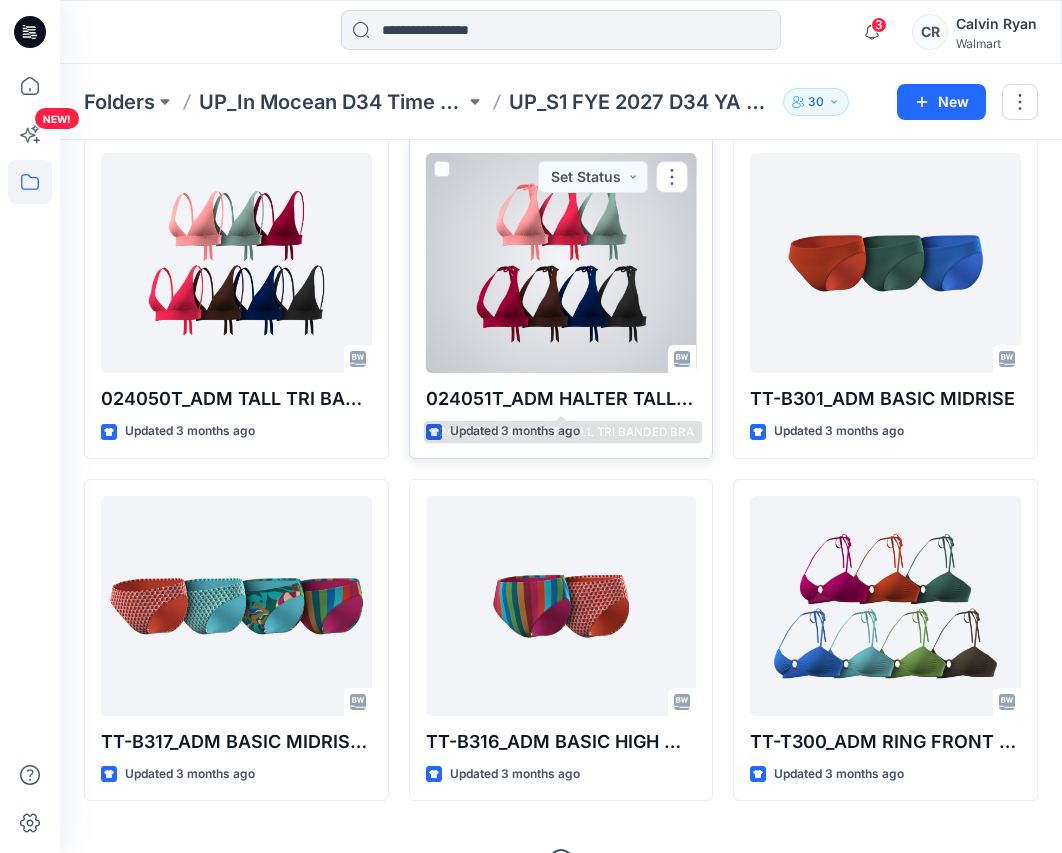 scroll, scrollTop: 2187, scrollLeft: 0, axis: vertical 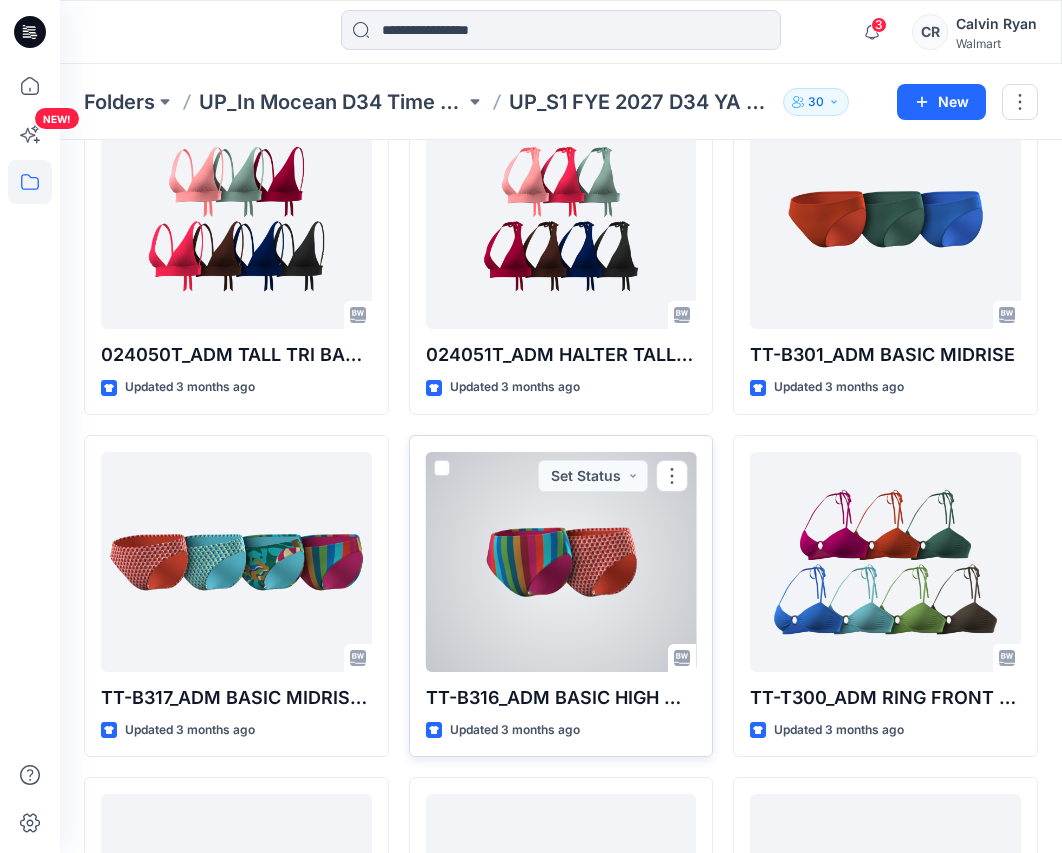 click at bounding box center [561, 562] 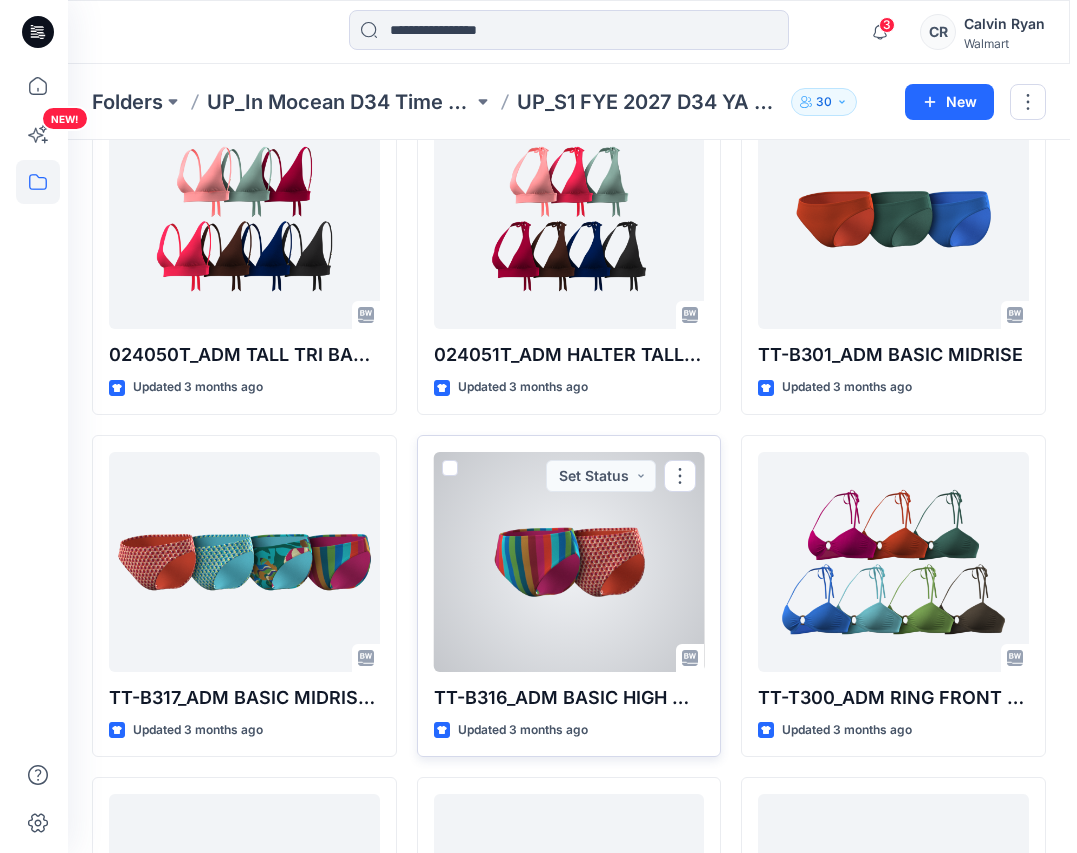 scroll, scrollTop: 0, scrollLeft: 0, axis: both 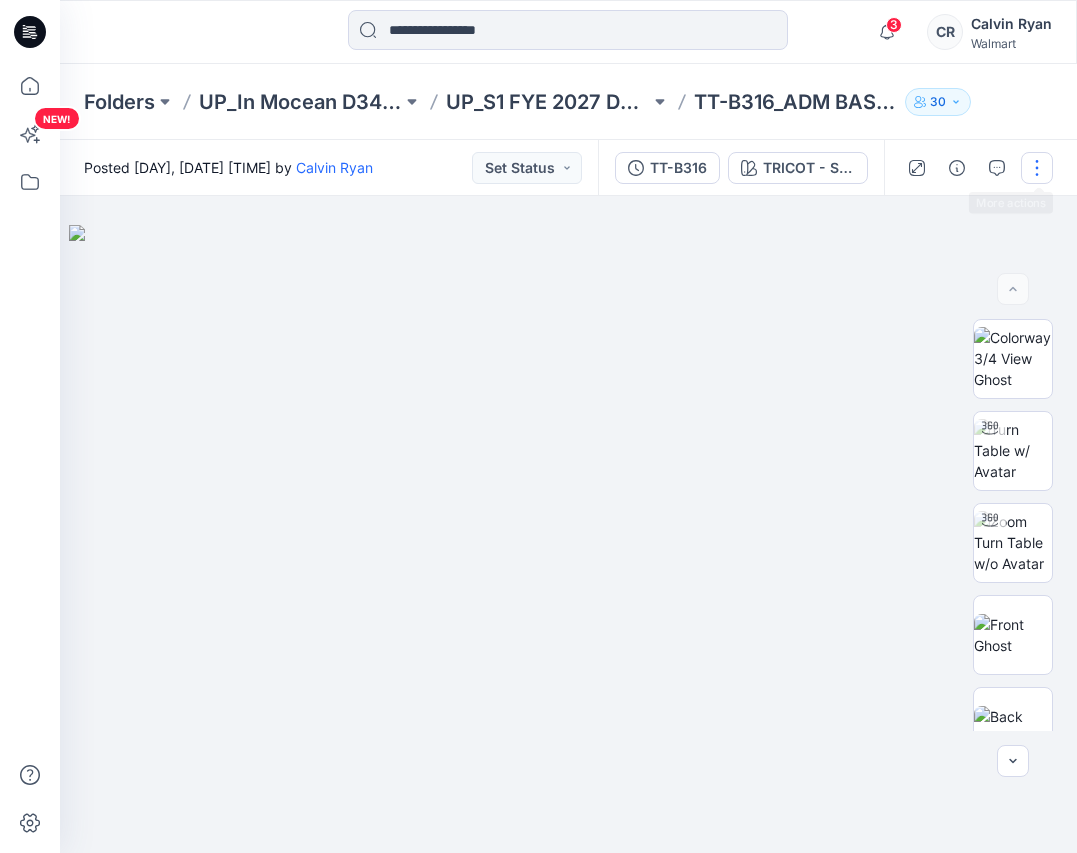 click at bounding box center [1037, 168] 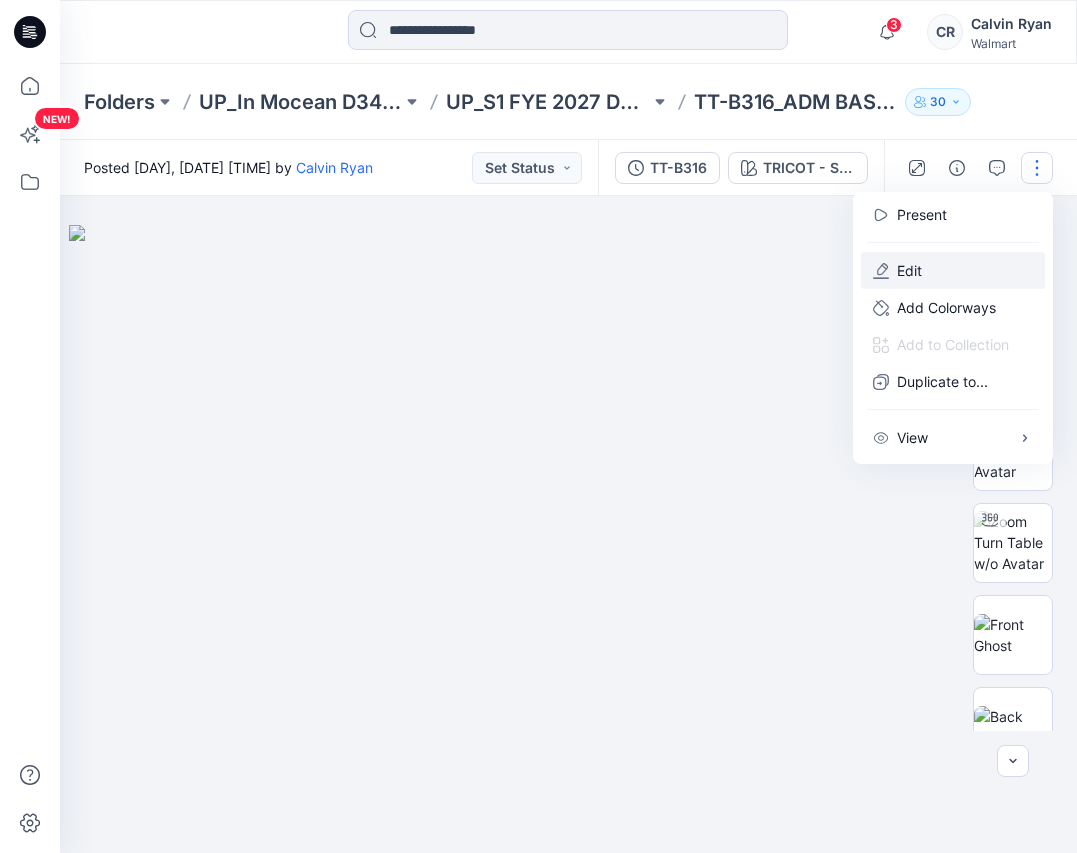 click on "Edit" at bounding box center [953, 270] 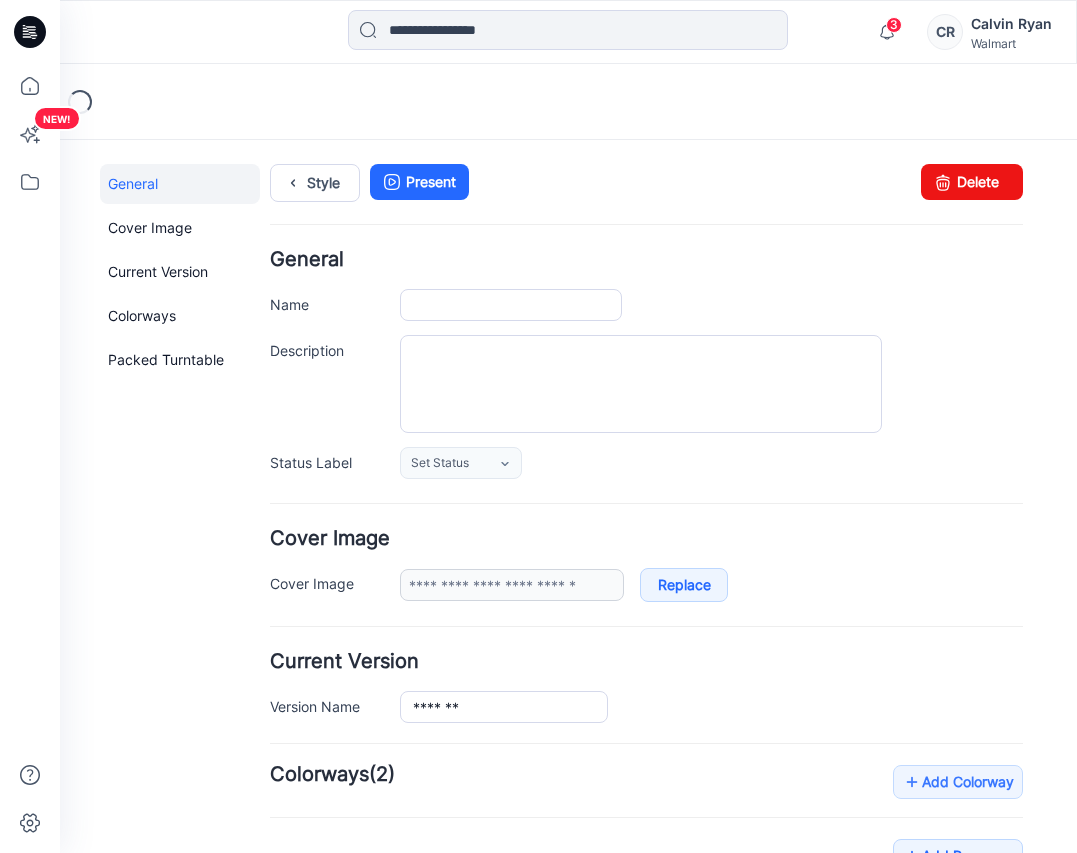 scroll, scrollTop: 0, scrollLeft: 0, axis: both 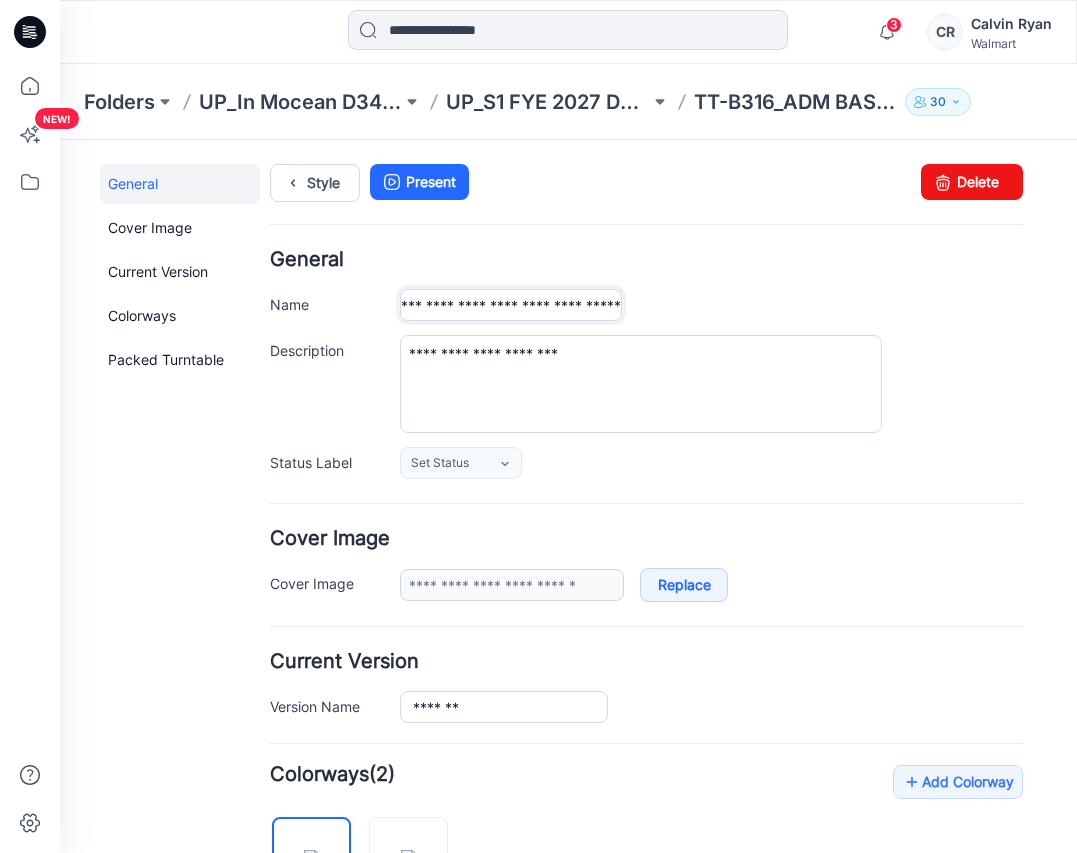 drag, startPoint x: 445, startPoint y: 313, endPoint x: 701, endPoint y: 311, distance: 256.0078 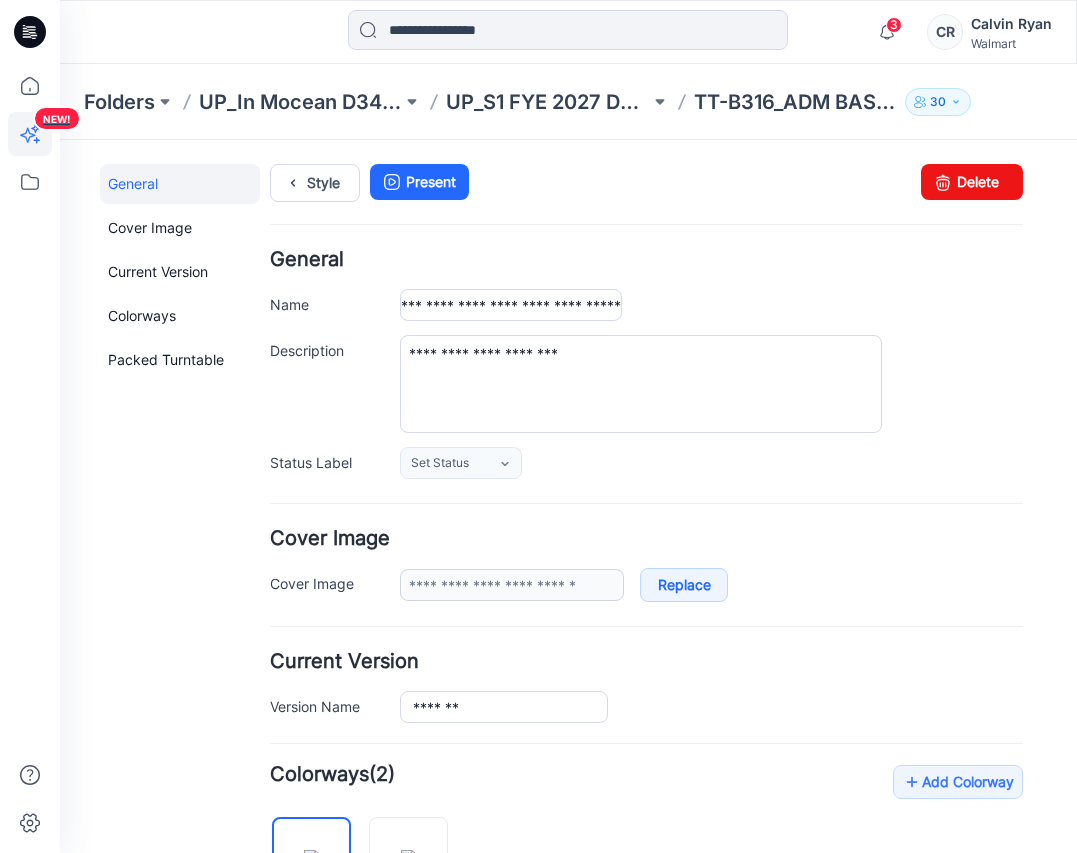 scroll, scrollTop: 0, scrollLeft: 0, axis: both 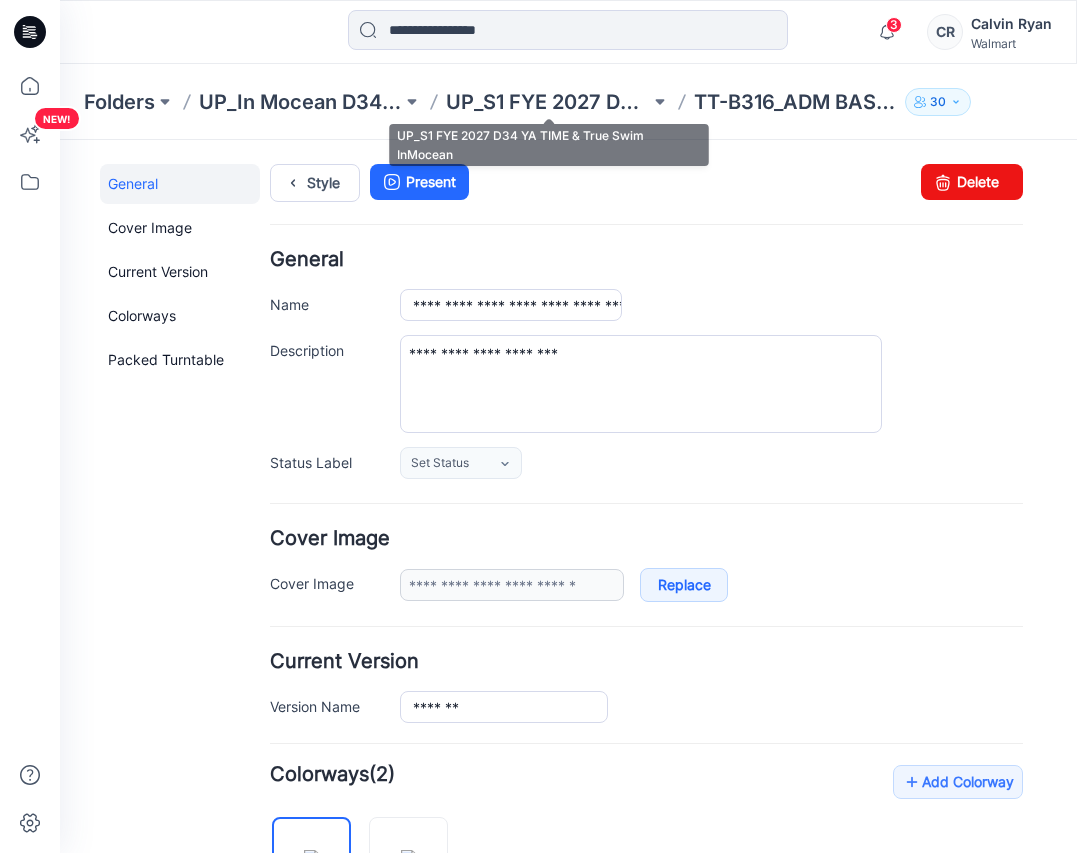 click on "Folders UP_In Mocean D34 Time & Tru Swim UP_S1 FYE 2027 D34 YA TIME & True Swim InMocean TT-B316_ADM BASIC HIGH WAIST BOTTOM 30" at bounding box center [568, 102] 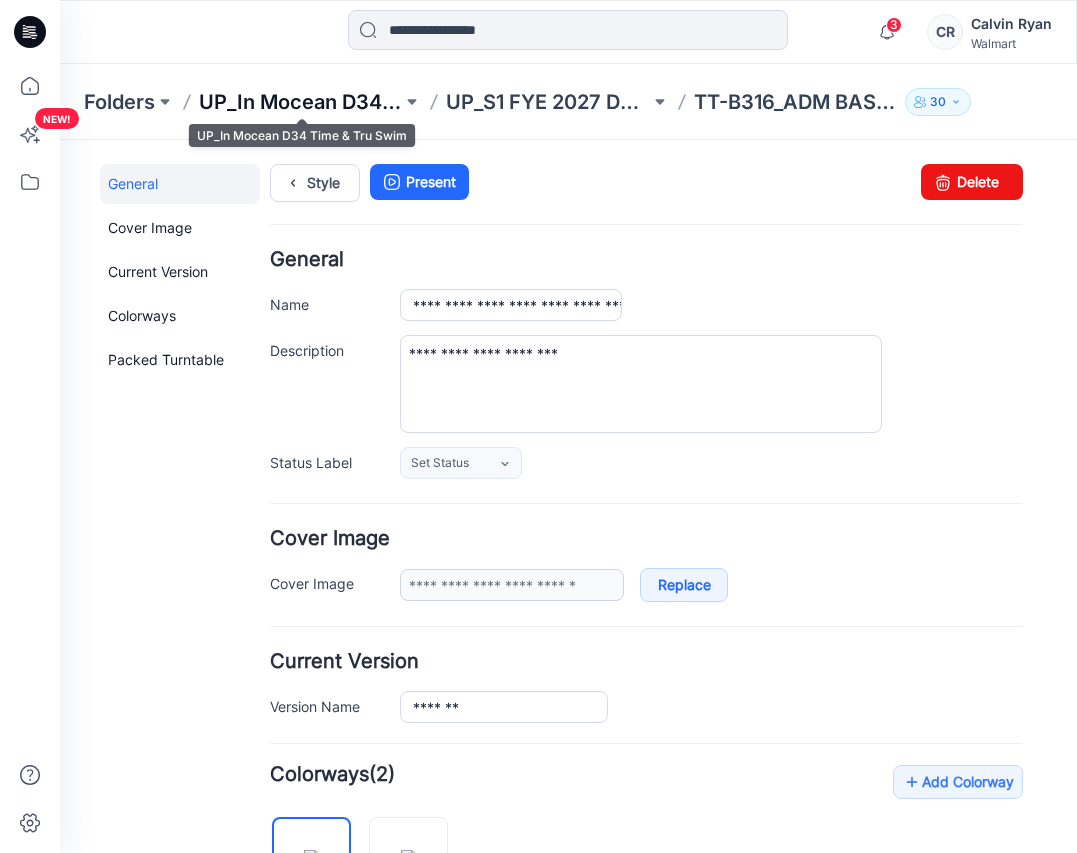 click on "UP_In Mocean D34 Time & Tru Swim" at bounding box center (300, 102) 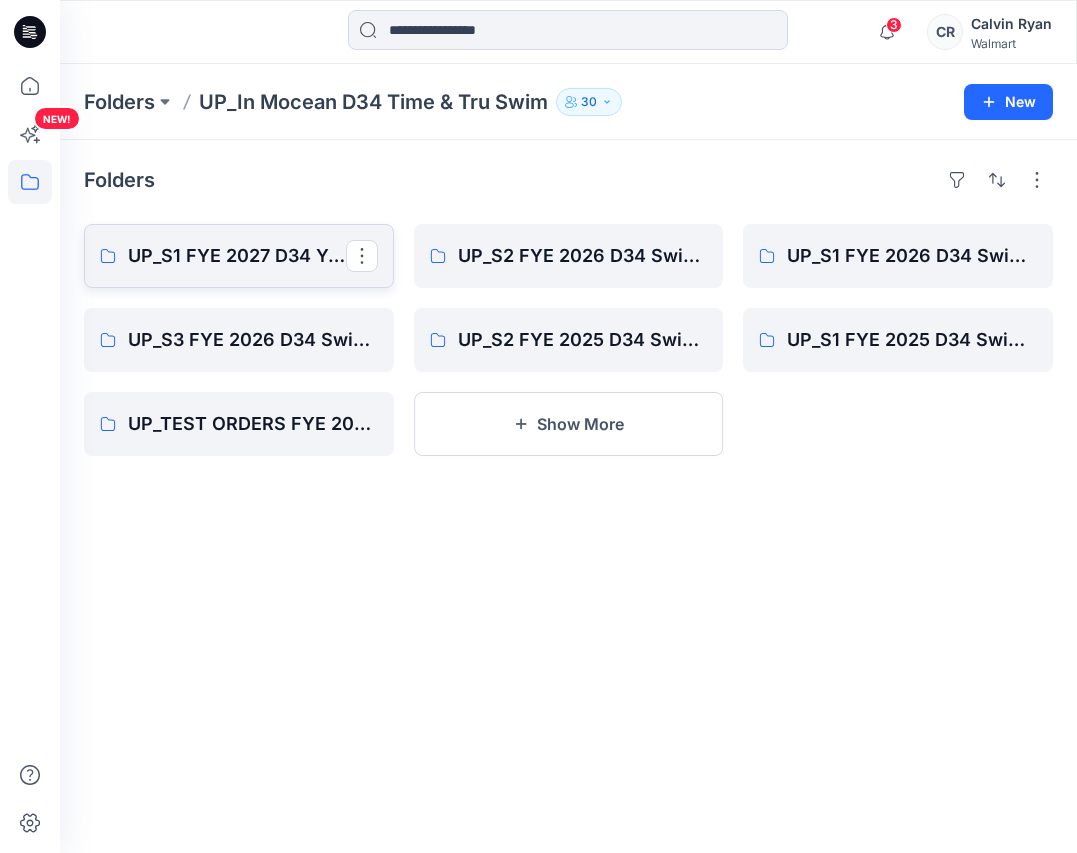 click on "UP_S1 FYE 2027 D34 YA TIME & True Swim InMocean" at bounding box center [237, 256] 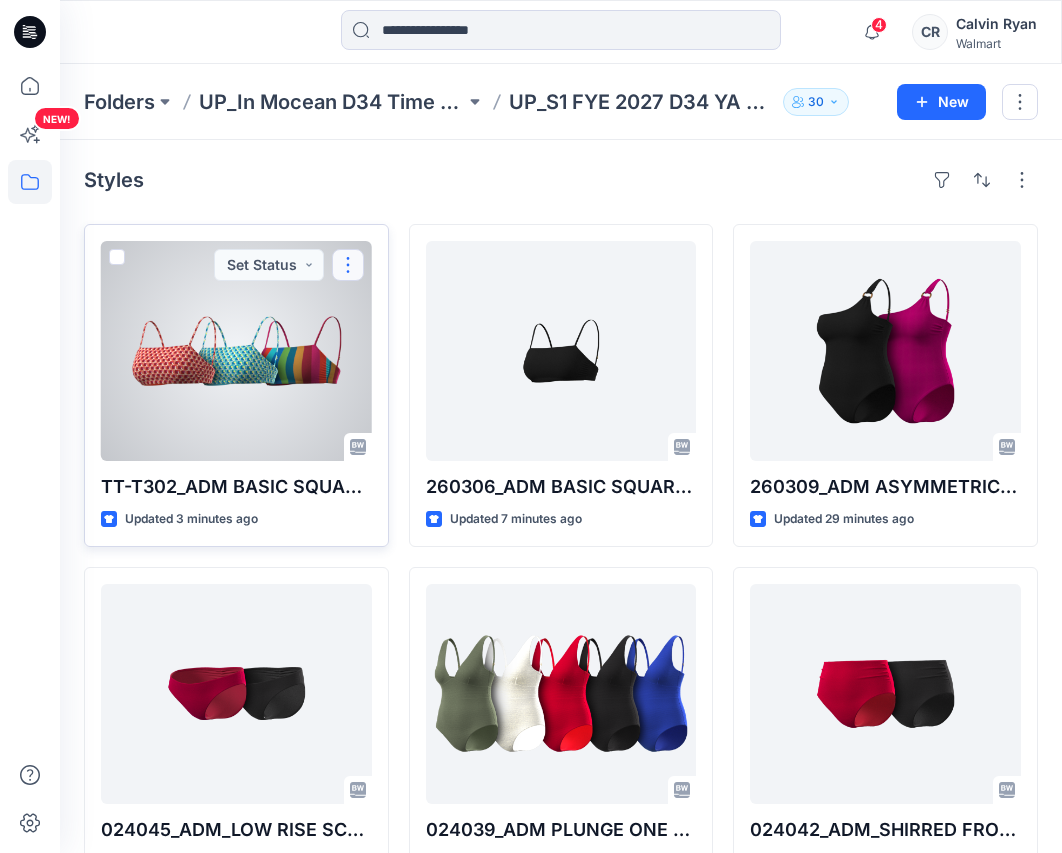 click at bounding box center [348, 265] 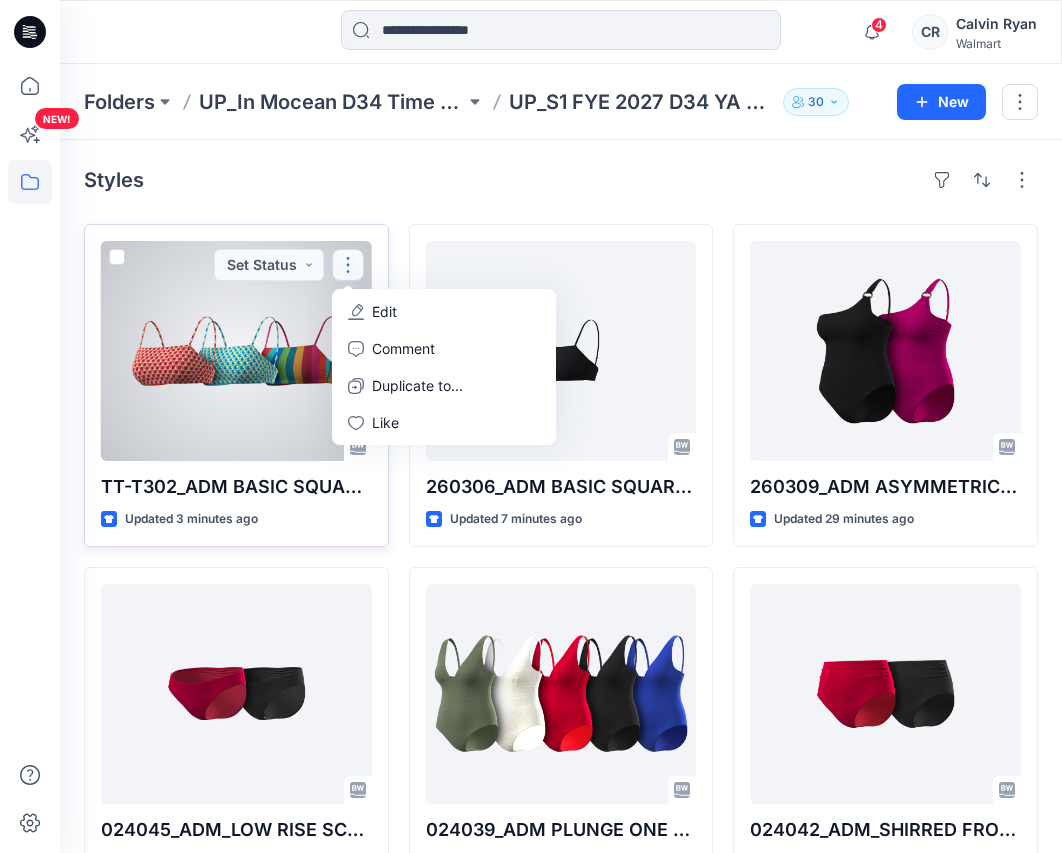 click on "Edit" at bounding box center (384, 311) 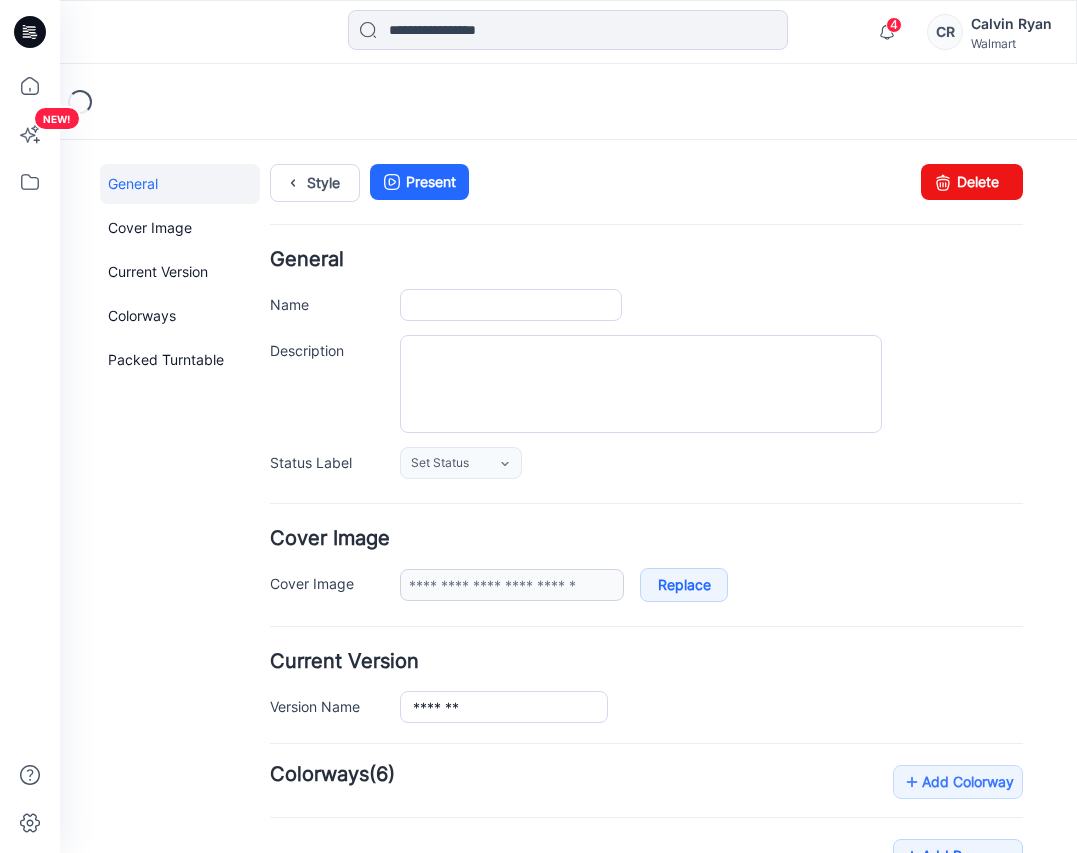 scroll, scrollTop: 0, scrollLeft: 0, axis: both 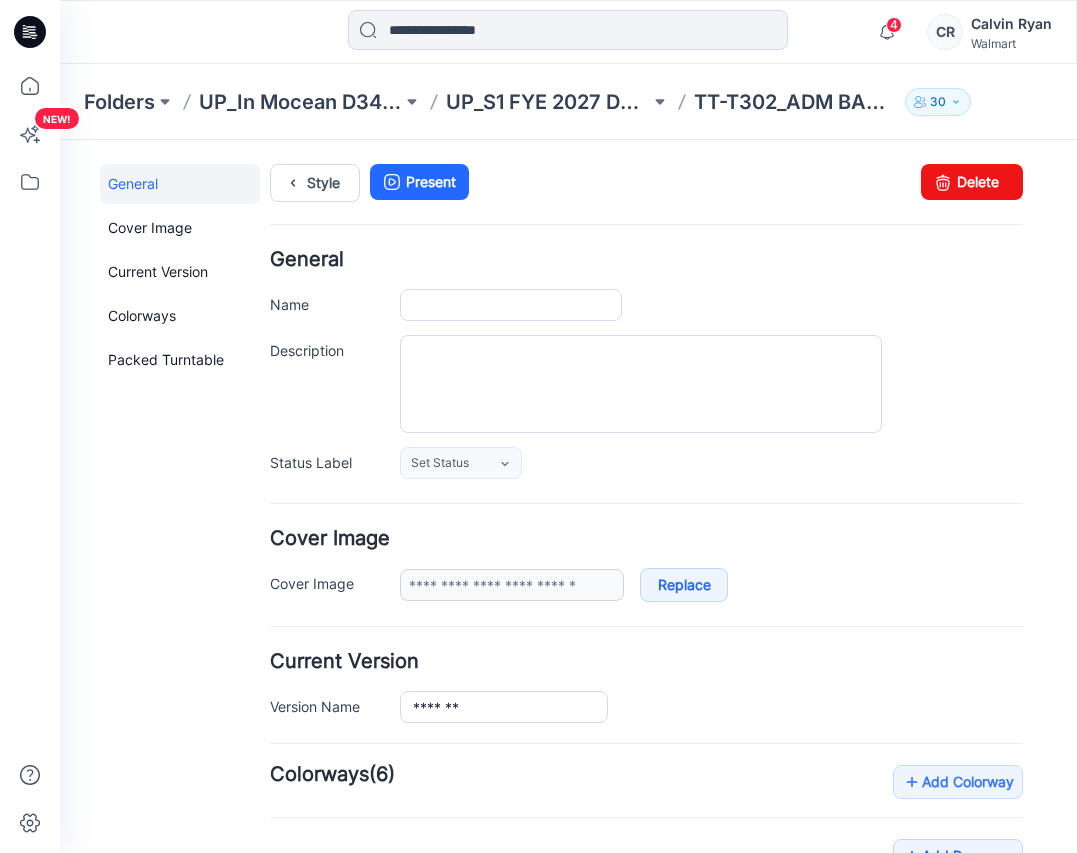 type on "**********" 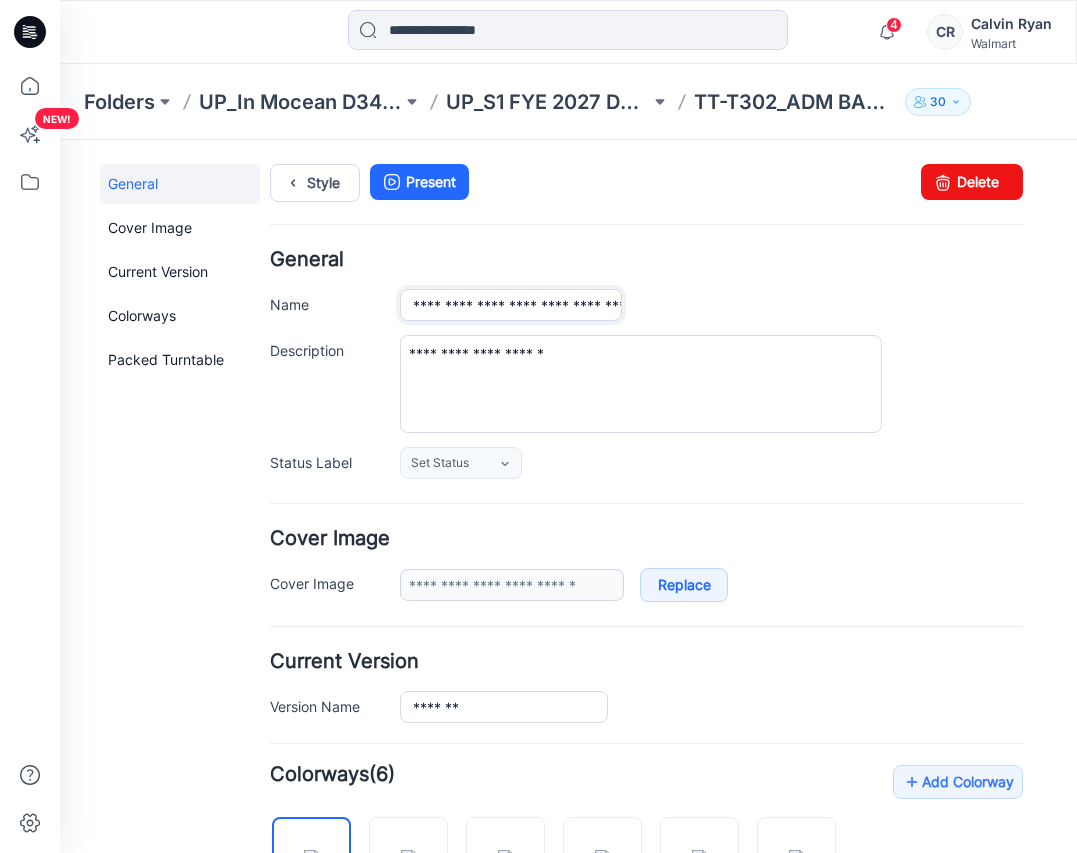 drag, startPoint x: 468, startPoint y: 302, endPoint x: 398, endPoint y: 295, distance: 70.34913 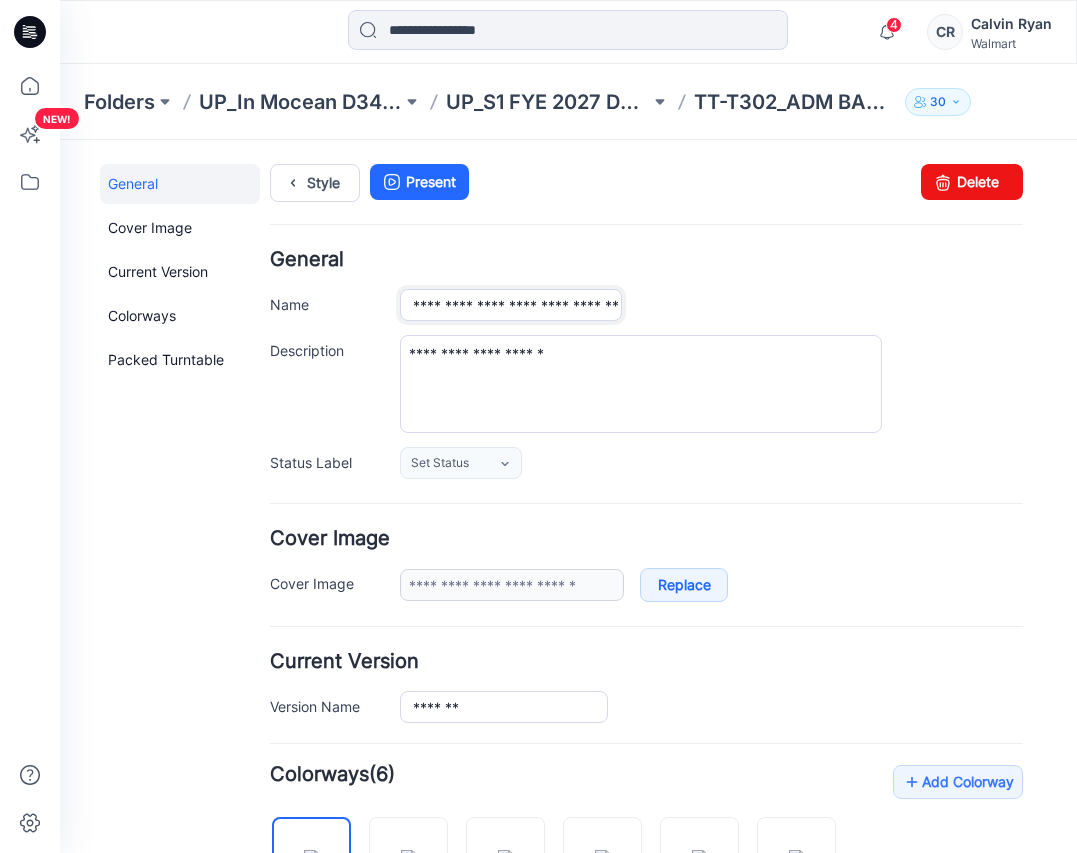 type on "**********" 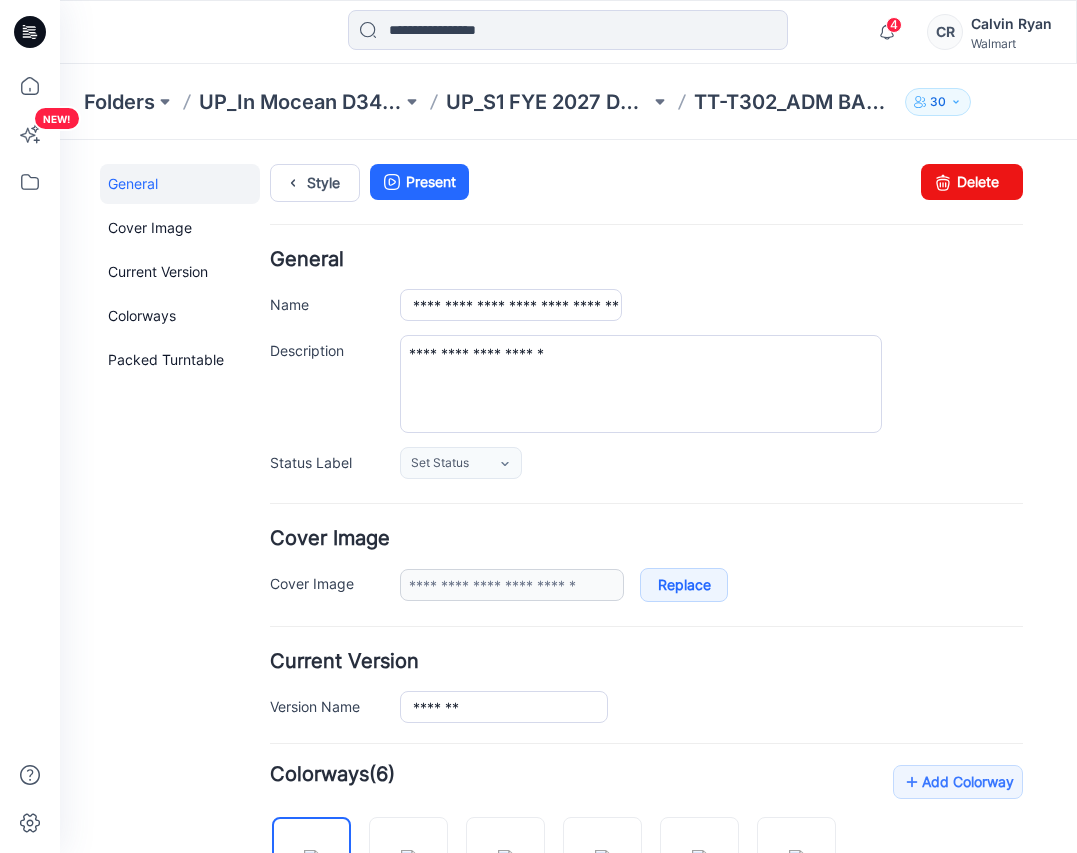click on "**********" at bounding box center (711, 305) 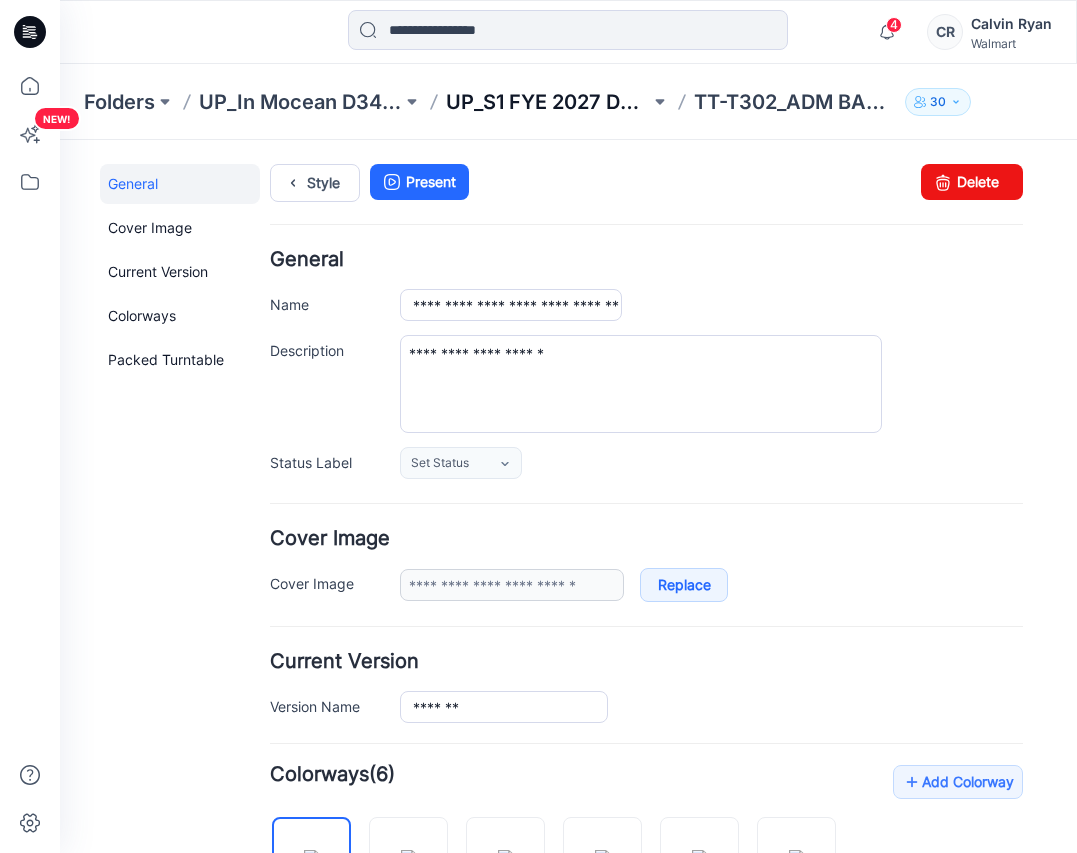 click on "UP_S1 FYE 2027 D34 YA TIME & True Swim InMocean" at bounding box center (547, 102) 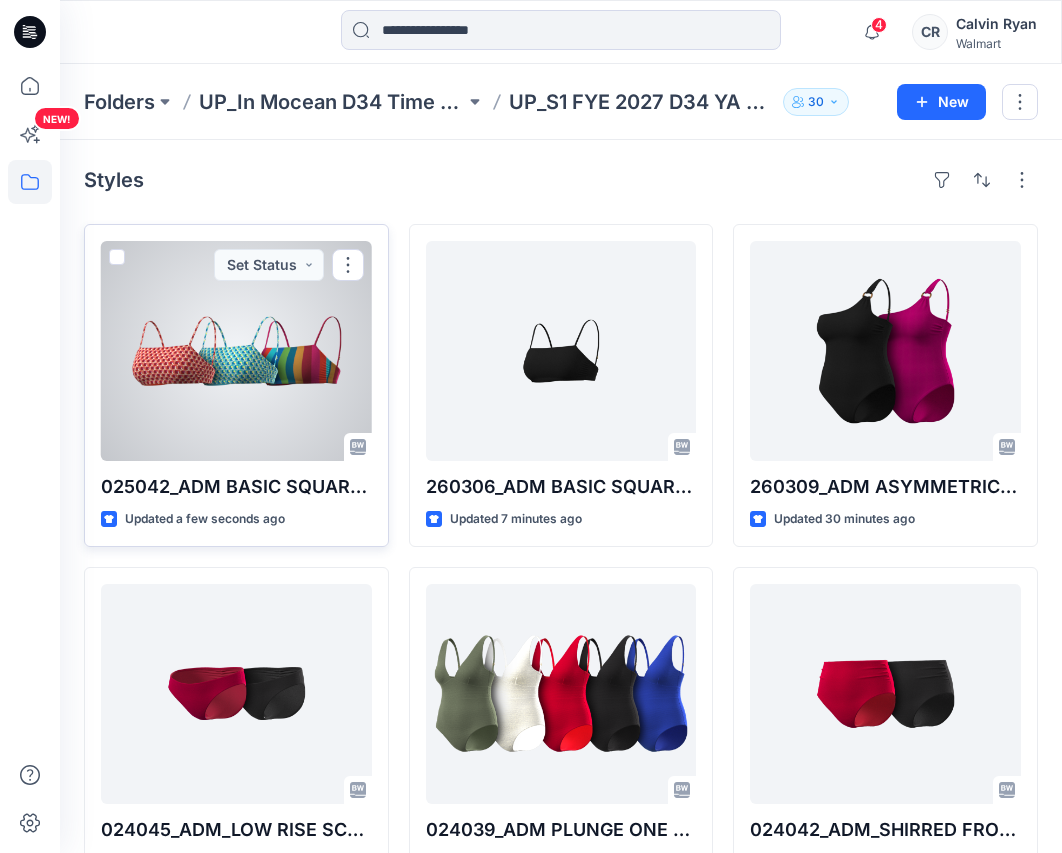 click at bounding box center [236, 351] 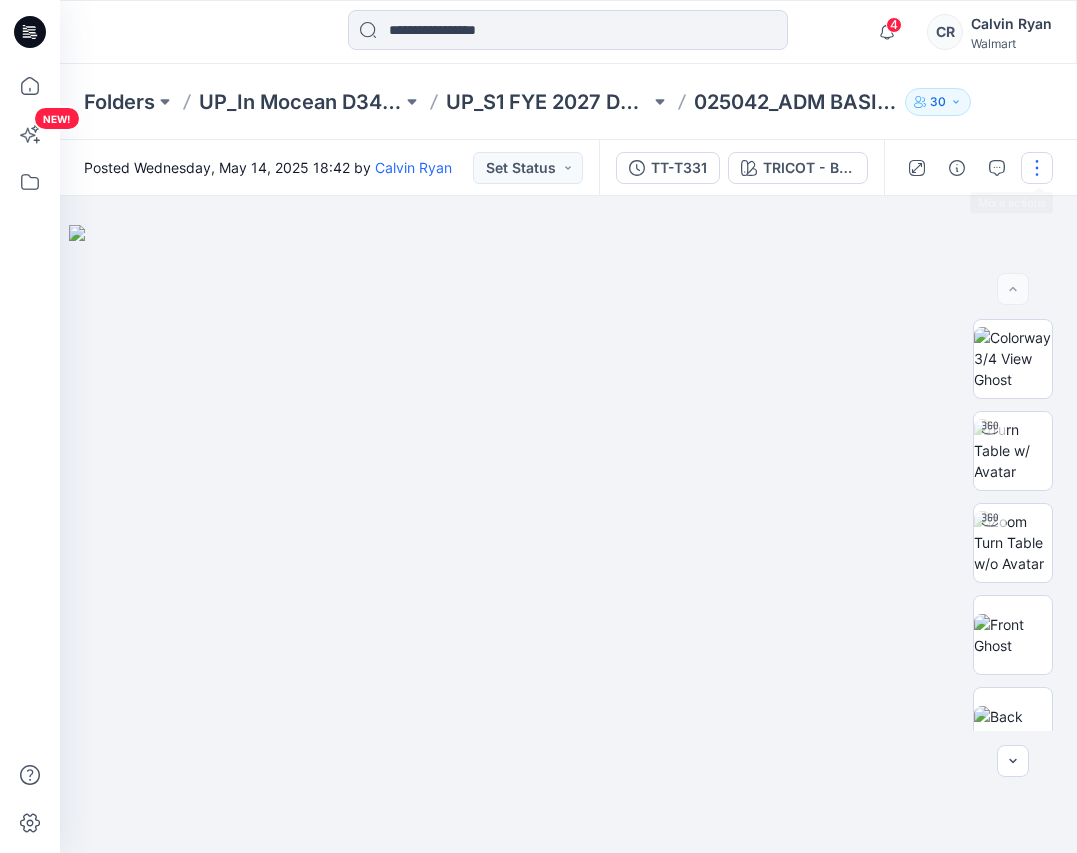 click at bounding box center [1037, 168] 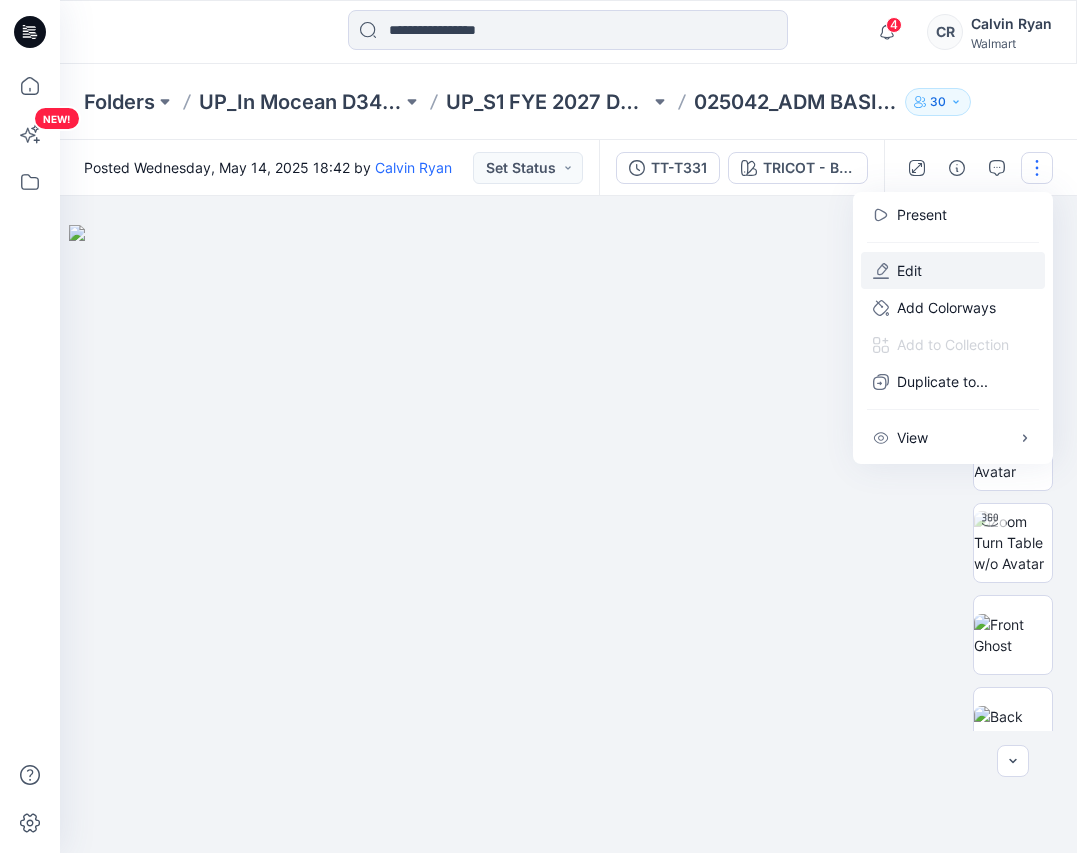 click on "Edit" at bounding box center (953, 270) 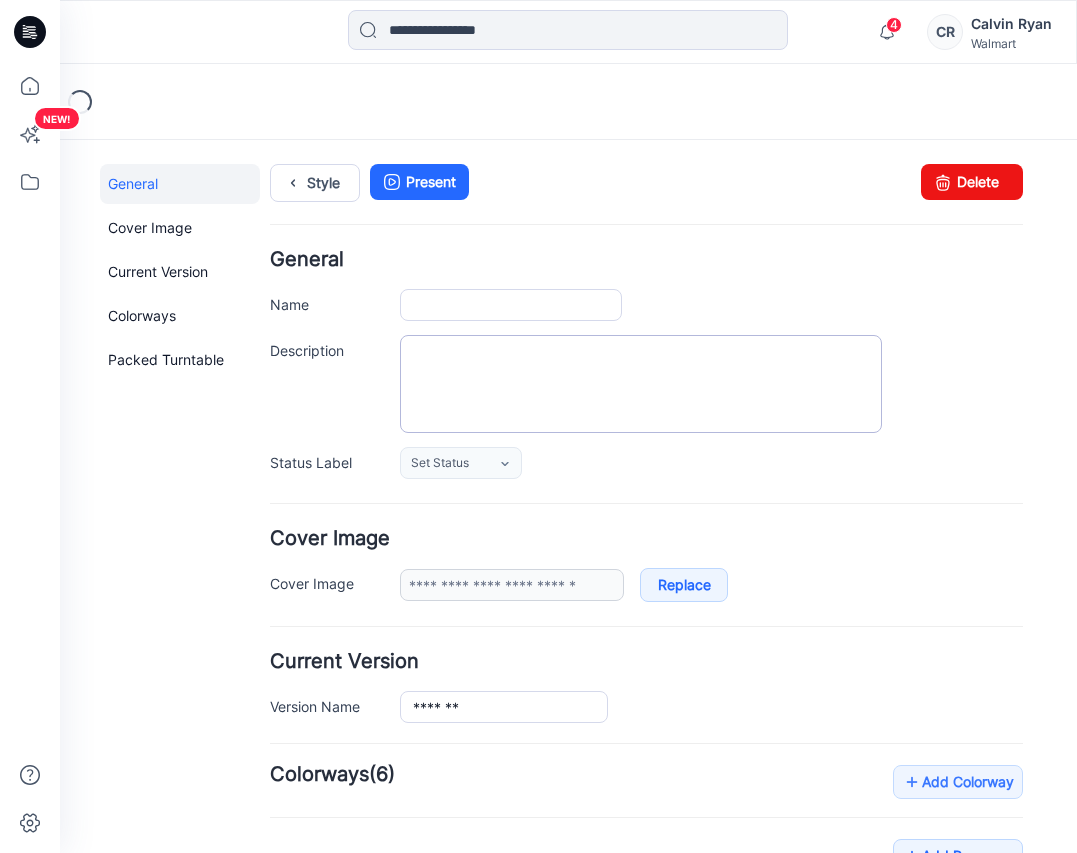 scroll, scrollTop: 0, scrollLeft: 0, axis: both 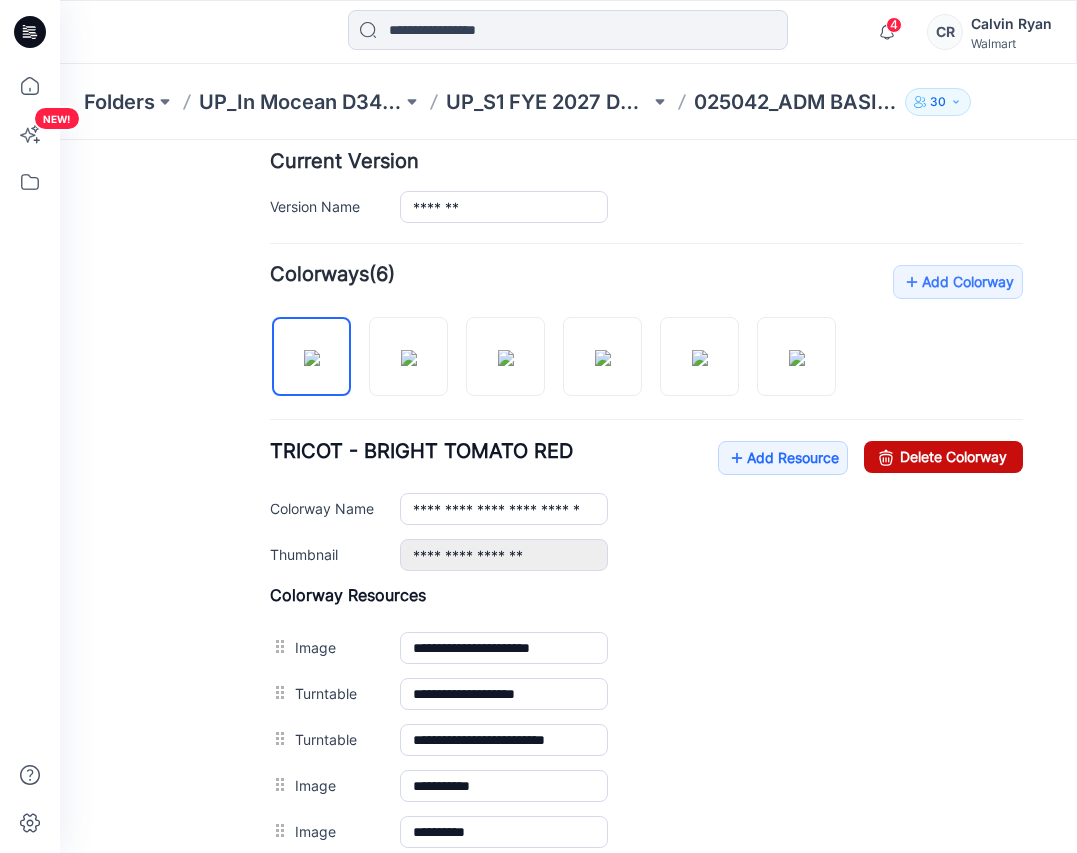 click on "Delete Colorway" at bounding box center [943, 457] 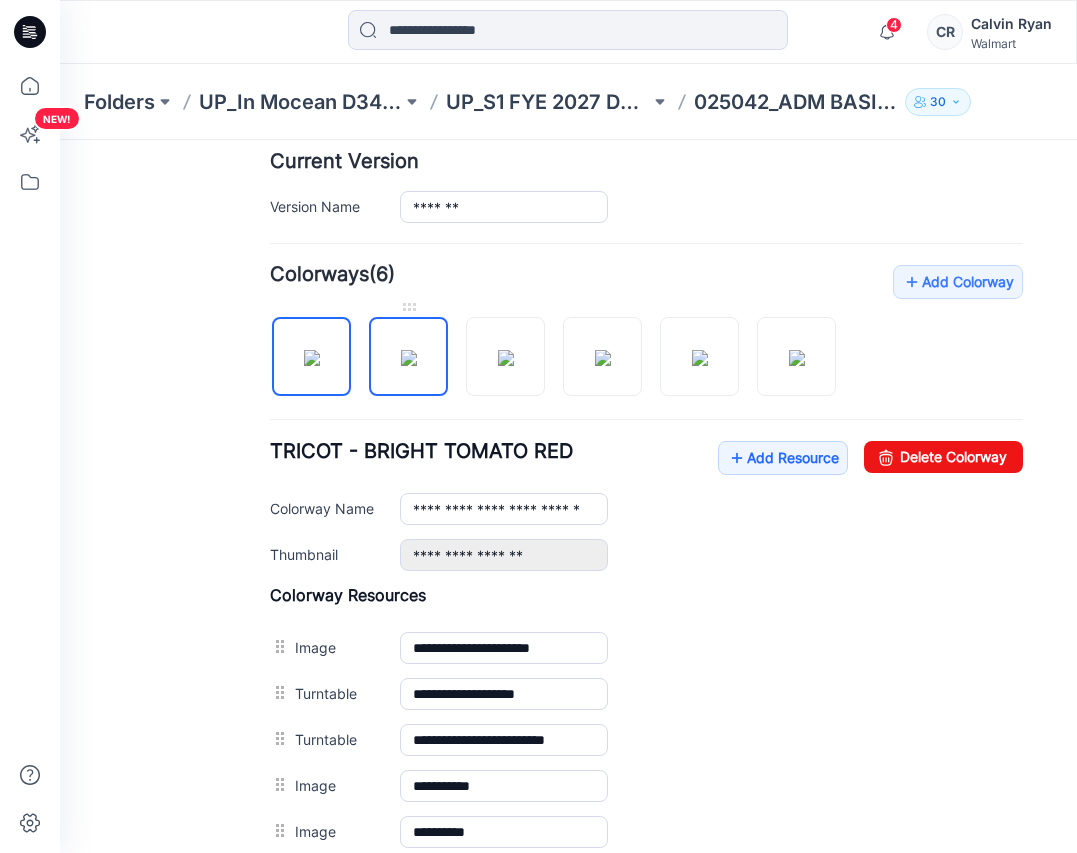 click at bounding box center [409, 358] 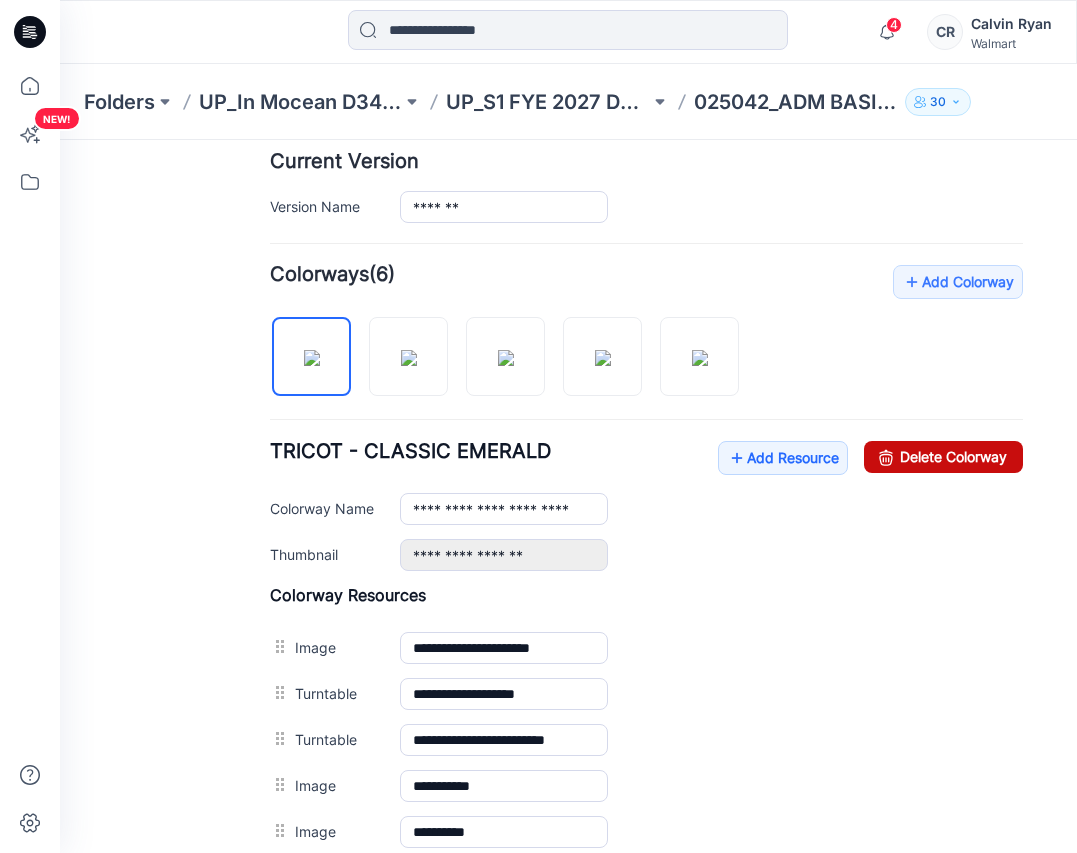 click on "Delete Colorway" at bounding box center (943, 457) 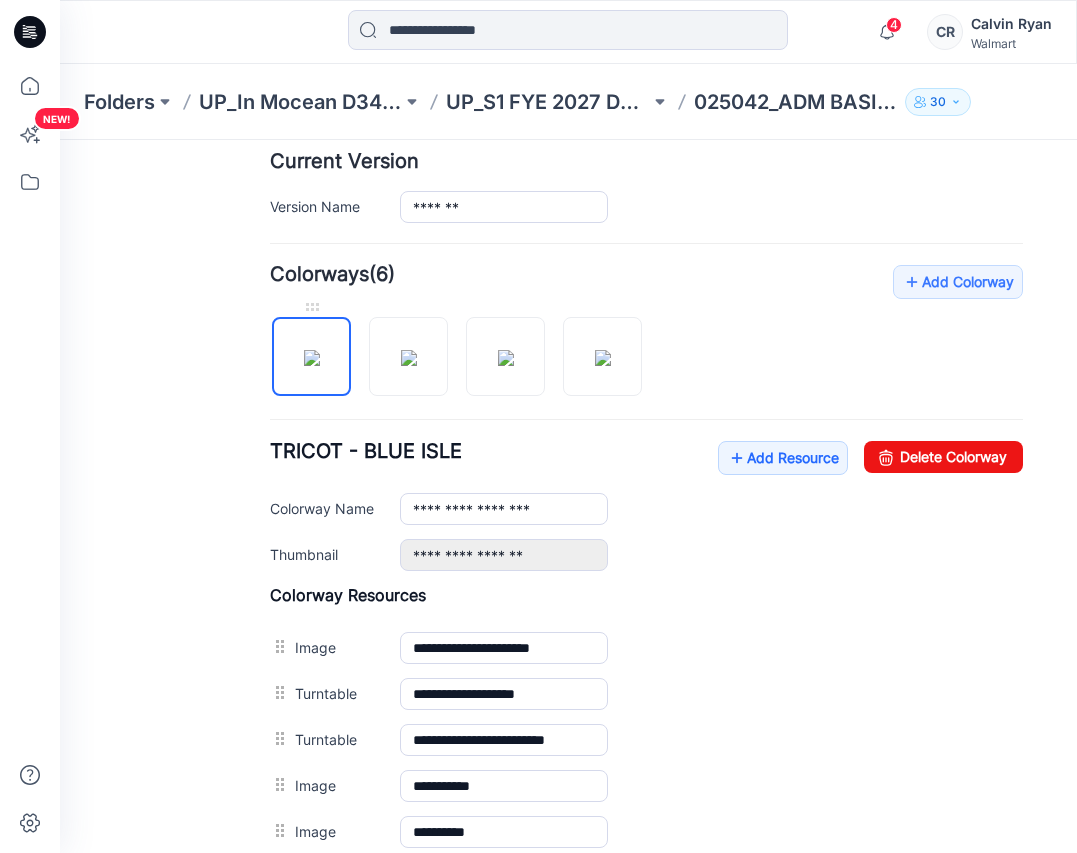 click at bounding box center (312, 358) 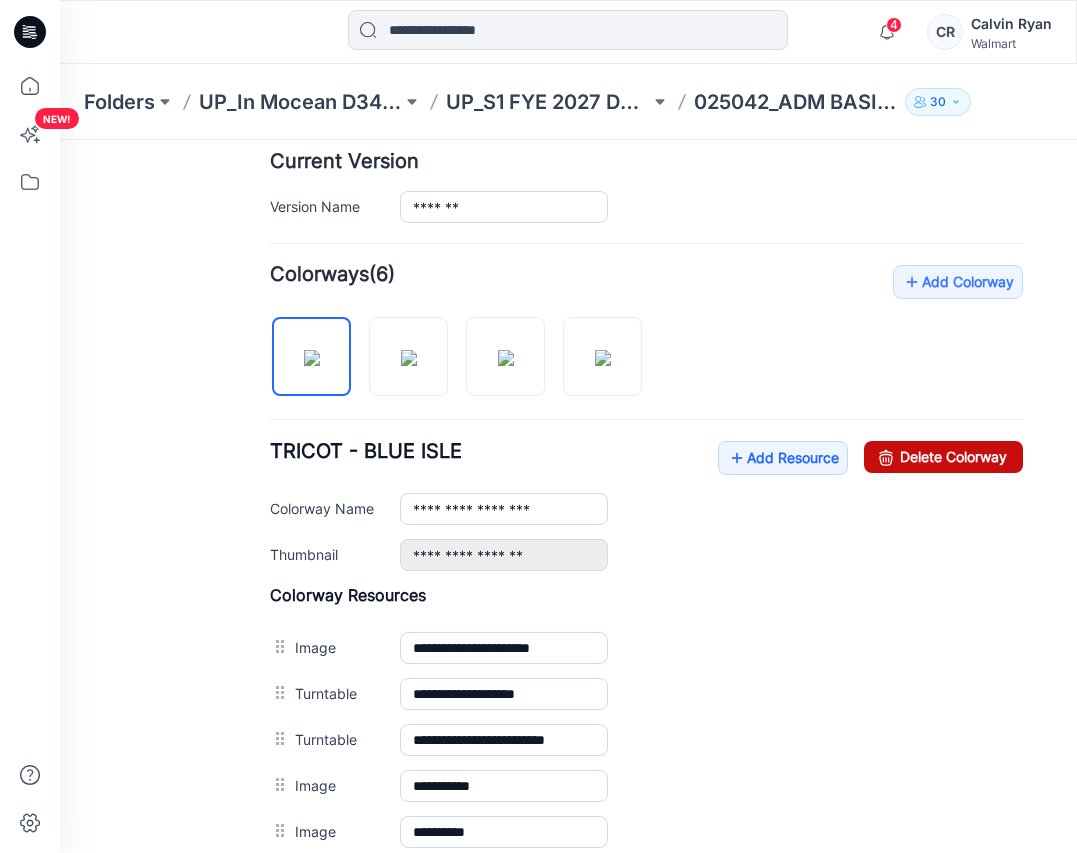 click at bounding box center (886, 457) 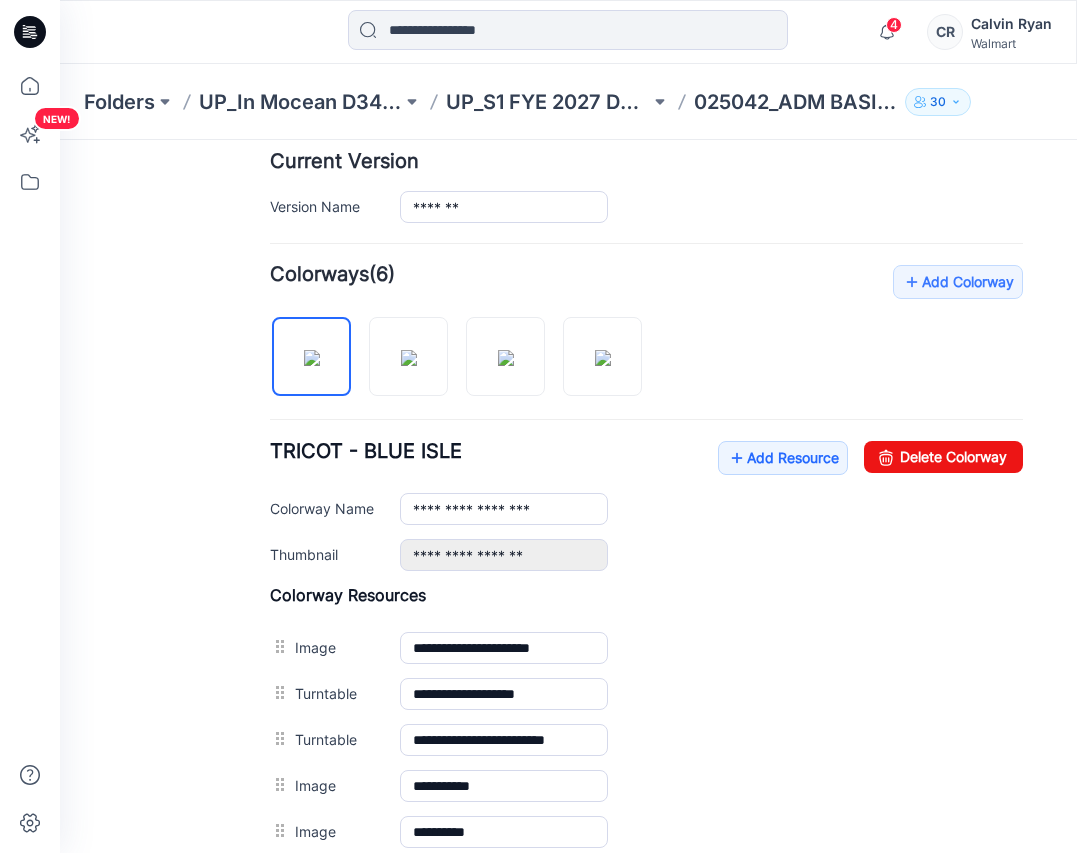 drag, startPoint x: 745, startPoint y: 235, endPoint x: 661, endPoint y: 235, distance: 84 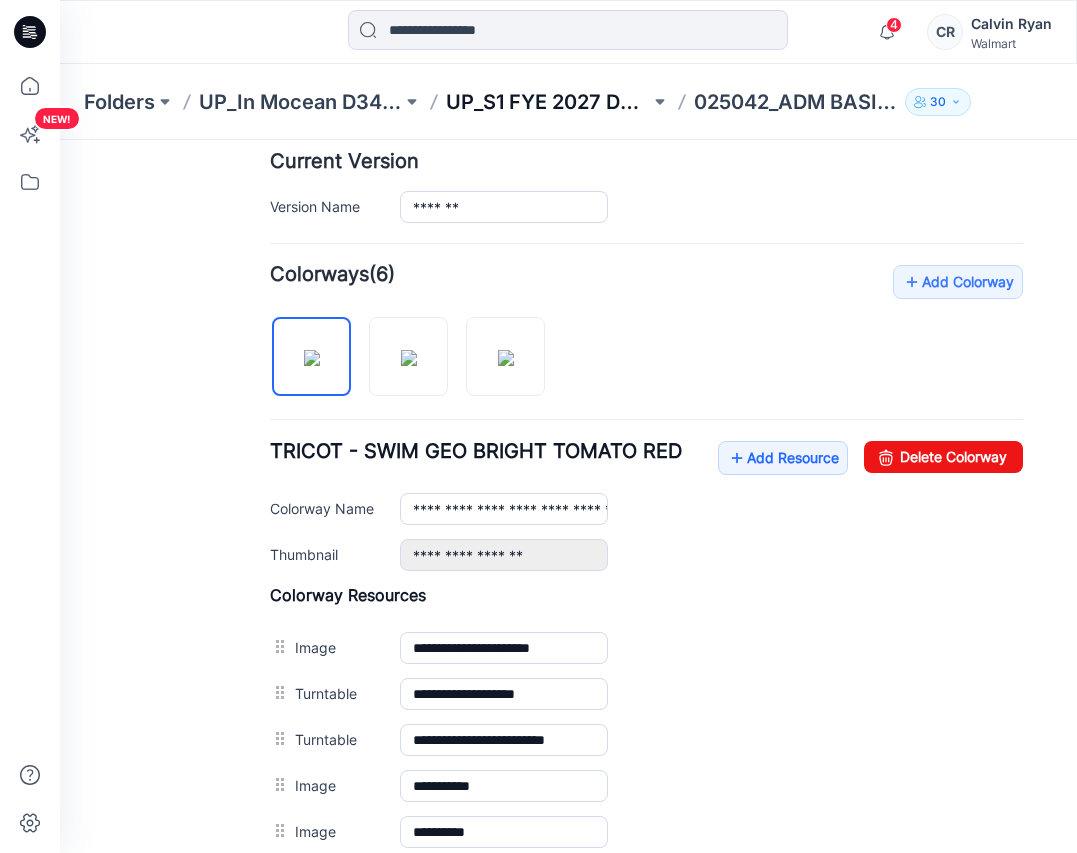 click on "UP_S1 FYE 2027 D34 YA TIME & True Swim InMocean" at bounding box center [547, 102] 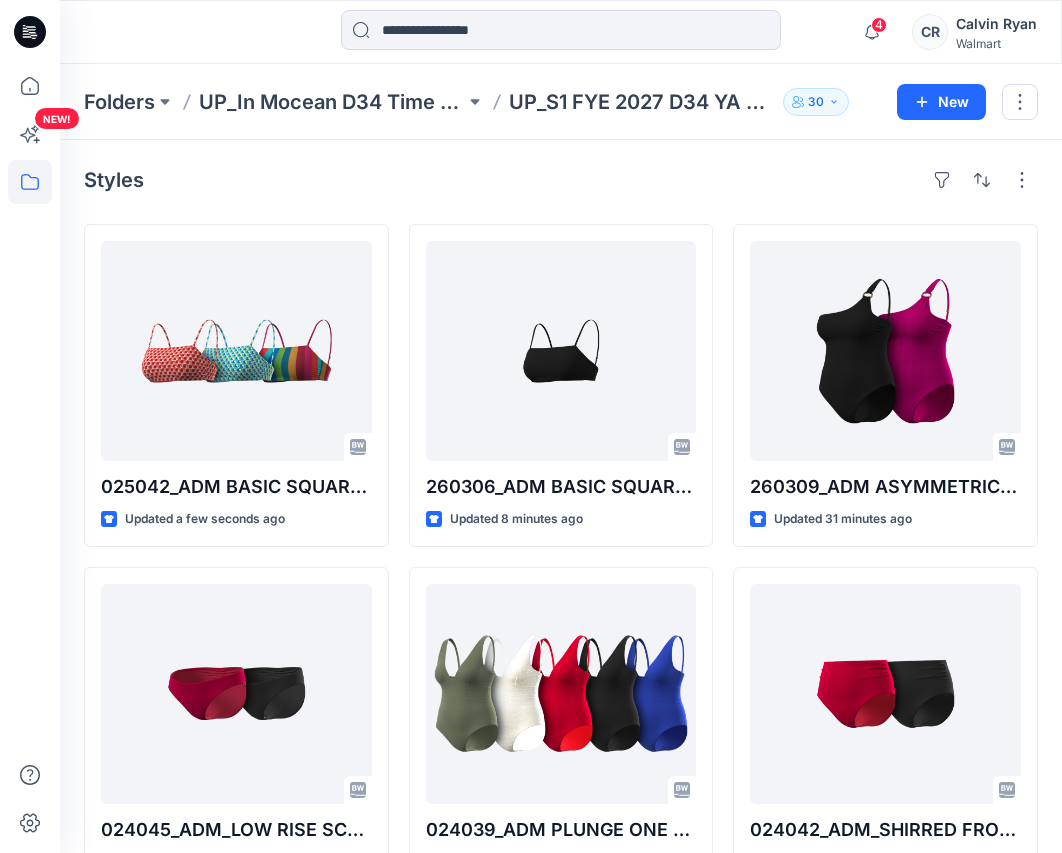 click on "Styles 025042_ADM BASIC SQUARE NECK BRA Updated a few seconds ago 024045_ADM_LOW RISE SCOOP BOTTOM MID LEG BIKINI Updated 20 hours ago 024041_ADM_CLEAN FINISH BASIC UNDERWIRE BRA Updated 21 hours ago 024043_ADM HIGH WAIST BOY SHORT Updated 3 months ago 260306_ADM BASIC SQUARE NECK BRA Updated 8 minutes ago 024039_ADM PLUNGE ONE PIECE REGULAR LEG BIKINI Updated 20 hours ago 024034_ADM_Basic Midrise Bottom Updated a day ago 024044_ADM UNDERWIRE BRA Updated 3 months ago 260309_ADM ASYMMETRICAL OS RING ONE PIECE Updated 31 minutes ago 024042_ADM_SHIRRED FRONT HIGH WAIST BOTTOM Updated 21 hours ago 024036_024037_ADM SEAMED TALL TRI AND SLIT HIGH WAIST SWIM SKIRT Updated 3 months ago 024040_ADM PRINCESS SEAM SQUARE NECK ONE PIECE MID LEG BIKINI Updated 3 months ago Loading..." at bounding box center (561, 905) 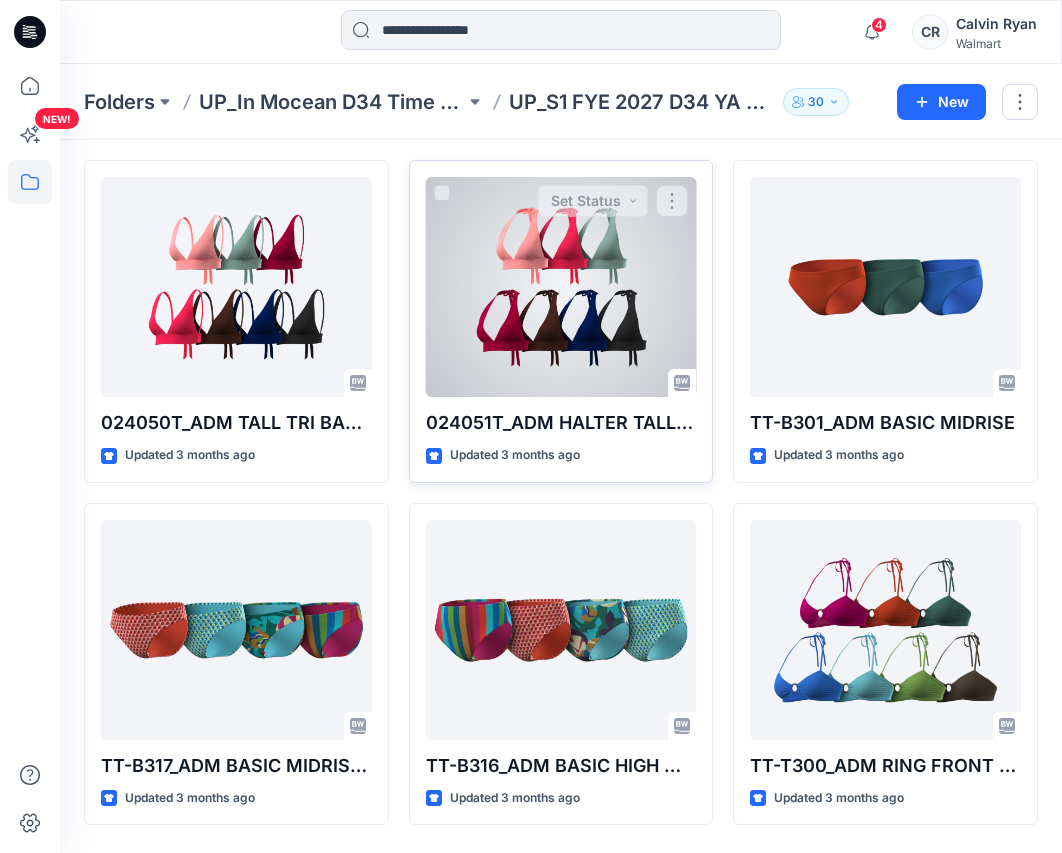 scroll, scrollTop: 2187, scrollLeft: 0, axis: vertical 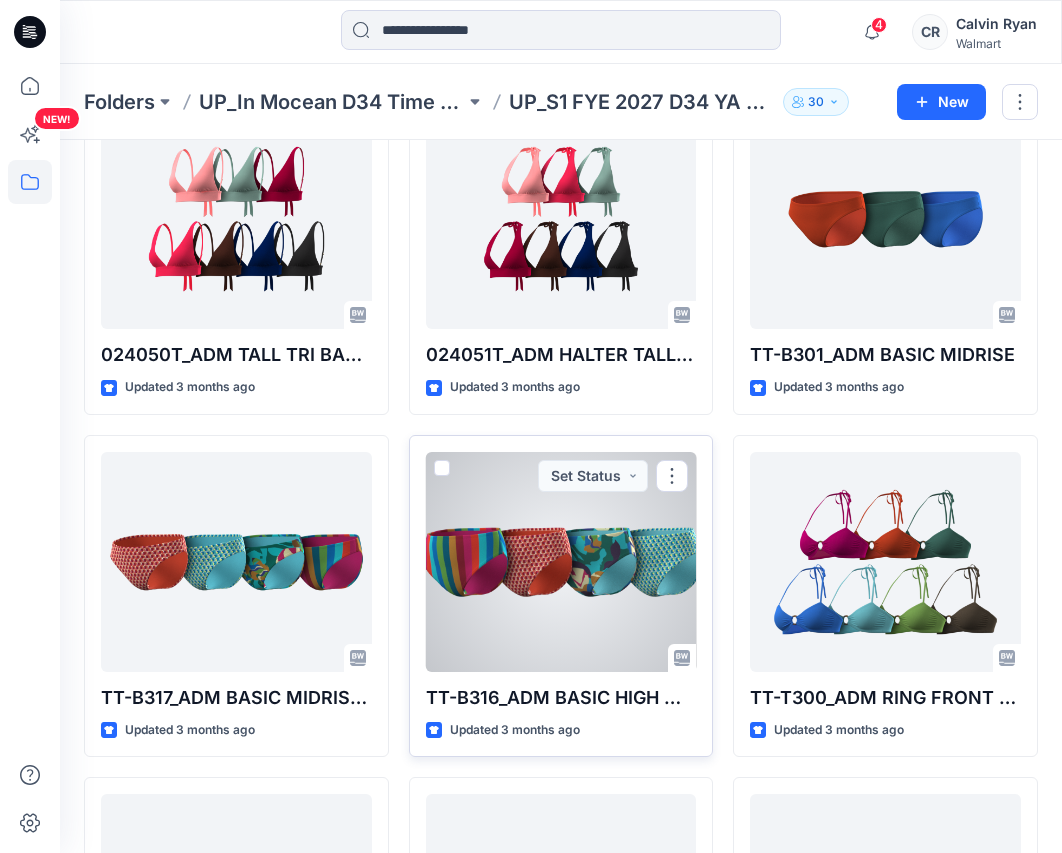 click at bounding box center [561, 562] 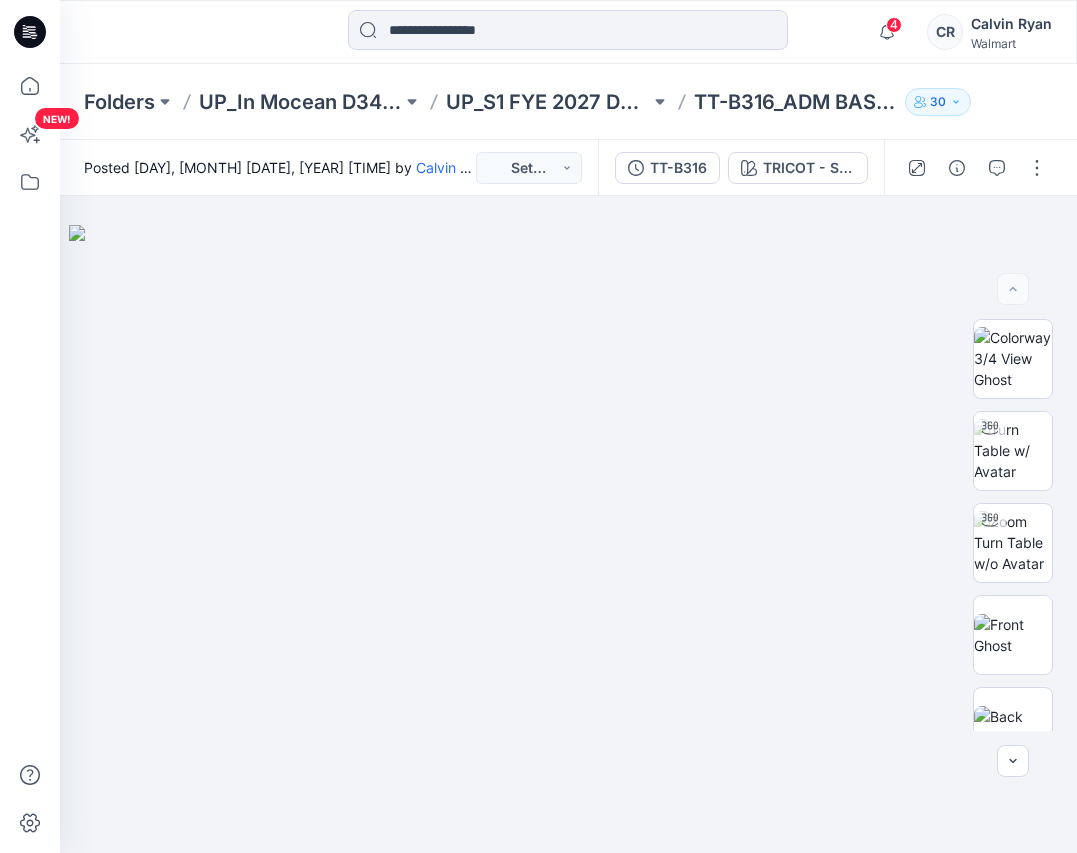 click on "4 Notifications Your style  025042_ADM BASIC SQUARE NECK BRA  is ready Just now Your style  260306_ADM BASIC SQUARE NECK BRA  has been updated  with  TT-T302  version 27 minutes ago Your style  260309_ADM ASYMMETRICAL OS RING ONE PIECE  is ready 35 minutes ago Your style  024045_ADM_LOW RISE SCOOP BOTTOM MID LEG BIKINI  is ready 20 hours ago Your style  024039_ADM PLUNGE ONE PIECE REGULAR LEG BIKINI  is ready 20 hours ago 024041_ADM_CLEAN FINISH BASIC UNDERWIRE BRA  Style has been moved to  UP_S1 FYE 2027 D34 YA TIME &amp; True Swim InMocean  folder. 21 hours ago 024042_ADM_SHIRRED FRONT HIGH WAIST BOTTOM  Style has been moved to  UP_S1 FYE 2027 D34 YA TIME &amp; True Swim InMocean  folder. 21 hours ago Your style  024042_ADM_SHIRRED FRONT HIGH WAIST BOTTOM  is ready 21 hours ago Your style  024041_ADM_CLEAN FINISH BASIC UNDERWIRE BRA  is ready 21 hours ago 024032_ADM_VOOP BRA  Style has been moved to  UP_S1 FYE 2024 D34 Swim Time &amp; Tru In Mocean  folder. 22 hours ago Mark all as read CR [LAST]" at bounding box center (568, 32) 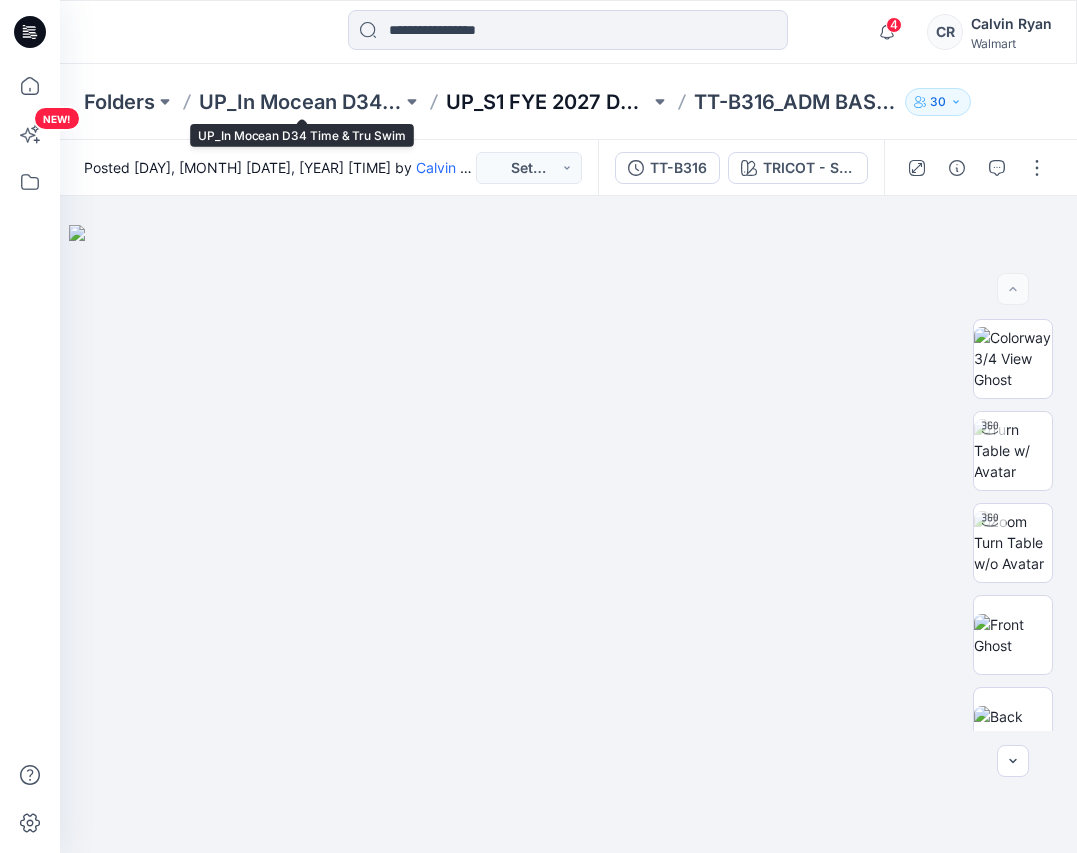 click on "UP_S1 FYE 2027 D34 YA TIME & True Swim InMocean" at bounding box center [547, 102] 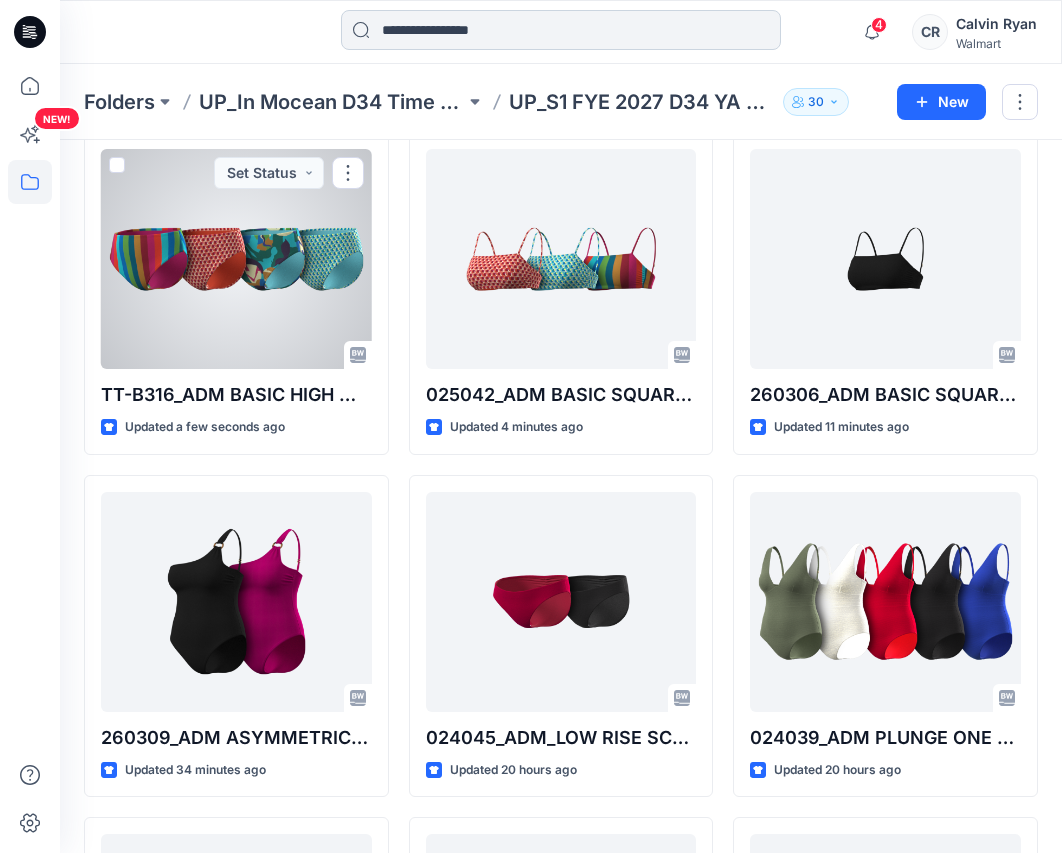 scroll, scrollTop: 100, scrollLeft: 0, axis: vertical 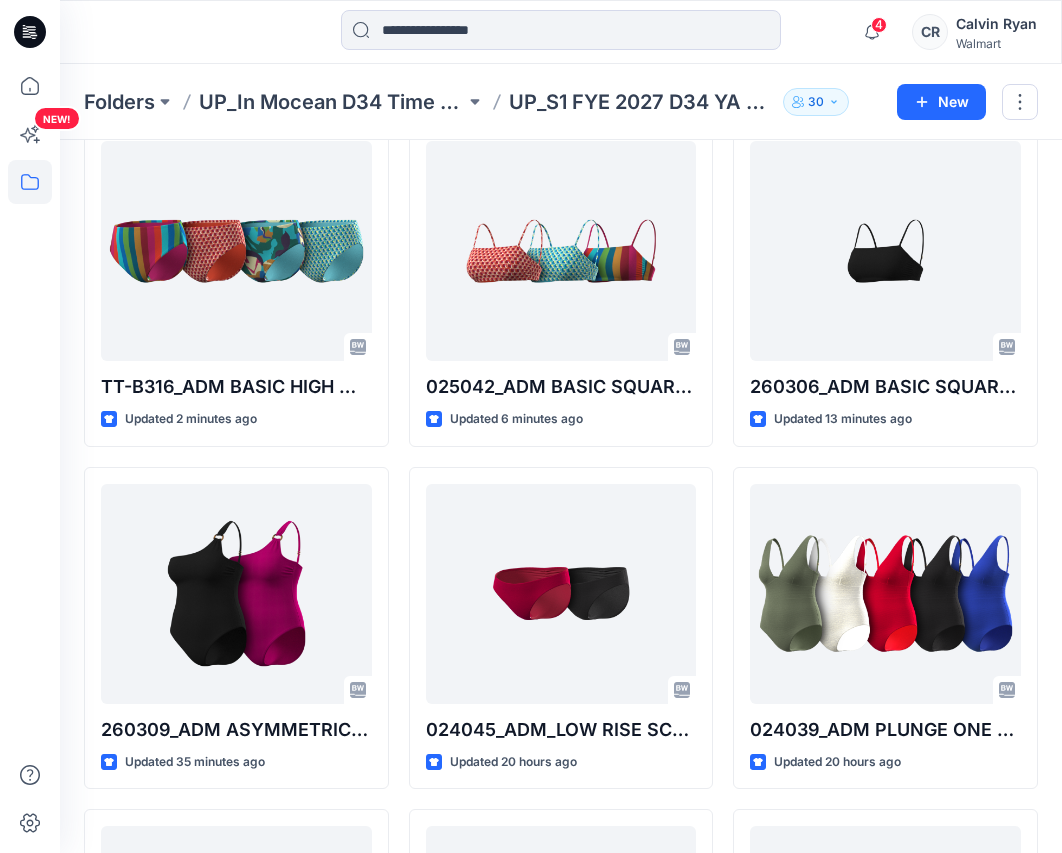 drag, startPoint x: 517, startPoint y: 62, endPoint x: 376, endPoint y: 6, distance: 151.71355 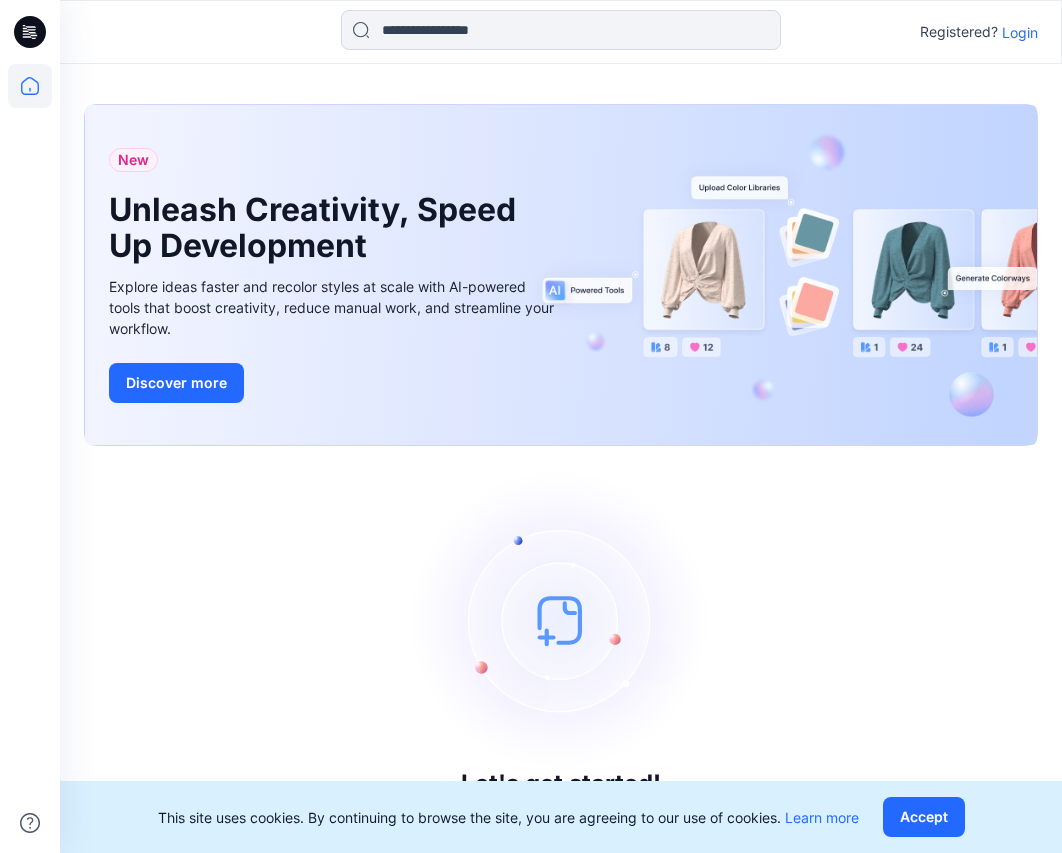 scroll, scrollTop: 0, scrollLeft: 0, axis: both 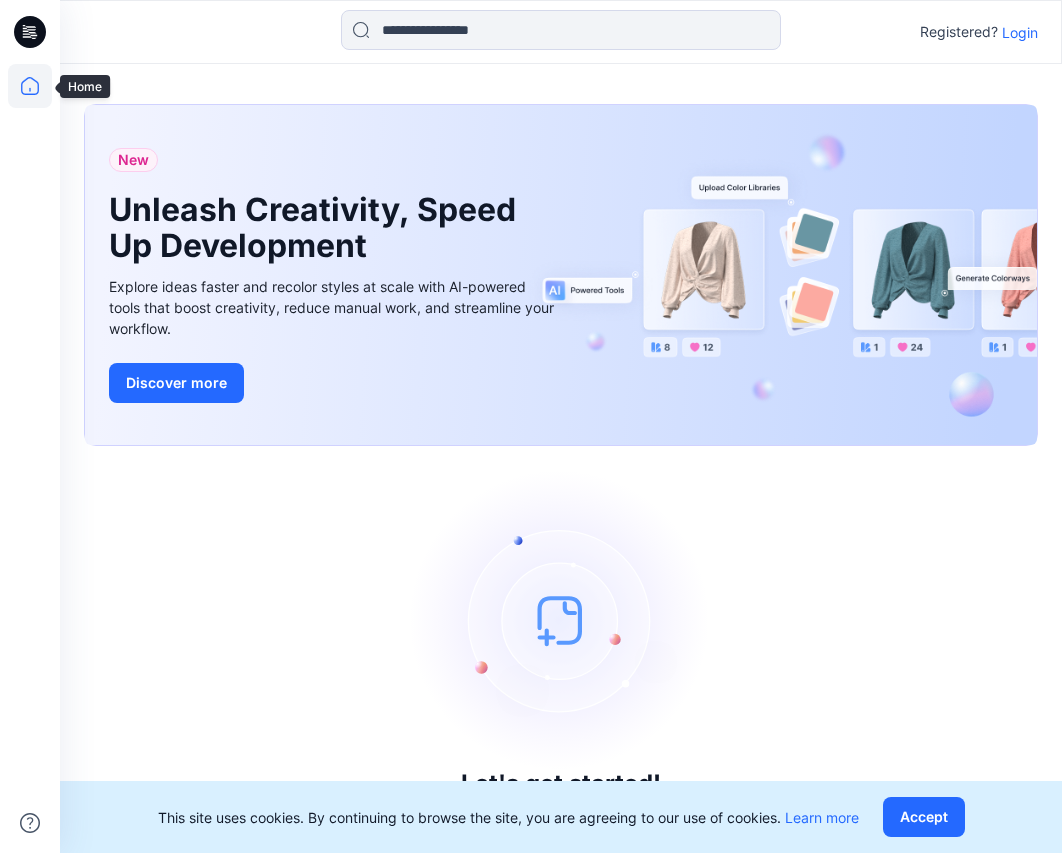 click 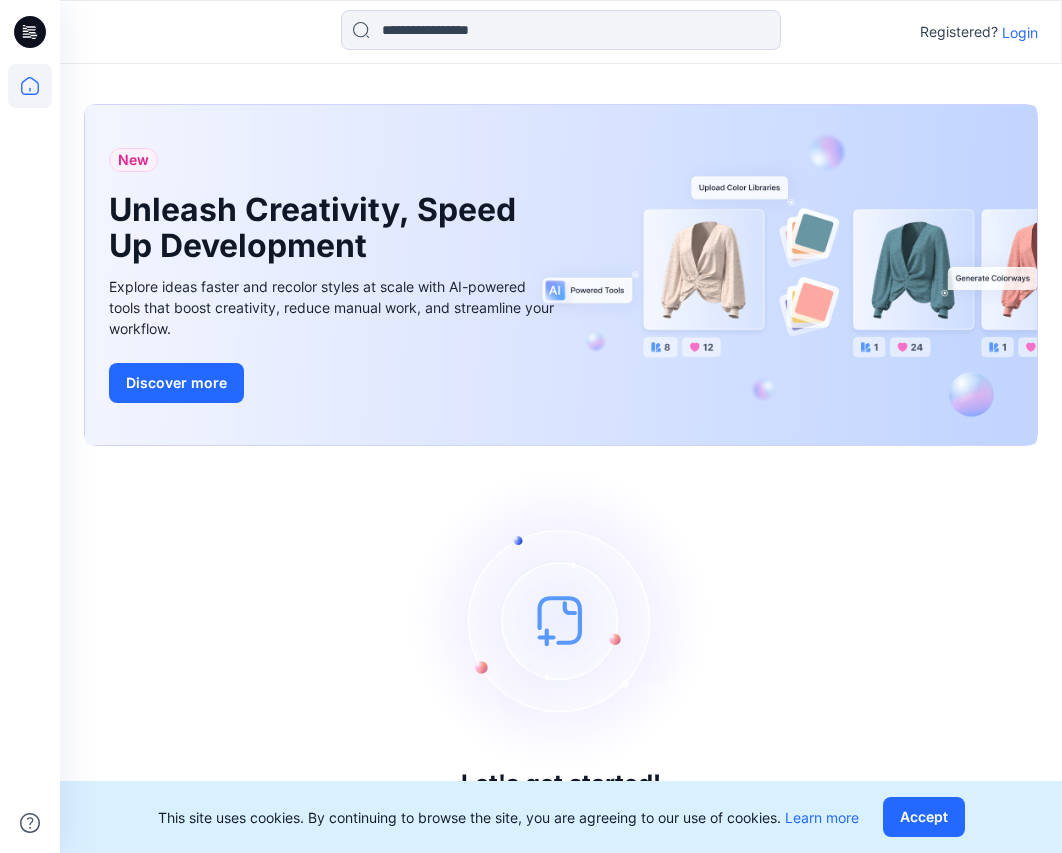 click on "Registered? Login" at bounding box center [560, 32] 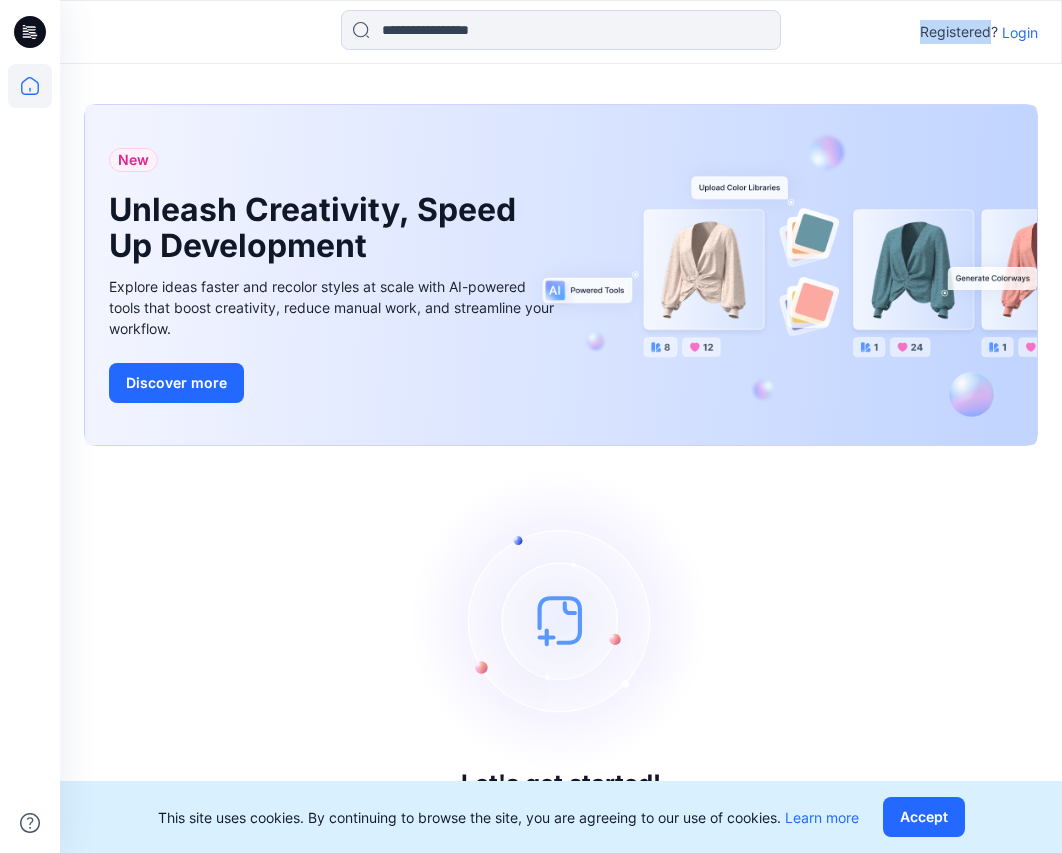 click on "Registered? Login" at bounding box center (560, 32) 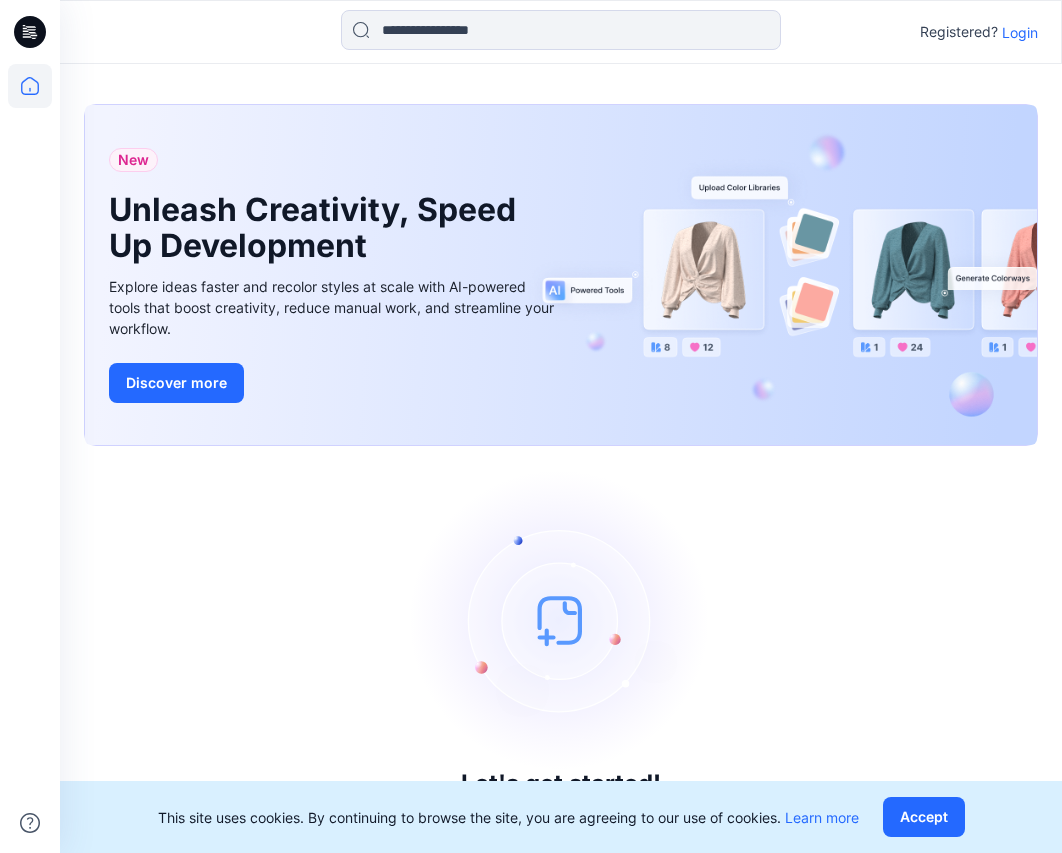drag, startPoint x: 1040, startPoint y: 32, endPoint x: 1029, endPoint y: 29, distance: 11.401754 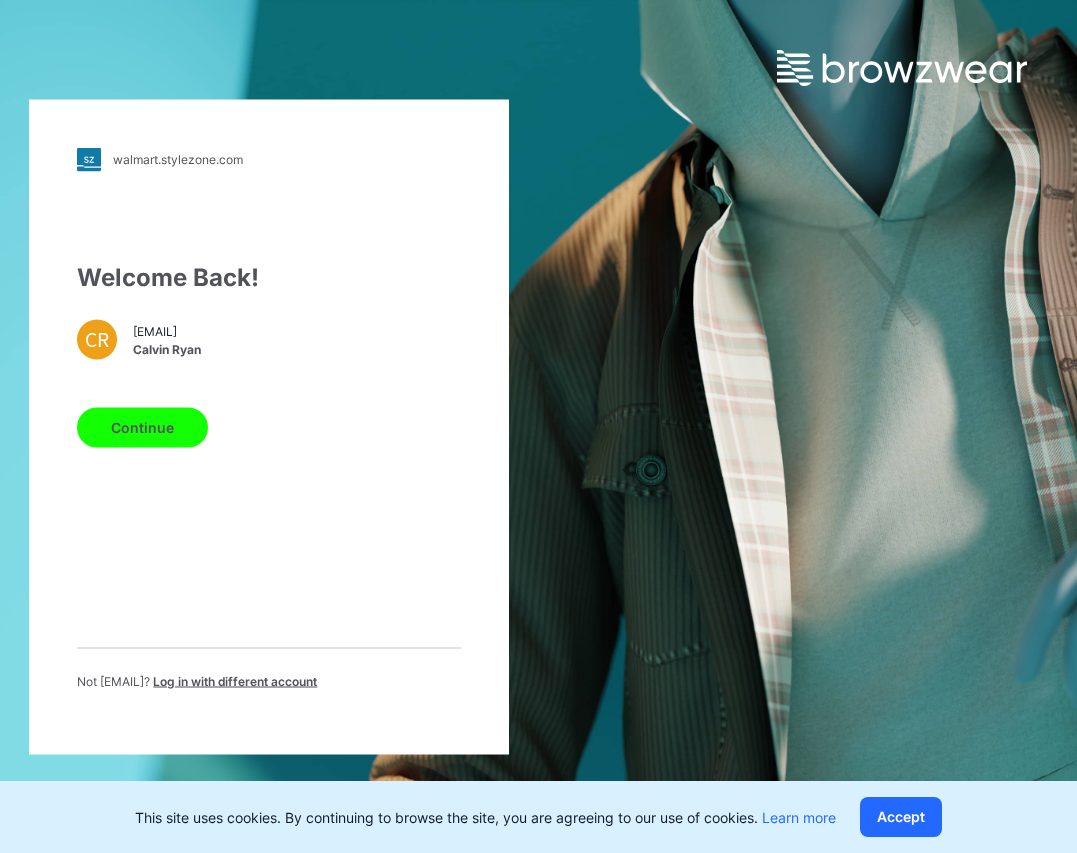 click on "Continue" at bounding box center (142, 427) 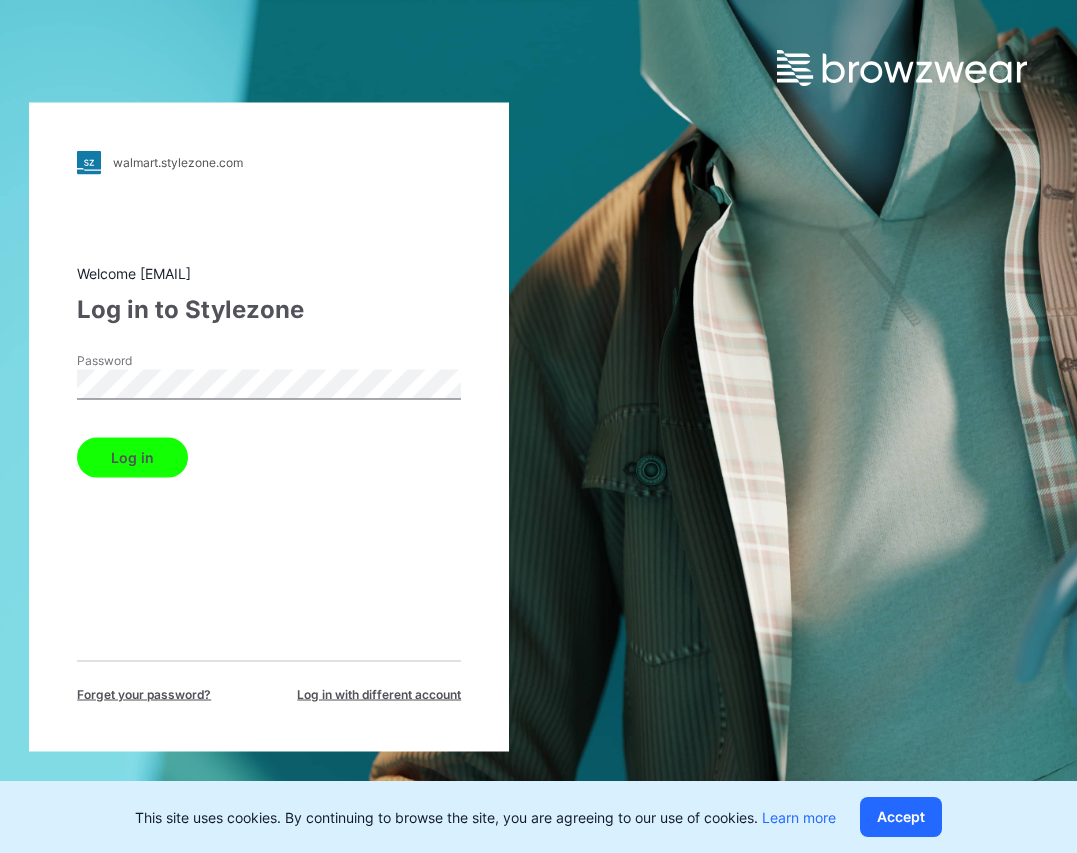 click on "Log in" at bounding box center [132, 457] 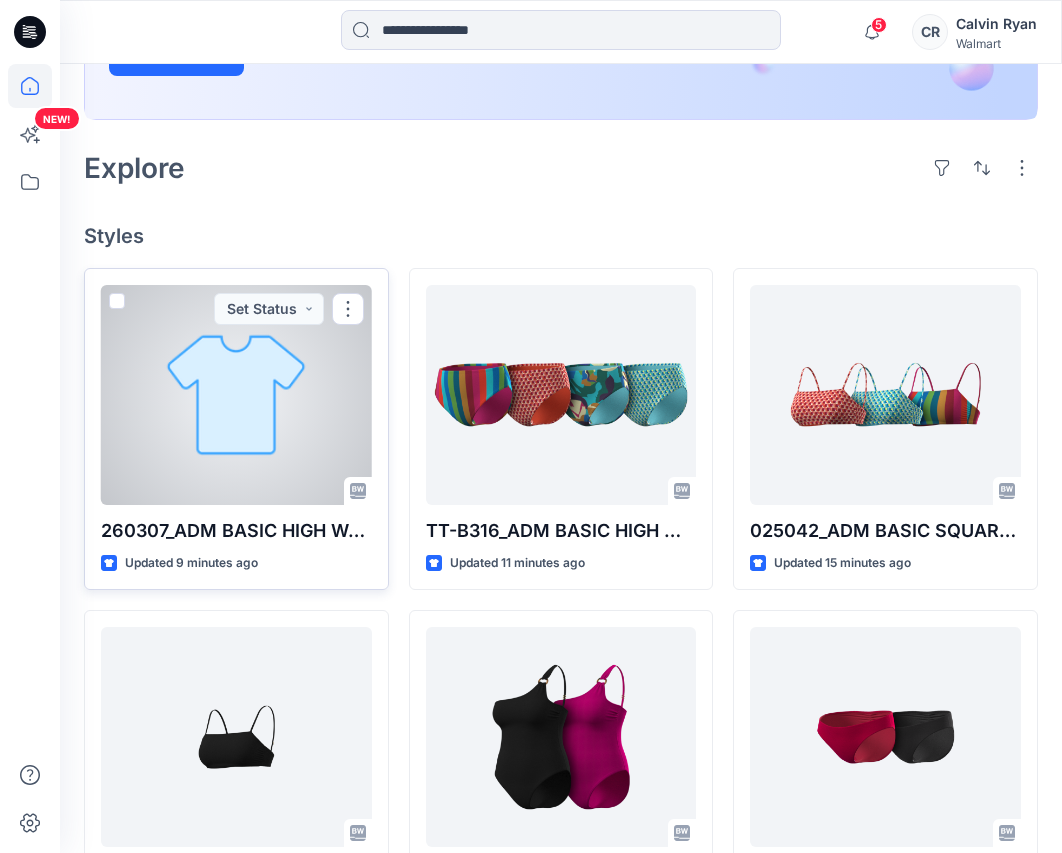 scroll, scrollTop: 400, scrollLeft: 0, axis: vertical 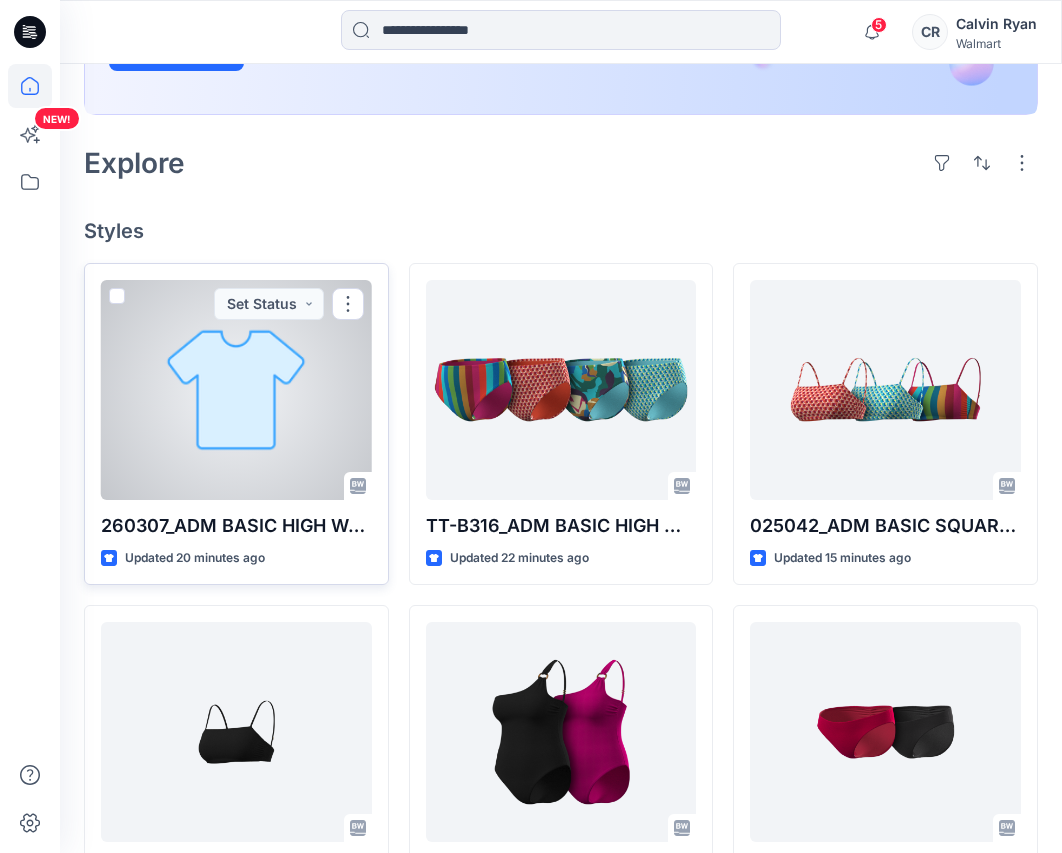 click at bounding box center (236, 390) 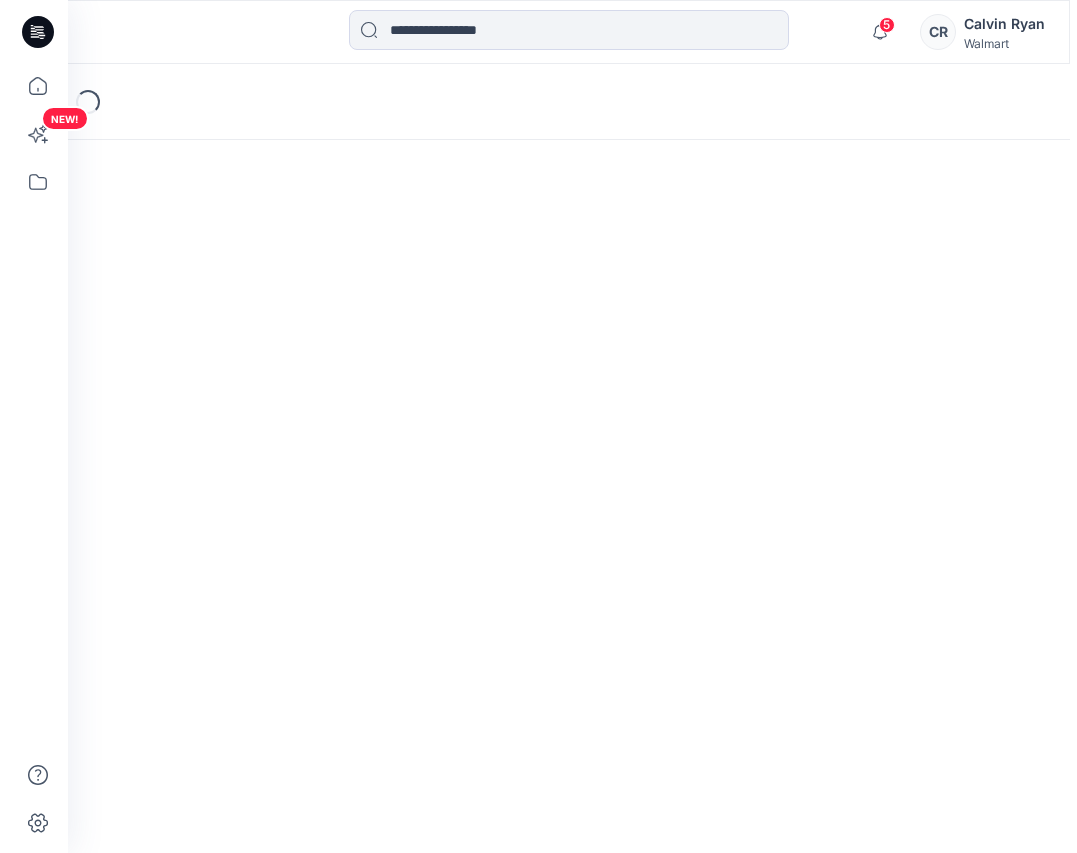 scroll, scrollTop: 0, scrollLeft: 0, axis: both 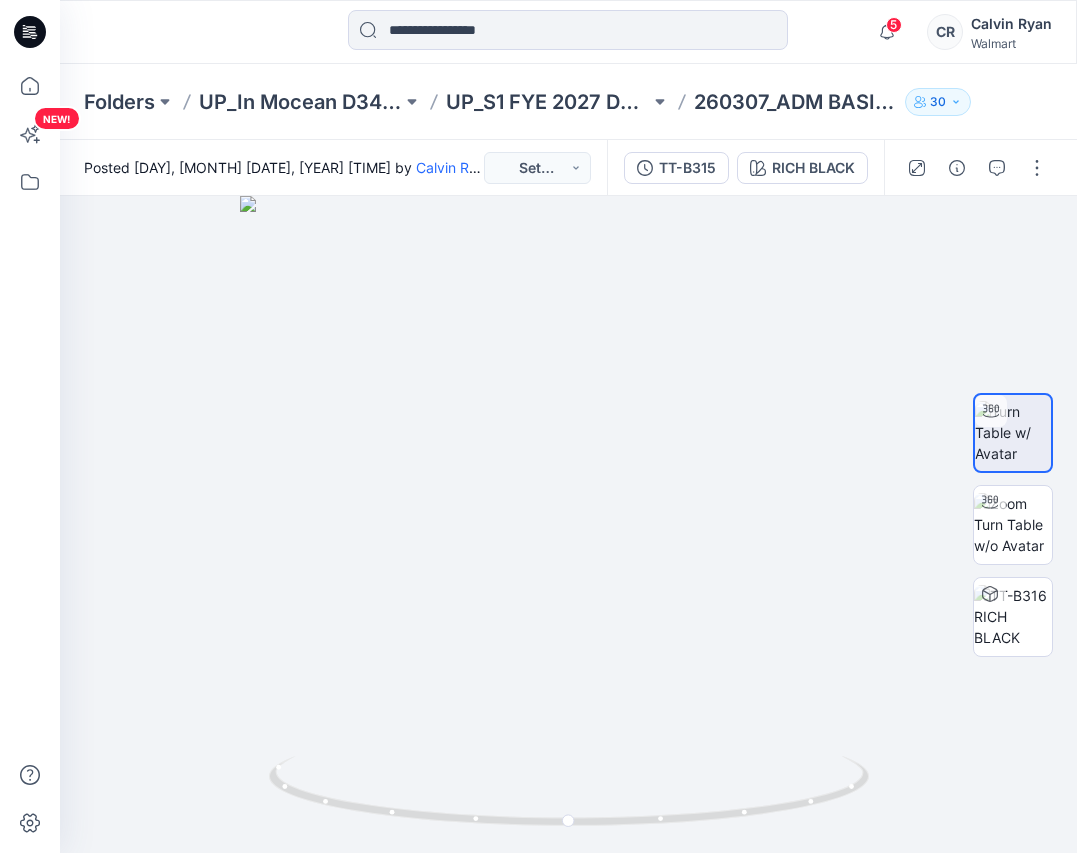 click on "260307_ADM BASIC HIGH WAIST BOTTOM" at bounding box center [795, 102] 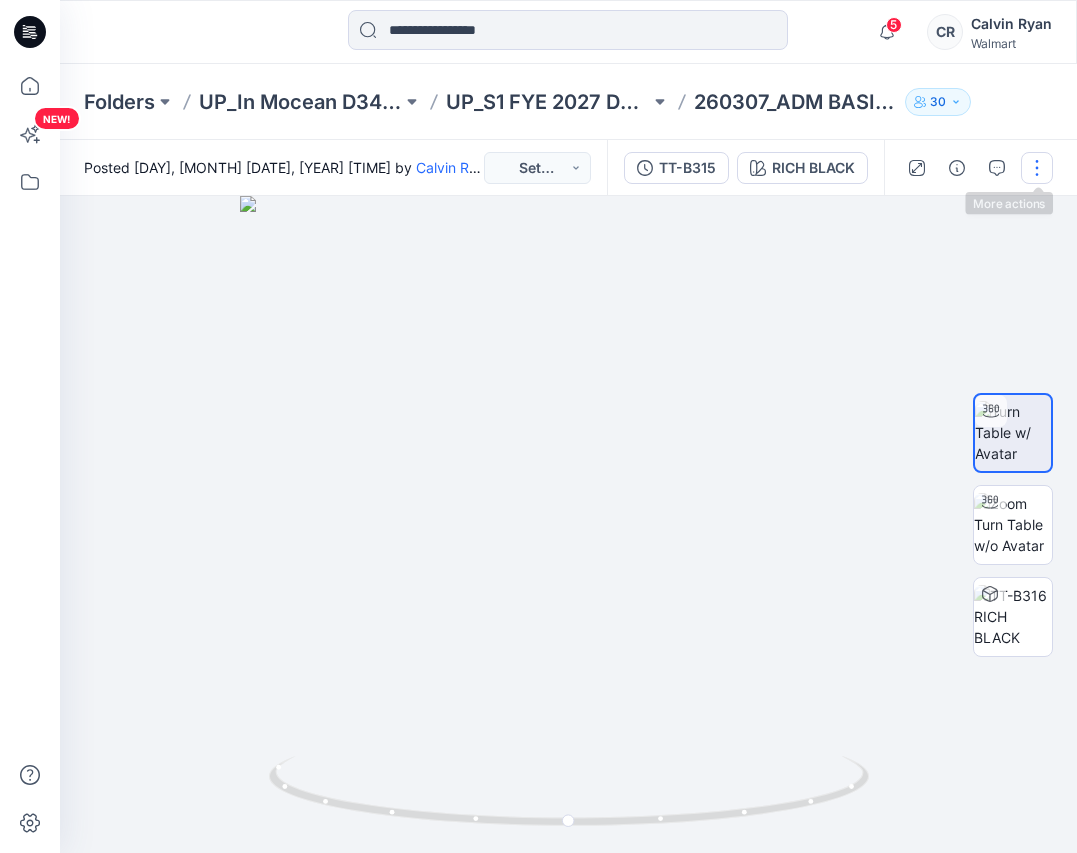 click at bounding box center (1037, 168) 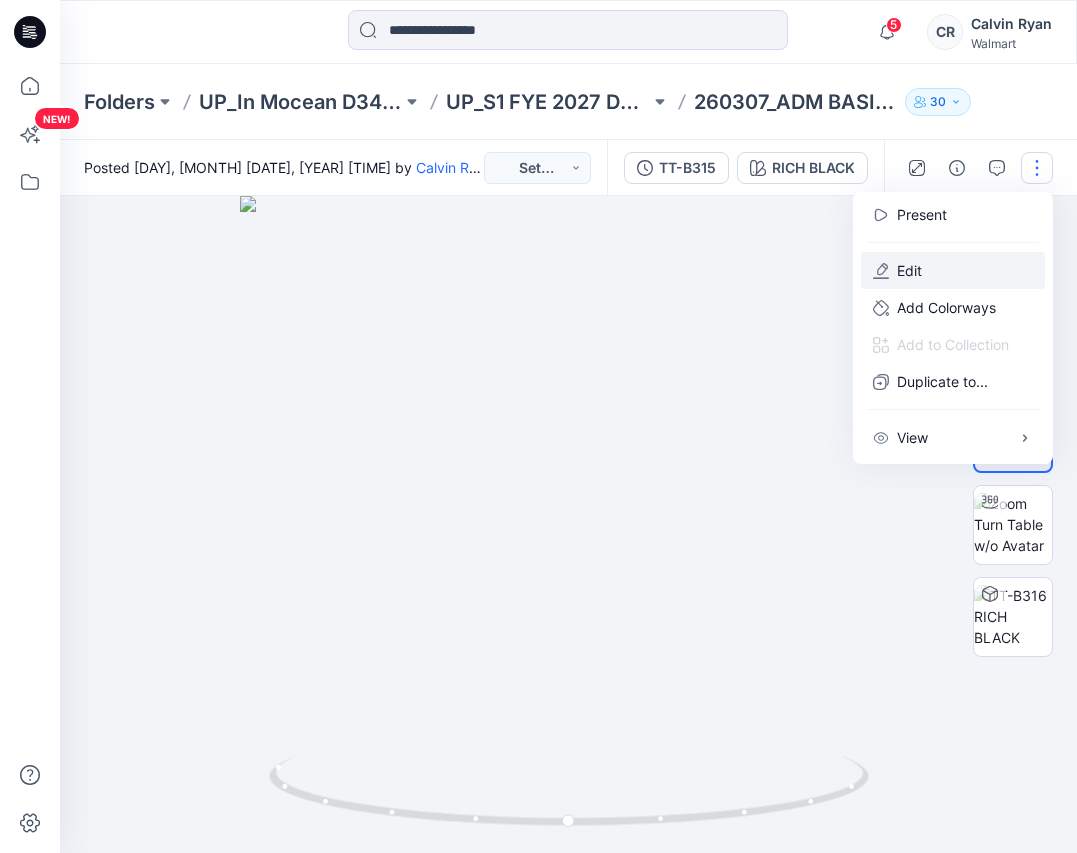 click on "Edit" at bounding box center [953, 270] 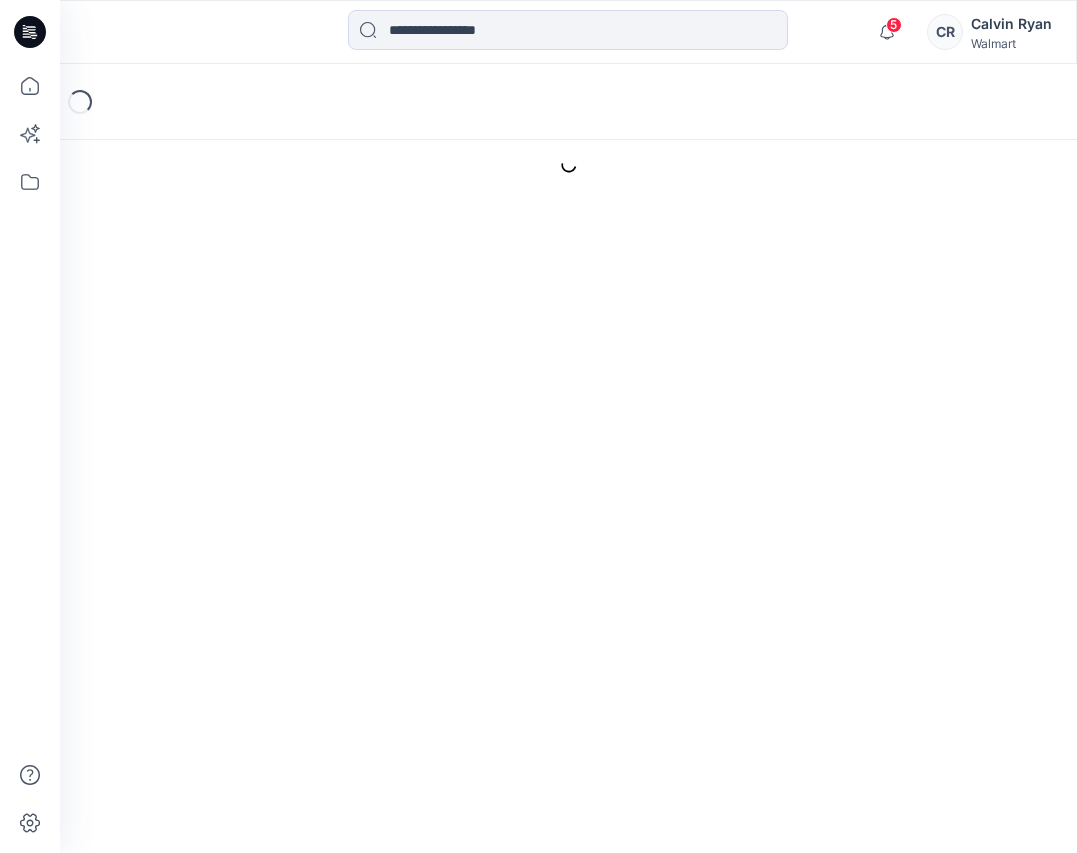 scroll, scrollTop: 0, scrollLeft: 0, axis: both 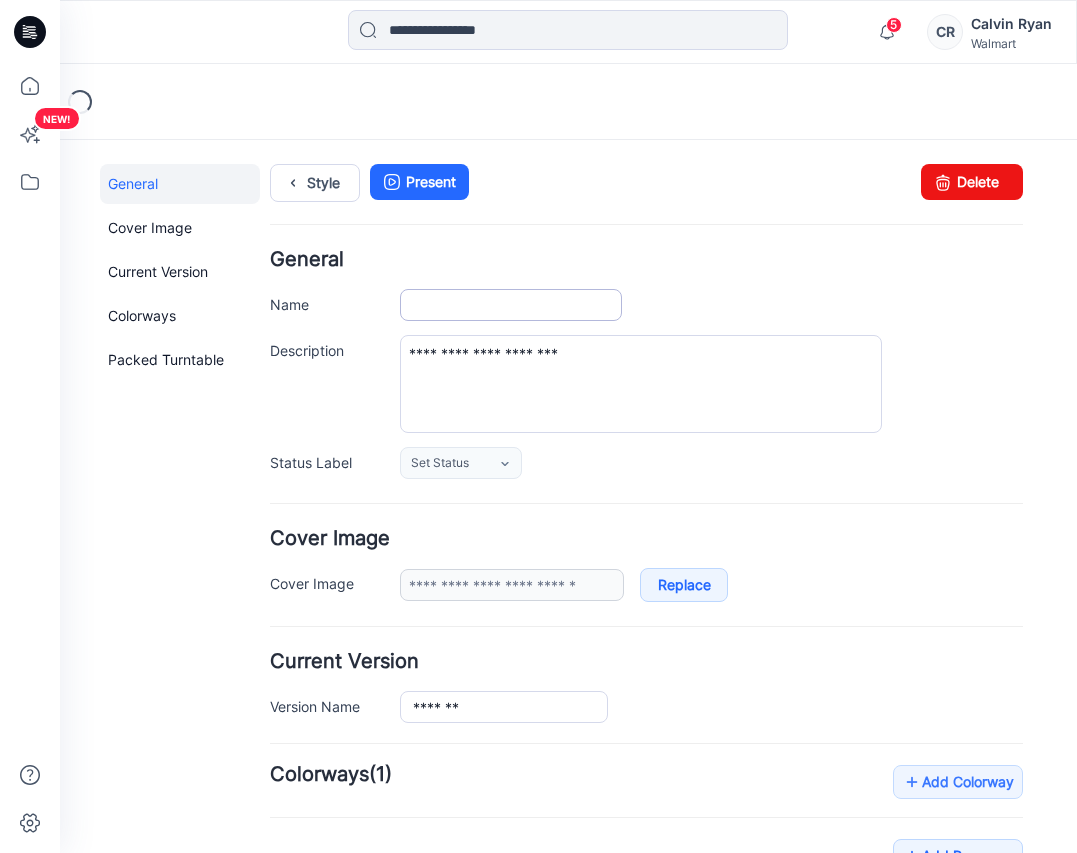 type on "**********" 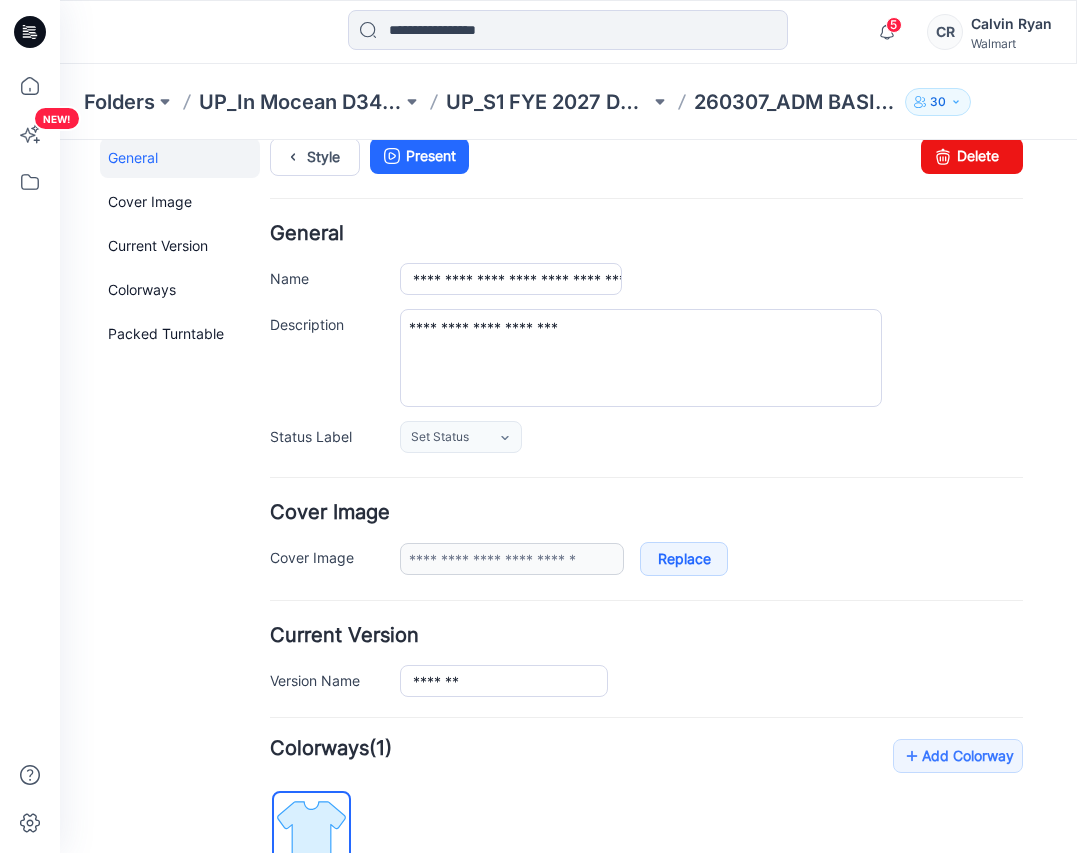 scroll, scrollTop: 0, scrollLeft: 0, axis: both 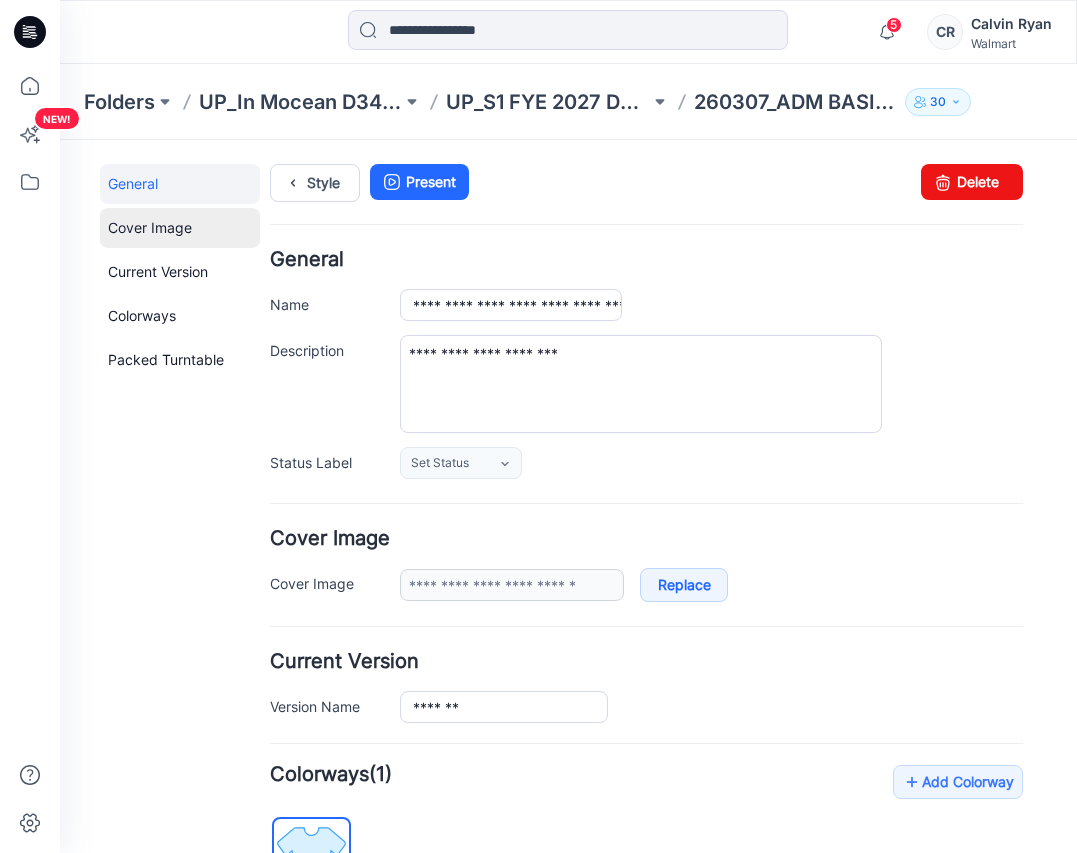 click on "Cover Image" at bounding box center (180, 228) 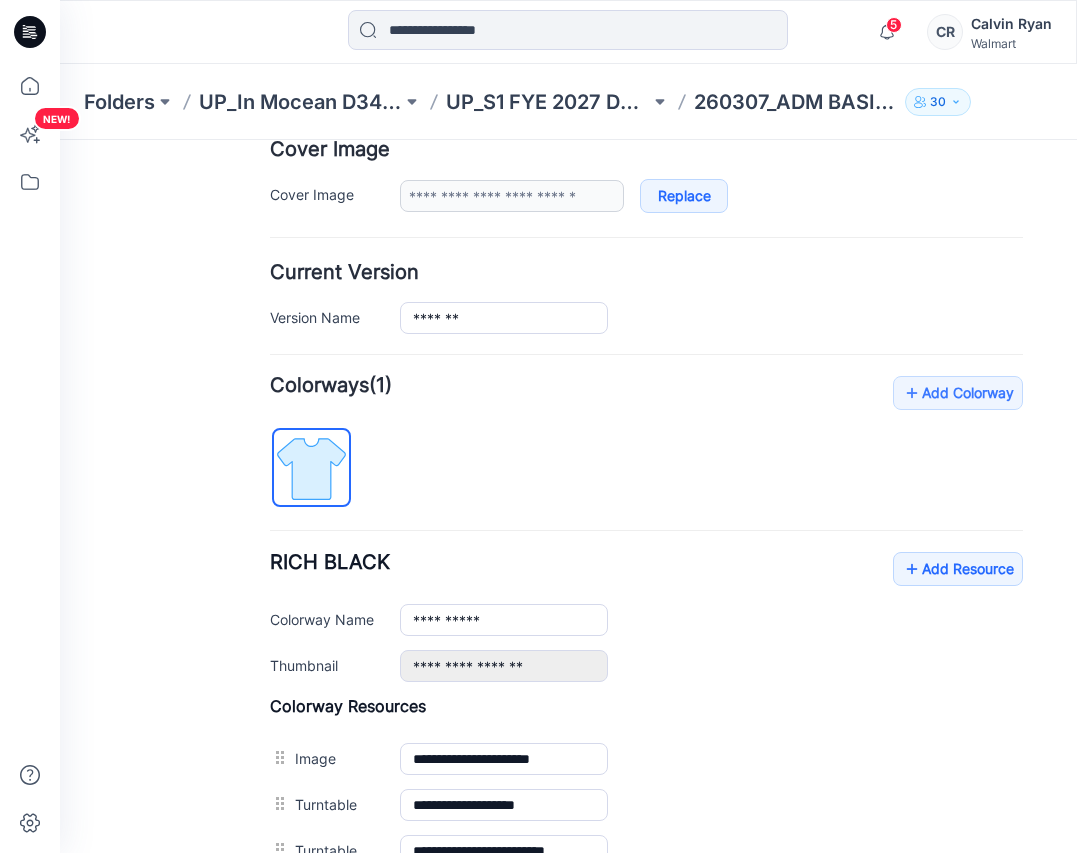 scroll, scrollTop: 0, scrollLeft: 0, axis: both 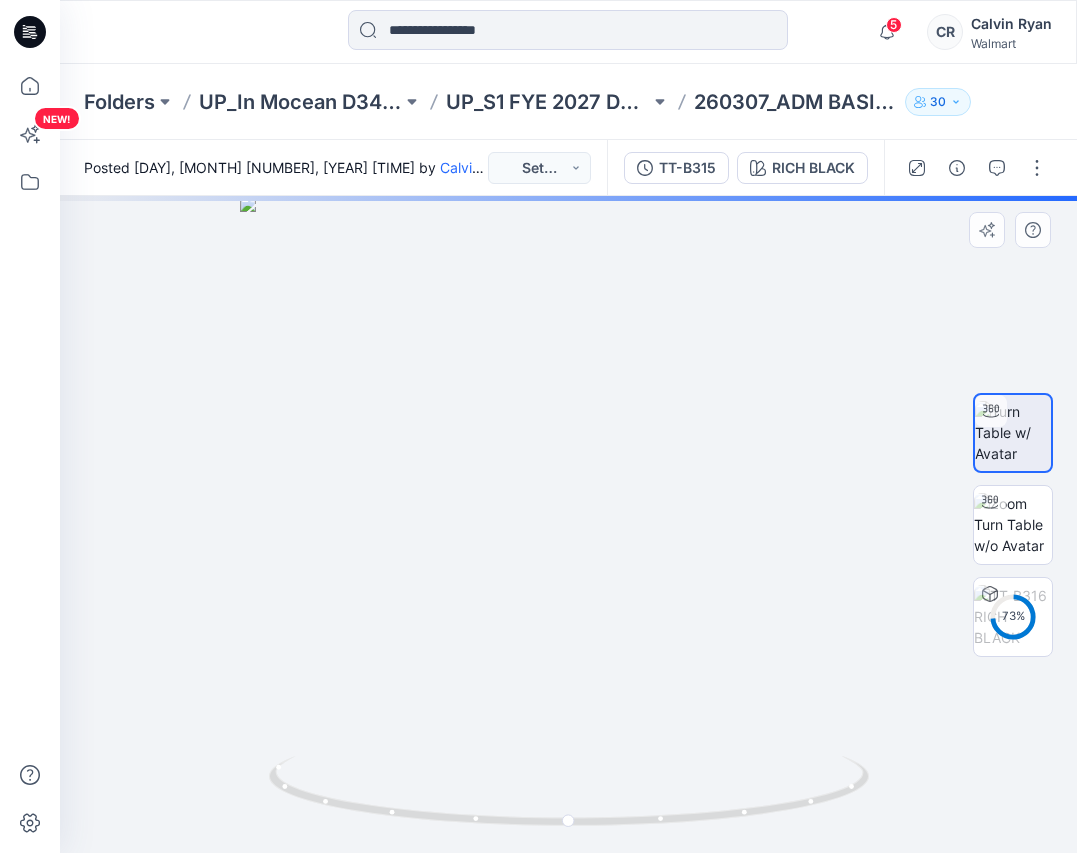 click at bounding box center [568, 524] 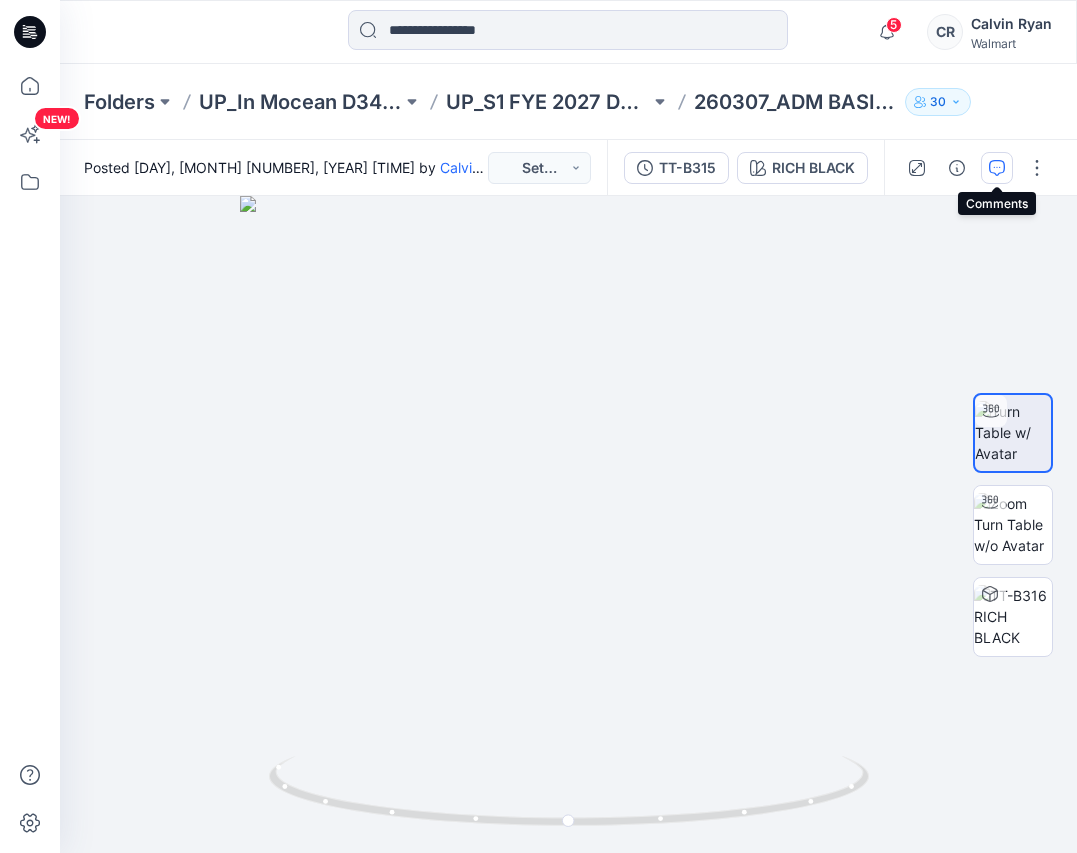 click at bounding box center [997, 168] 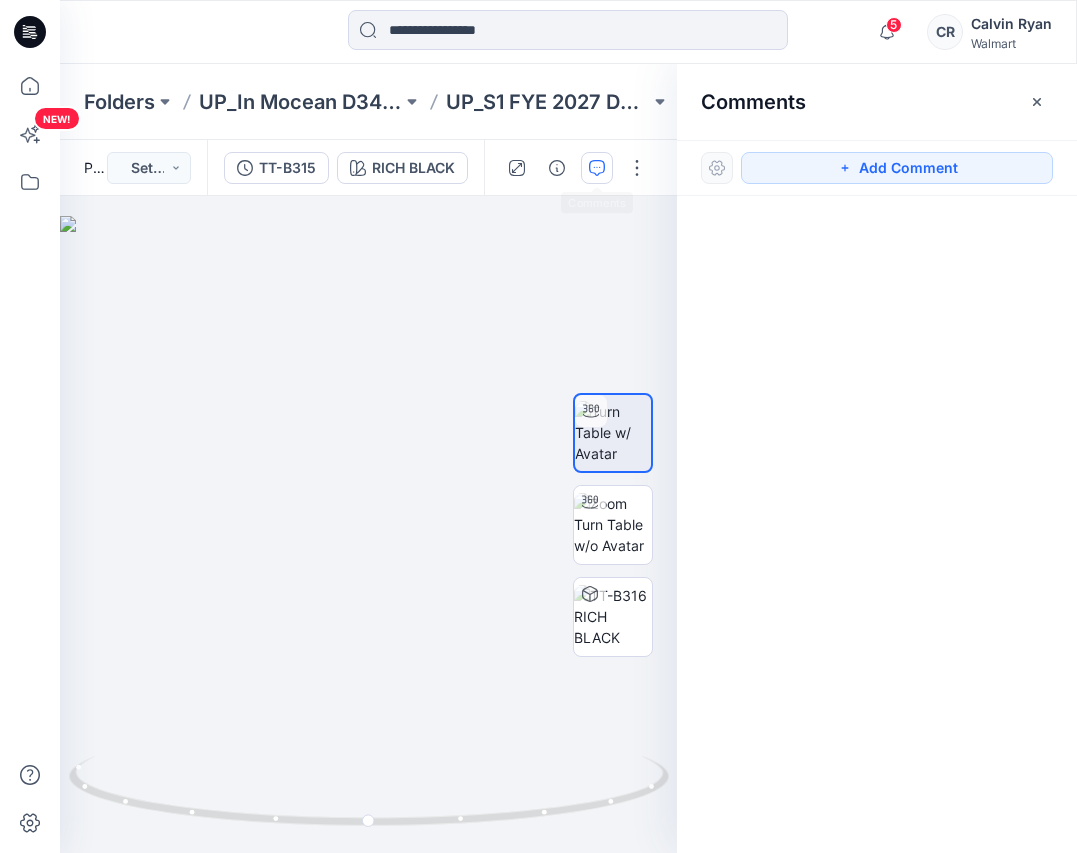 click at bounding box center [597, 168] 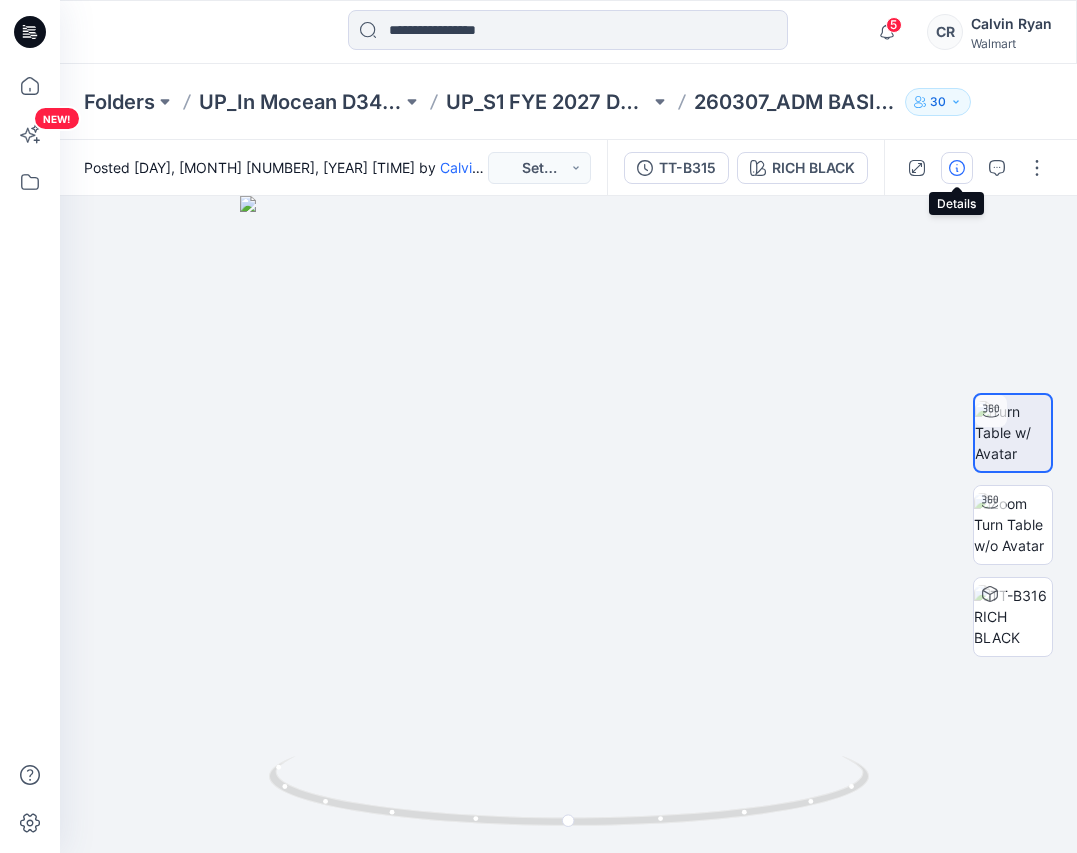 click at bounding box center (957, 168) 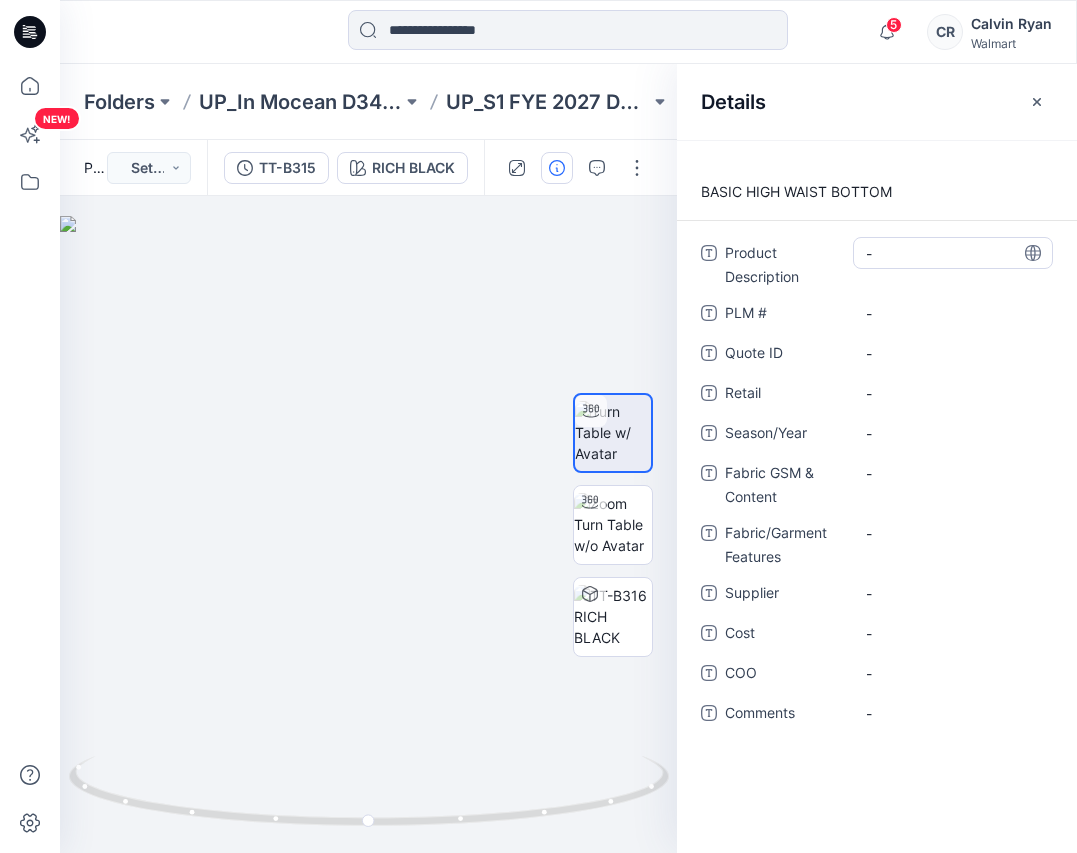click on "-" at bounding box center [953, 253] 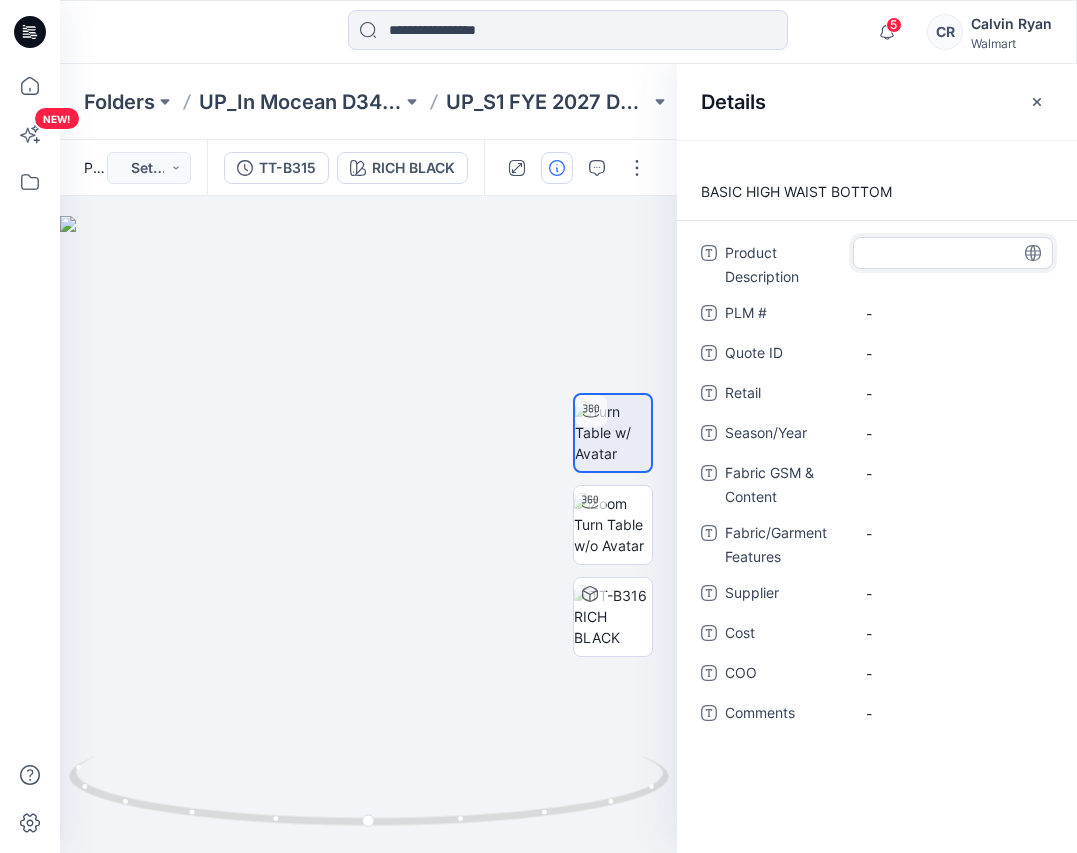 click at bounding box center [953, 253] 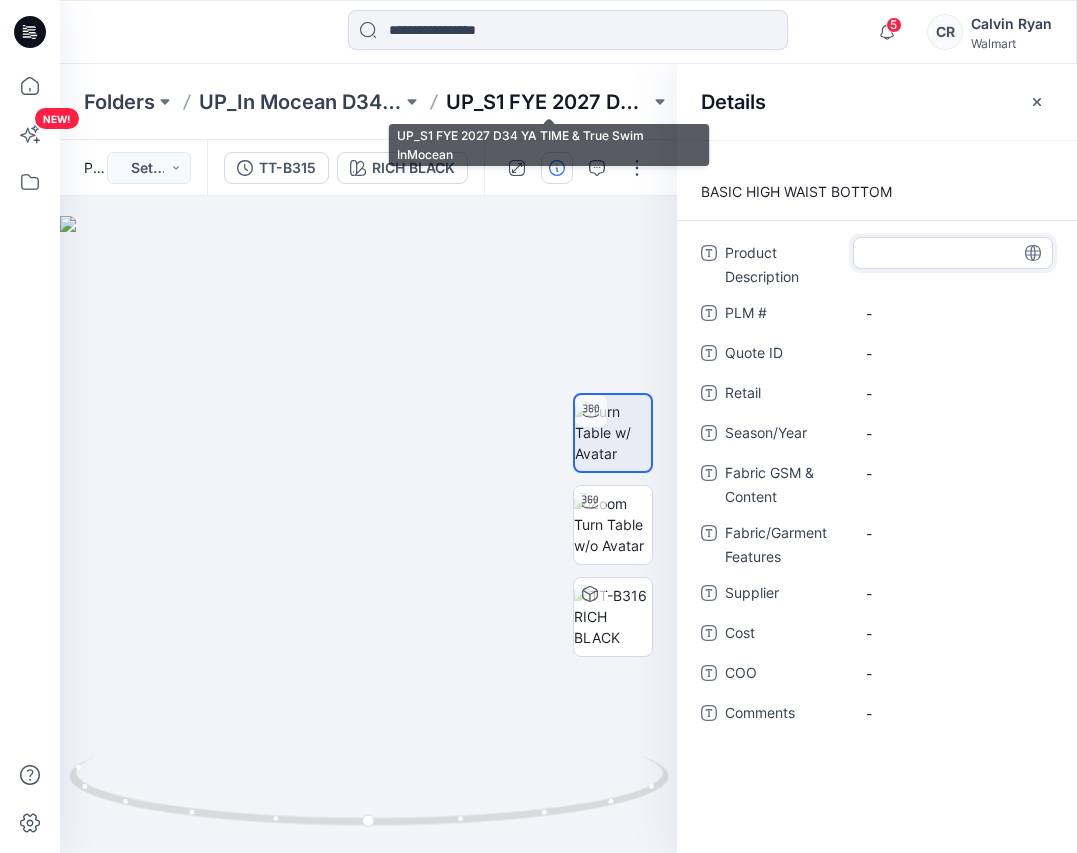 click on "UP_S1 FYE 2027 D34 YA TIME & True Swim InMocean" at bounding box center [547, 102] 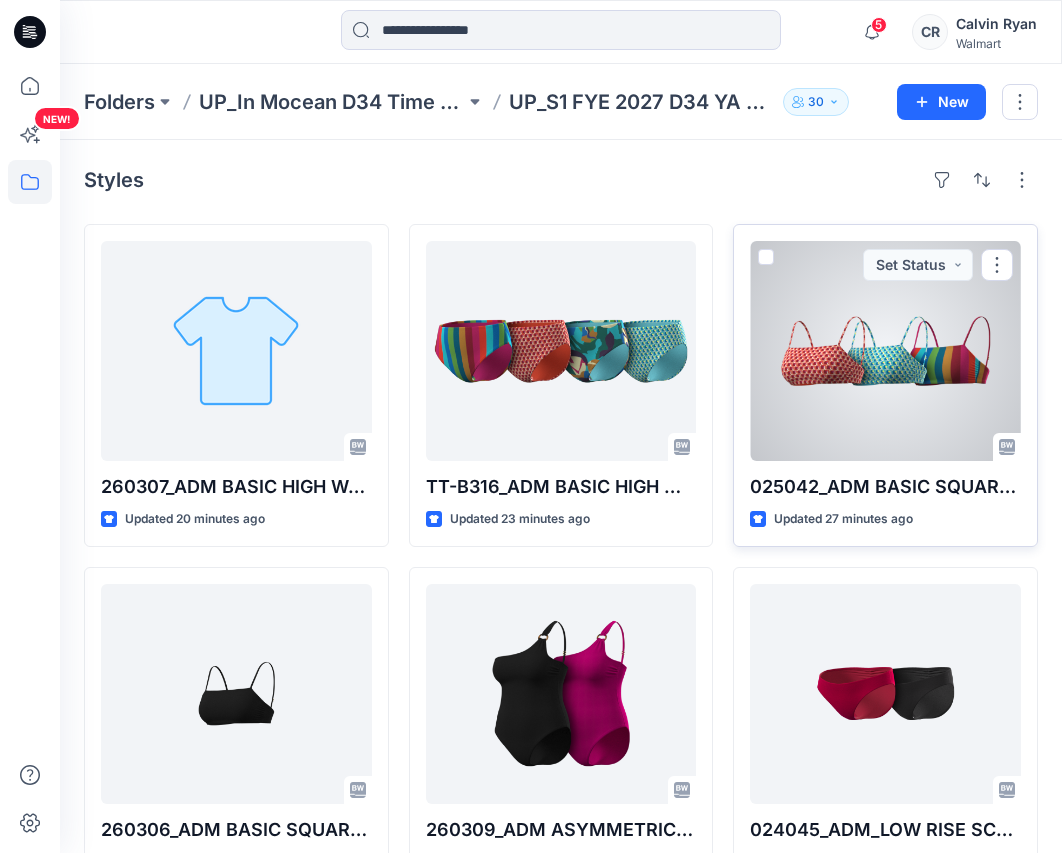 click at bounding box center (885, 351) 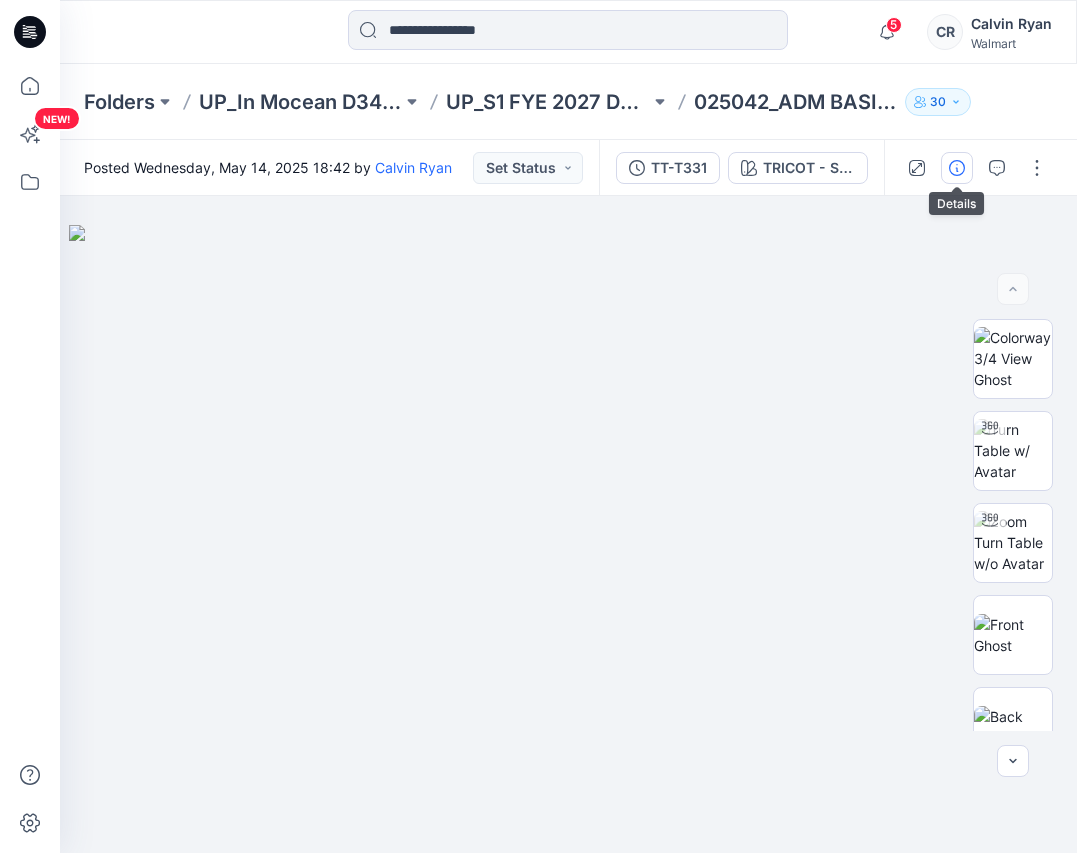 click at bounding box center (957, 168) 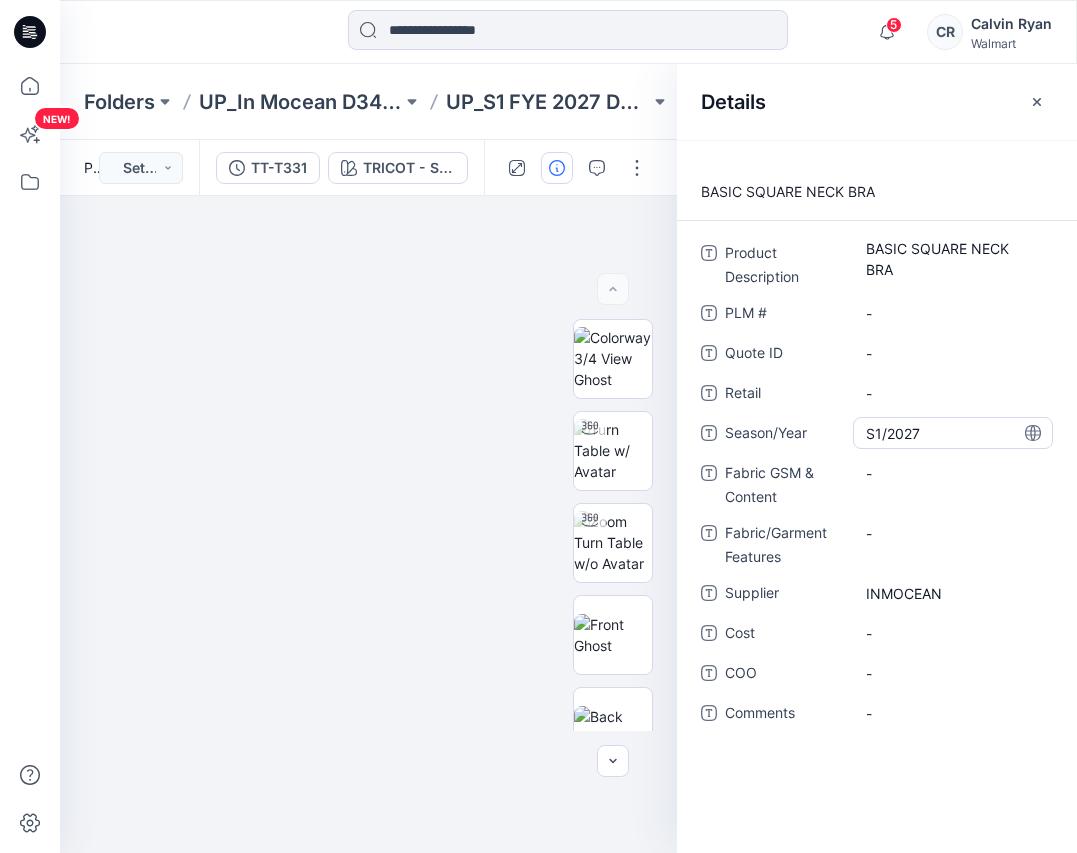 click on "S1/2027" at bounding box center (953, 433) 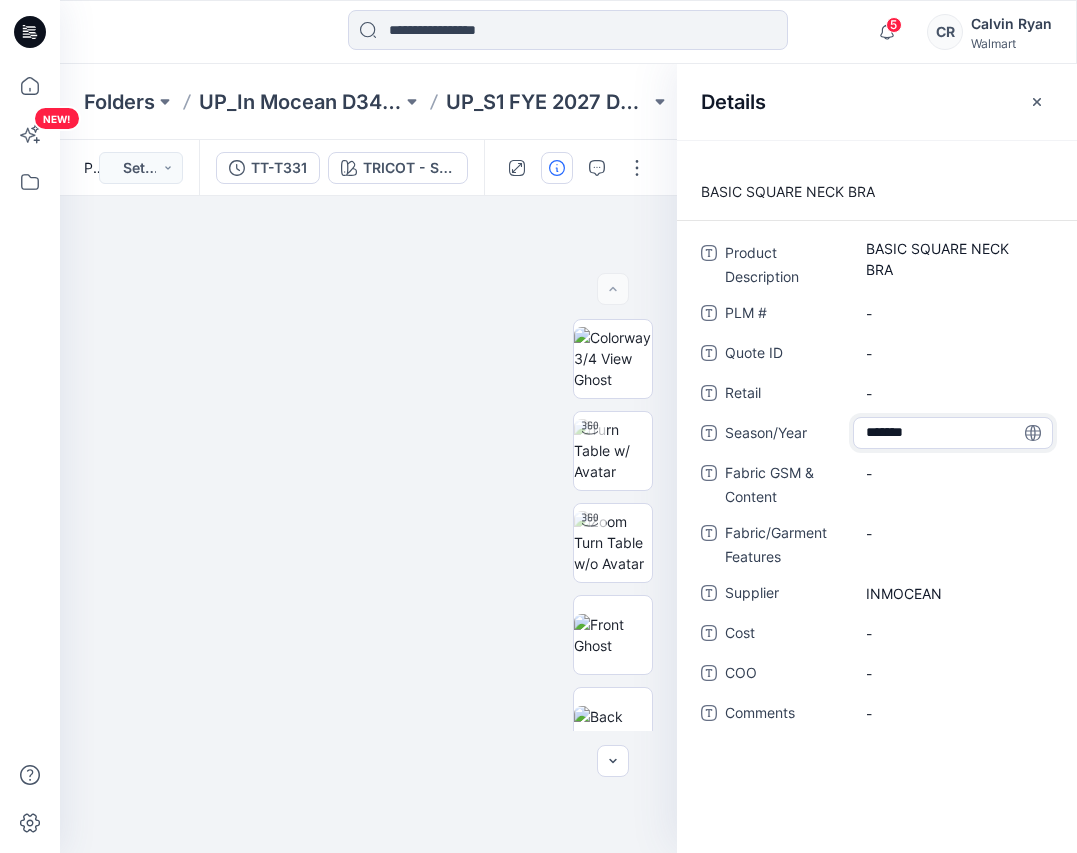 click on "*******" at bounding box center [953, 433] 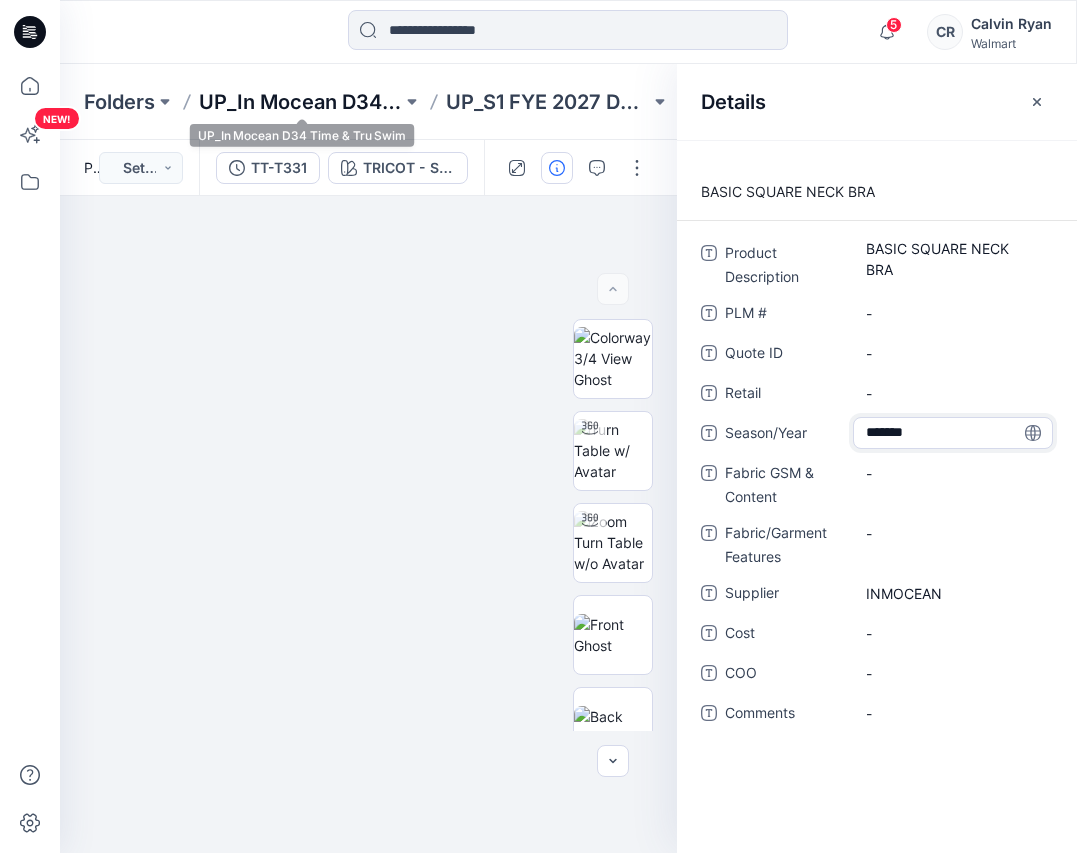 click on "UP_In Mocean D34 Time & Tru Swim" at bounding box center (300, 102) 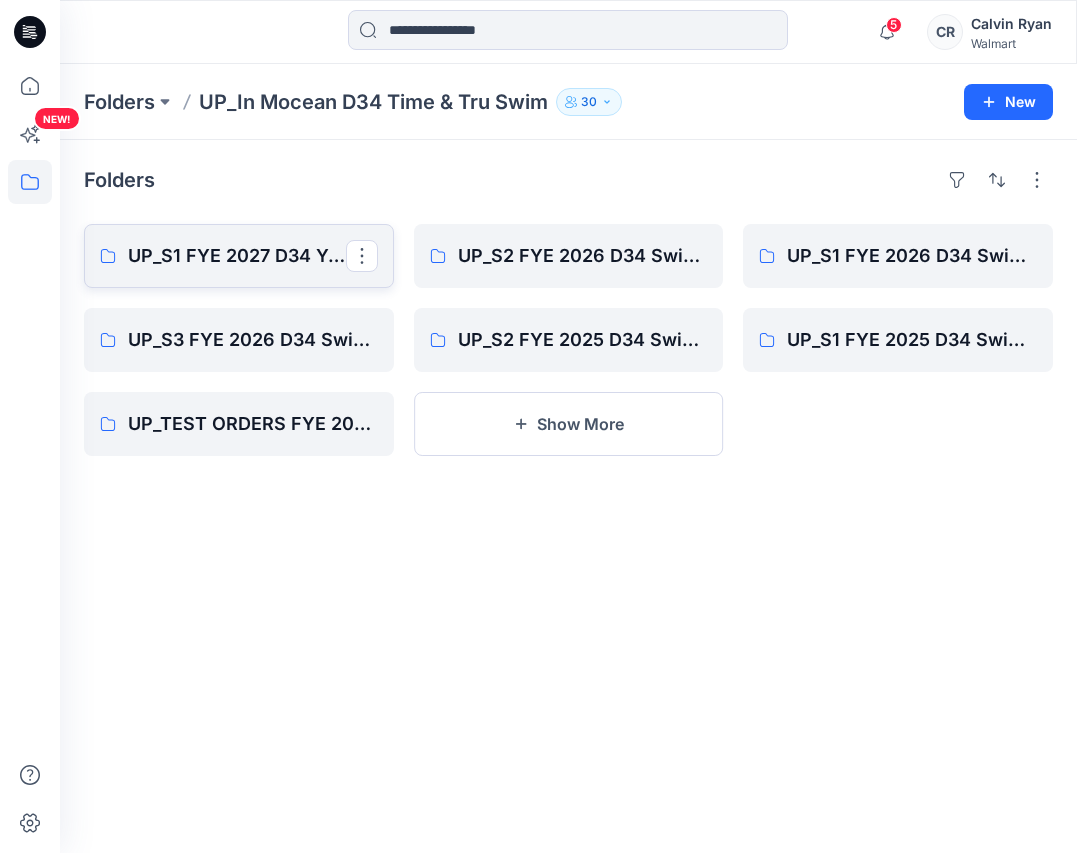 click on "UP_S1 FYE 2027 D34 YA TIME & True Swim InMocean" at bounding box center (237, 256) 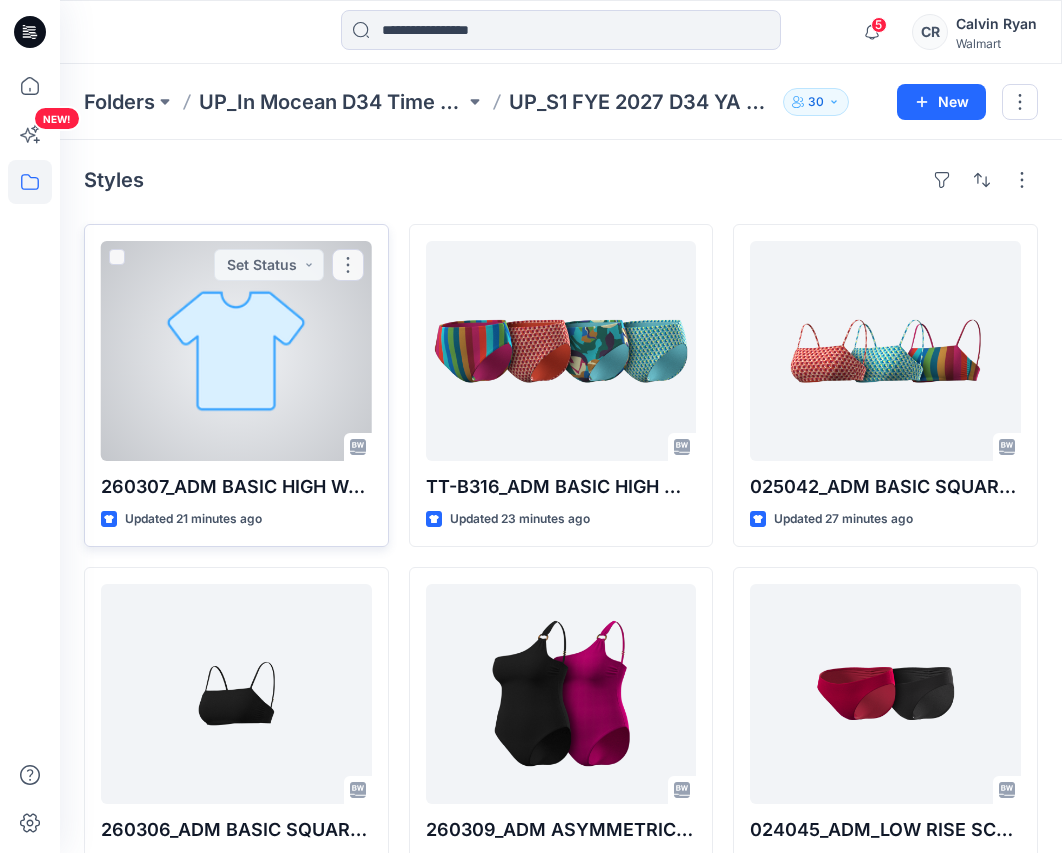 click at bounding box center (236, 351) 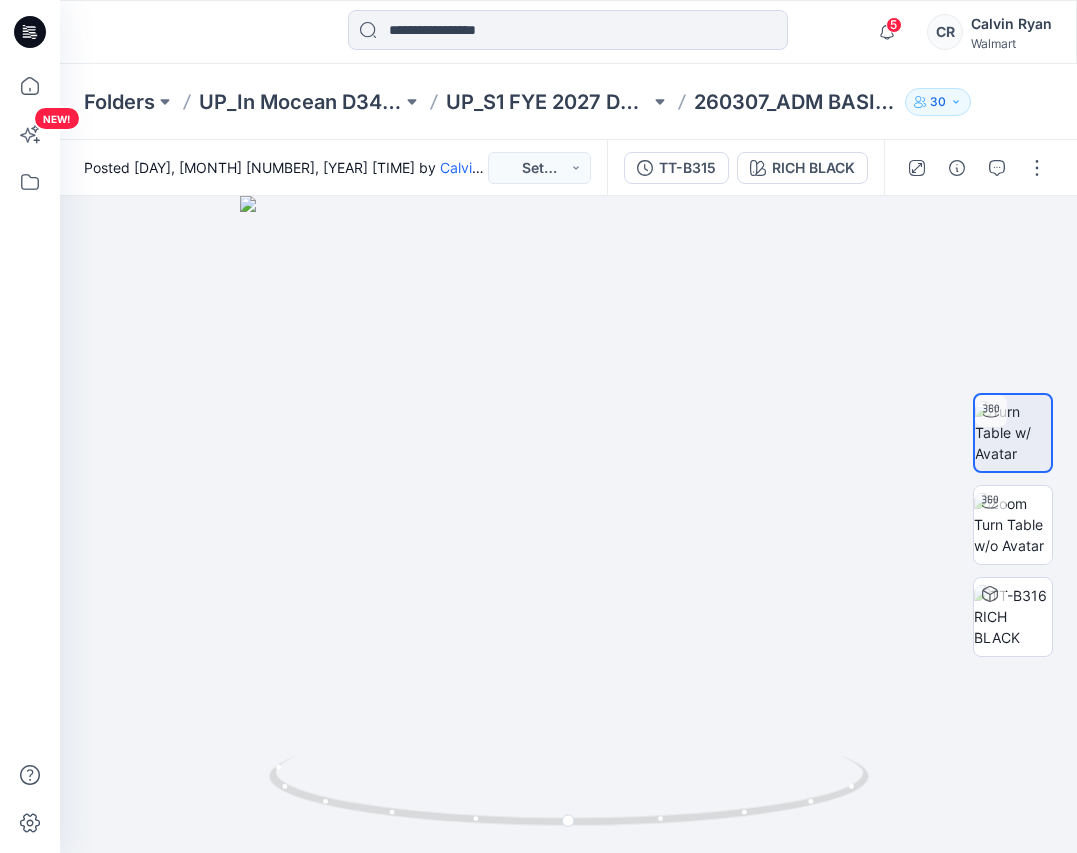 click on "NEW!" at bounding box center (30, 458) 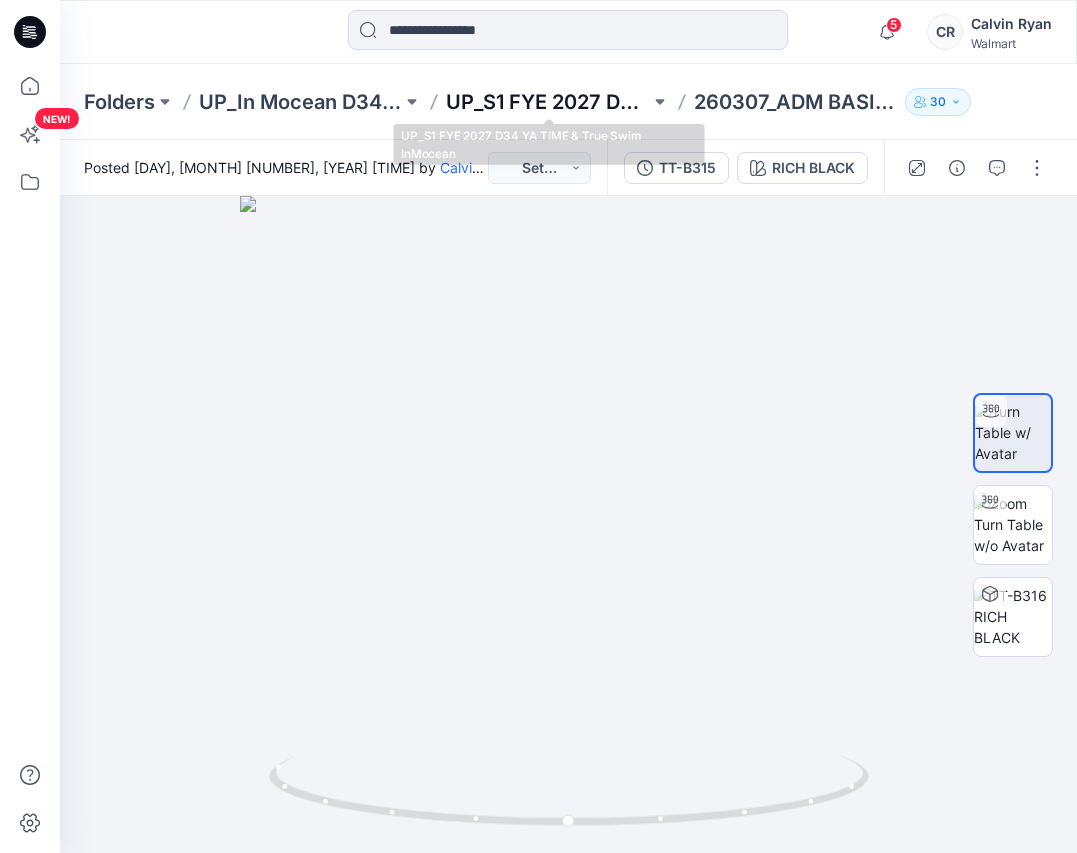 click on "UP_S1 FYE 2027 D34 YA TIME & True Swim InMocean" at bounding box center (547, 102) 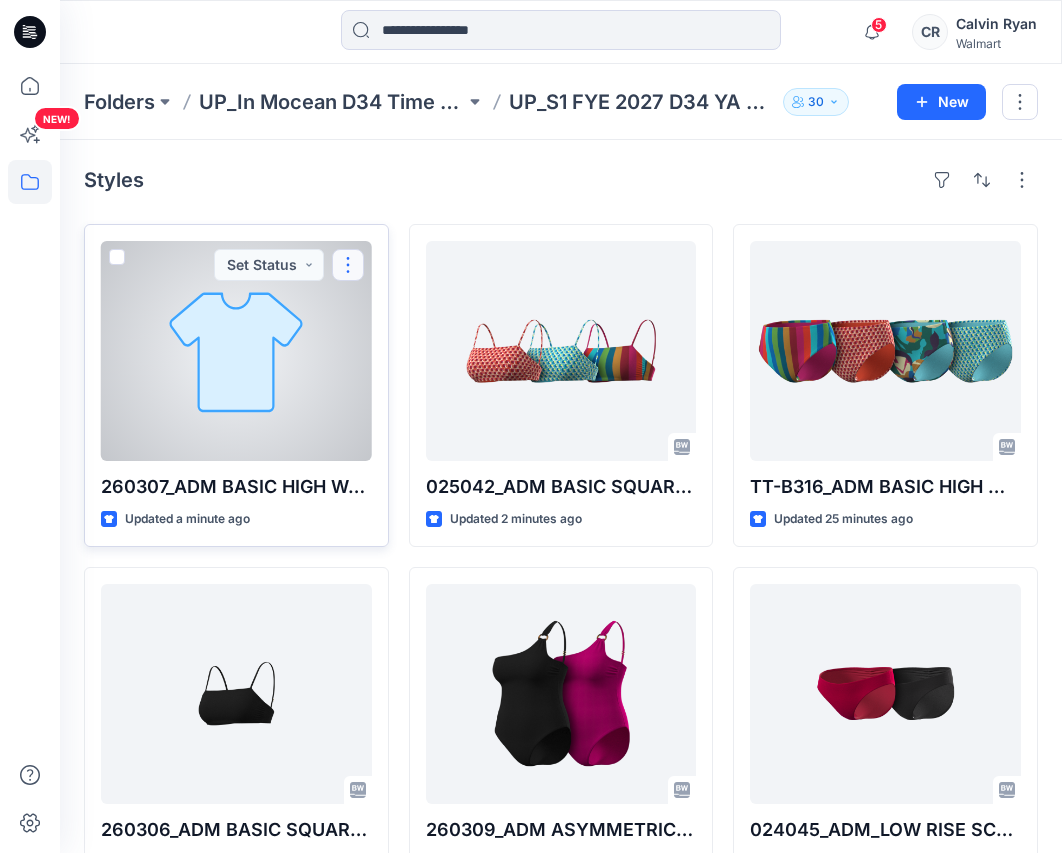 click at bounding box center [348, 265] 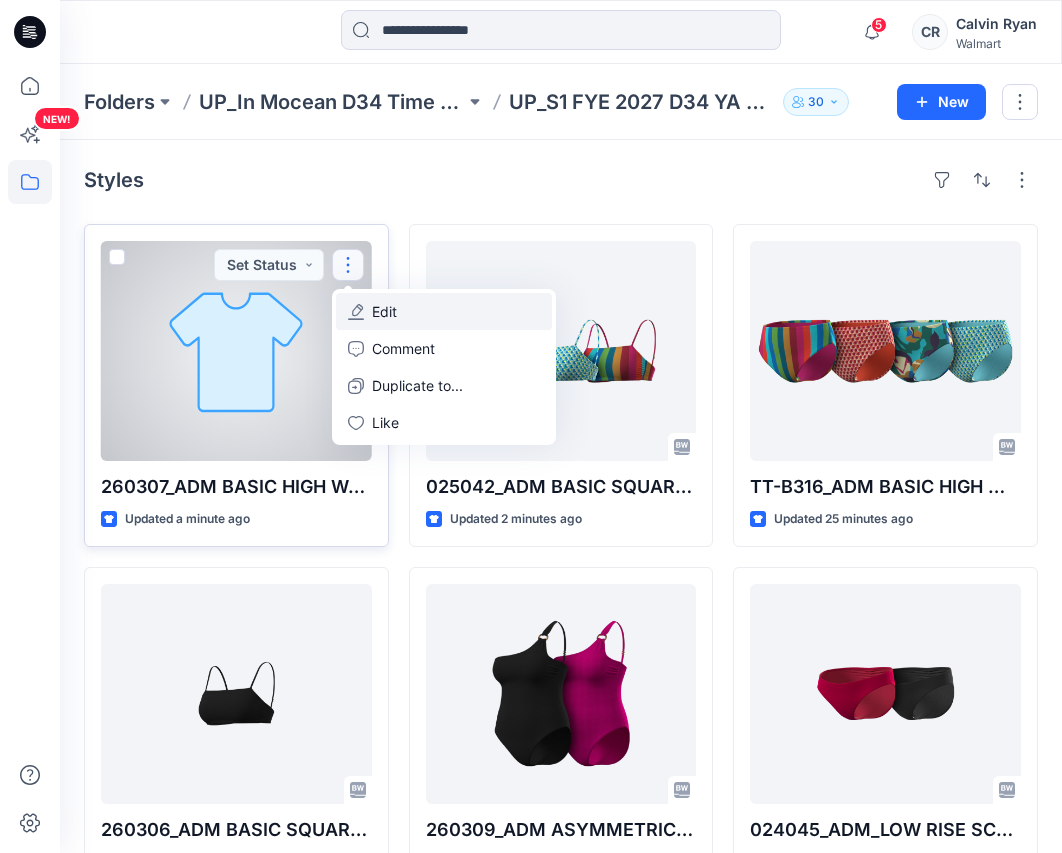 click on "Edit" at bounding box center (384, 311) 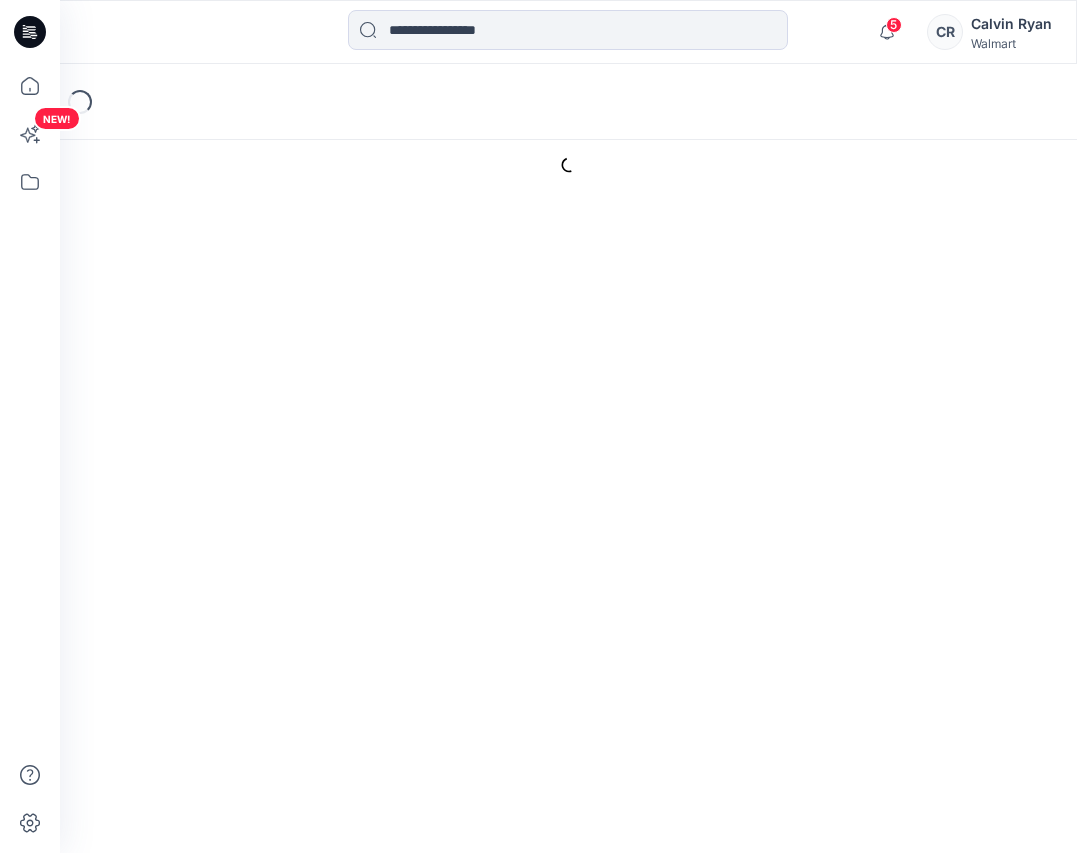 scroll, scrollTop: 0, scrollLeft: 0, axis: both 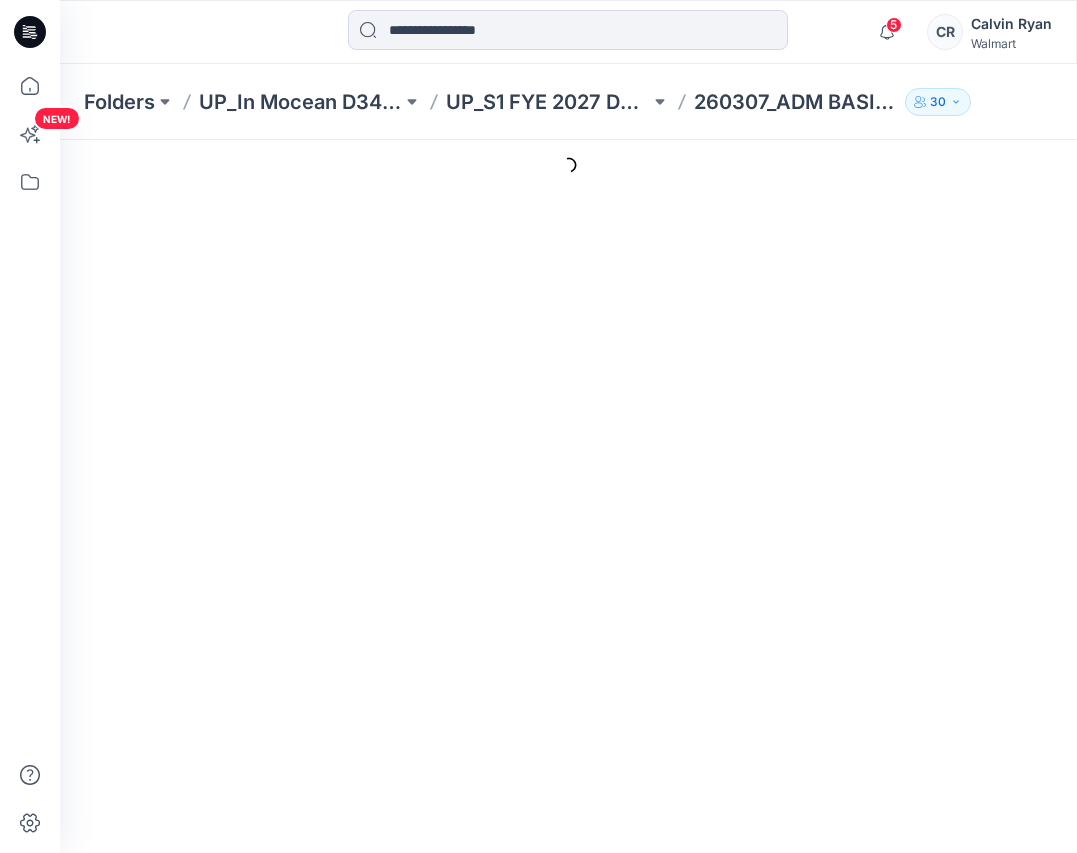 type on "**********" 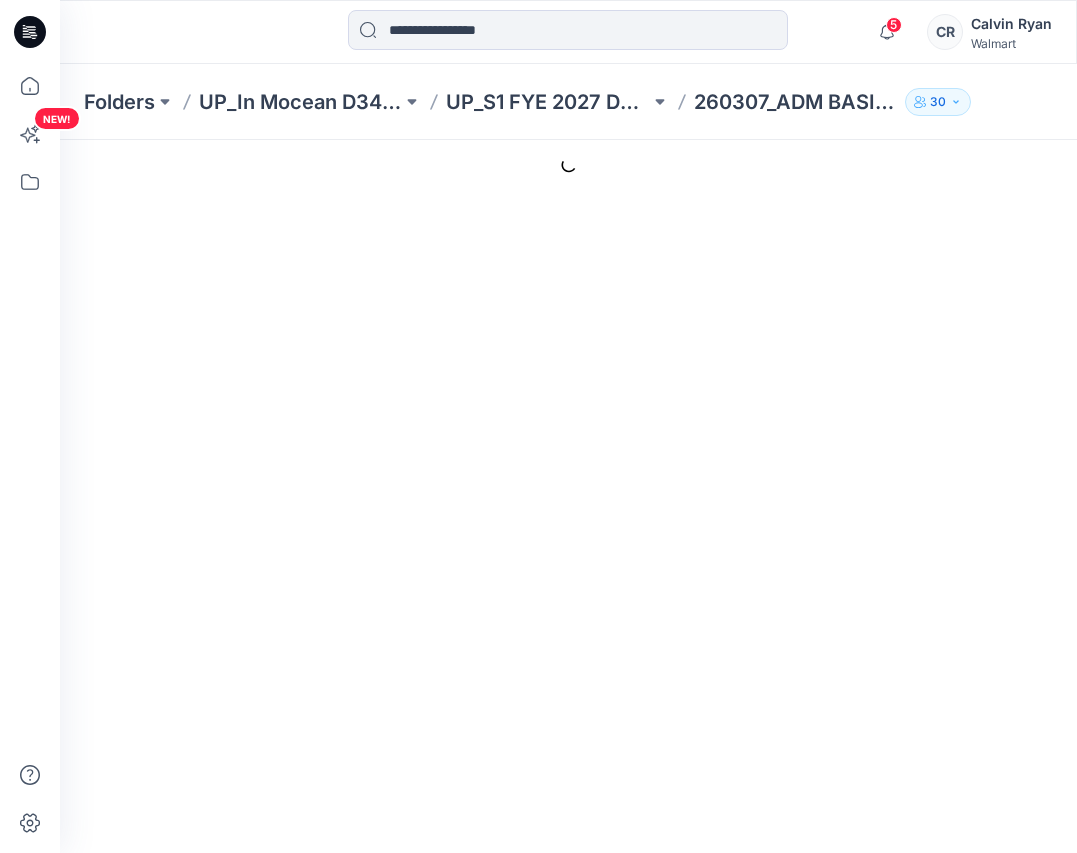 type on "****" 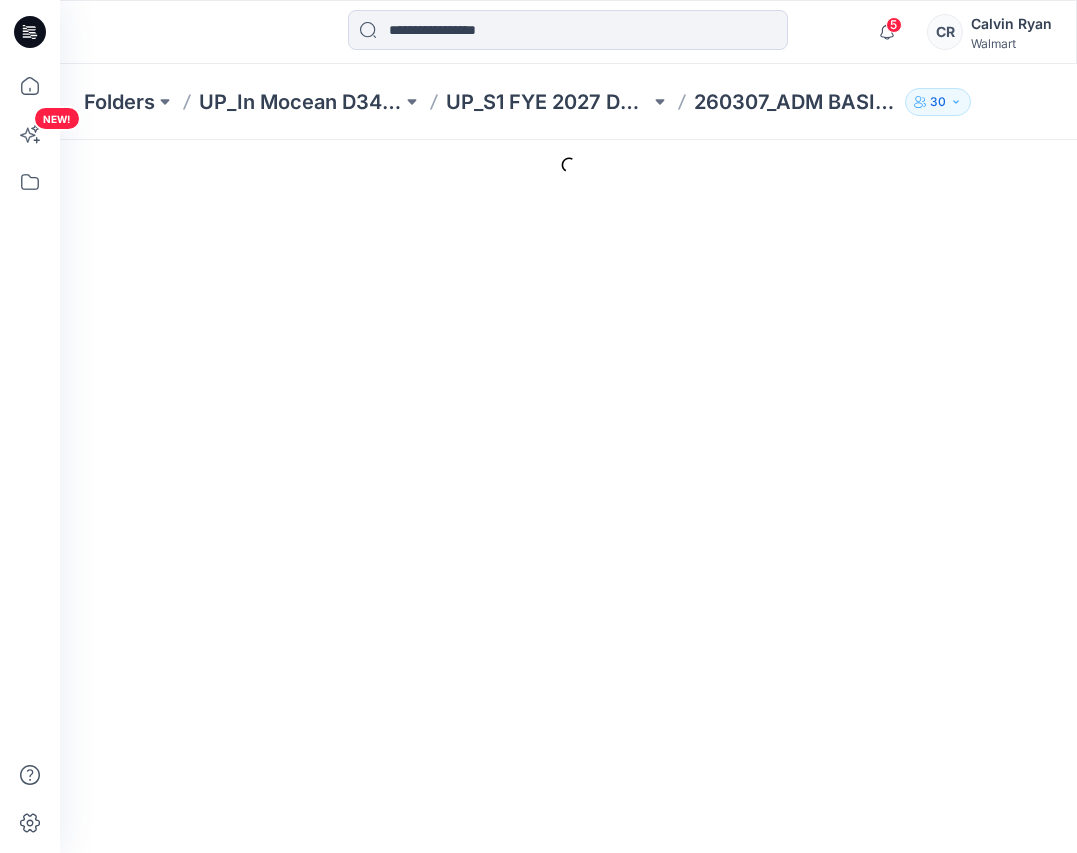 type on "**********" 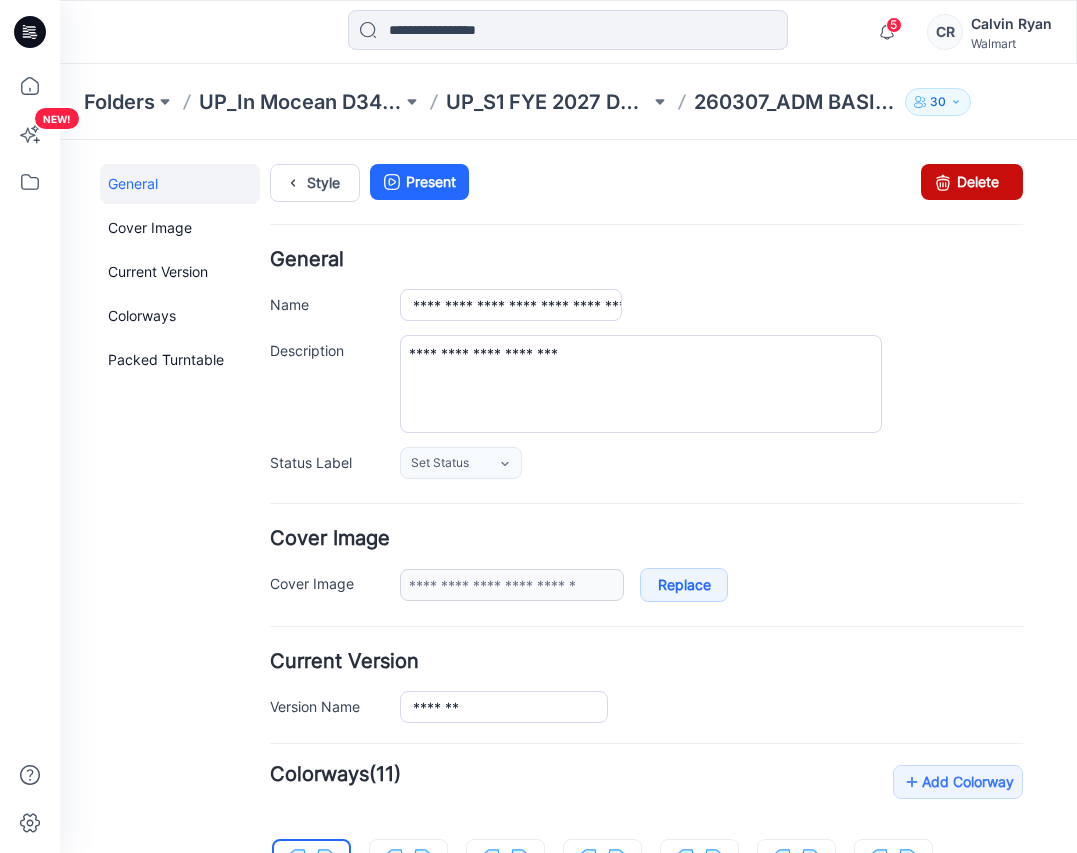 click on "Delete" at bounding box center (972, 182) 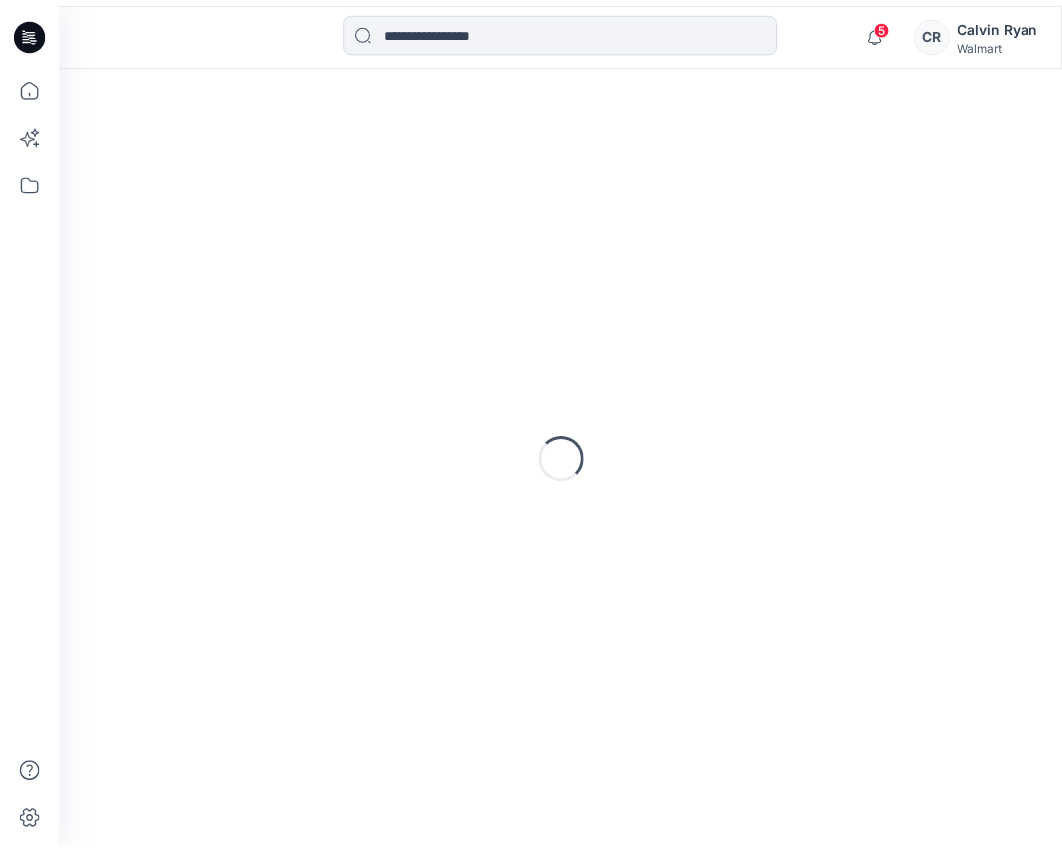 scroll, scrollTop: 0, scrollLeft: 0, axis: both 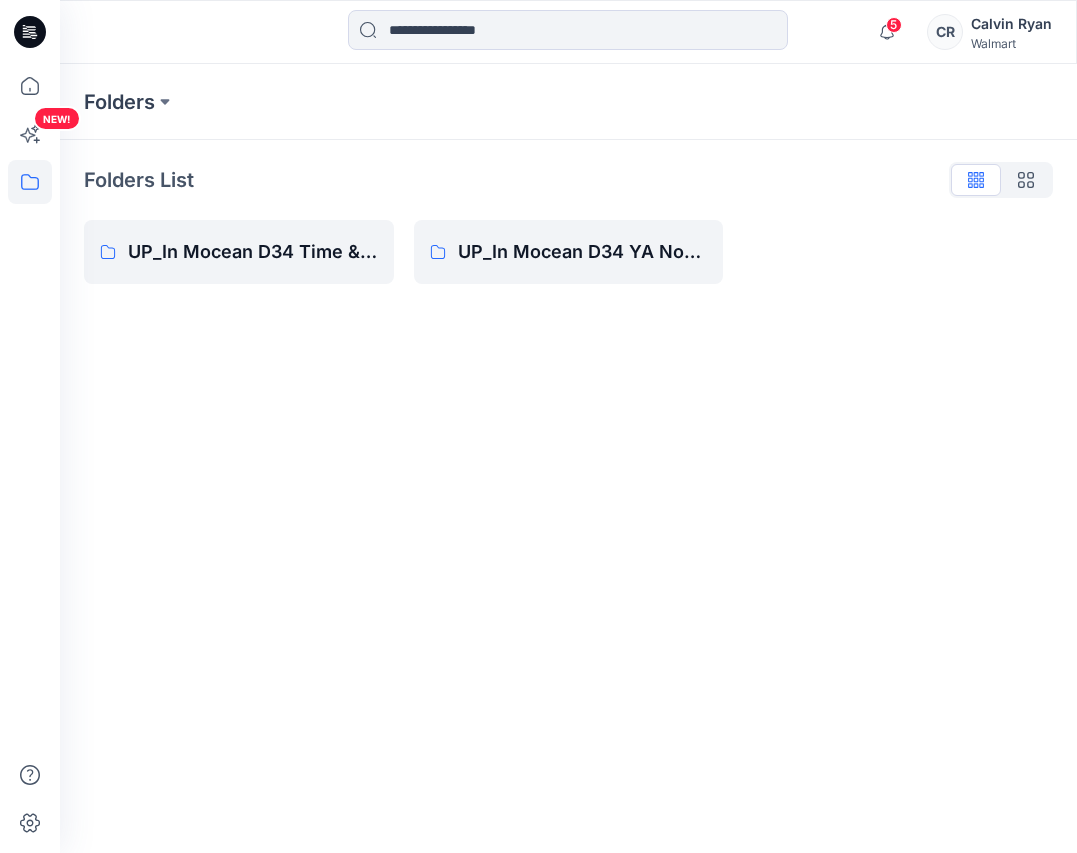 click on "Folders" at bounding box center (568, 102) 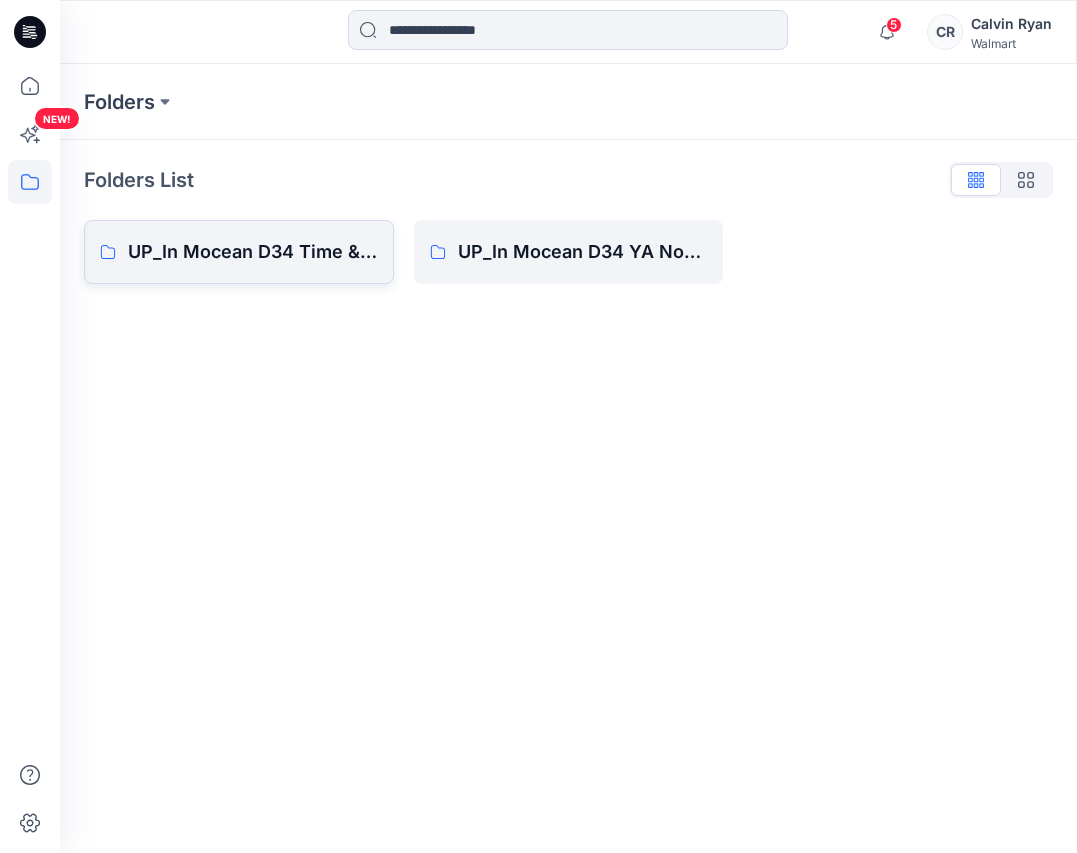 click on "UP_In Mocean D34 Time & Tru Swim" at bounding box center (253, 252) 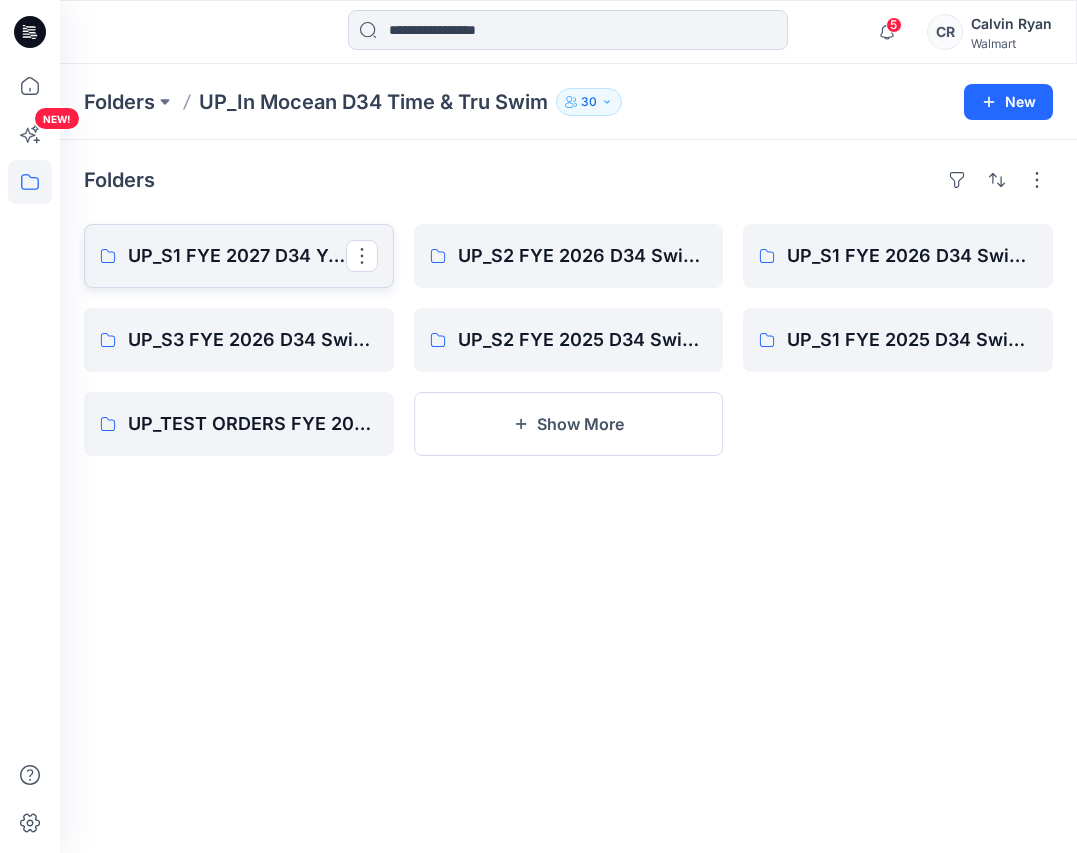 click on "UP_S1 FYE 2027 D34 YA TIME & True Swim InMocean" at bounding box center [237, 256] 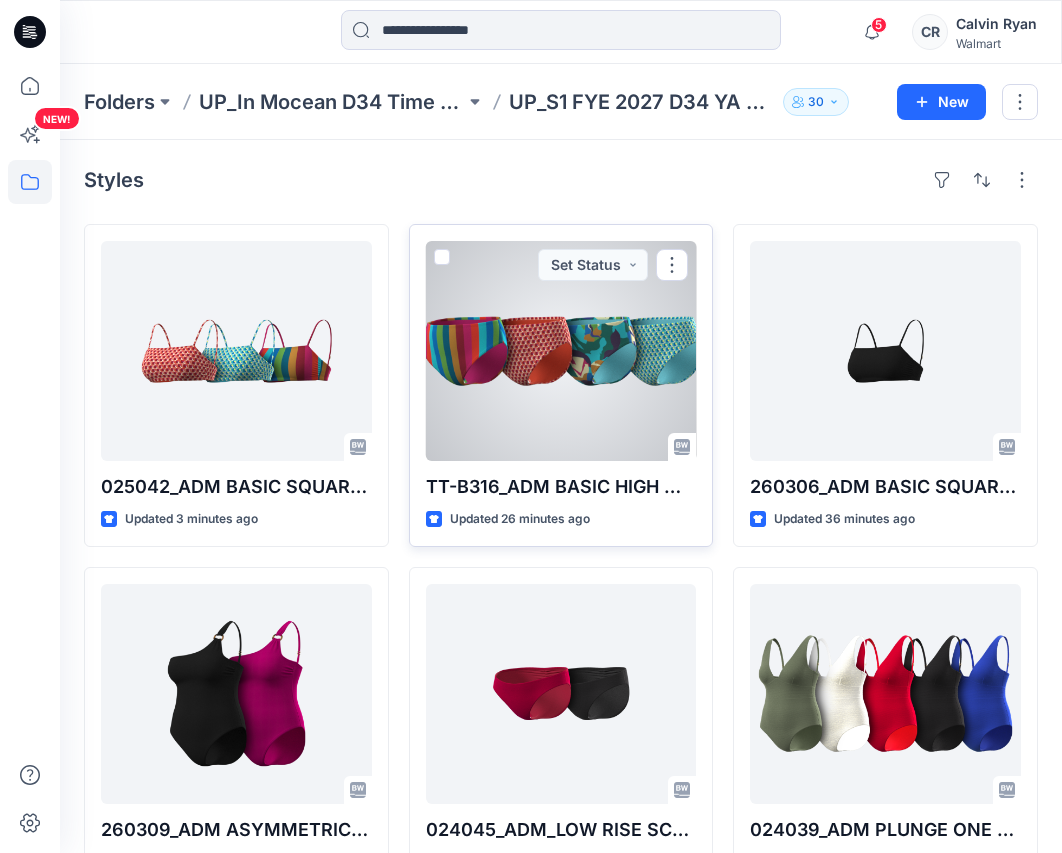 click at bounding box center [561, 351] 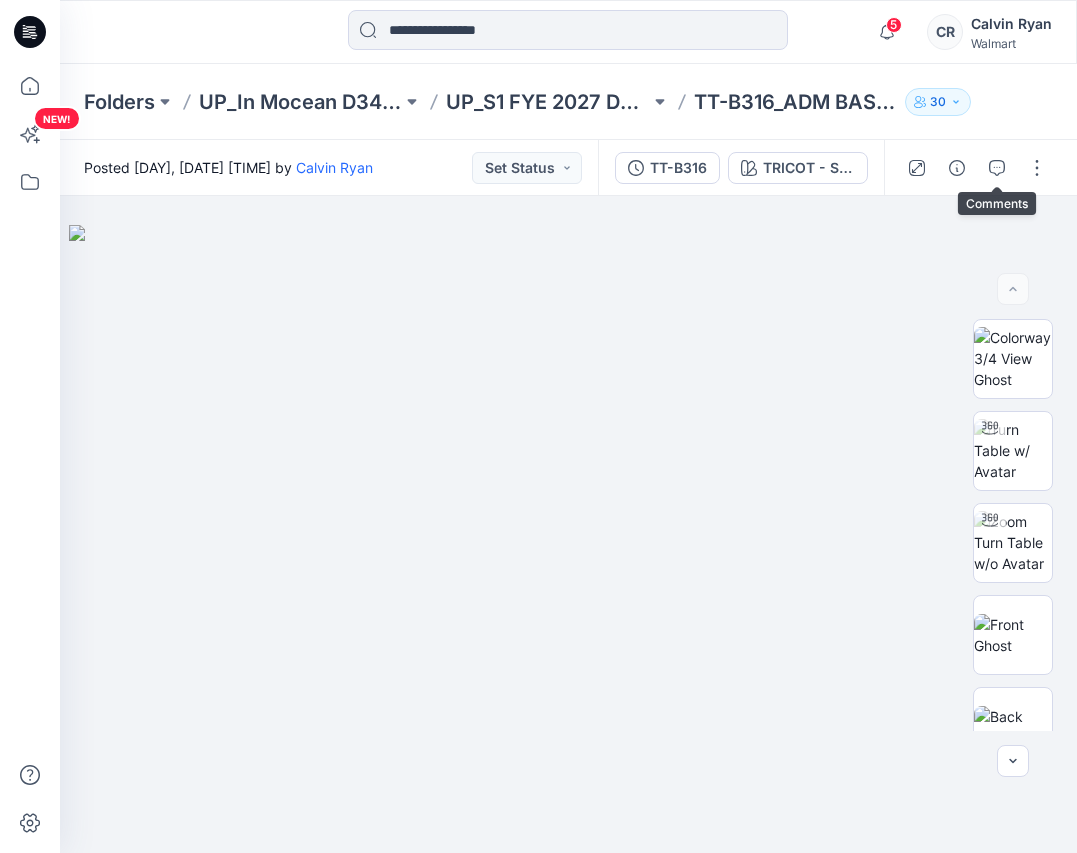 click at bounding box center [976, 168] 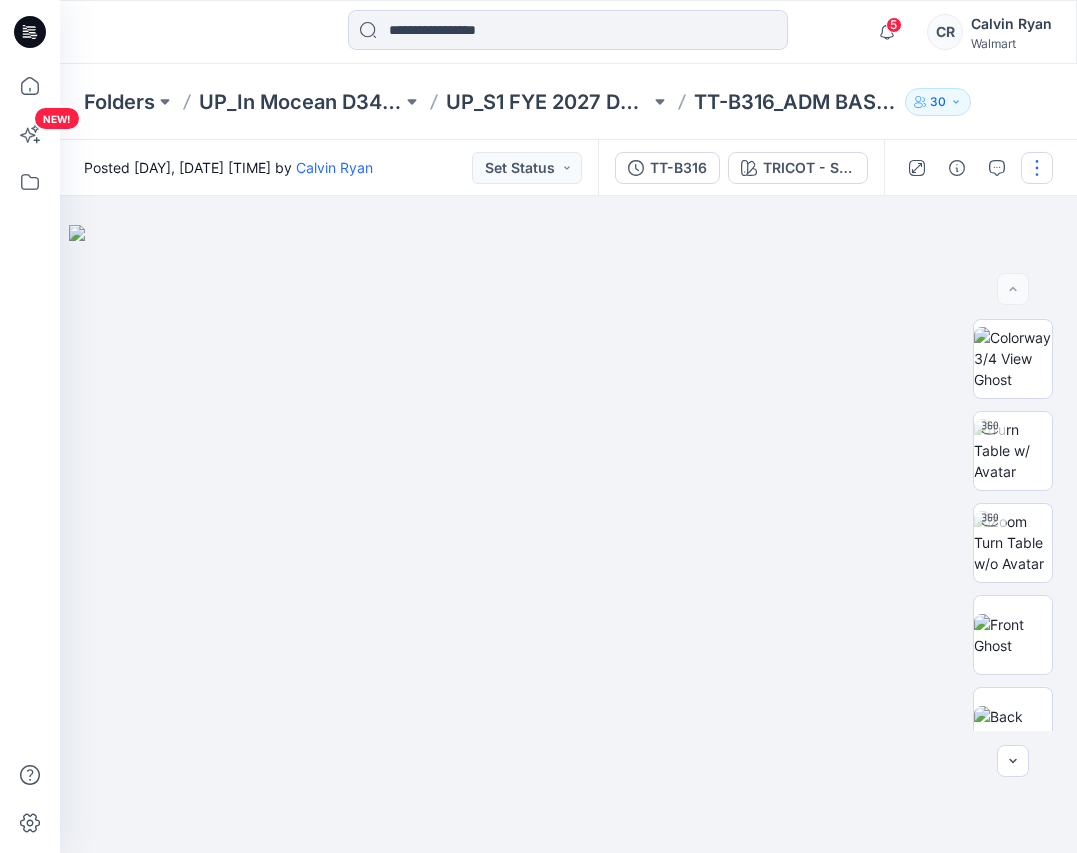 click at bounding box center (1037, 168) 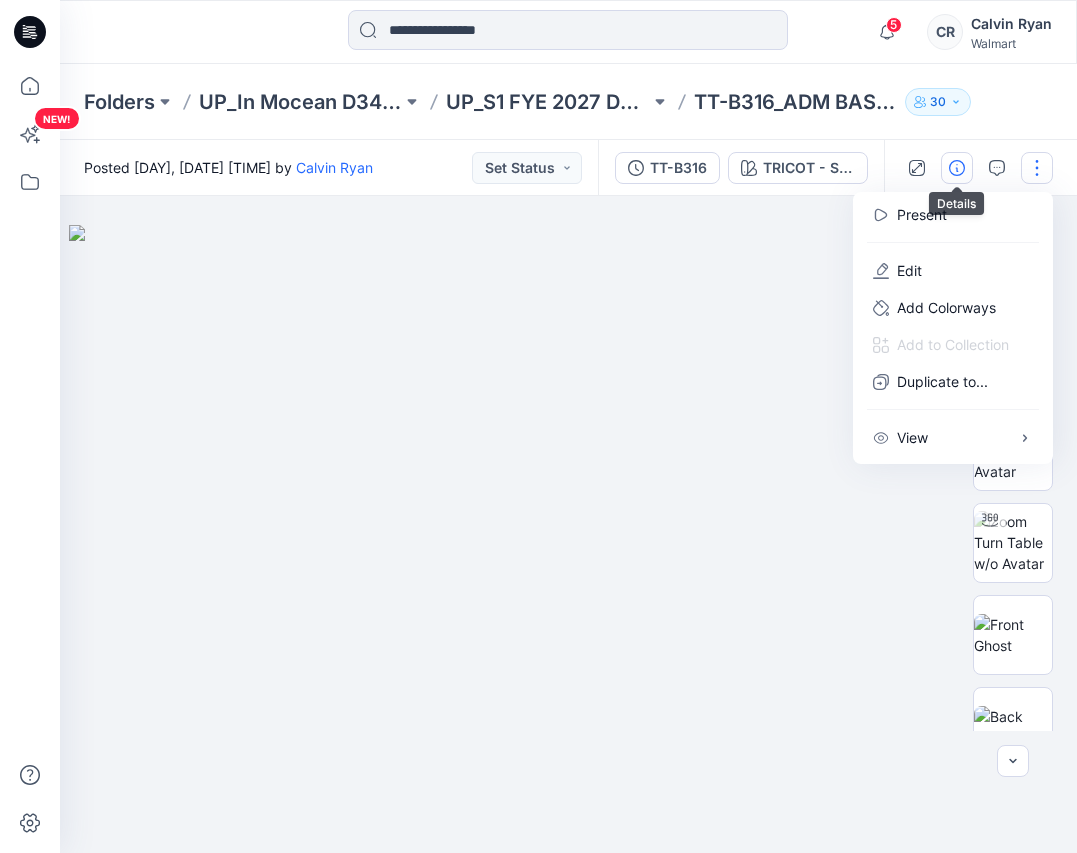 click 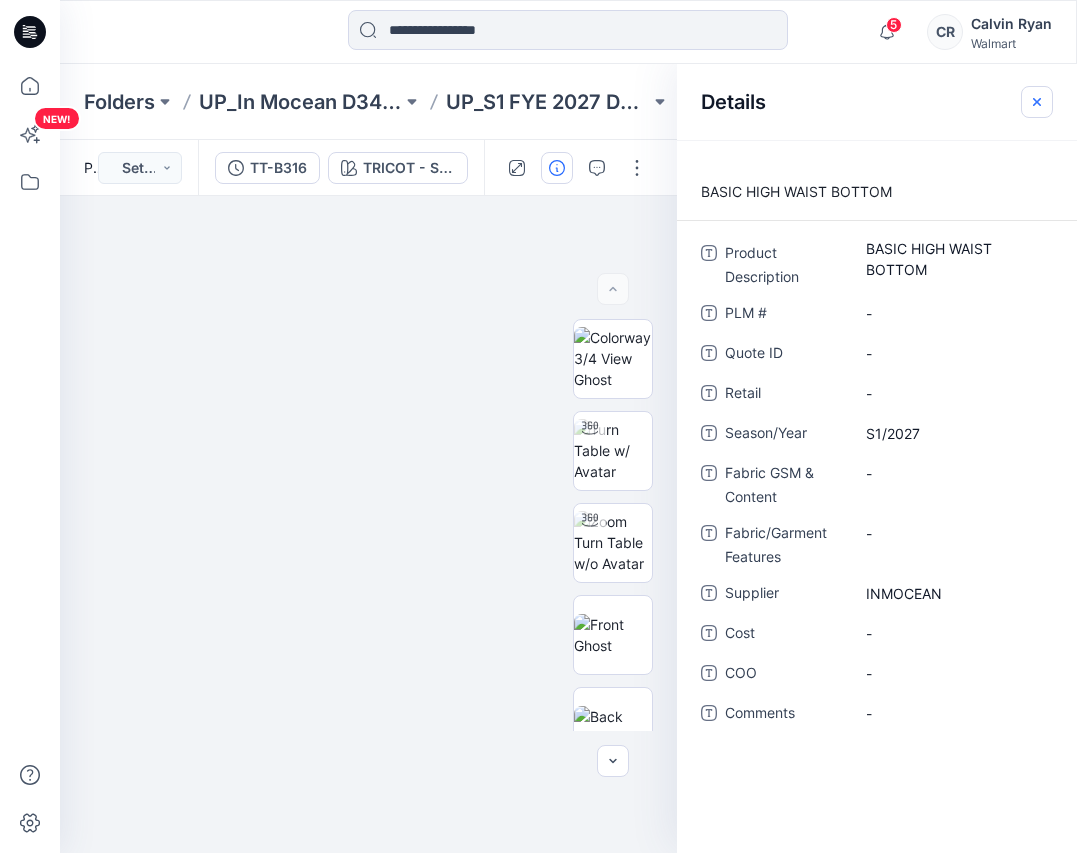 click 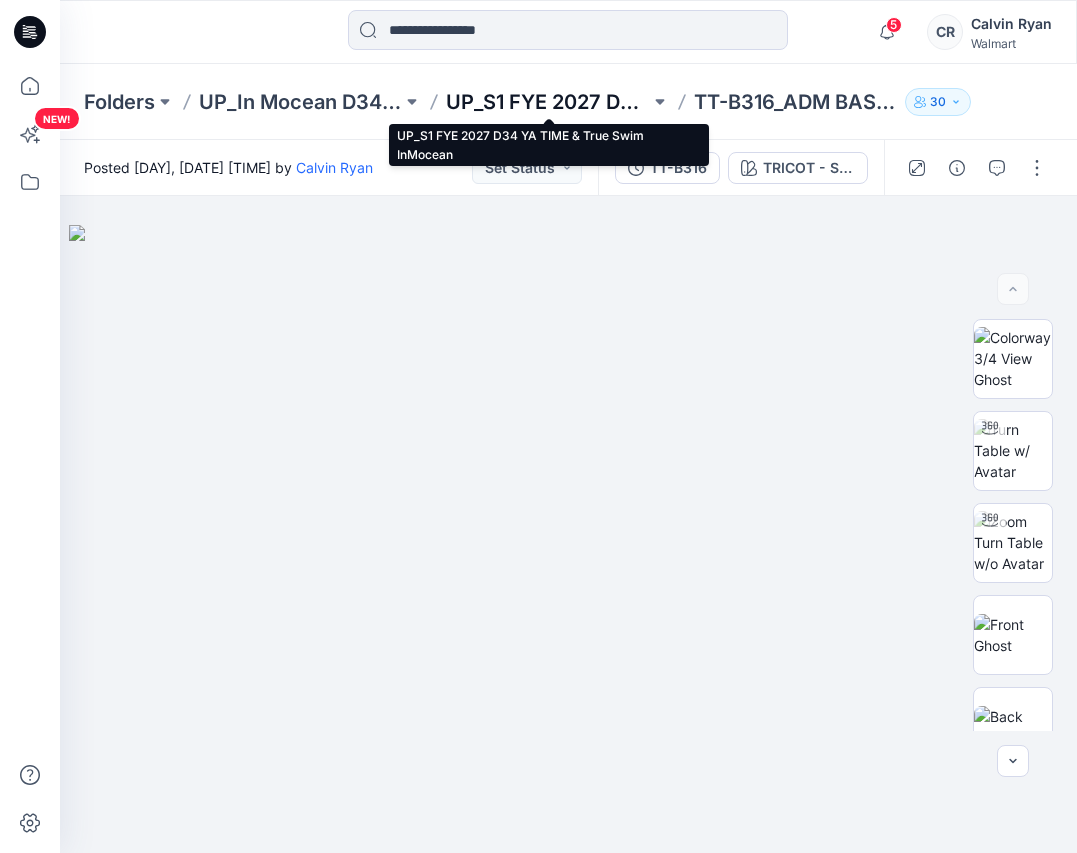 click on "UP_S1 FYE 2027 D34 YA TIME & True Swim InMocean" at bounding box center (547, 102) 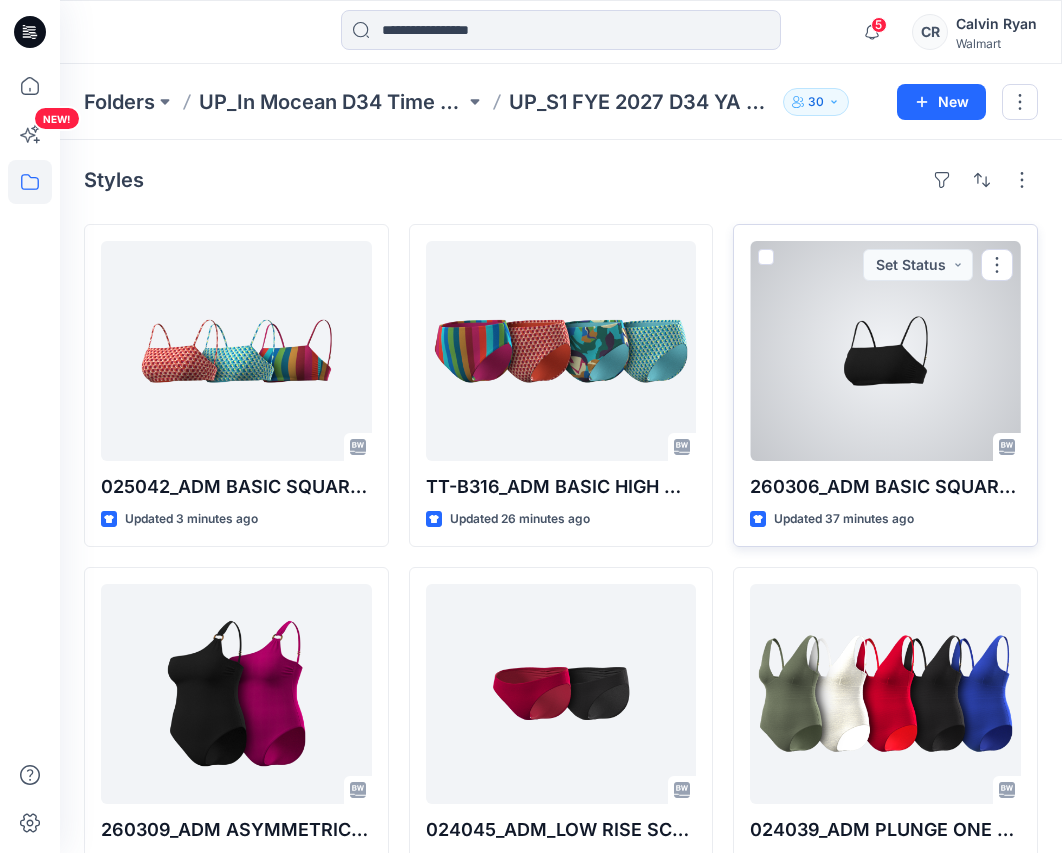 click at bounding box center [885, 351] 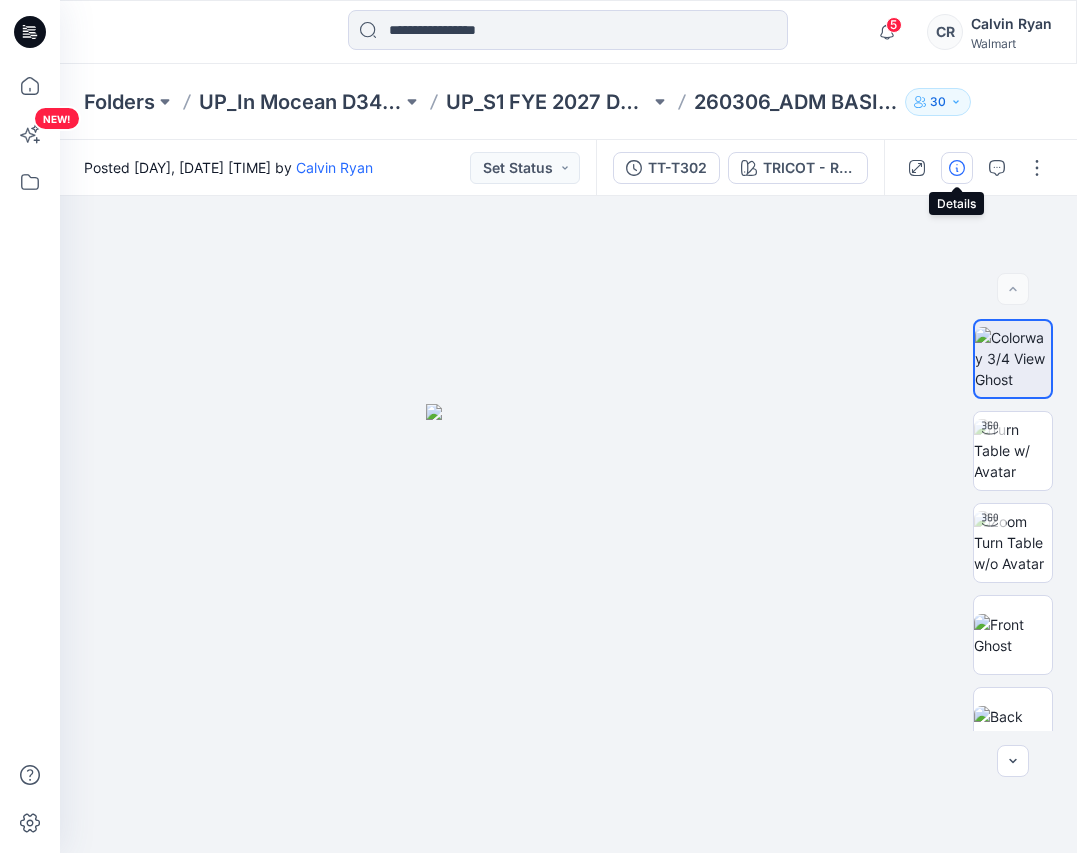 click at bounding box center [957, 168] 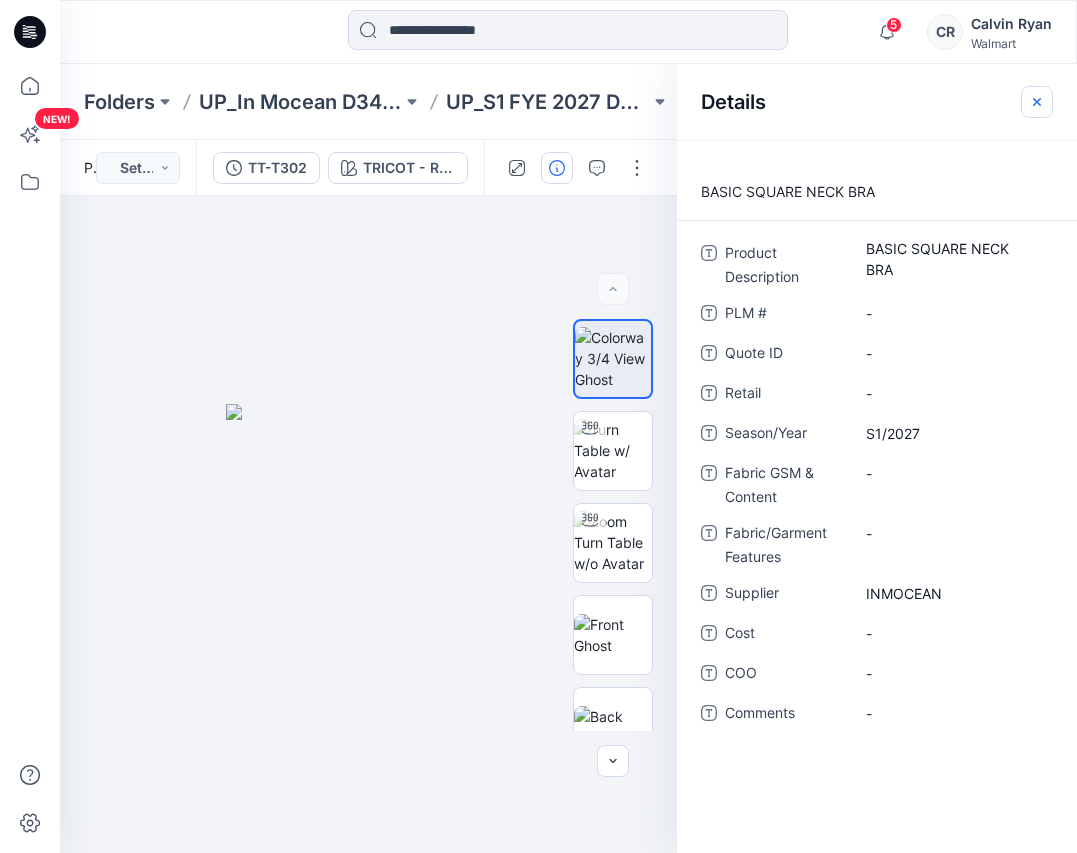 click 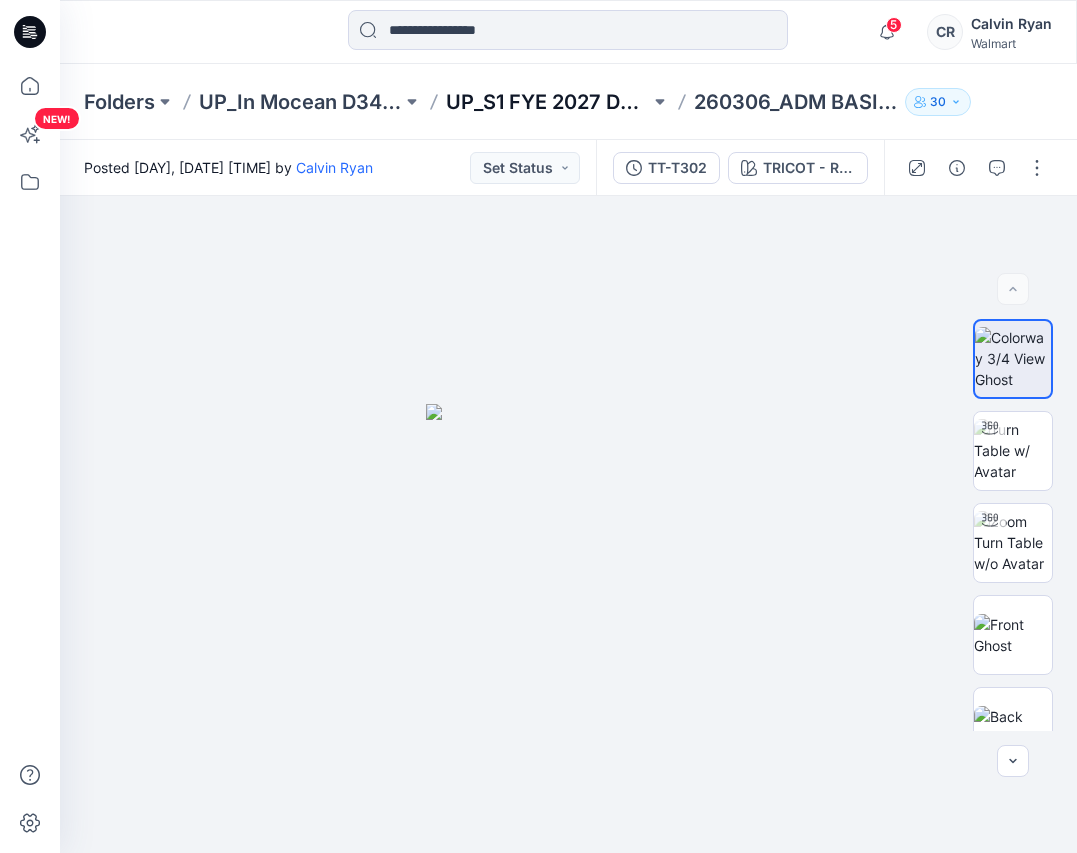 click on "UP_S1 FYE 2027 D34 YA TIME & True Swim InMocean" at bounding box center (547, 102) 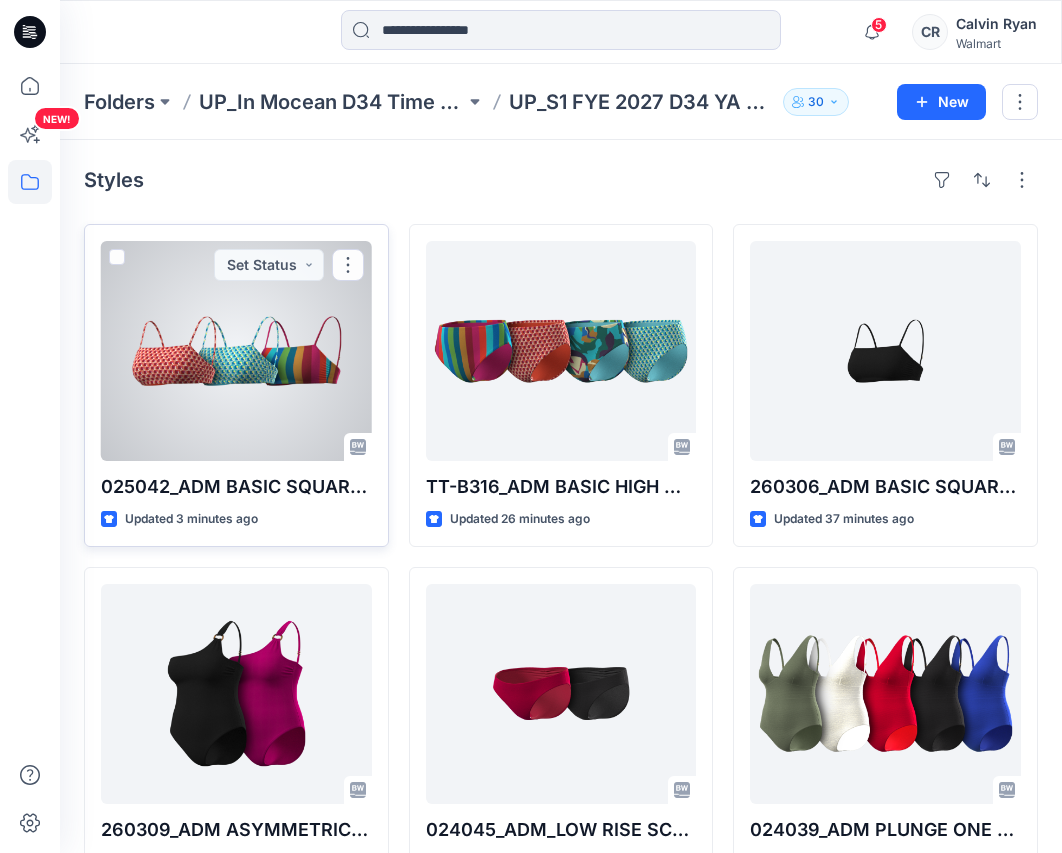 click at bounding box center [236, 351] 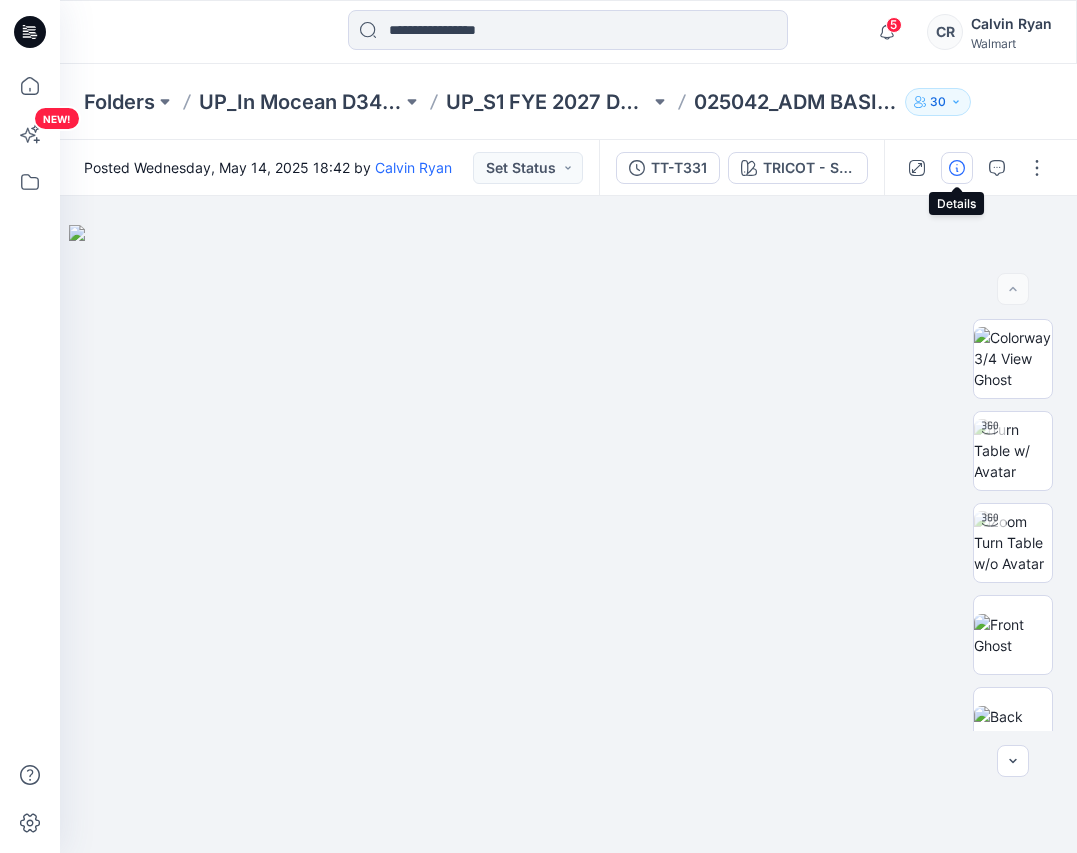 click at bounding box center [957, 168] 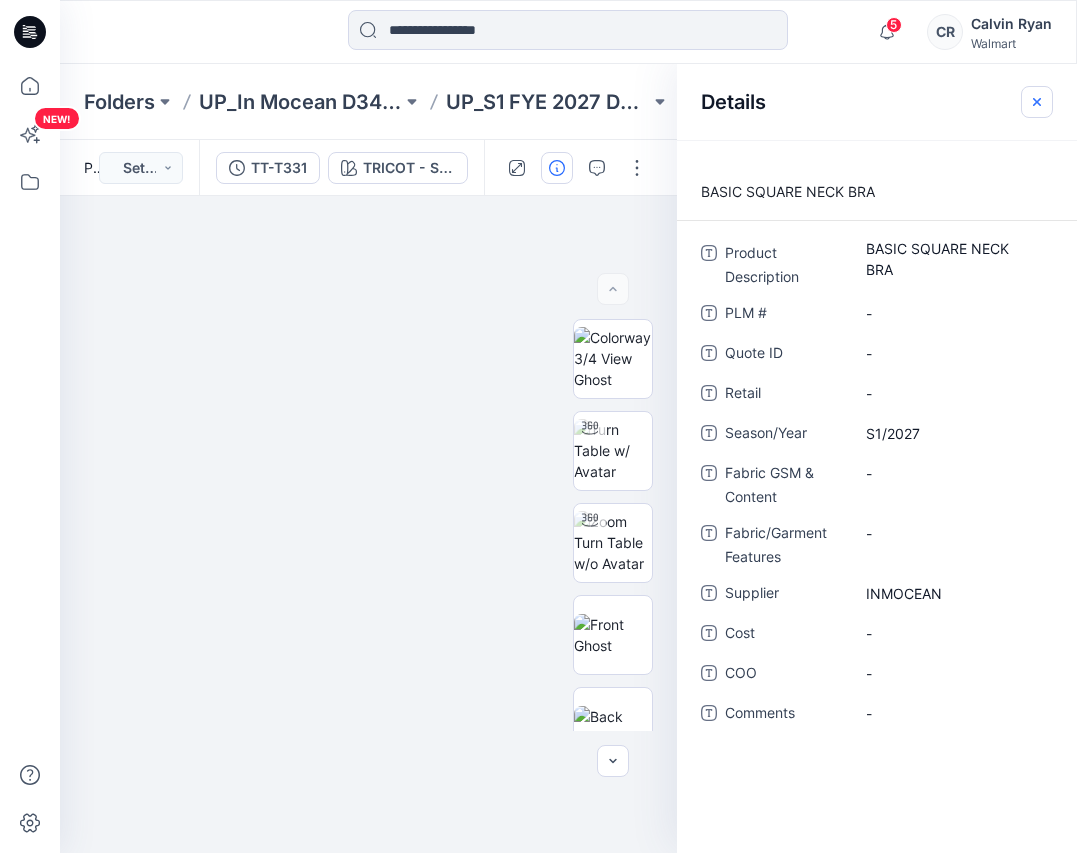 click 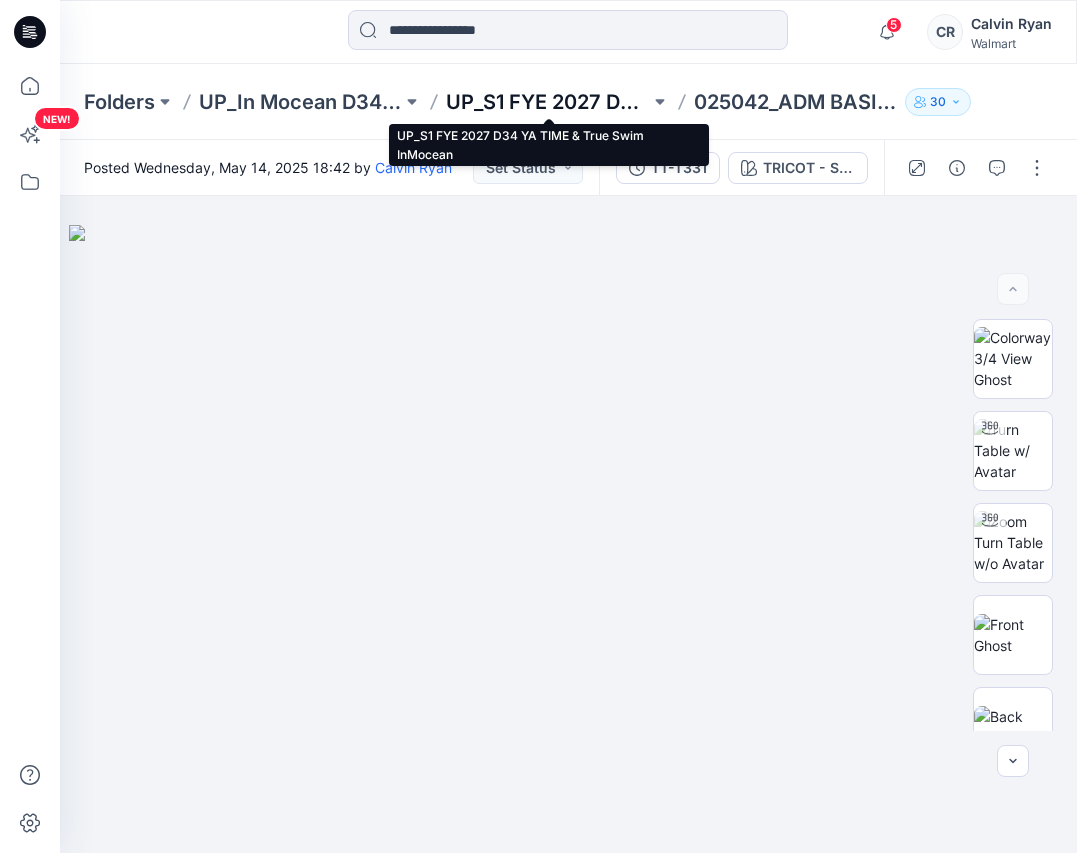 click on "UP_S1 FYE 2027 D34 YA TIME & True Swim InMocean" at bounding box center [547, 102] 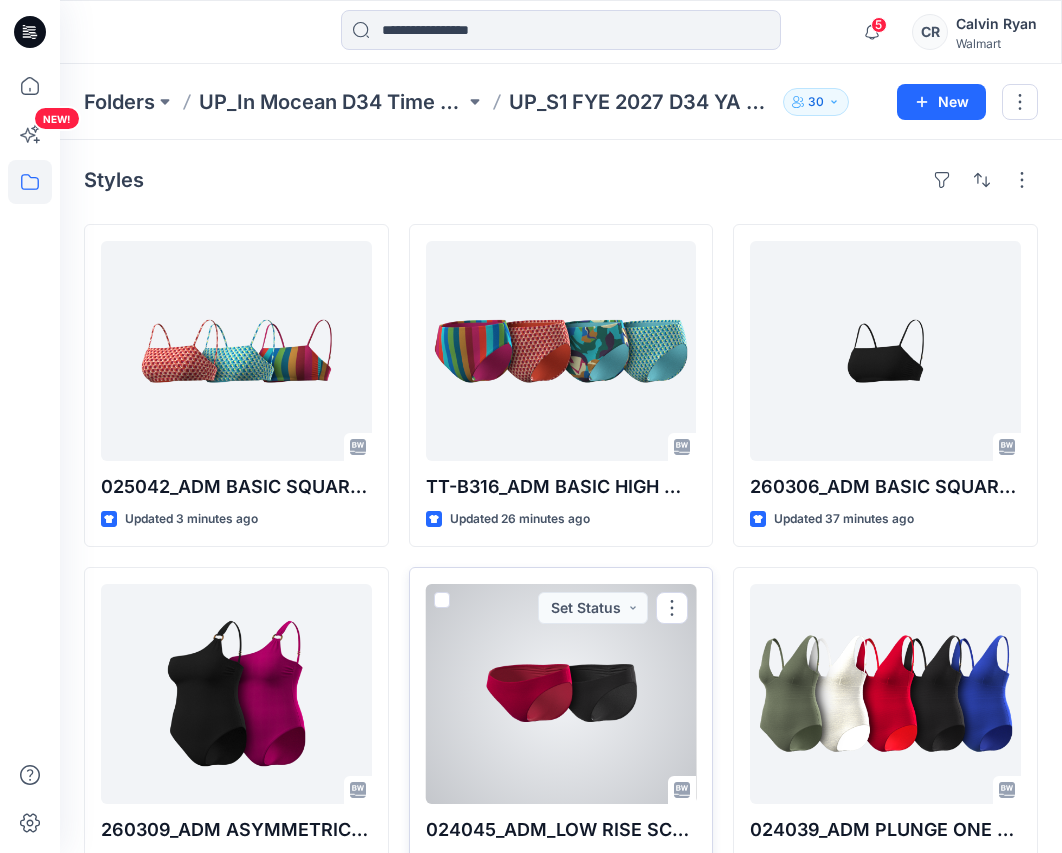 click at bounding box center [561, 694] 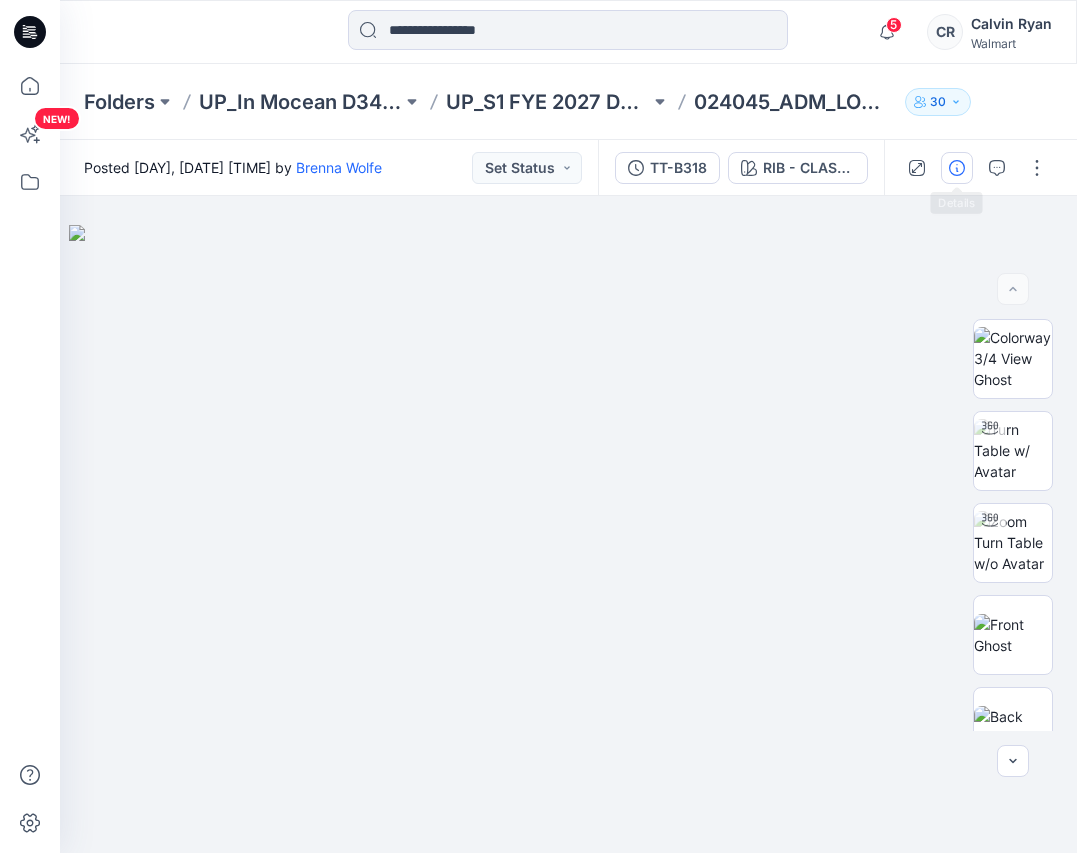 click at bounding box center [957, 168] 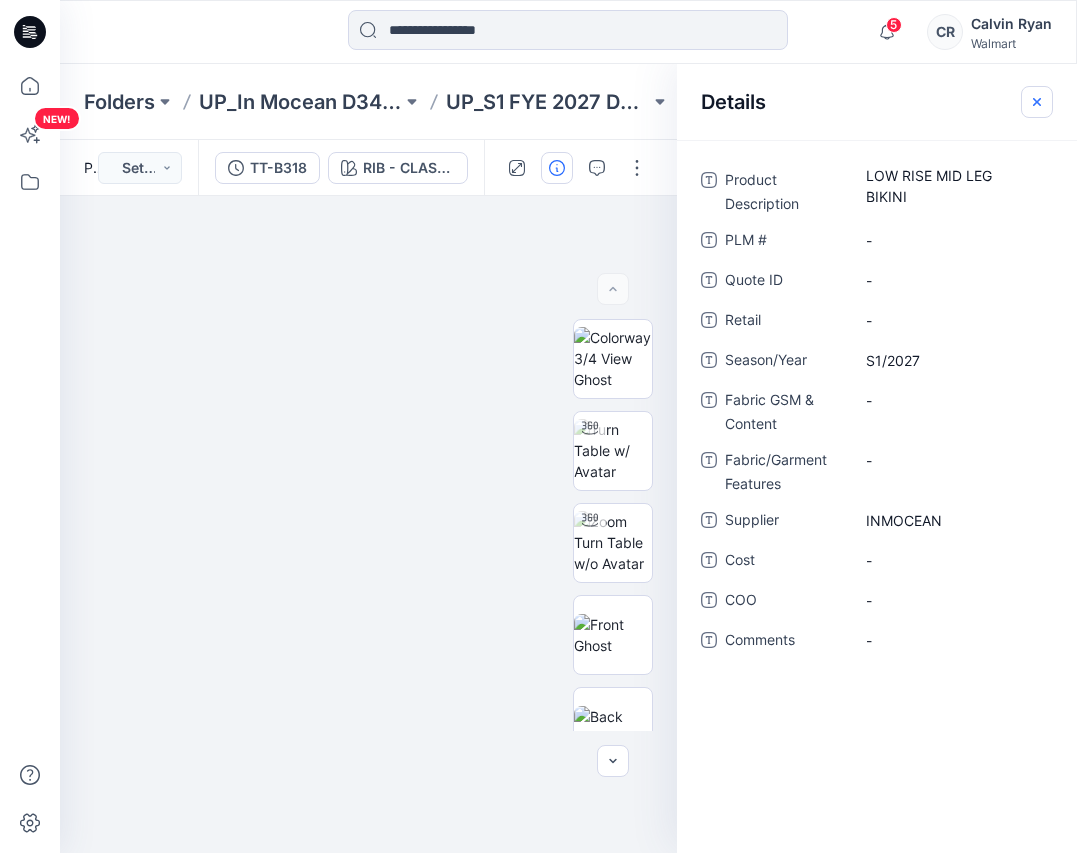 click 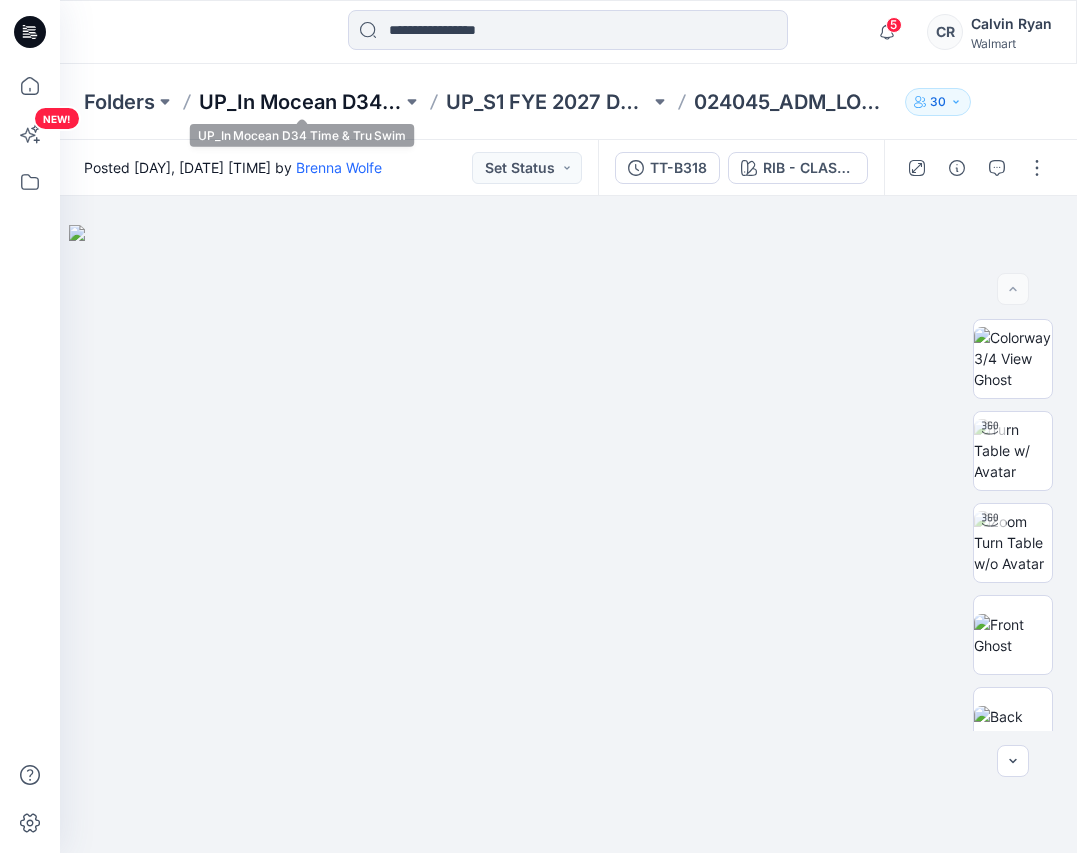 click on "UP_In Mocean D34 Time & Tru Swim" at bounding box center [300, 102] 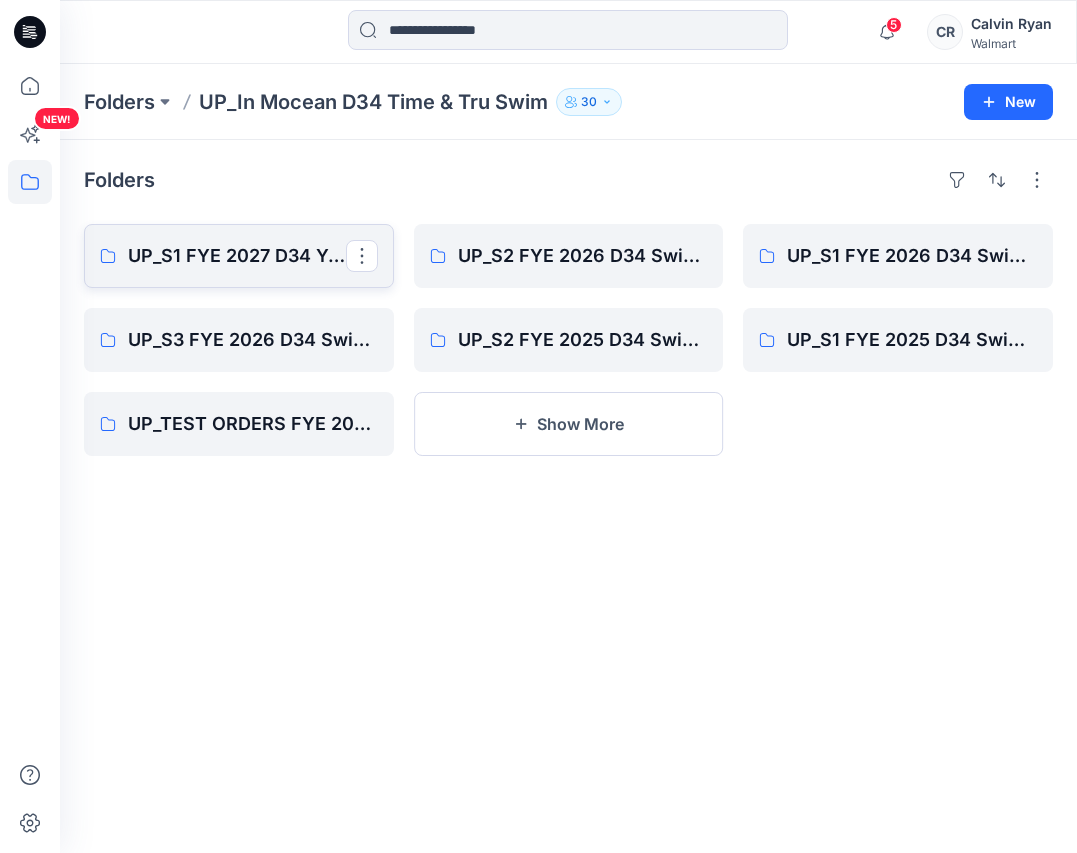 click on "UP_S1 FYE 2027 D34 YA TIME & True Swim InMocean" at bounding box center [237, 256] 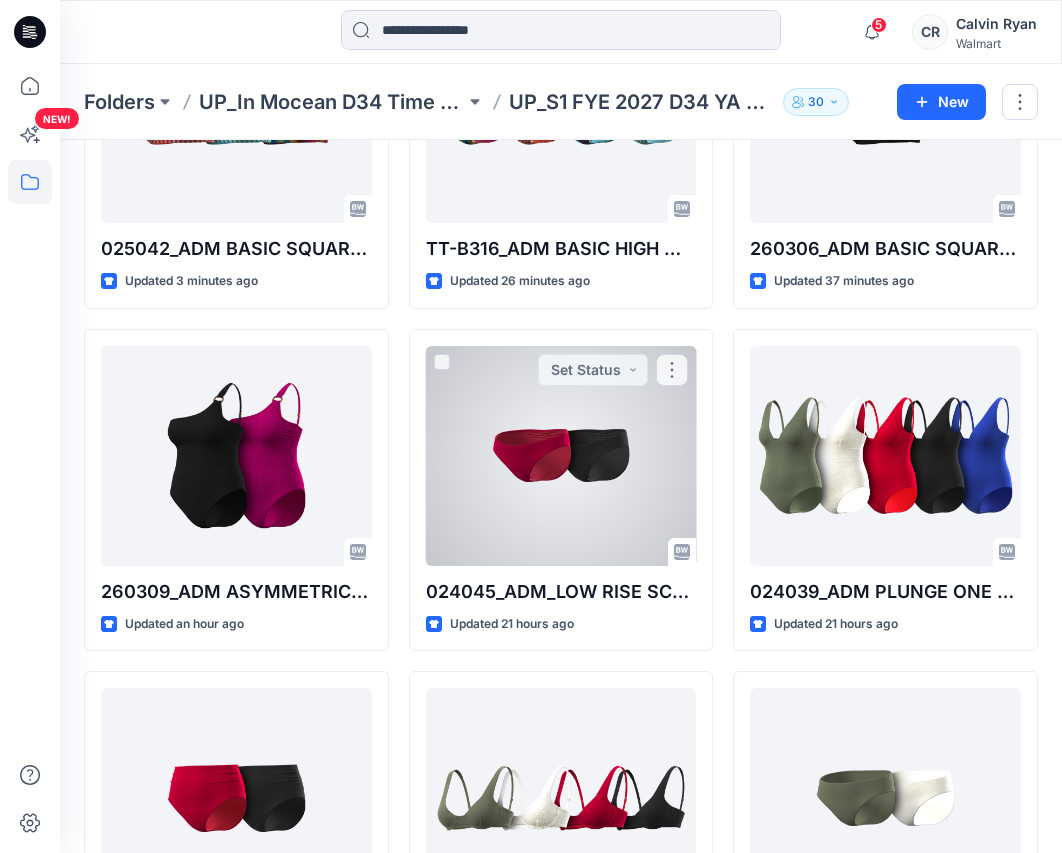 scroll, scrollTop: 300, scrollLeft: 0, axis: vertical 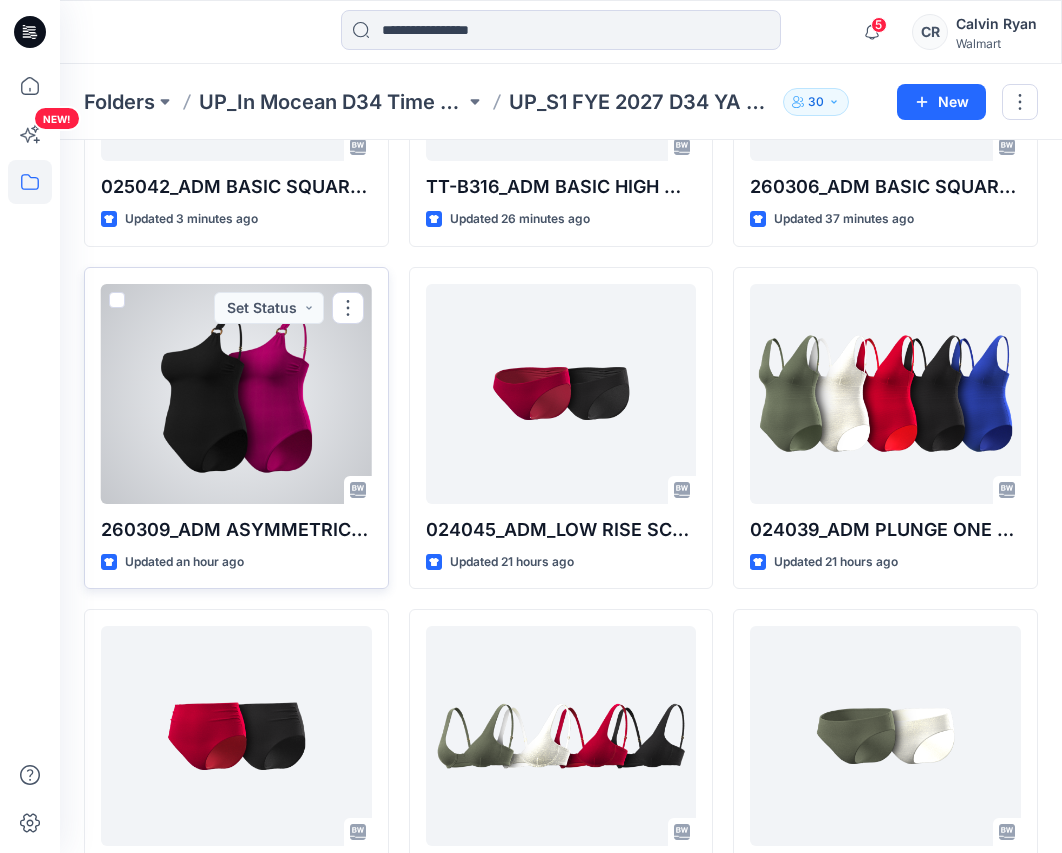 click at bounding box center (236, 394) 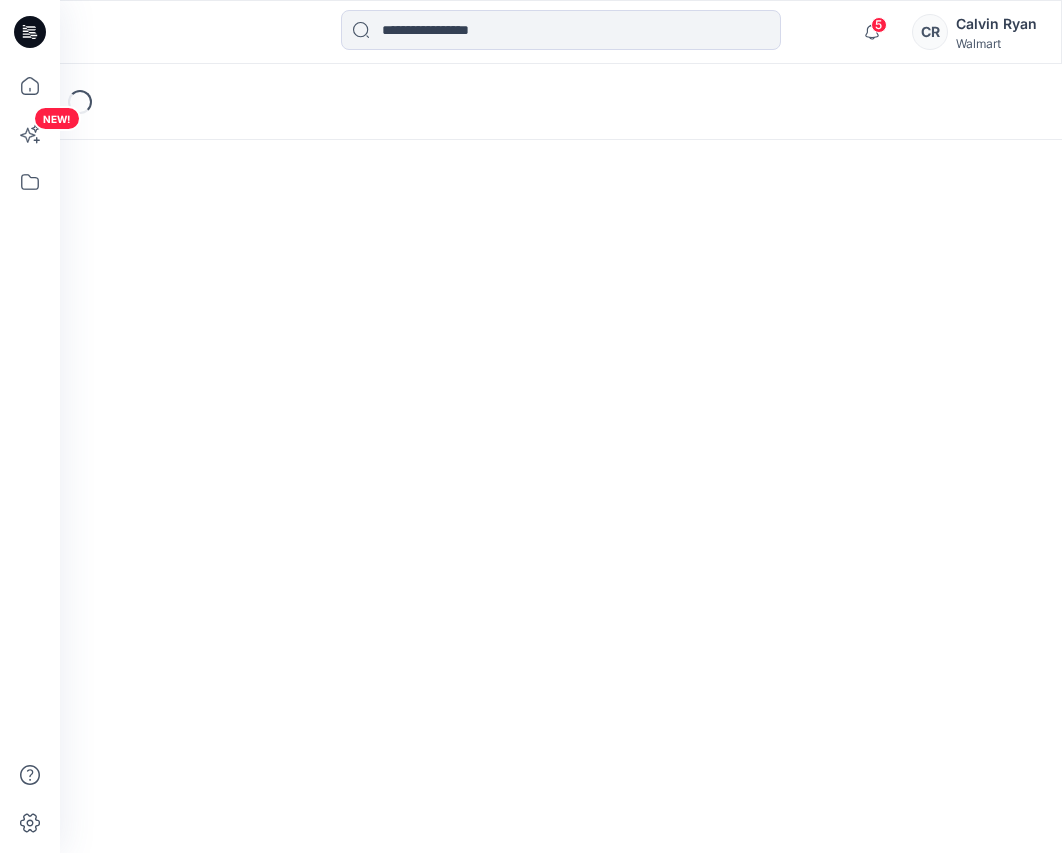 scroll, scrollTop: 0, scrollLeft: 0, axis: both 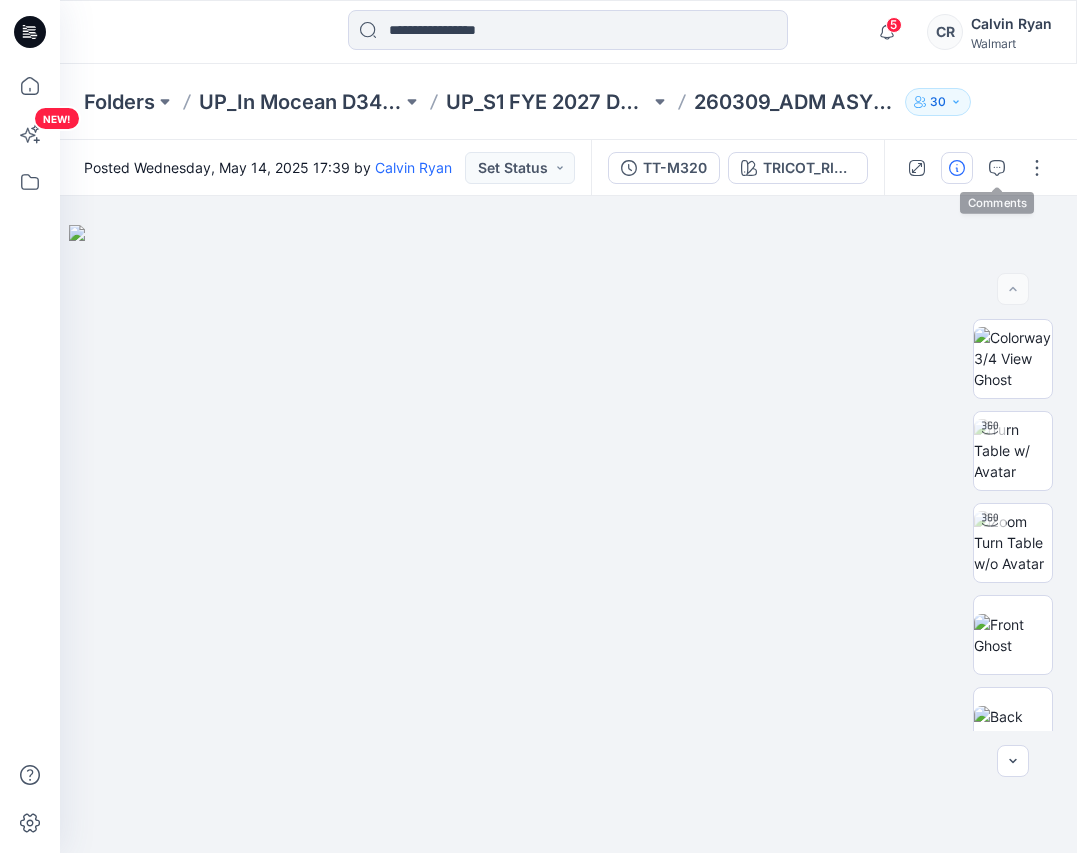 click at bounding box center [957, 168] 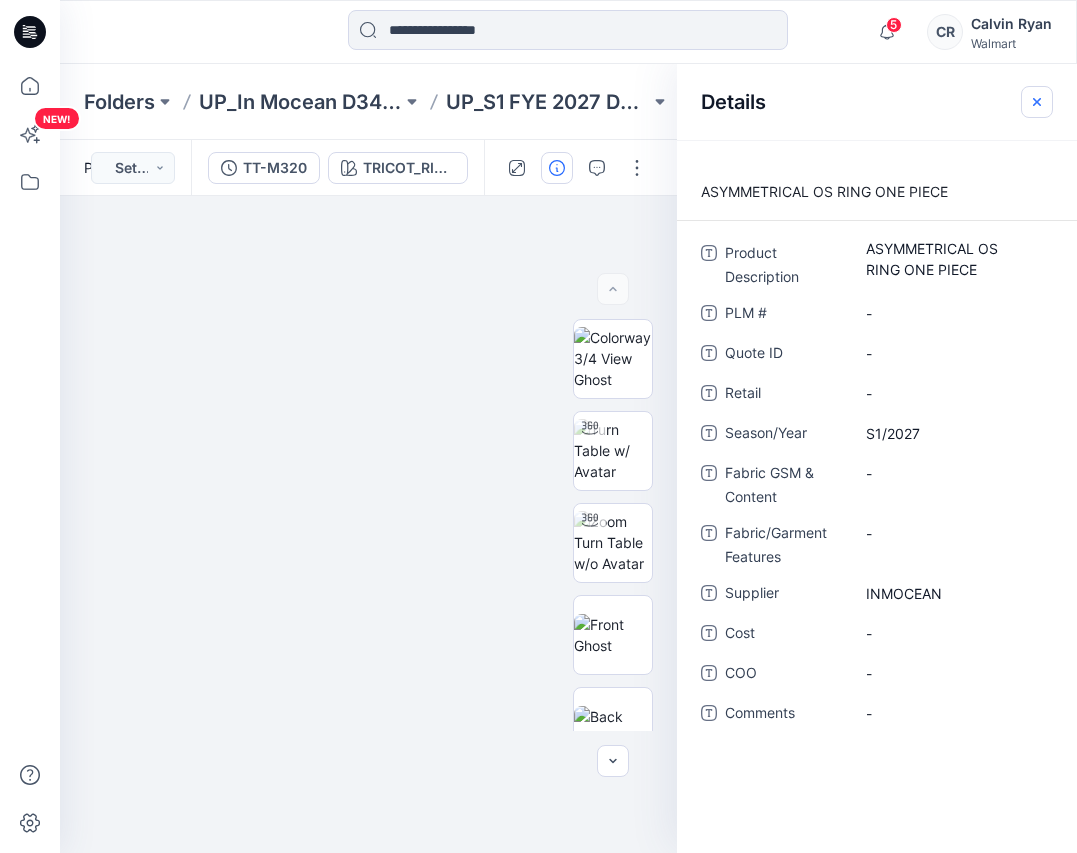 click 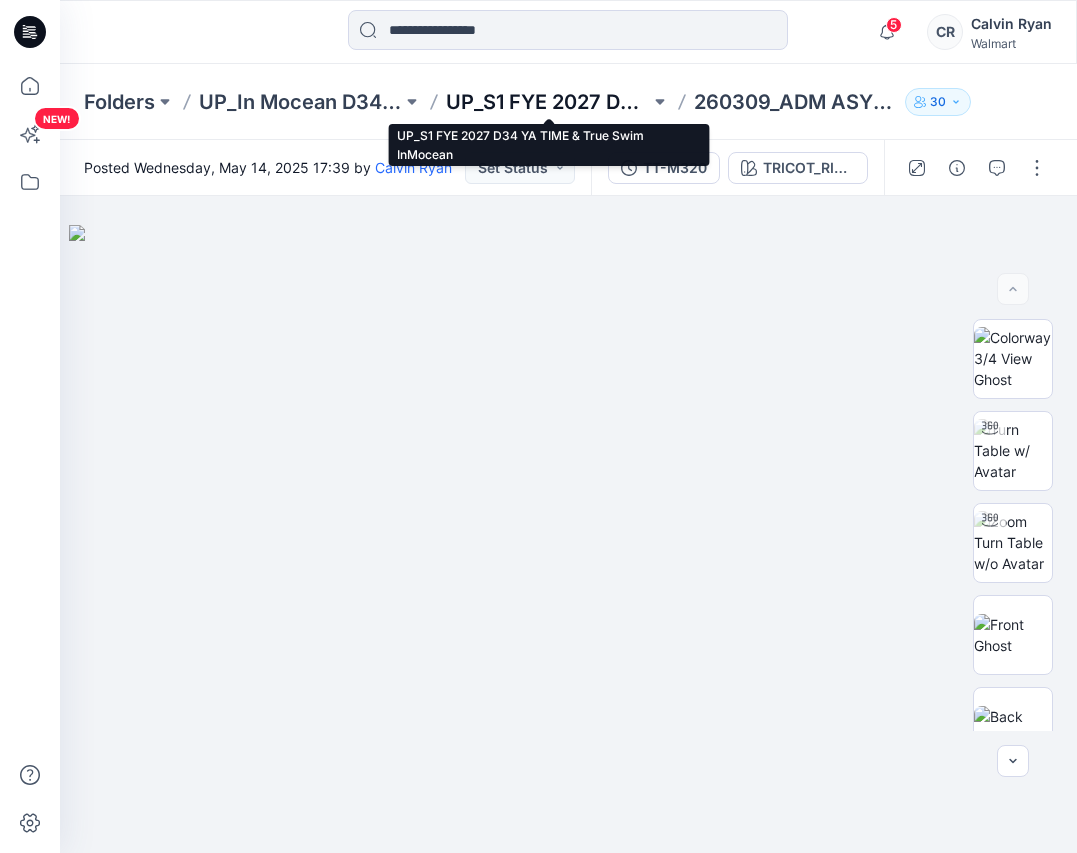 click on "UP_S1 FYE 2027 D34 YA TIME & True Swim InMocean" at bounding box center (547, 102) 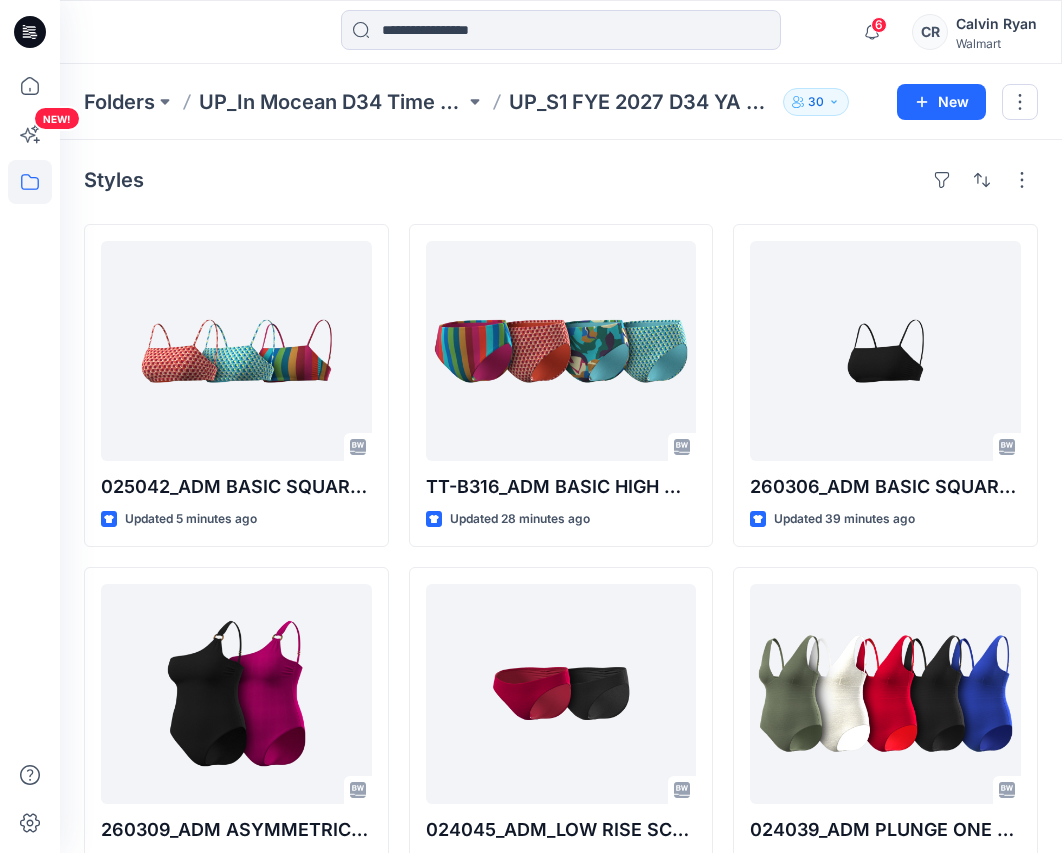 click on "Folders UP_In Mocean D34 Time & Tru Swim UP_S1 FYE 2027 D34 YA TIME & True Swim InMocean 30 New" at bounding box center [561, 102] 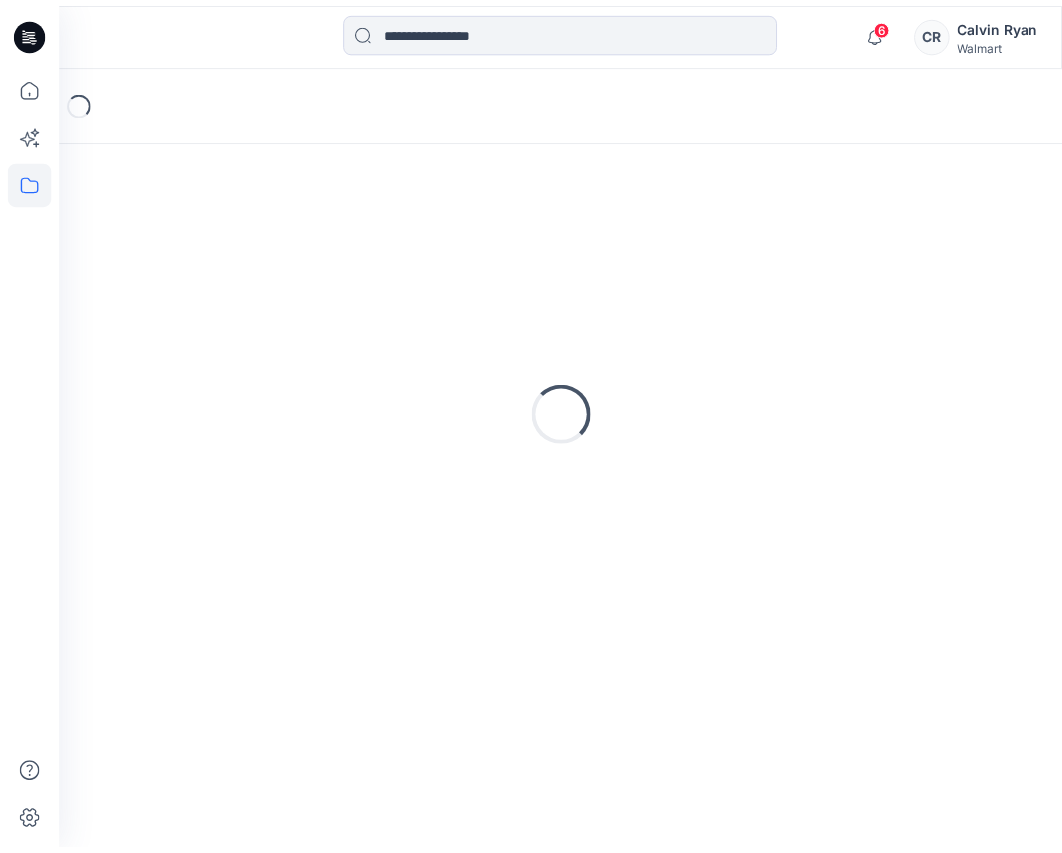 scroll, scrollTop: 0, scrollLeft: 0, axis: both 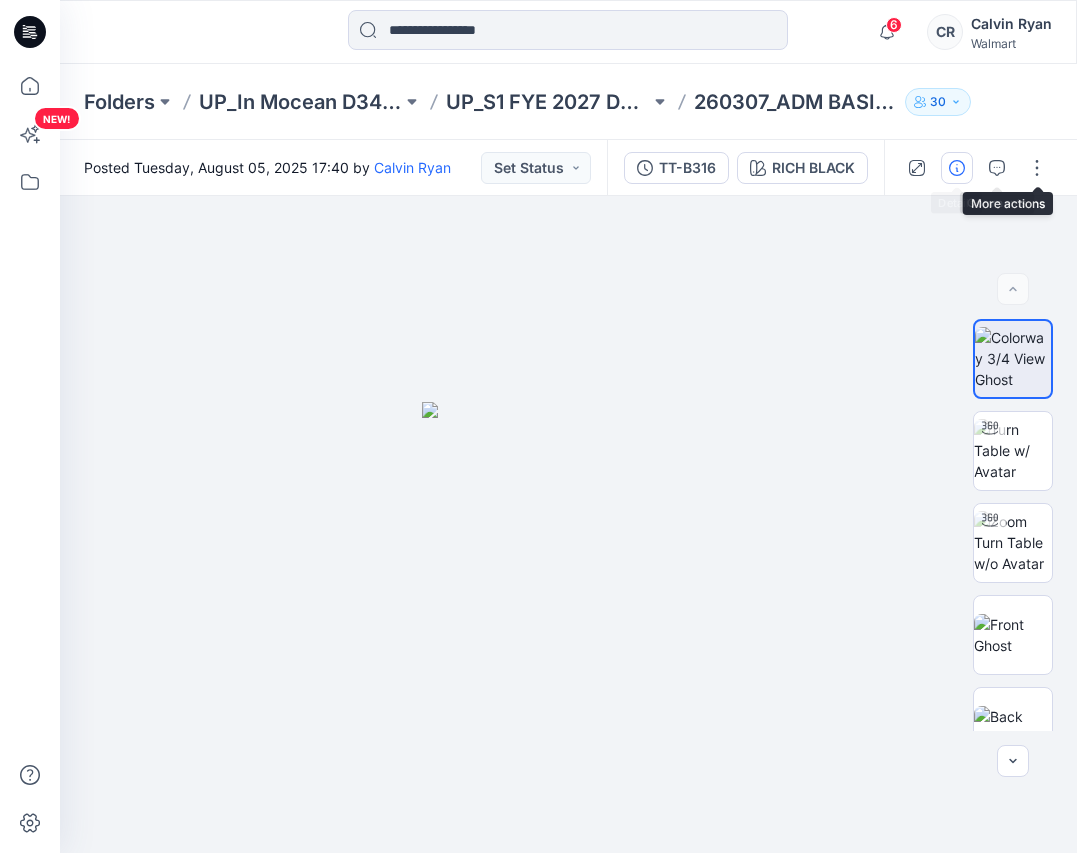 click at bounding box center [957, 168] 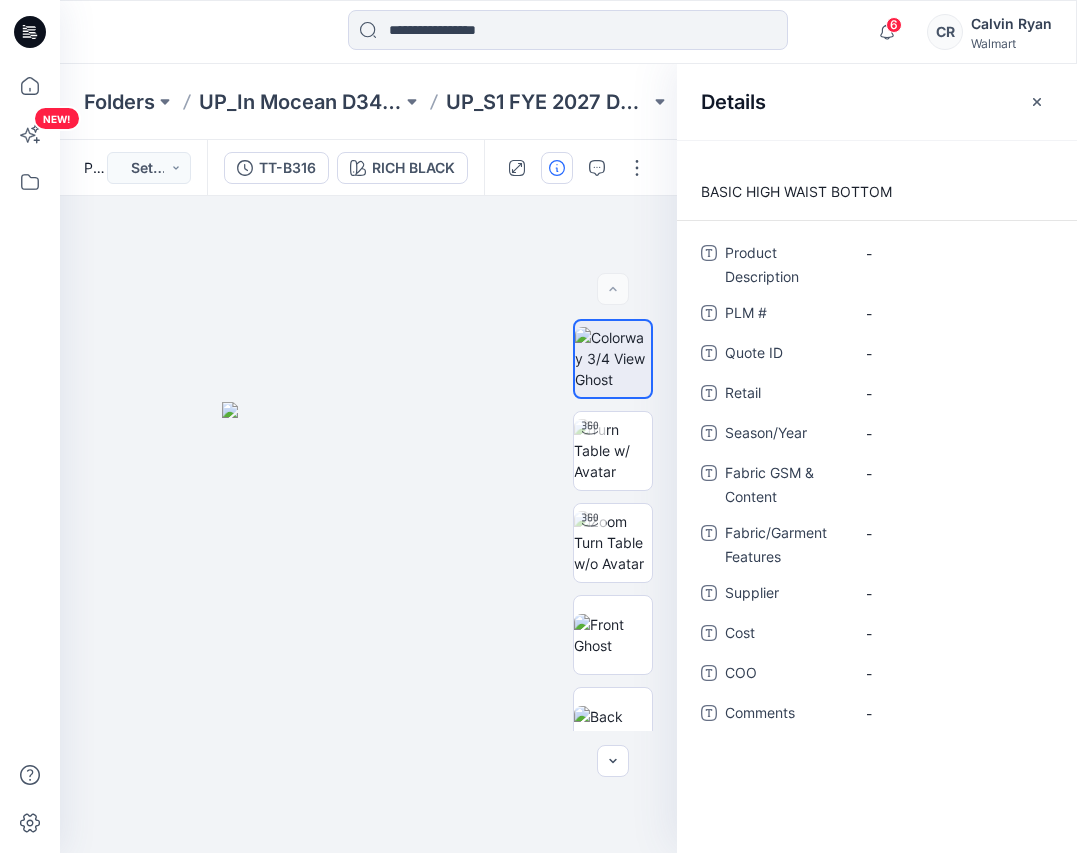 drag, startPoint x: 701, startPoint y: 196, endPoint x: 889, endPoint y: 211, distance: 188.59746 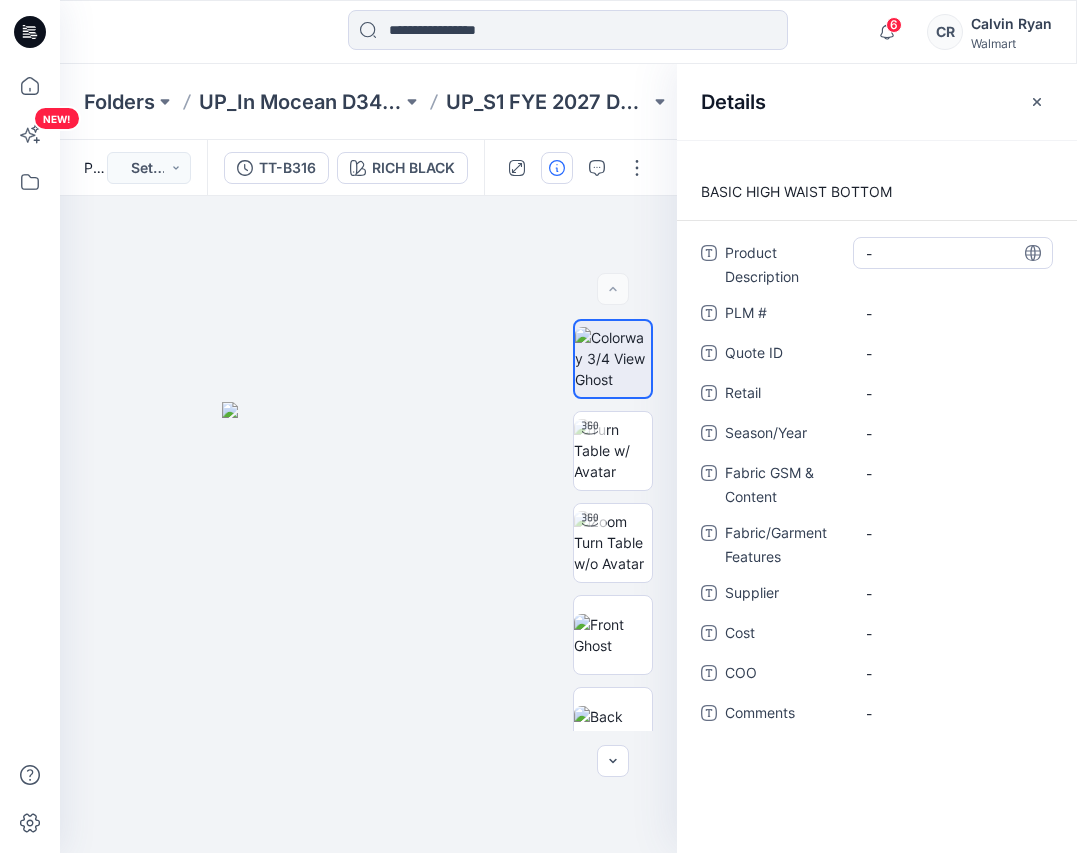 click on "-" at bounding box center [953, 253] 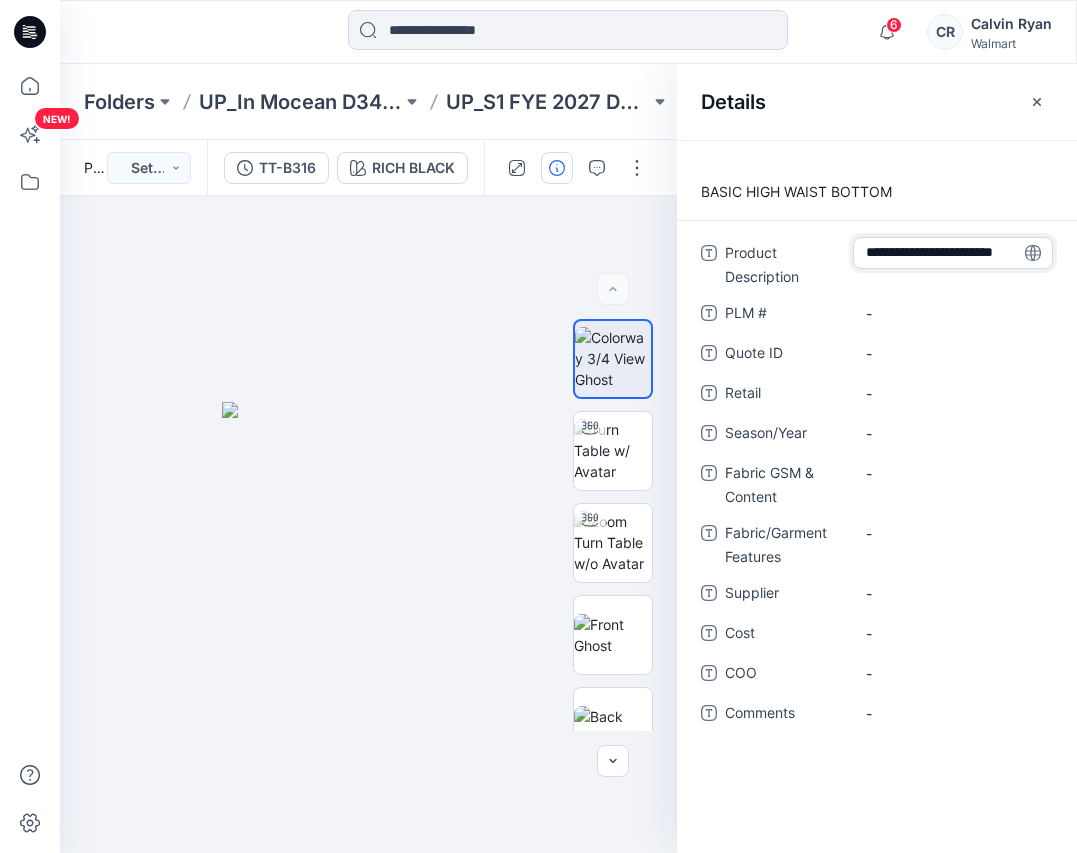scroll, scrollTop: 56, scrollLeft: 0, axis: vertical 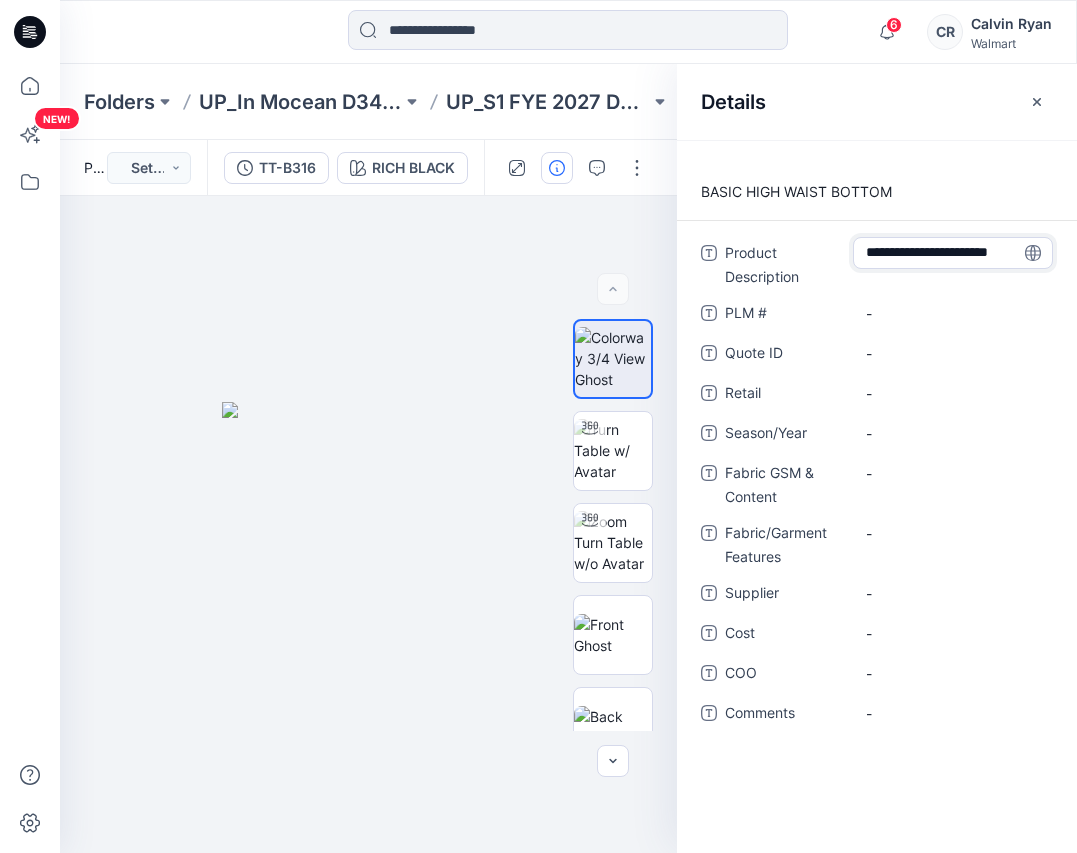 type on "**********" 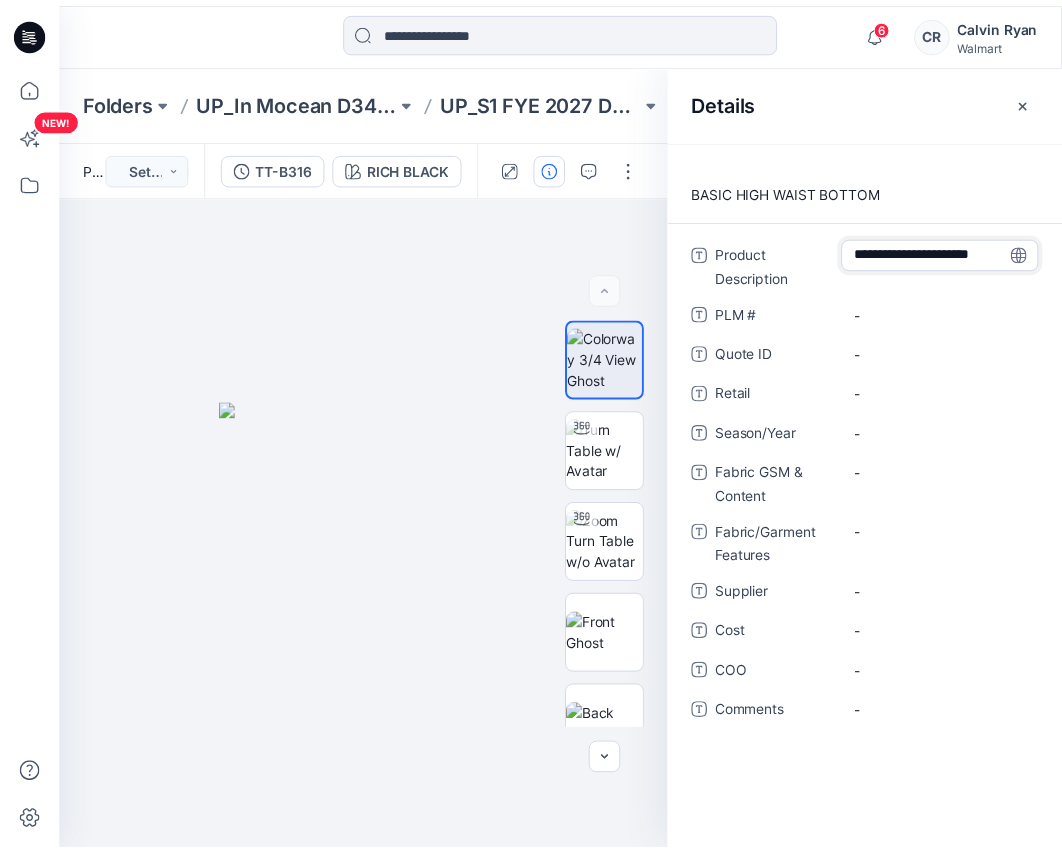 scroll, scrollTop: 16, scrollLeft: 0, axis: vertical 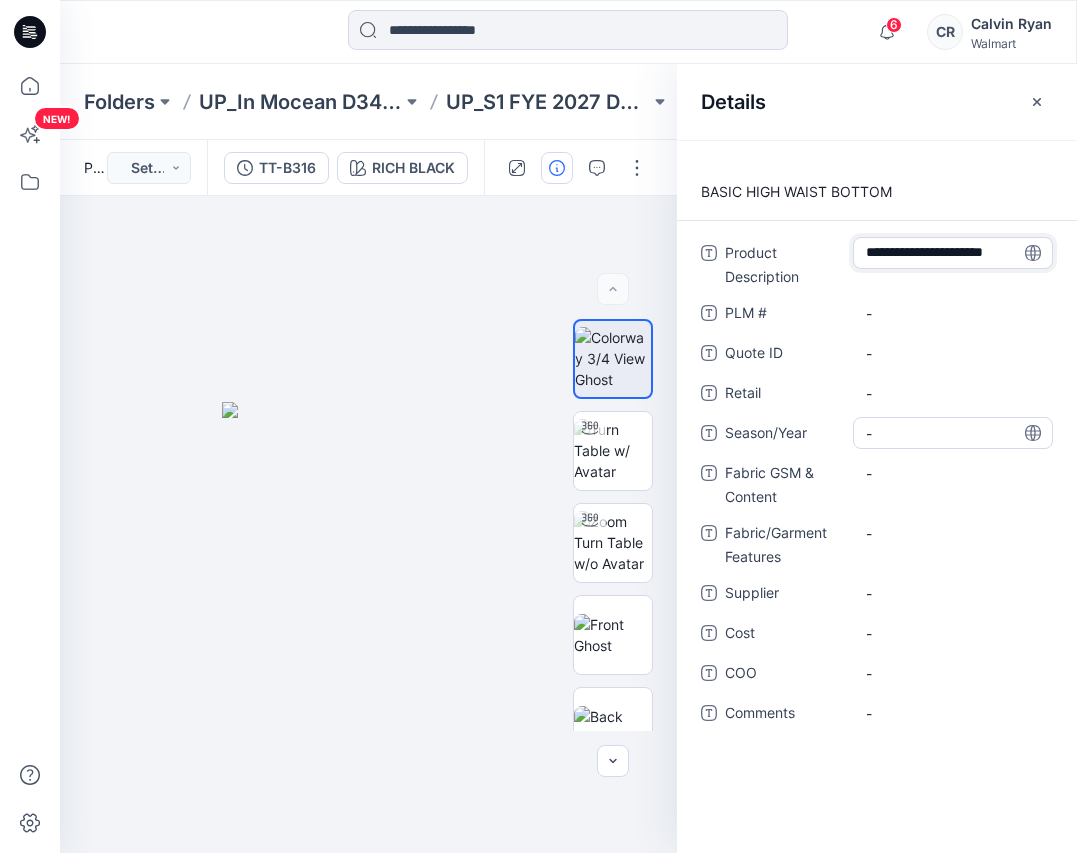 click on "-" at bounding box center (953, 433) 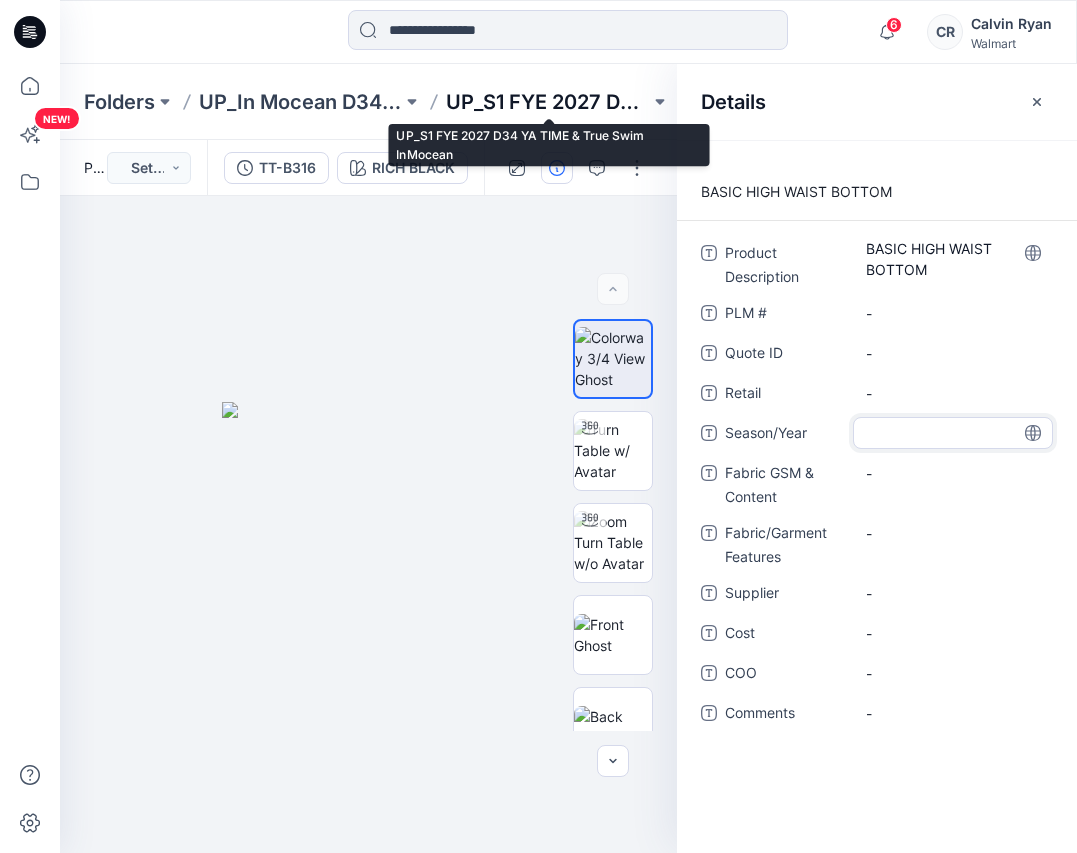 click on "UP_S1 FYE 2027 D34 YA TIME & True Swim InMocean" at bounding box center [547, 102] 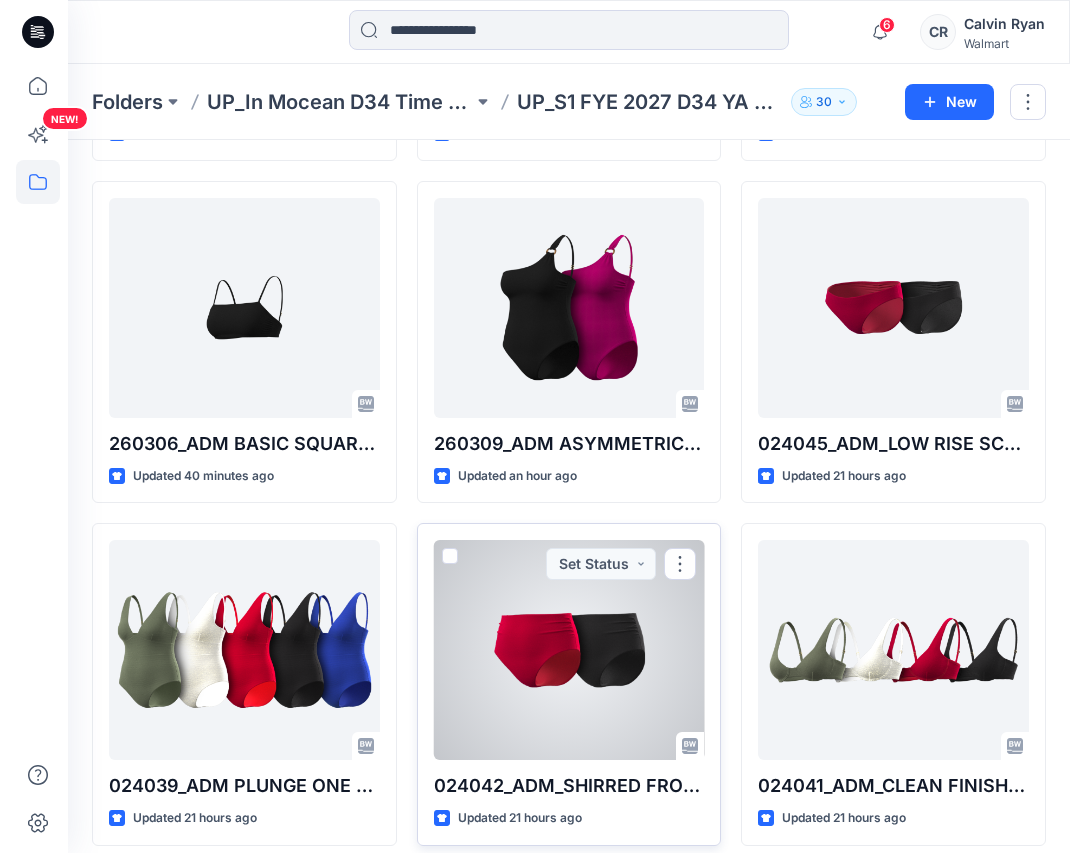 scroll, scrollTop: 0, scrollLeft: 0, axis: both 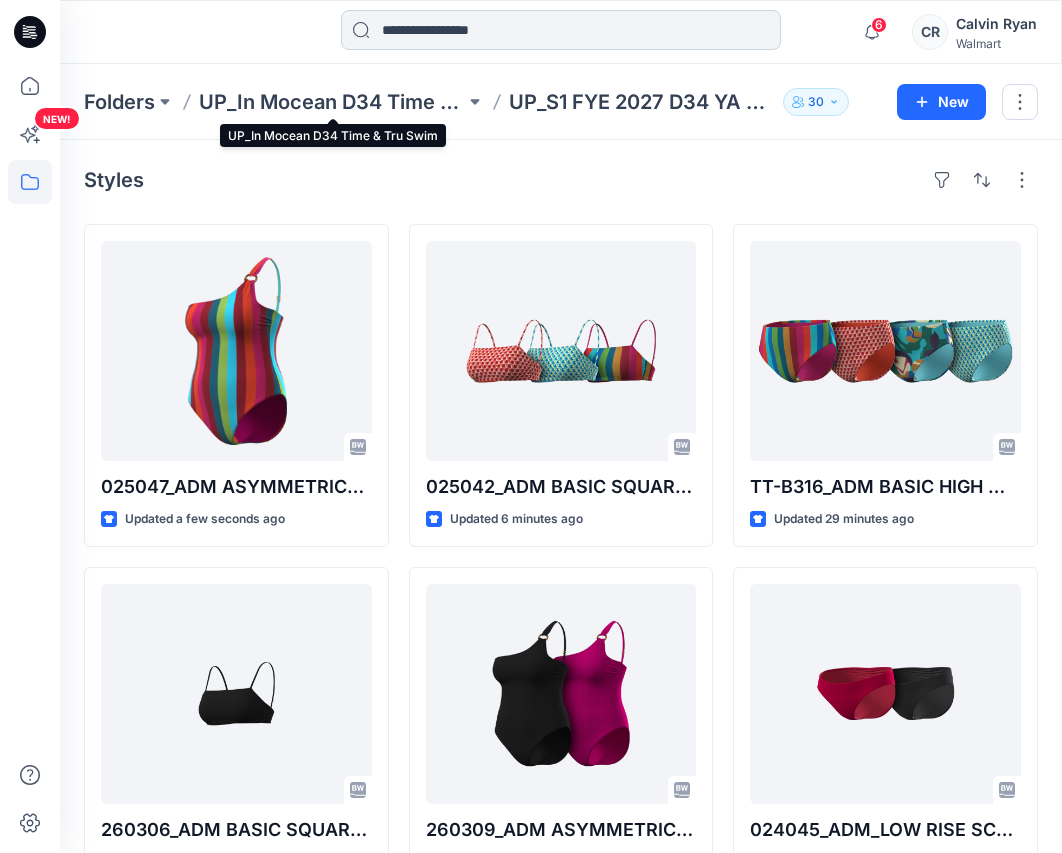 click at bounding box center (561, 30) 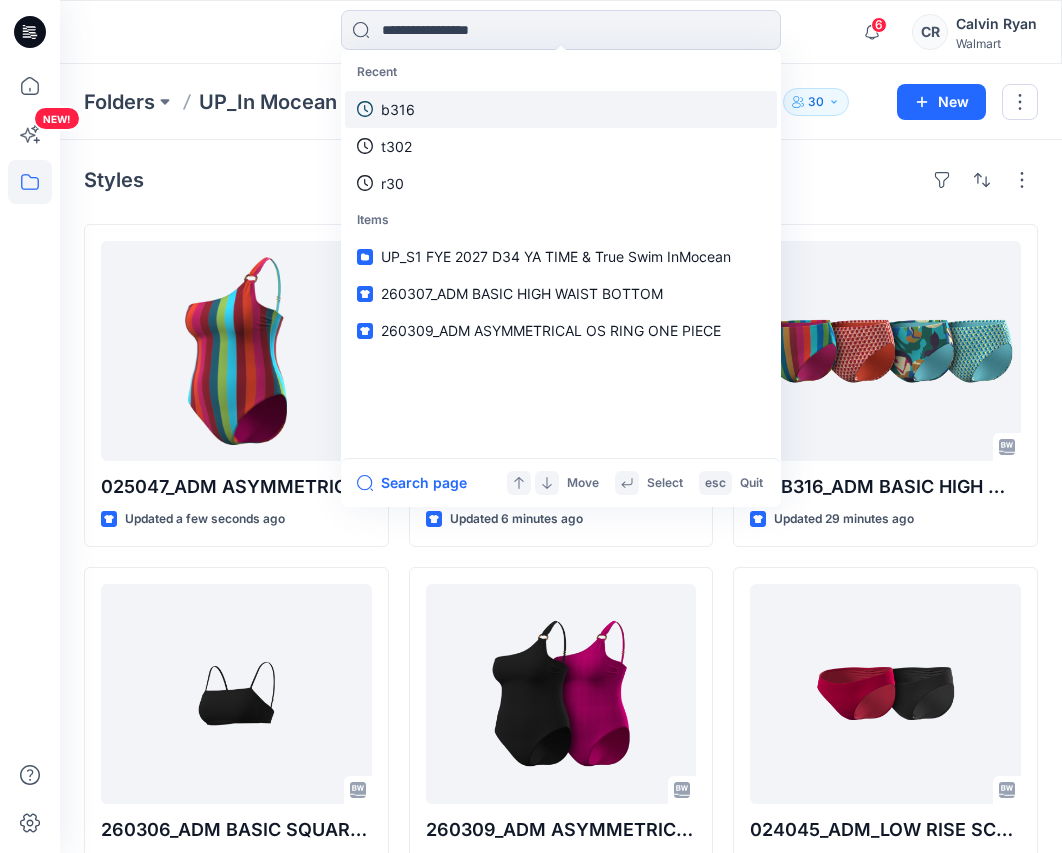 click on "b316" at bounding box center [561, 109] 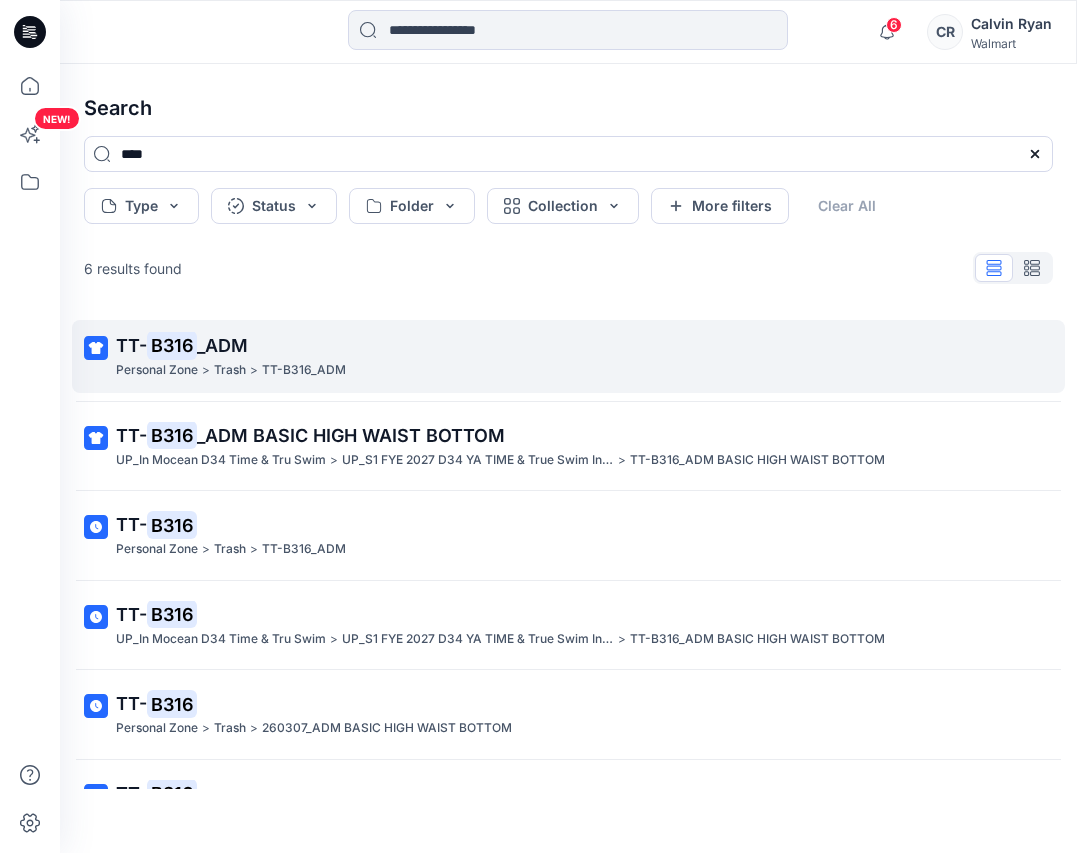 click on "TT- B316 _ADM" at bounding box center (566, 346) 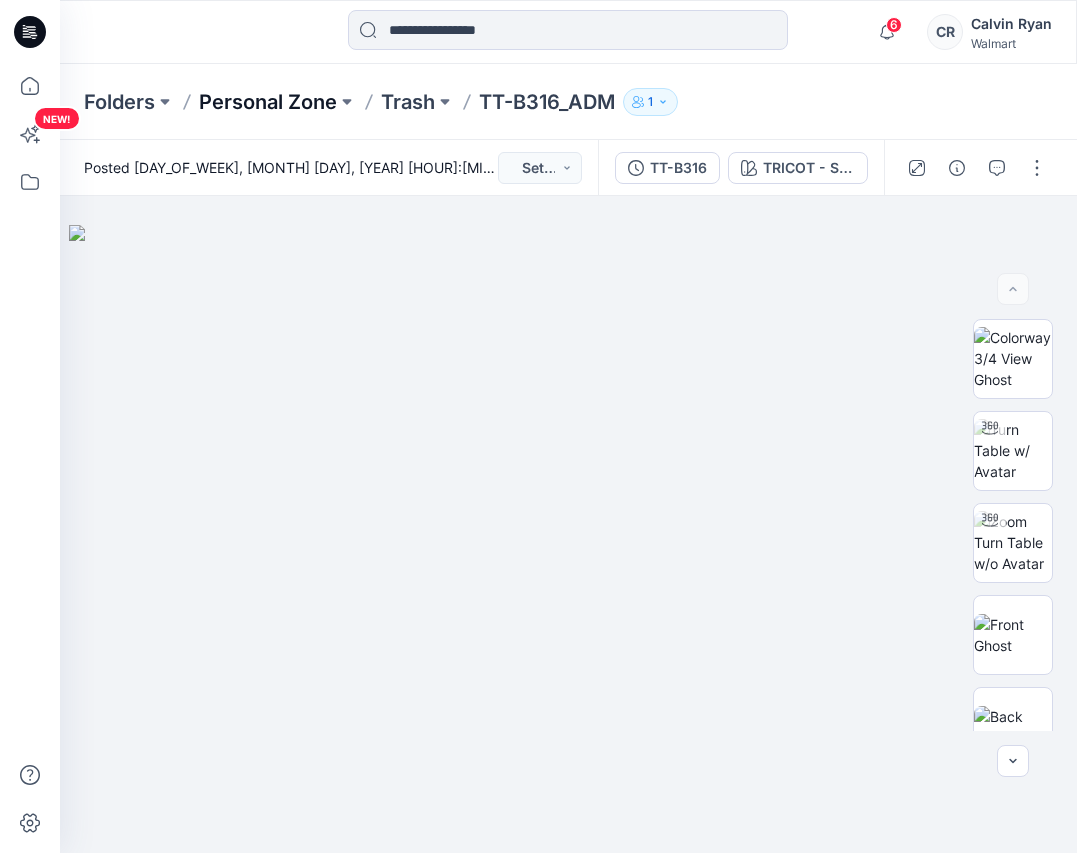 click on "Personal Zone" at bounding box center (268, 102) 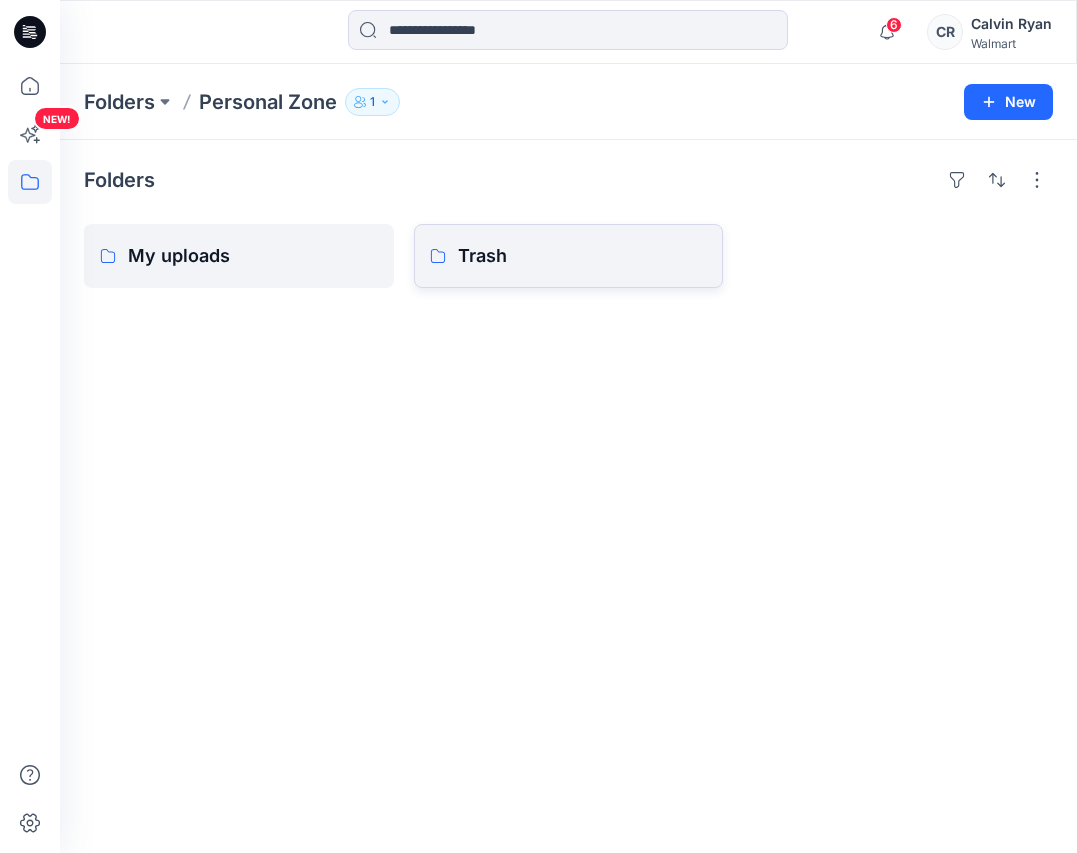 click 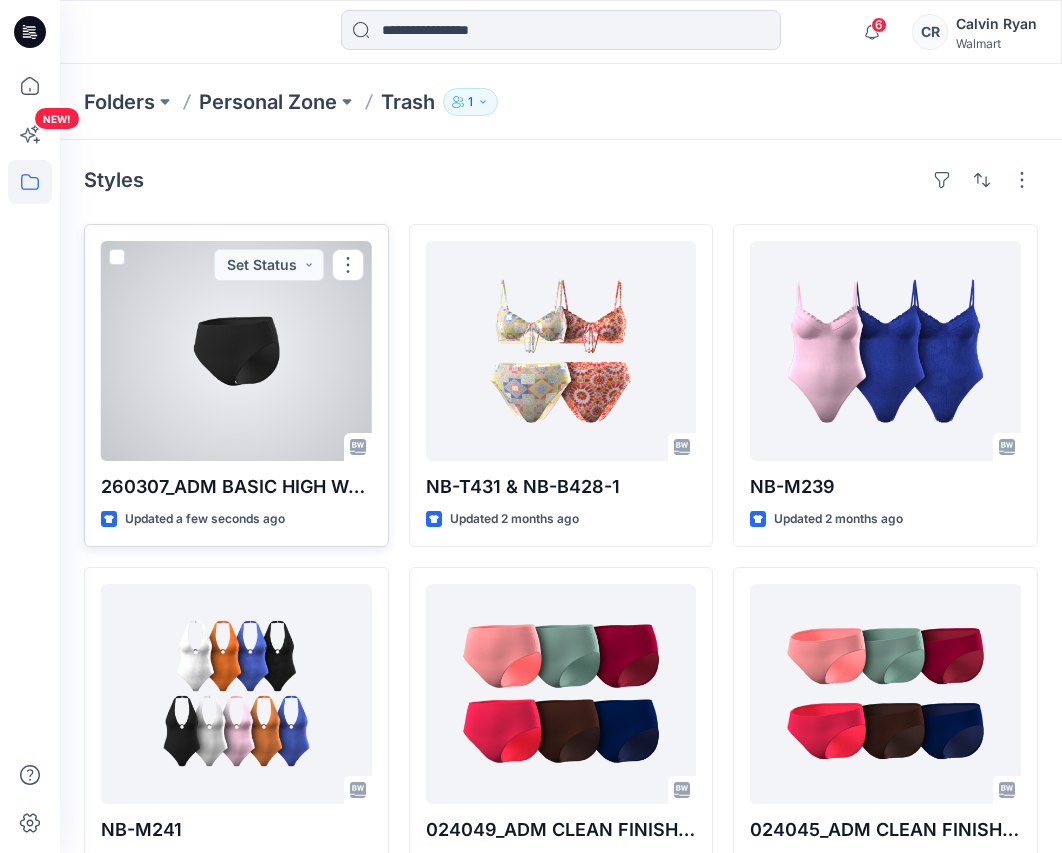 click at bounding box center (236, 351) 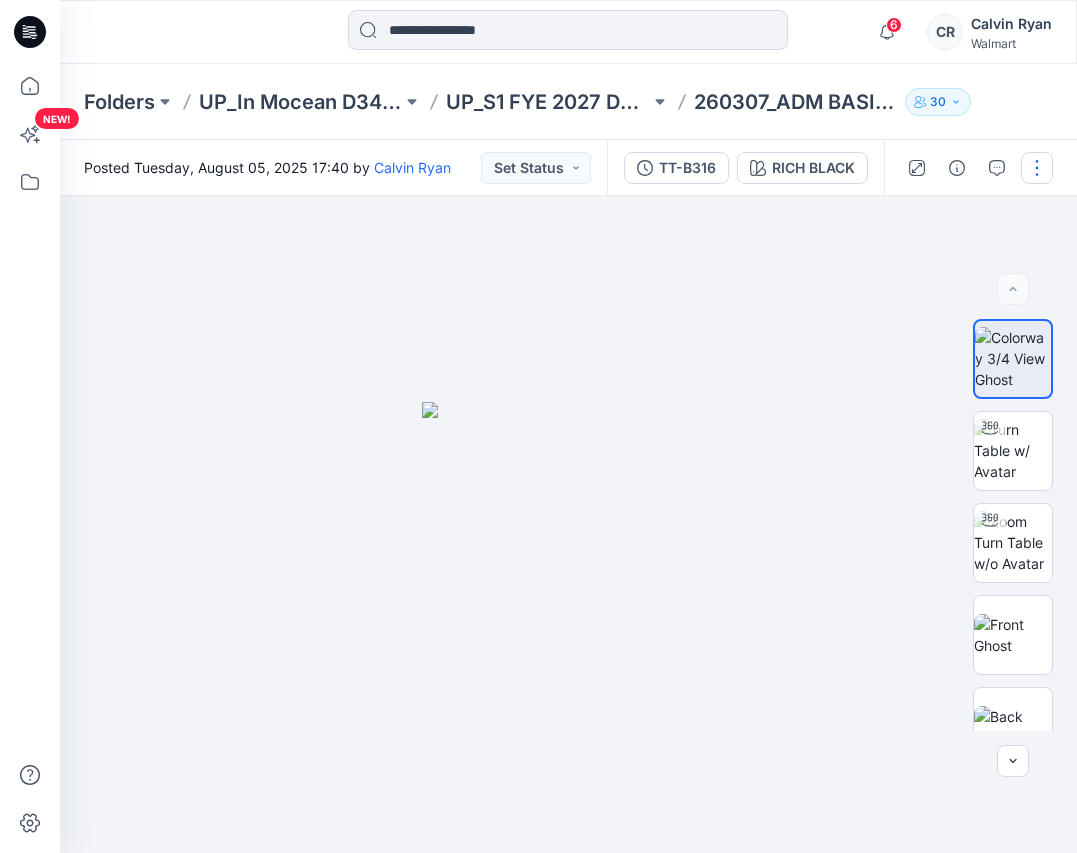 click at bounding box center [1037, 168] 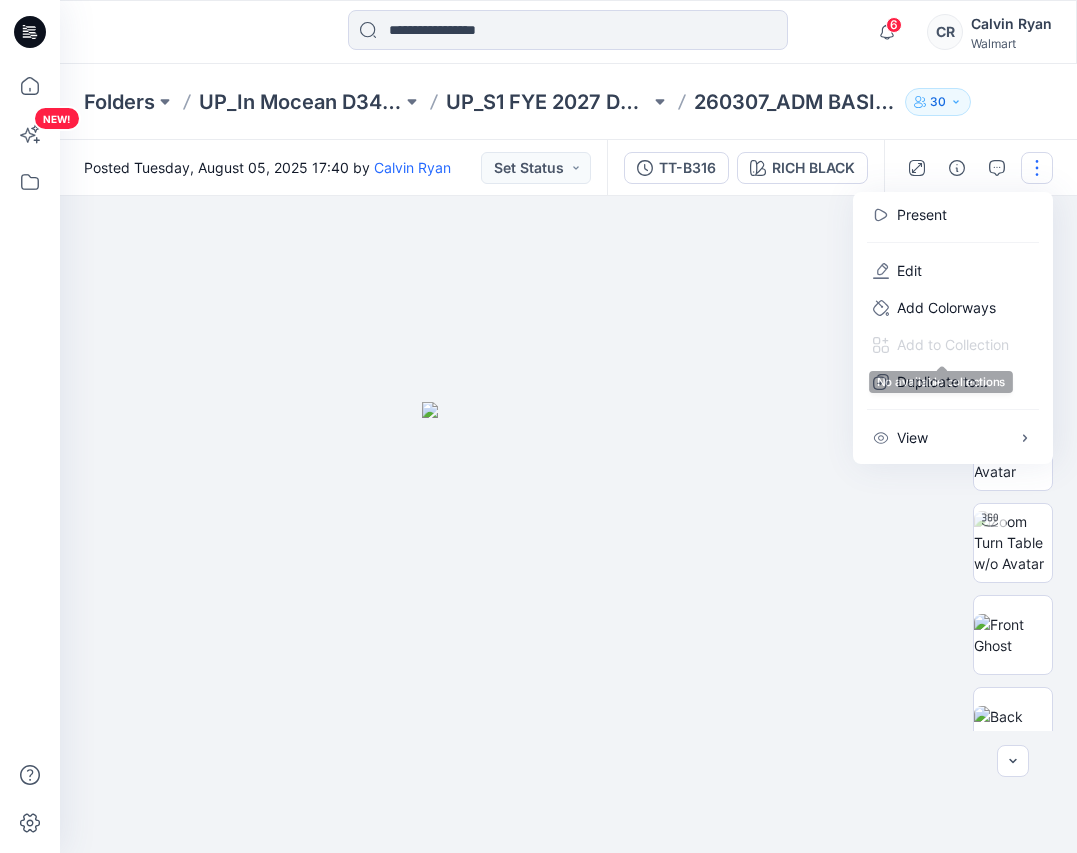 click at bounding box center (568, 524) 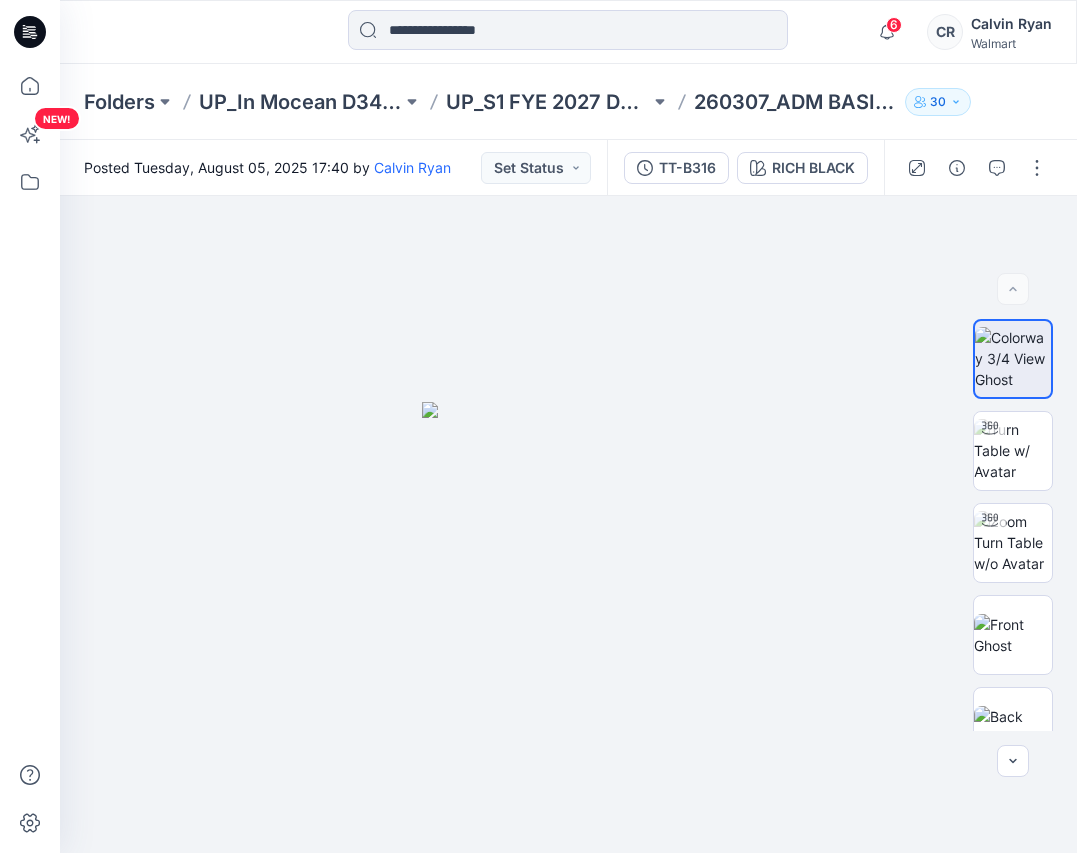 click on "Folders UP_In Mocean D34 Time & Tru Swim UP_S1 FYE 2027 D34 YA TIME & True Swim InMocean 260307_ADM BASIC HIGH WAIST BOTTOM 30" at bounding box center [568, 102] 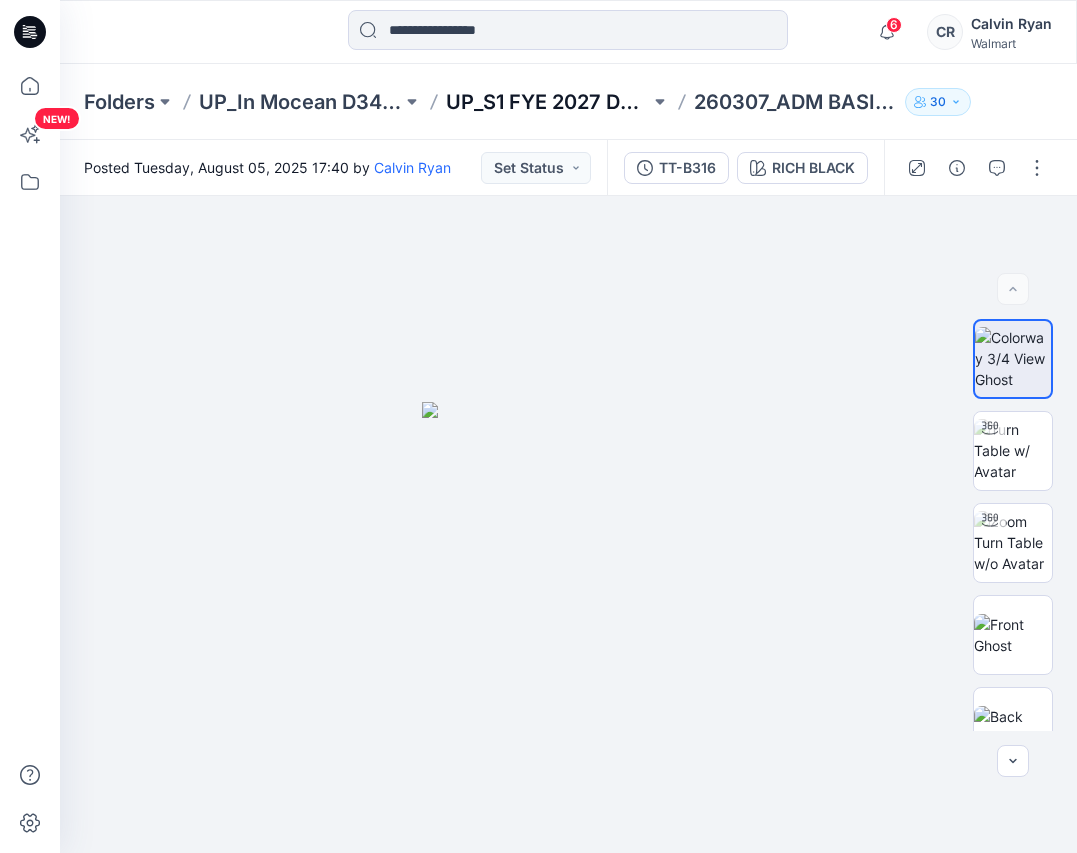 click on "UP_S1 FYE 2027 D34 YA TIME & True Swim InMocean" at bounding box center [547, 102] 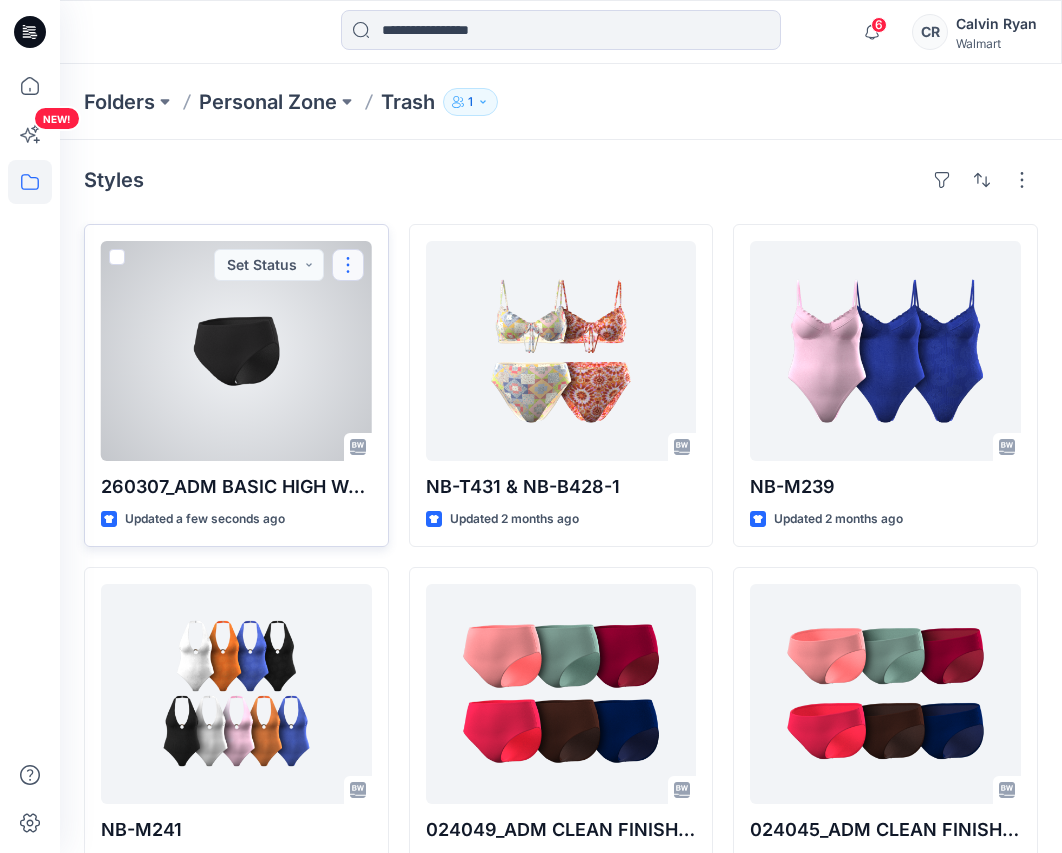 click at bounding box center (348, 265) 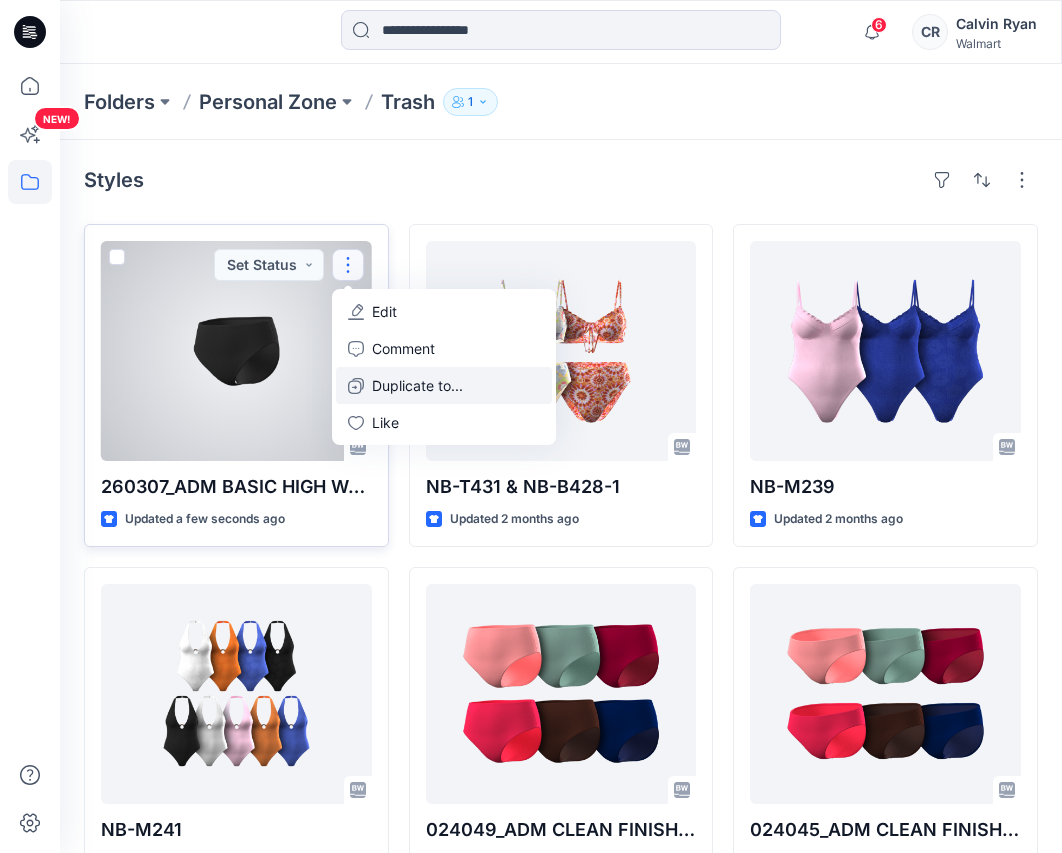 click on "Duplicate to..." at bounding box center [417, 385] 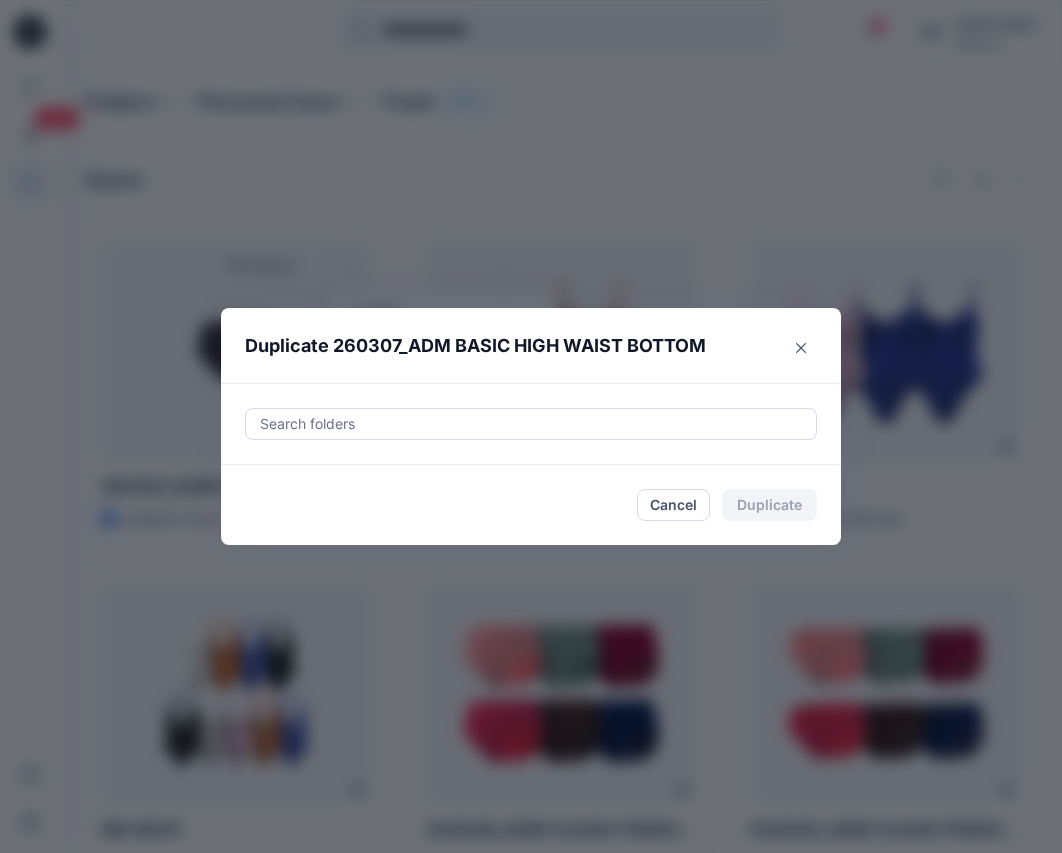 click on "Search folders" at bounding box center [531, 424] 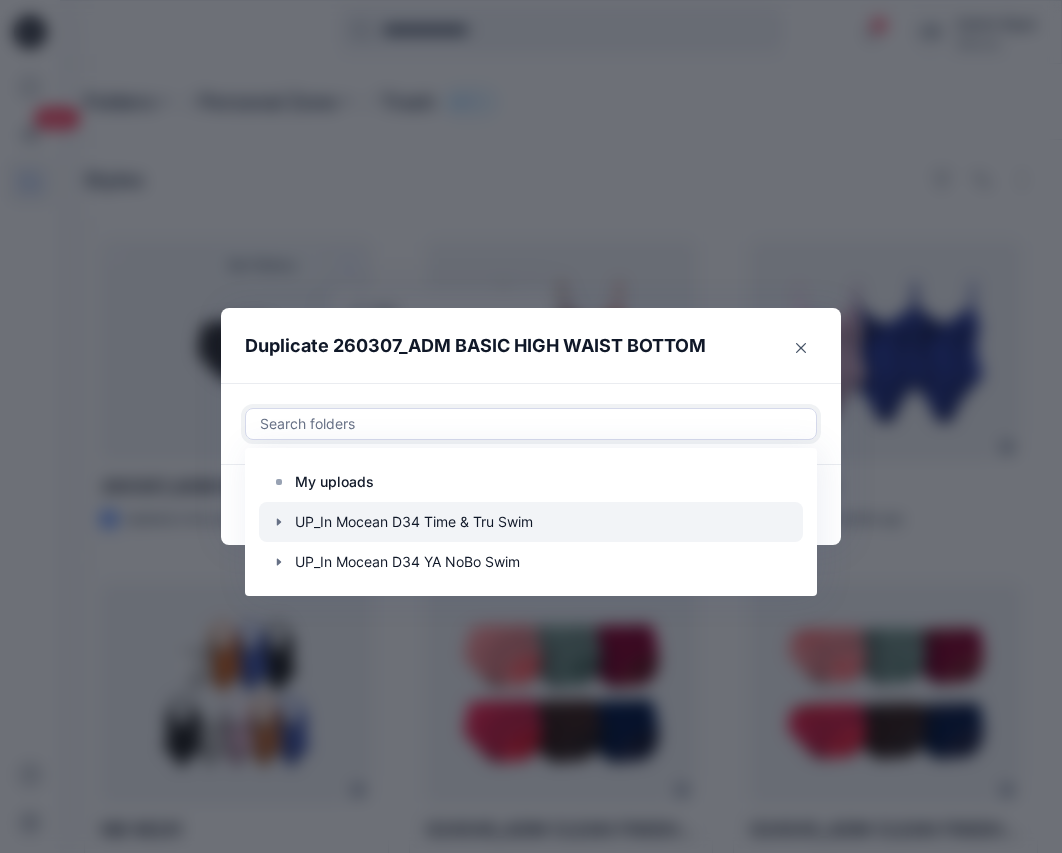 click at bounding box center (531, 522) 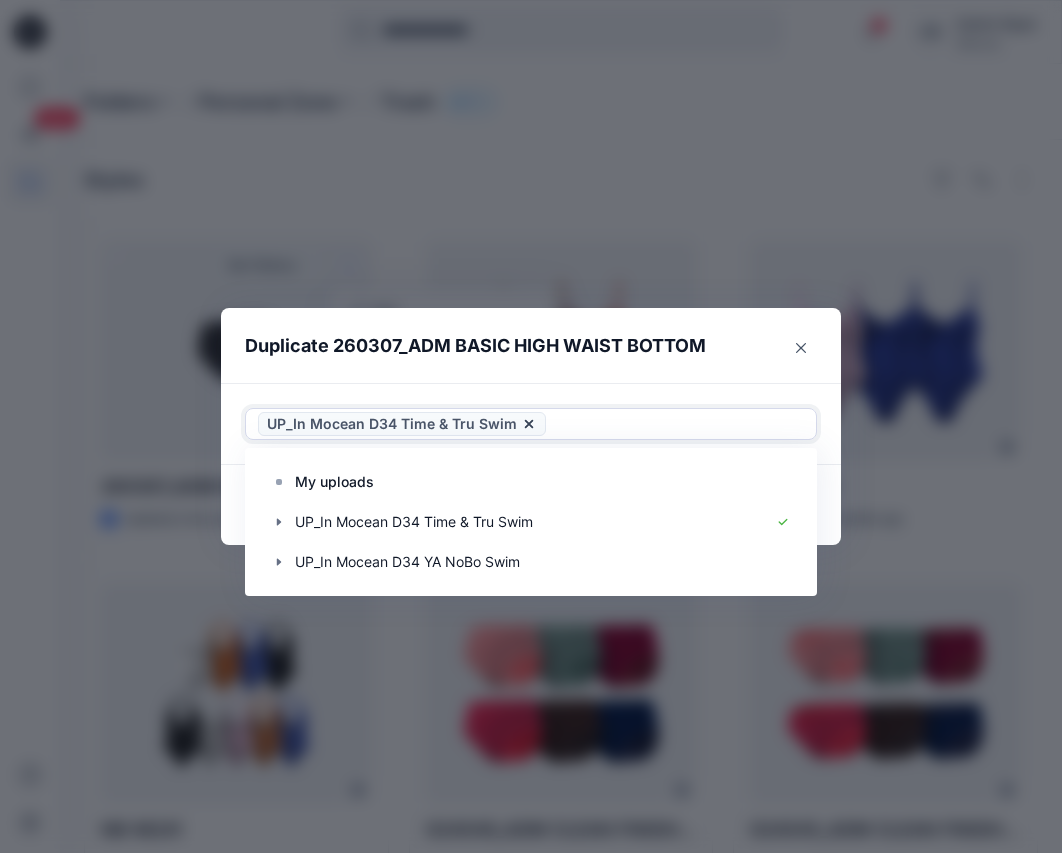 click on "Duplicate 260307_ADM BASIC HIGH WAIST BOTTOM" at bounding box center [475, 346] 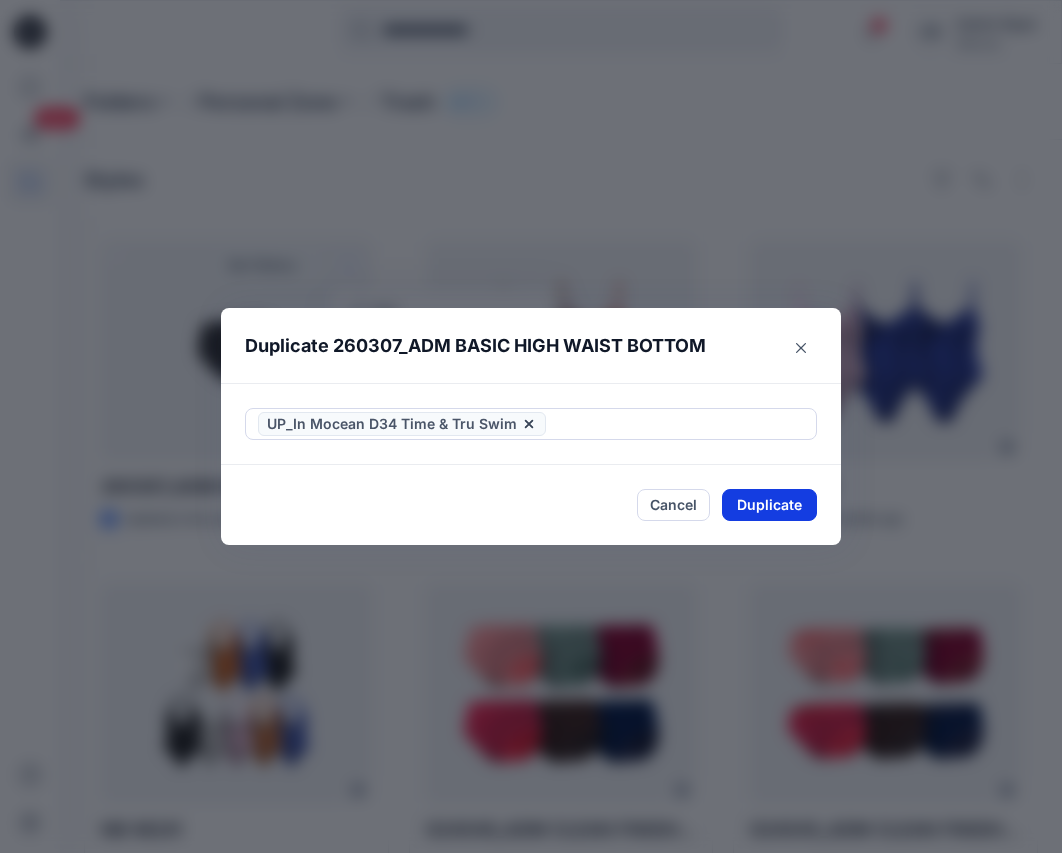 click on "Duplicate" at bounding box center (769, 505) 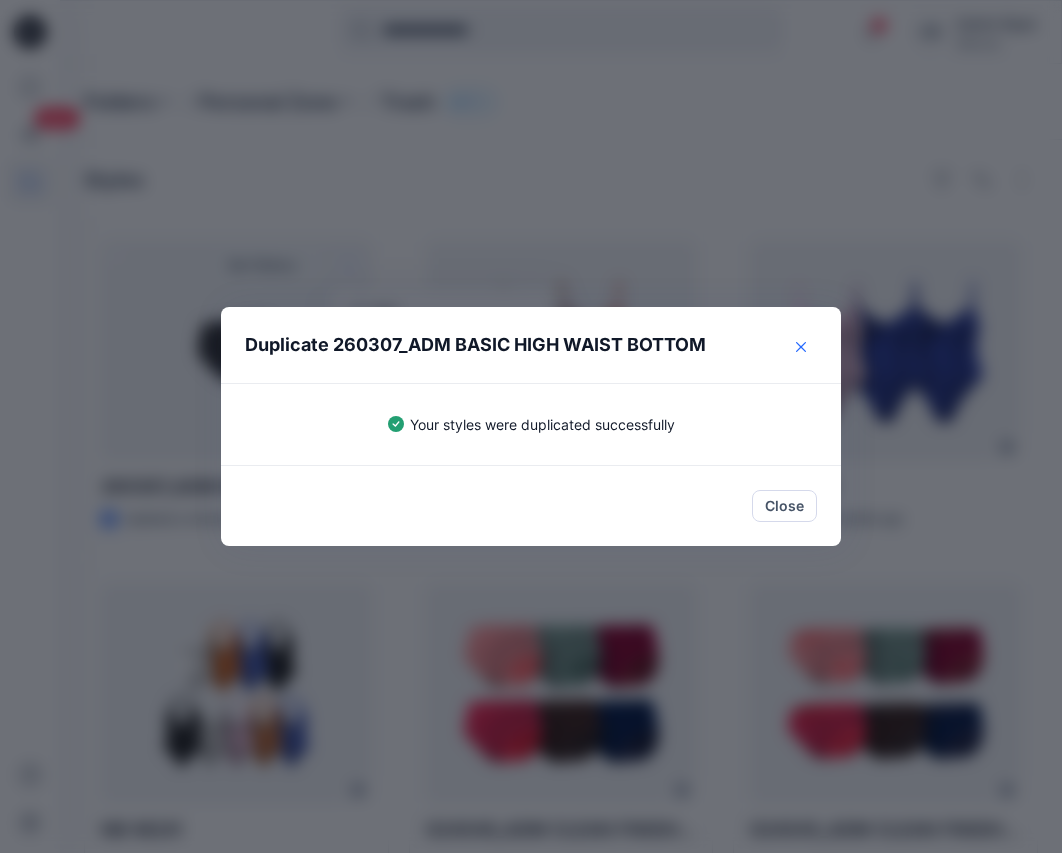 click at bounding box center (801, 347) 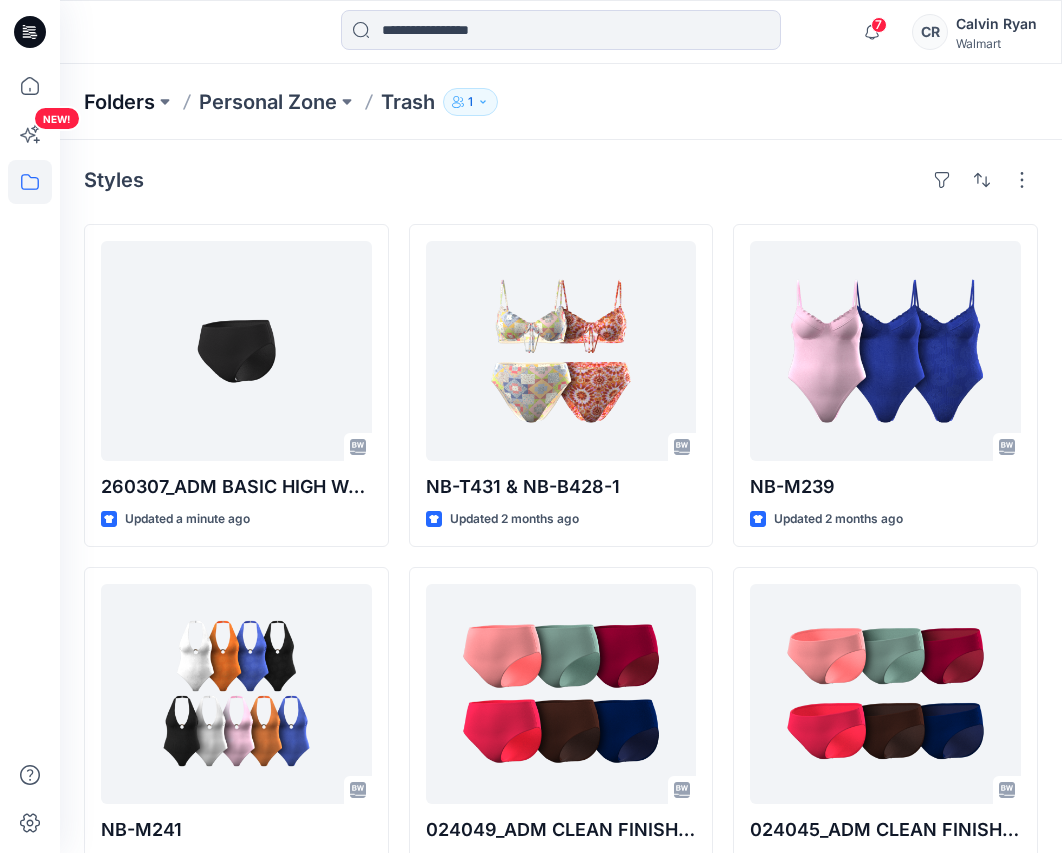 click on "Folders" at bounding box center (119, 102) 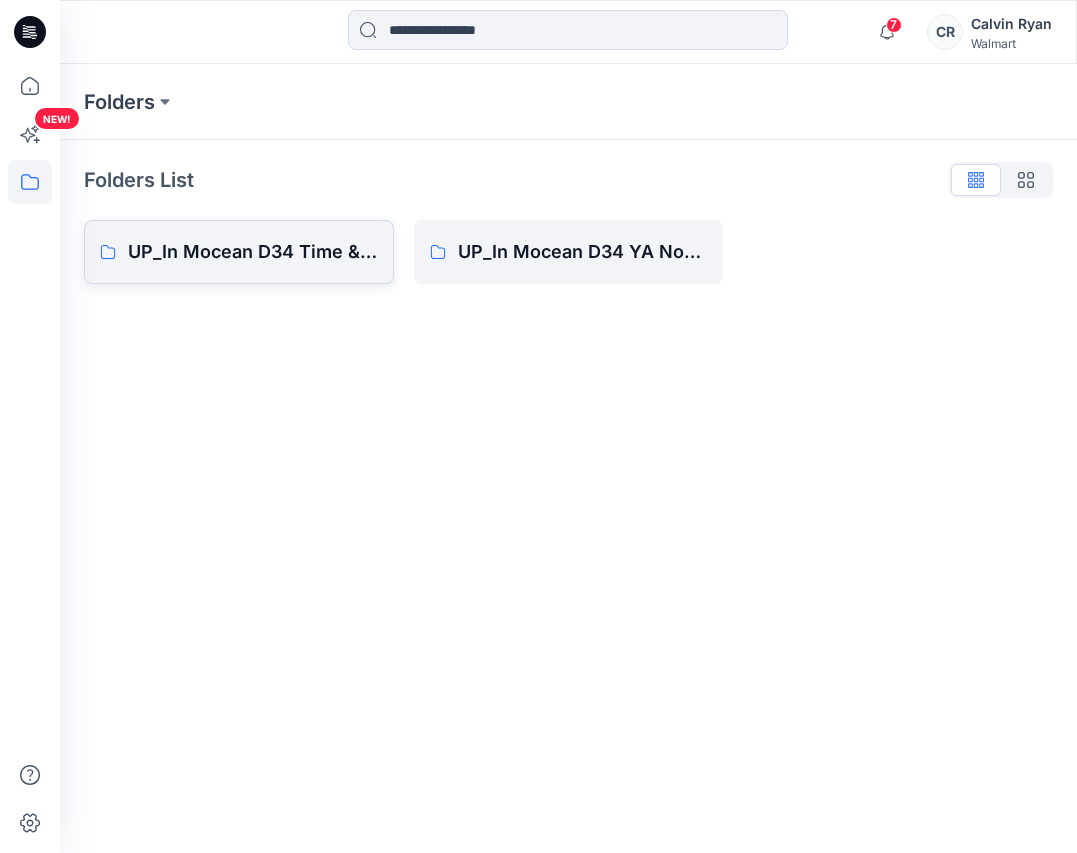 click on "UP_In Mocean D34 Time & Tru Swim" at bounding box center [253, 252] 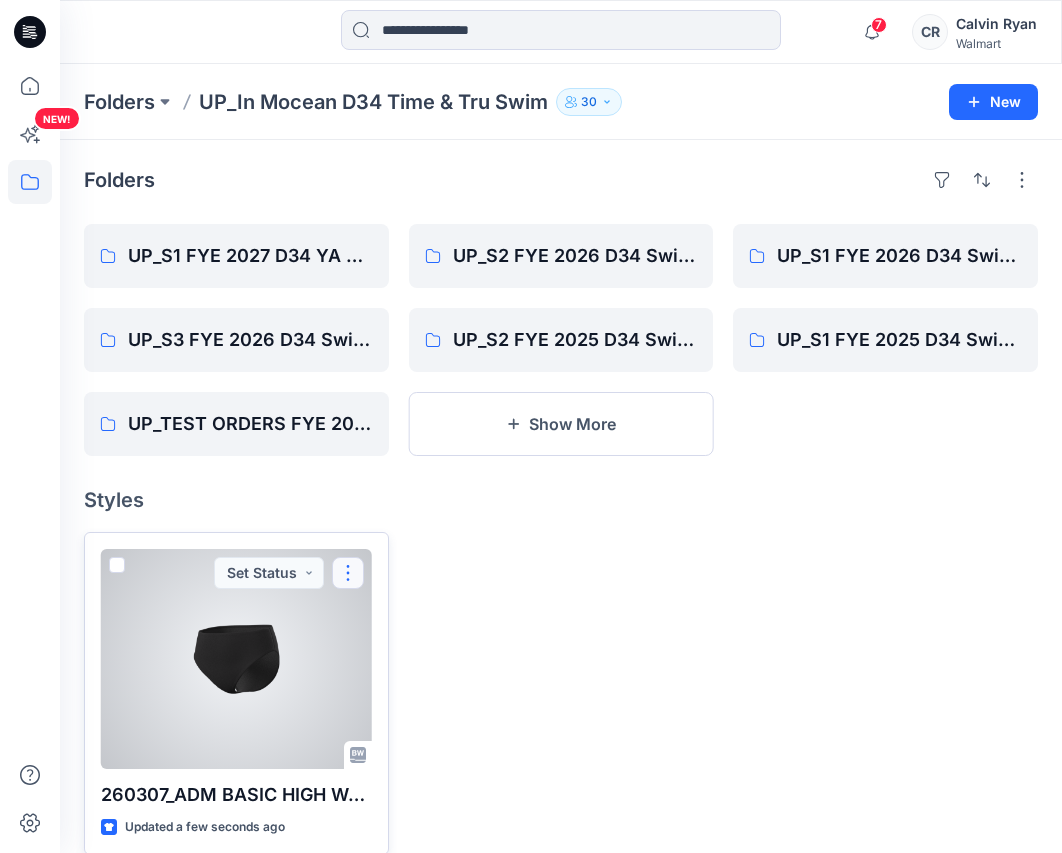 click at bounding box center (348, 573) 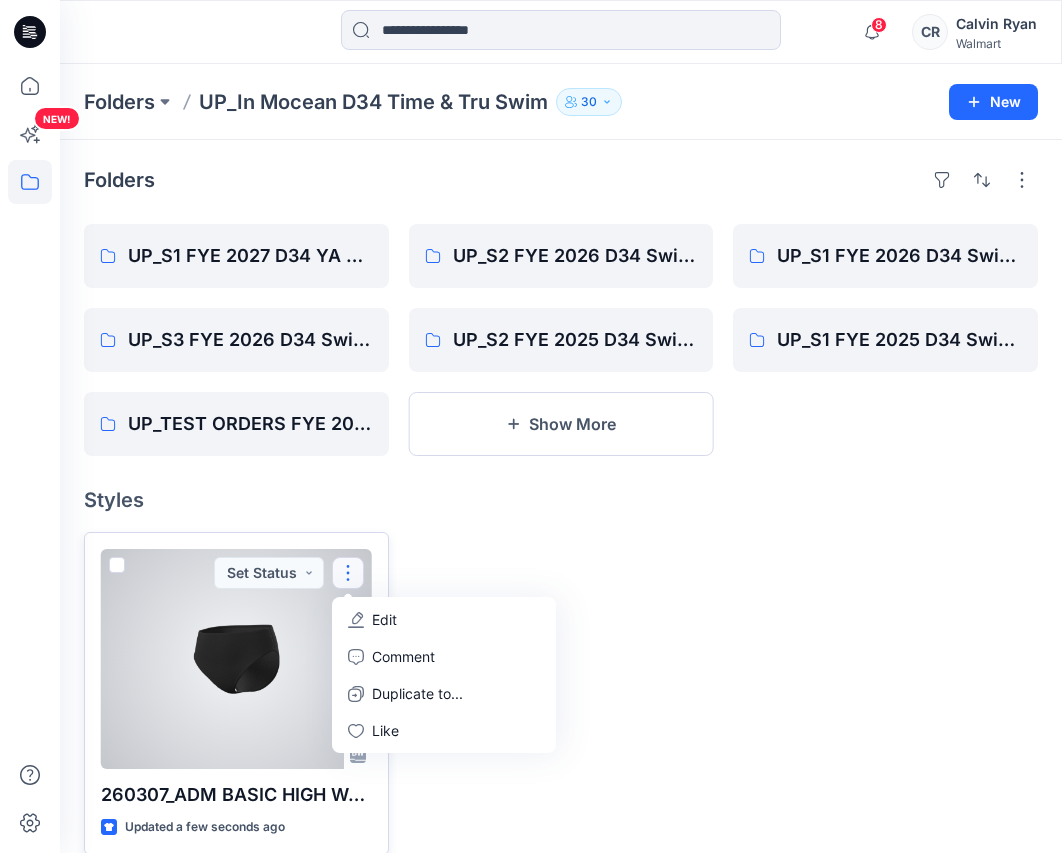 click at bounding box center (348, 573) 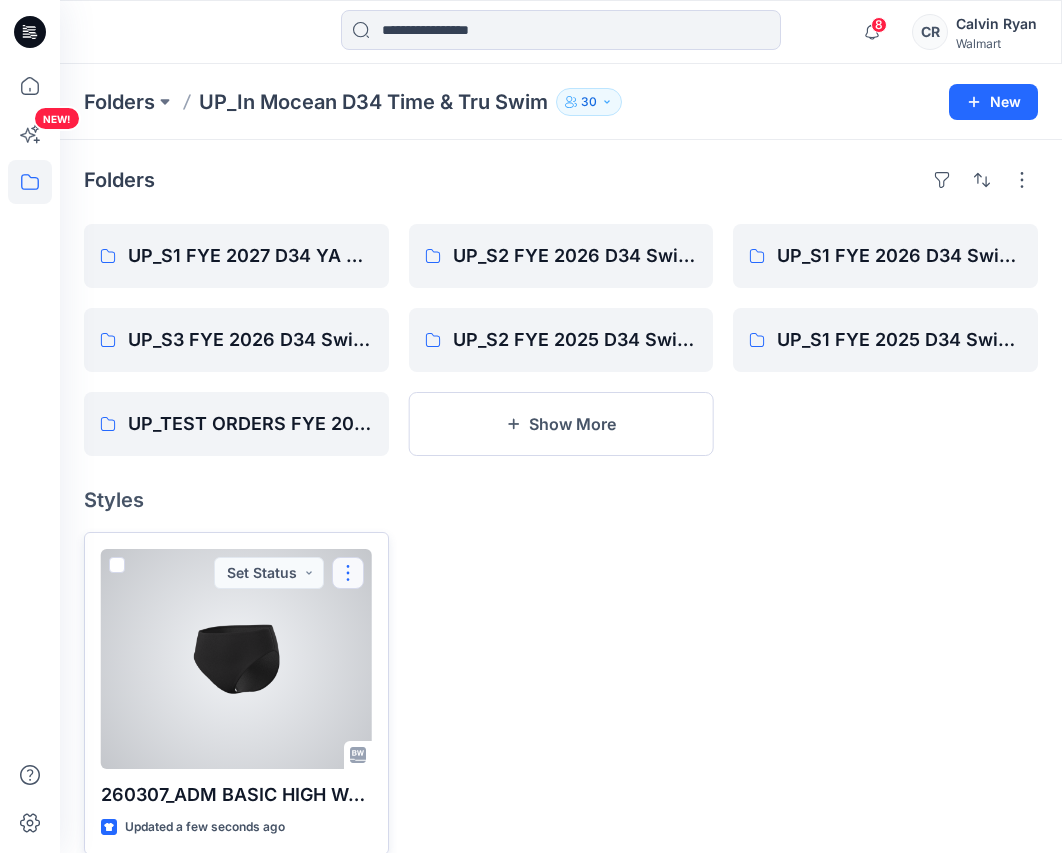 click at bounding box center [348, 573] 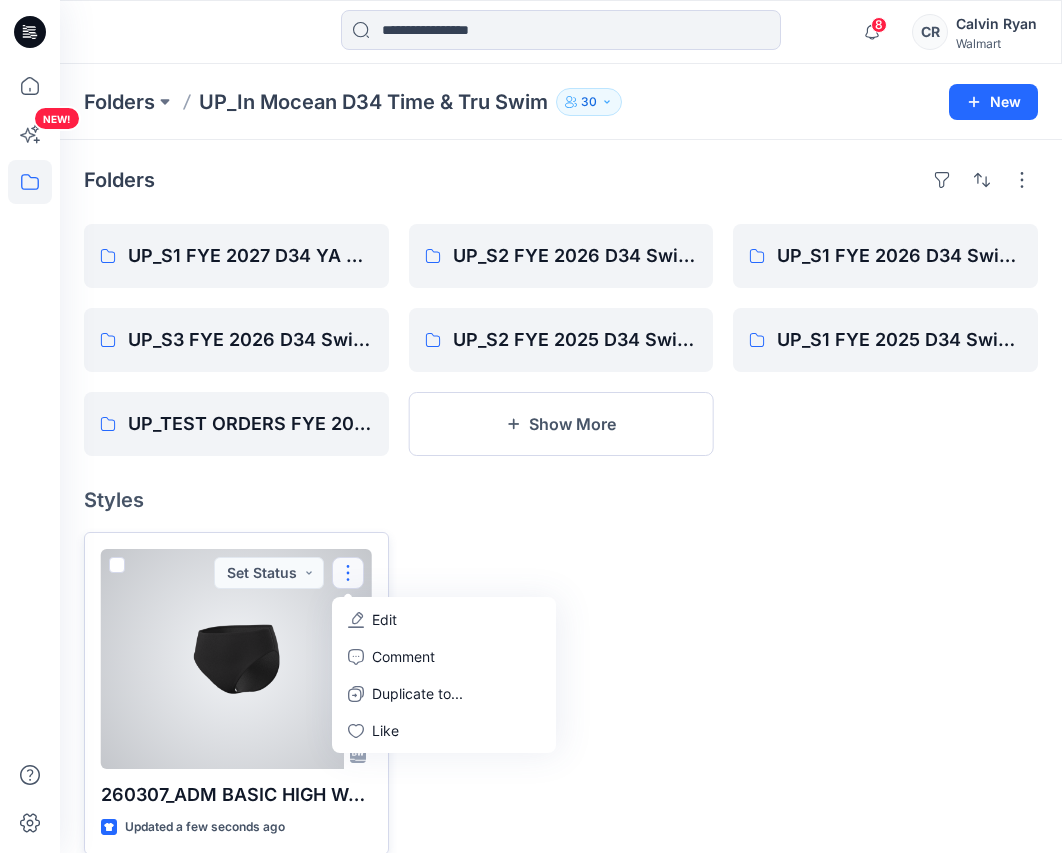 click on "Edit" at bounding box center (384, 619) 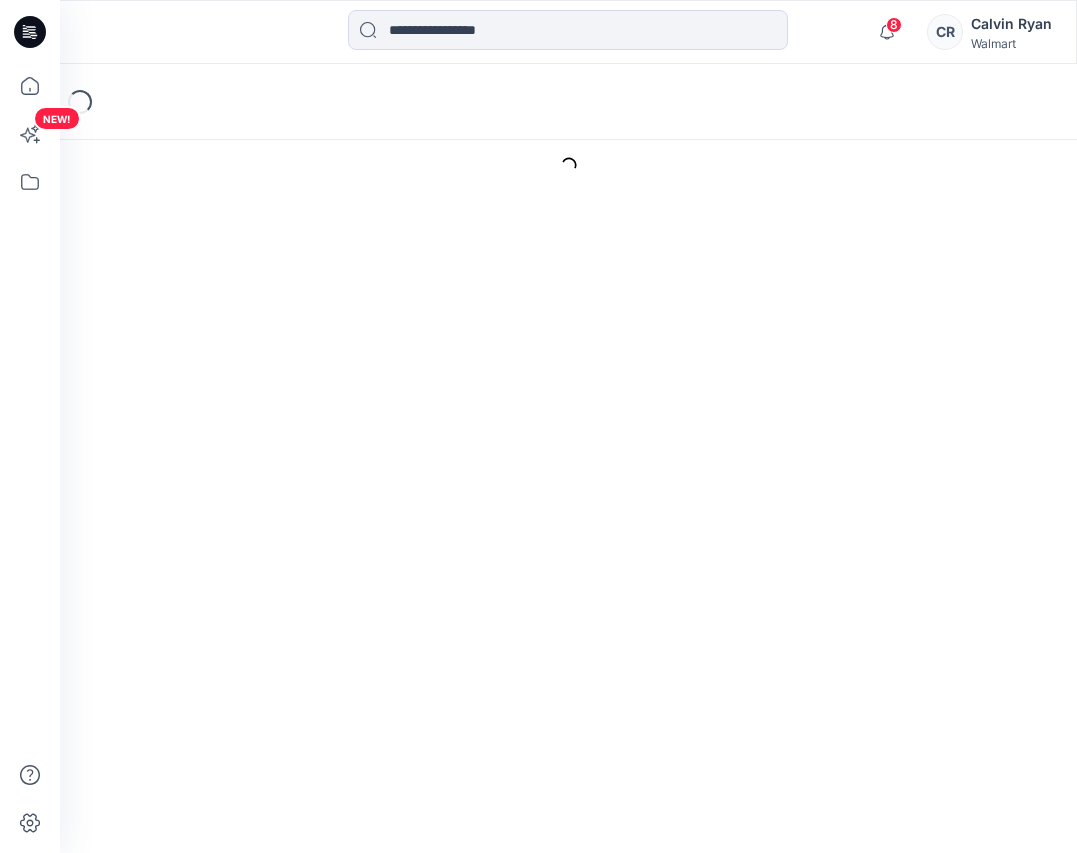 scroll, scrollTop: 0, scrollLeft: 0, axis: both 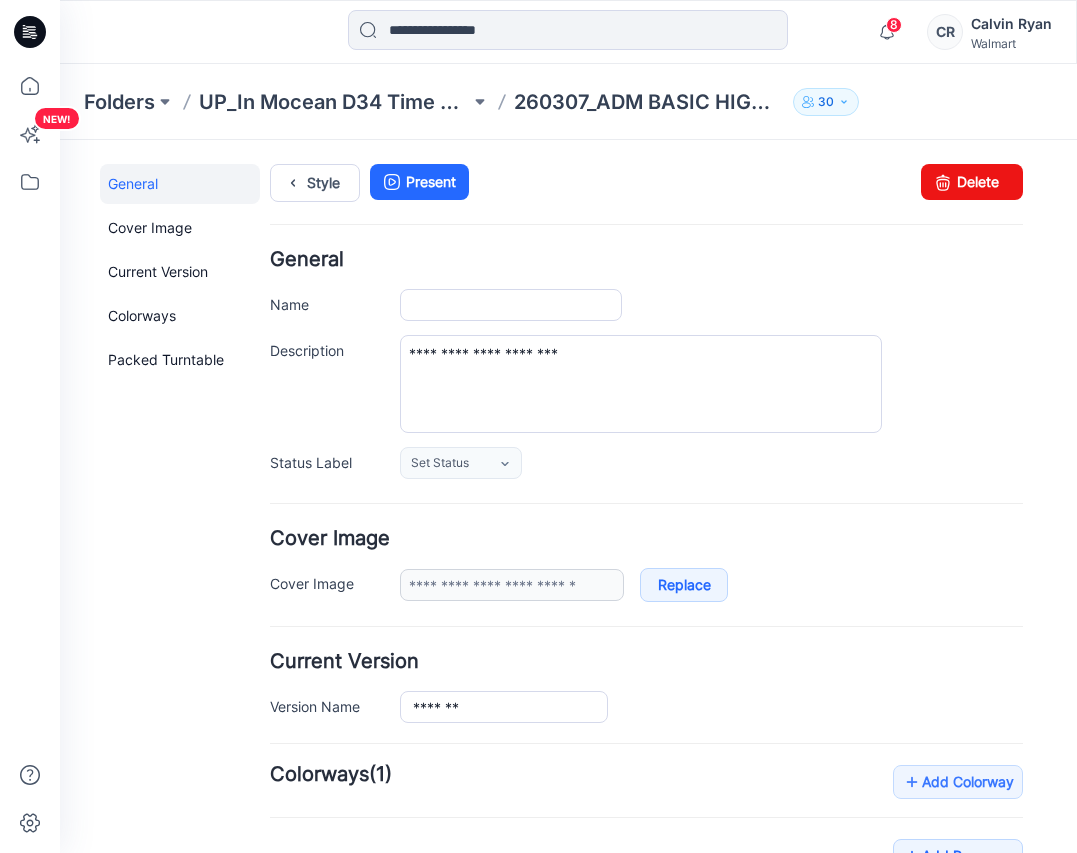 type on "**********" 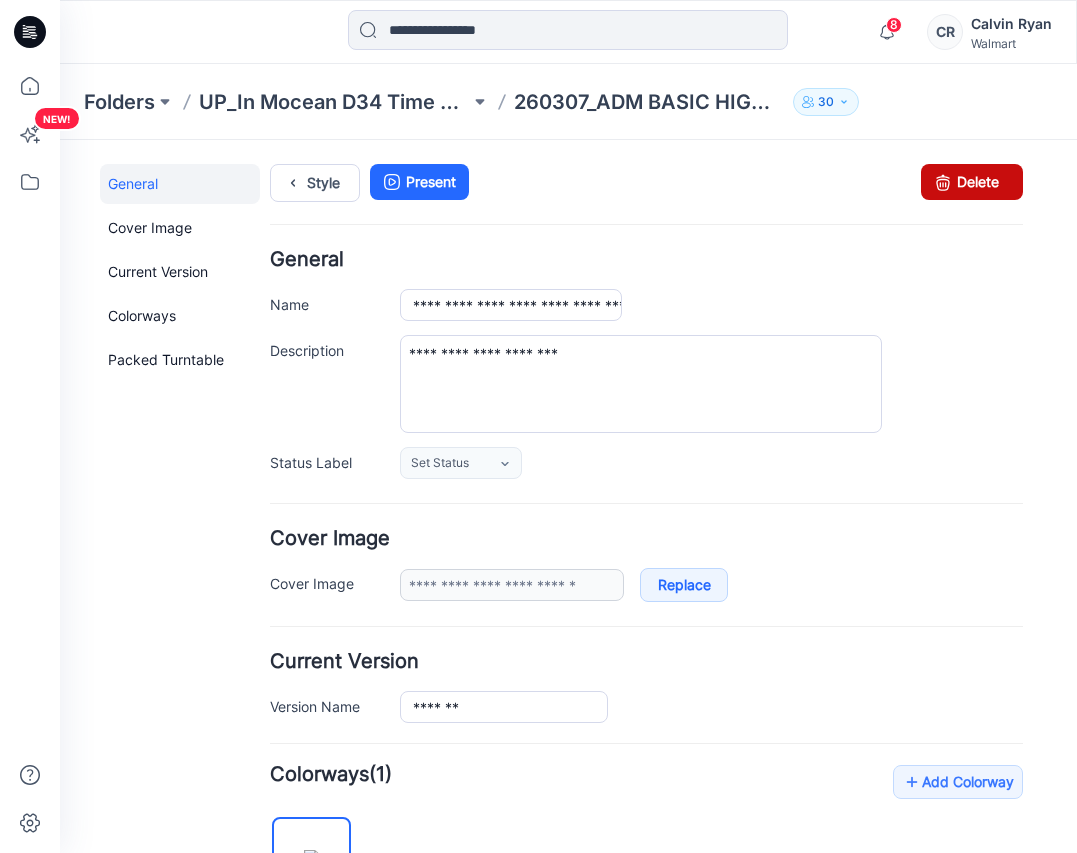 drag, startPoint x: 947, startPoint y: 182, endPoint x: 678, endPoint y: 251, distance: 277.70847 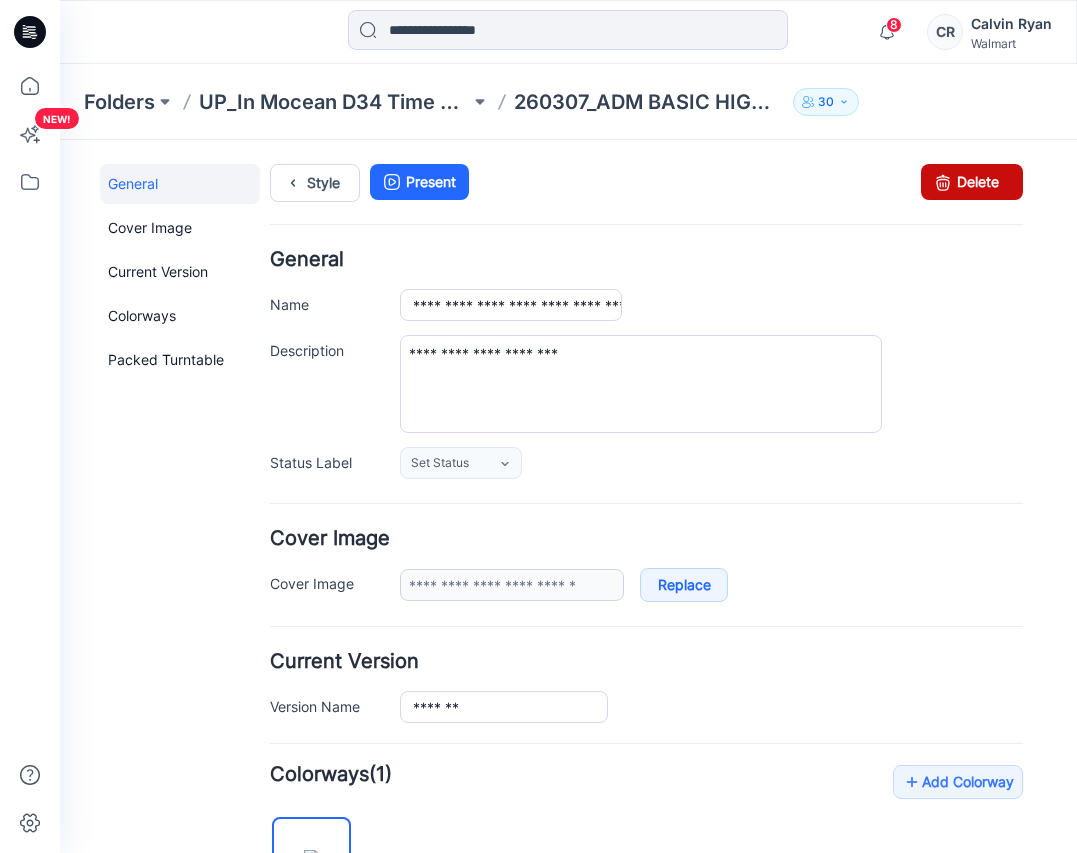 click on "Delete" at bounding box center [972, 182] 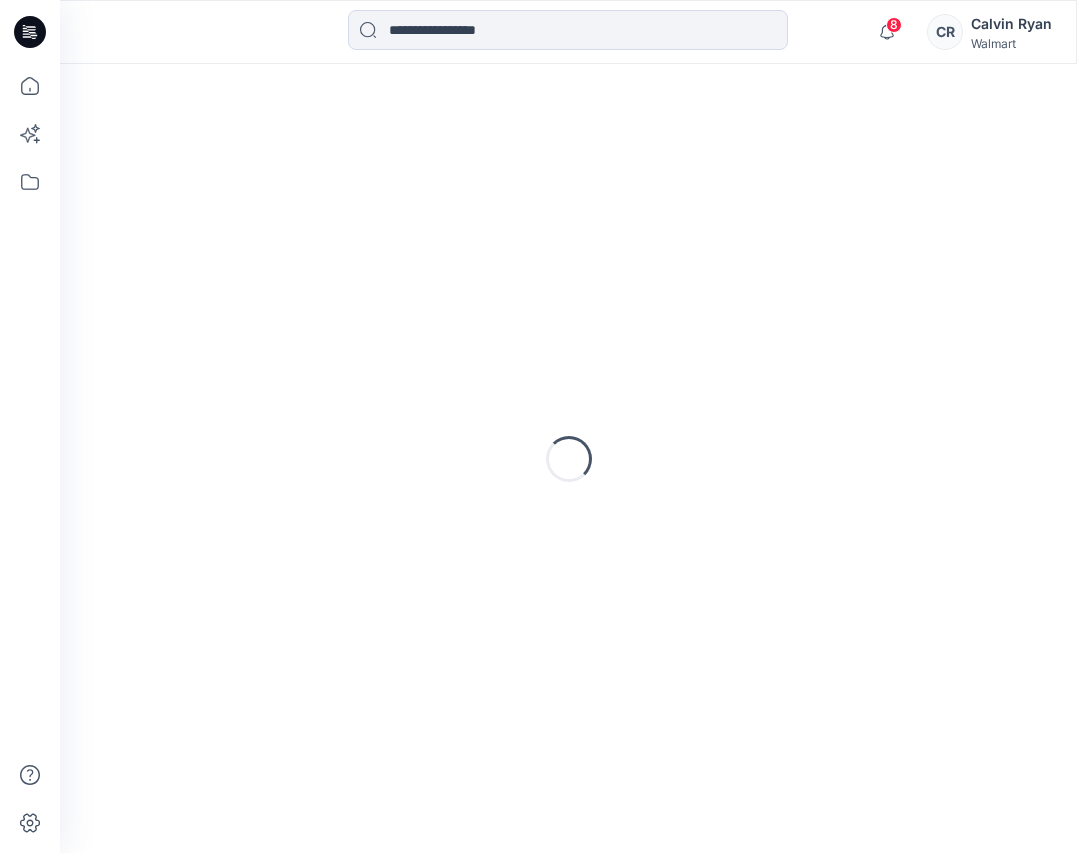 scroll, scrollTop: 0, scrollLeft: 0, axis: both 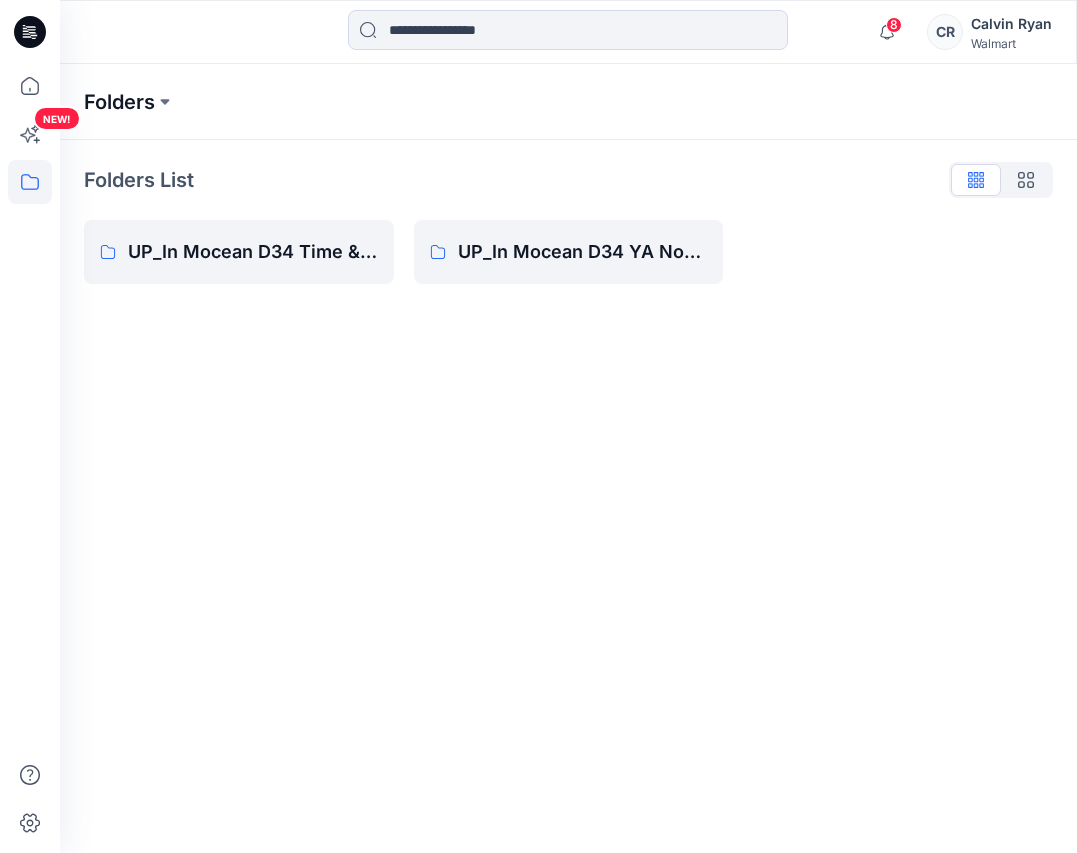 click on "Folders" at bounding box center [119, 102] 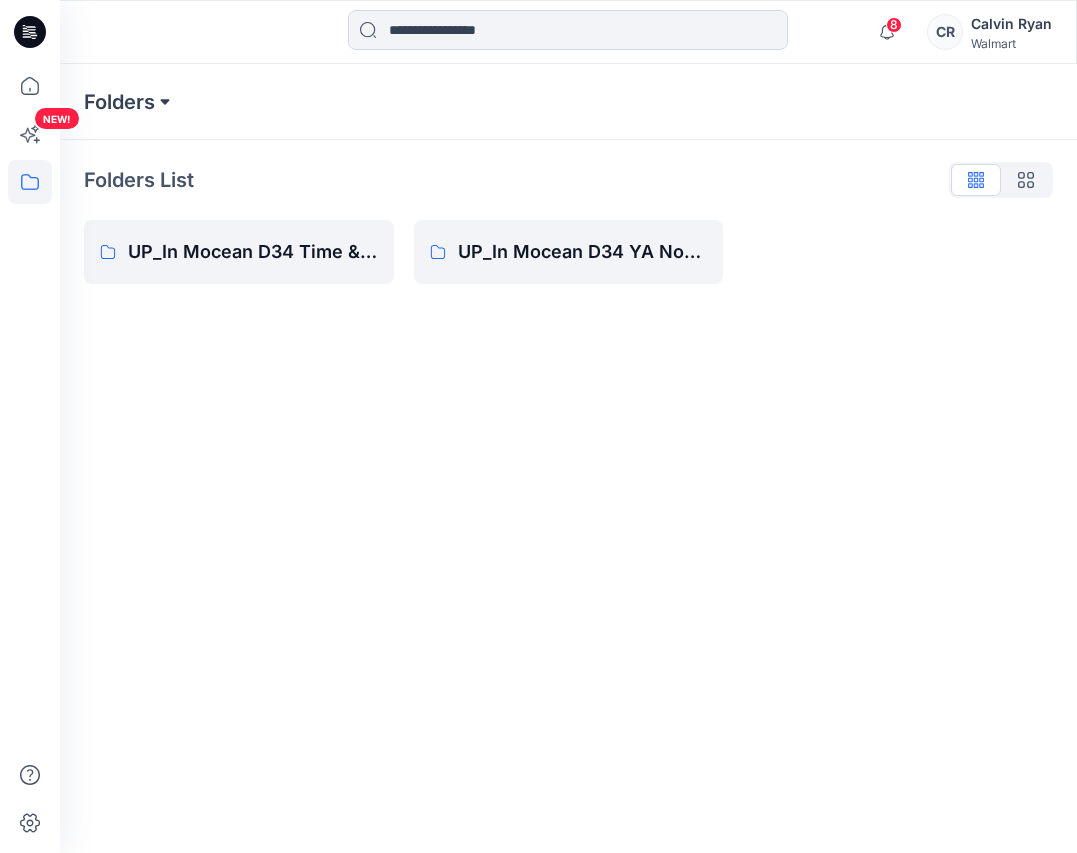 click at bounding box center [165, 102] 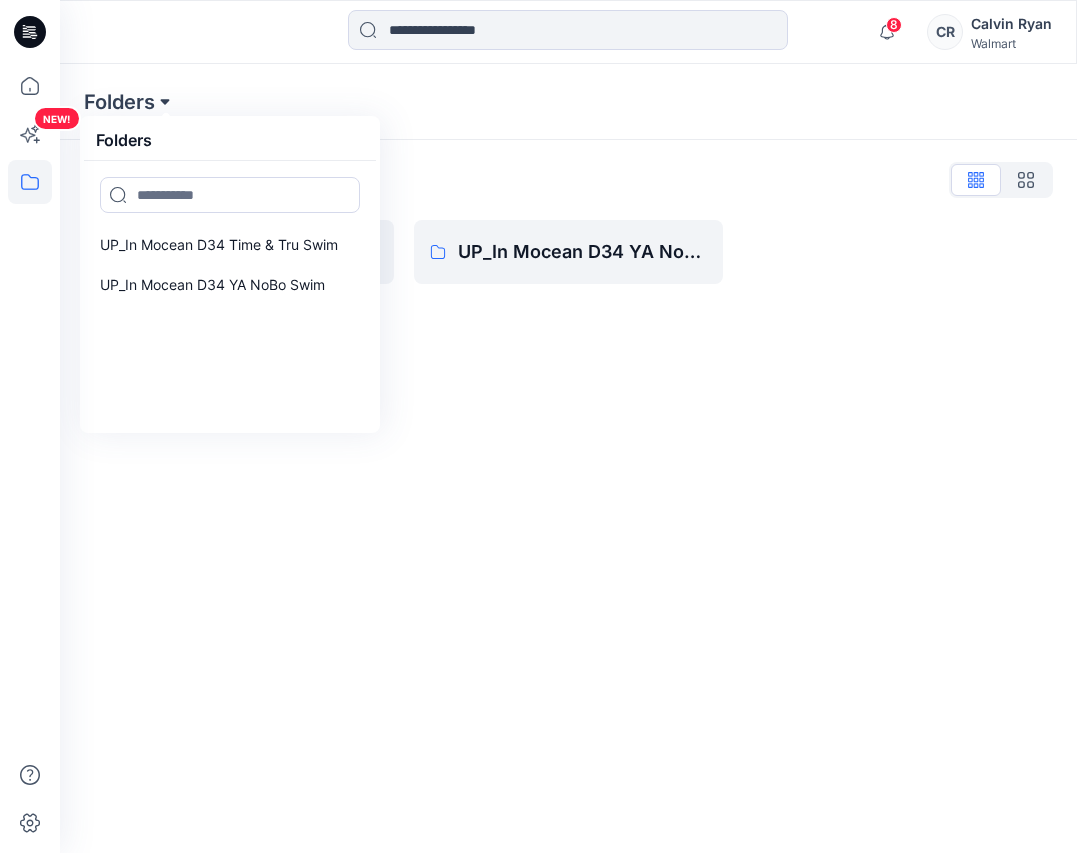 click at bounding box center [165, 102] 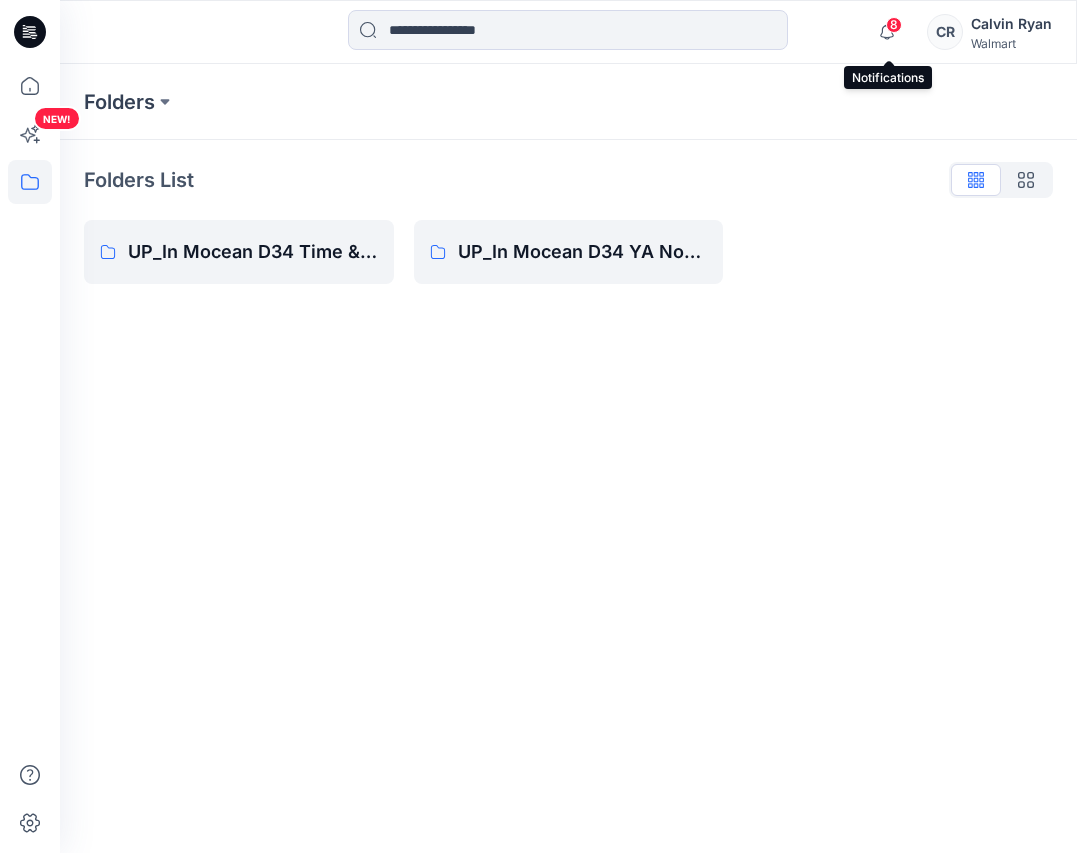 click on "CR" at bounding box center (945, 32) 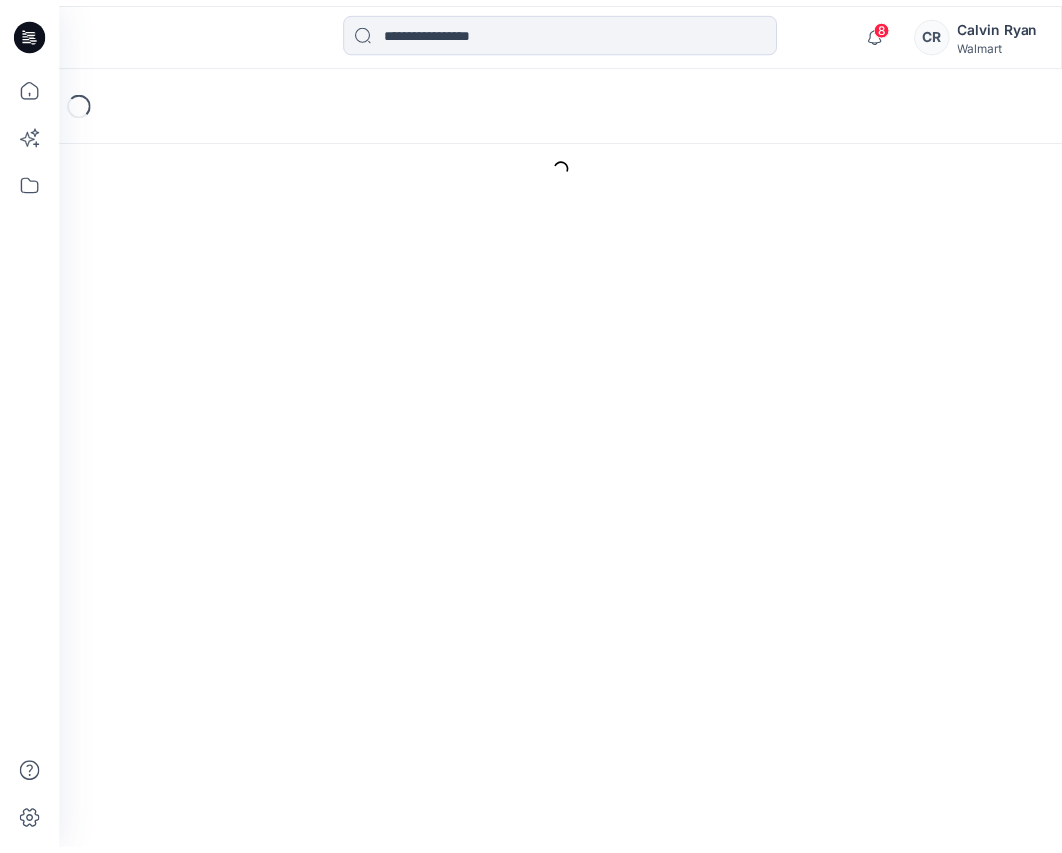 scroll, scrollTop: 0, scrollLeft: 0, axis: both 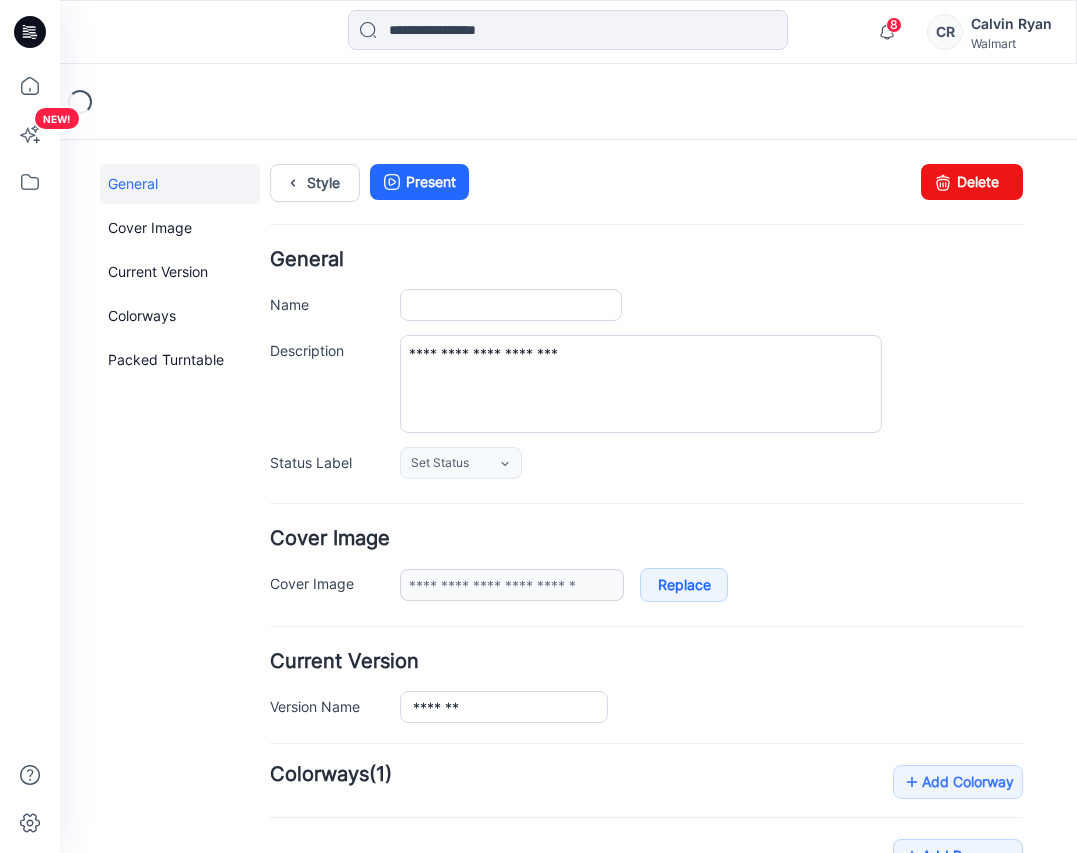 type on "**********" 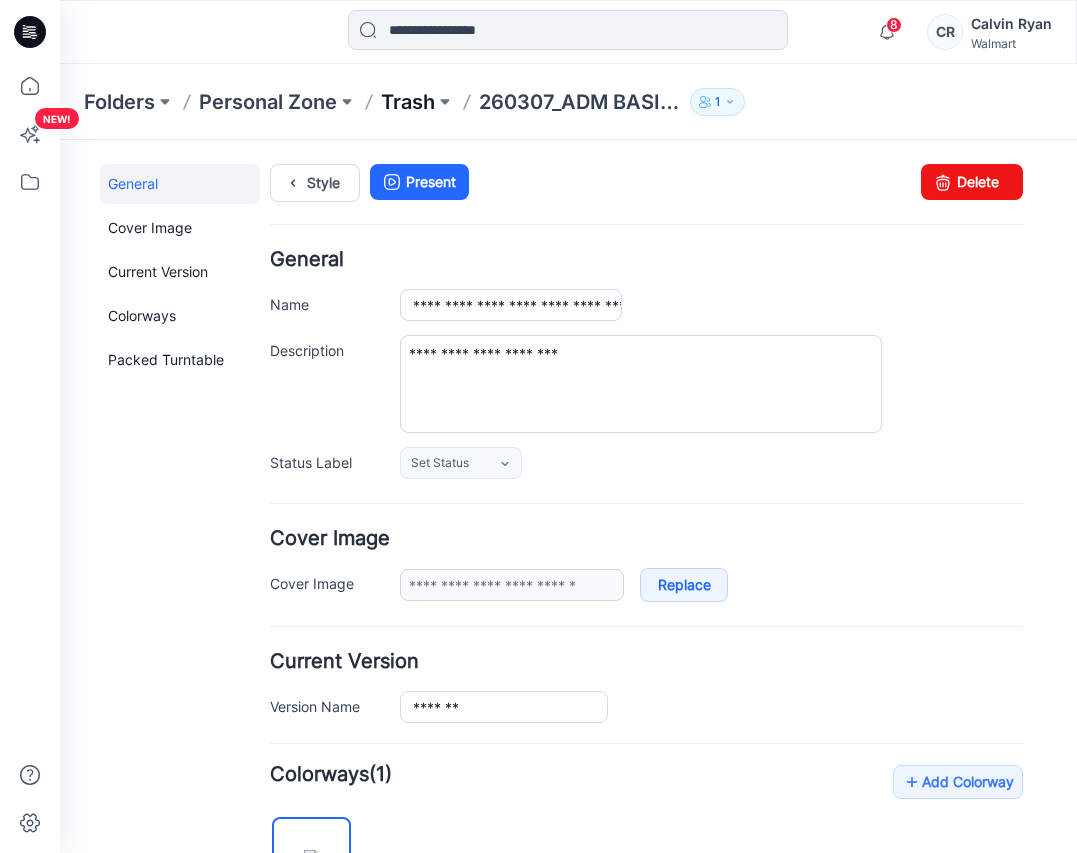 click on "Trash" at bounding box center [408, 102] 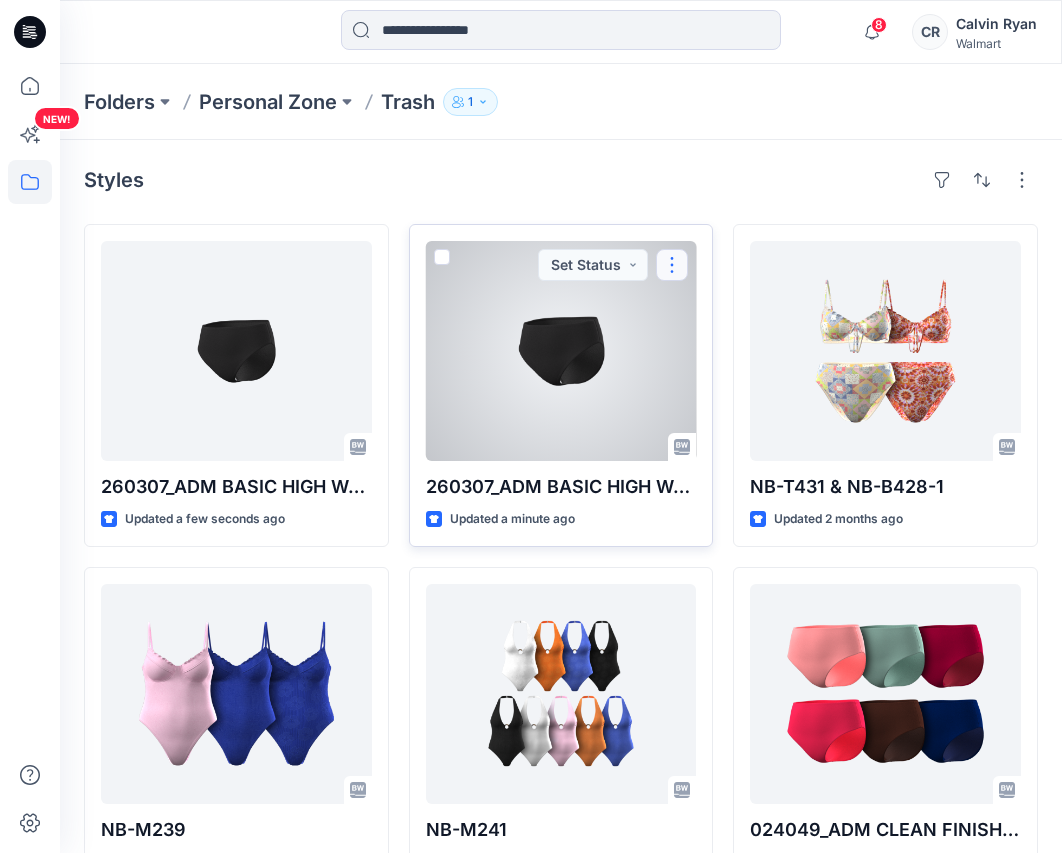 click at bounding box center (672, 265) 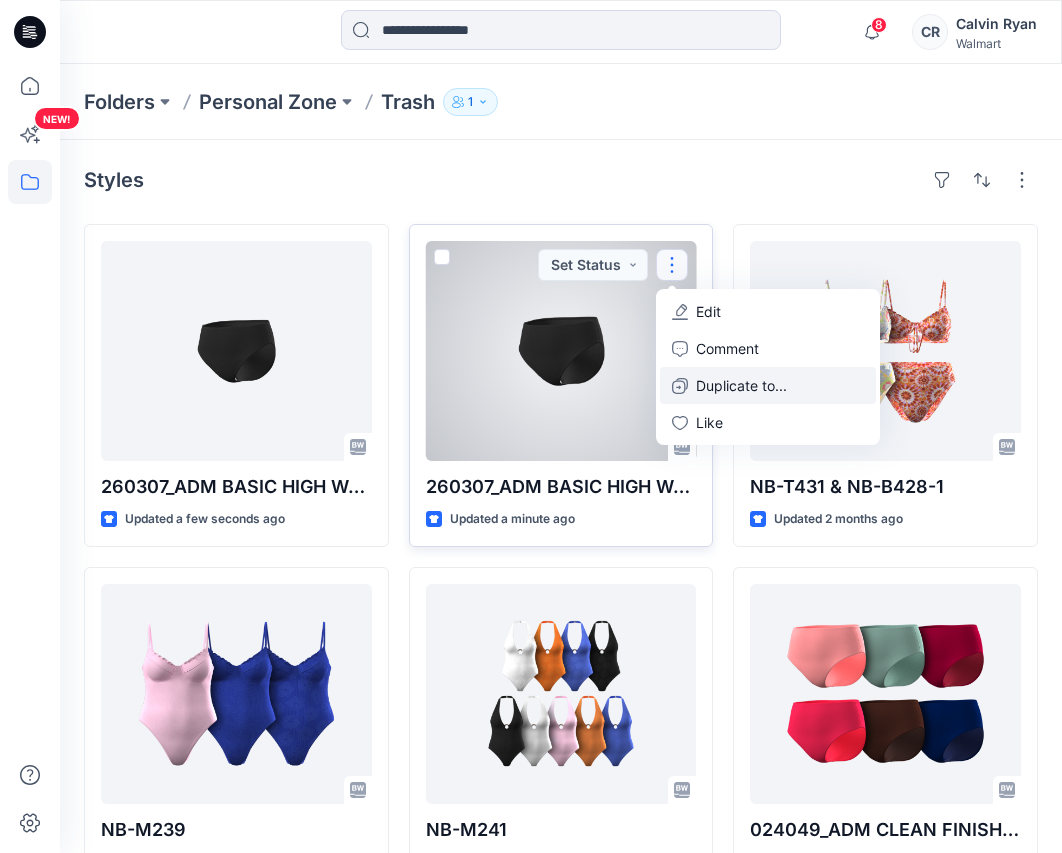 click on "Duplicate to..." at bounding box center [741, 385] 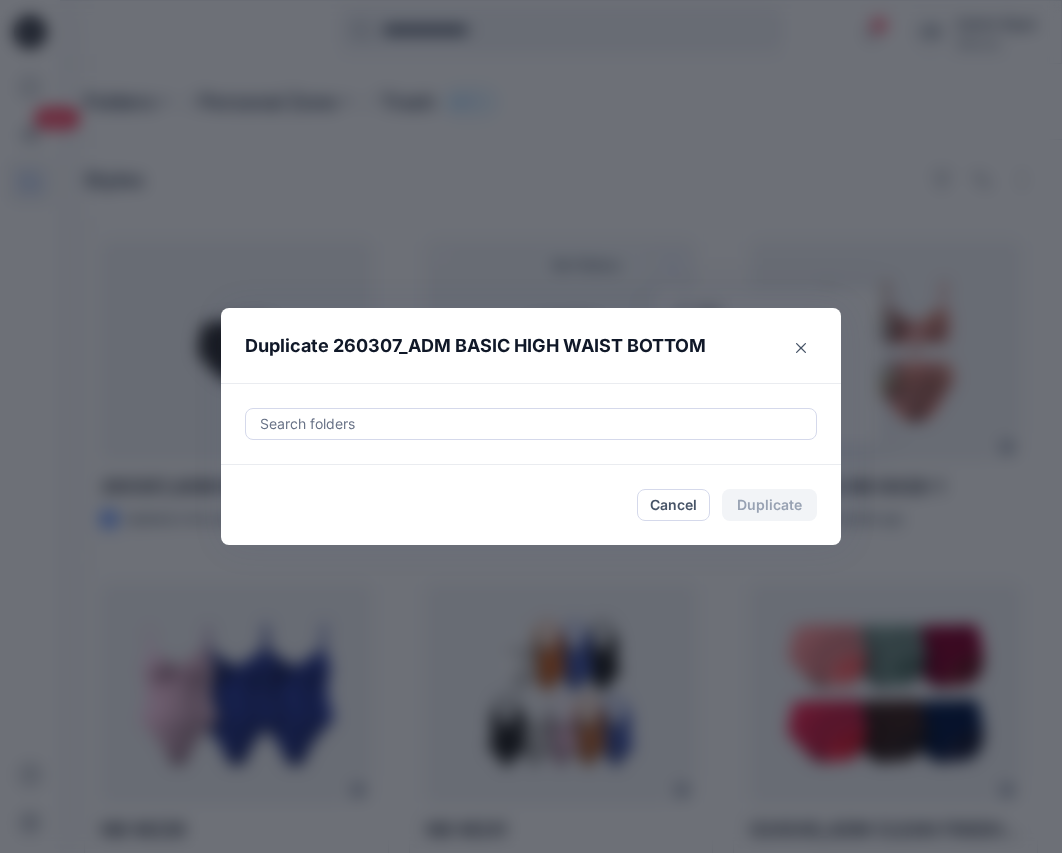 click on "Search folders" at bounding box center (531, 424) 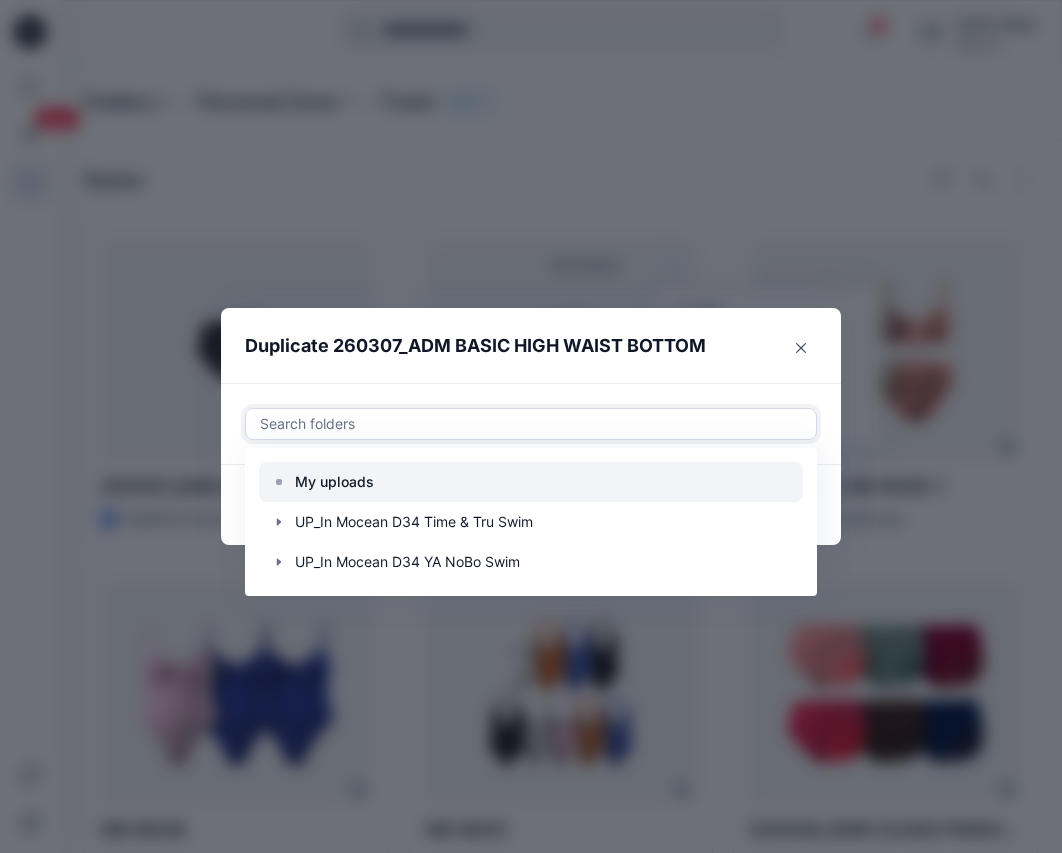 click at bounding box center (531, 482) 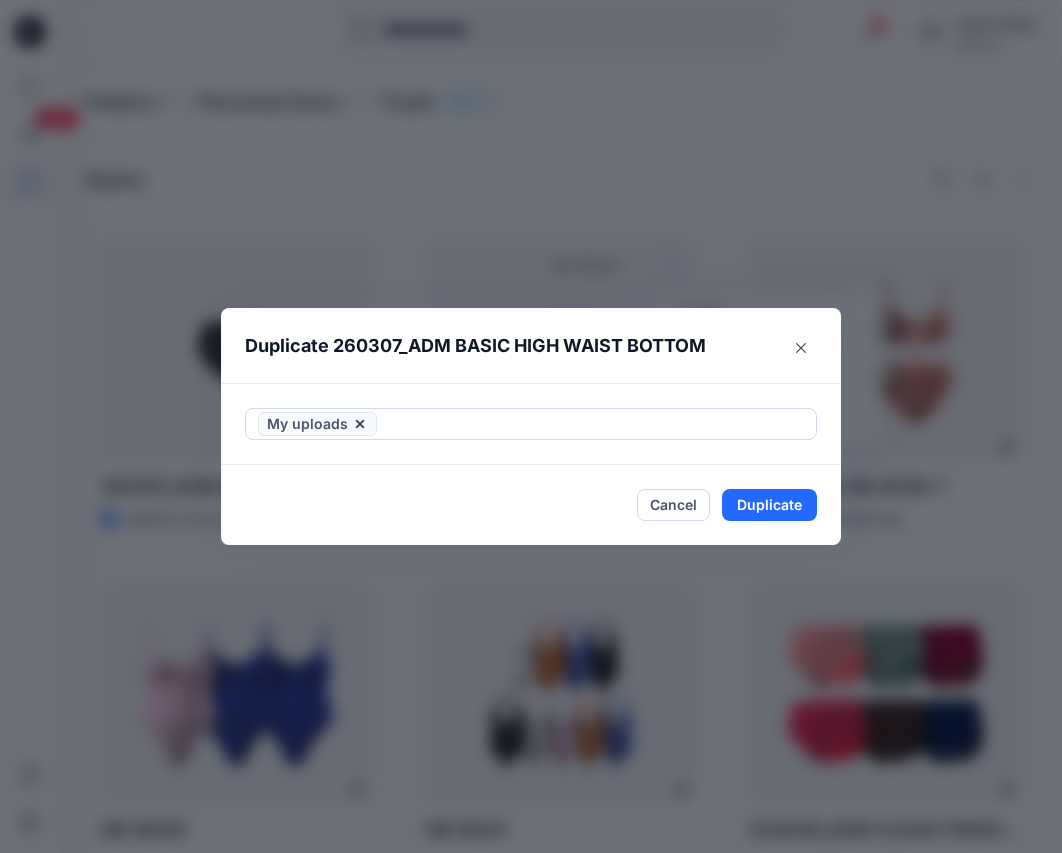 click on "Duplicate 260307_ADM BASIC HIGH WAIST BOTTOM My uploads Cancel Duplicate" at bounding box center [531, 426] 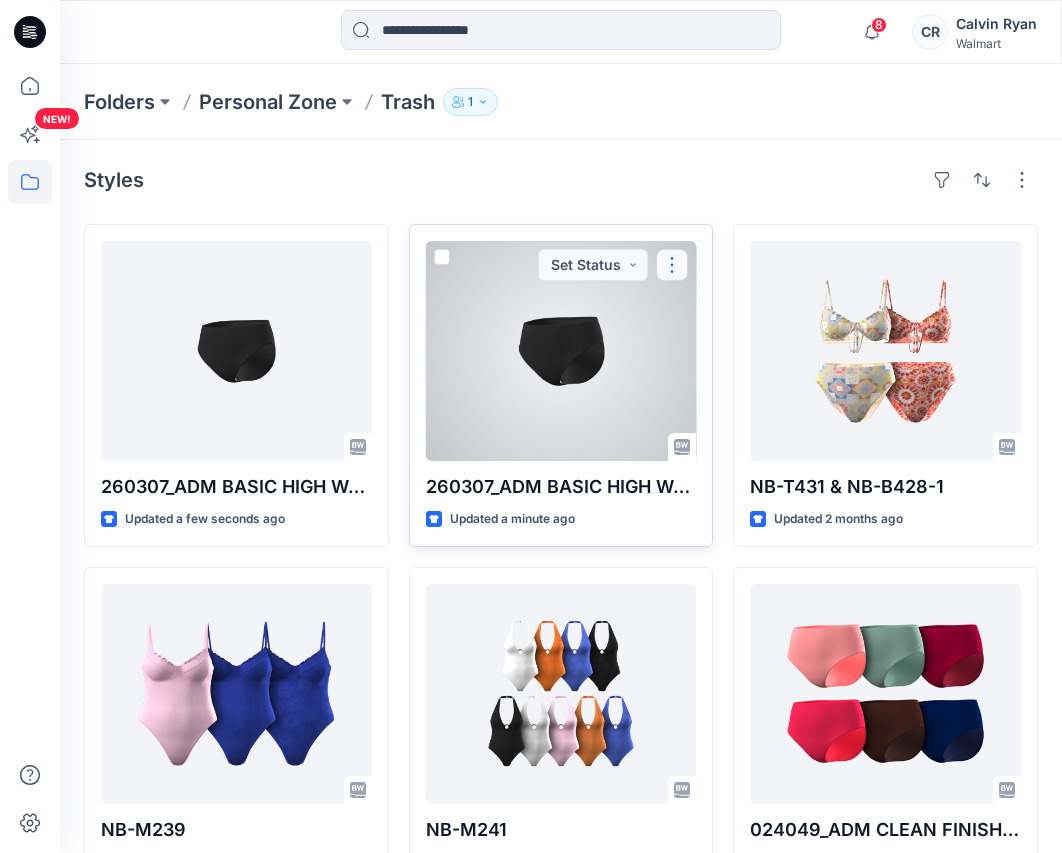 click at bounding box center (672, 265) 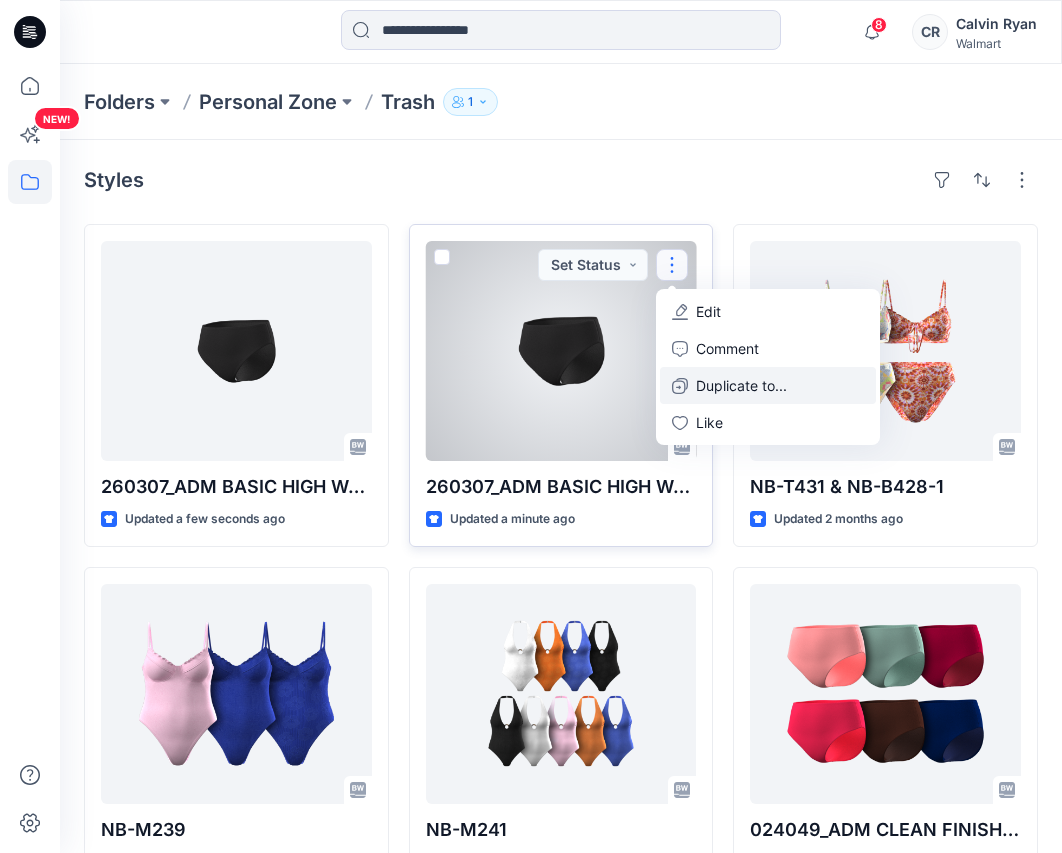 click on "Duplicate to..." at bounding box center [741, 385] 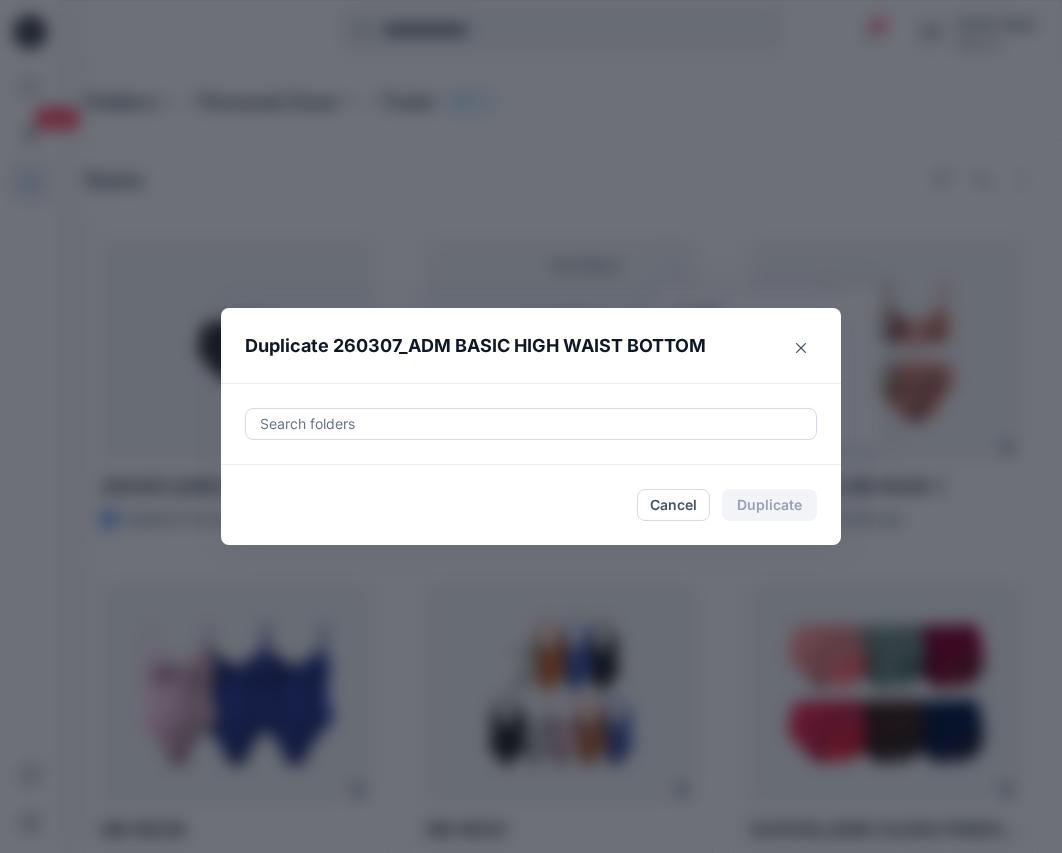 click at bounding box center (531, 424) 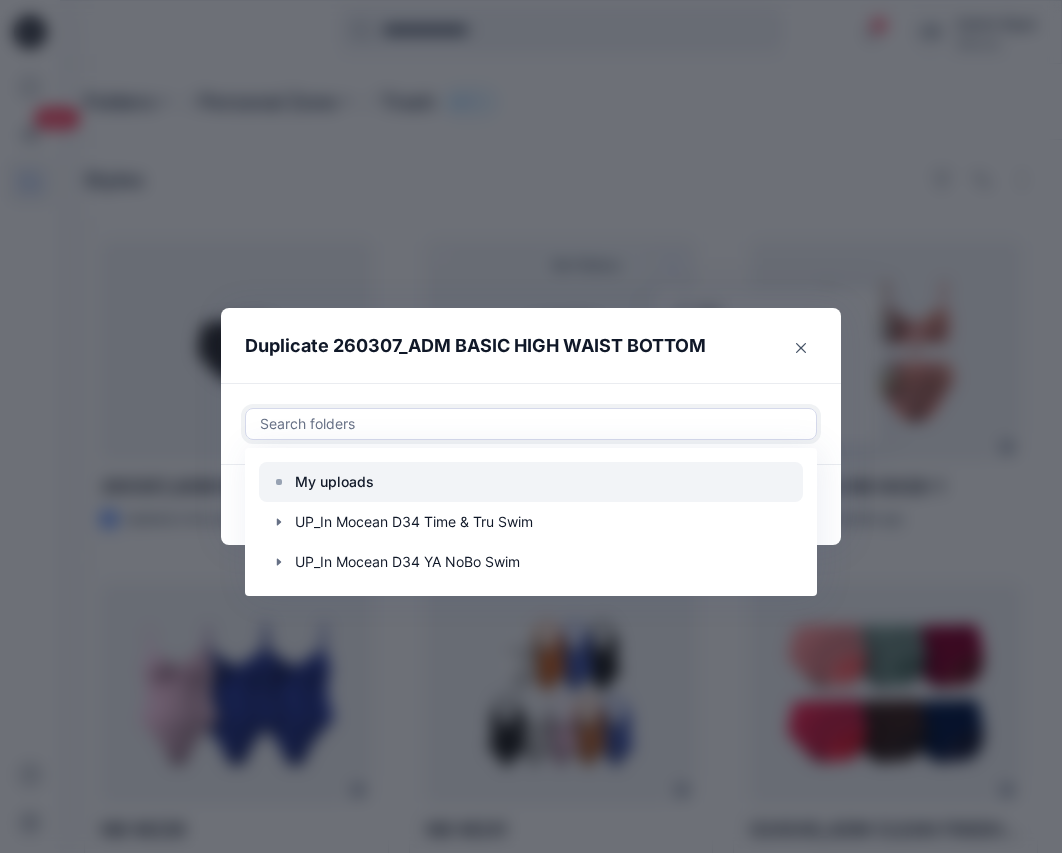 click at bounding box center [531, 482] 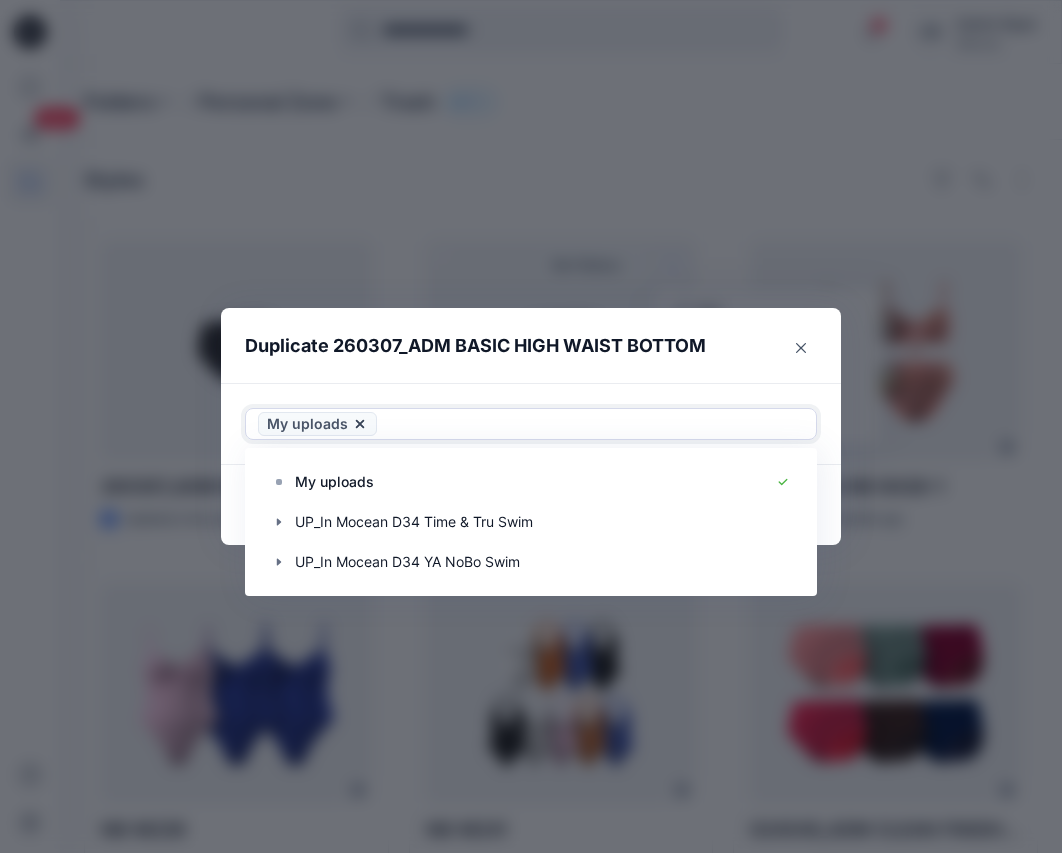 click on "Duplicate 260307_ADM BASIC HIGH WAIST BOTTOM" at bounding box center (511, 346) 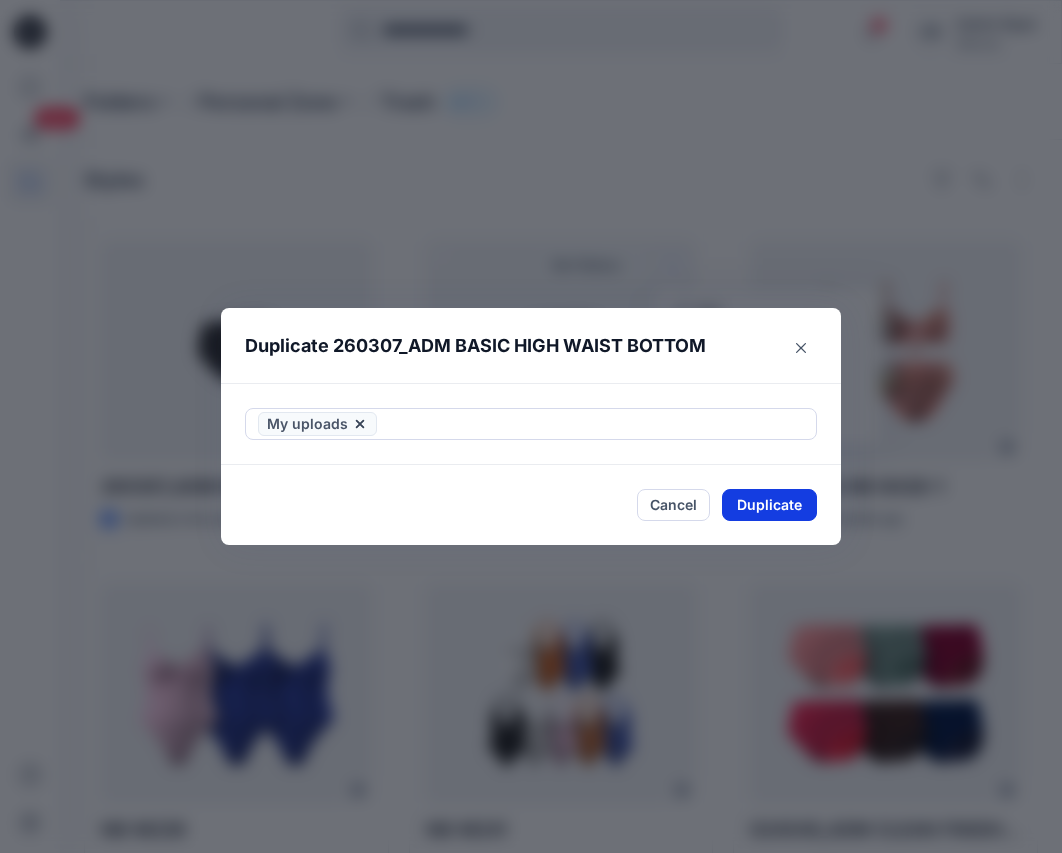 click on "Duplicate" at bounding box center (769, 505) 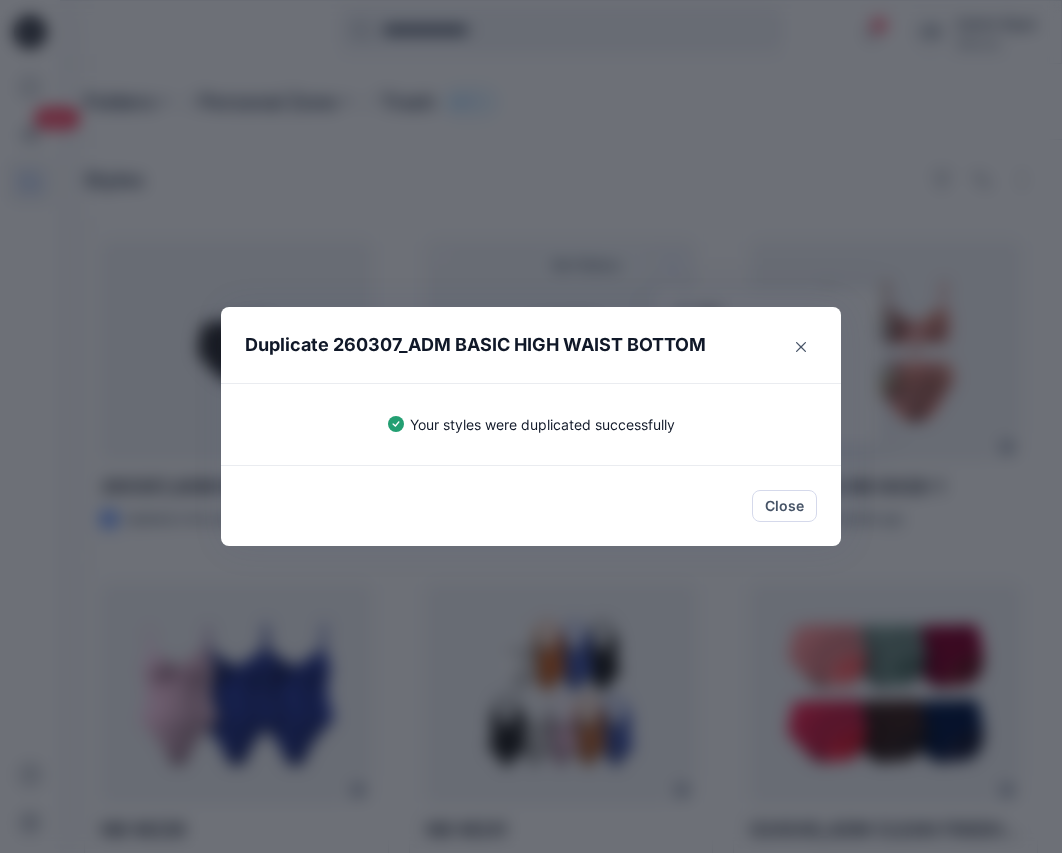 click on "Duplicate 260307_ADM BASIC HIGH WAIST BOTTOM Your styles were duplicated successfully Close" at bounding box center [531, 426] 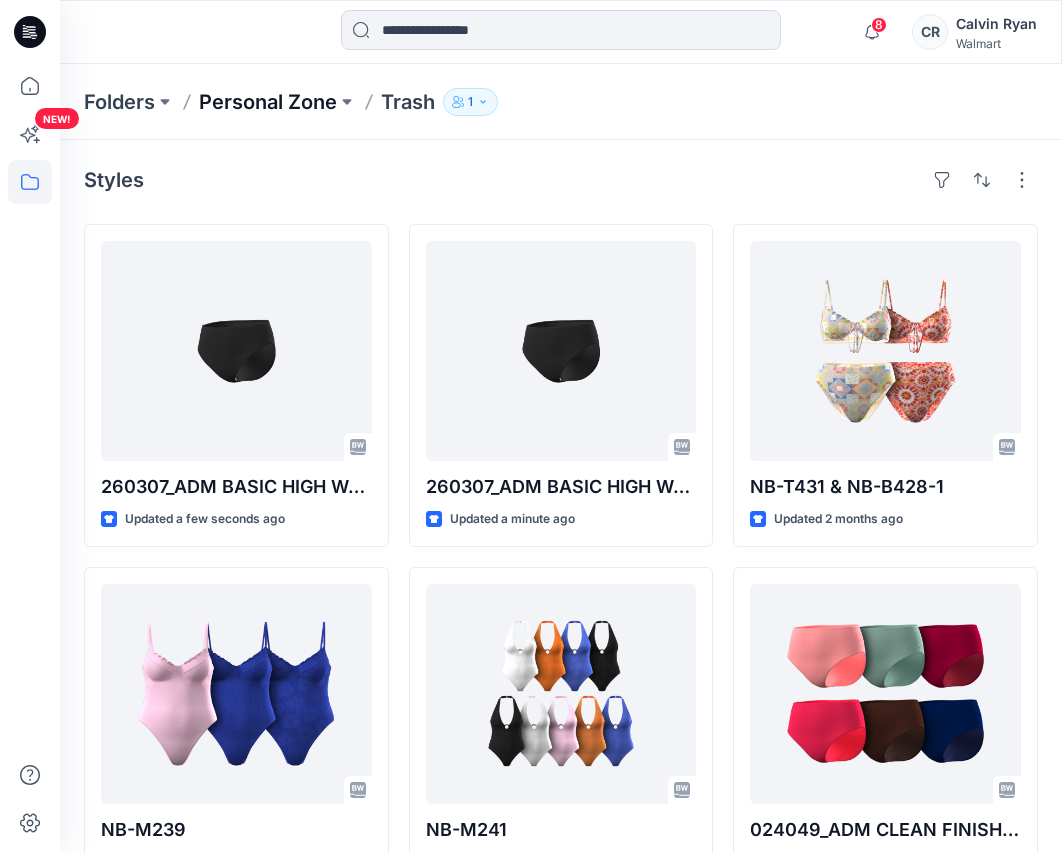 click on "Personal Zone" at bounding box center (268, 102) 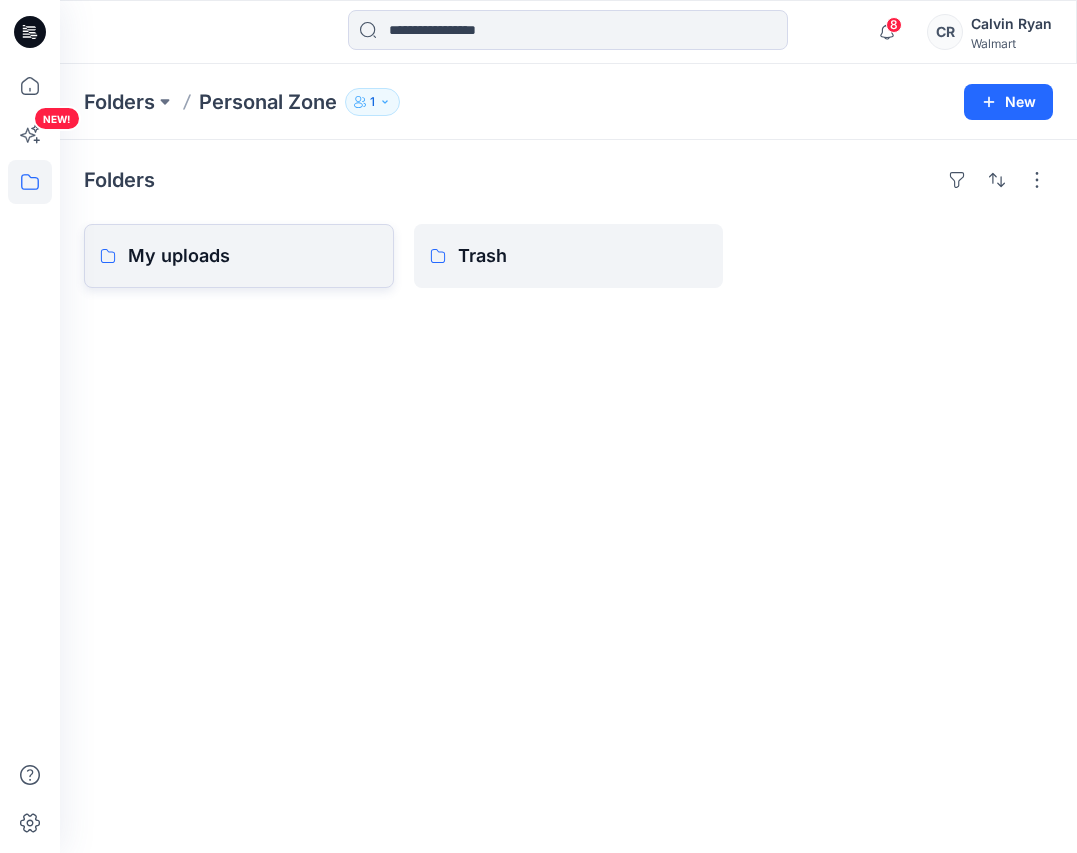 click on "My uploads" at bounding box center [253, 256] 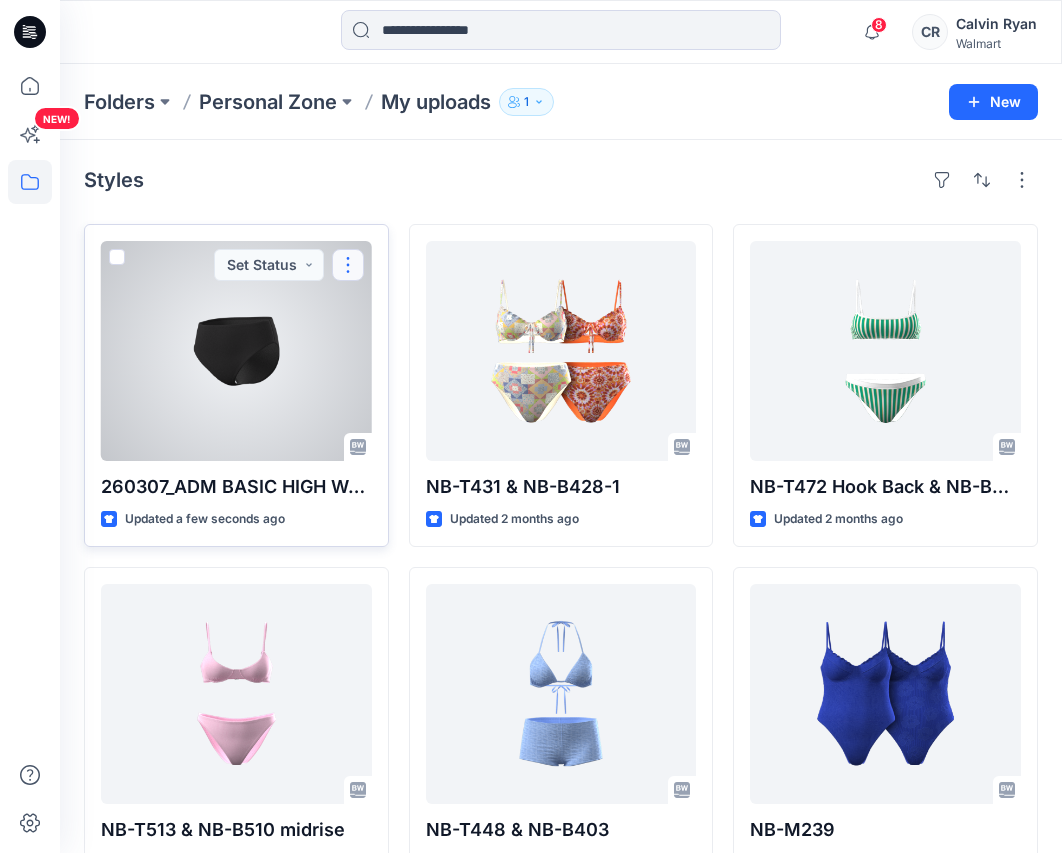 click at bounding box center (348, 265) 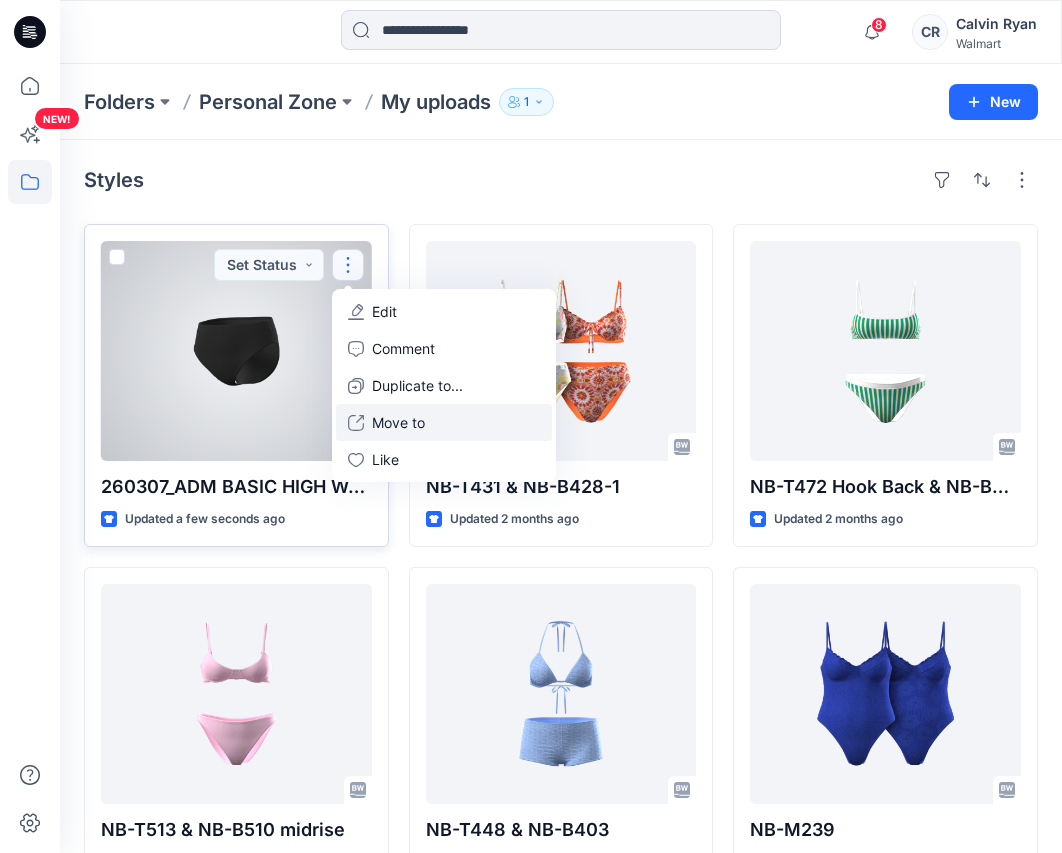 click on "Move to" at bounding box center (398, 422) 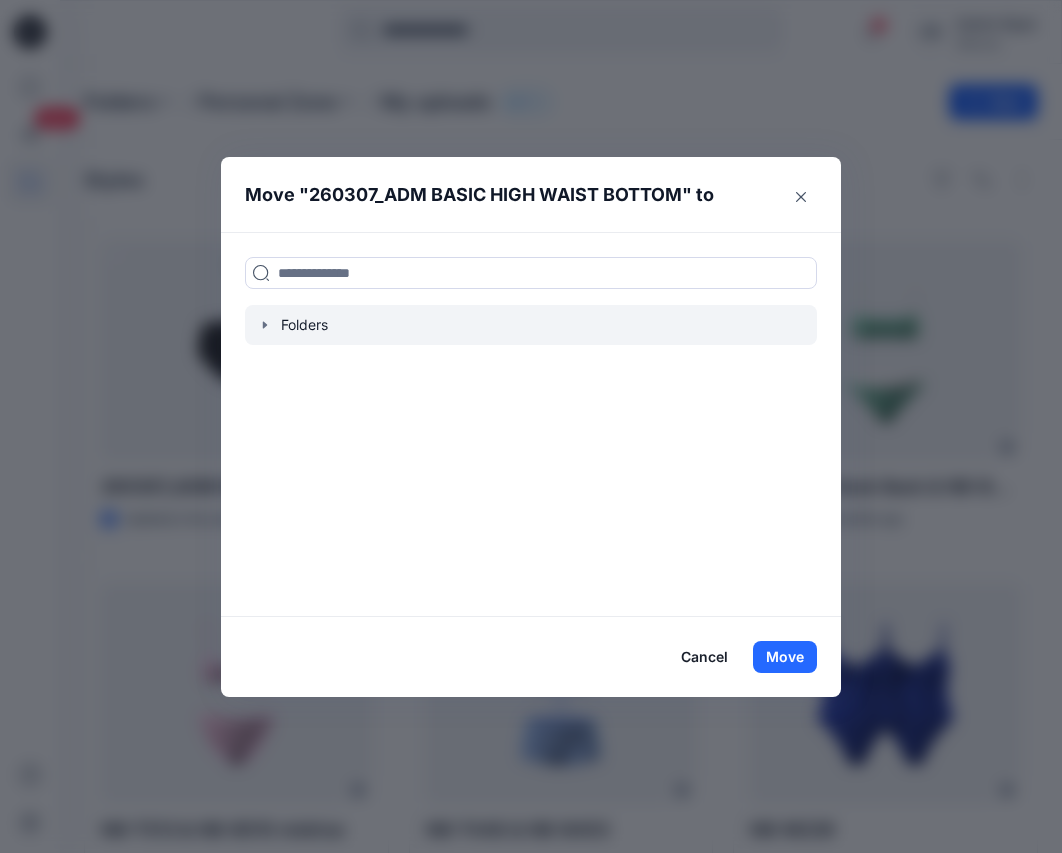 click at bounding box center [531, 325] 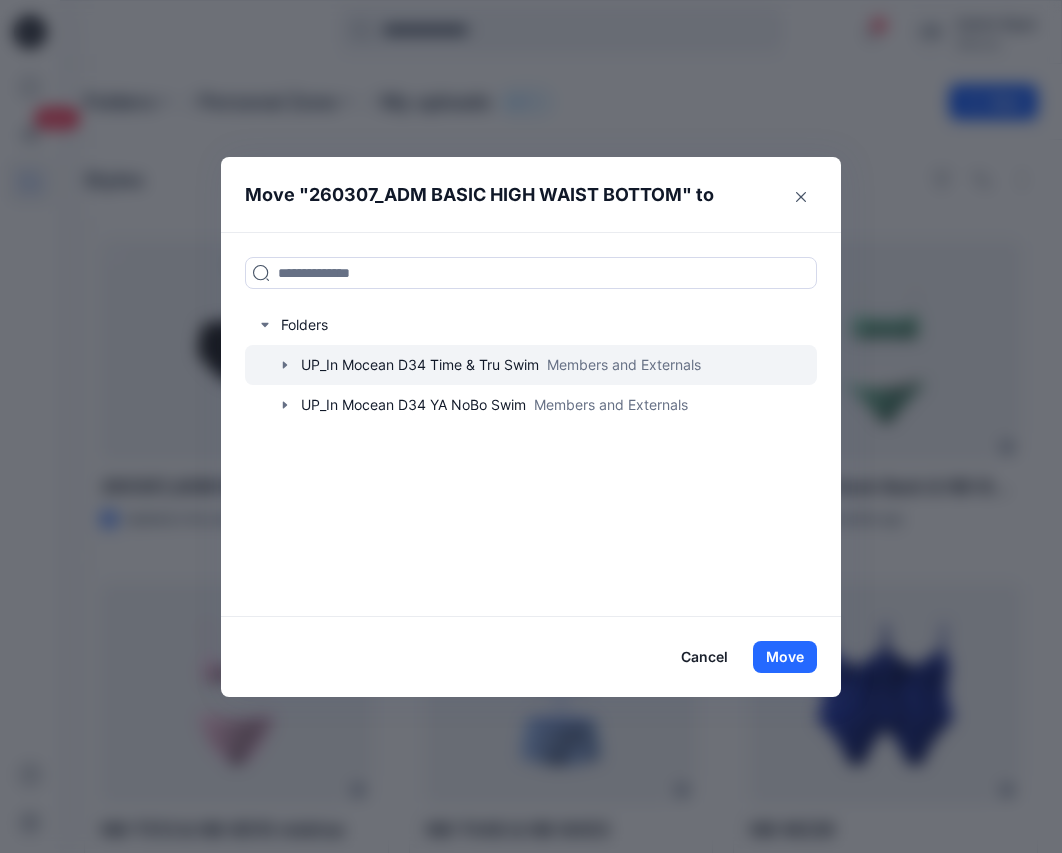 click at bounding box center (531, 365) 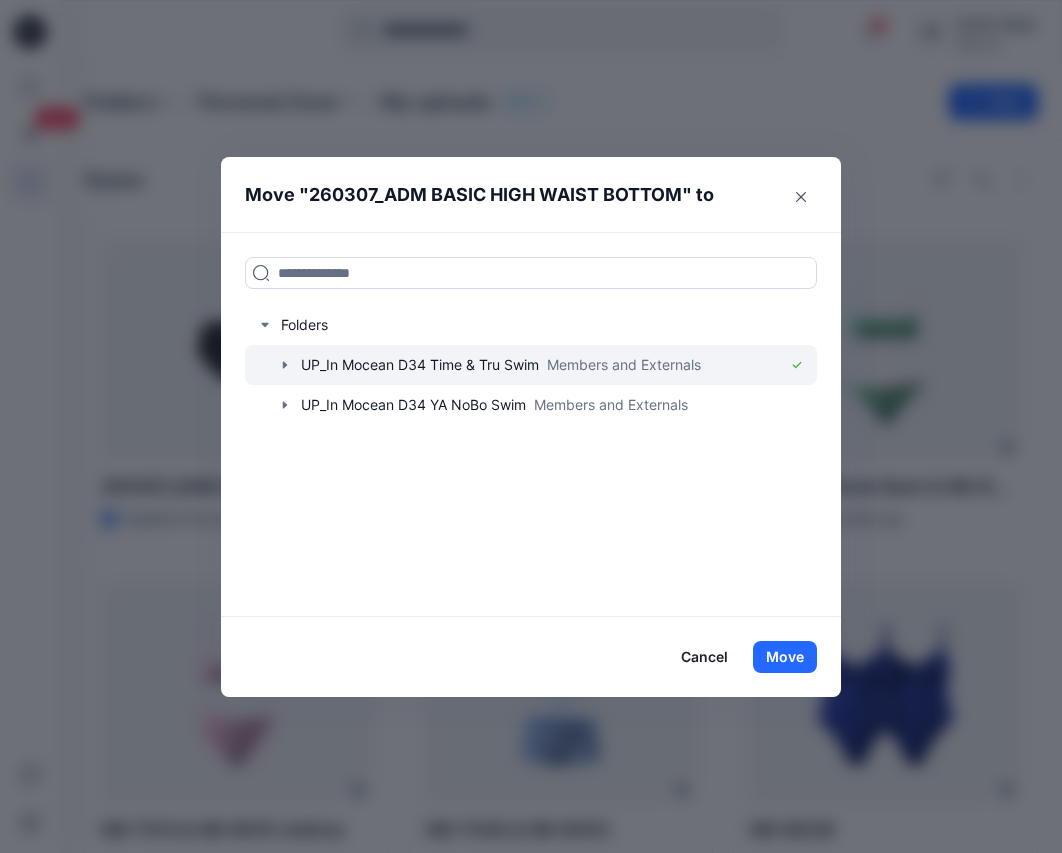 click 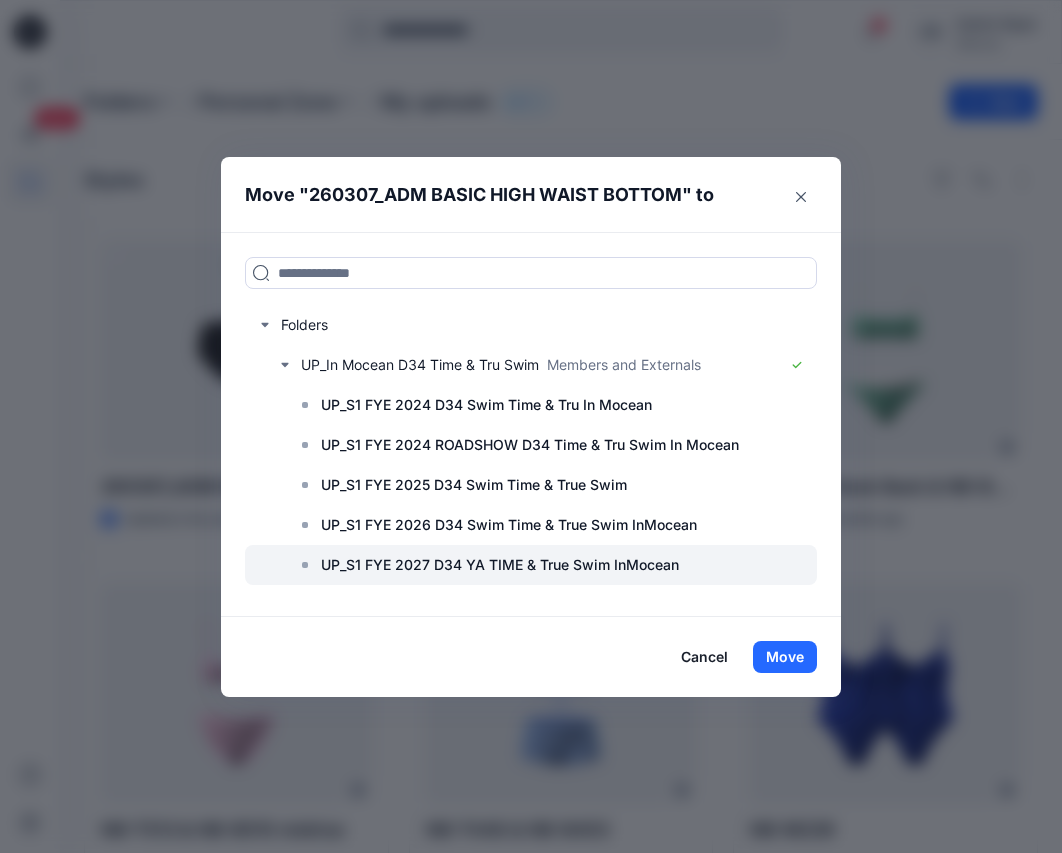 click on "UP_S1 FYE 2027 D34 YA TIME & True Swim InMocean" at bounding box center (500, 565) 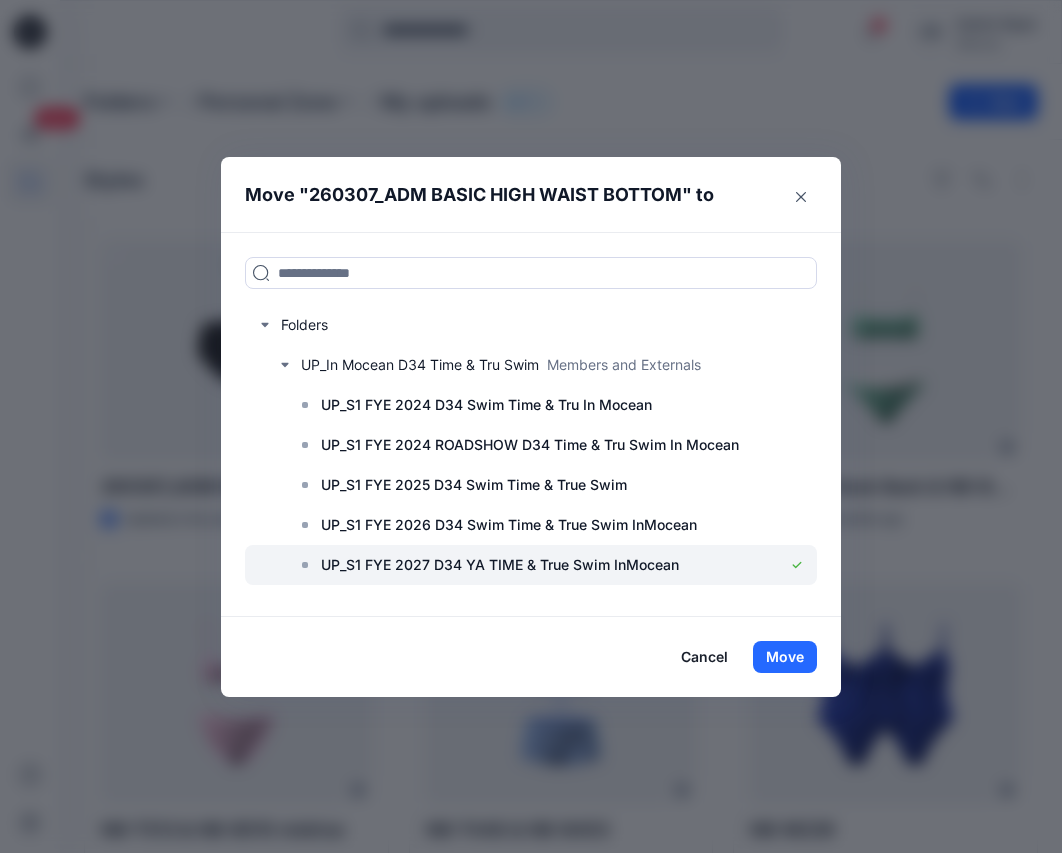 click on "UP_S1 FYE 2027 D34 YA TIME & True Swim InMocean" at bounding box center [500, 565] 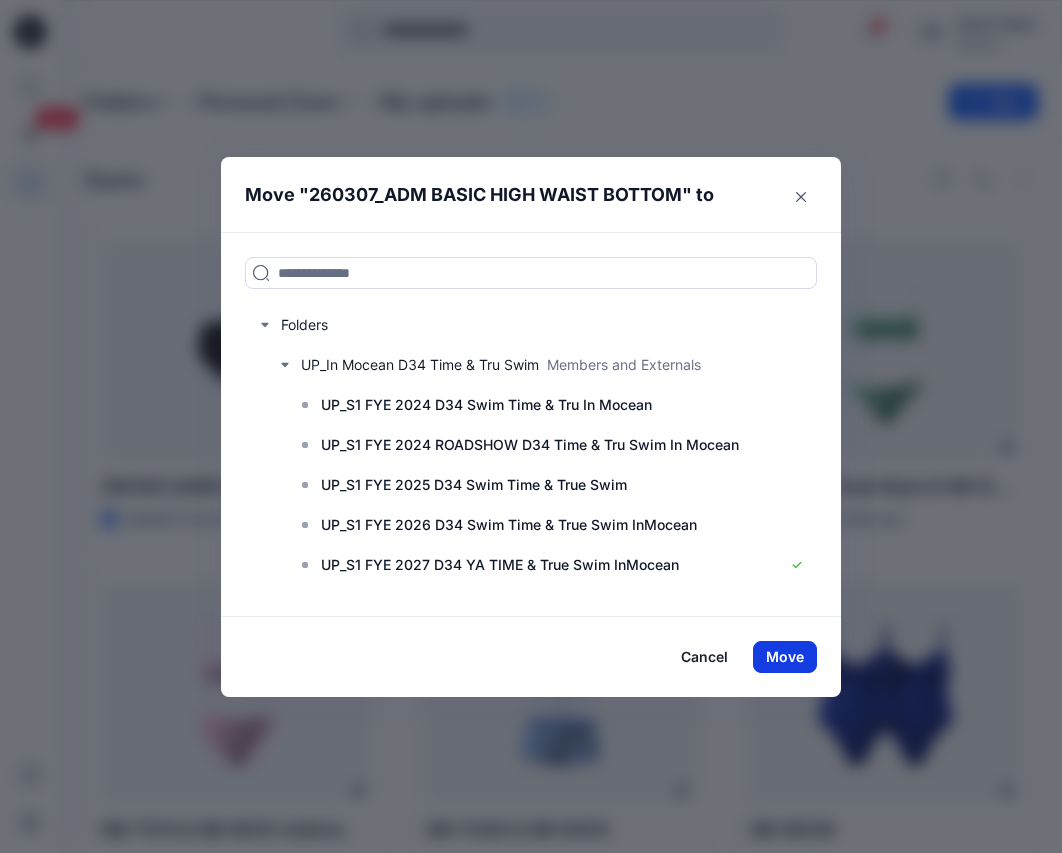 click on "Move" at bounding box center (785, 657) 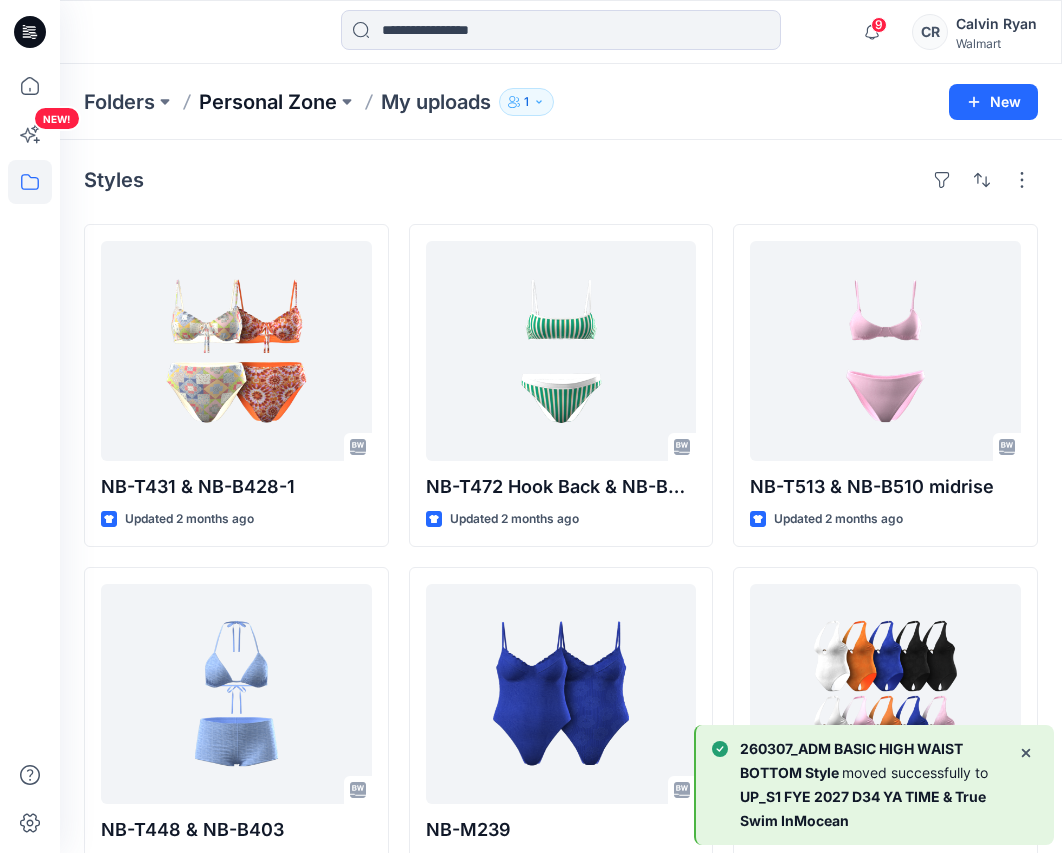 click on "Personal Zone" at bounding box center [268, 102] 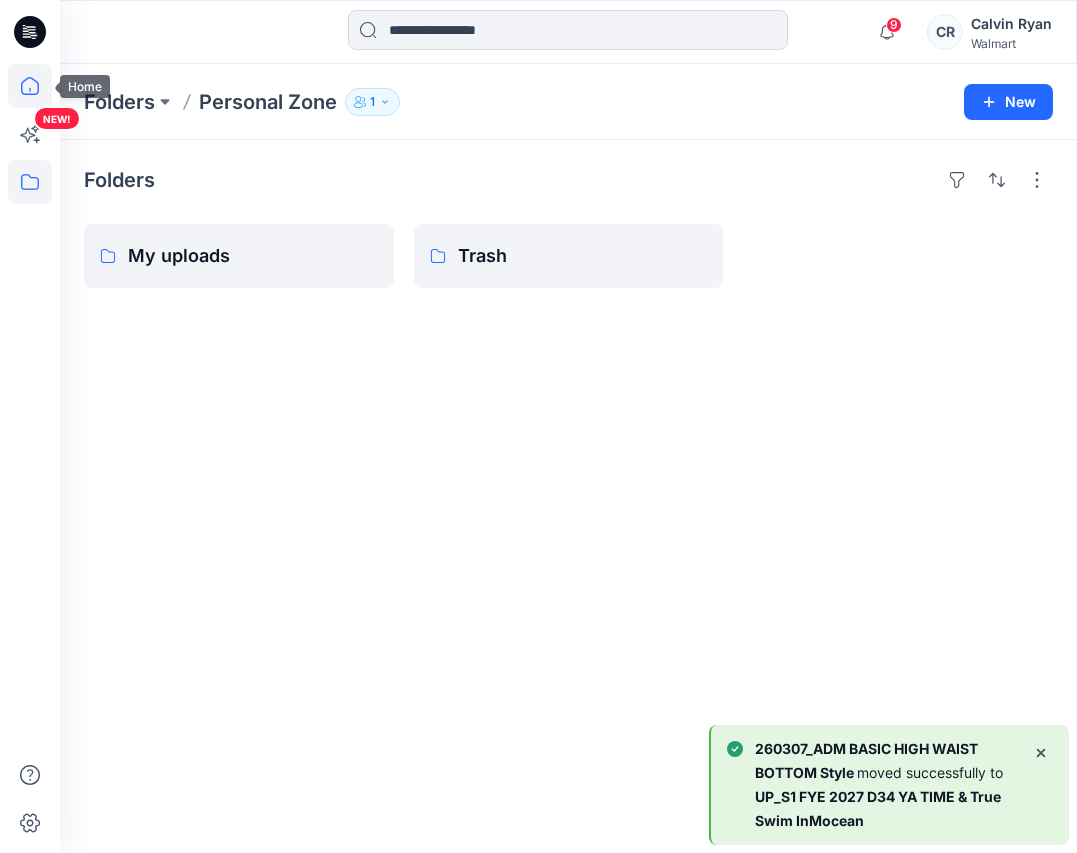 click 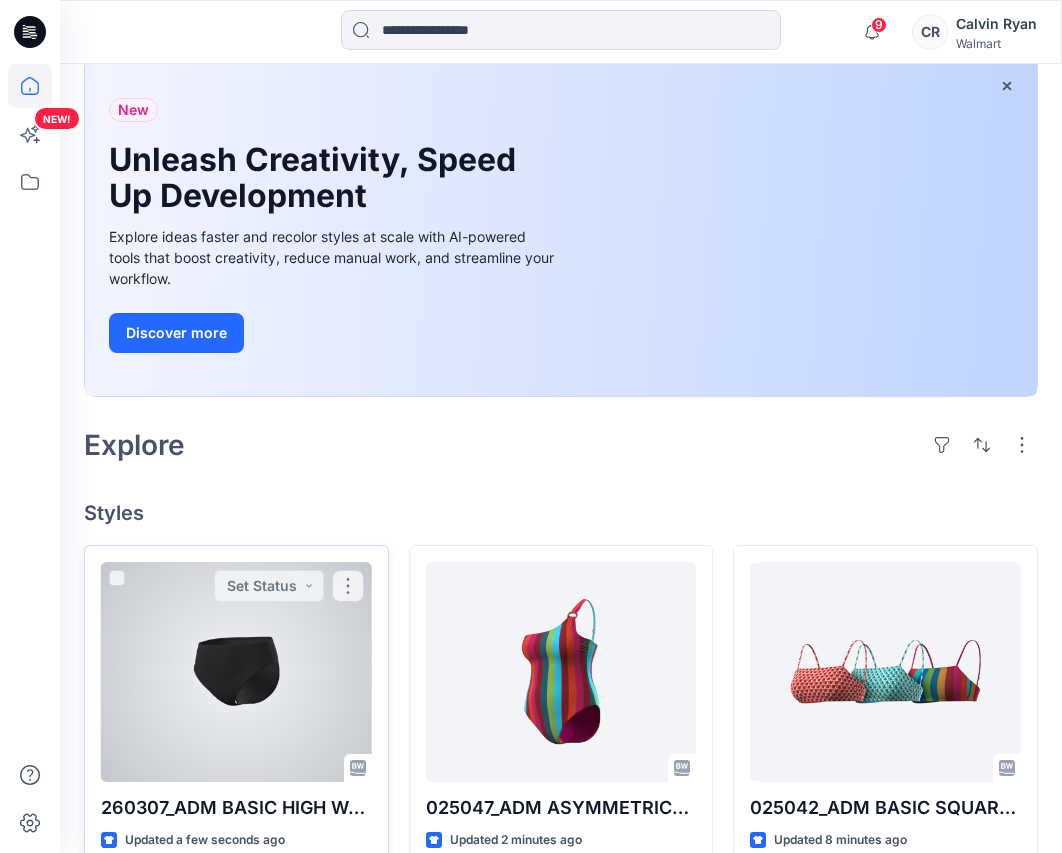 scroll, scrollTop: 400, scrollLeft: 0, axis: vertical 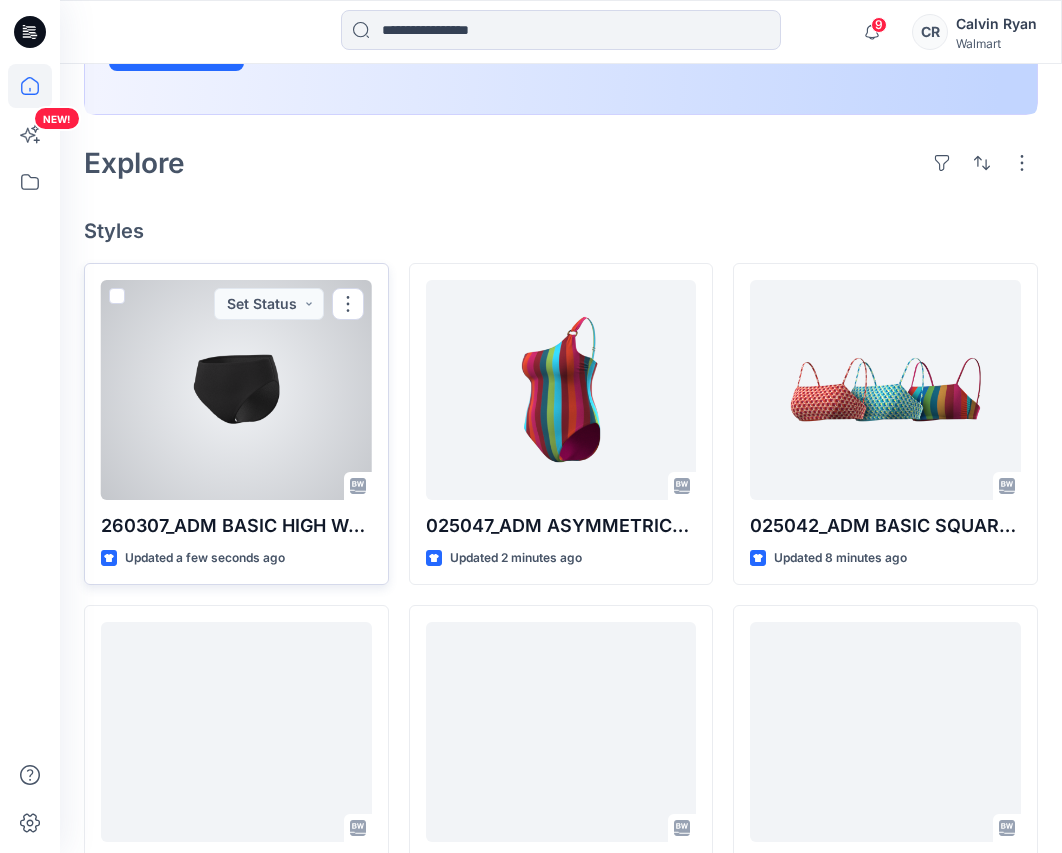 click at bounding box center (236, 390) 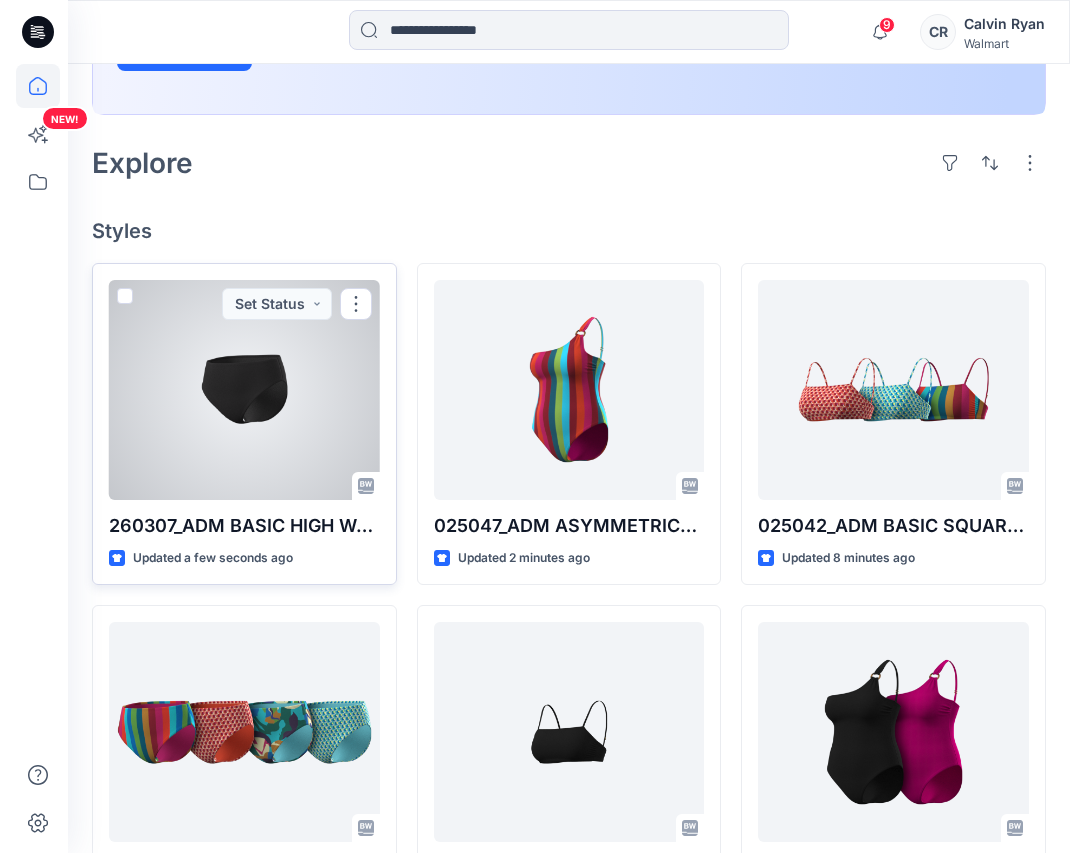 scroll, scrollTop: 0, scrollLeft: 0, axis: both 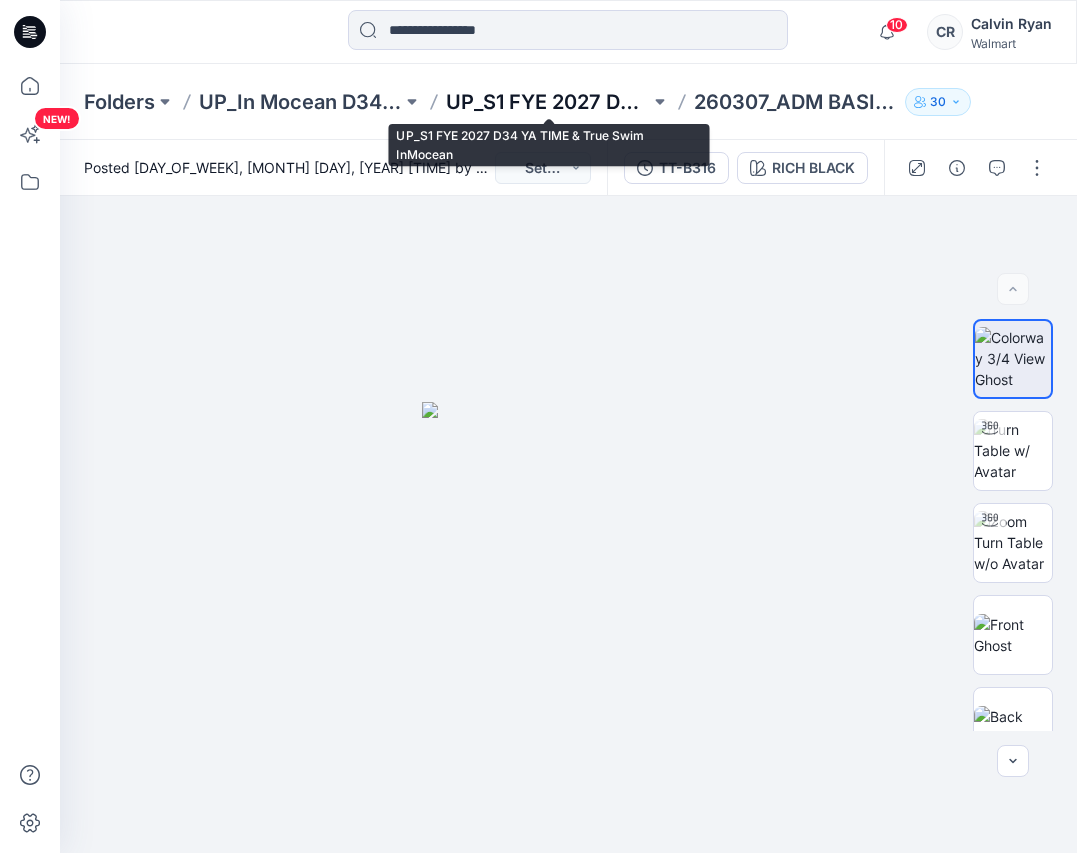 click on "UP_S1 FYE 2027 D34 YA TIME & True Swim InMocean" at bounding box center [547, 102] 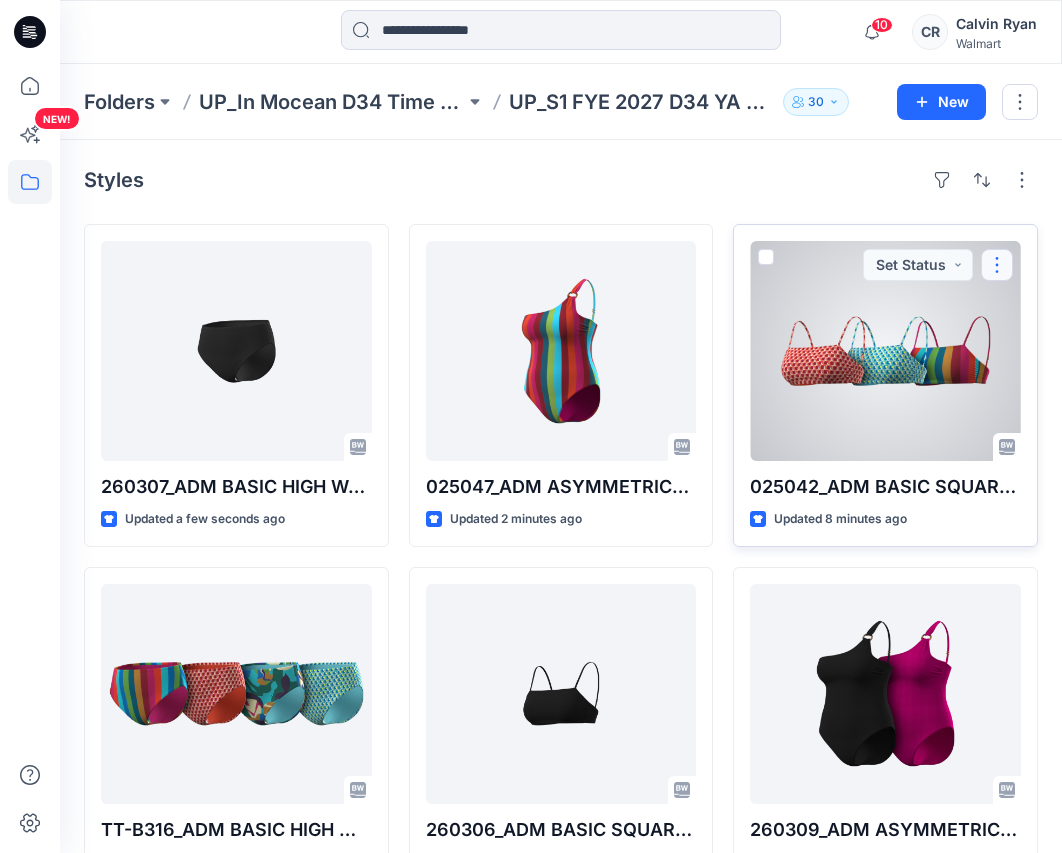 click at bounding box center (997, 265) 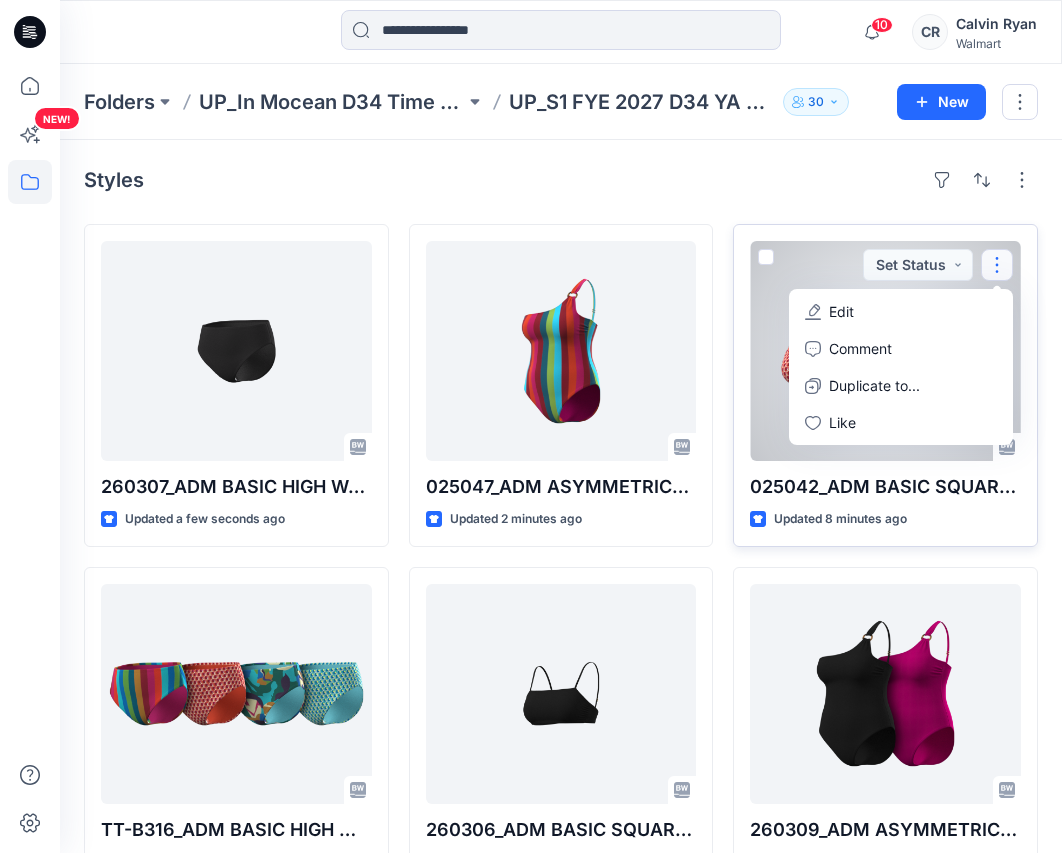 click on "Edit" at bounding box center (901, 311) 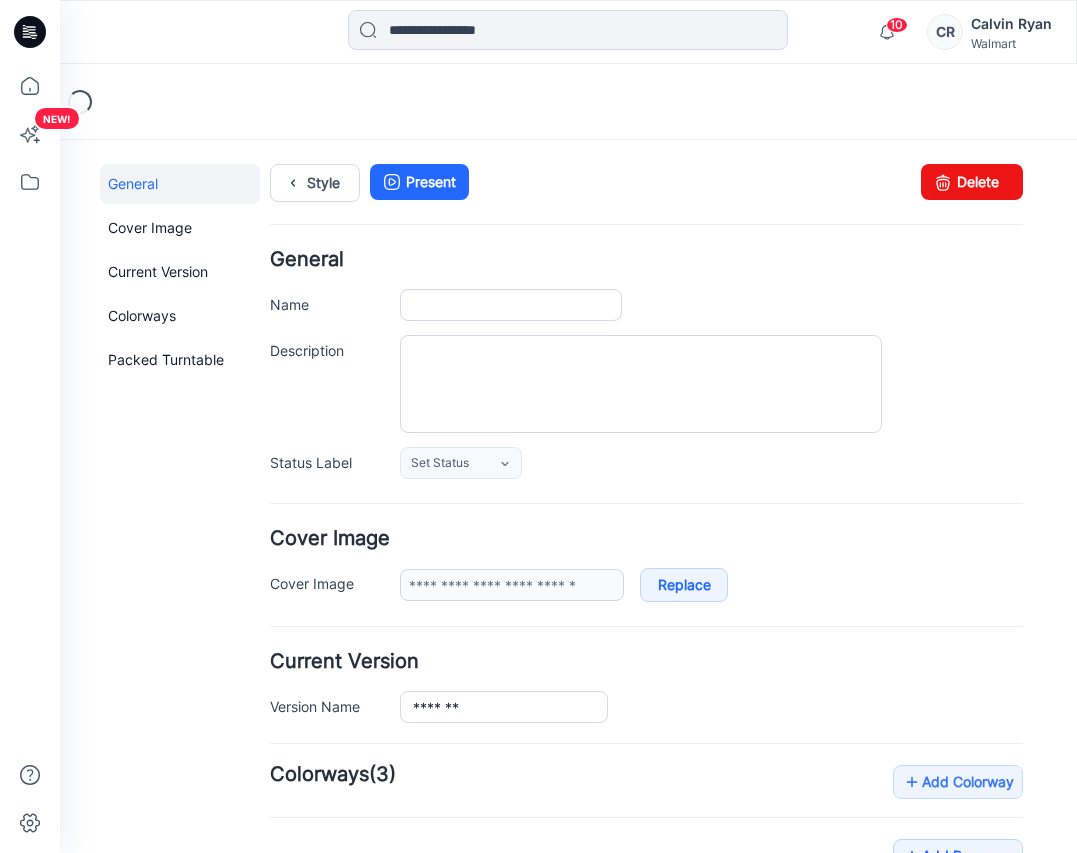 scroll, scrollTop: 0, scrollLeft: 0, axis: both 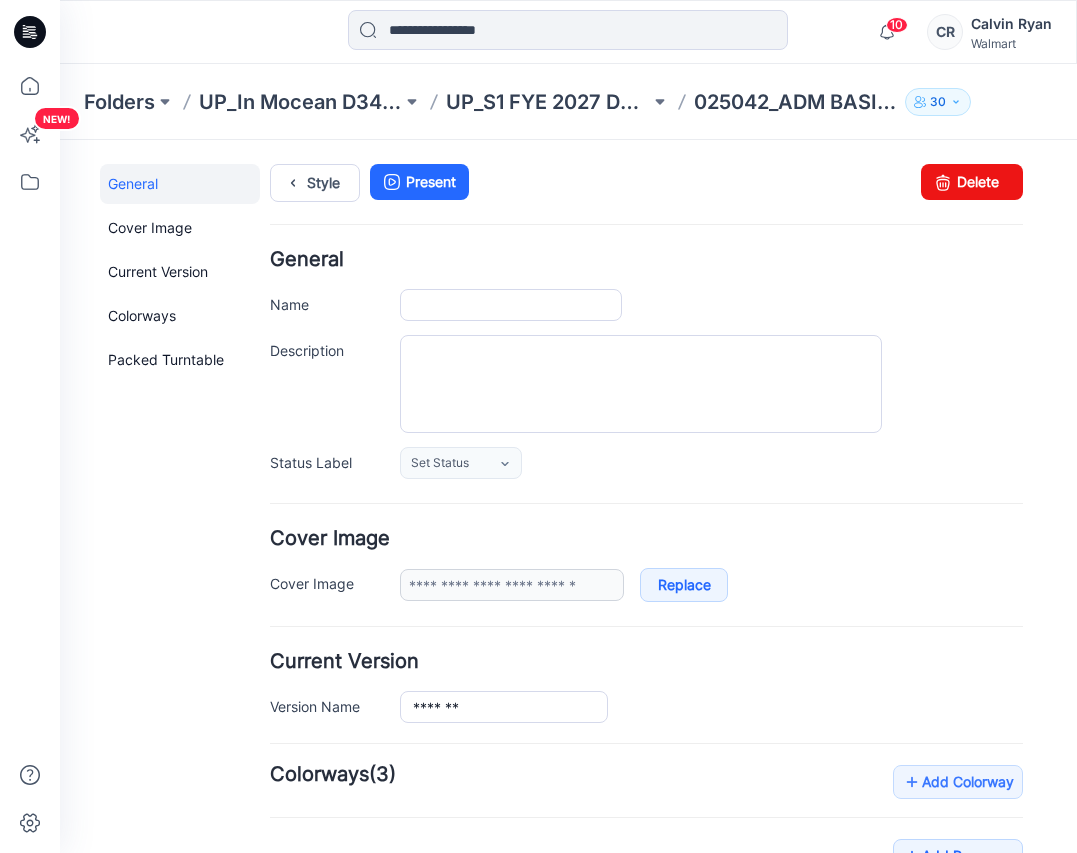 type on "**********" 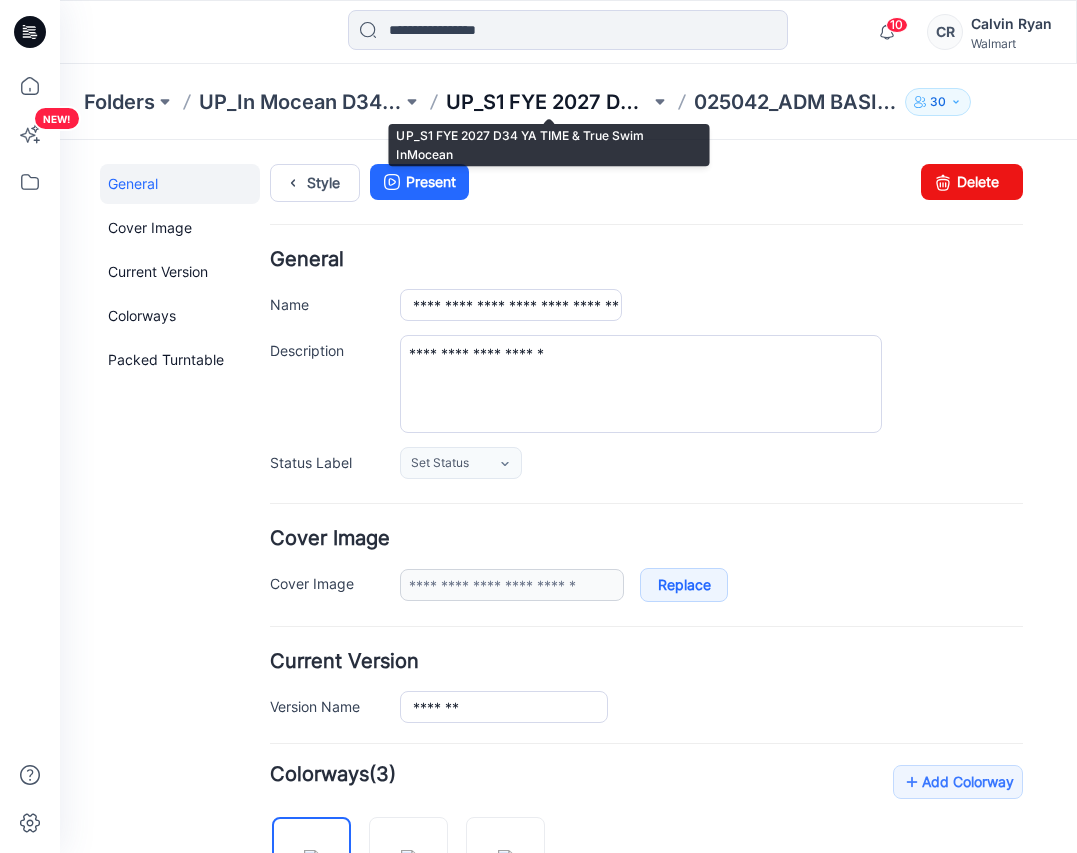 click on "UP_S1 FYE 2027 D34 YA TIME & True Swim InMocean" at bounding box center [547, 102] 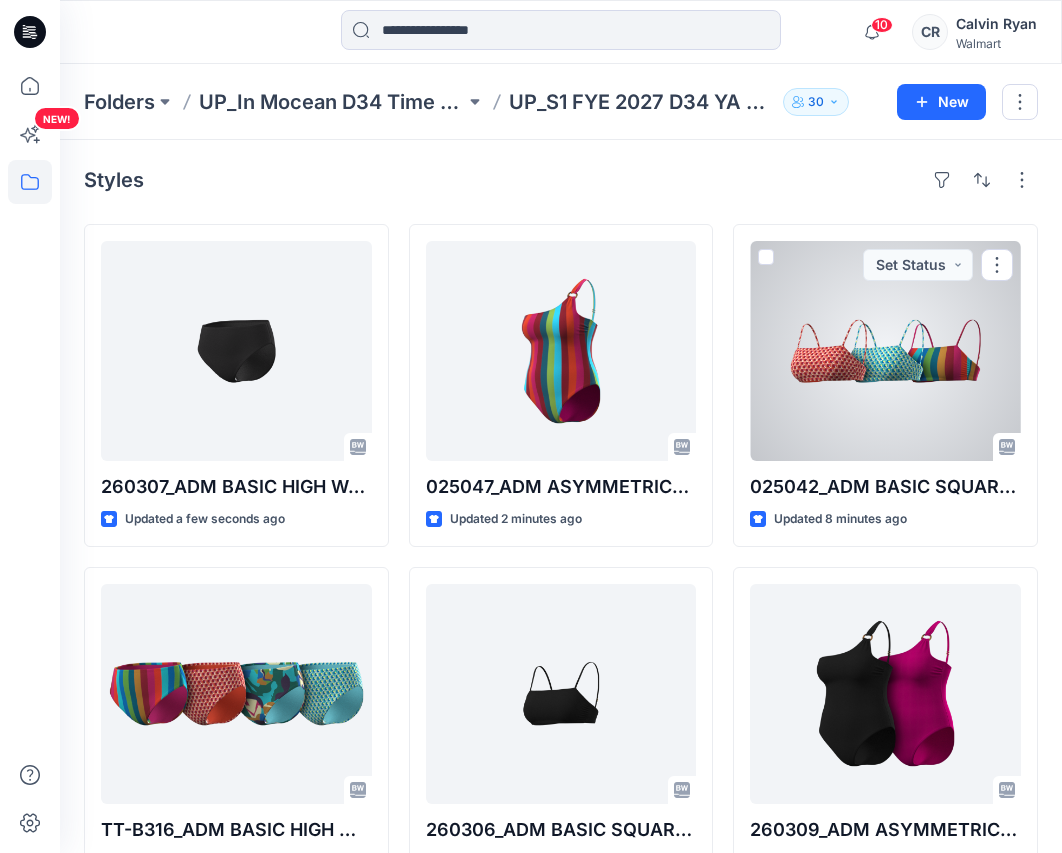 click at bounding box center (885, 351) 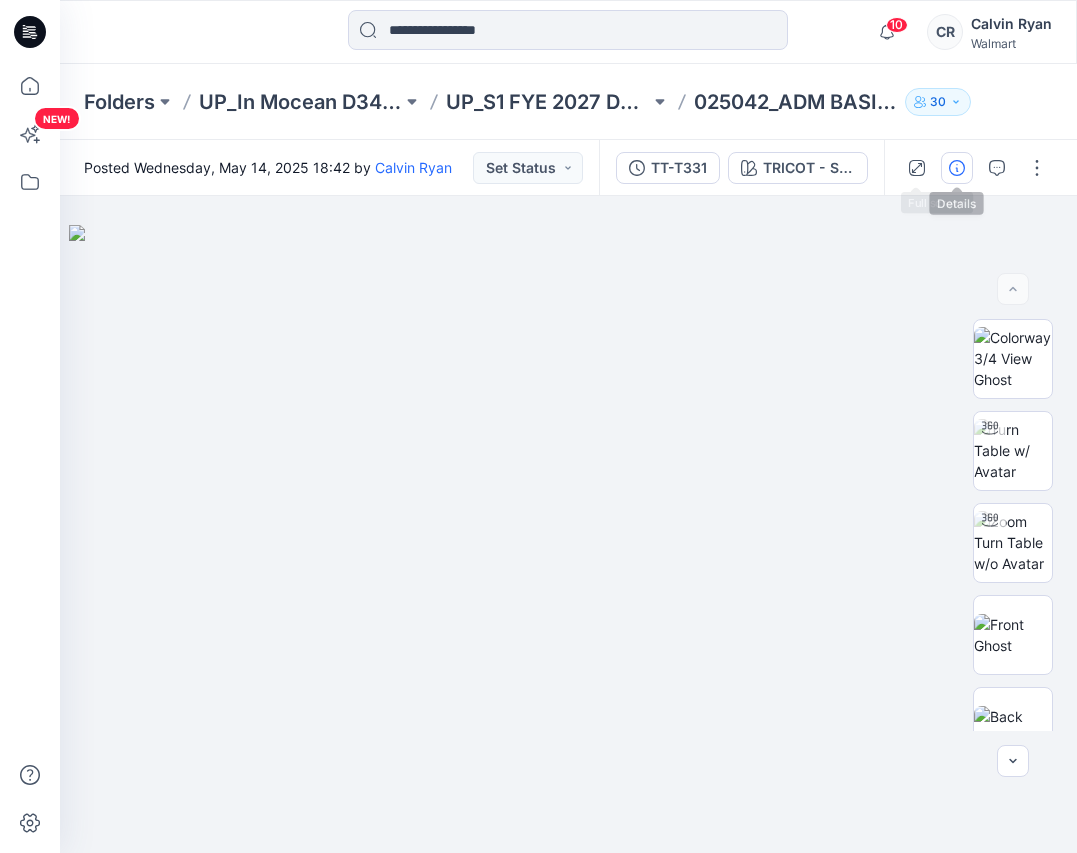 click at bounding box center [957, 168] 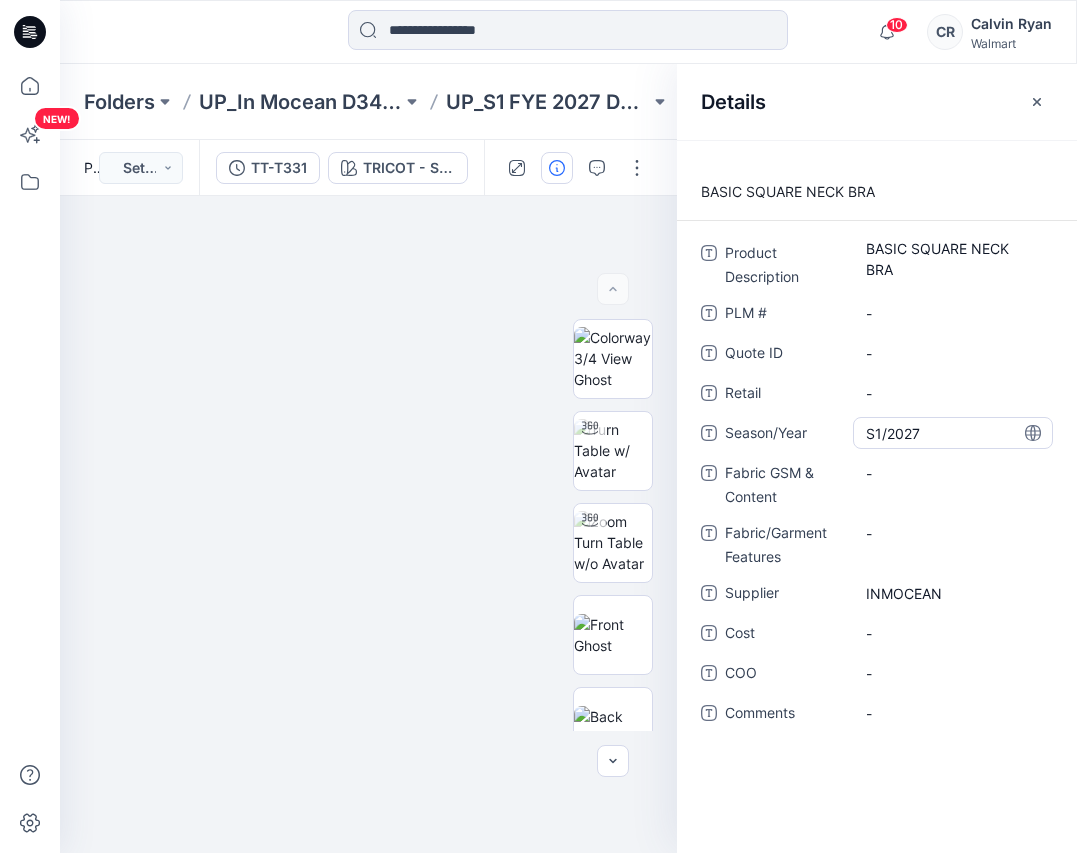 click on "S1/2027" at bounding box center (953, 433) 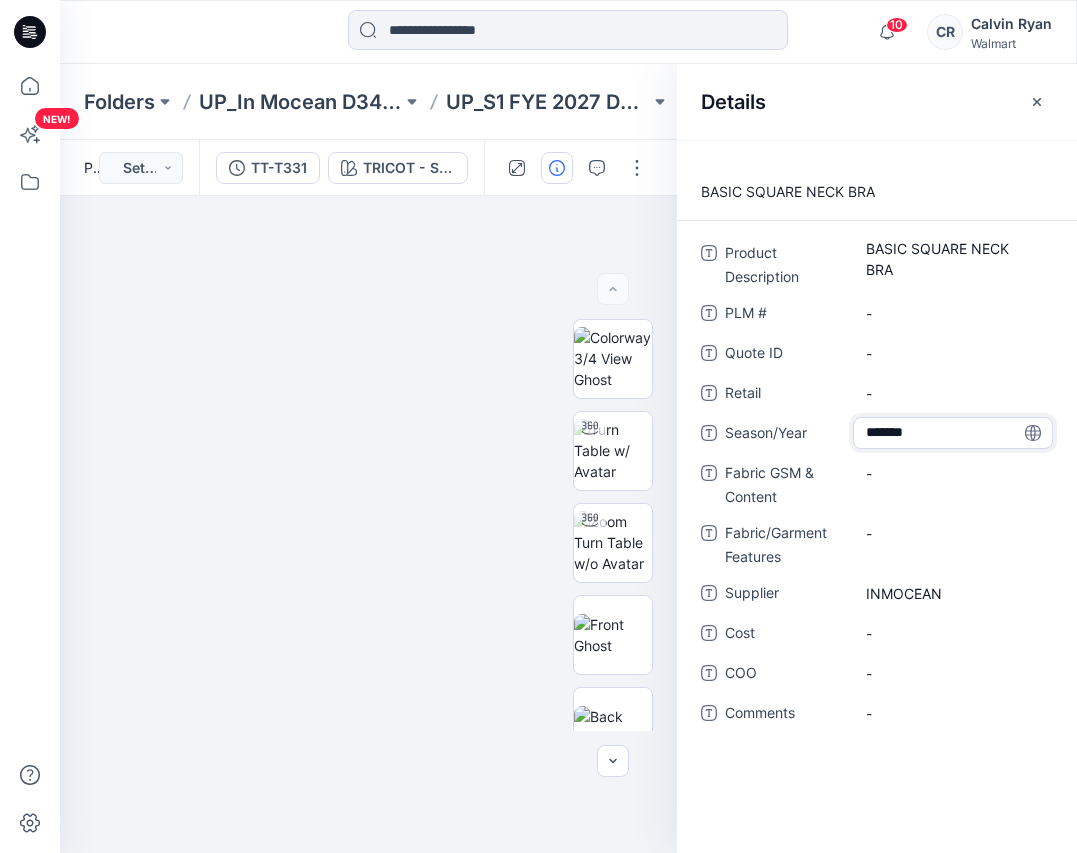 click on "*******" at bounding box center (953, 433) 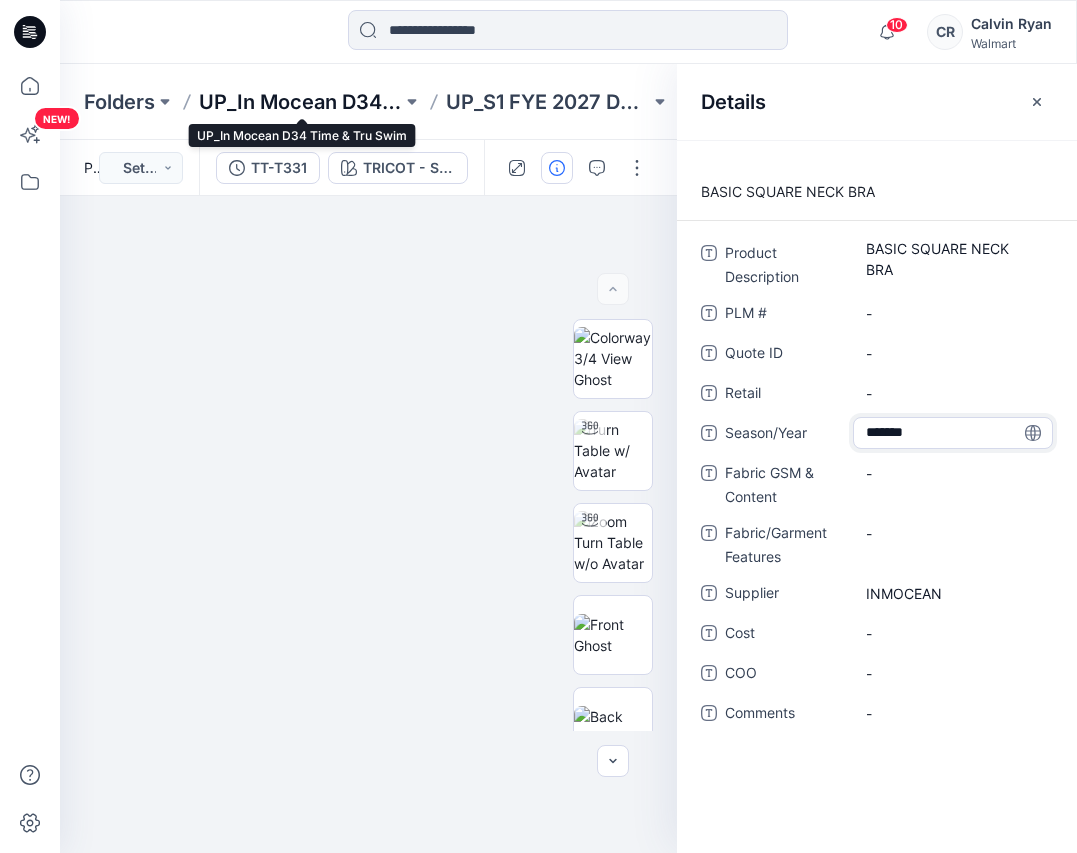 click on "UP_In Mocean D34 Time & Tru Swim" at bounding box center [300, 102] 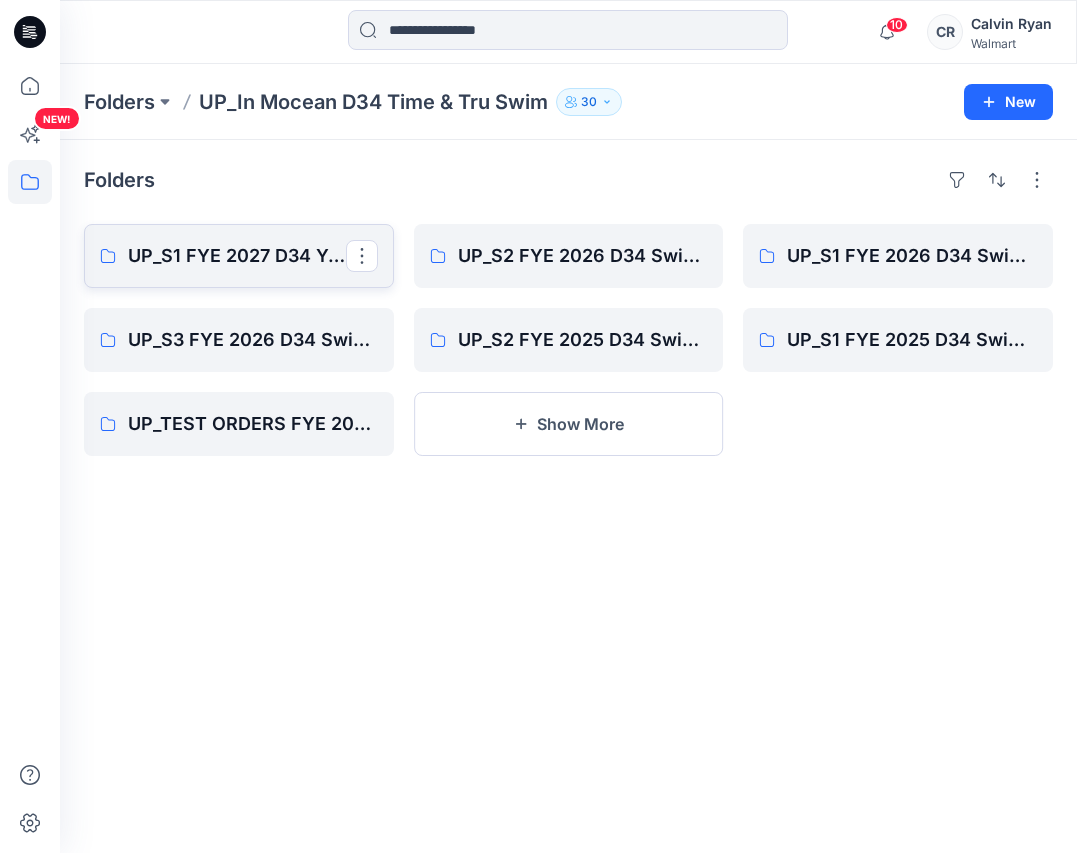 click on "UP_S1 FYE 2027 D34 YA TIME & True Swim InMocean" at bounding box center [237, 256] 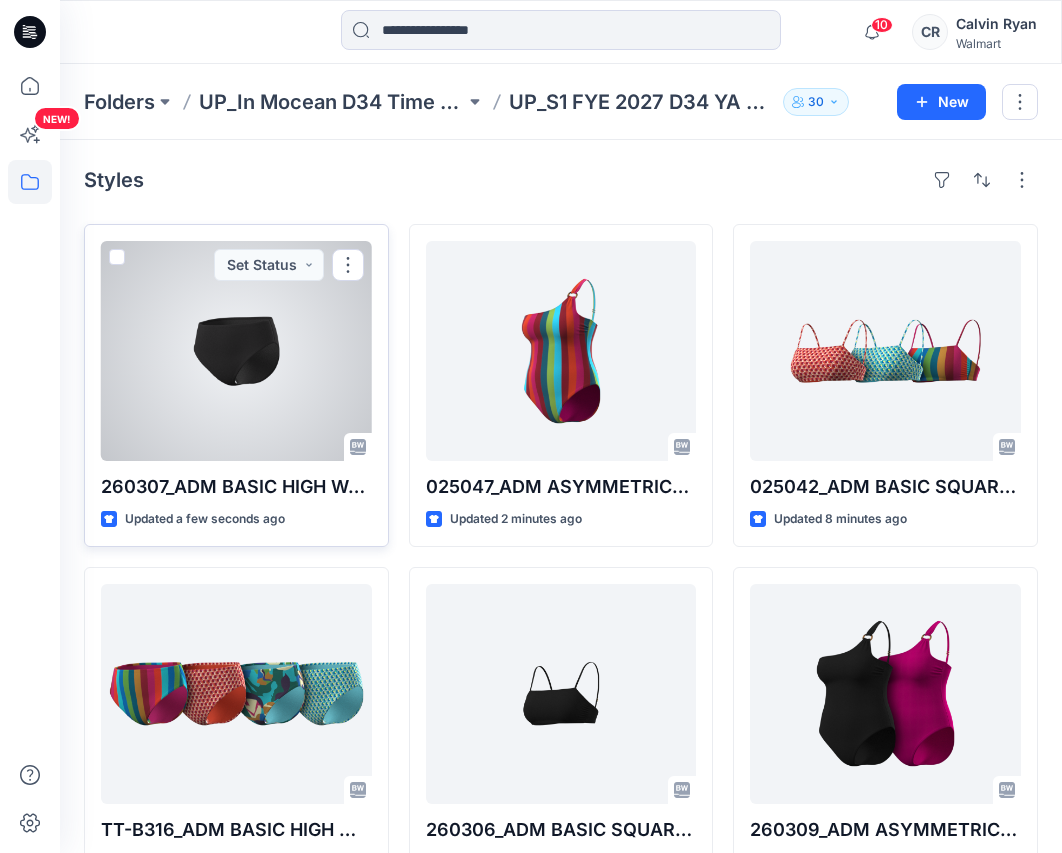 click at bounding box center [236, 351] 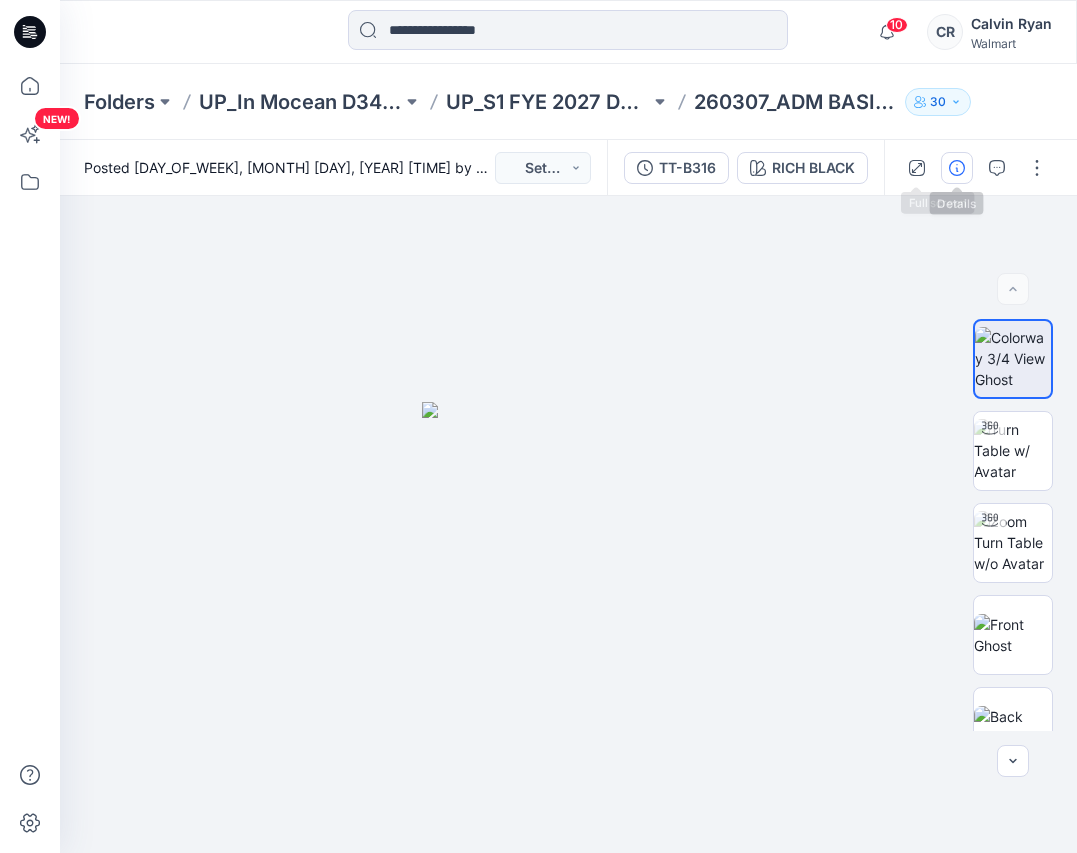 click 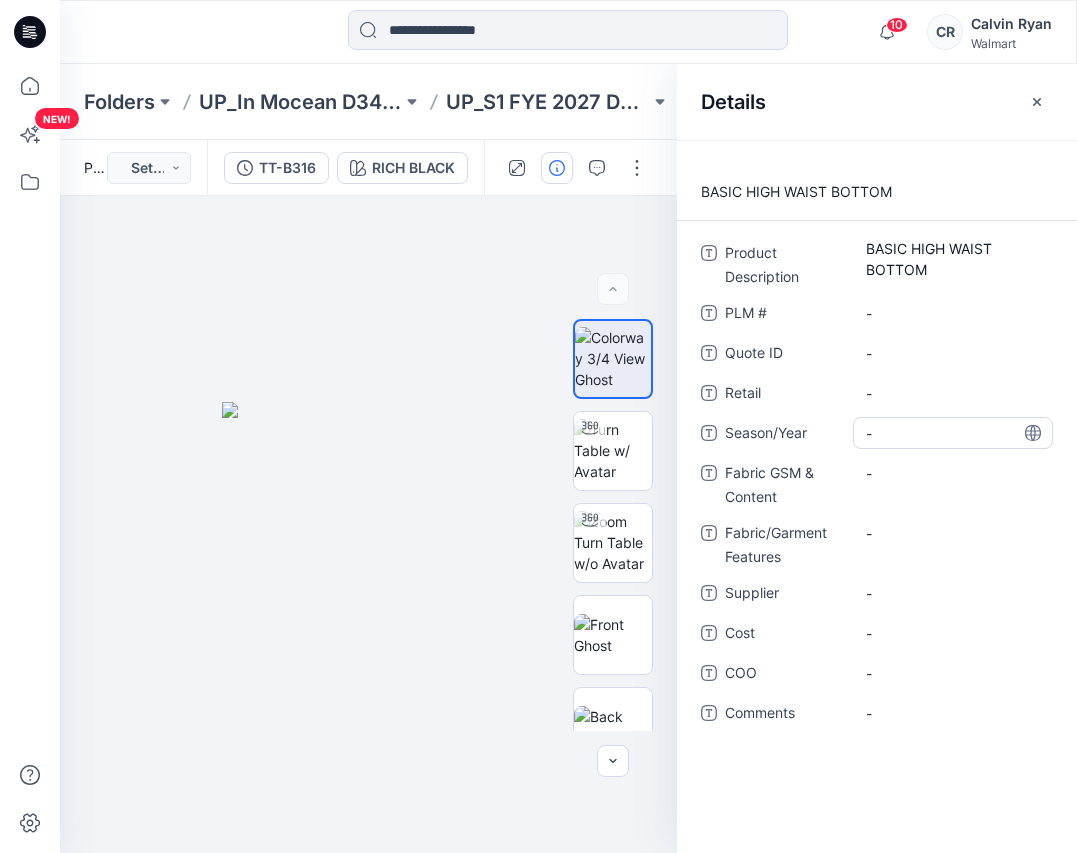click on "-" at bounding box center (953, 433) 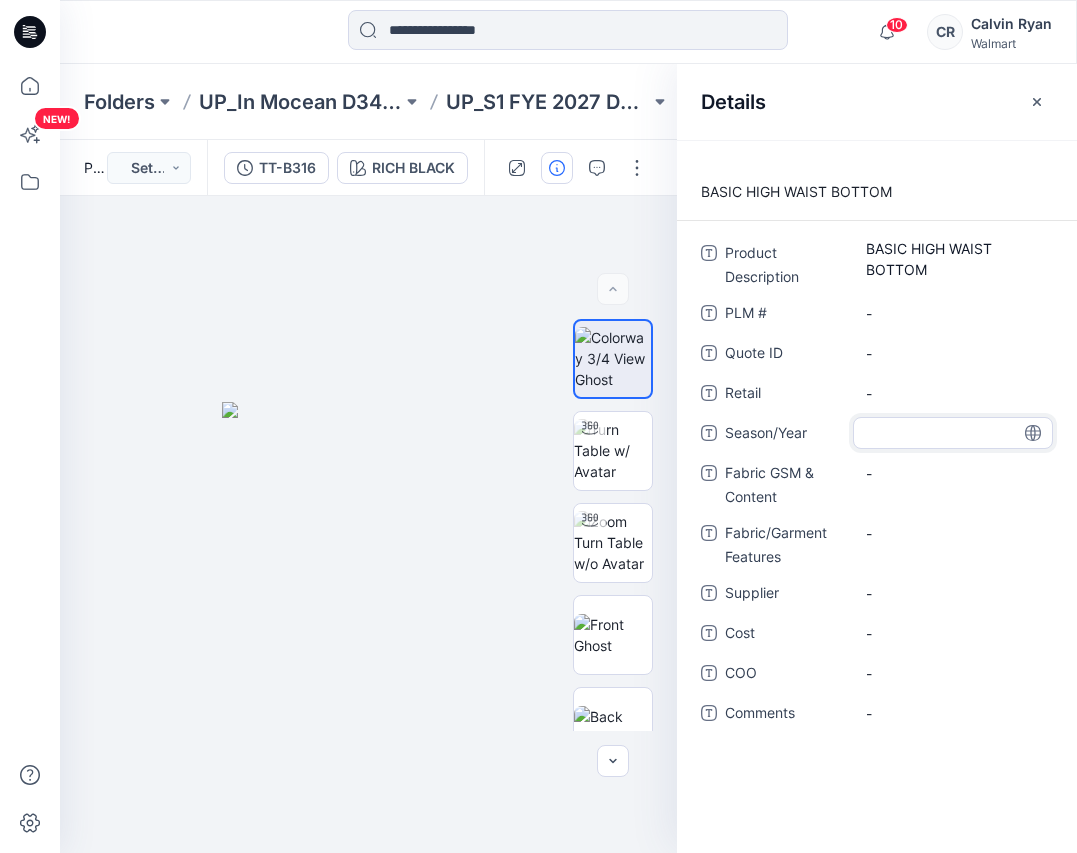 type on "*******" 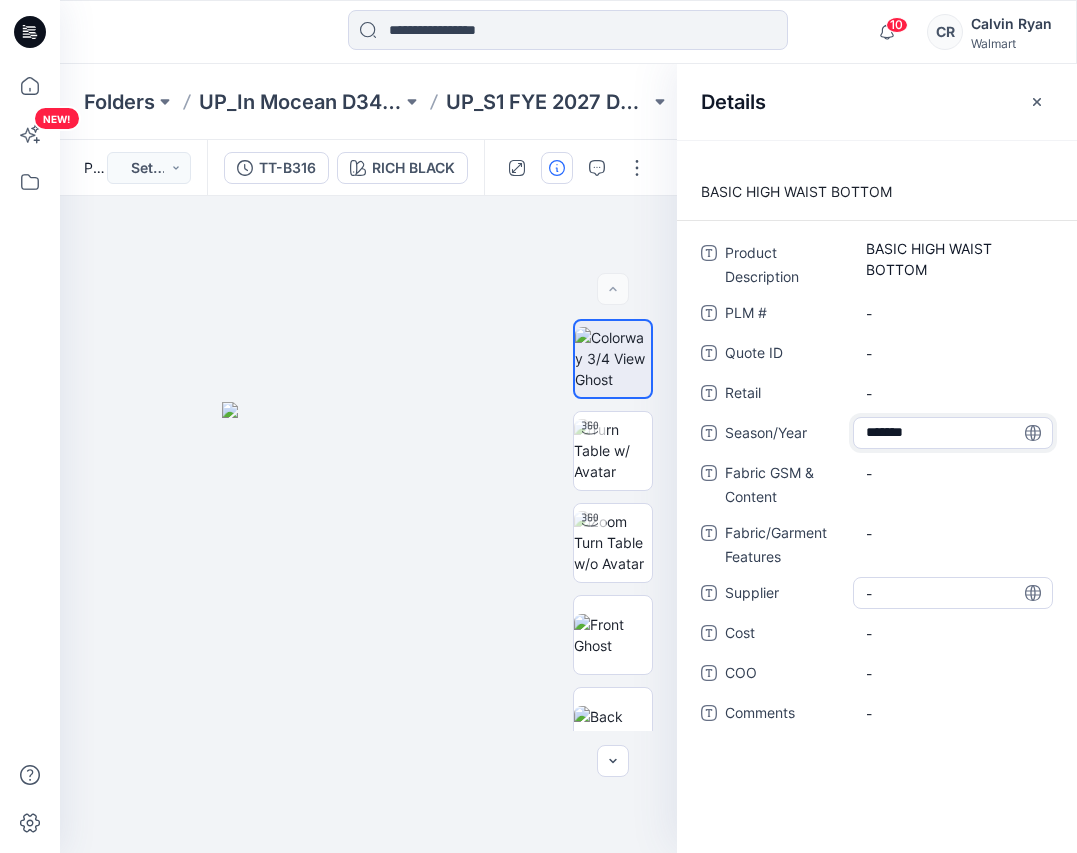 click on "-" at bounding box center [953, 593] 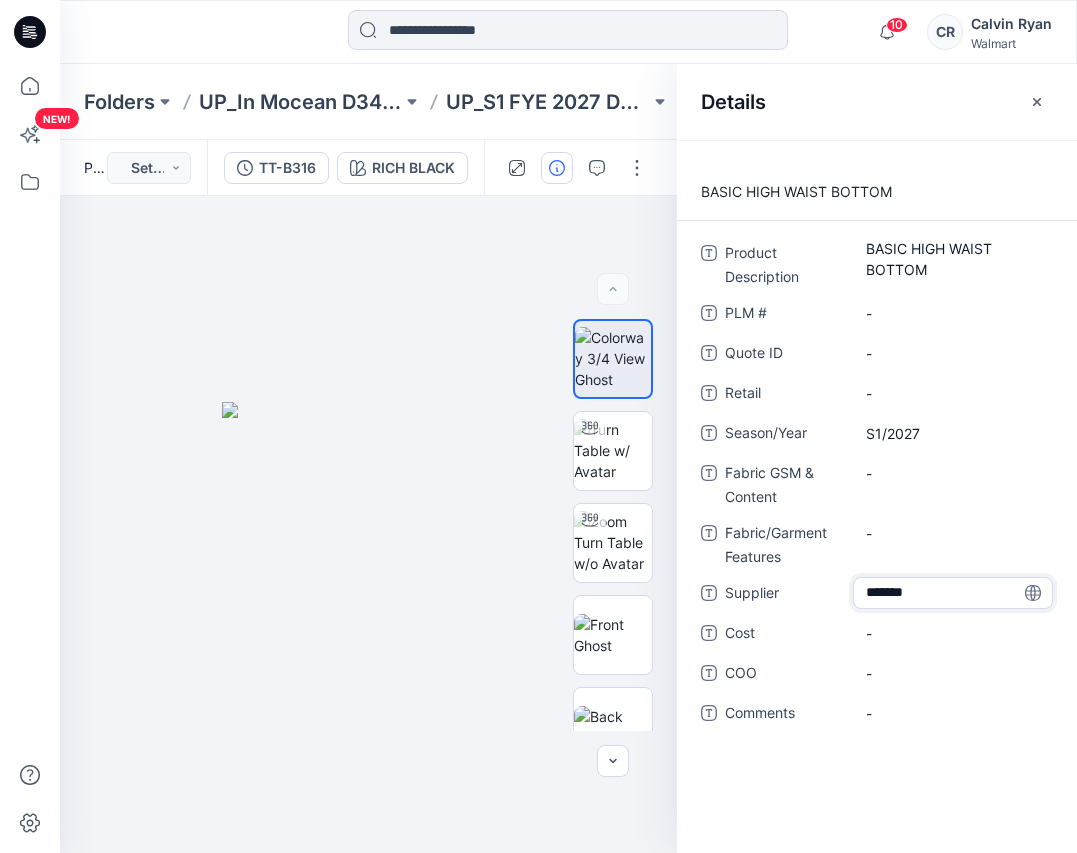 type on "********" 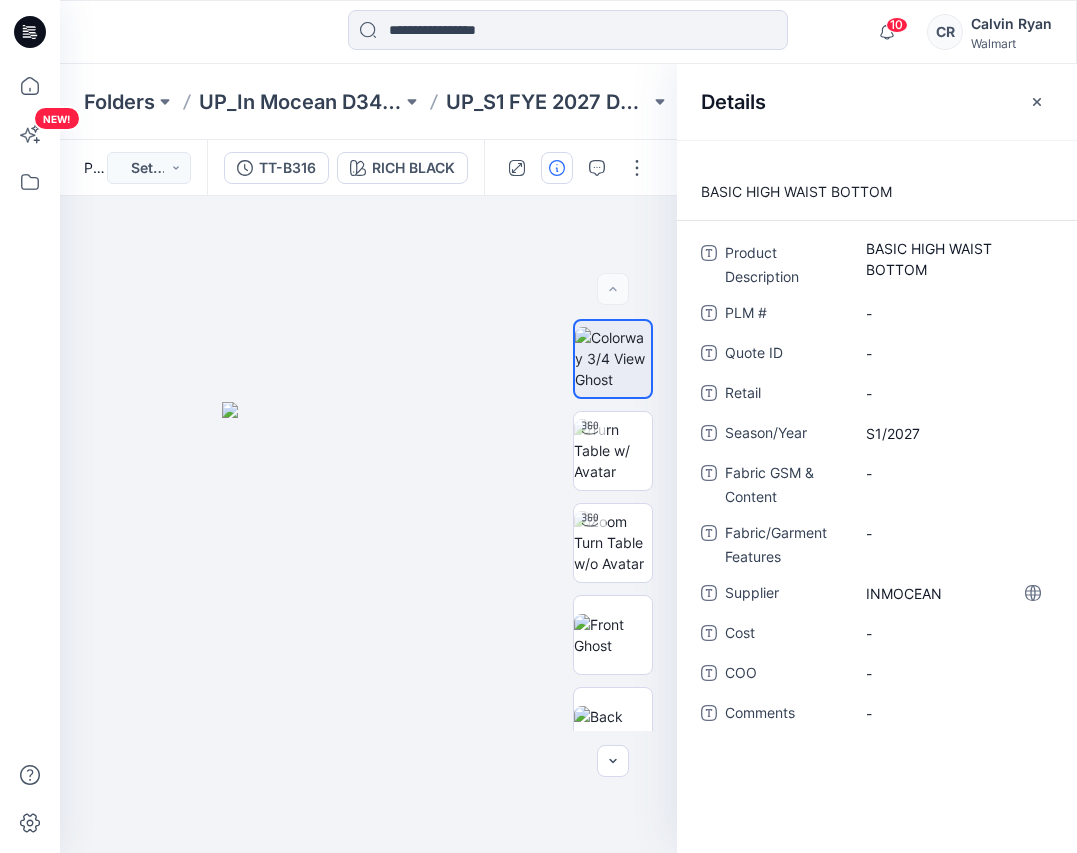 click on "Folders UP_In Mocean D34 Time & Tru Swim UP_S1 FYE 2027 D34 YA TIME & True Swim InMocean 260307_ADM BASIC HIGH WAIST BOTTOM 30" at bounding box center [568, 102] 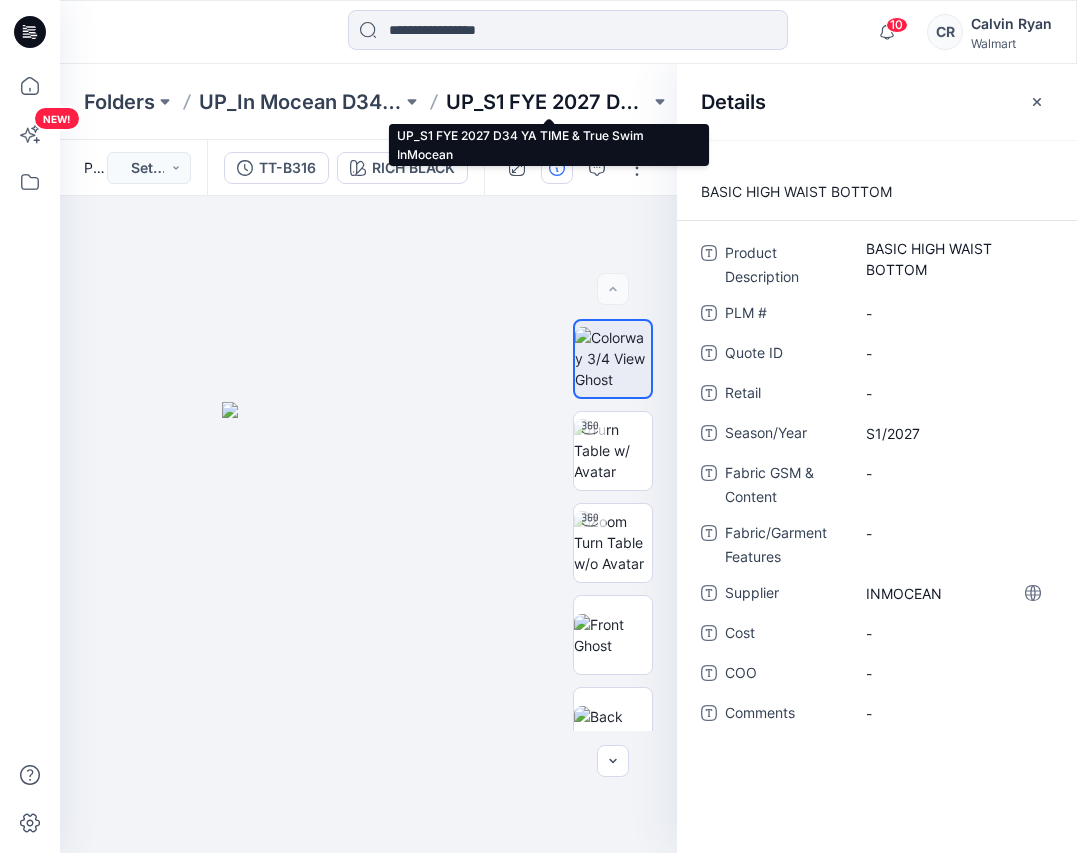 click on "UP_S1 FYE 2027 D34 YA TIME & True Swim InMocean" at bounding box center [547, 102] 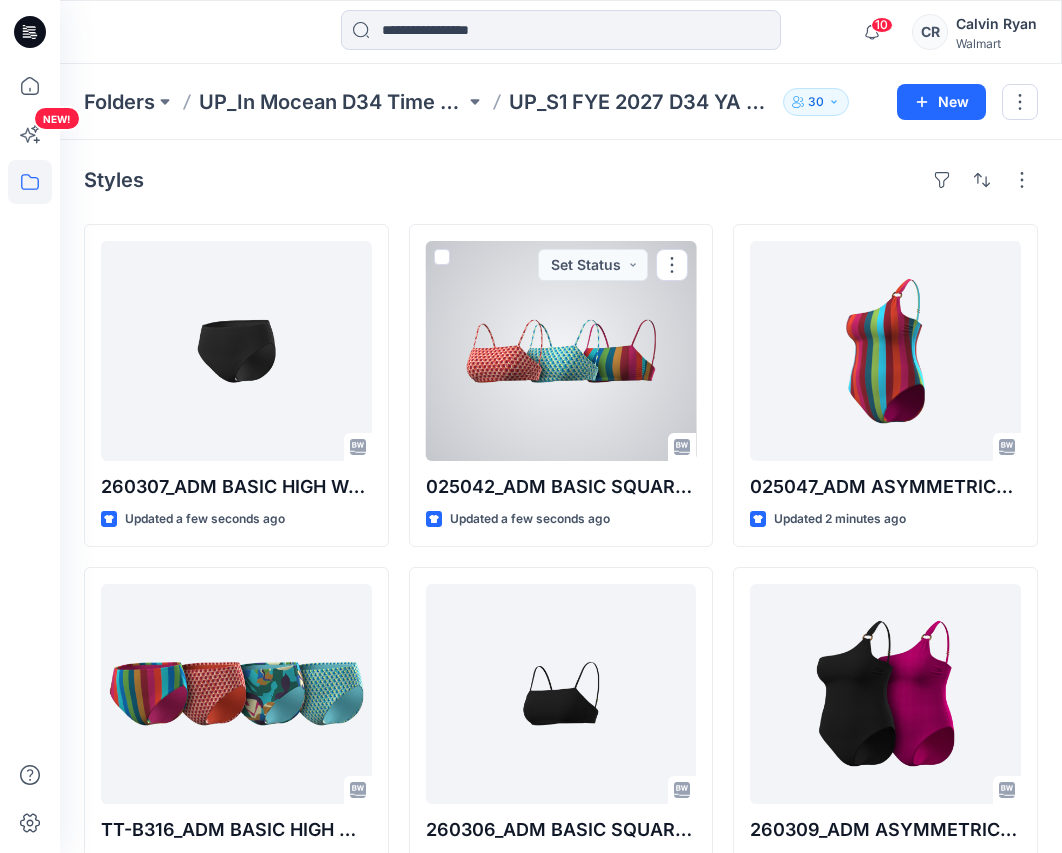 click at bounding box center (561, 351) 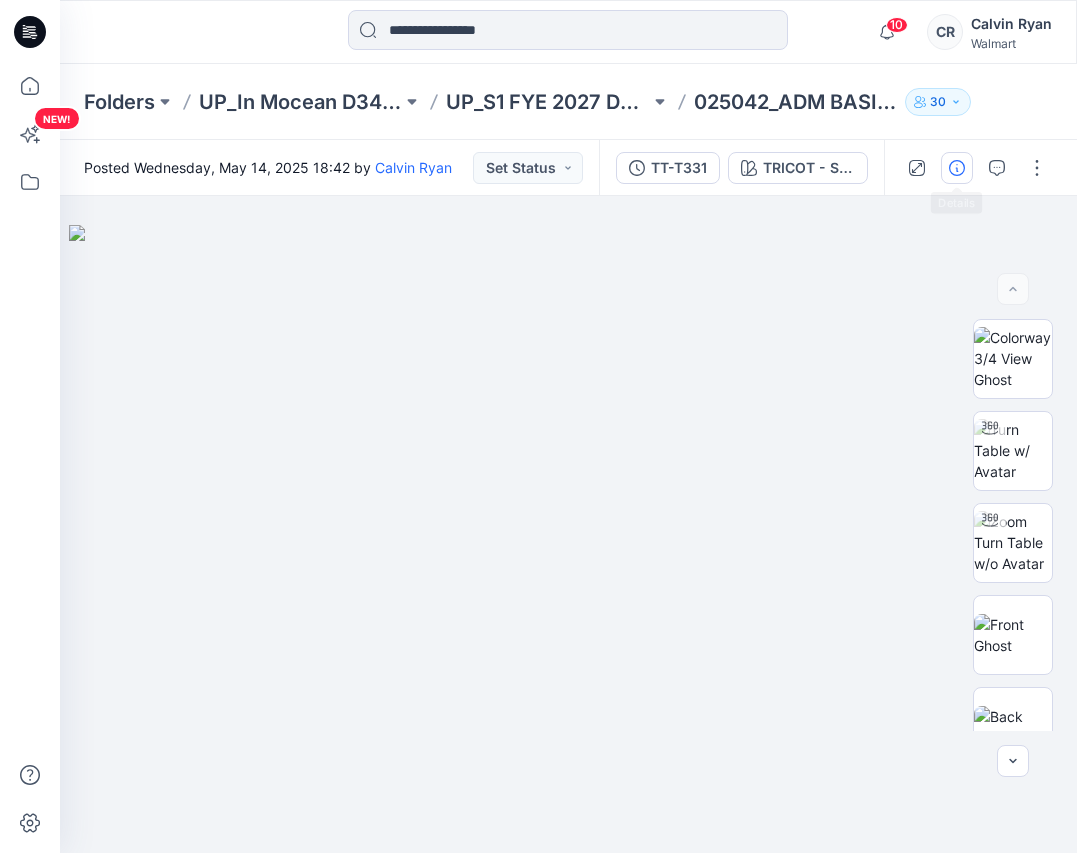 click 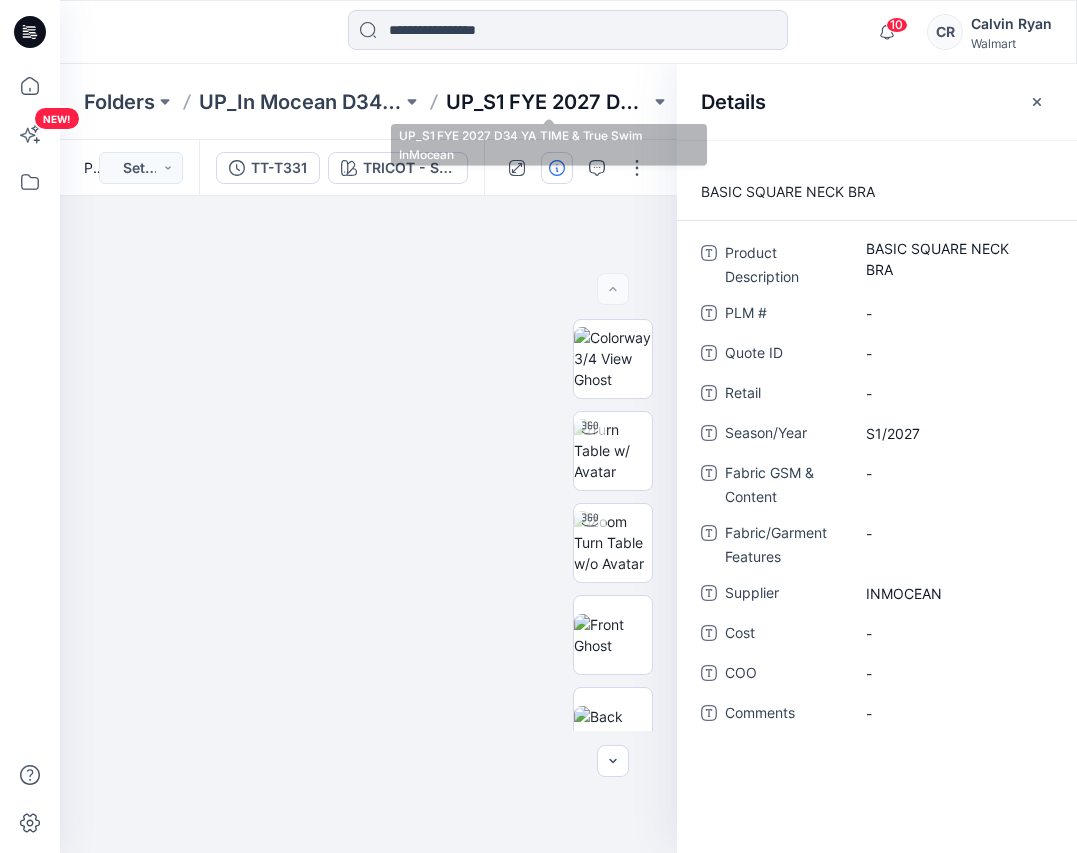 click on "UP_S1 FYE 2027 D34 YA TIME & True Swim InMocean" at bounding box center (547, 102) 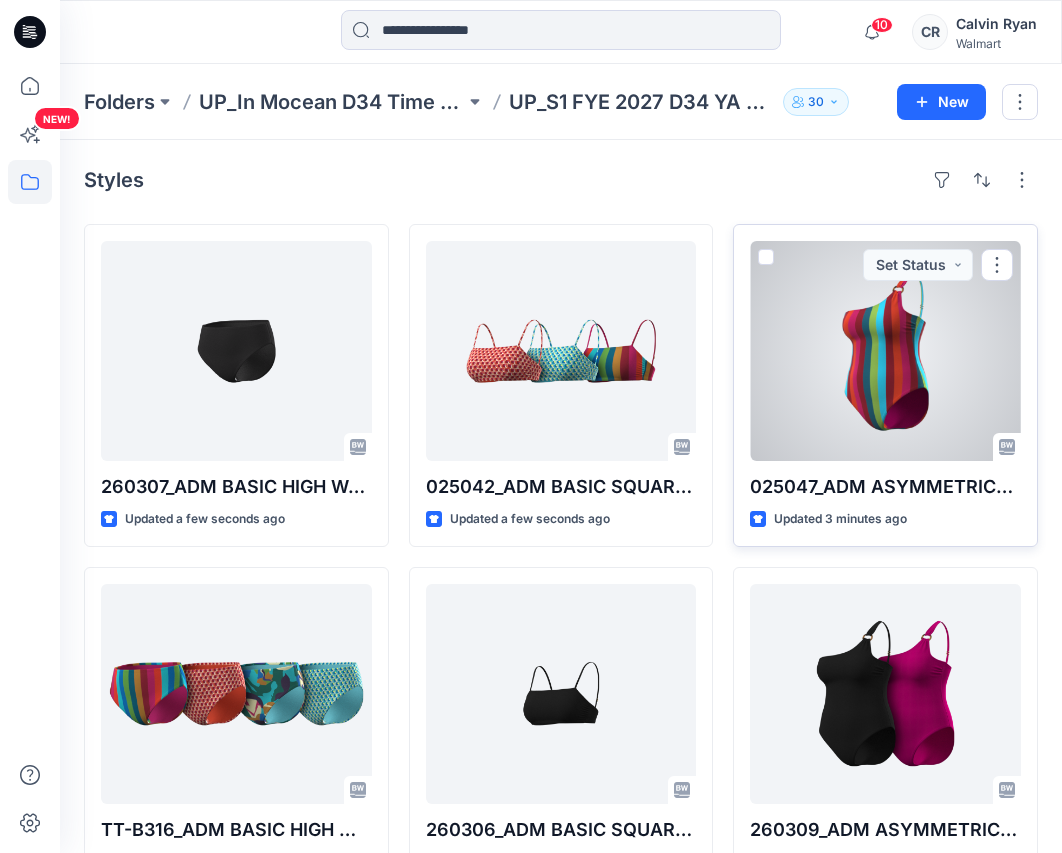 click at bounding box center (885, 351) 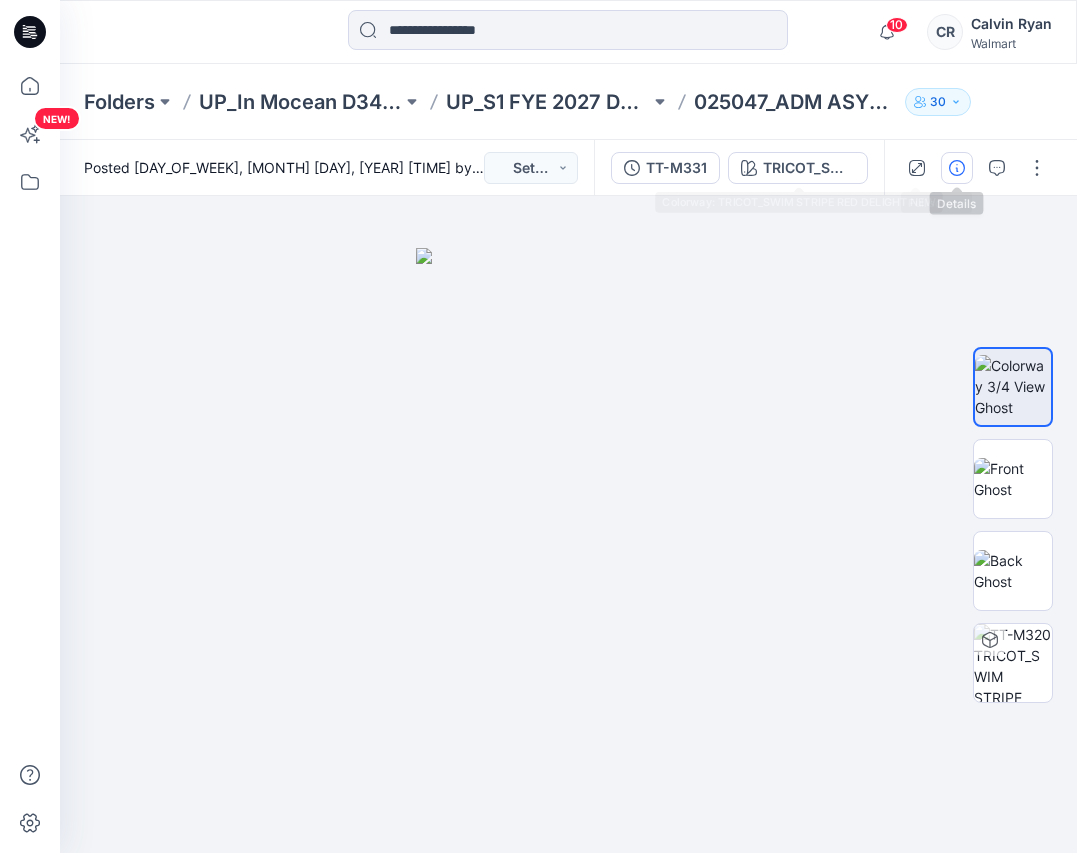 click at bounding box center (957, 168) 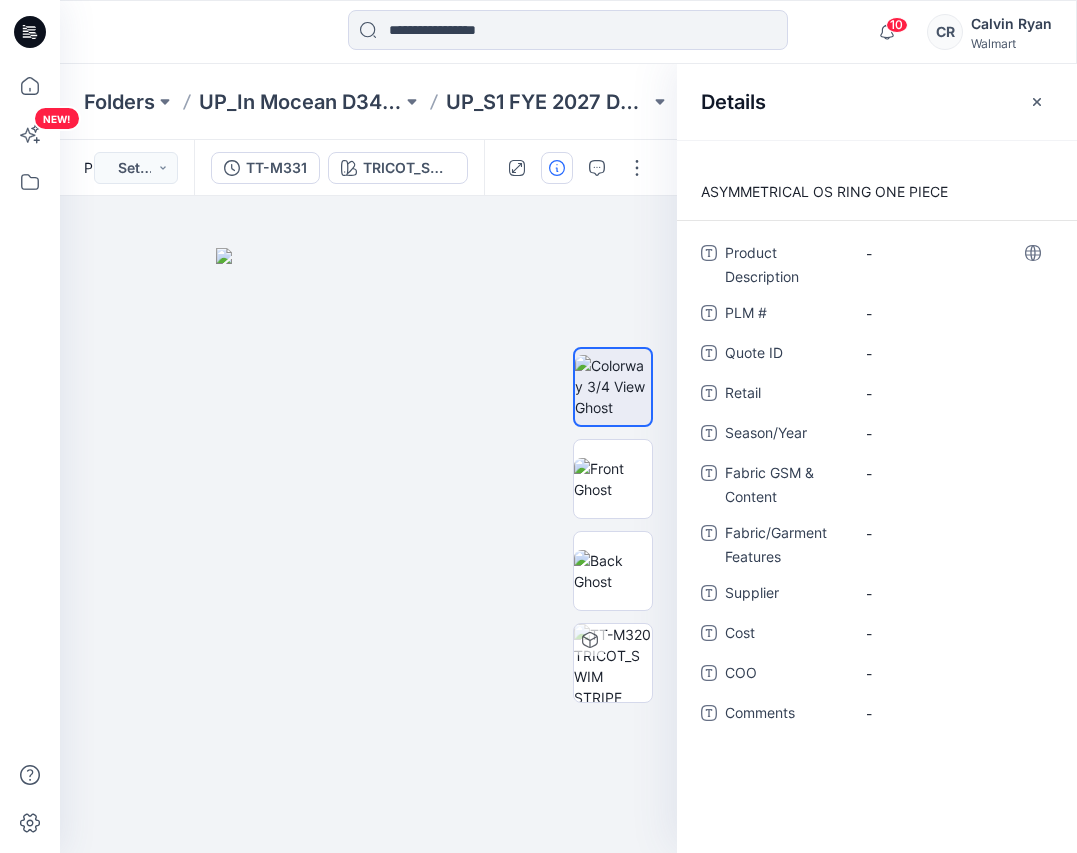 click on "-" at bounding box center [953, 263] 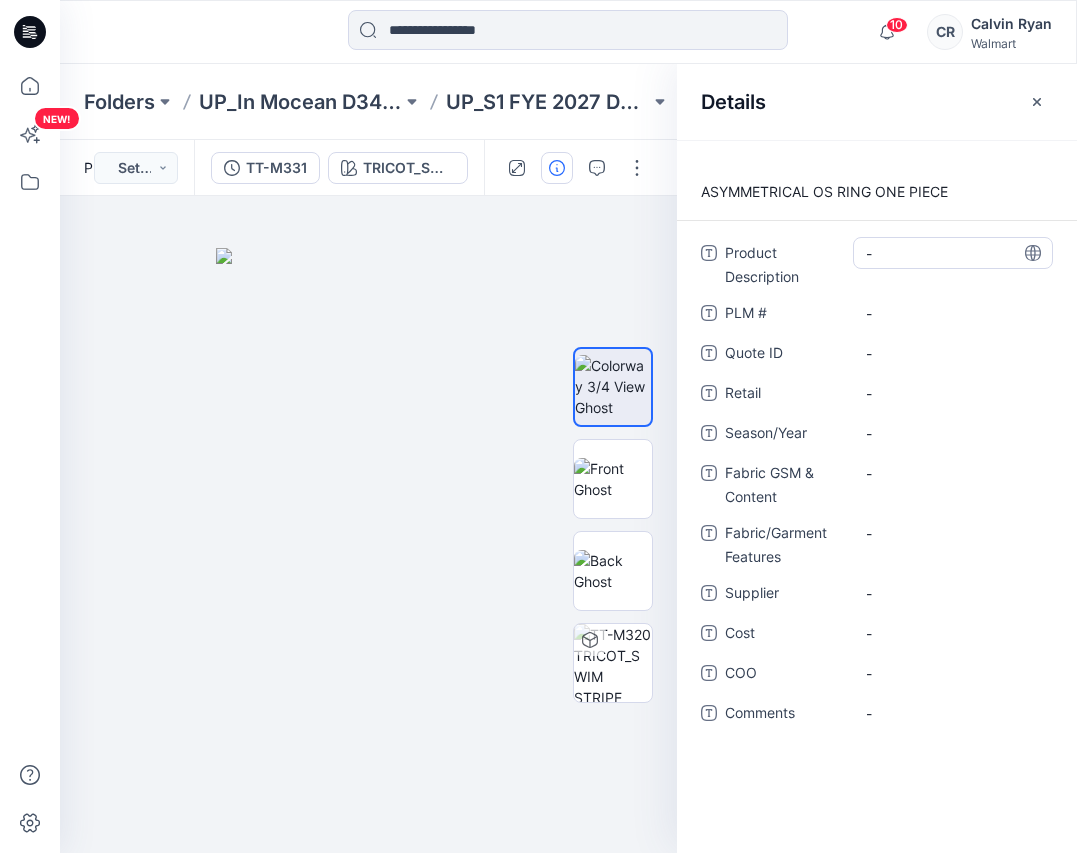 click on "-" at bounding box center [953, 253] 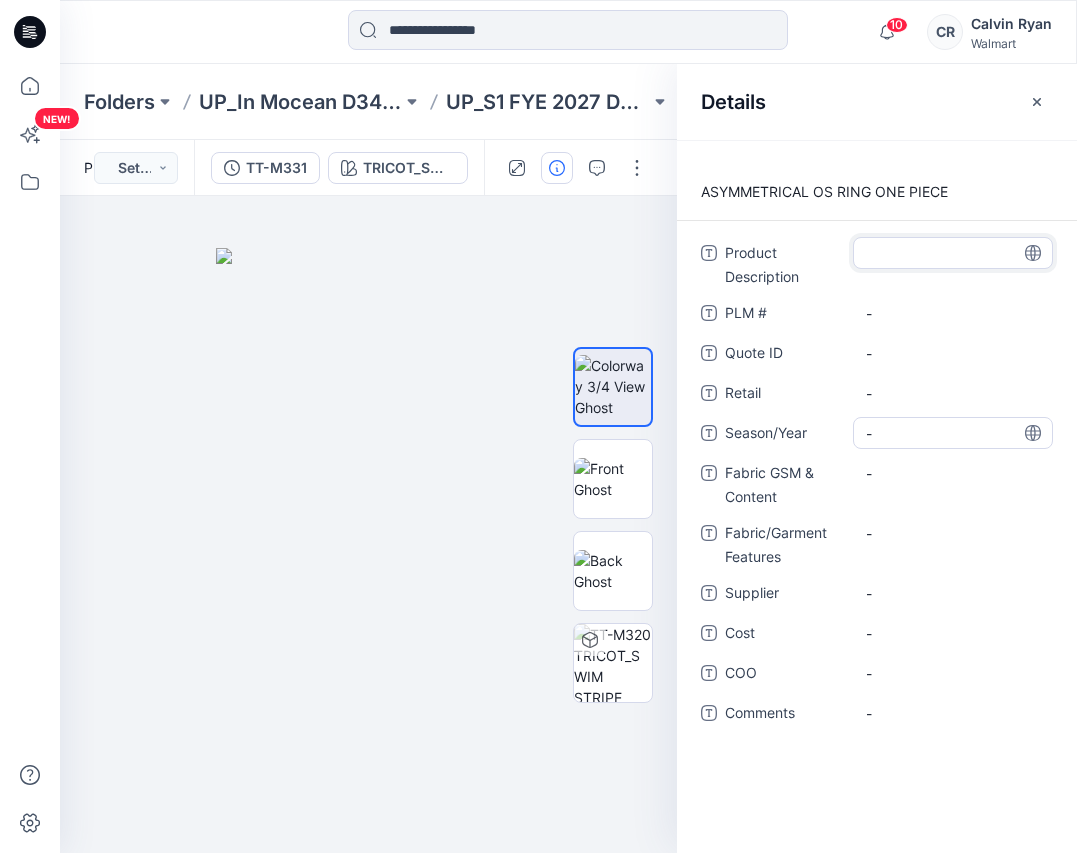 click on "-" at bounding box center [953, 433] 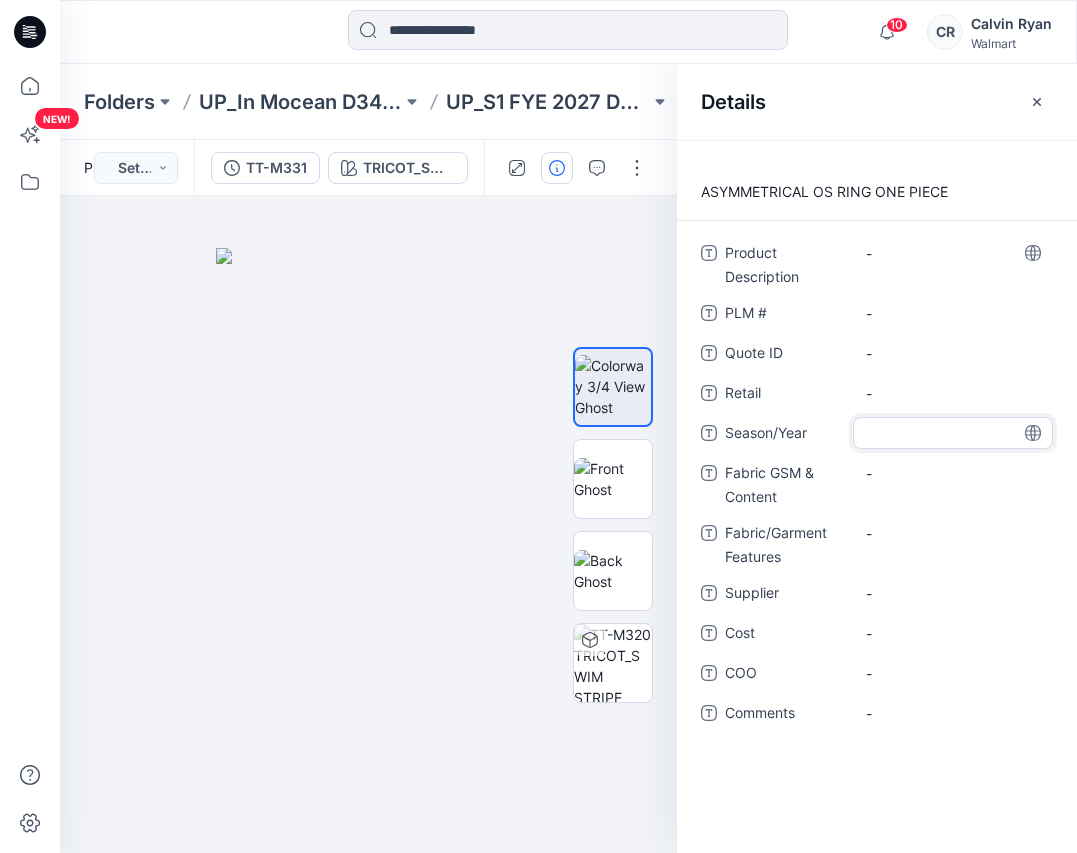 type on "*******" 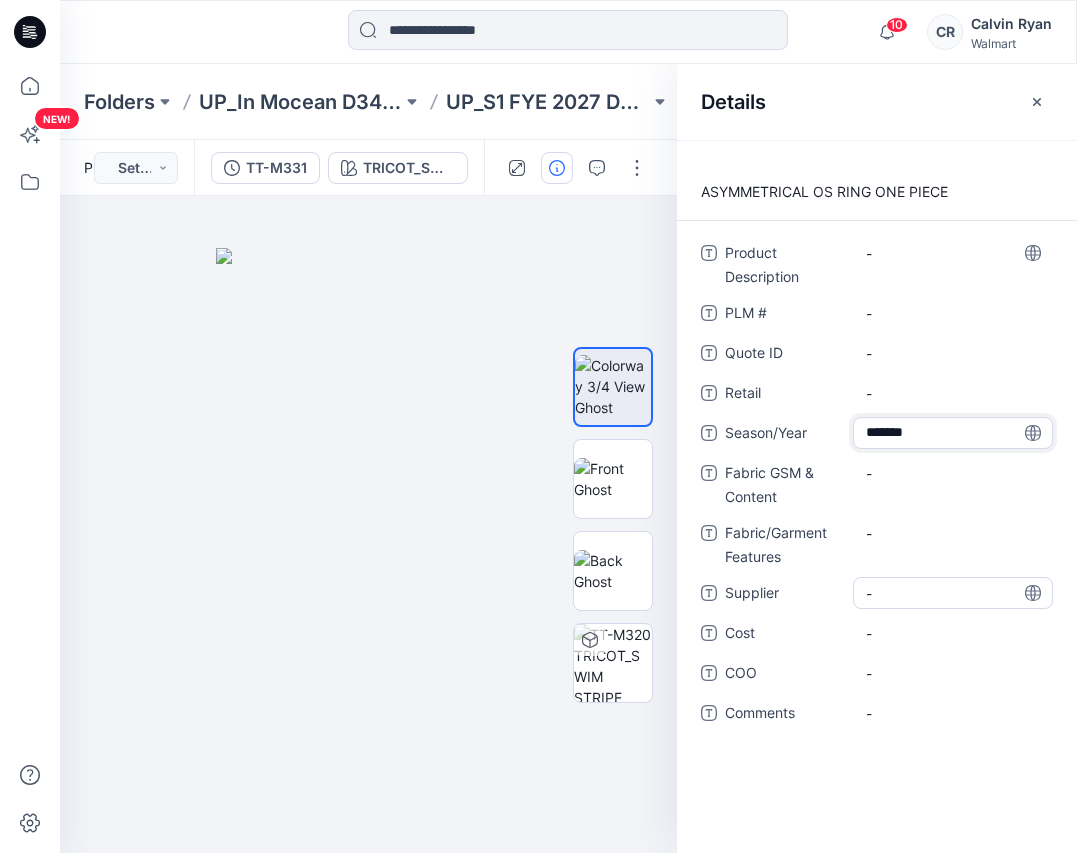 click on "-" at bounding box center (953, 593) 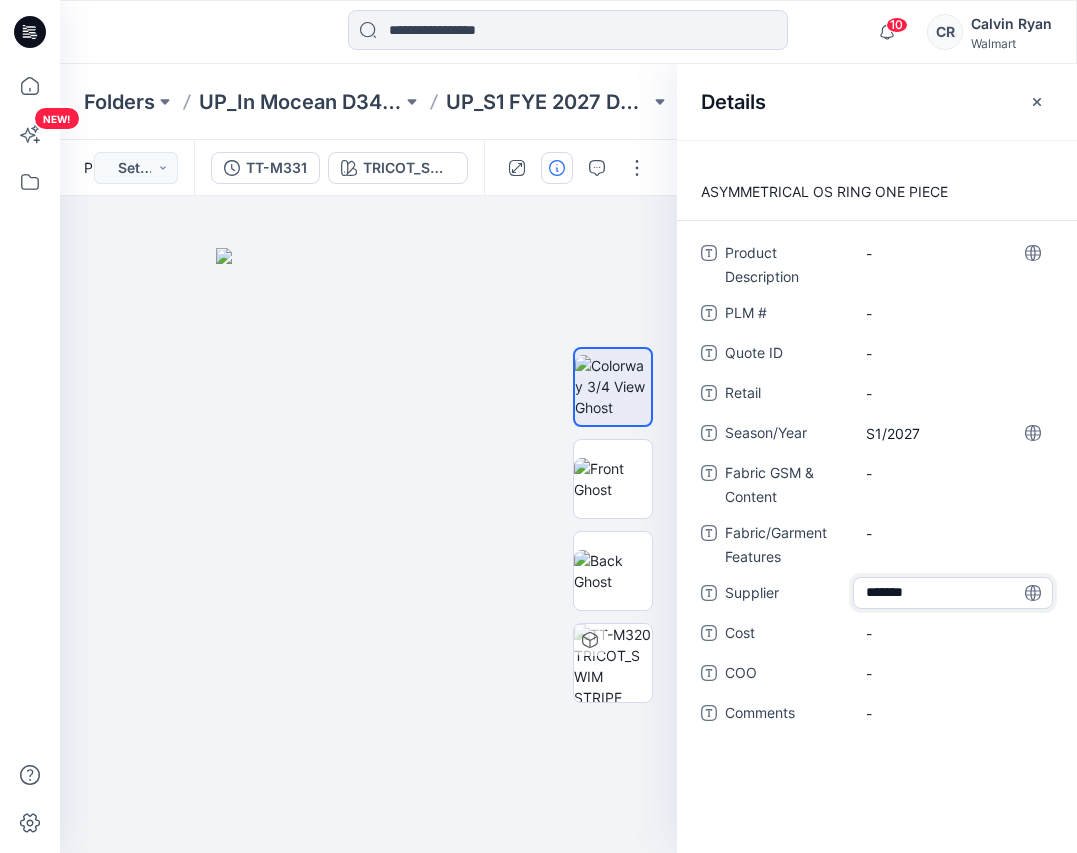 type on "********" 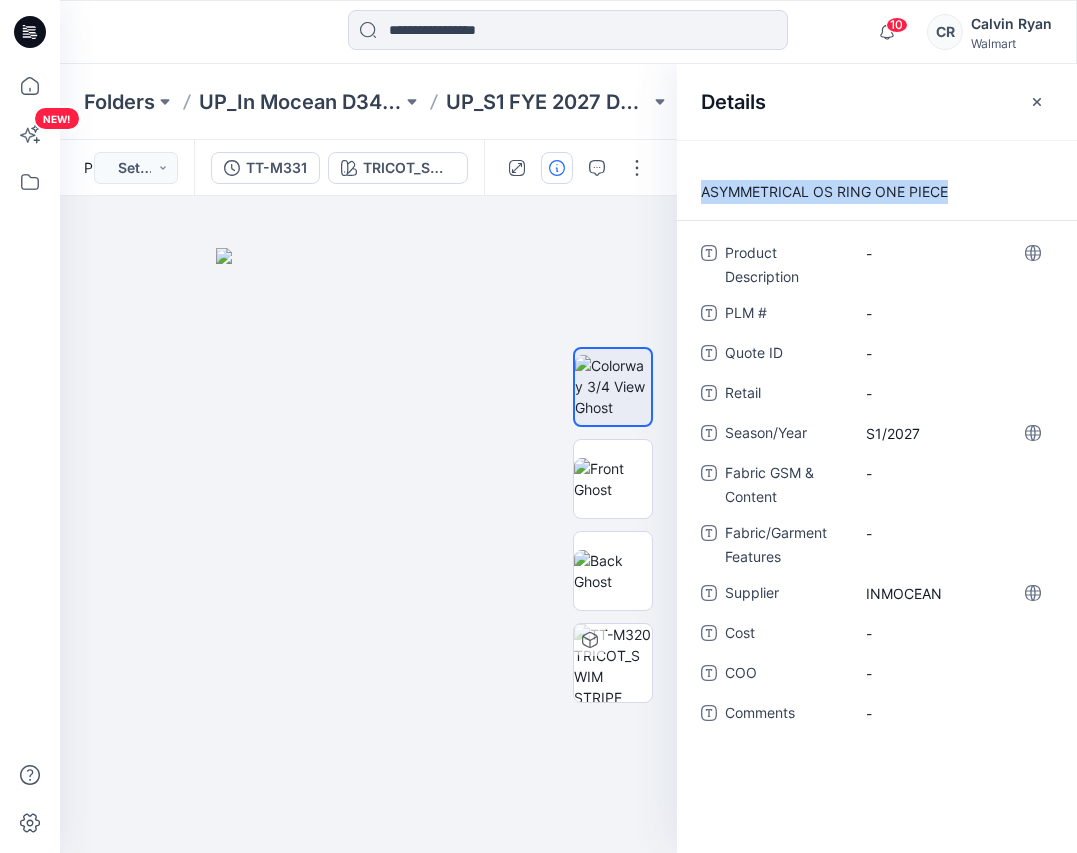 drag, startPoint x: 946, startPoint y: 195, endPoint x: 691, endPoint y: 151, distance: 258.76825 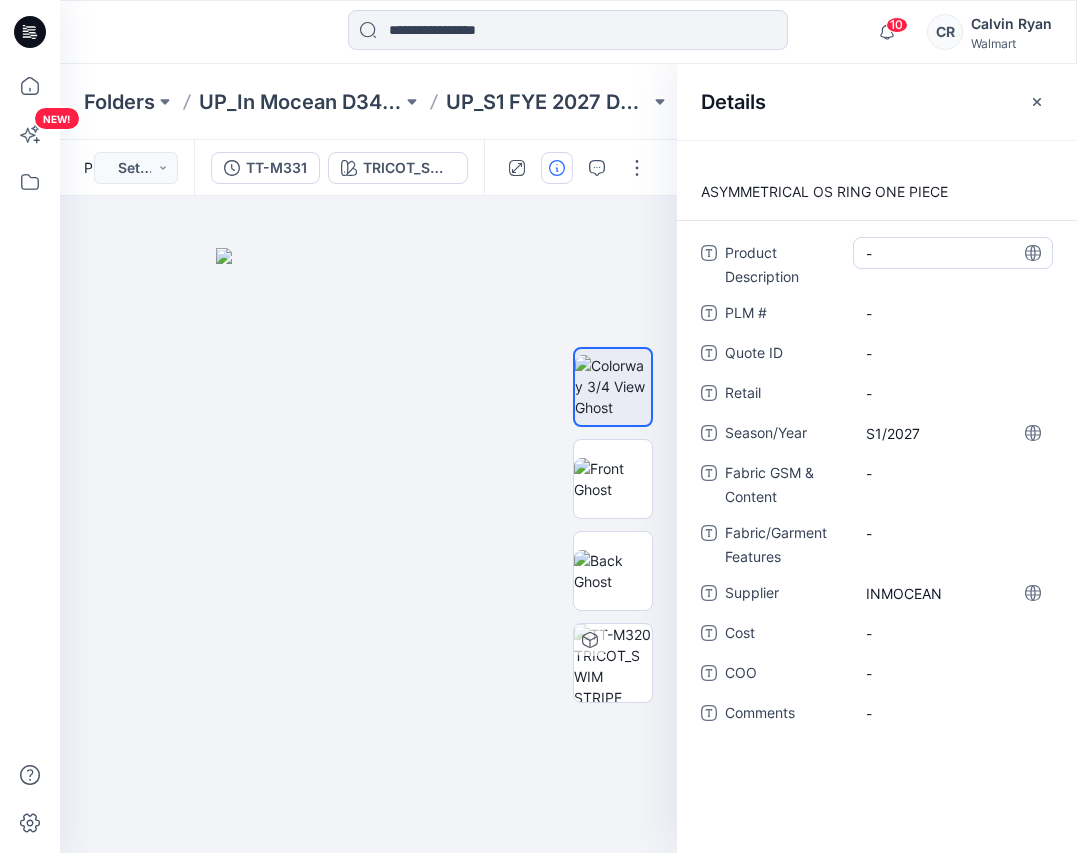 click on "-" at bounding box center [953, 253] 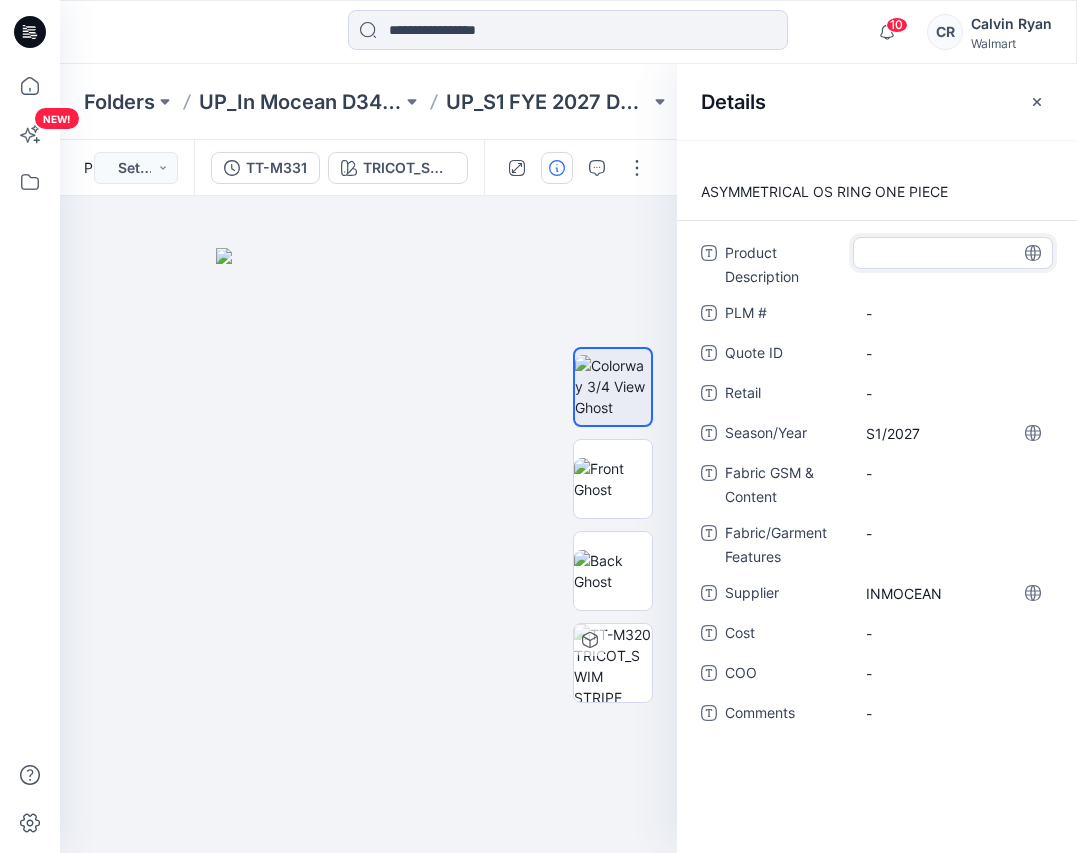 type on "**********" 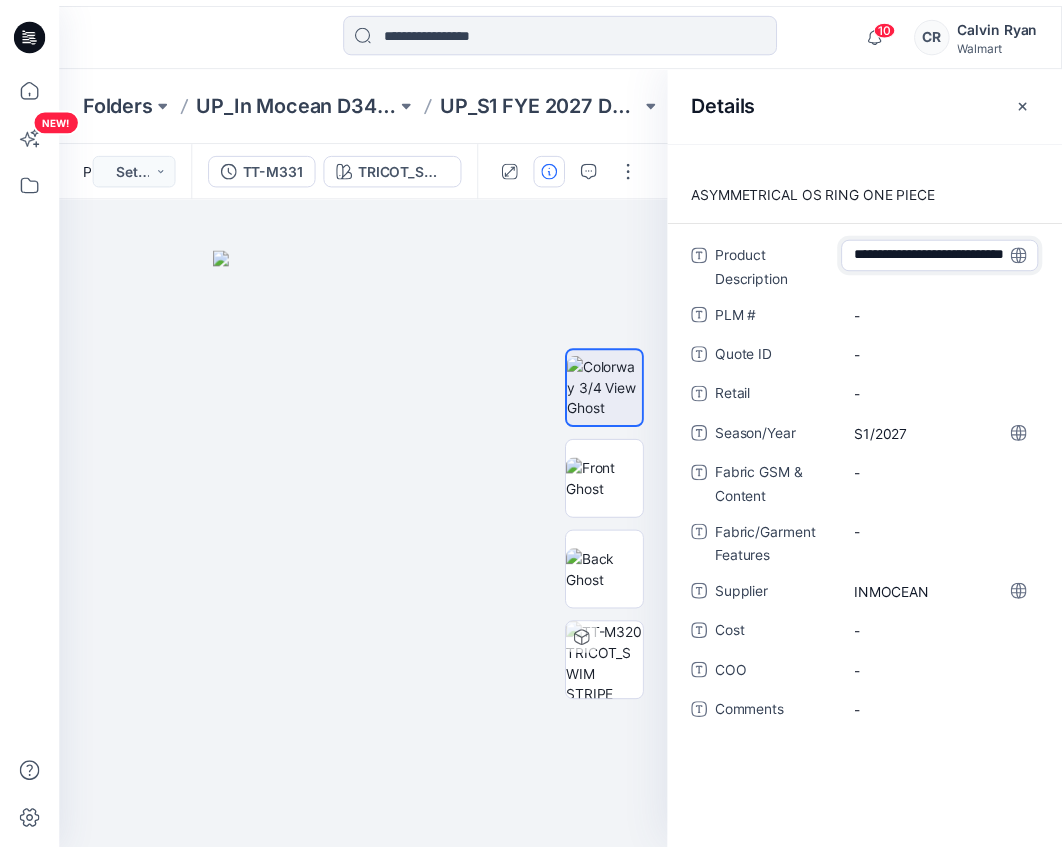 scroll, scrollTop: 14, scrollLeft: 0, axis: vertical 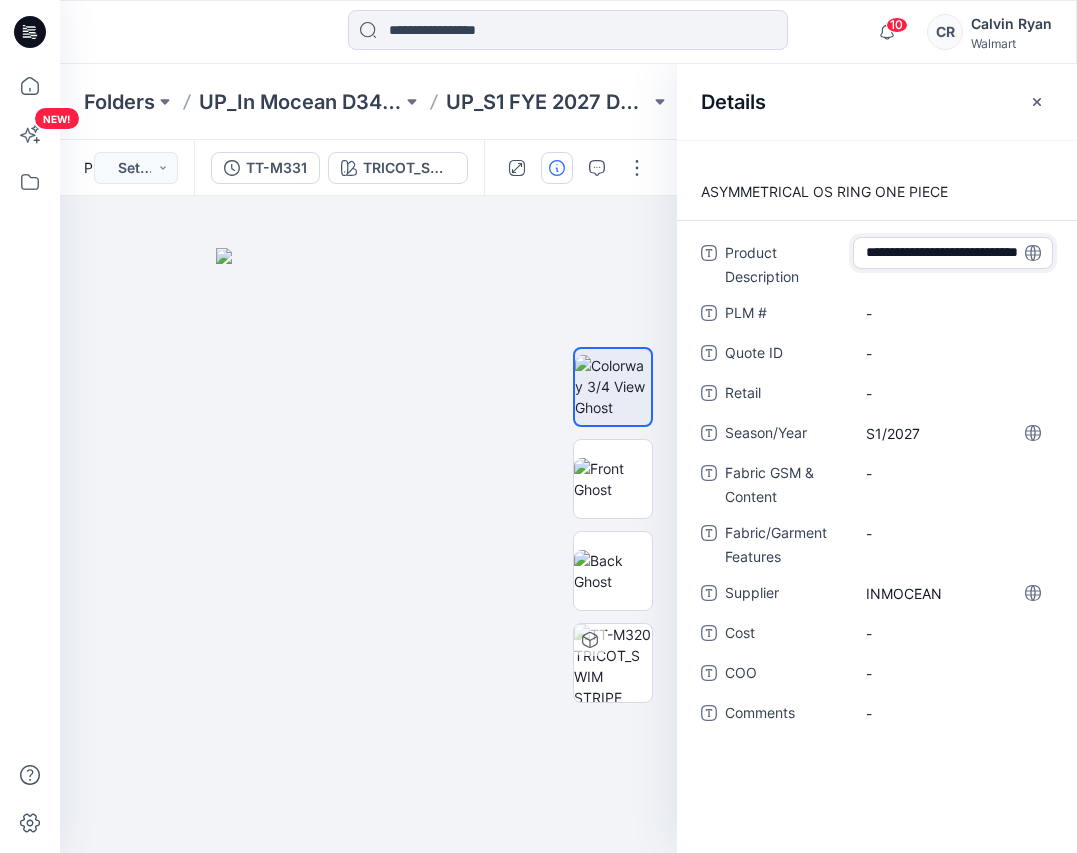 click on "Product Description" at bounding box center [785, 265] 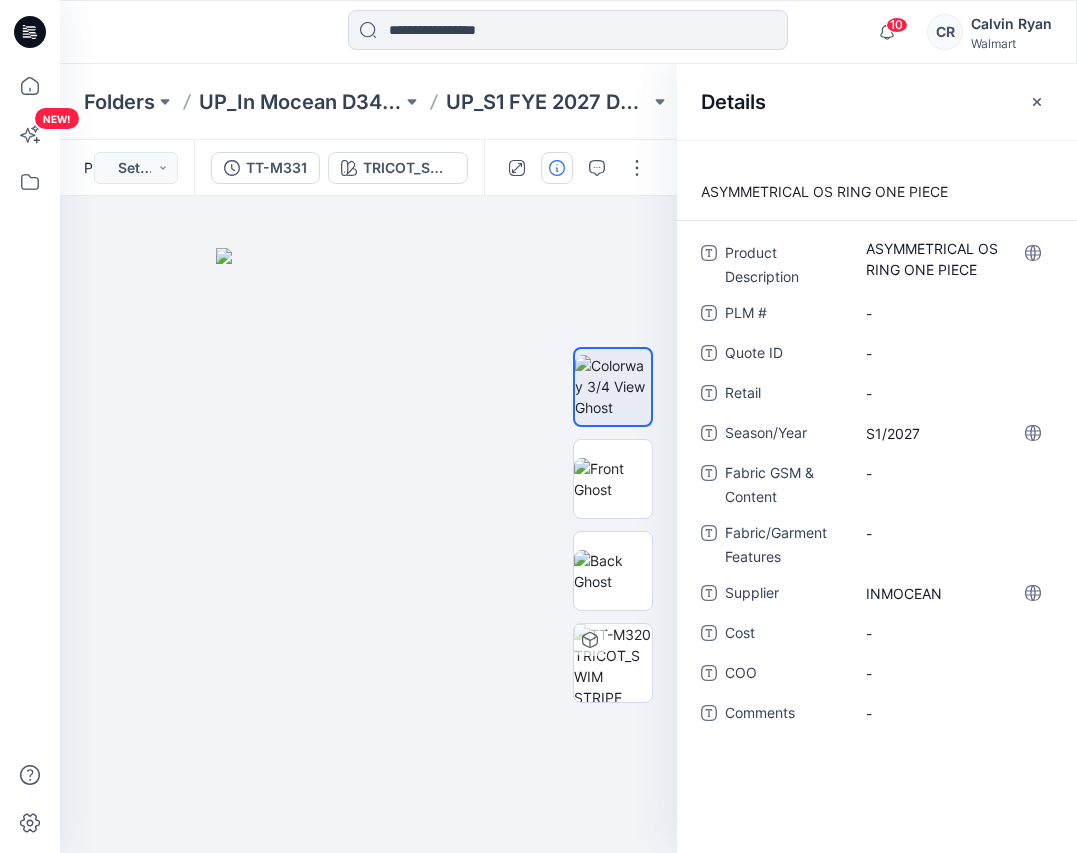 click on "TT-M331 TRICOT_SWIM STRIPE RED DELIGHT NEW" at bounding box center [339, 168] 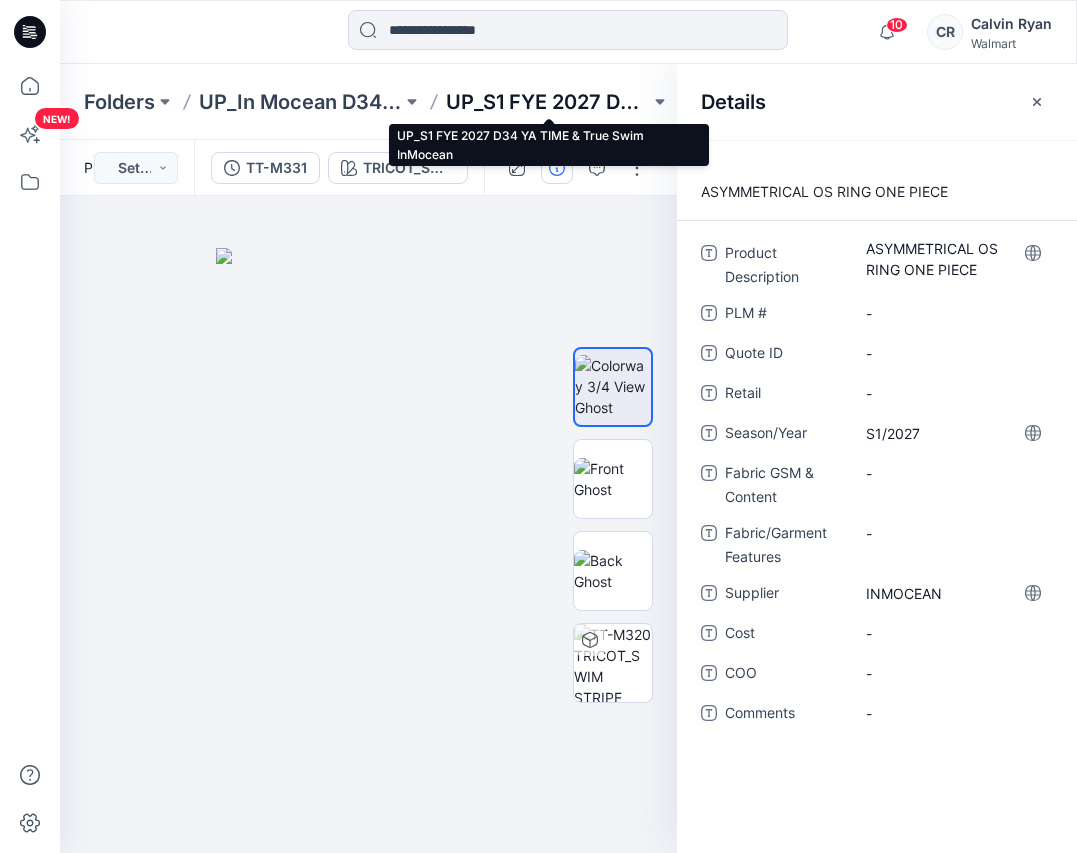 click on "UP_S1 FYE 2027 D34 YA TIME & True Swim InMocean" at bounding box center (547, 102) 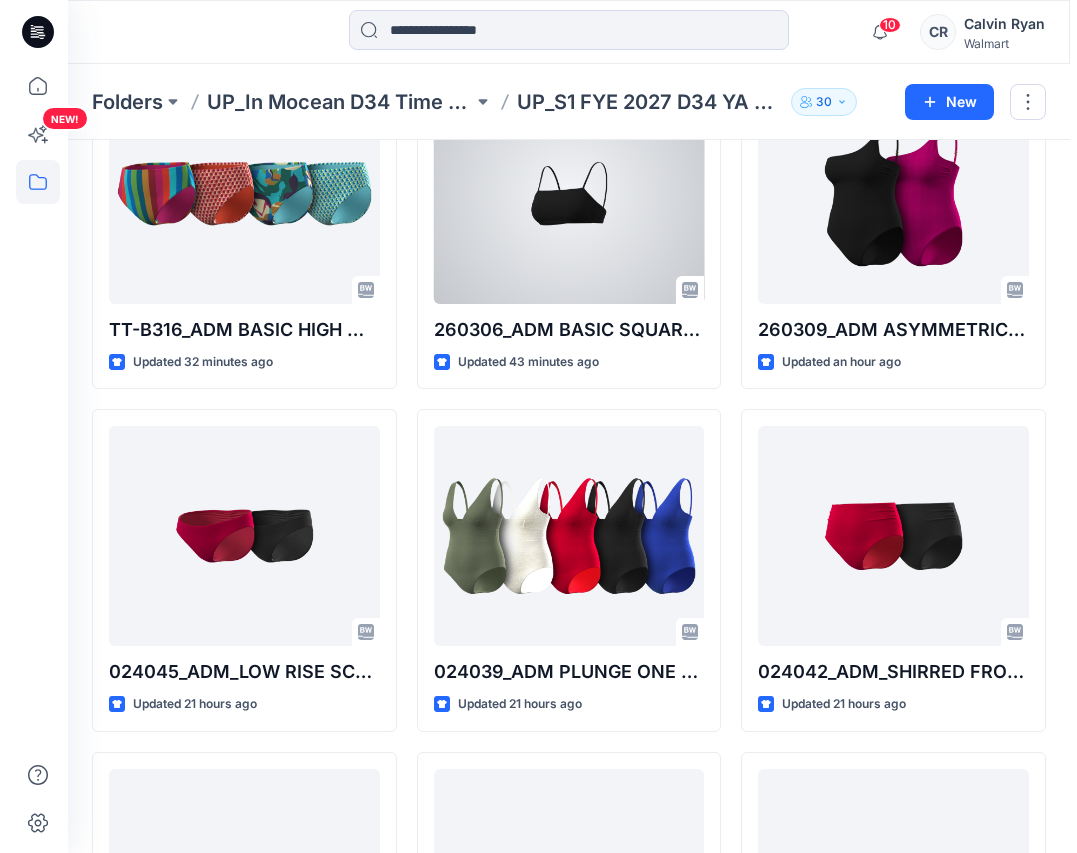 scroll, scrollTop: 0, scrollLeft: 0, axis: both 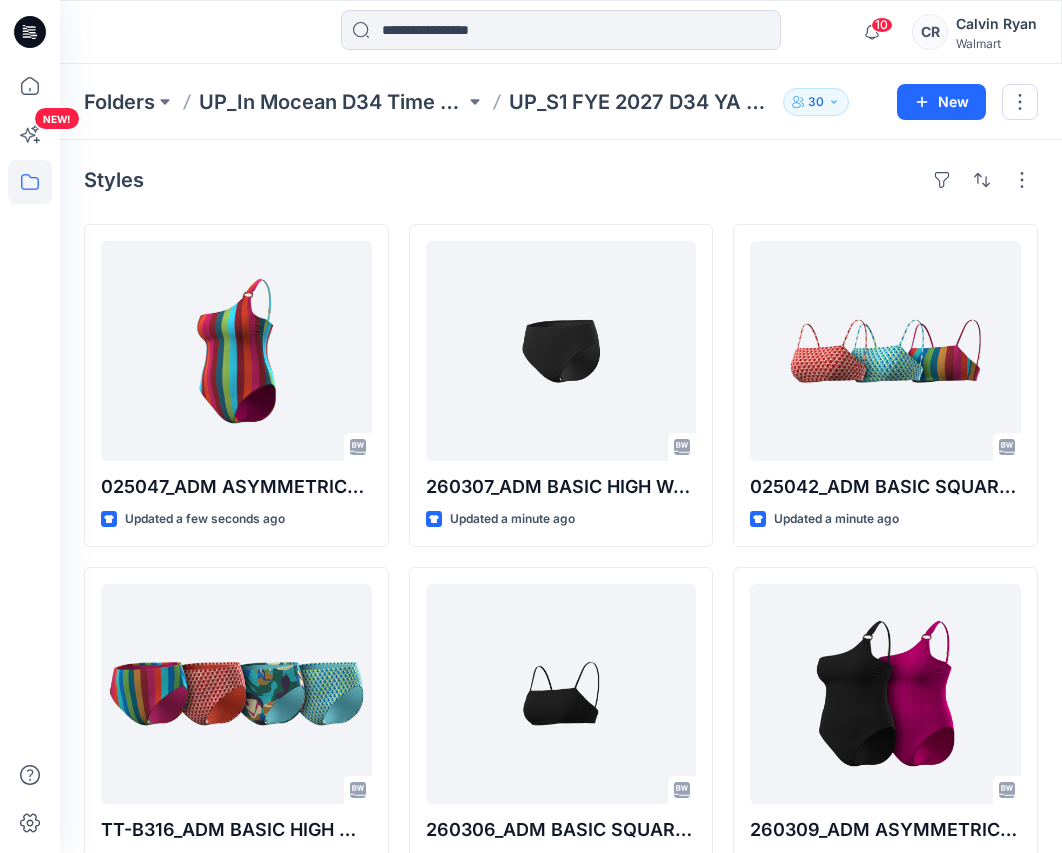 click on "Folders UP_In Mocean D34 Time & Tru Swim UP_S1 FYE 2027 D34 YA TIME & True Swim InMocean 30" at bounding box center [483, 102] 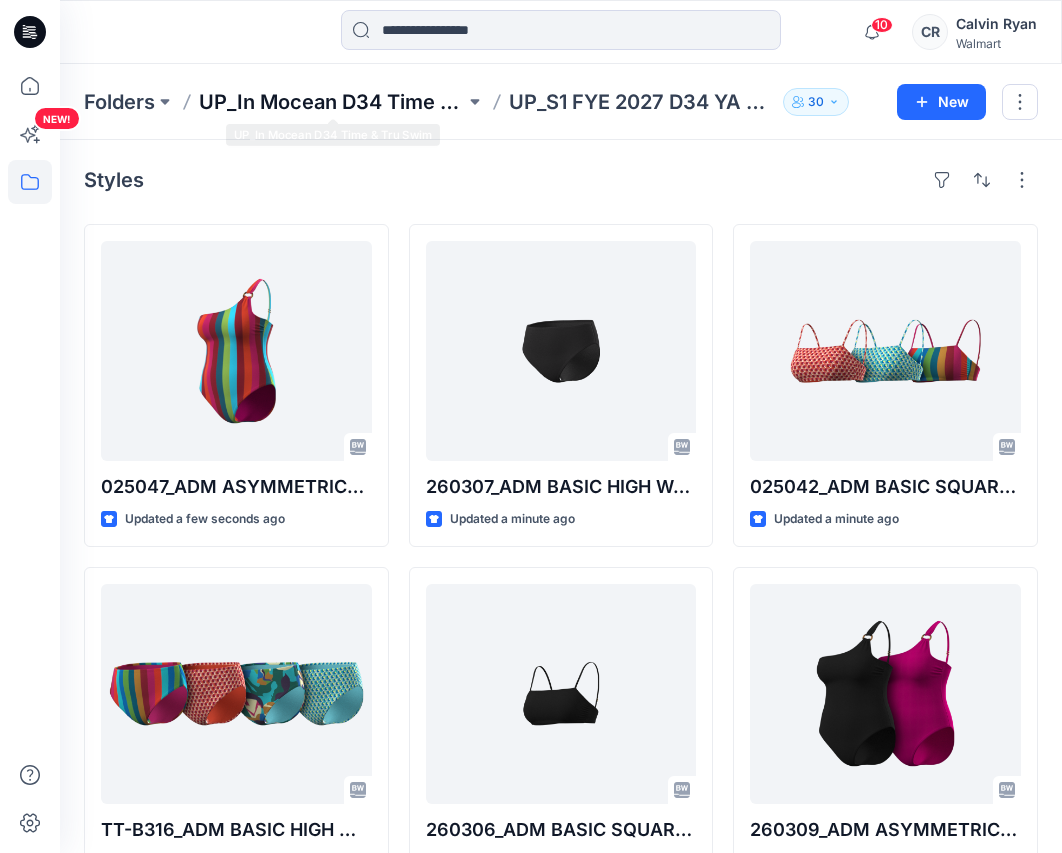drag, startPoint x: 388, startPoint y: 102, endPoint x: 382, endPoint y: 111, distance: 10.816654 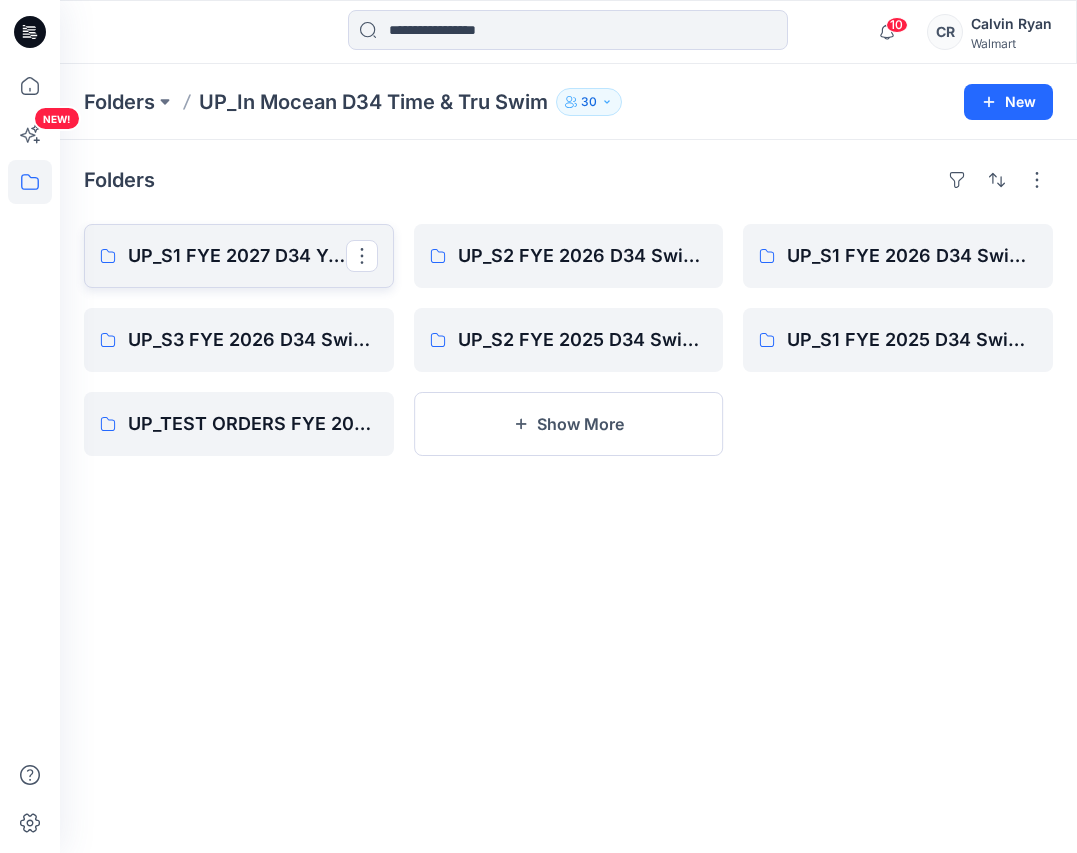 click on "UP_S1 FYE 2027 D34 YA TIME & True Swim InMocean" at bounding box center (237, 256) 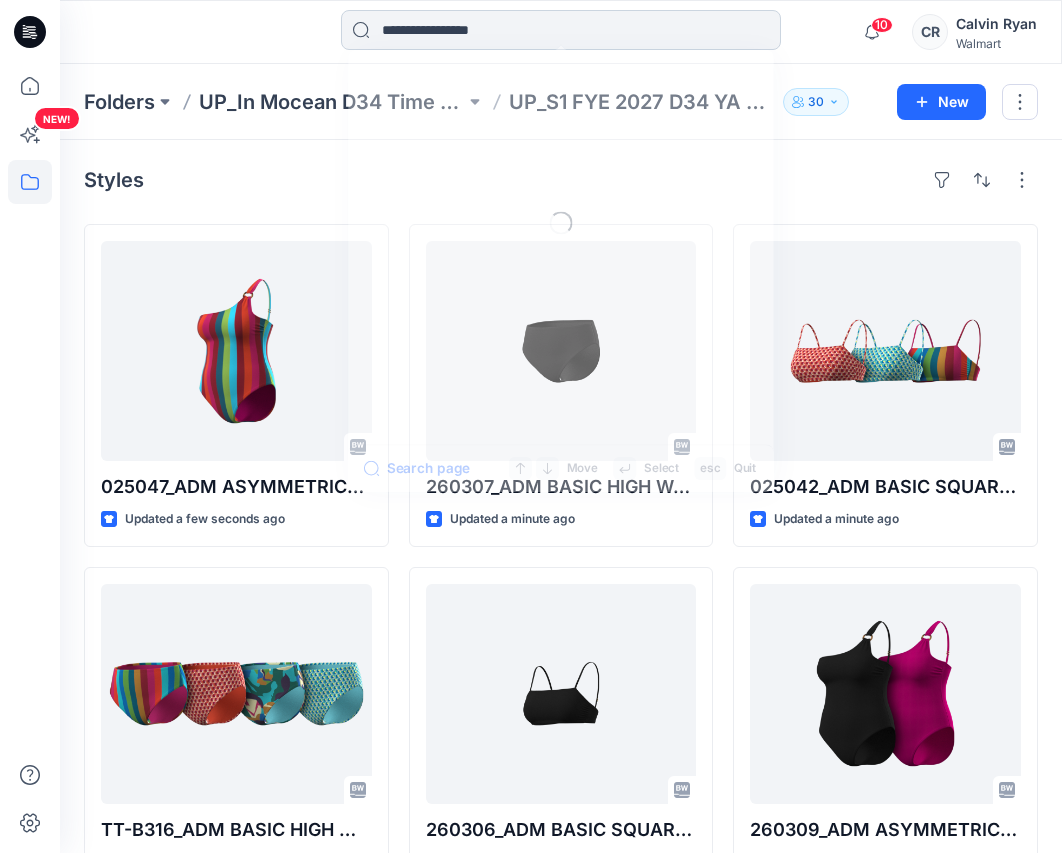 click at bounding box center (561, 30) 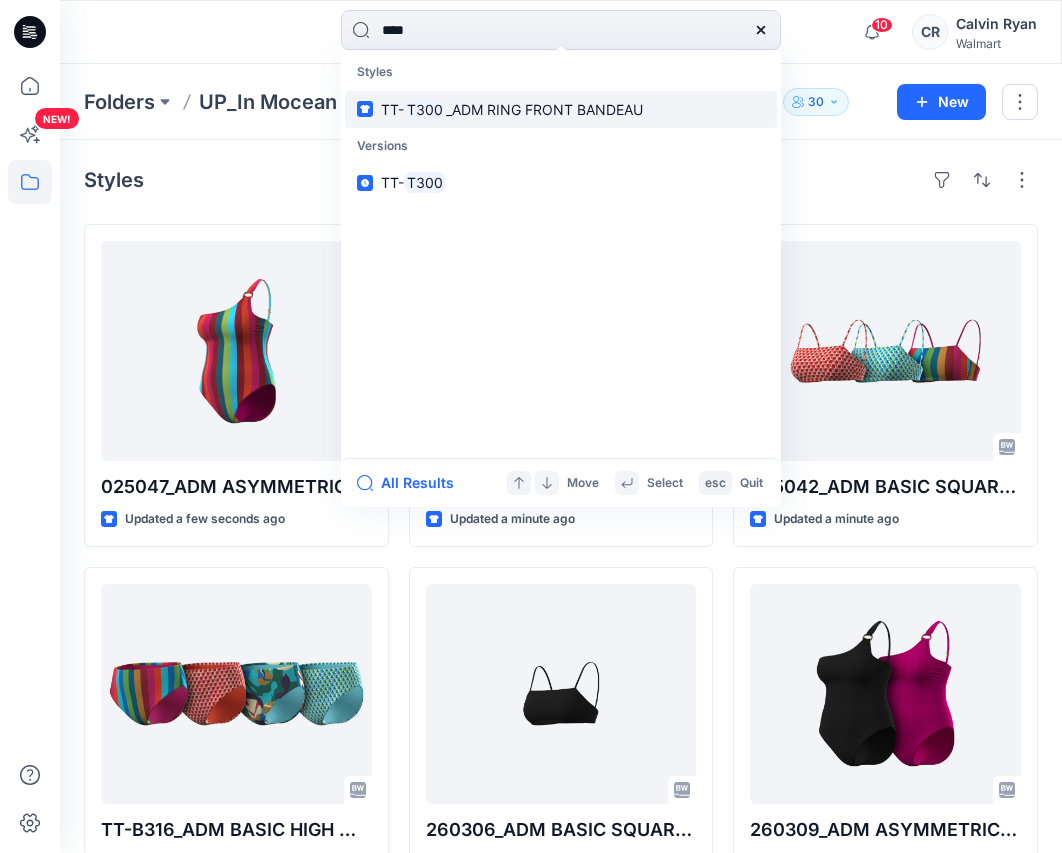 type on "****" 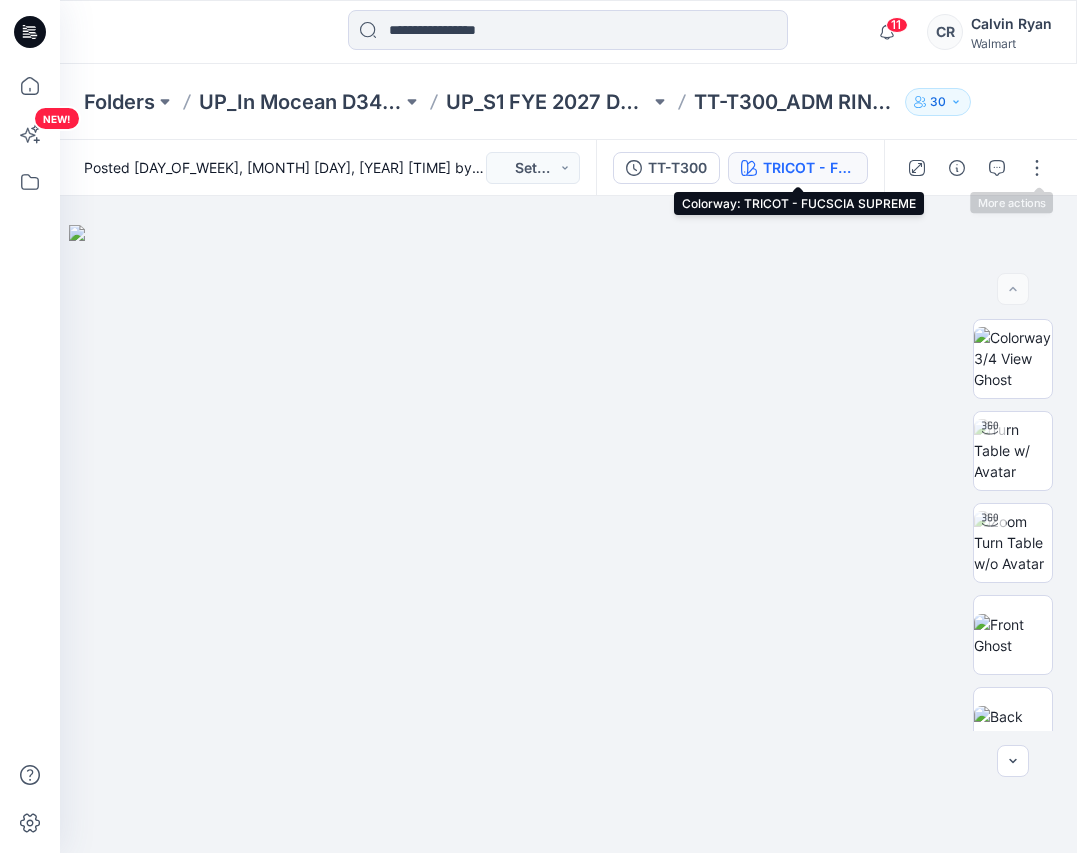 click on "TRICOT - FUCSCIA SUPREME" at bounding box center (809, 168) 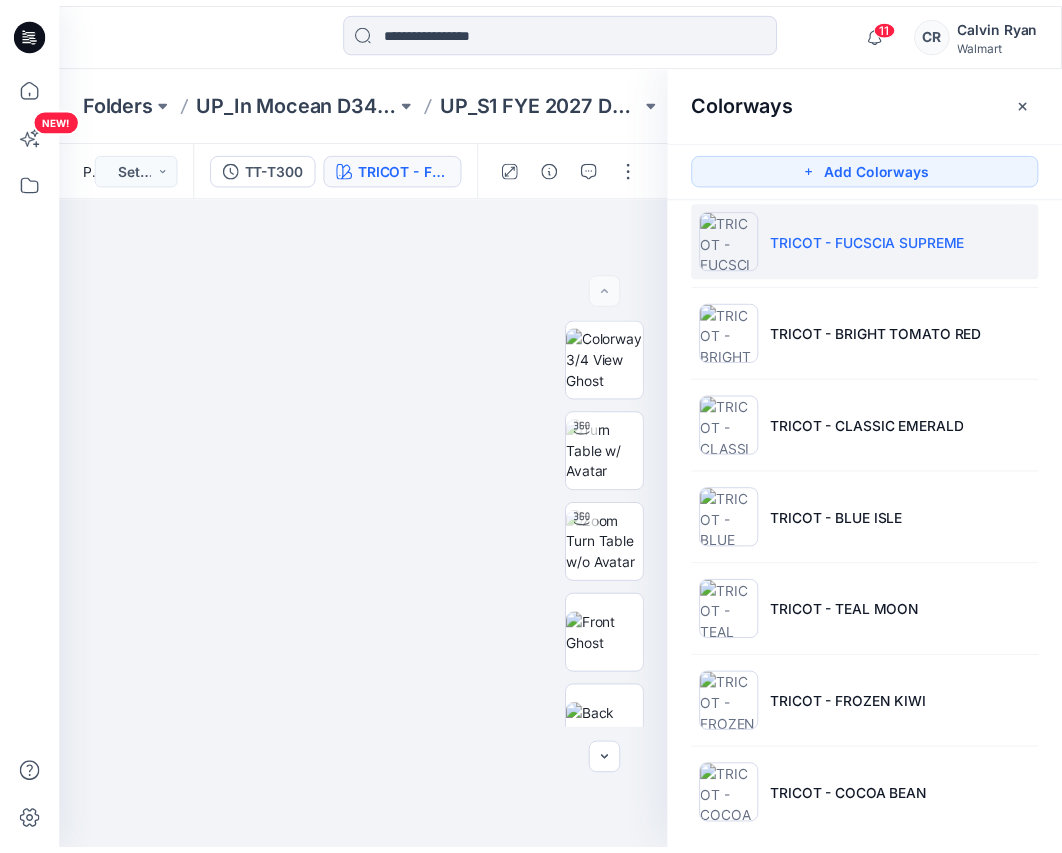 scroll, scrollTop: 34, scrollLeft: 0, axis: vertical 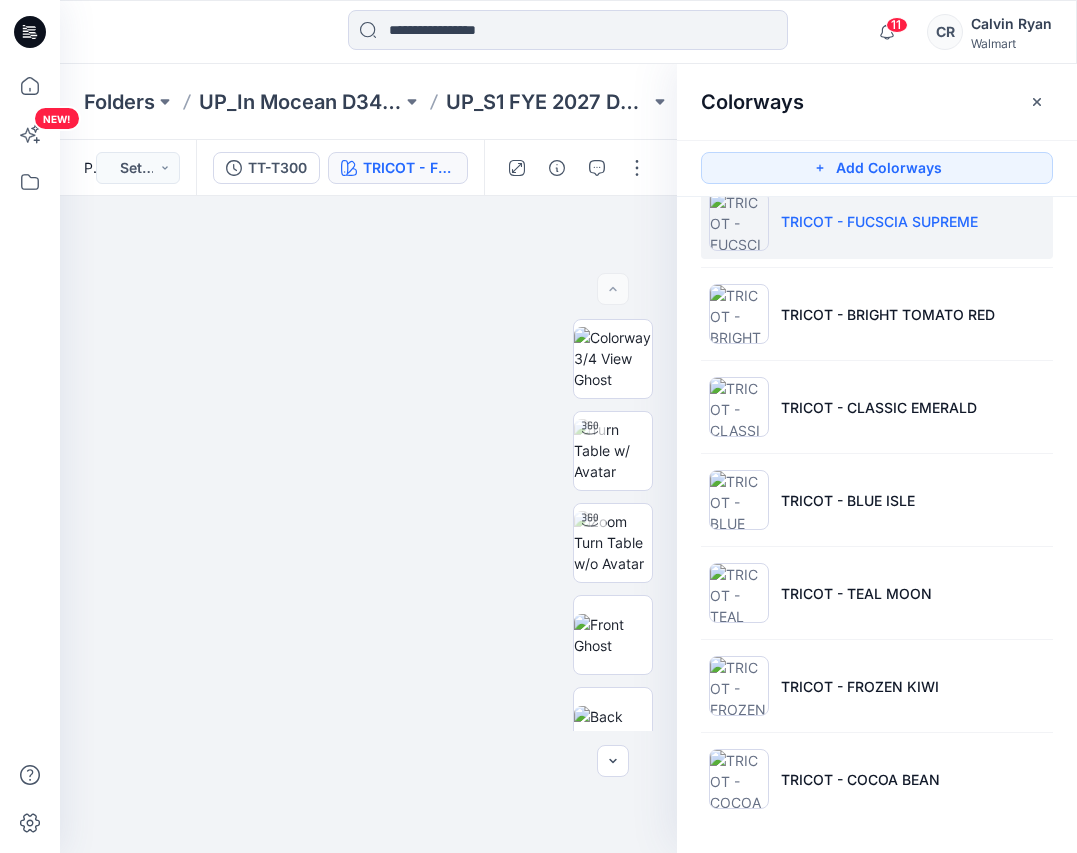 click on "Colorways" at bounding box center (877, 101) 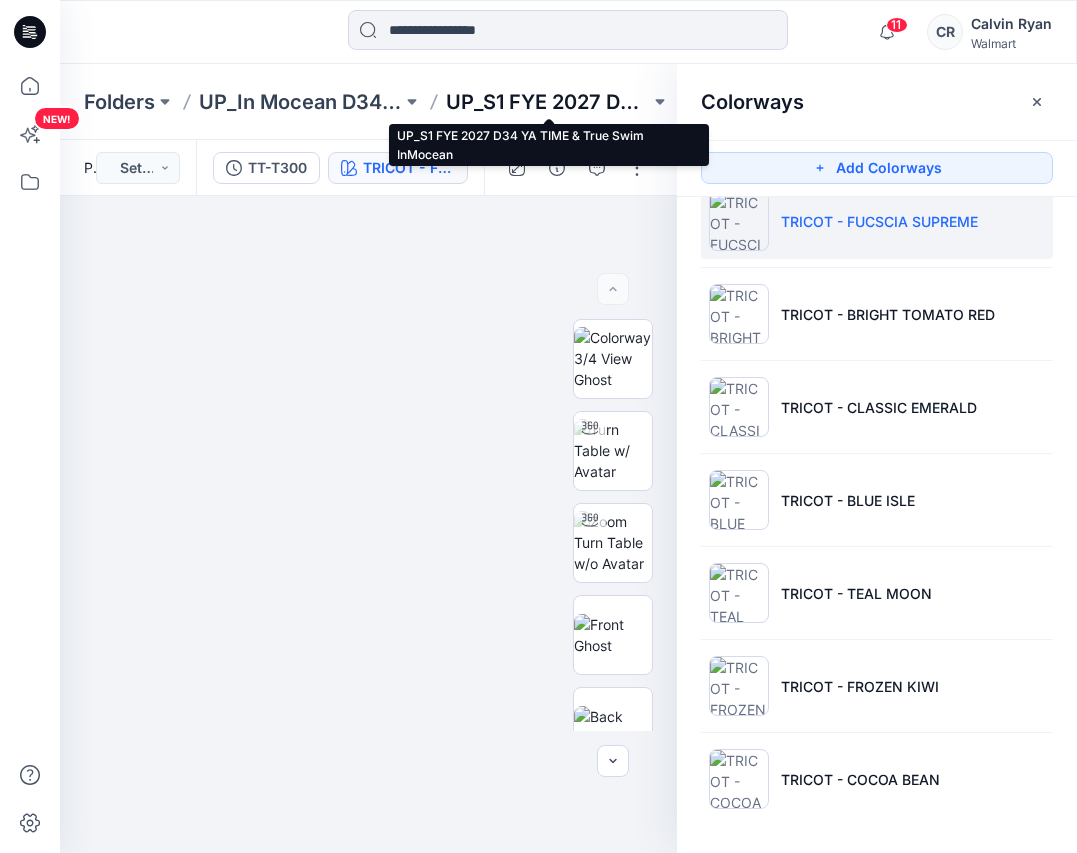 click on "UP_S1 FYE 2027 D34 YA TIME & True Swim InMocean" at bounding box center [547, 102] 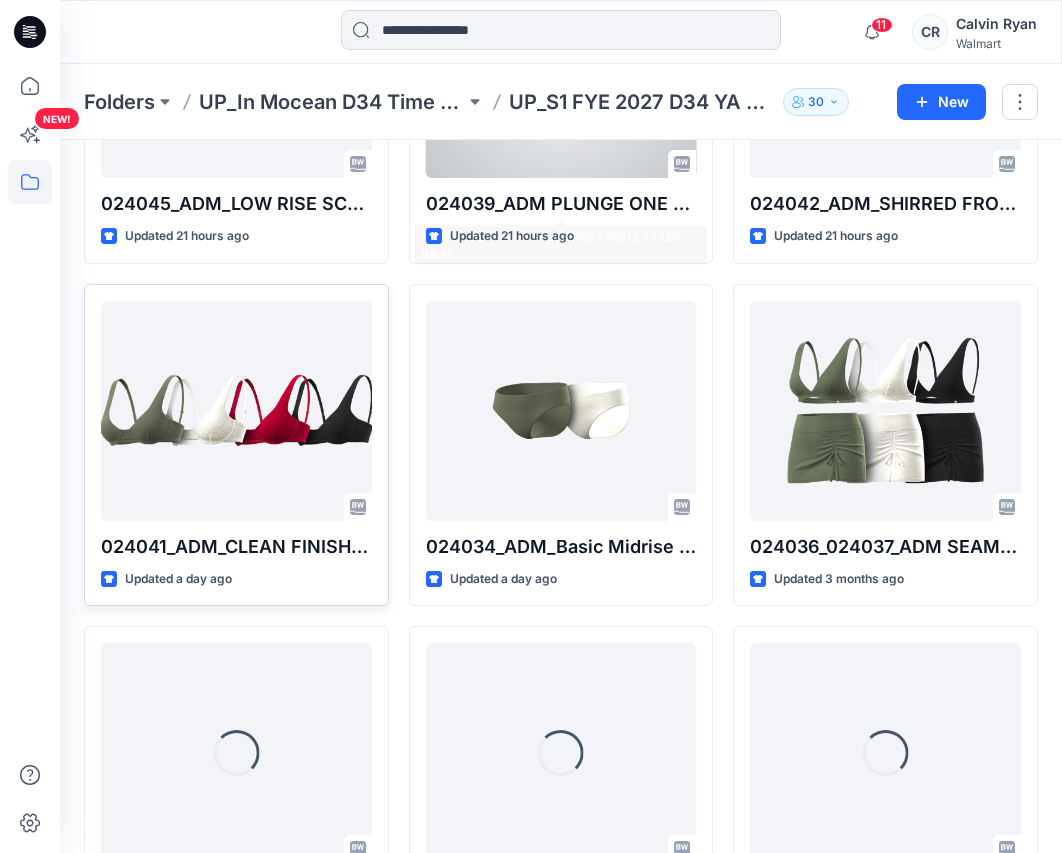 scroll, scrollTop: 1217, scrollLeft: 0, axis: vertical 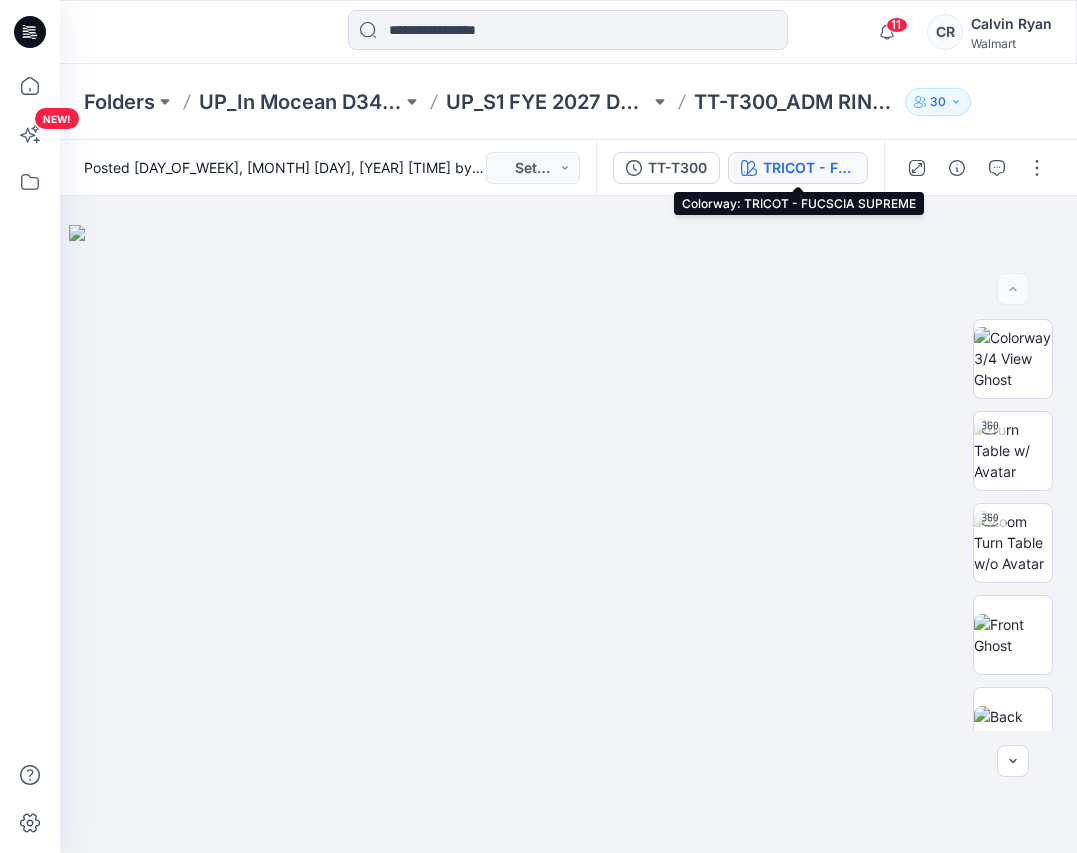 click on "TRICOT - FUCSCIA SUPREME" at bounding box center (809, 168) 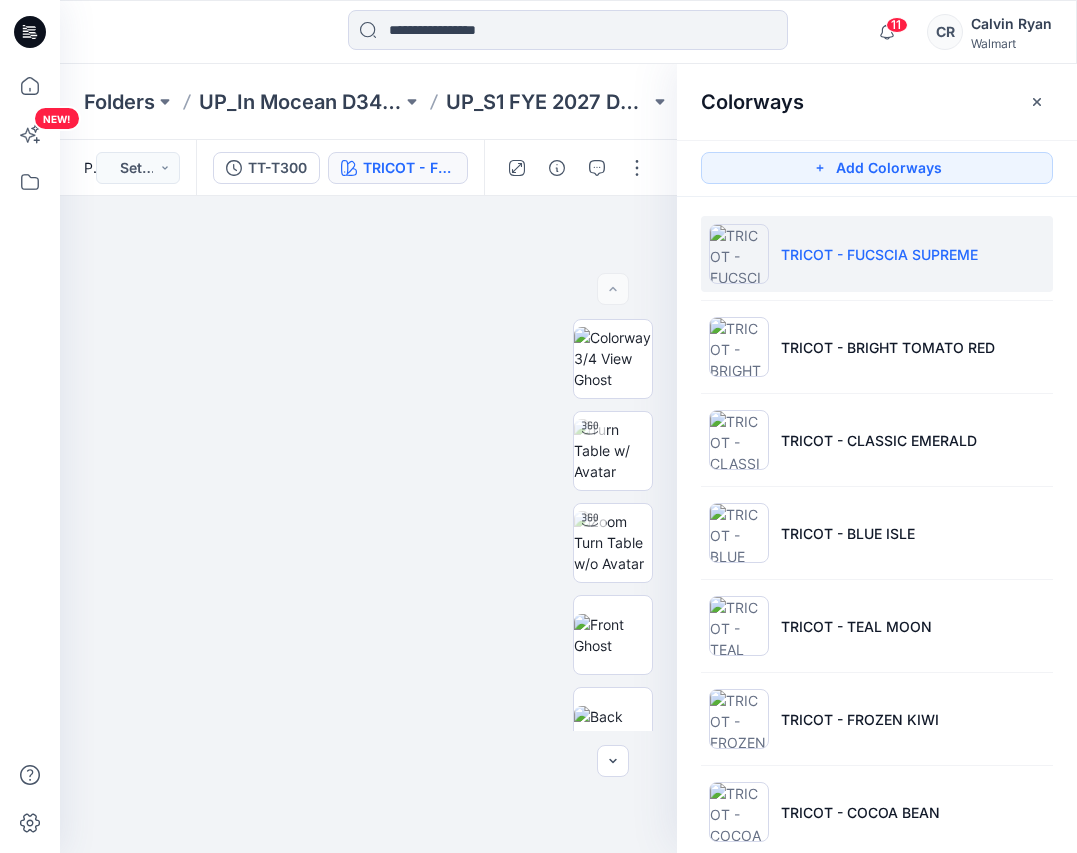 scroll, scrollTop: 0, scrollLeft: 0, axis: both 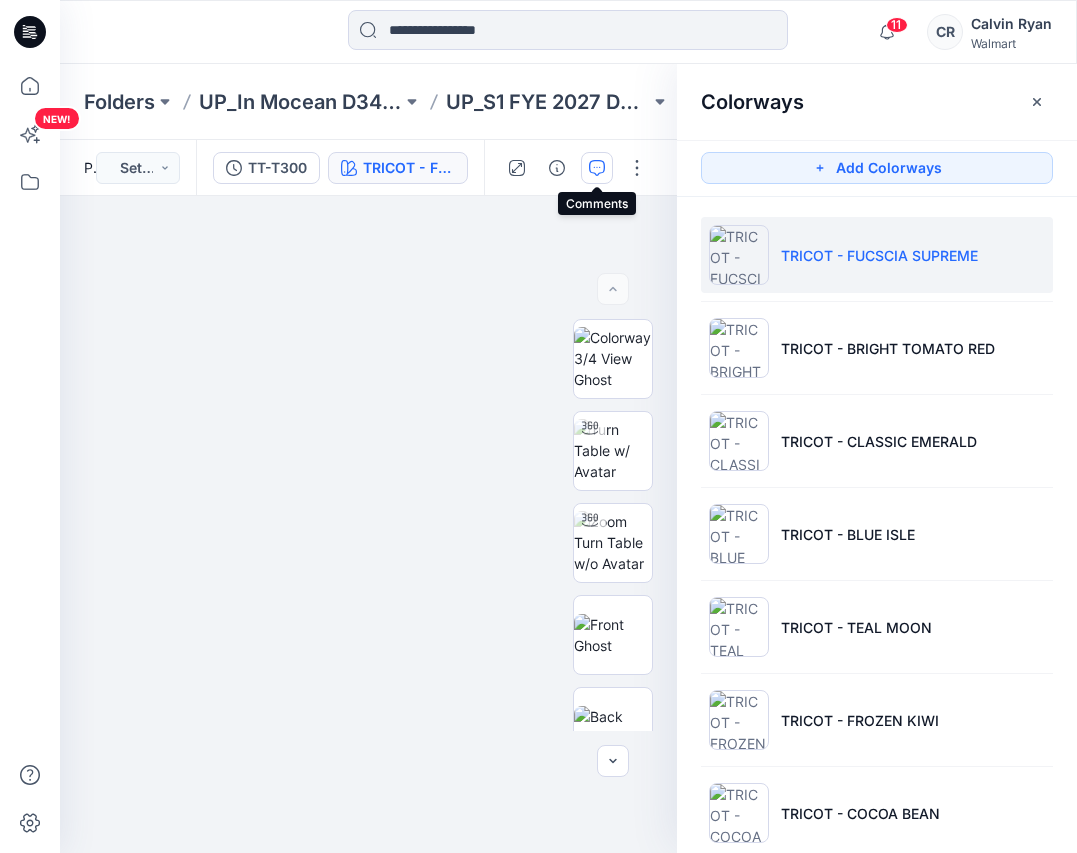 click 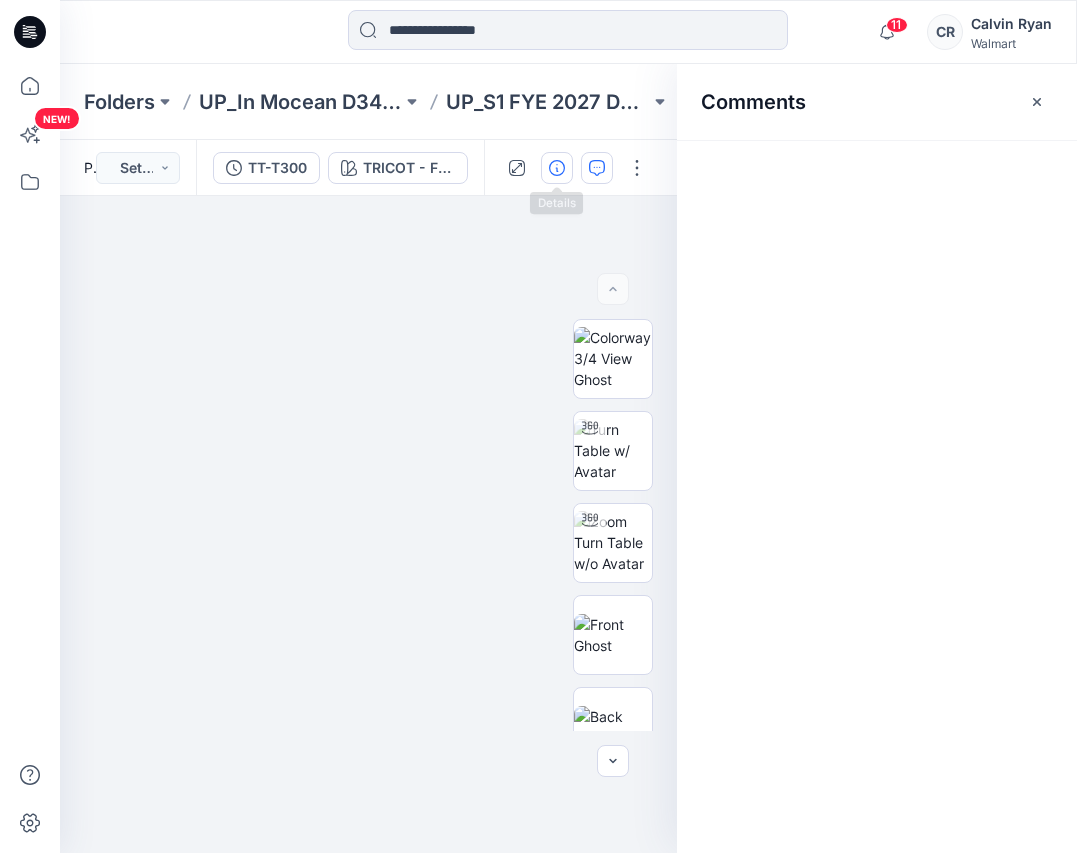 click 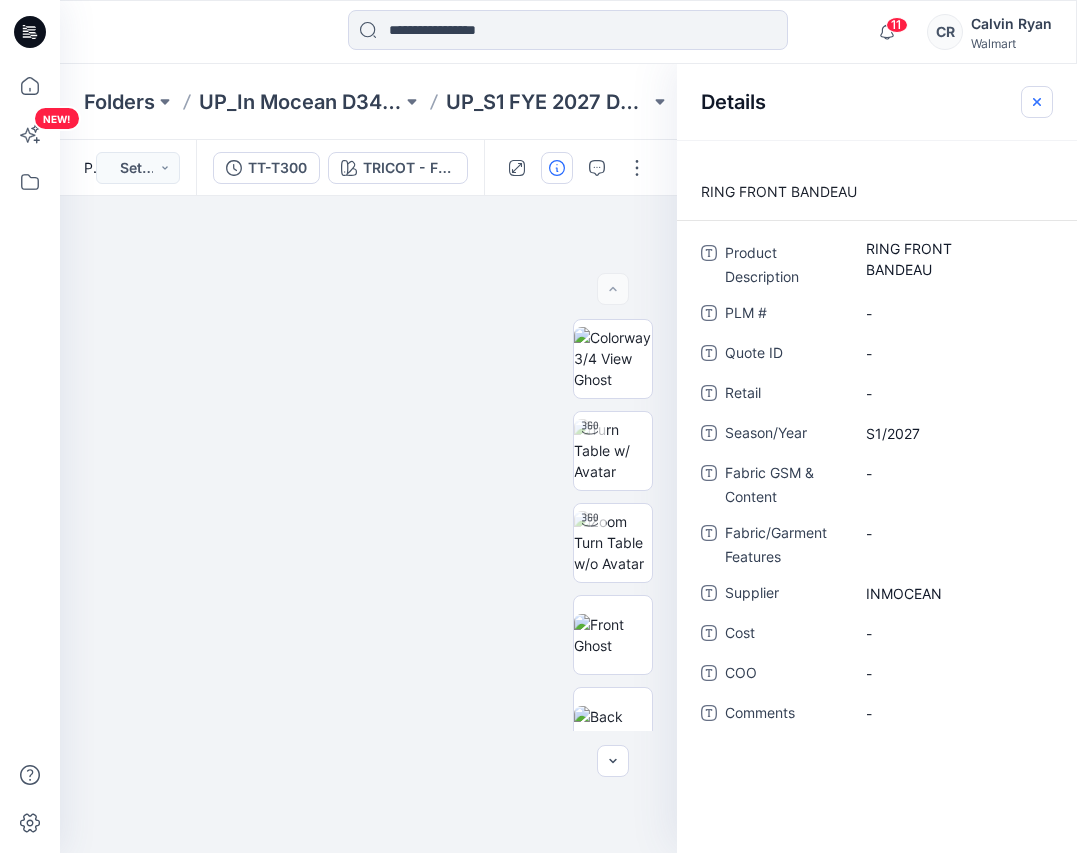 click 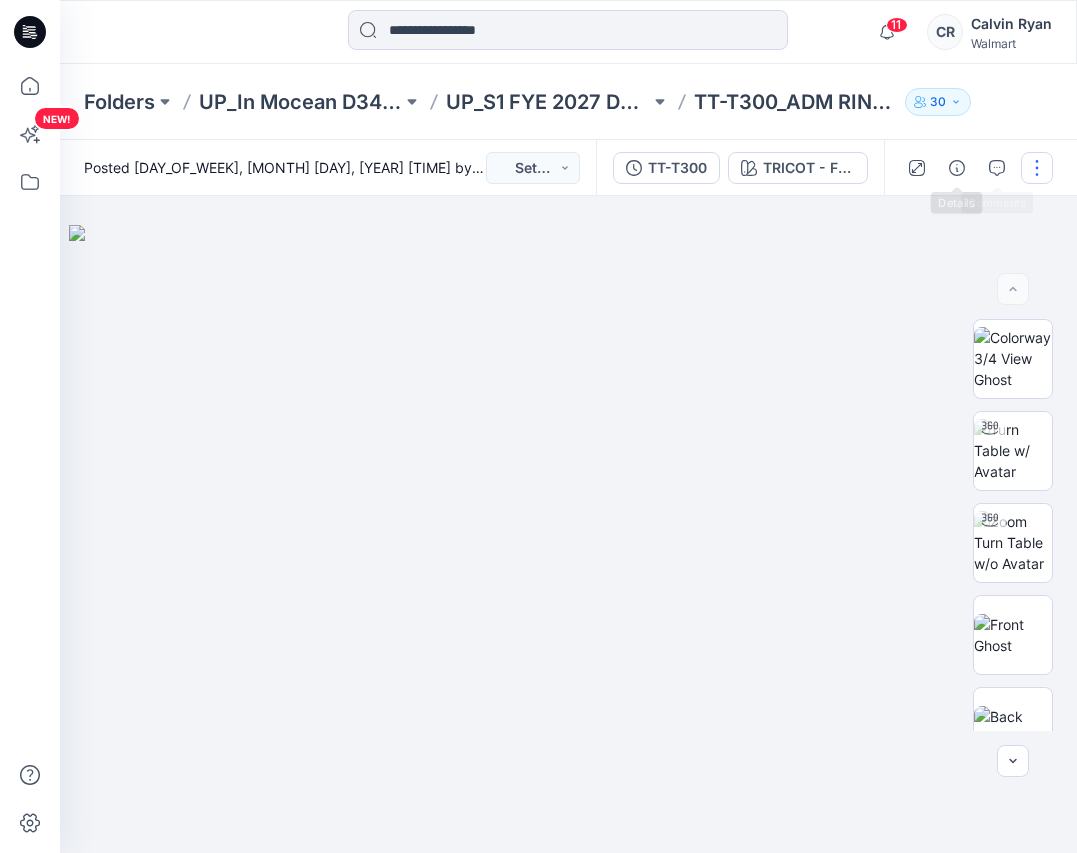 click at bounding box center [1037, 168] 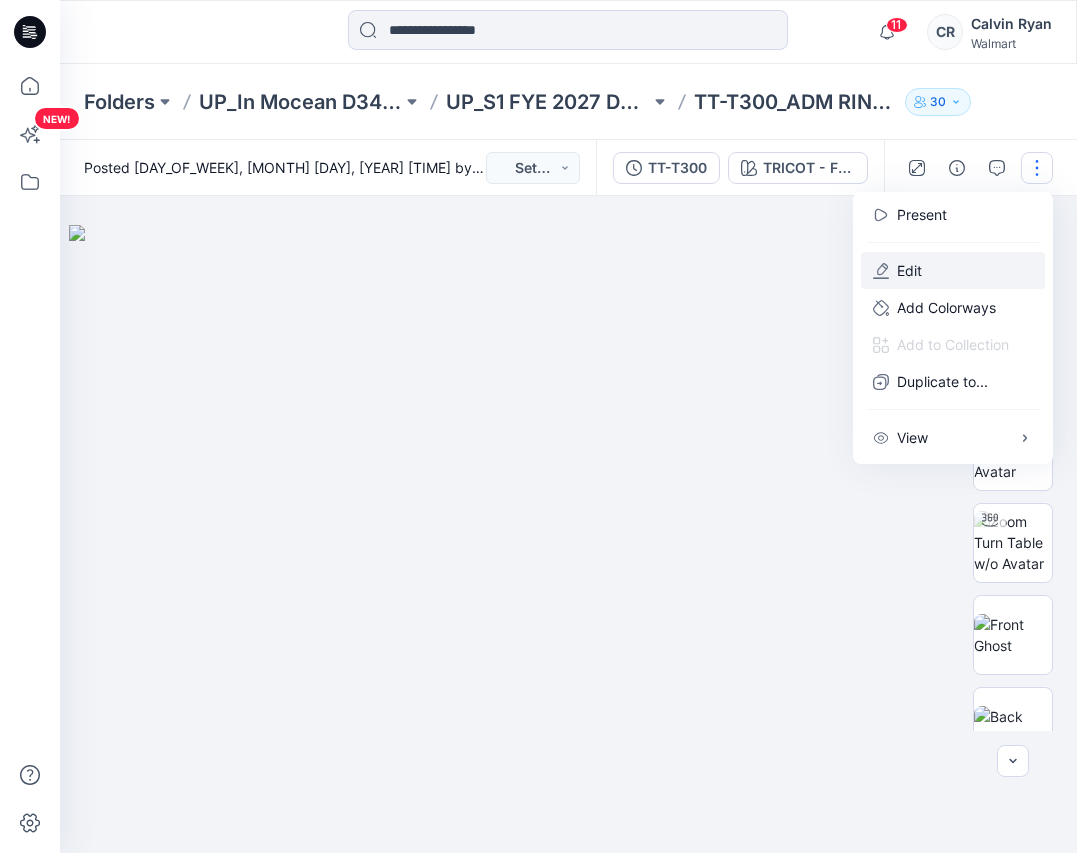 click on "Edit" at bounding box center (953, 270) 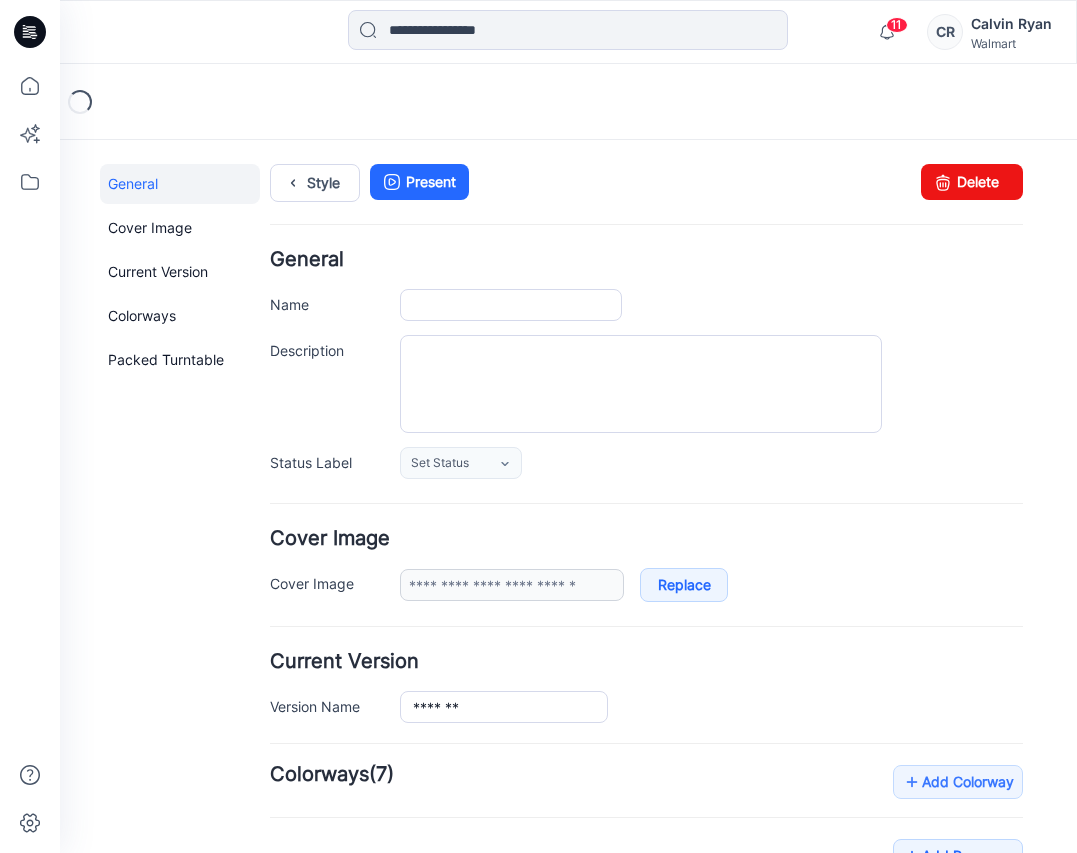 scroll, scrollTop: 0, scrollLeft: 0, axis: both 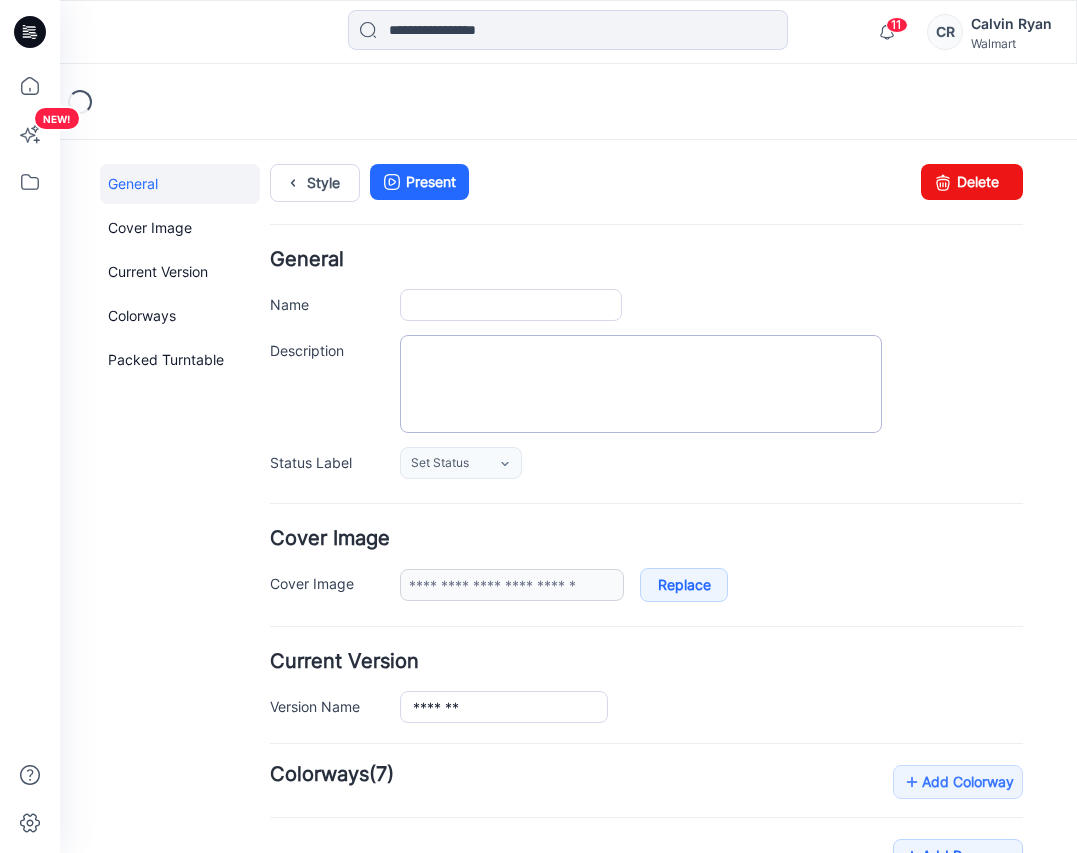 type on "**********" 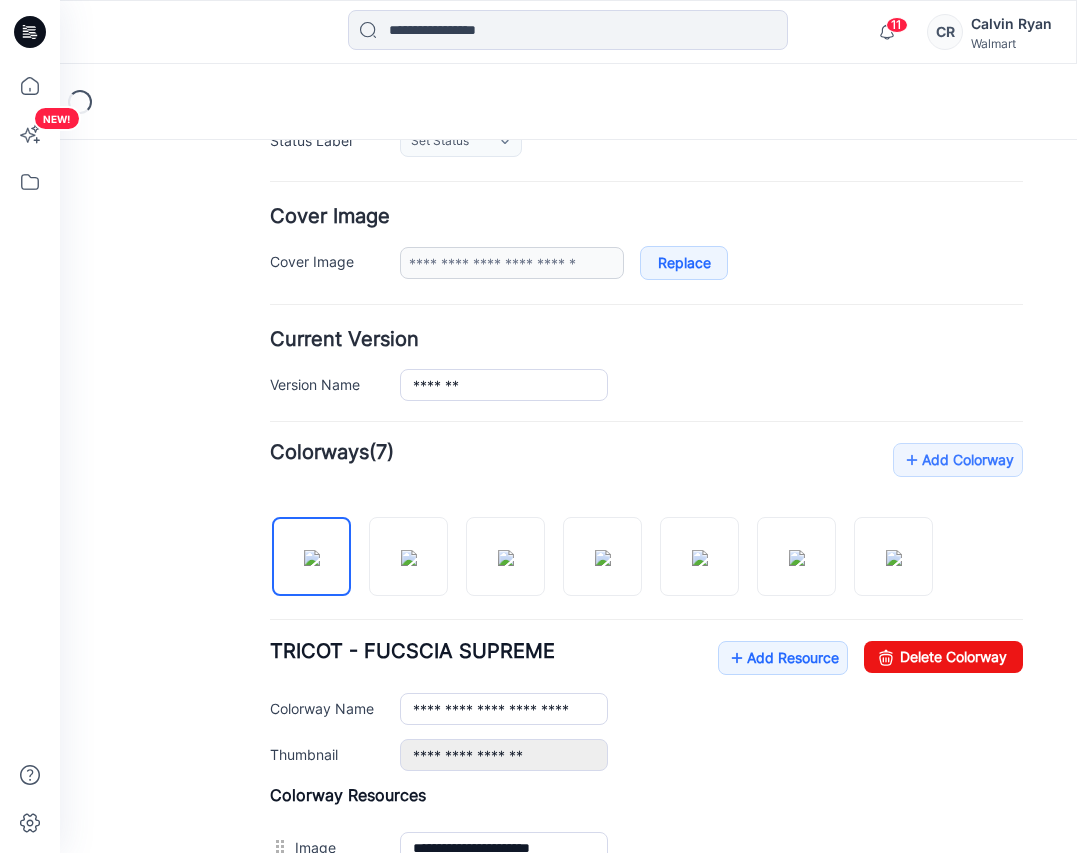scroll, scrollTop: 500, scrollLeft: 0, axis: vertical 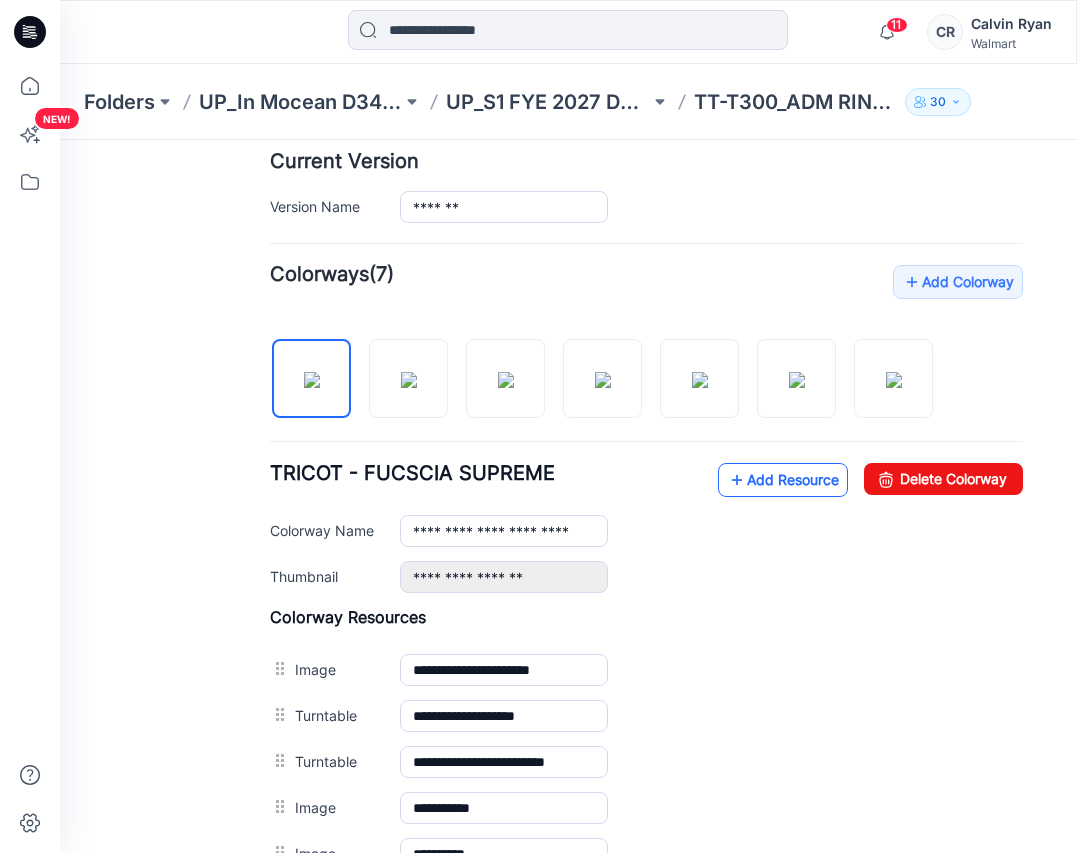 click on "Add Resource" at bounding box center (783, 480) 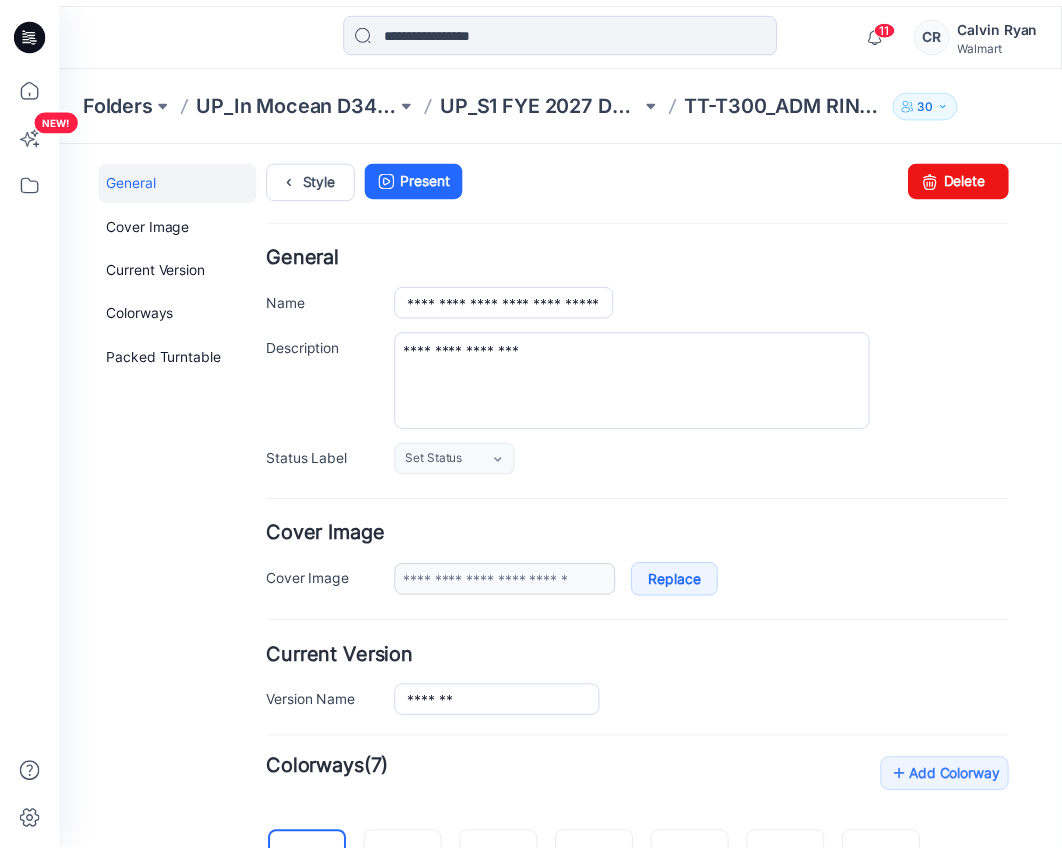 scroll, scrollTop: 0, scrollLeft: 0, axis: both 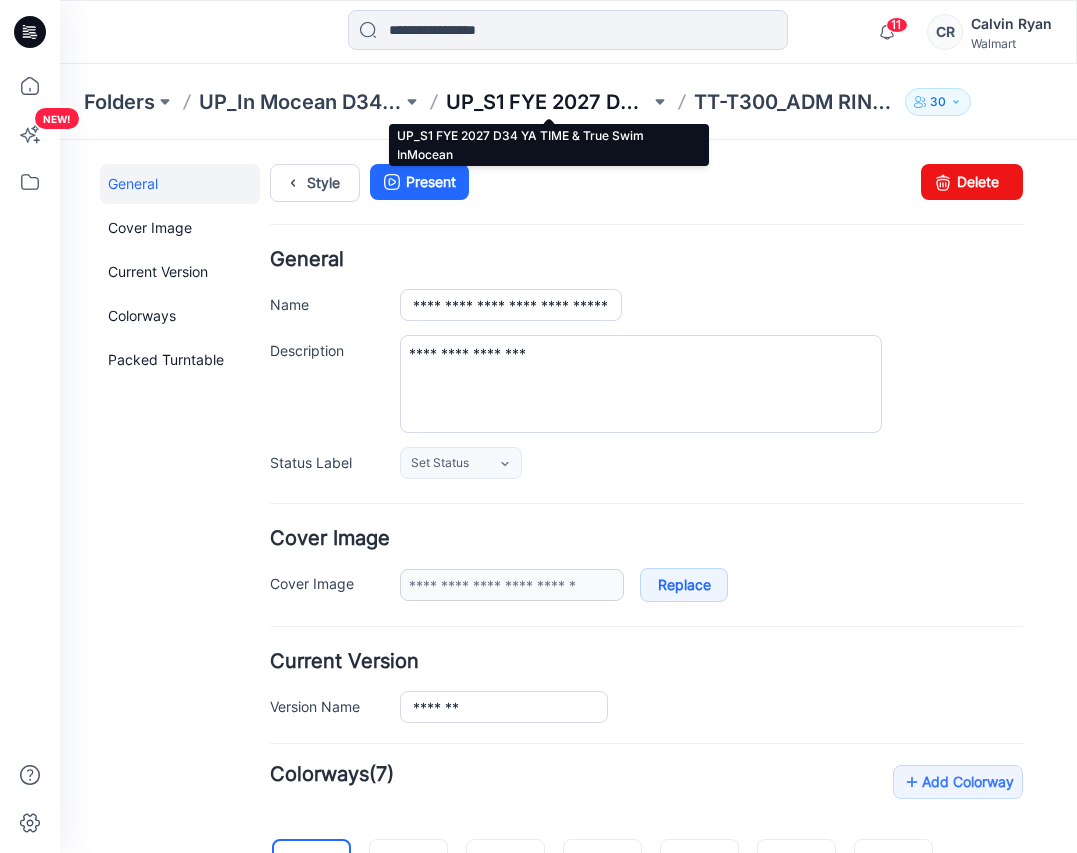 click on "UP_S1 FYE 2027 D34 YA TIME & True Swim InMocean" at bounding box center (547, 102) 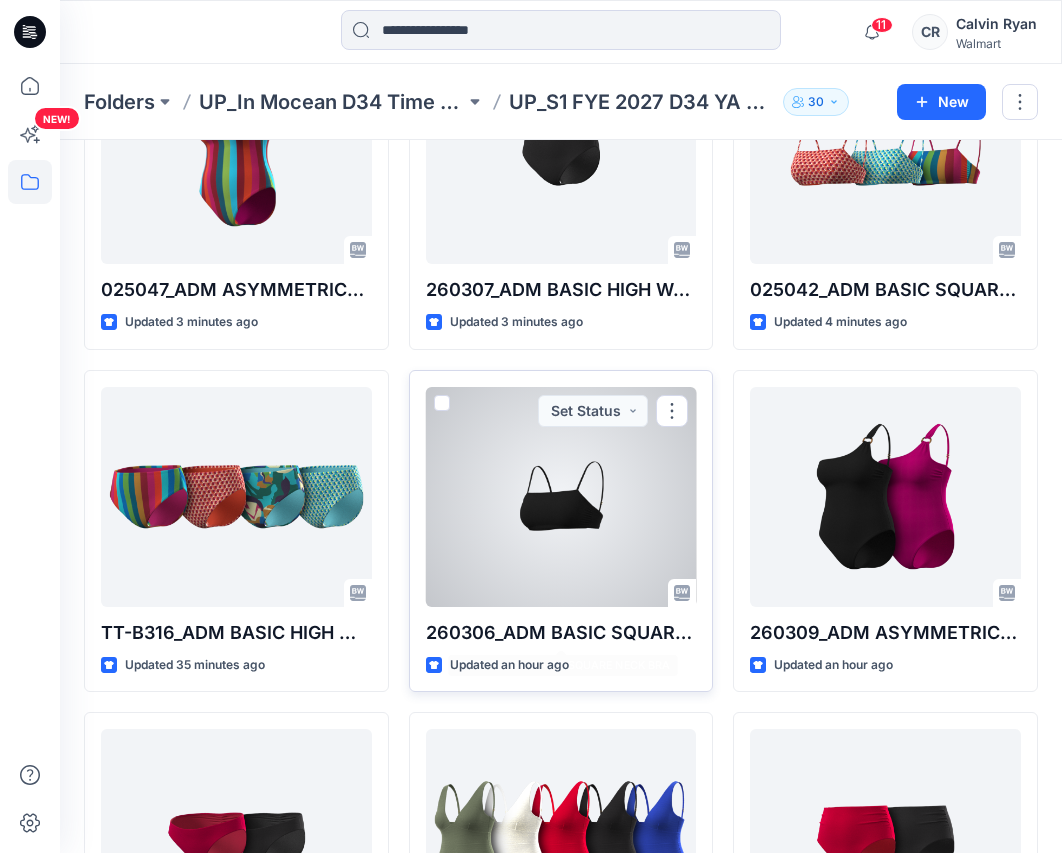 scroll, scrollTop: 0, scrollLeft: 0, axis: both 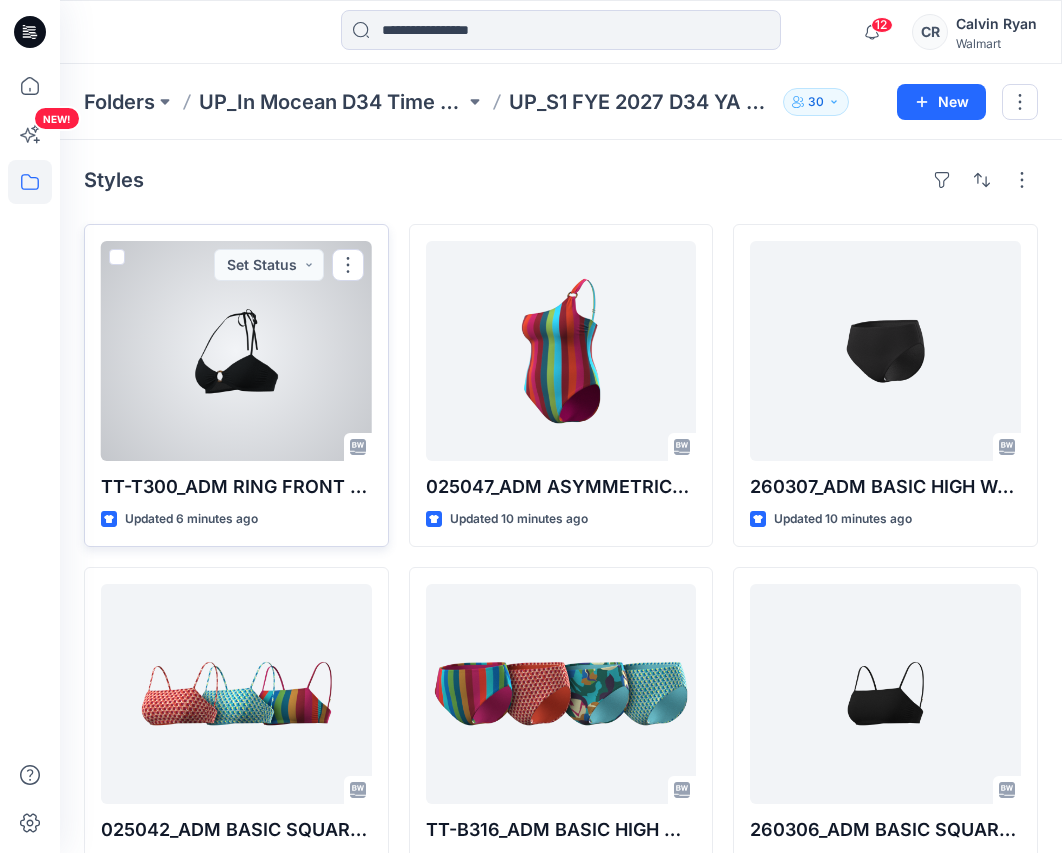 click at bounding box center [236, 351] 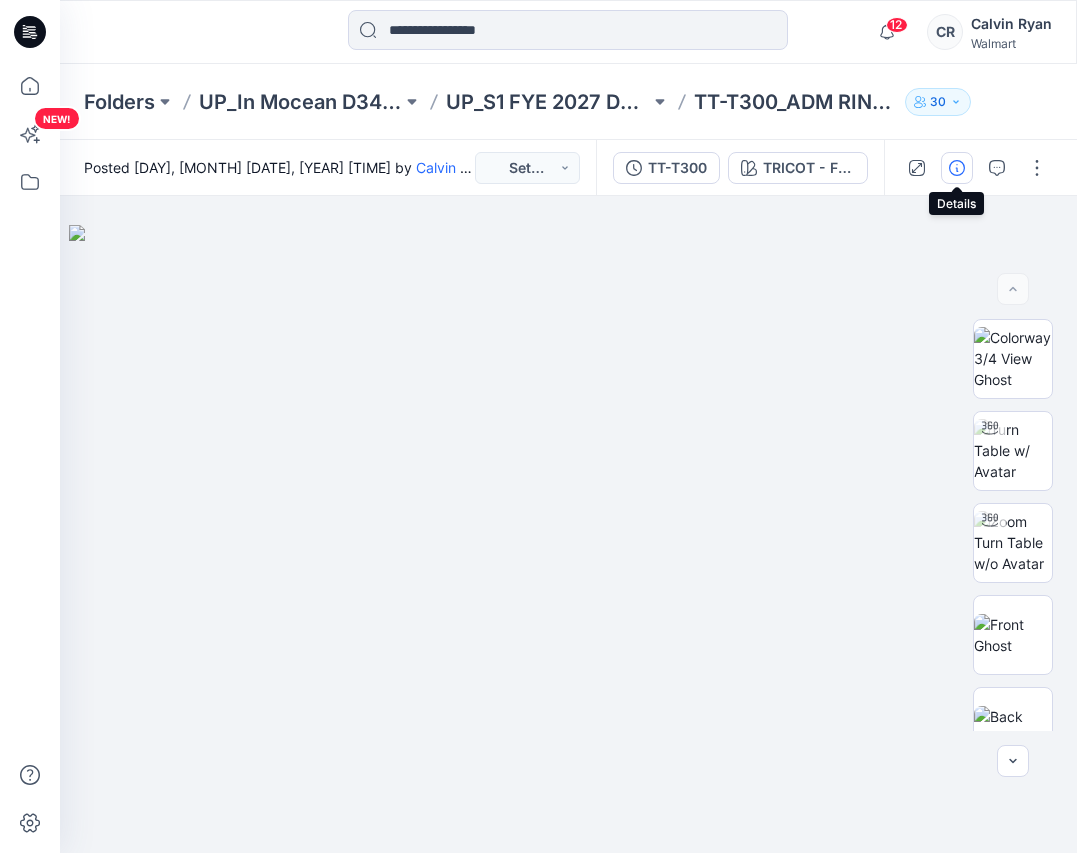 click 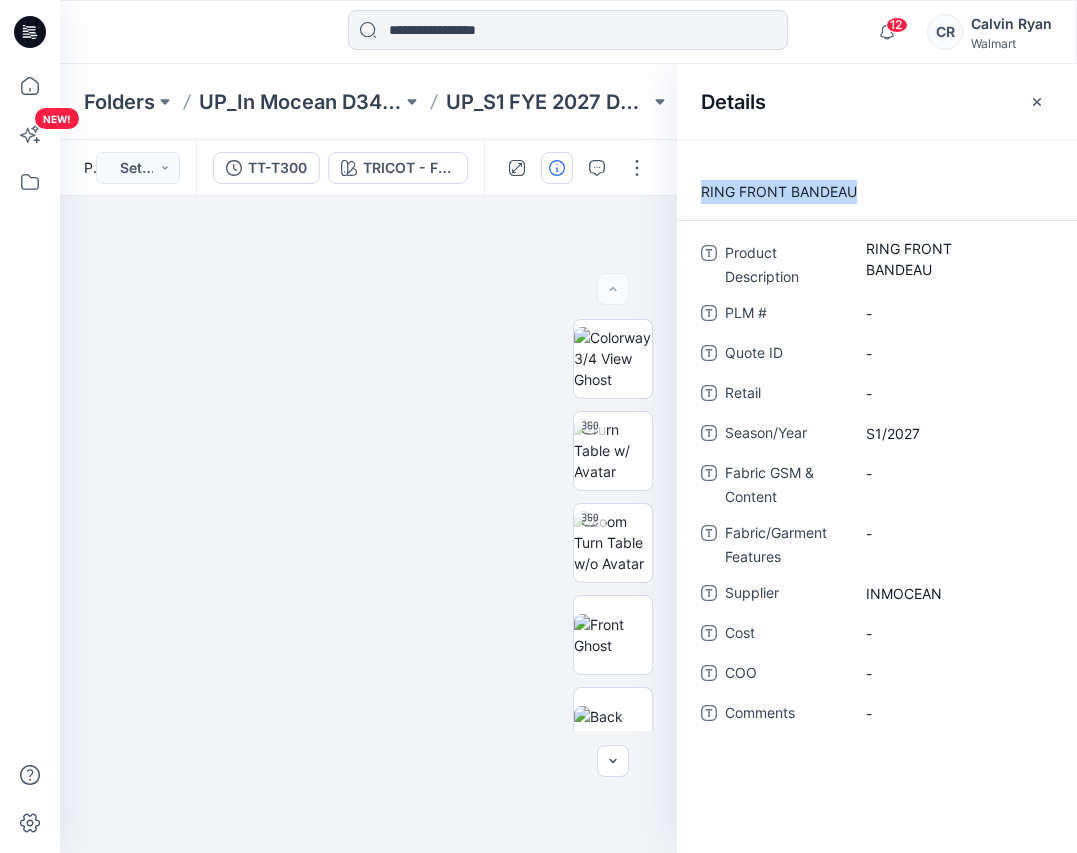 drag, startPoint x: 702, startPoint y: 188, endPoint x: 871, endPoint y: 192, distance: 169.04733 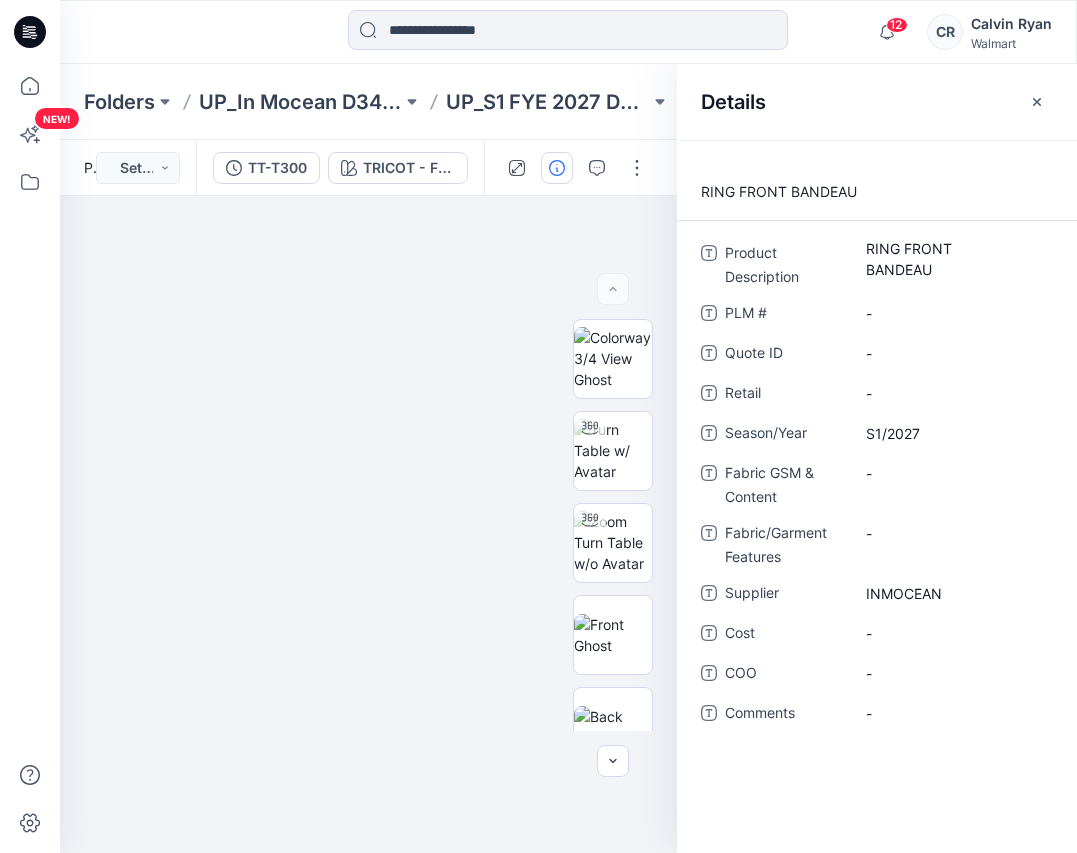 click on "Folders UP_In Mocean D34 Time & Tru Swim UP_S1 FYE 2027 D34 YA TIME & True Swim InMocean TT-T300_ADM RING FRONT BANDEAU 30" at bounding box center (568, 102) 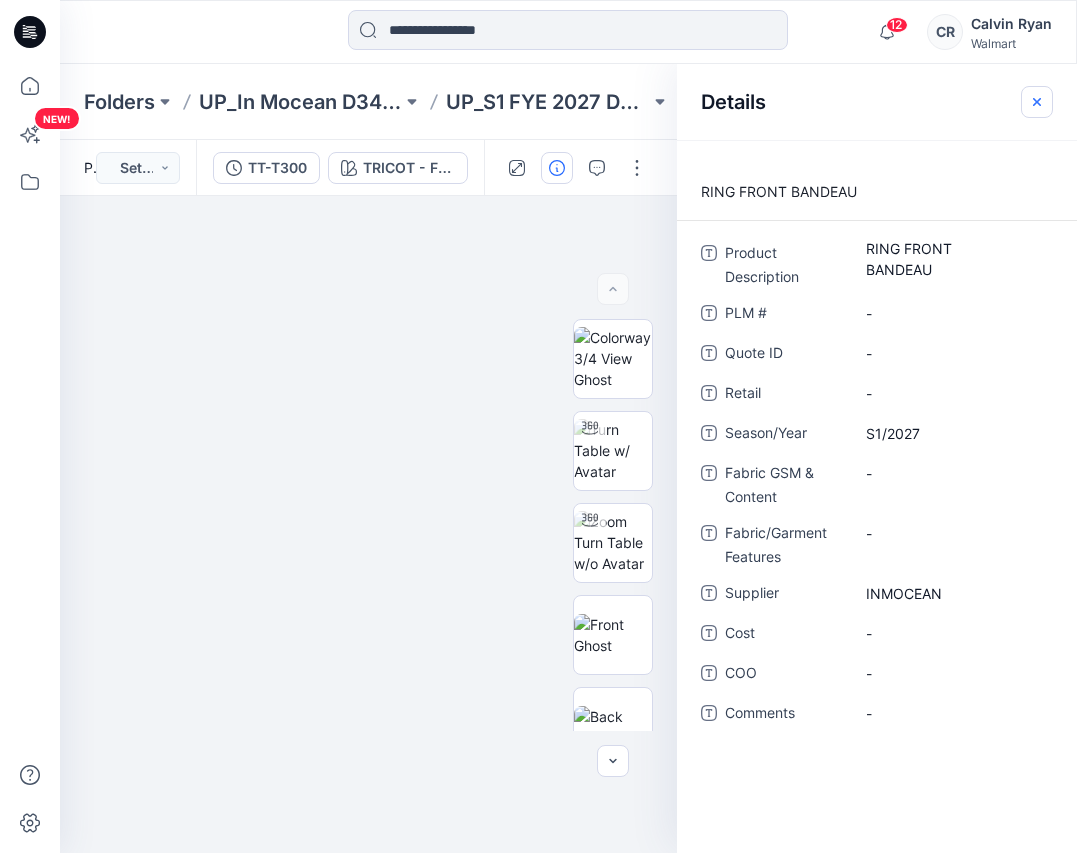 click 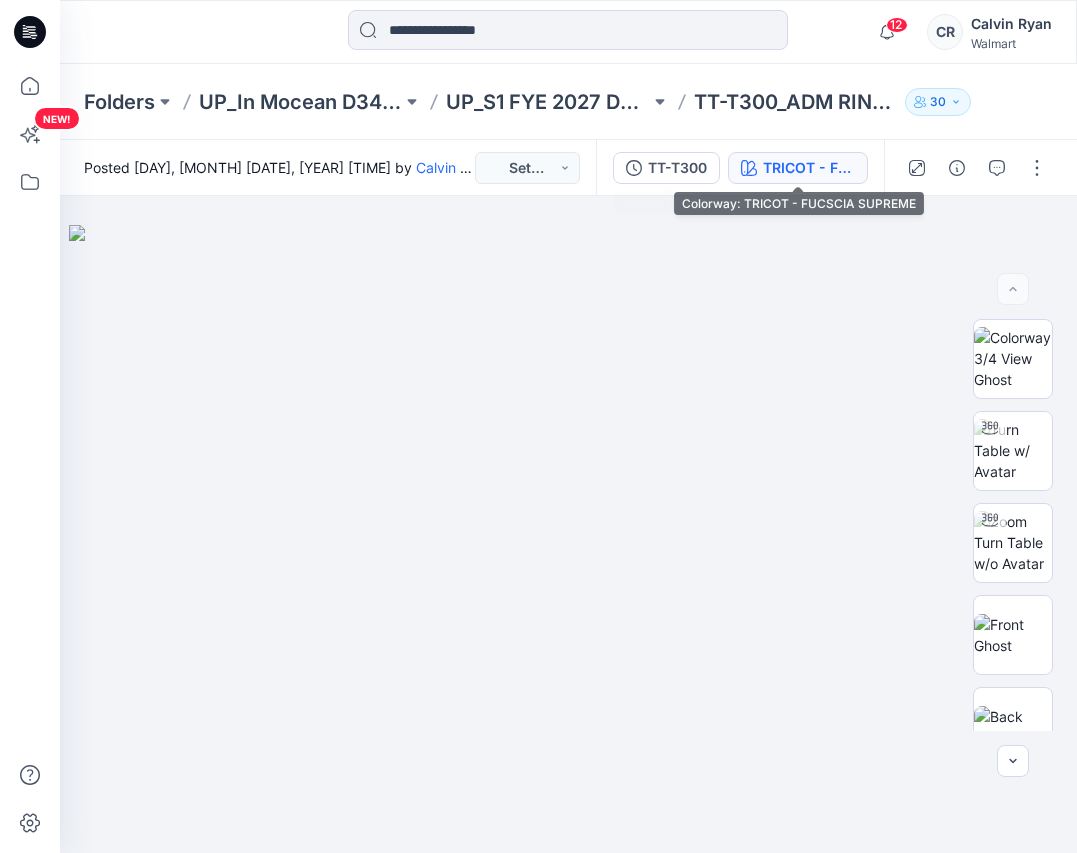 click 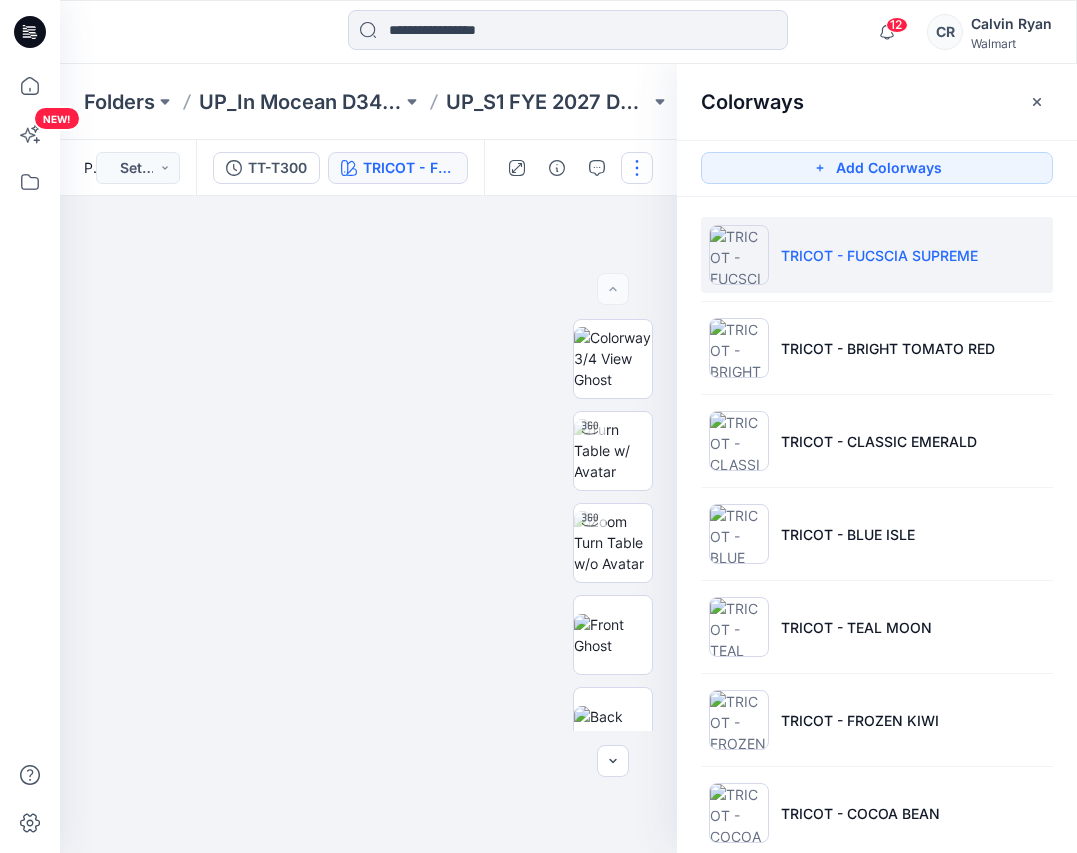 click at bounding box center (637, 168) 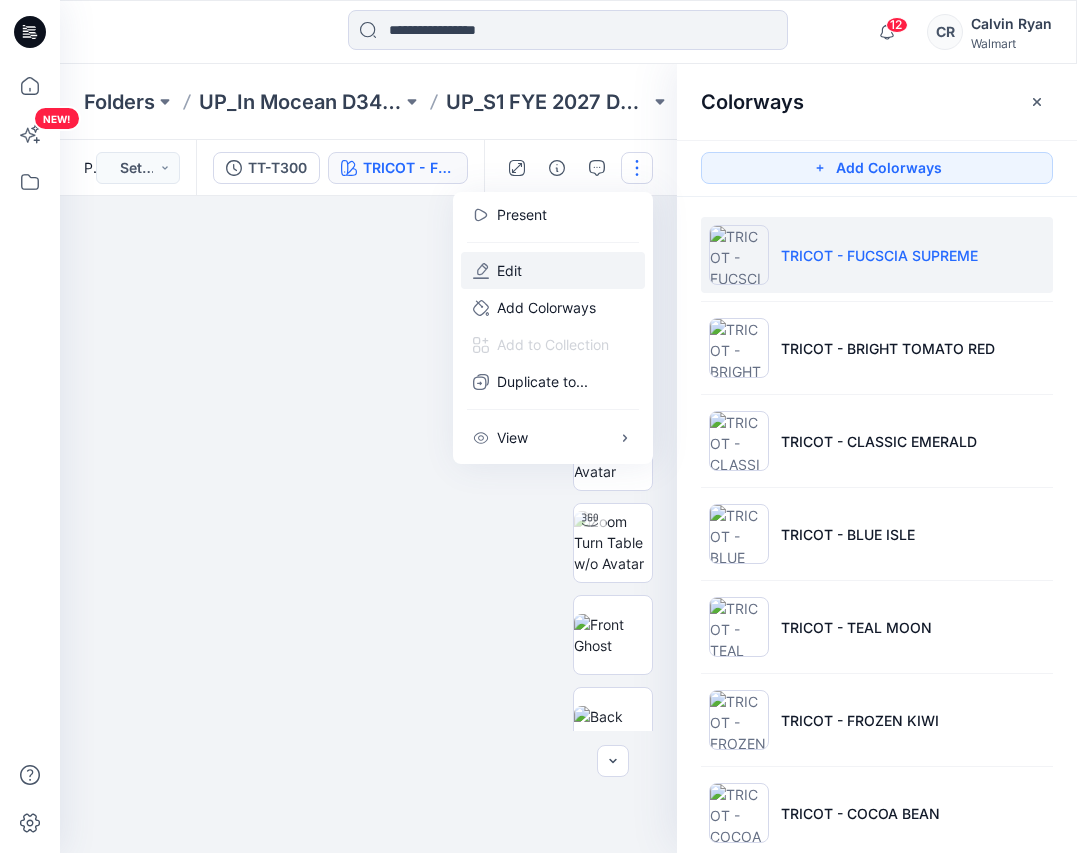 click on "Edit" at bounding box center (553, 270) 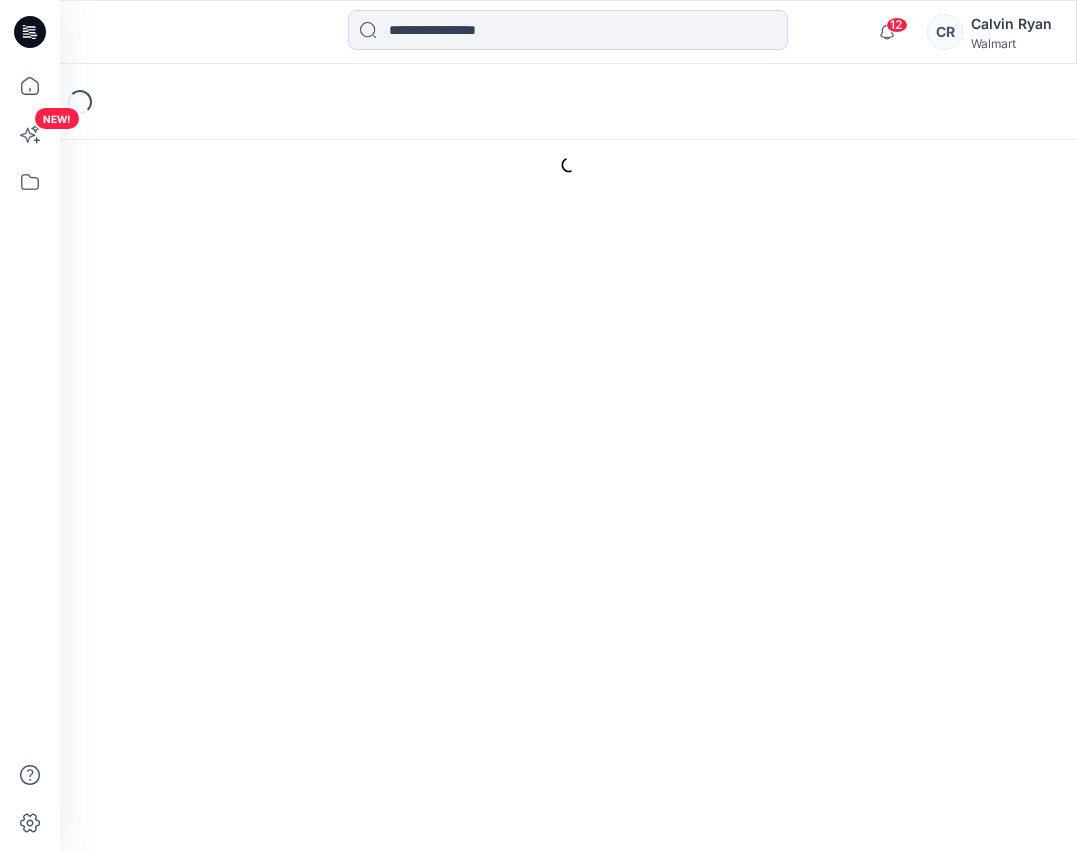 scroll, scrollTop: 0, scrollLeft: 0, axis: both 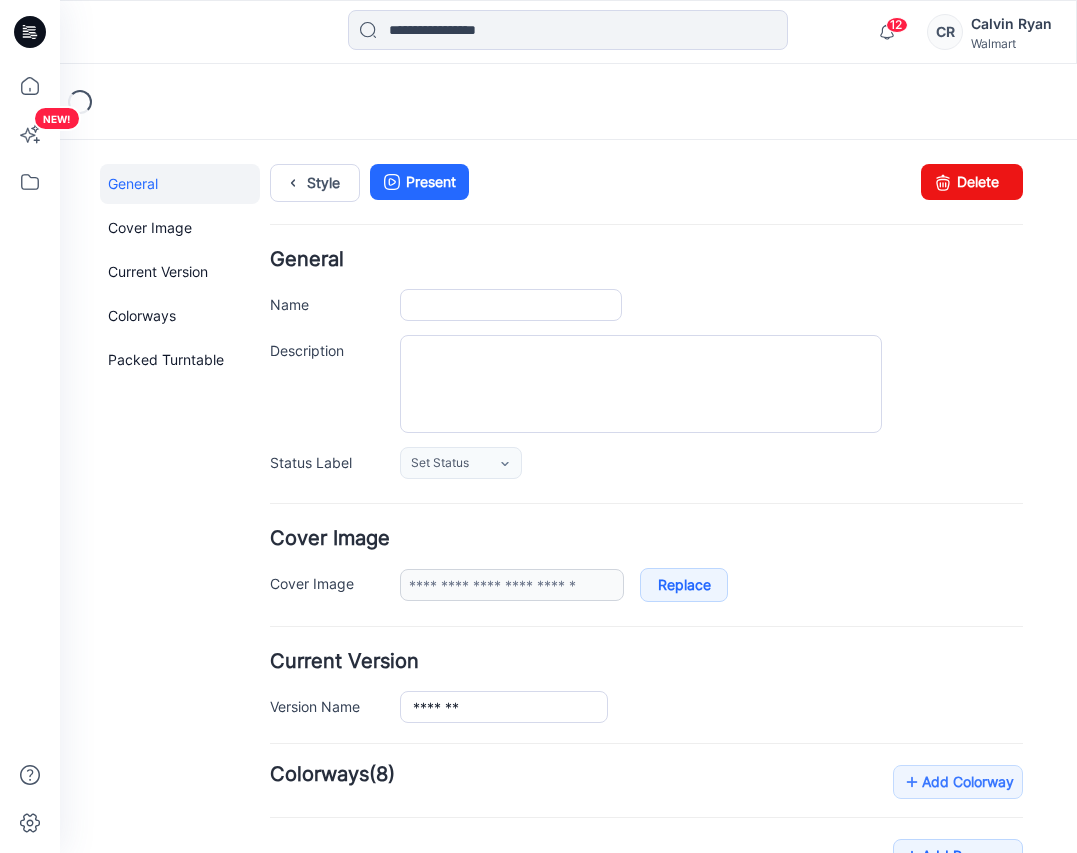 type on "**********" 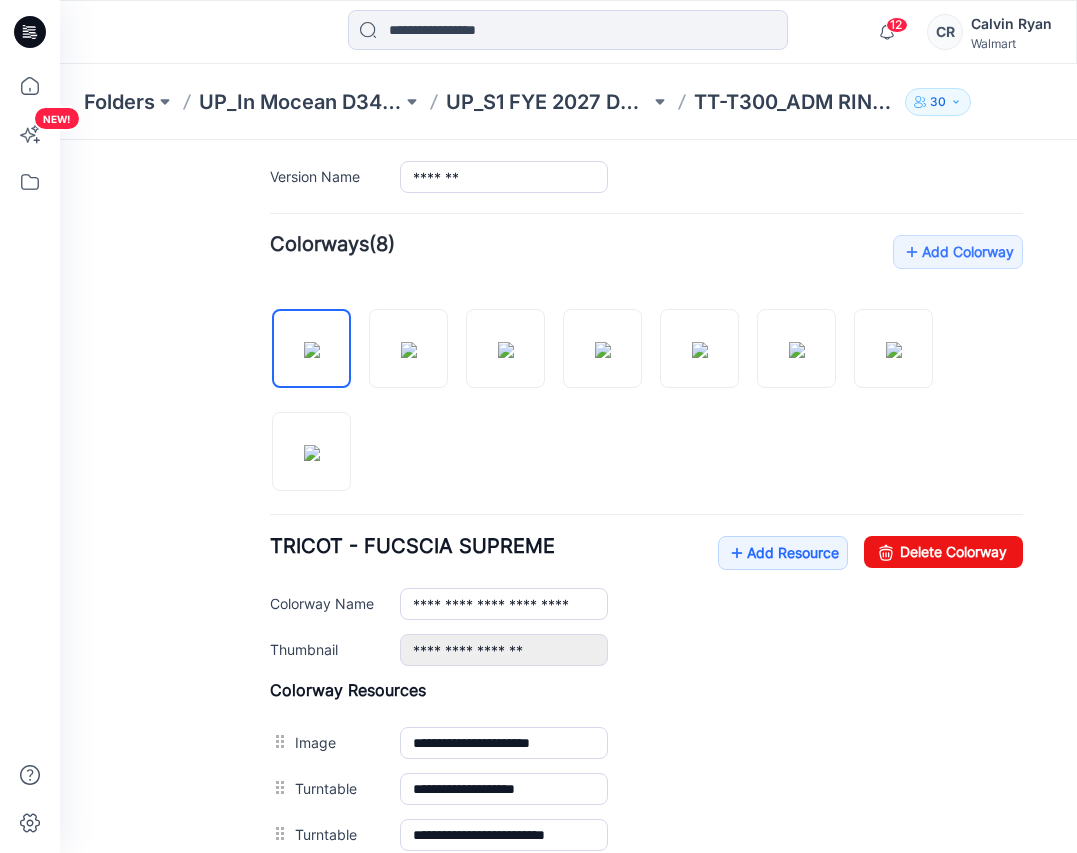 scroll, scrollTop: 600, scrollLeft: 0, axis: vertical 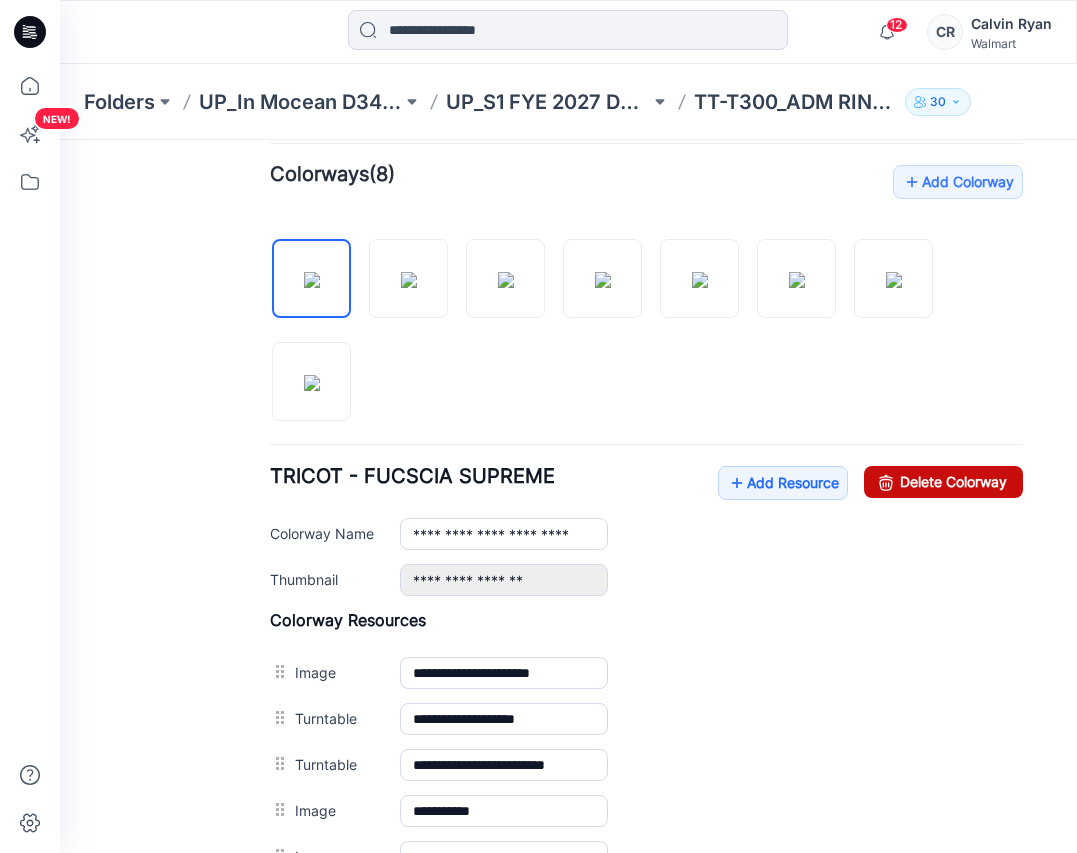 drag, startPoint x: 913, startPoint y: 469, endPoint x: 699, endPoint y: 222, distance: 326.81033 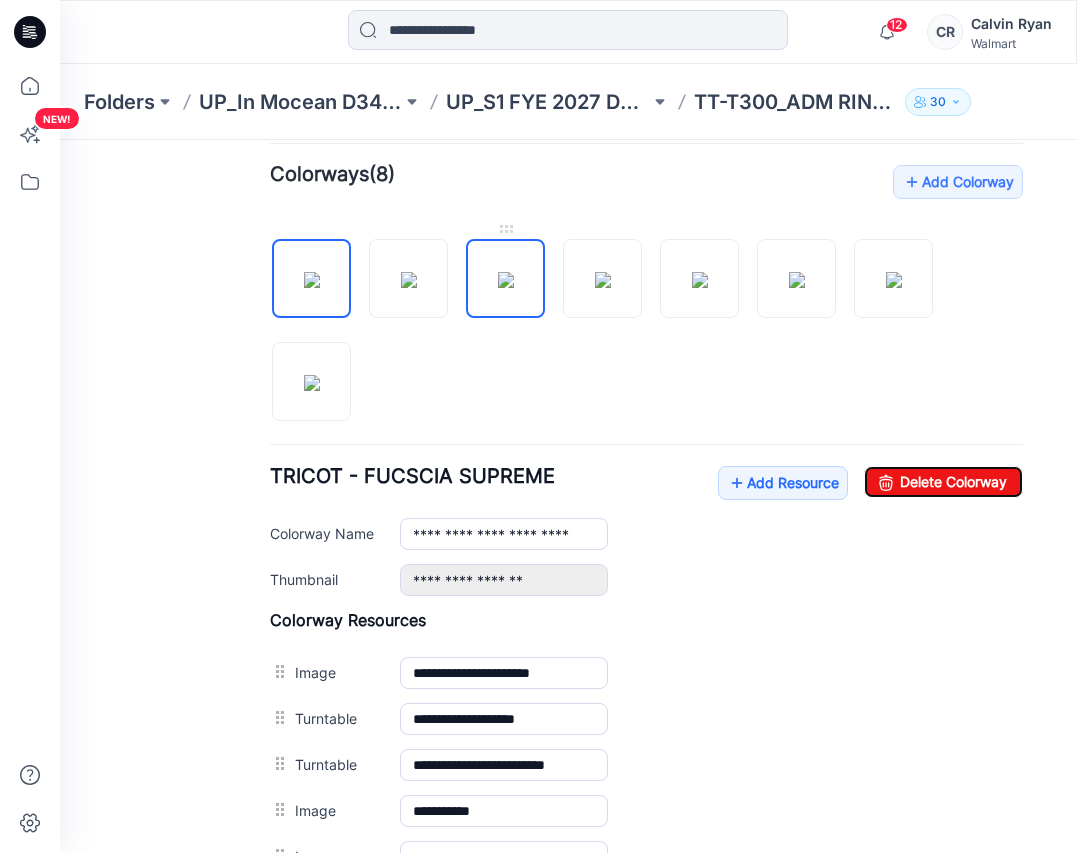 type on "**********" 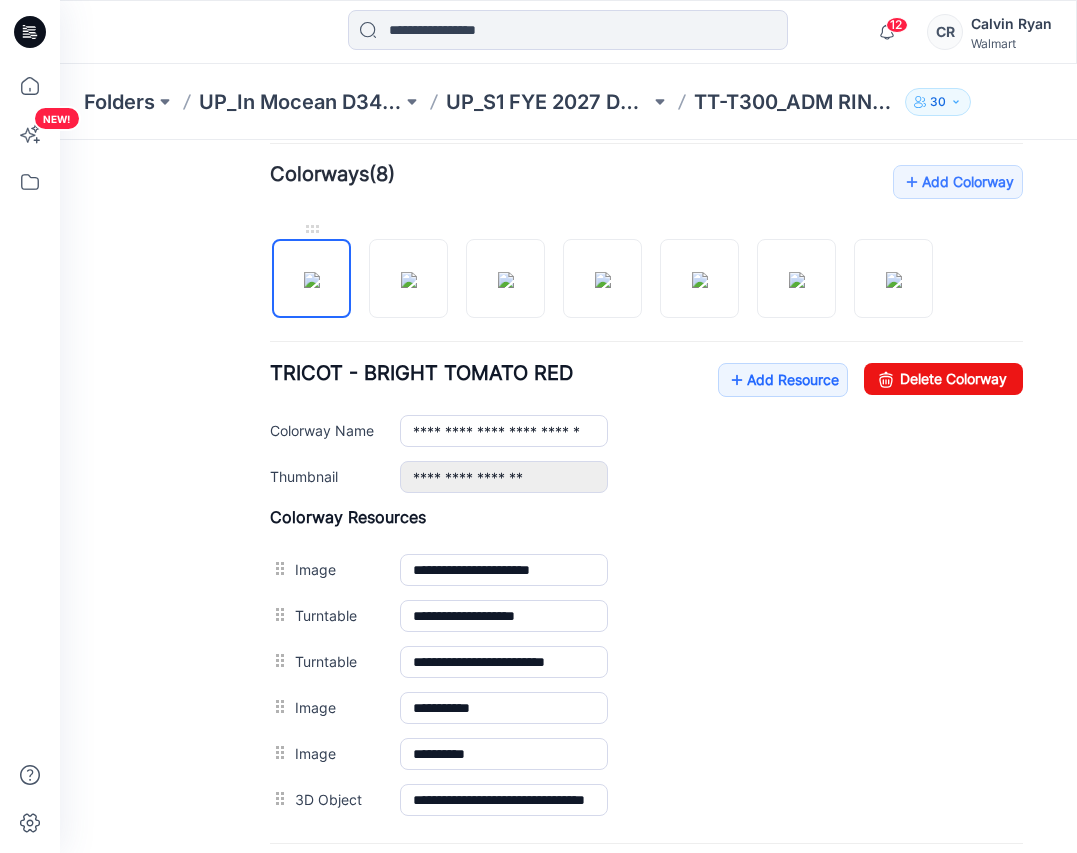 click at bounding box center (312, 280) 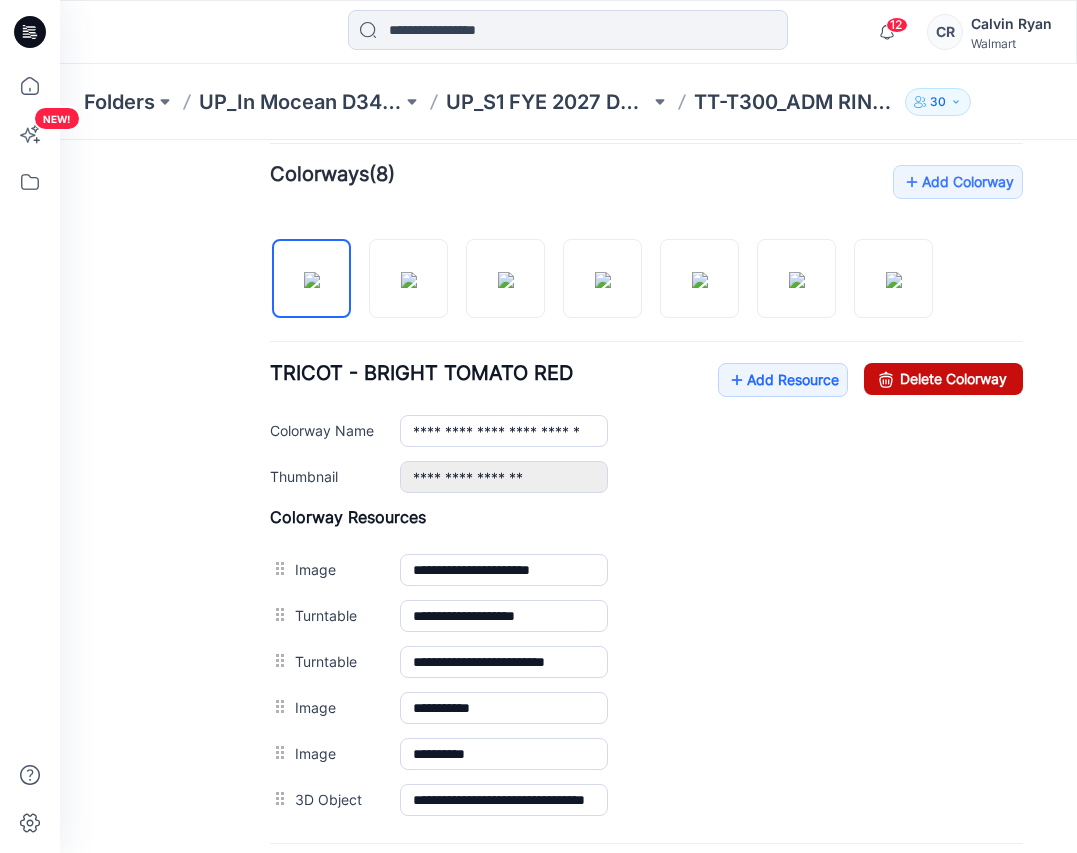 click at bounding box center (886, 379) 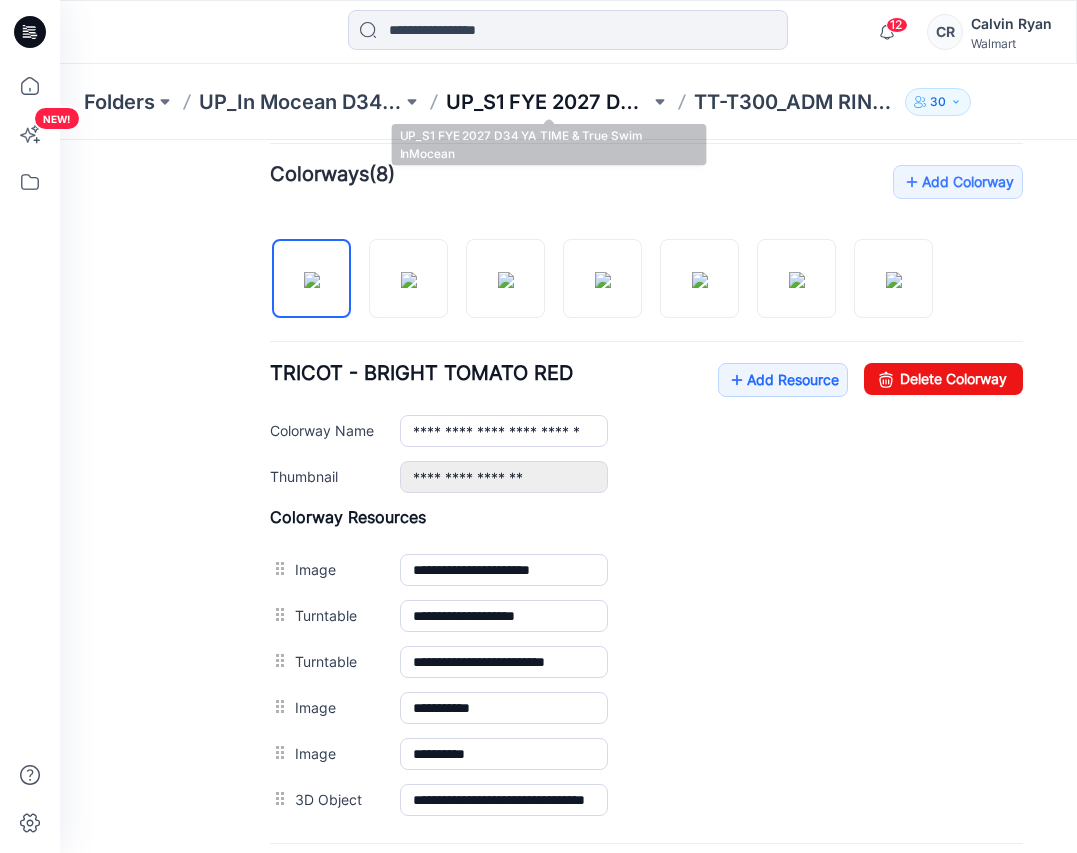 click on "UP_S1 FYE 2027 D34 YA TIME & True Swim InMocean" at bounding box center (547, 102) 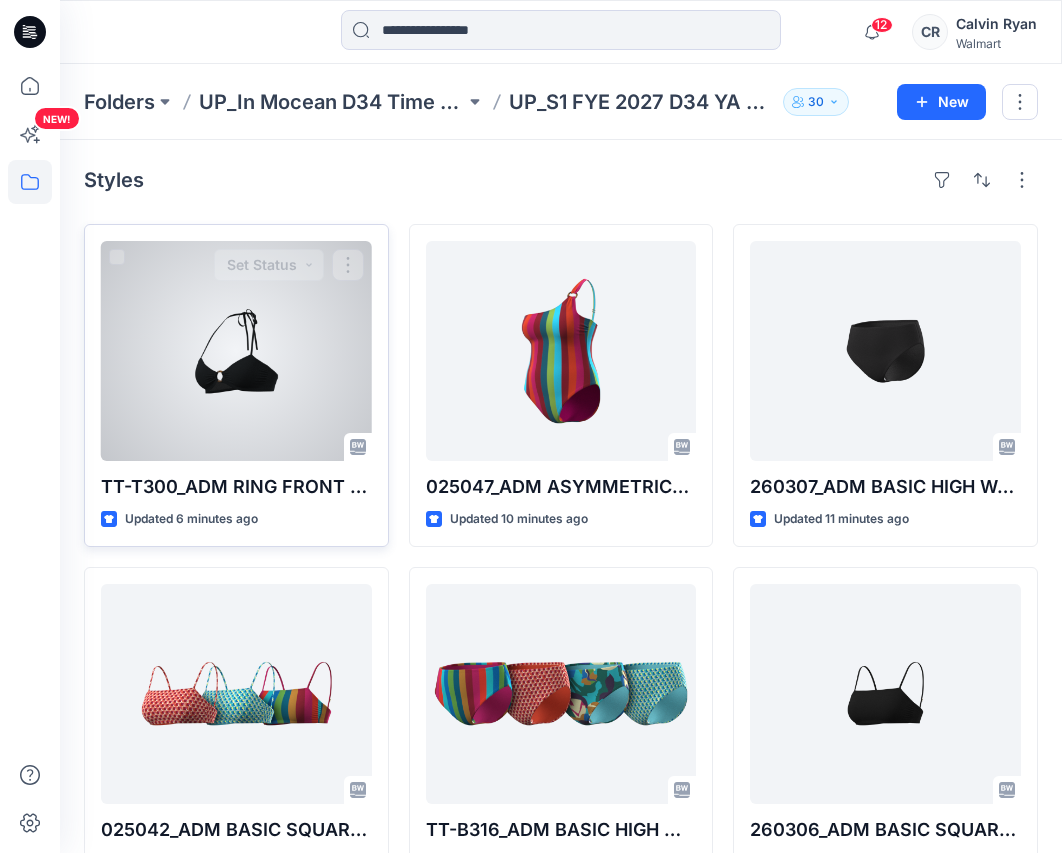 click at bounding box center [236, 351] 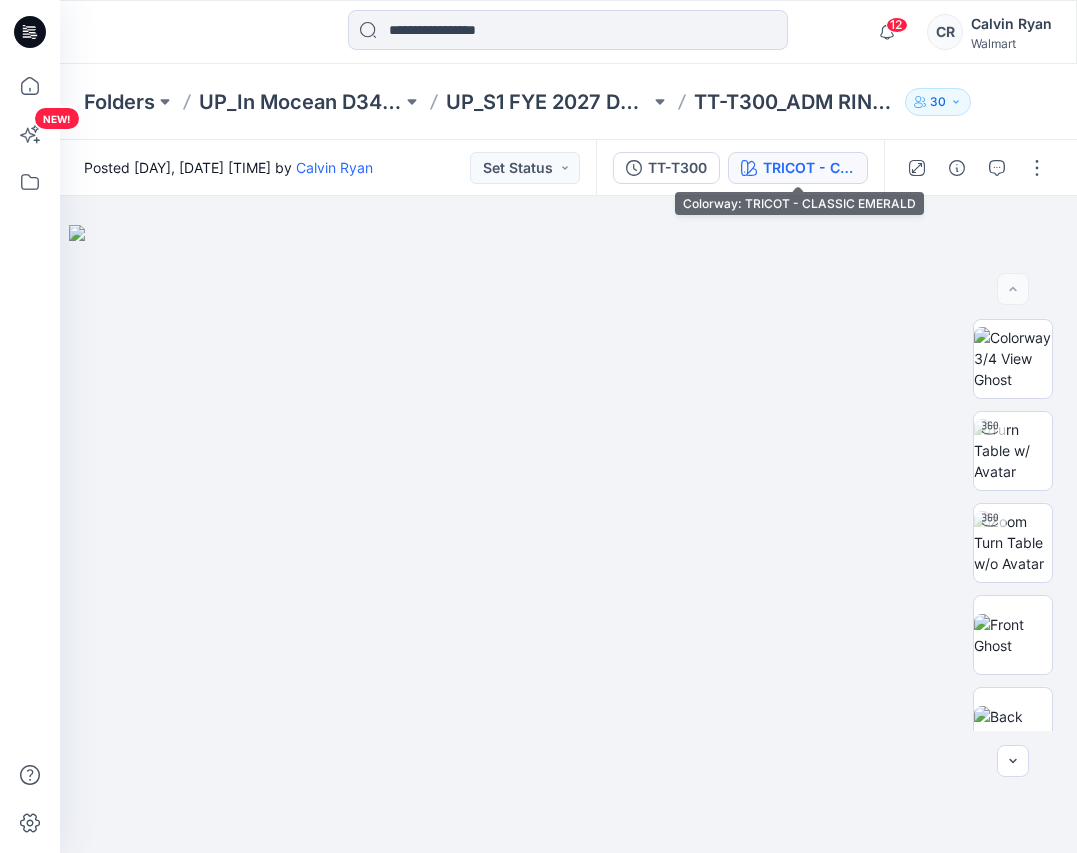 click on "TRICOT - CLASSIC EMERALD" at bounding box center [809, 168] 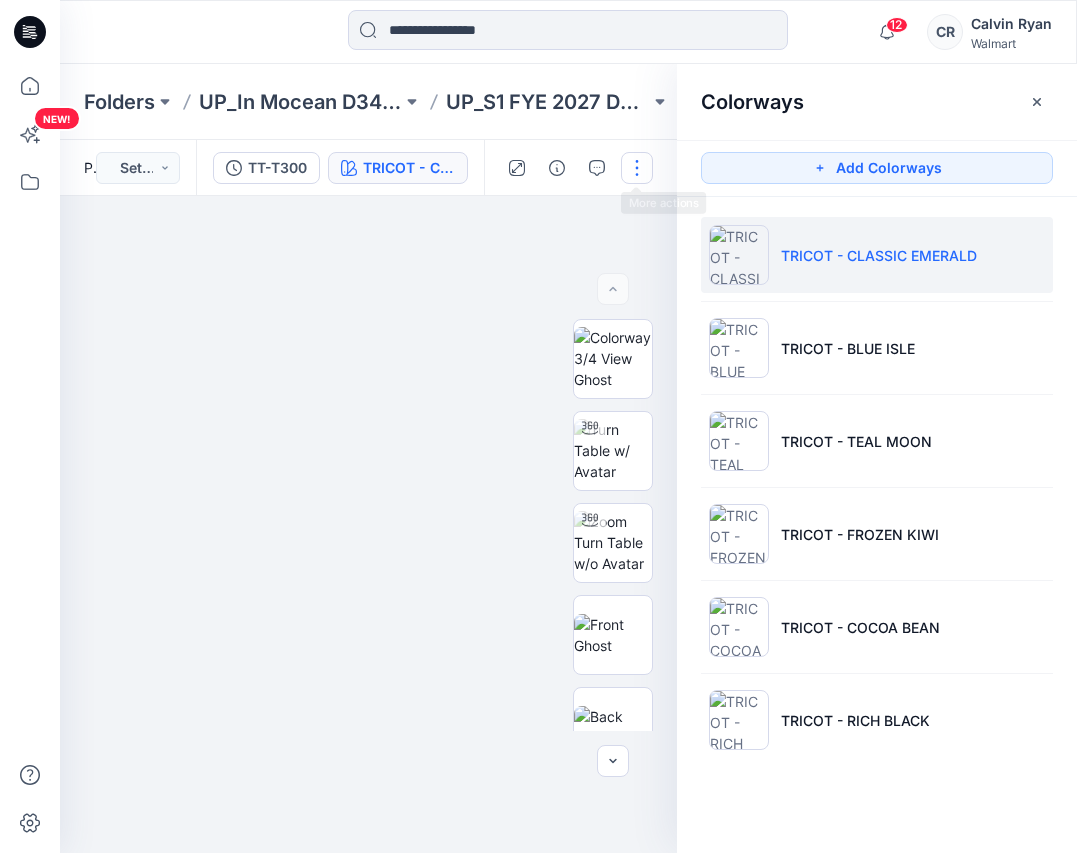click at bounding box center (637, 168) 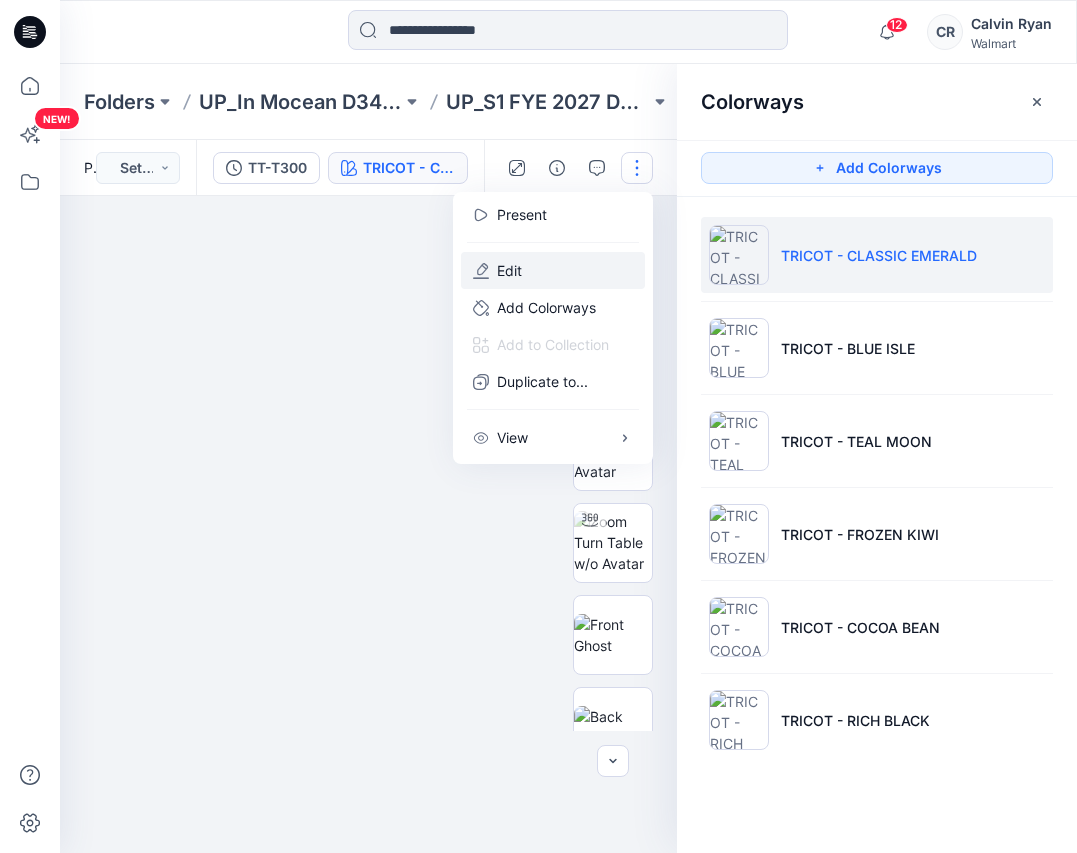 click on "Edit" at bounding box center (553, 270) 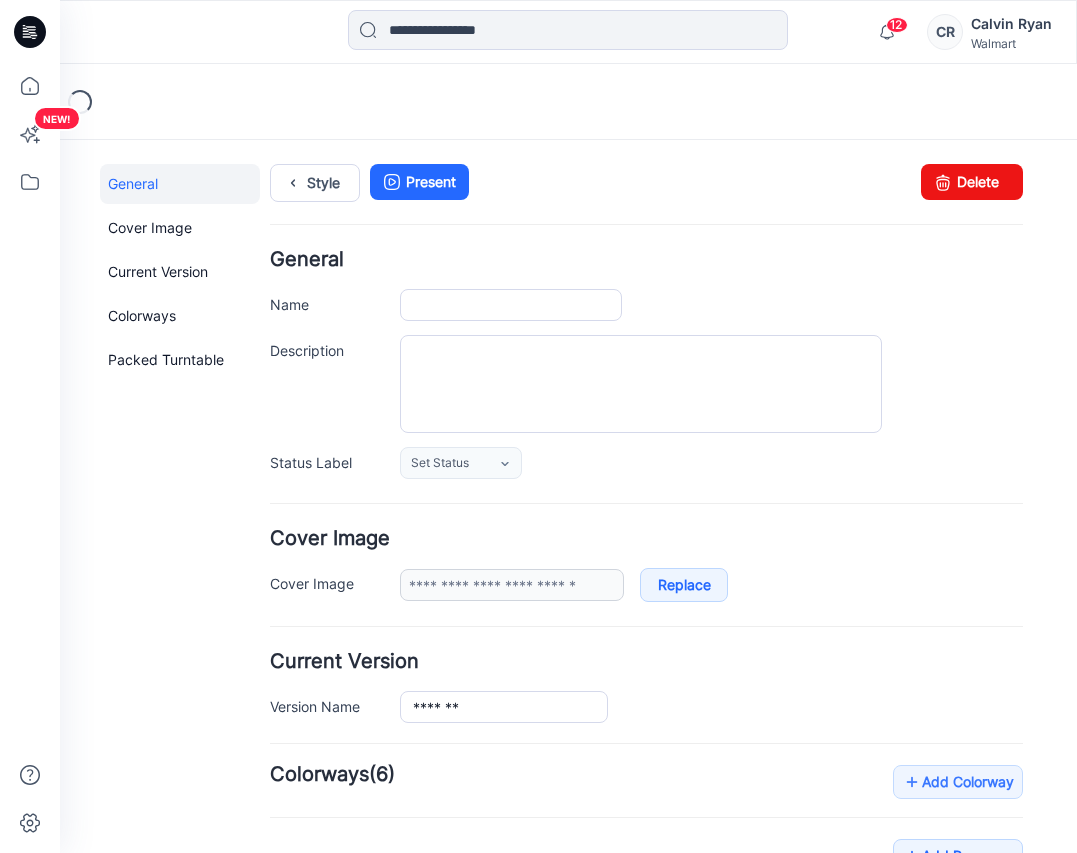 scroll, scrollTop: 0, scrollLeft: 0, axis: both 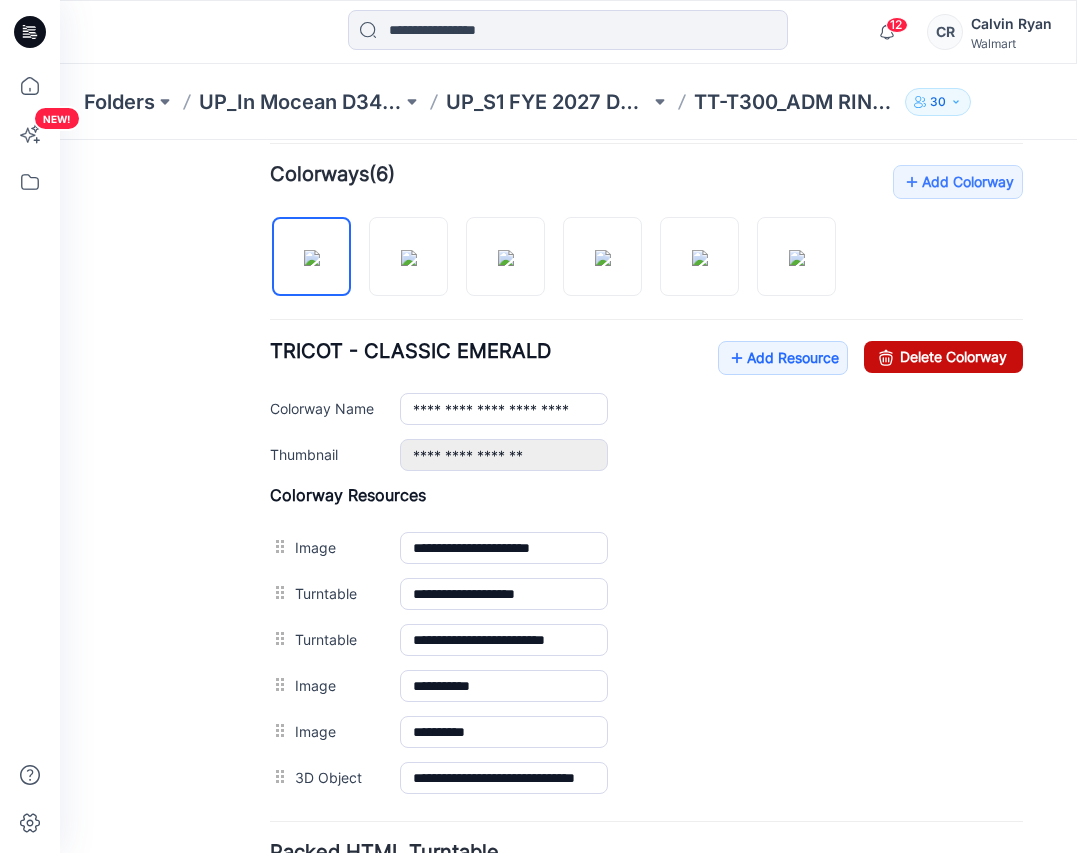 drag, startPoint x: 866, startPoint y: 355, endPoint x: 691, endPoint y: 226, distance: 217.40746 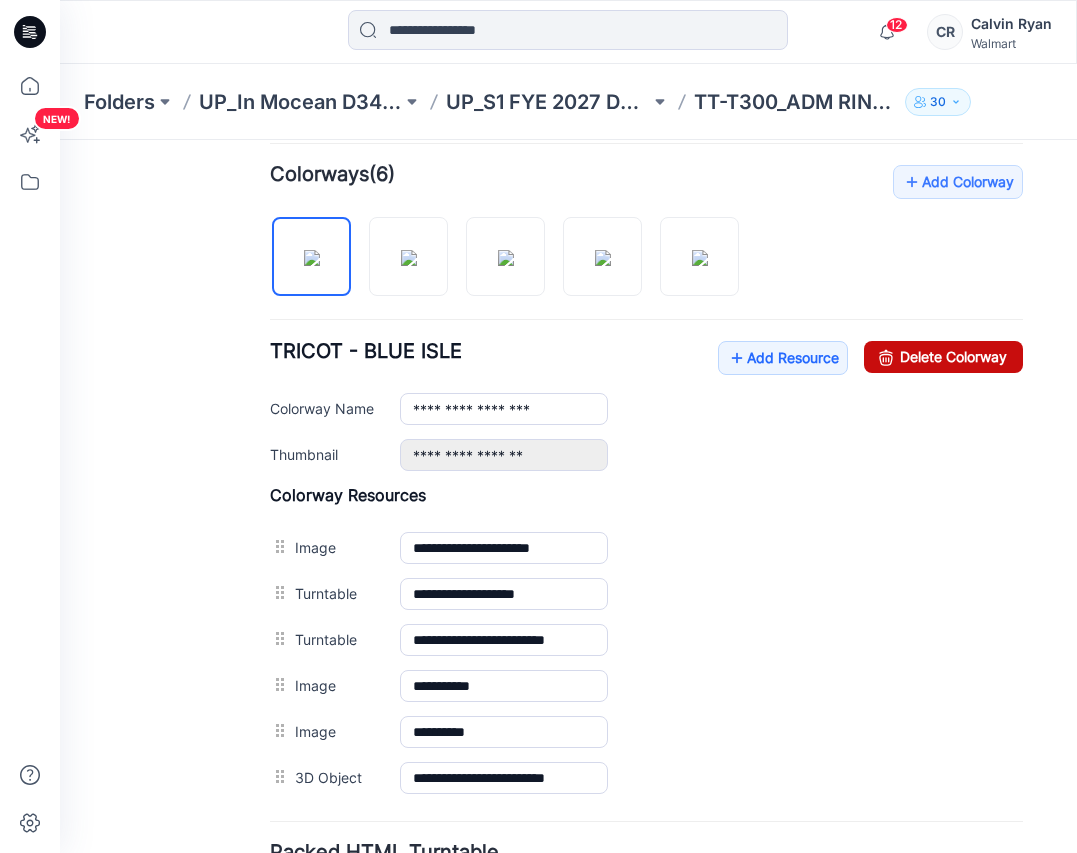 click on "Delete Colorway" at bounding box center [943, 357] 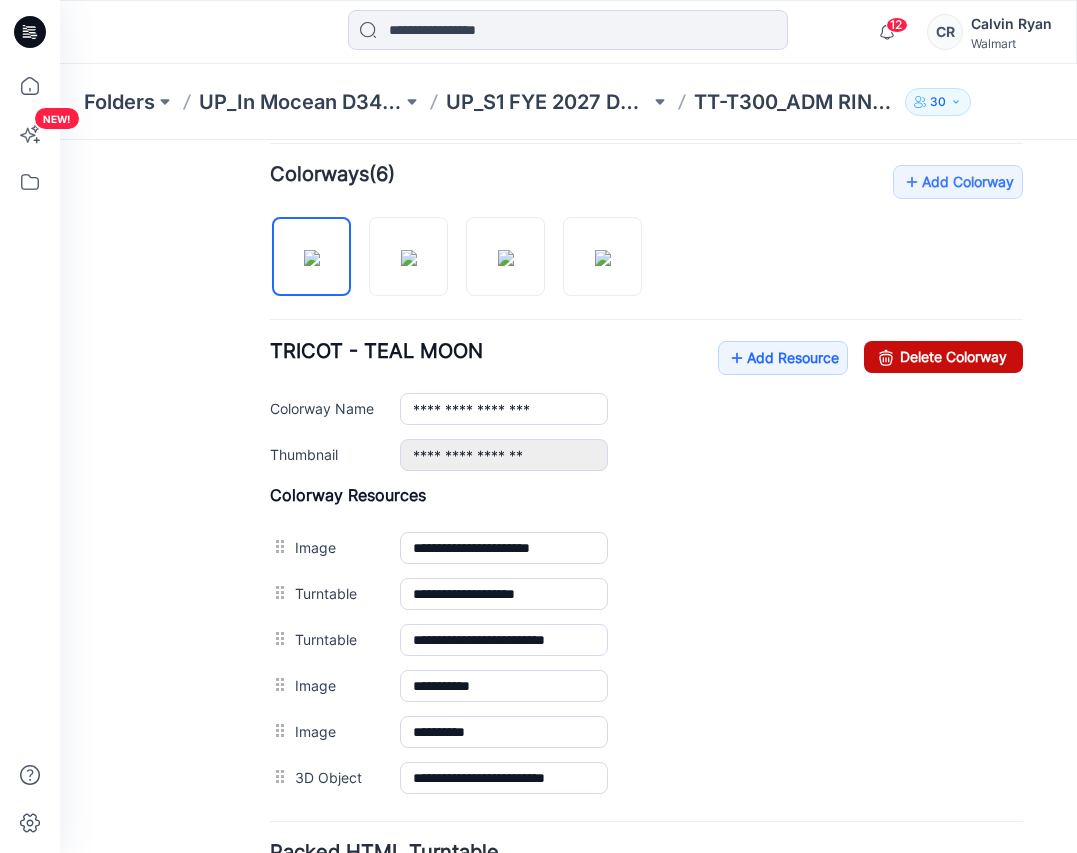 click on "Delete Colorway" at bounding box center [943, 357] 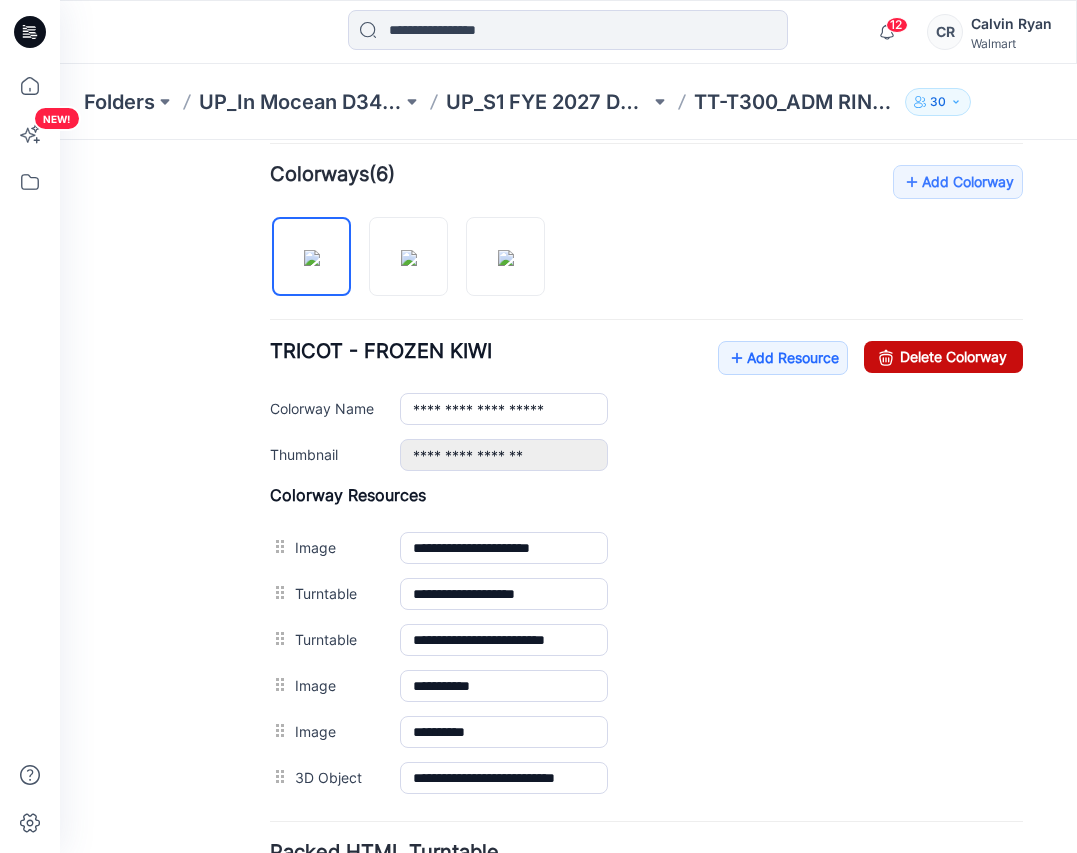click on "Delete Colorway" at bounding box center (943, 357) 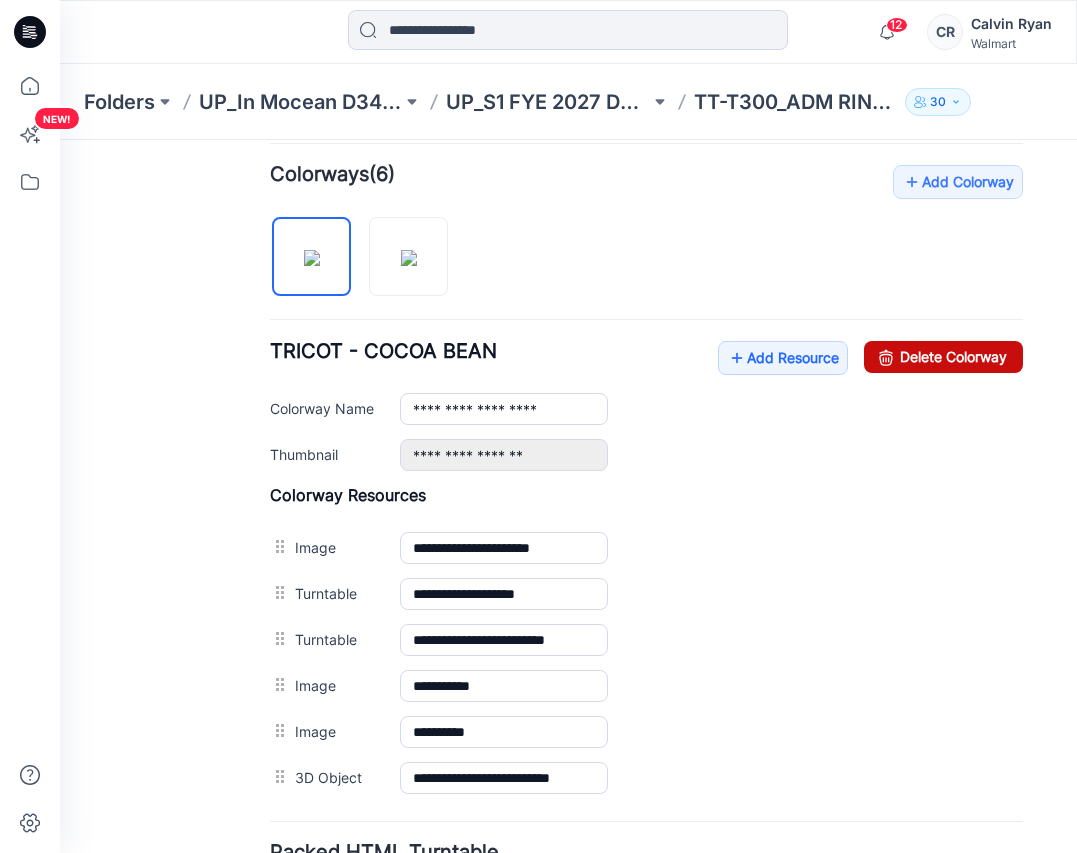 click on "Delete Colorway" at bounding box center [943, 357] 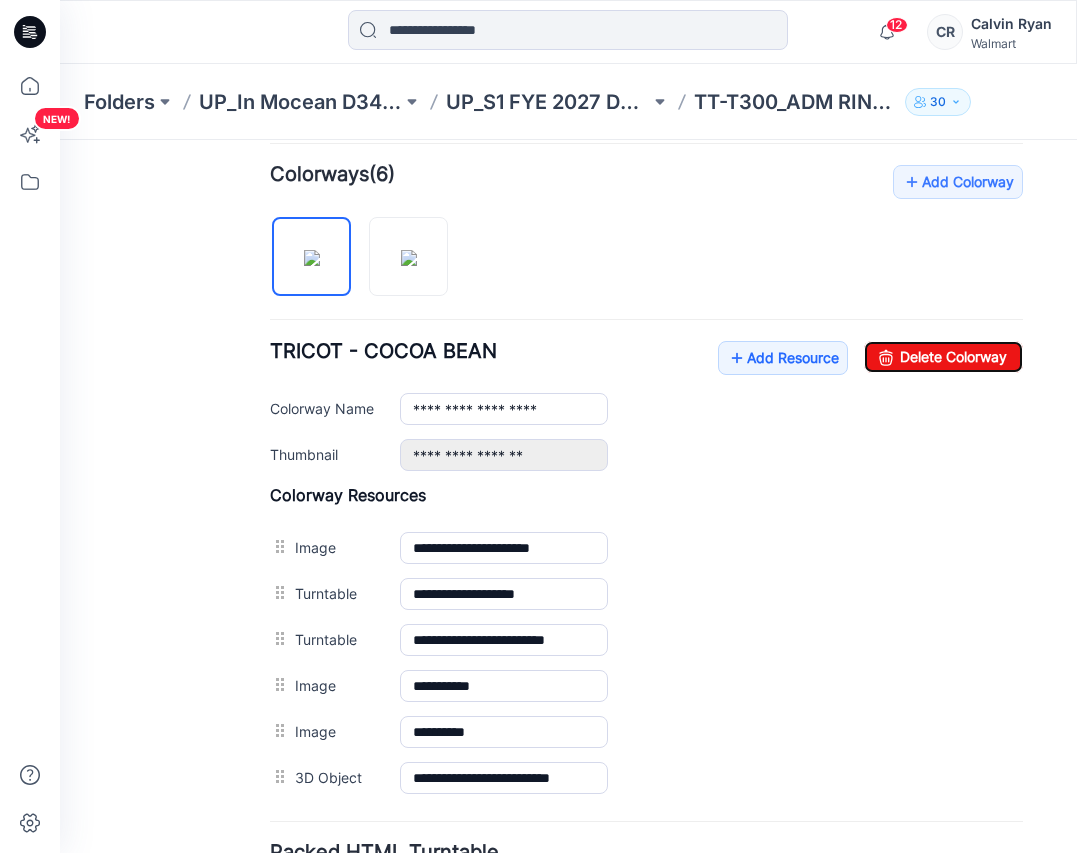 type on "**********" 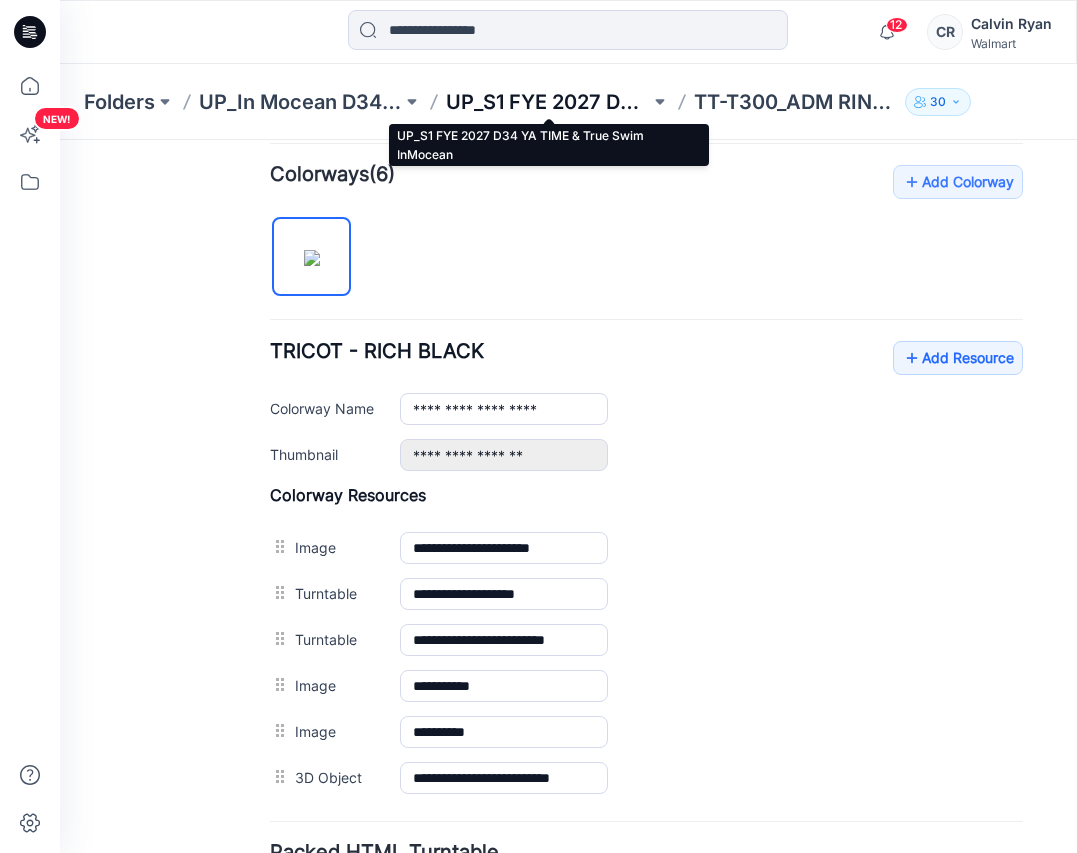 click on "UP_S1 FYE 2027 D34 YA TIME & True Swim InMocean" at bounding box center [547, 102] 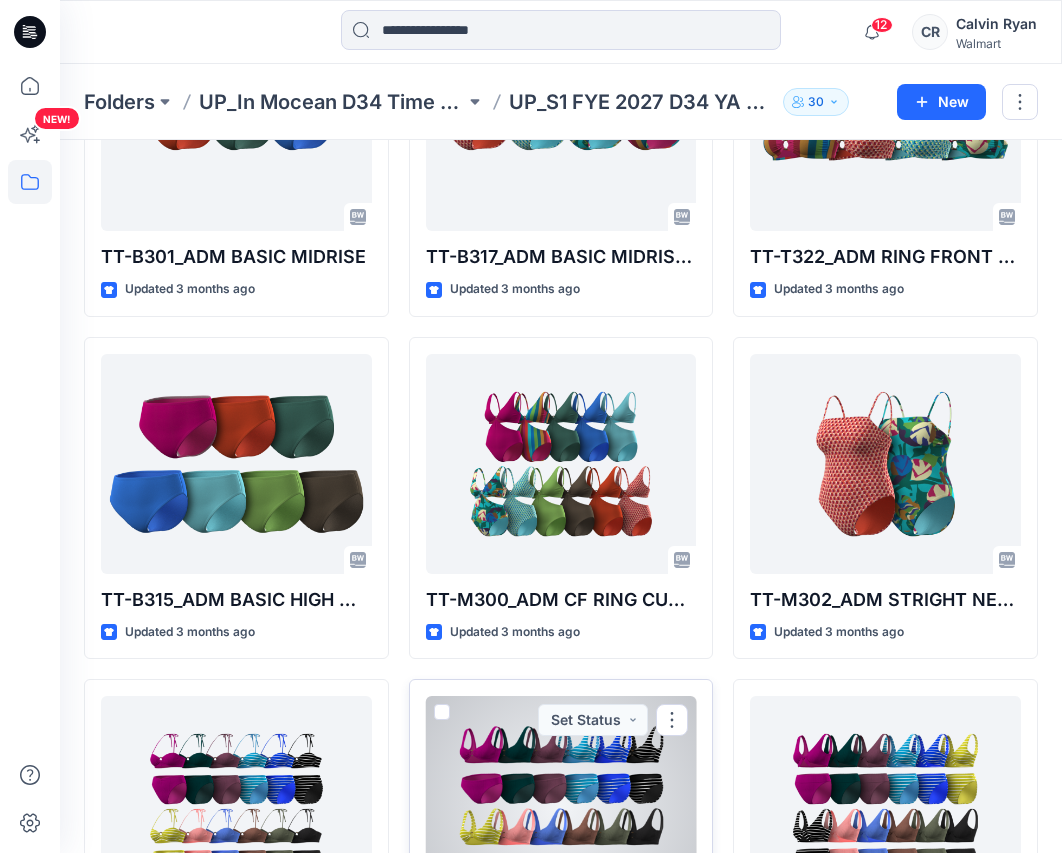 scroll, scrollTop: 2728, scrollLeft: 0, axis: vertical 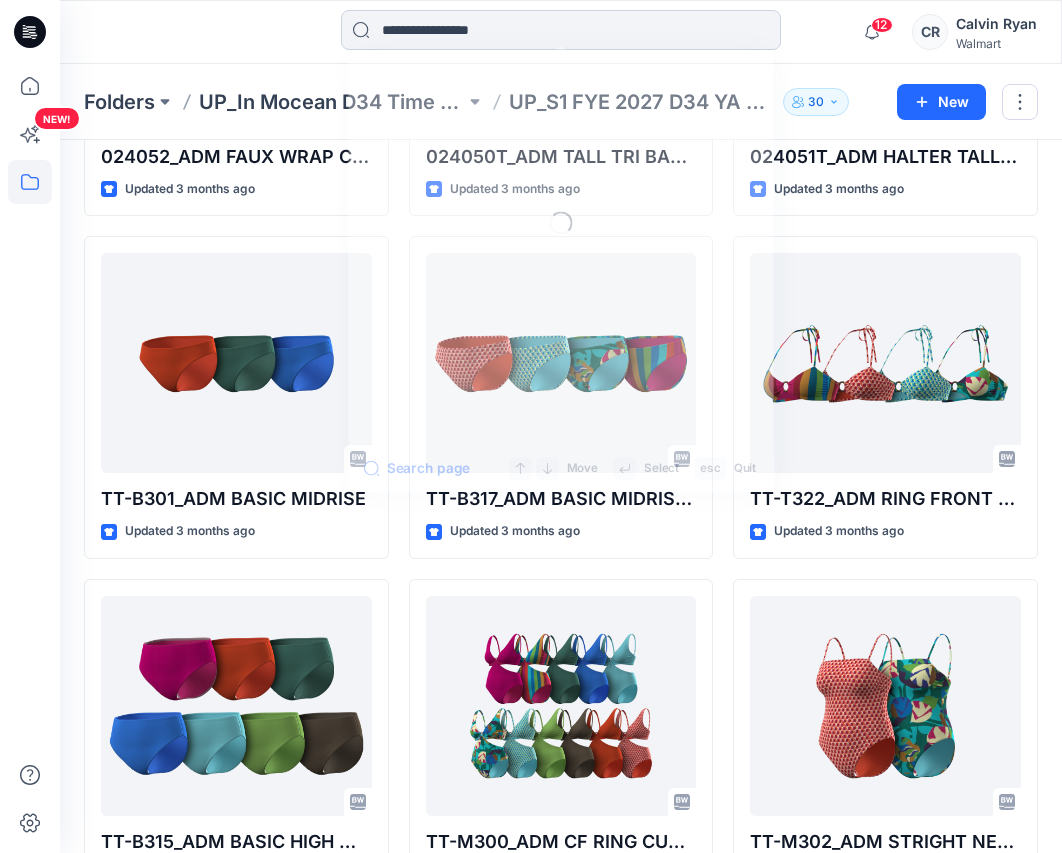 click at bounding box center (561, 30) 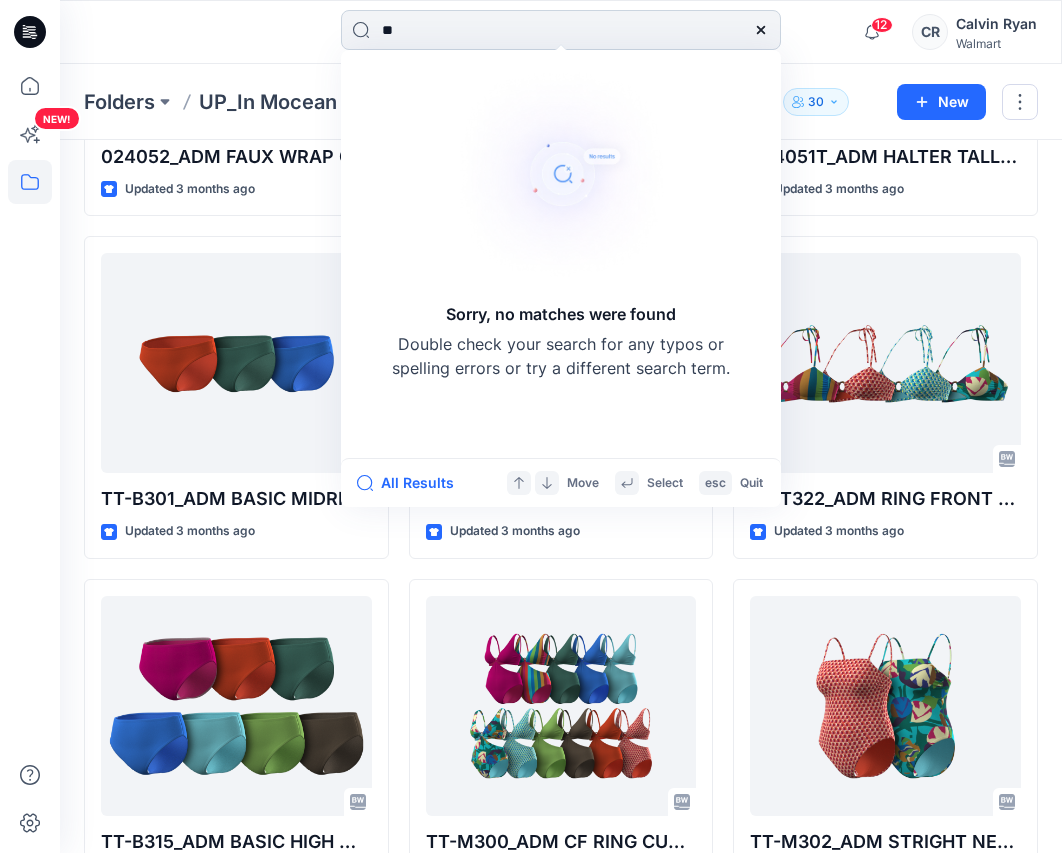 type on "*" 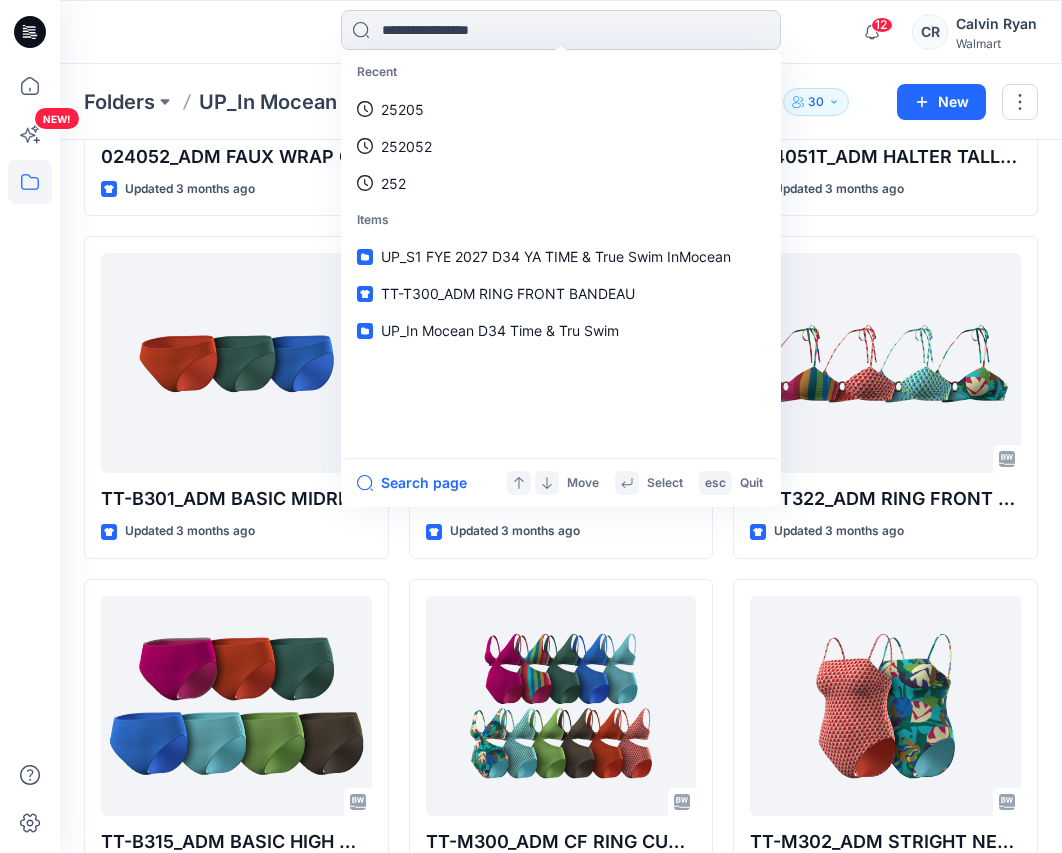 click at bounding box center [561, 30] 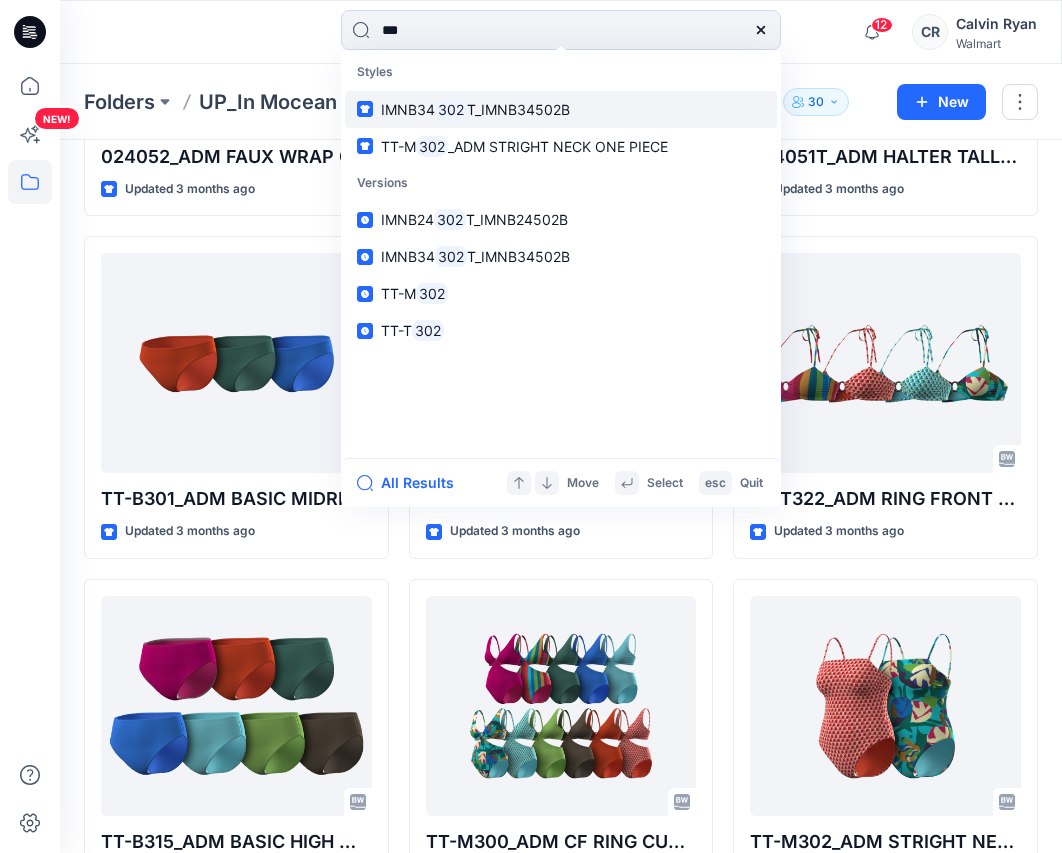 type on "***" 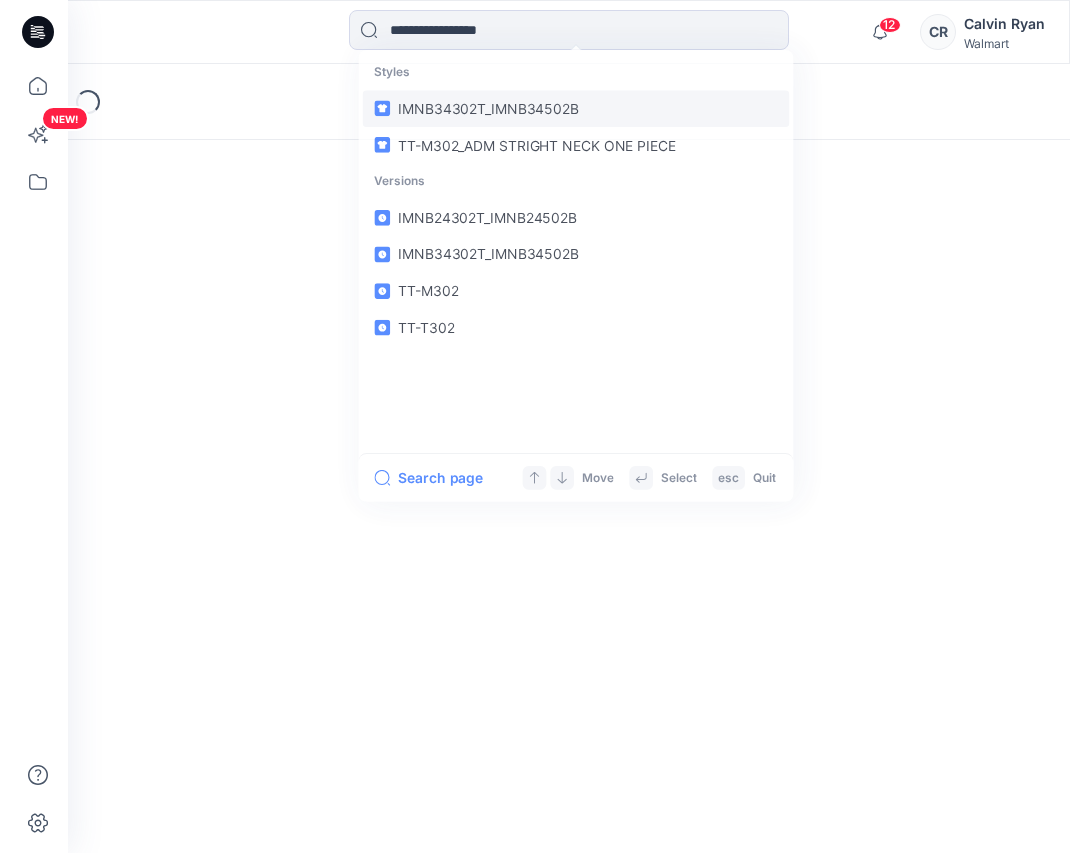 scroll, scrollTop: 0, scrollLeft: 0, axis: both 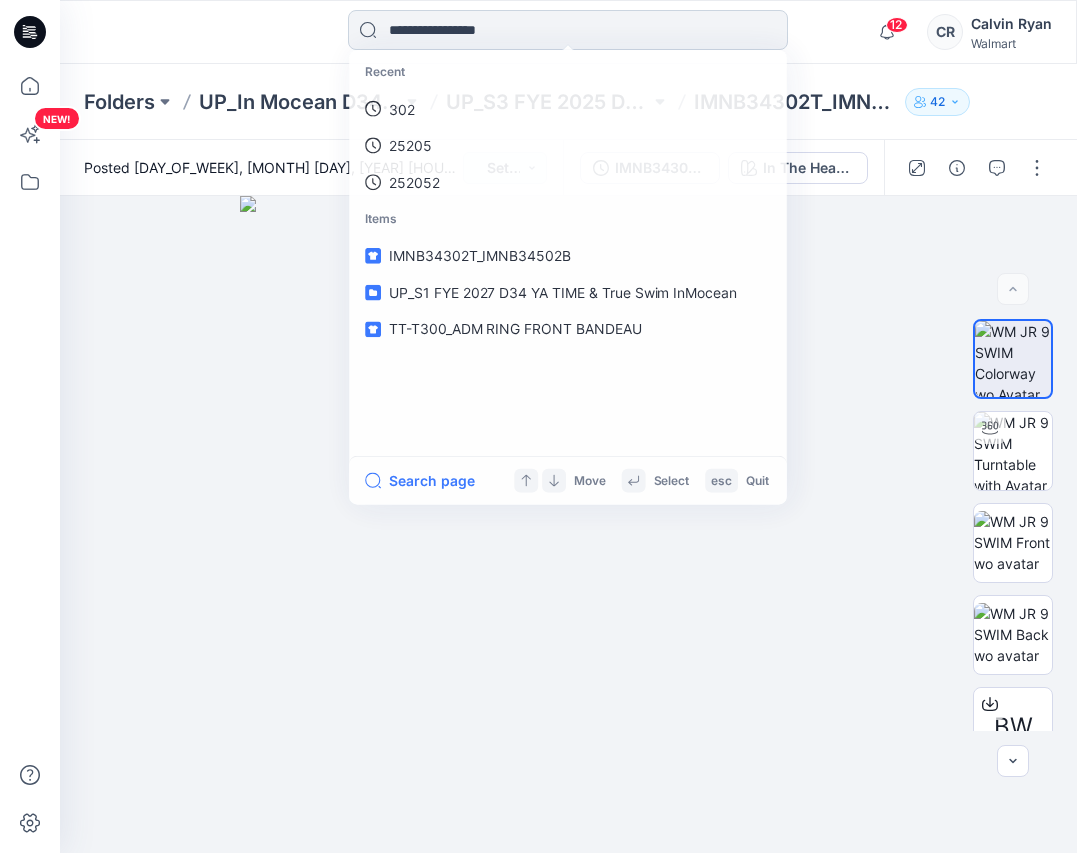click at bounding box center [568, 30] 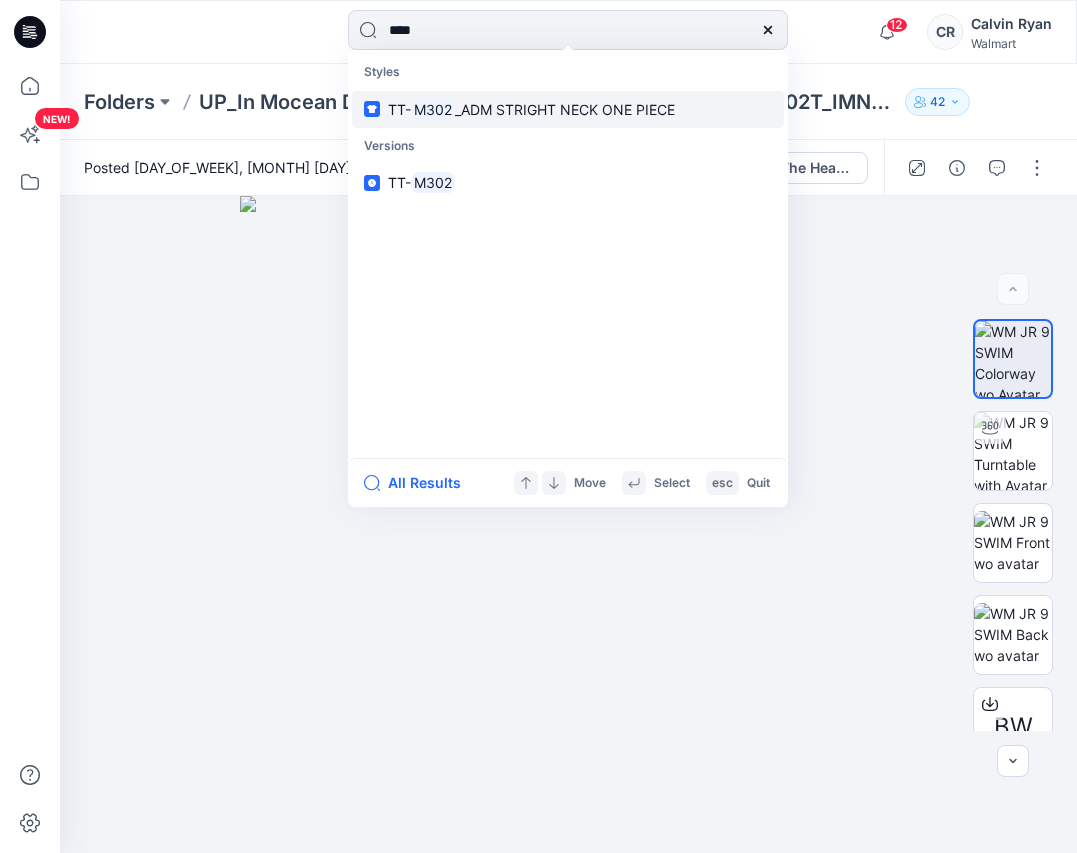 type on "****" 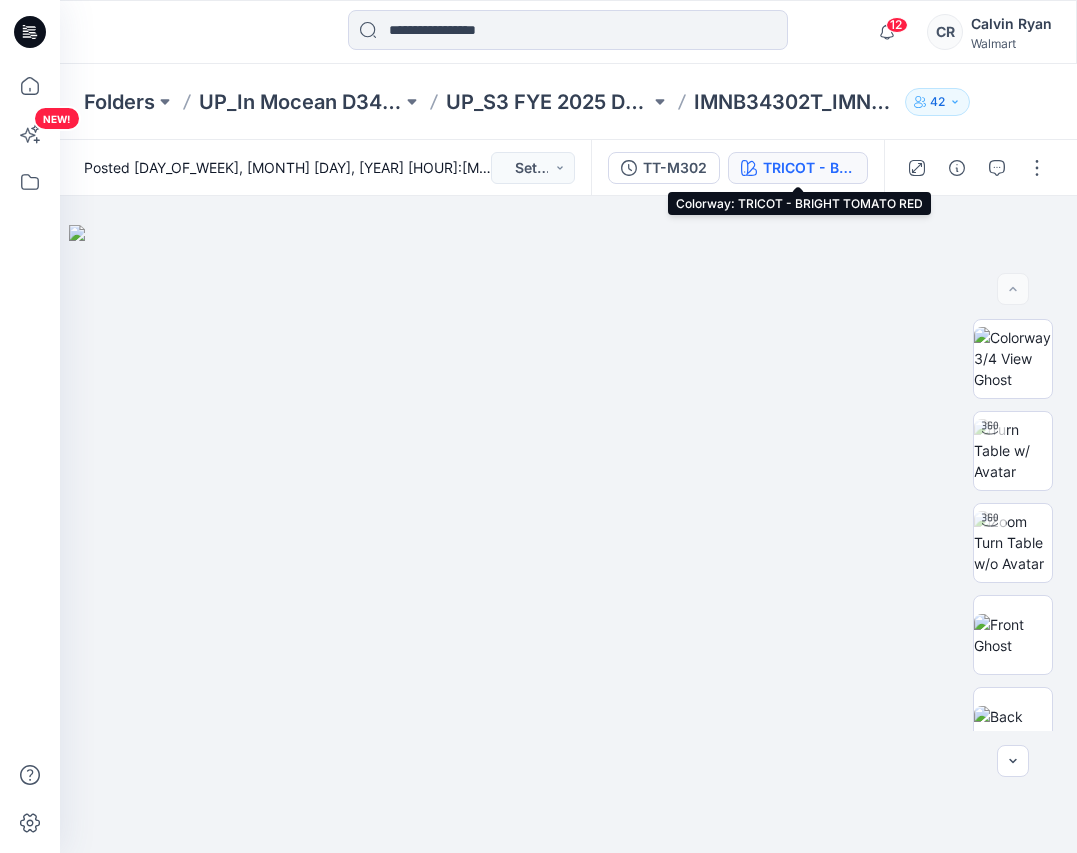 click on "TRICOT - BRIGHT TOMATO RED" at bounding box center (809, 168) 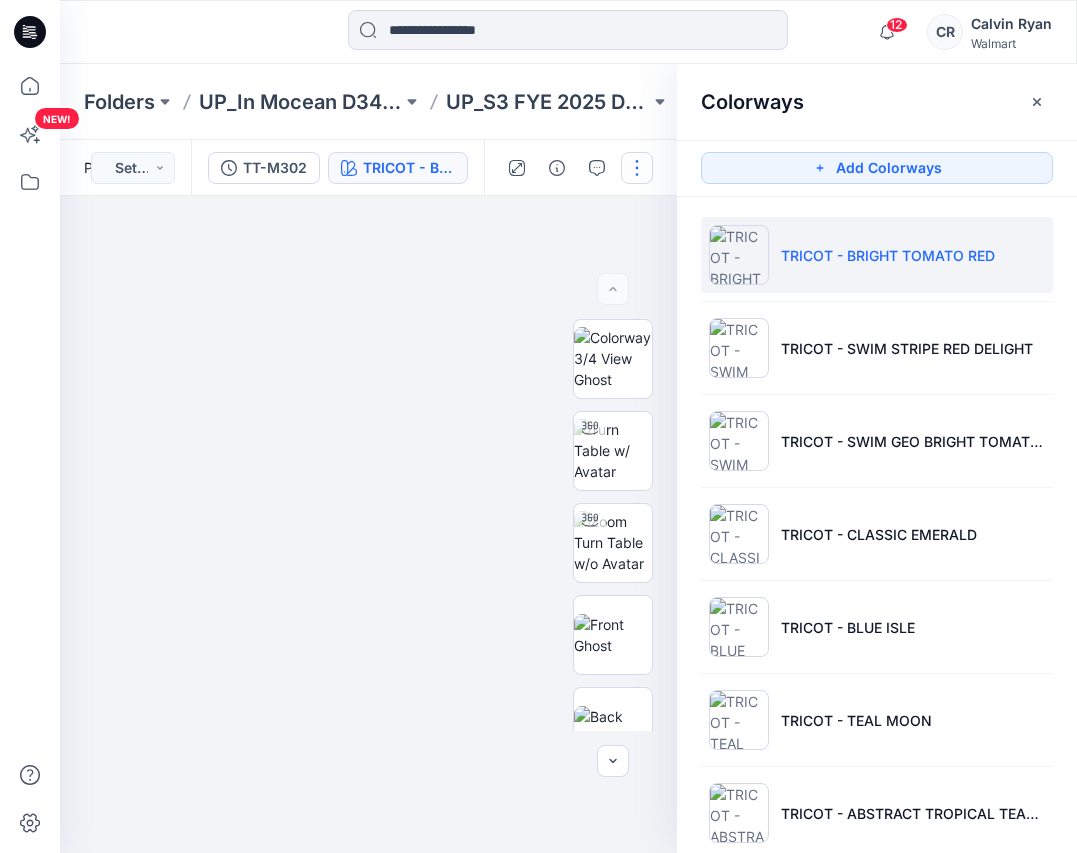 click at bounding box center (637, 168) 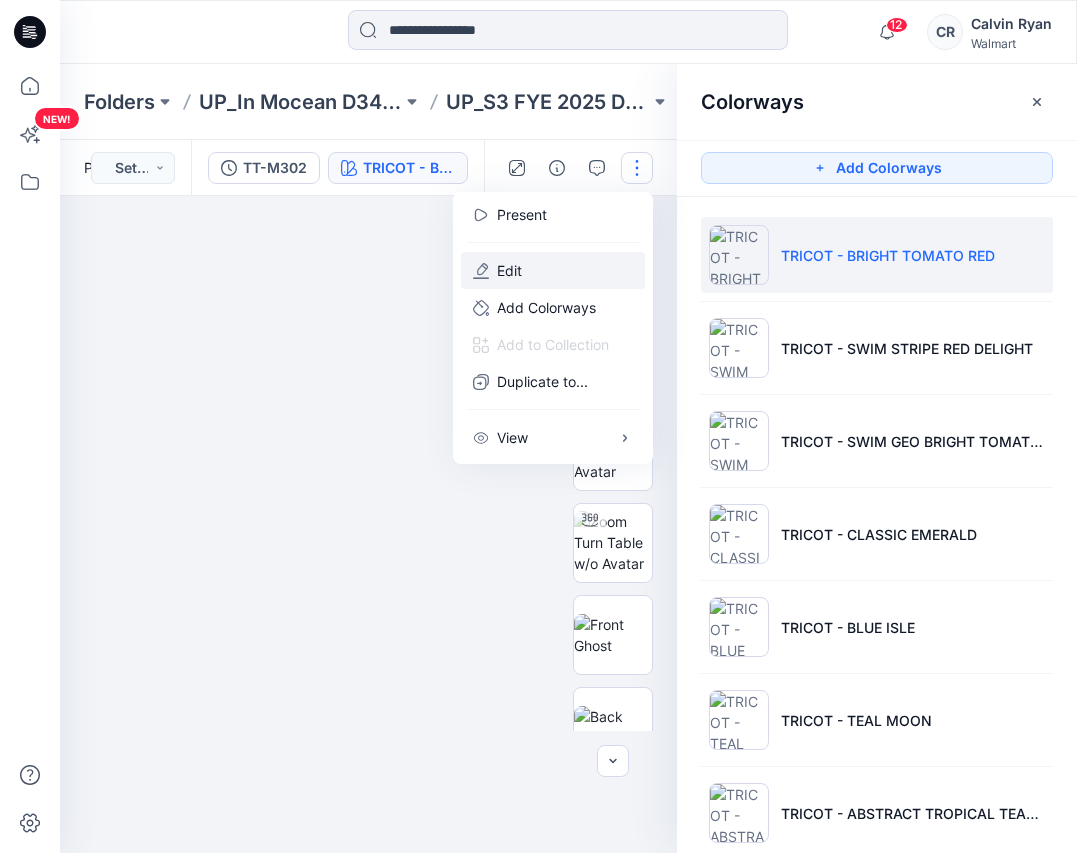 click on "Edit" at bounding box center [553, 270] 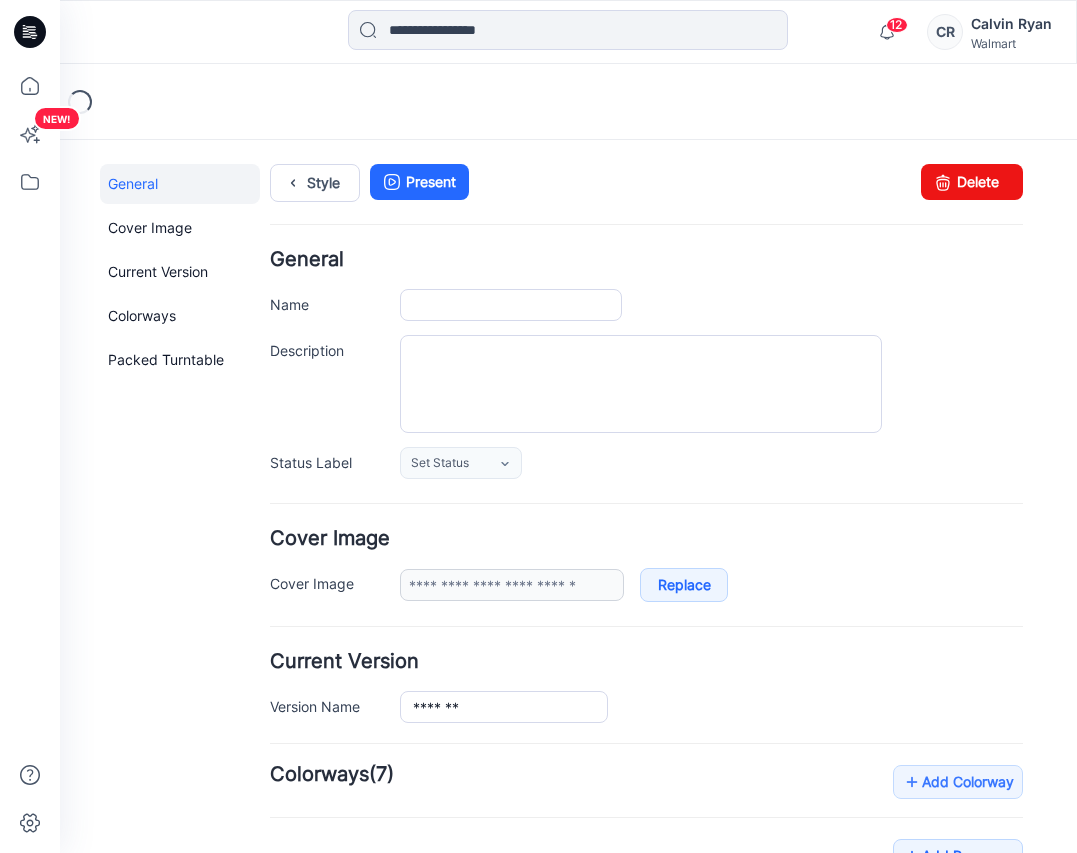 scroll, scrollTop: 0, scrollLeft: 0, axis: both 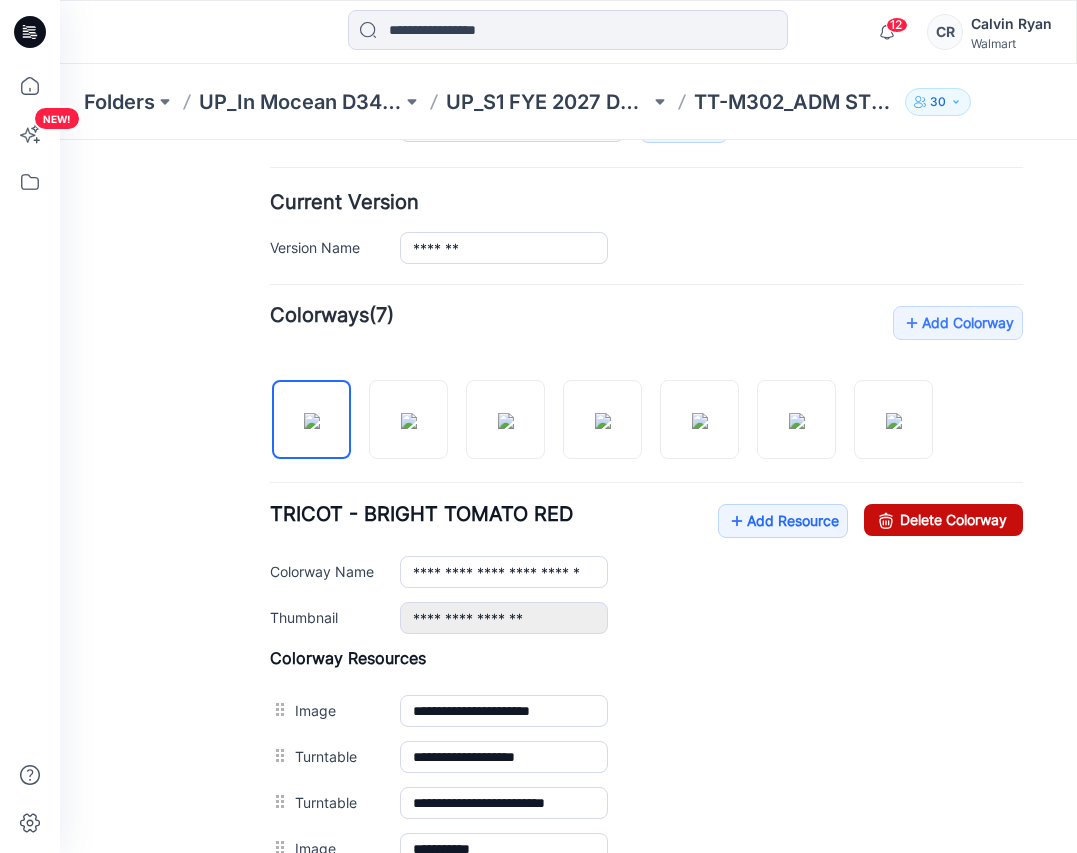 click on "Delete Colorway" at bounding box center (943, 520) 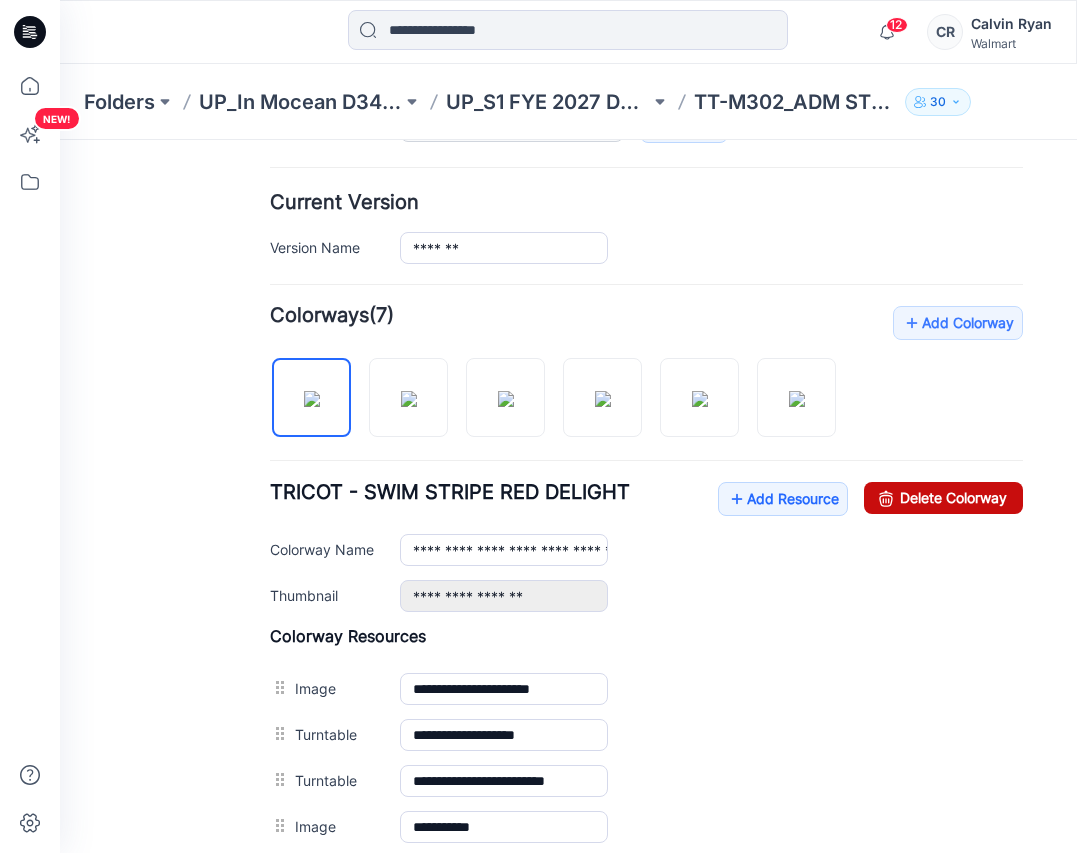 click on "Delete Colorway" at bounding box center (943, 498) 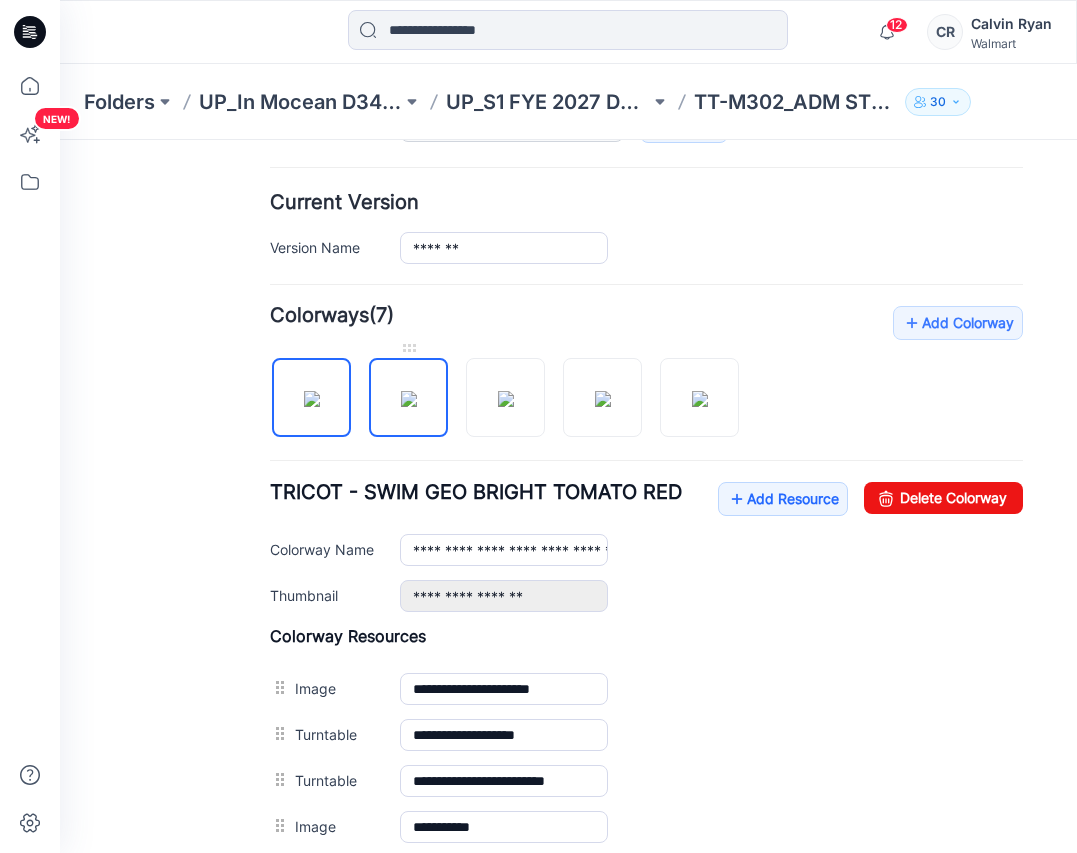 click at bounding box center [409, 399] 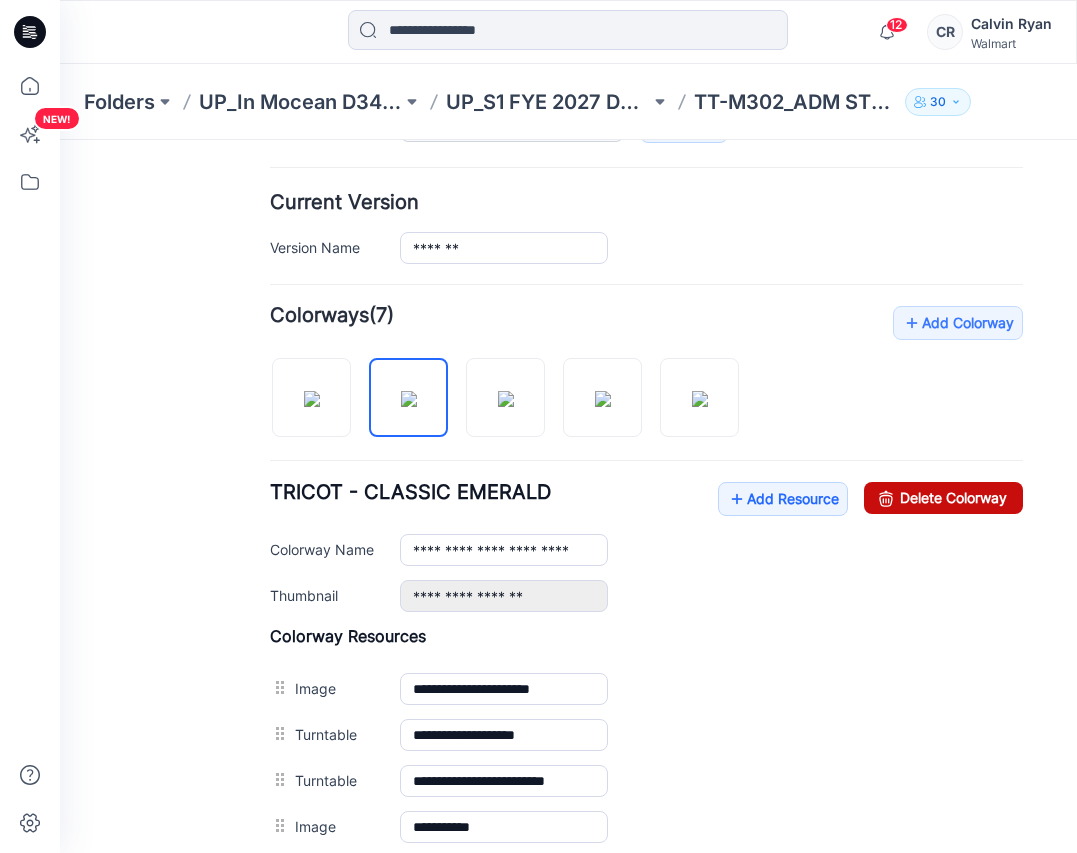 click on "Delete Colorway" at bounding box center [943, 498] 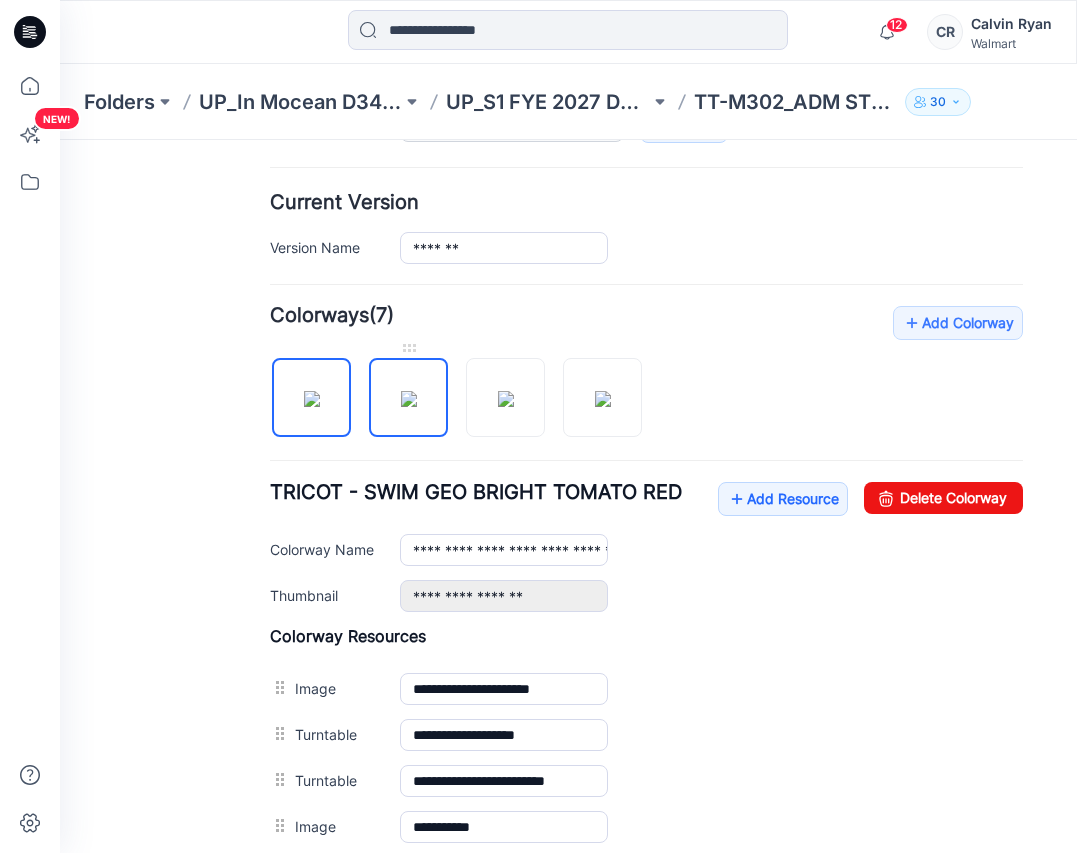 click at bounding box center (409, 399) 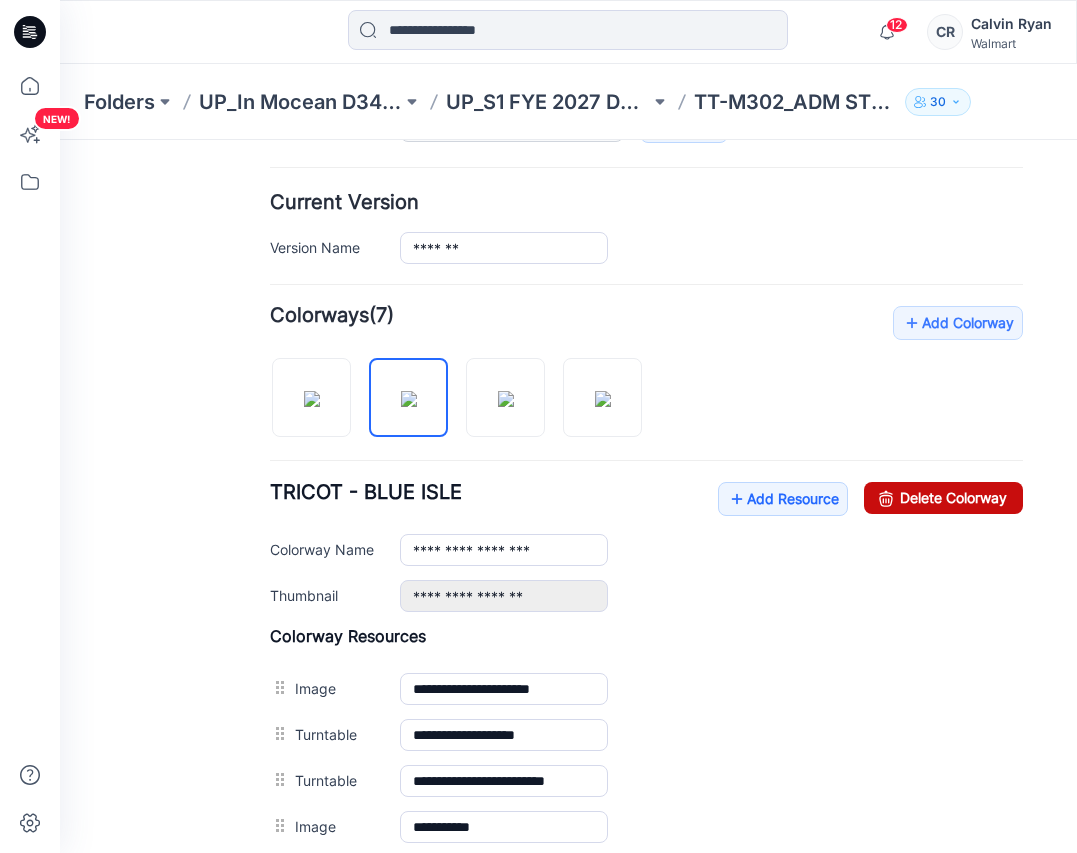 click on "Delete Colorway" at bounding box center (943, 498) 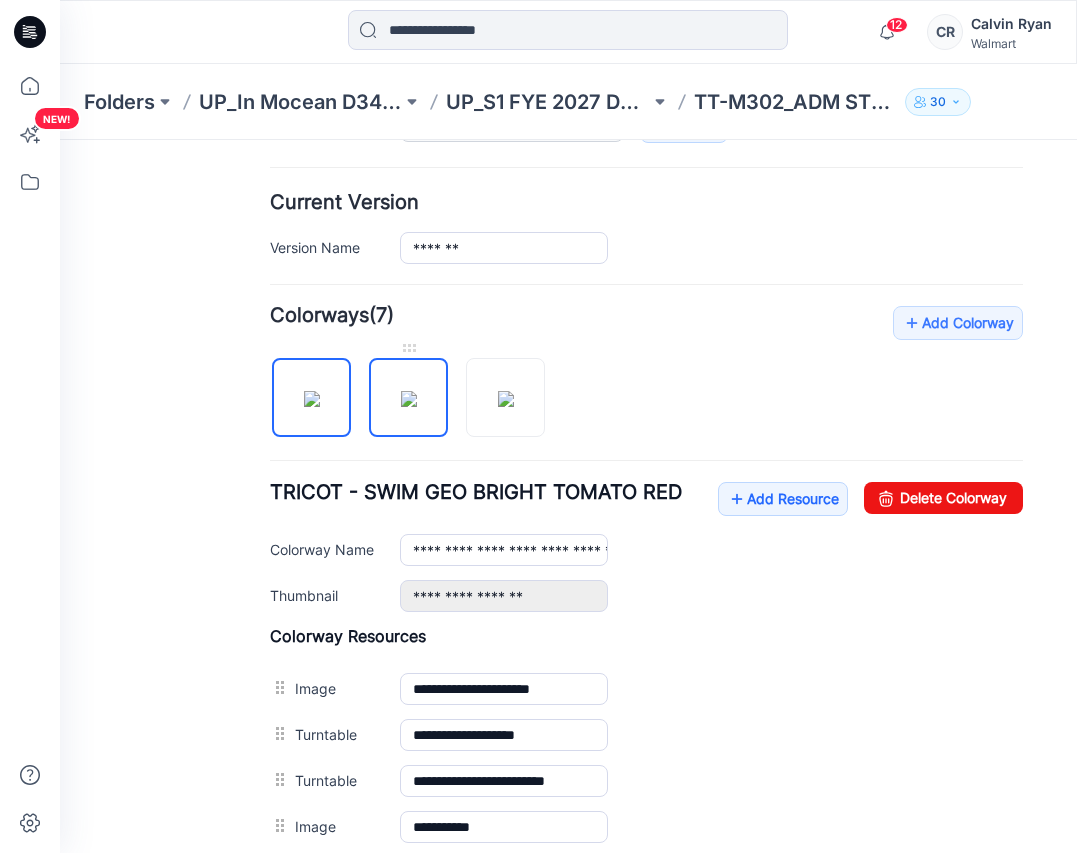 click at bounding box center [409, 399] 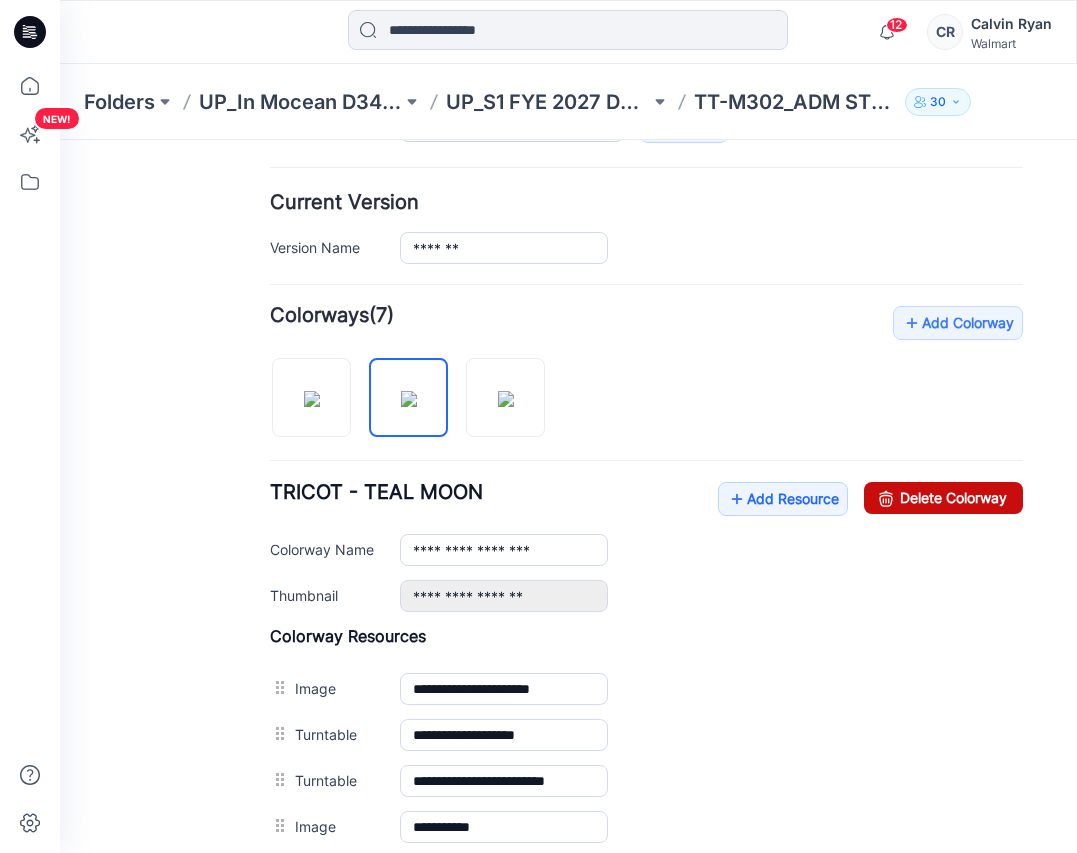click on "Delete Colorway" at bounding box center [943, 498] 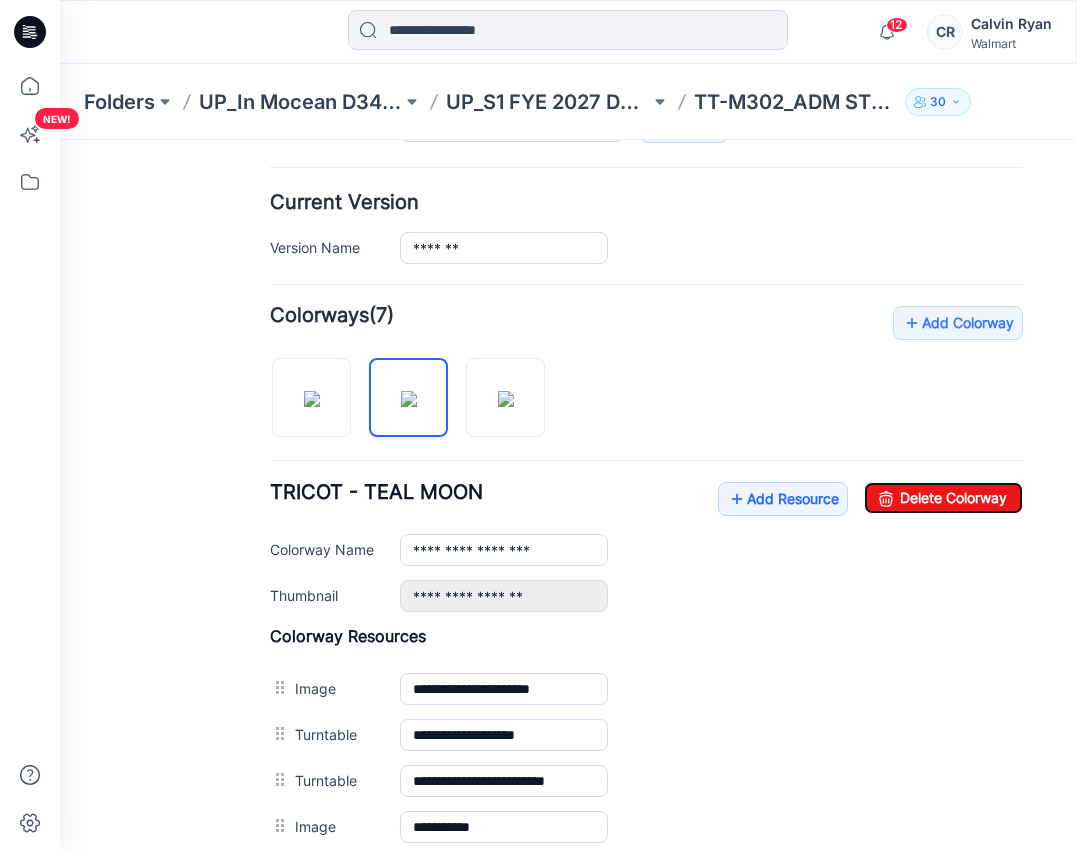 type on "**********" 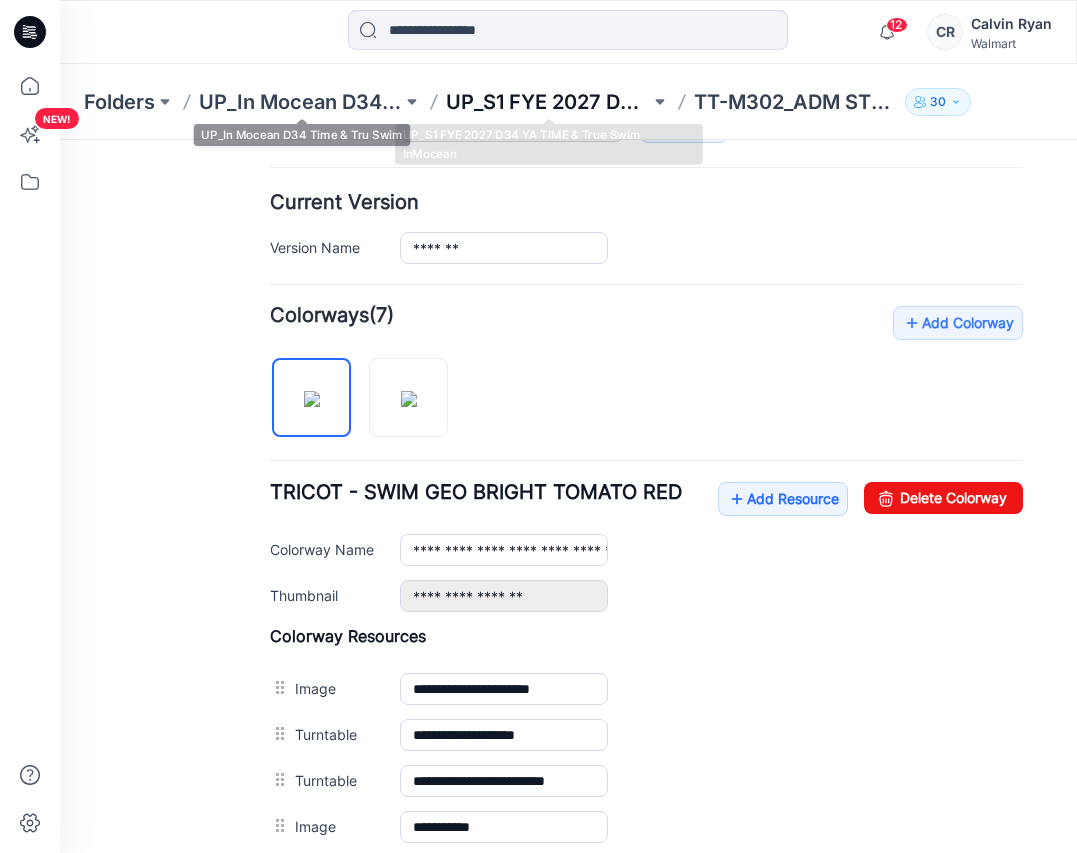 click on "UP_S1 FYE 2027 D34 YA TIME & True Swim InMocean" at bounding box center (547, 102) 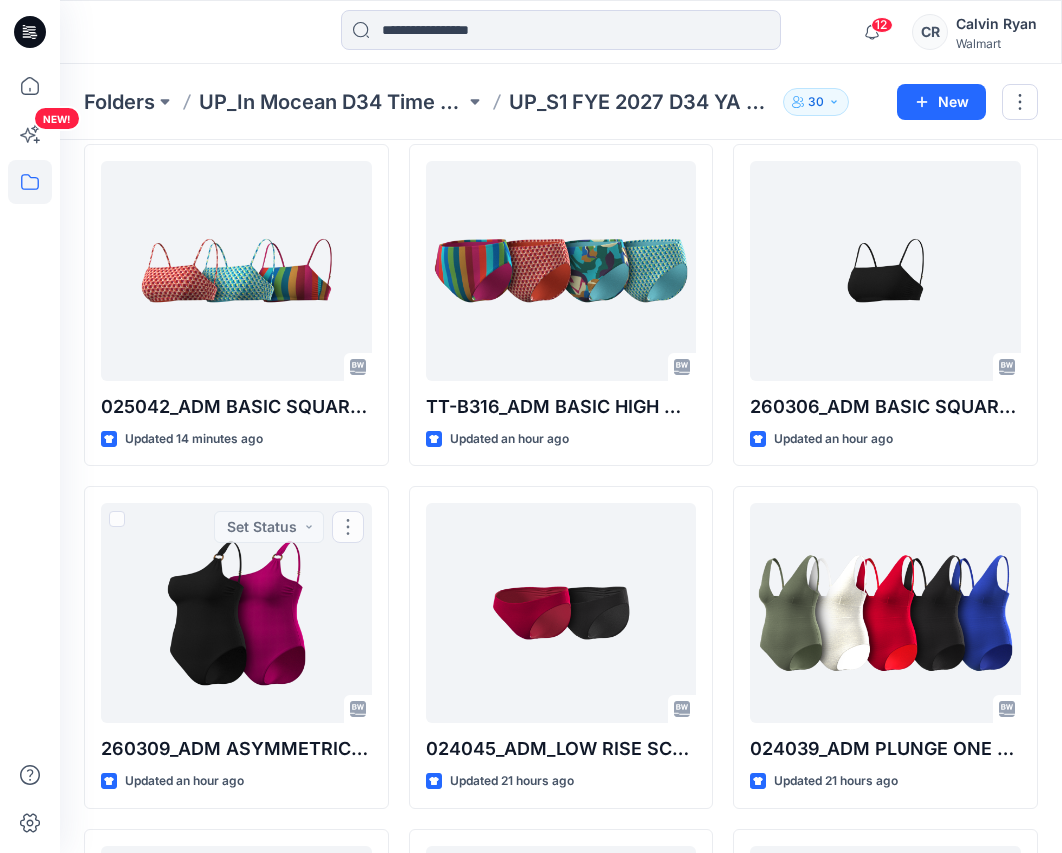 scroll, scrollTop: 417, scrollLeft: 0, axis: vertical 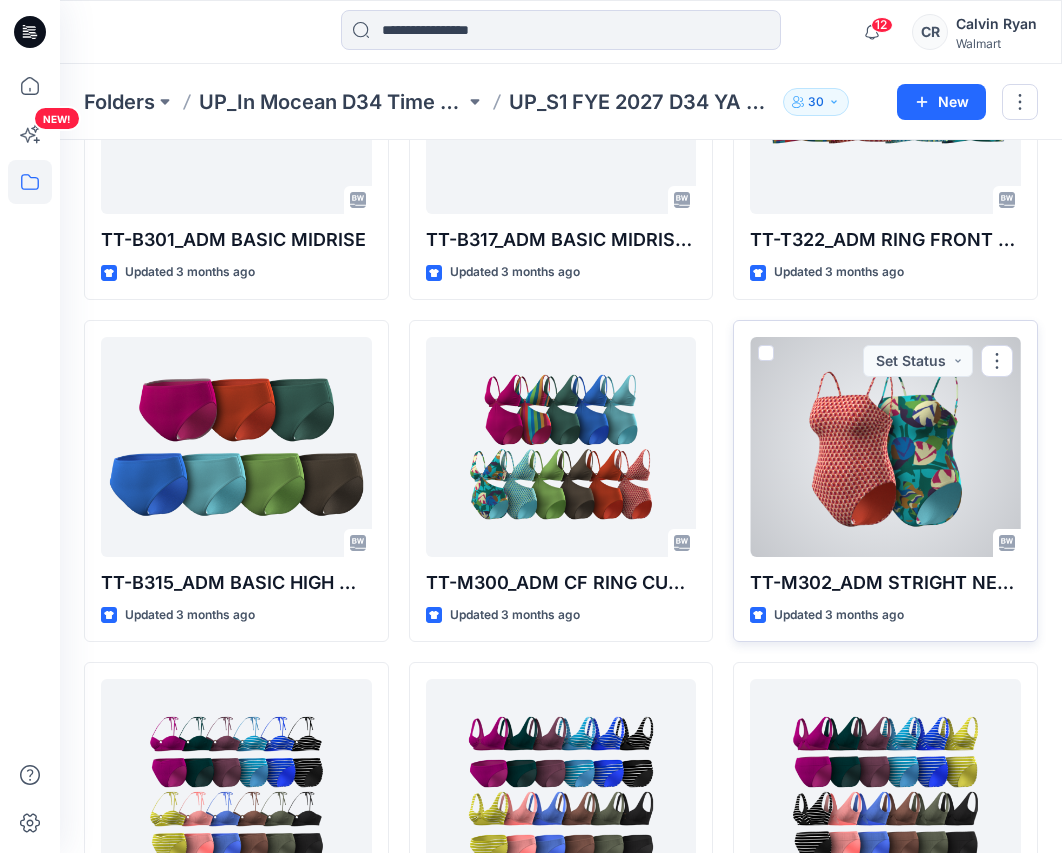 click at bounding box center [885, 447] 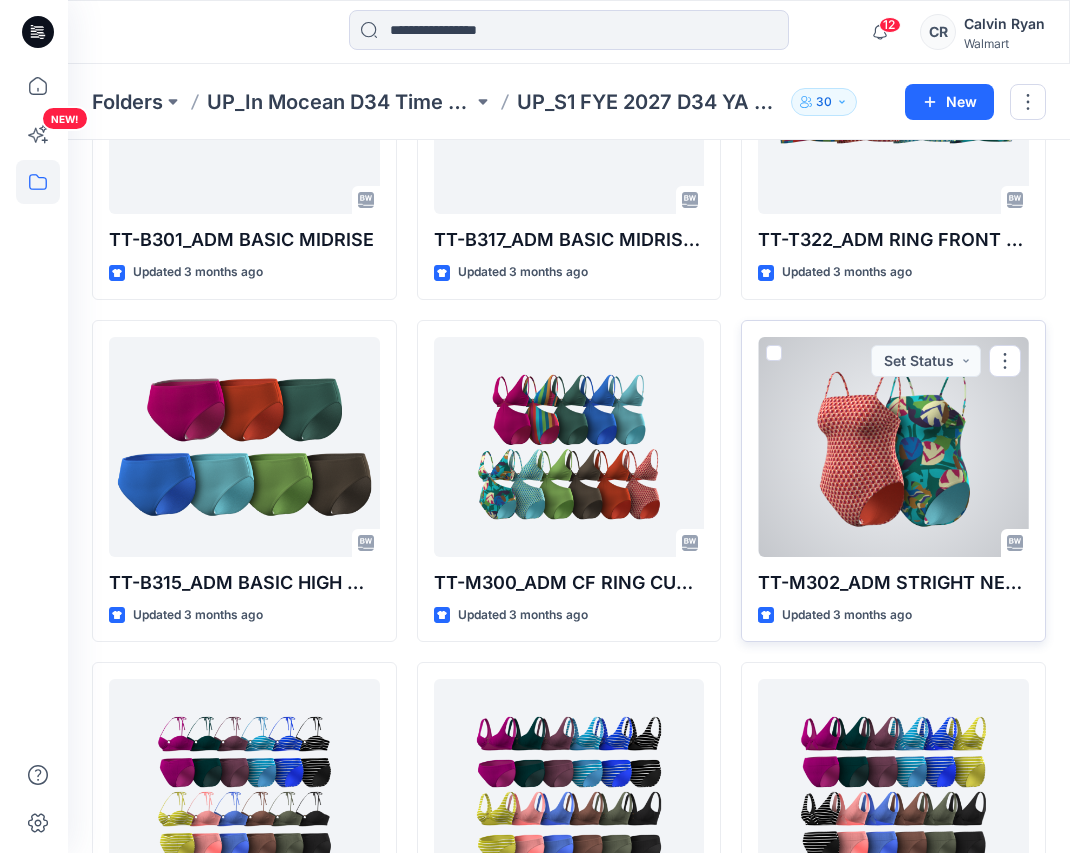 scroll, scrollTop: 0, scrollLeft: 0, axis: both 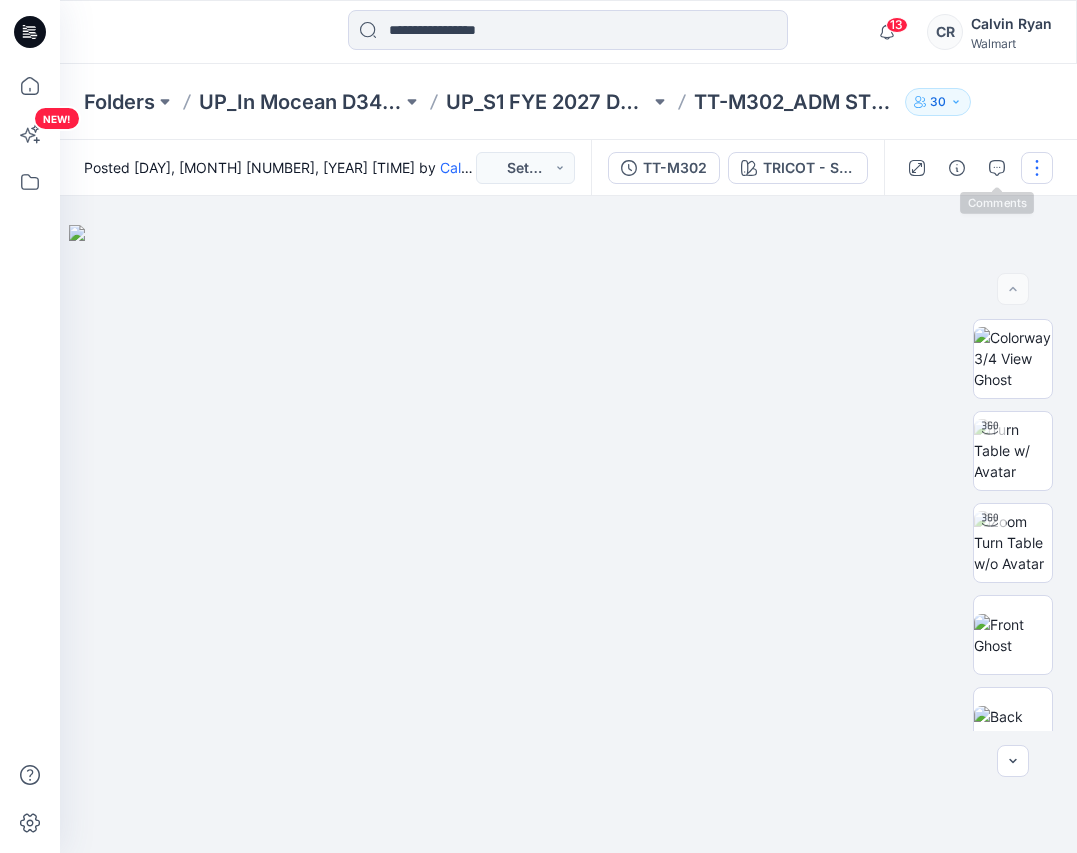 click at bounding box center [1037, 168] 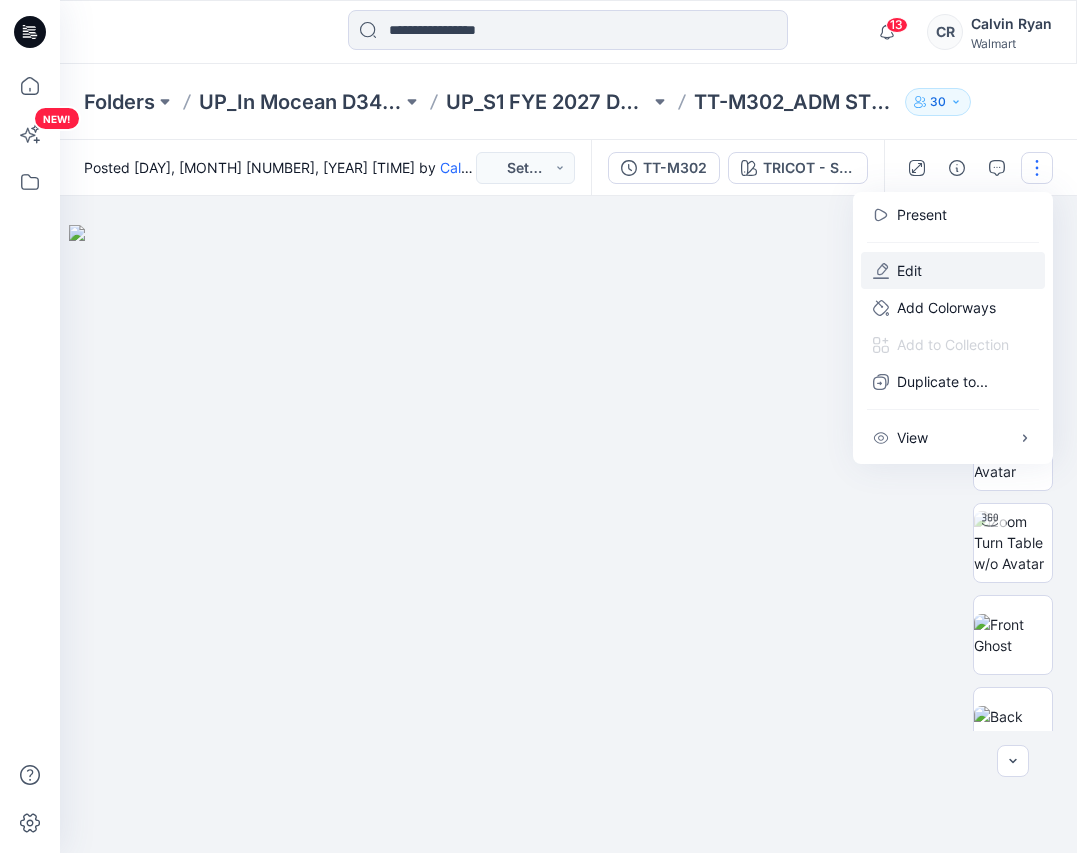 click on "Edit" at bounding box center (953, 270) 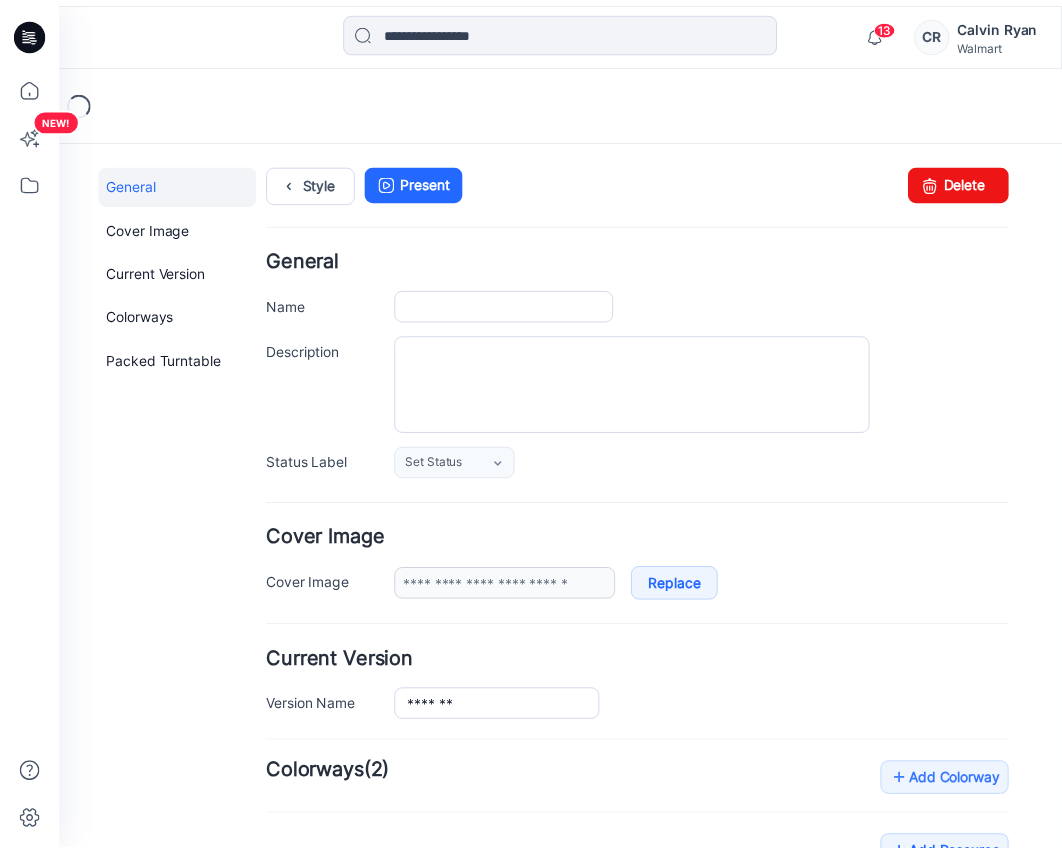 scroll, scrollTop: 0, scrollLeft: 0, axis: both 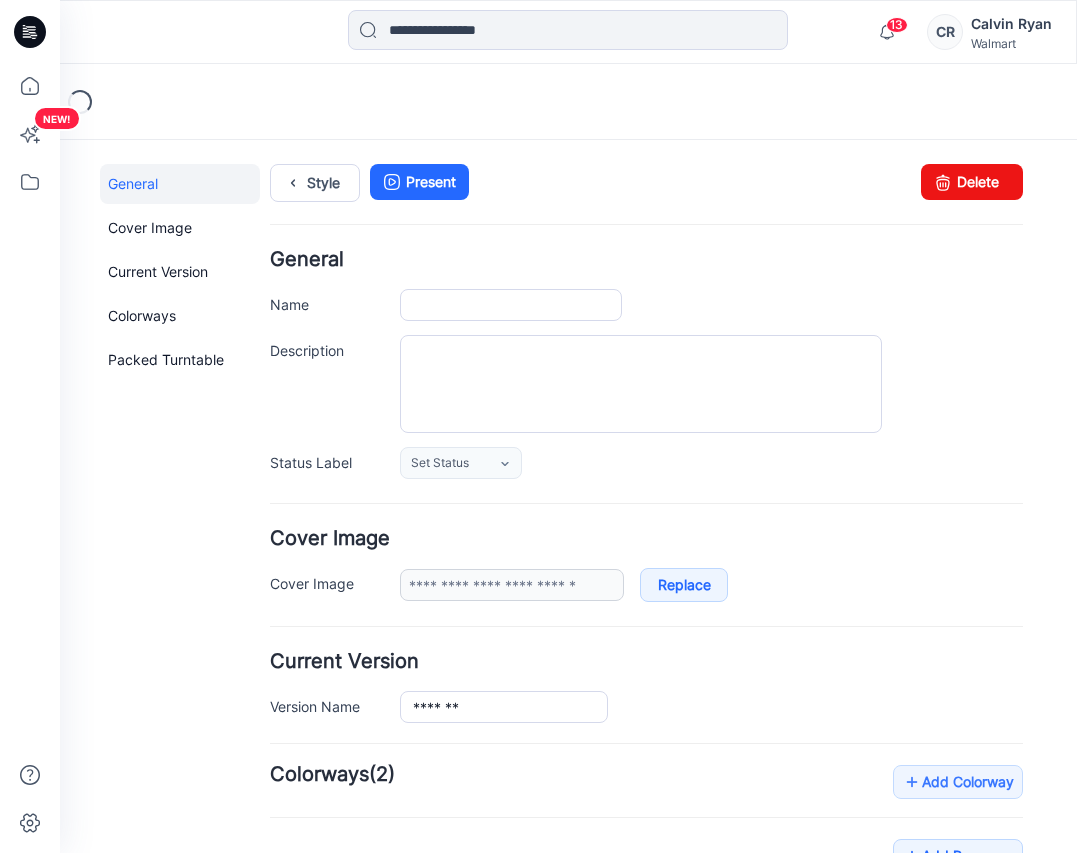 type on "**********" 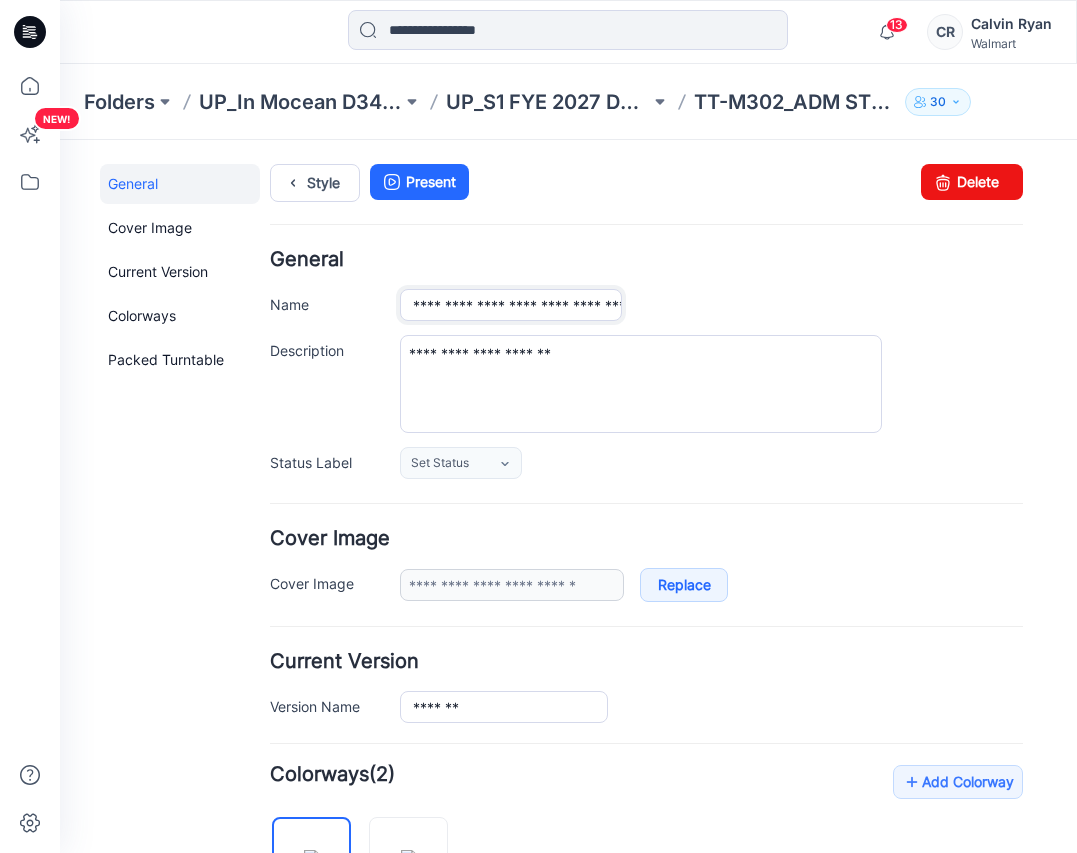 drag, startPoint x: 475, startPoint y: 308, endPoint x: 348, endPoint y: 291, distance: 128.13274 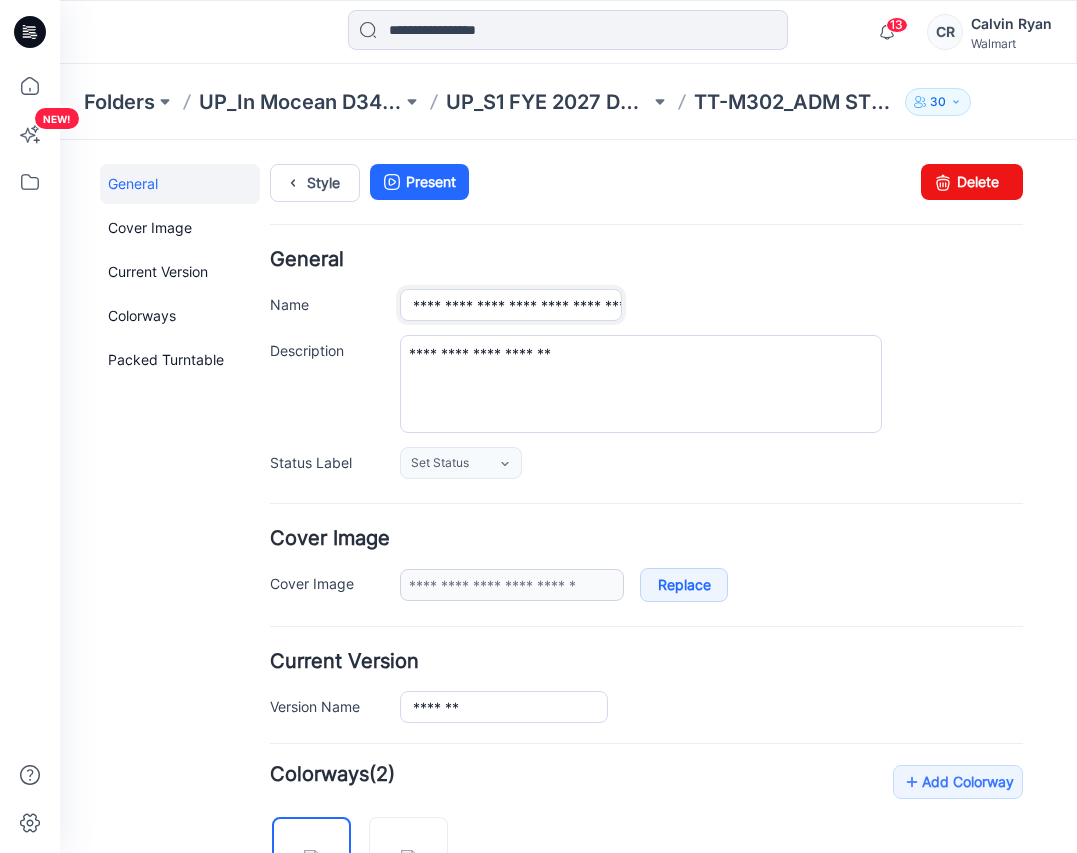 click on "**********" at bounding box center [646, 305] 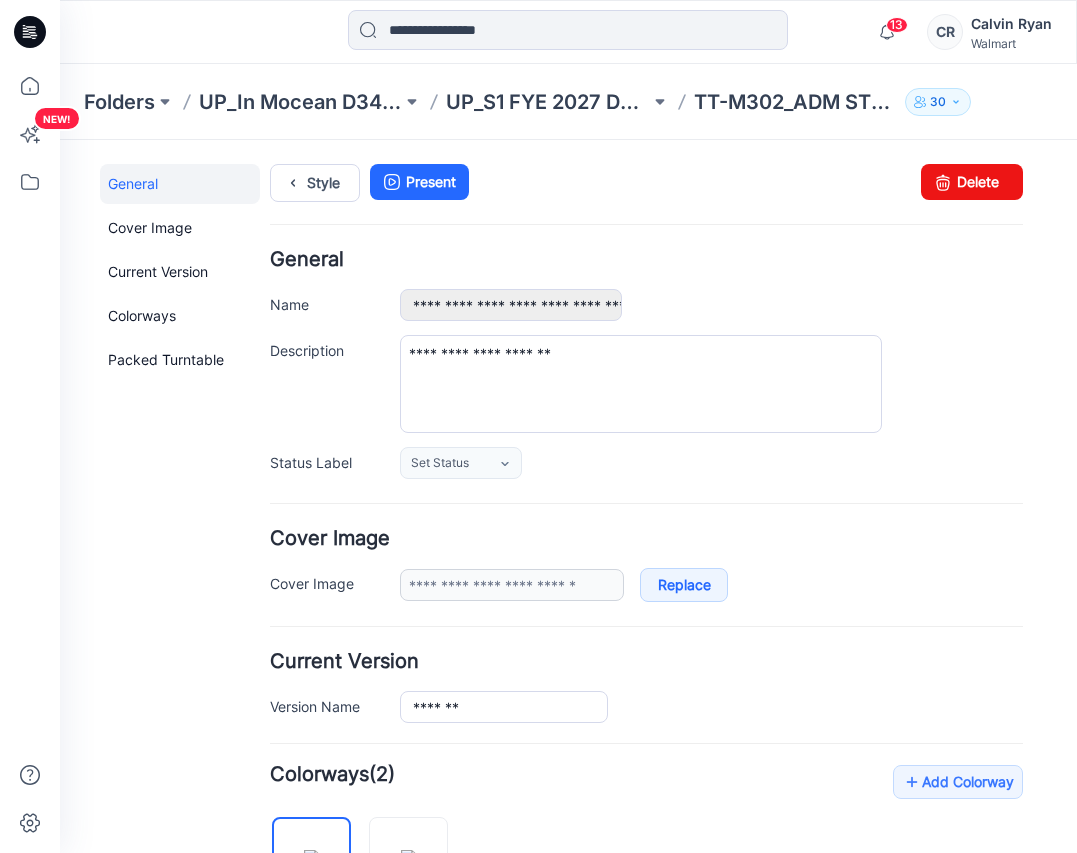 click on "**********" at bounding box center [711, 305] 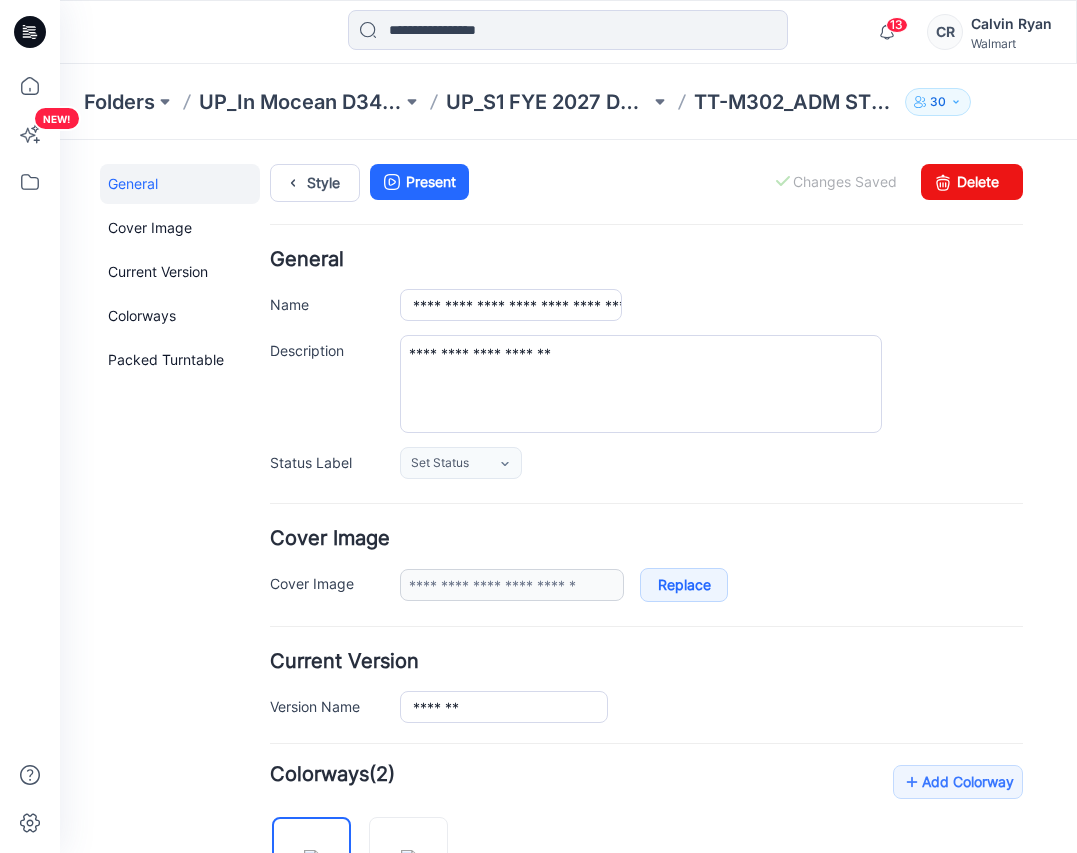 click on "Folders UP_In Mocean D34 Time & Tru Swim UP_S1 FYE 2027 D34 YA TIME & True Swim InMocean TT-M302_ADM STRIGHT NECK ONE PIECE 30" at bounding box center (568, 102) 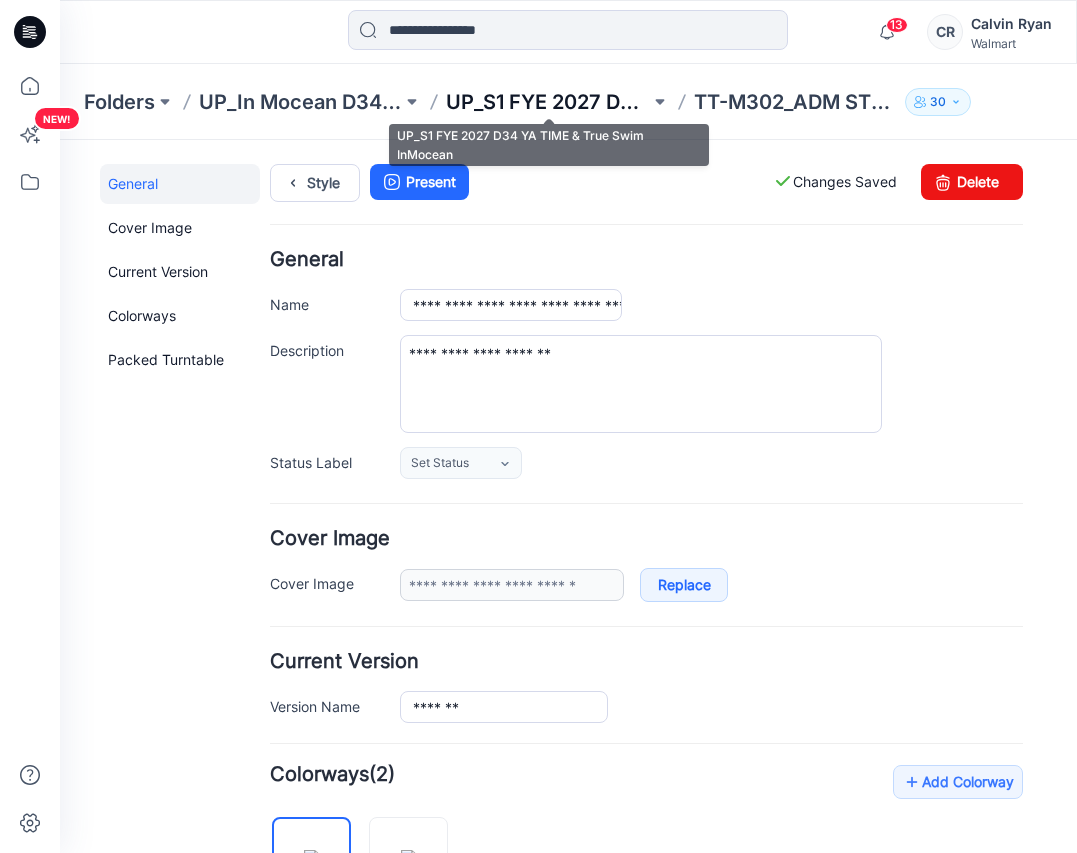 click on "UP_S1 FYE 2027 D34 YA TIME & True Swim InMocean" at bounding box center [547, 102] 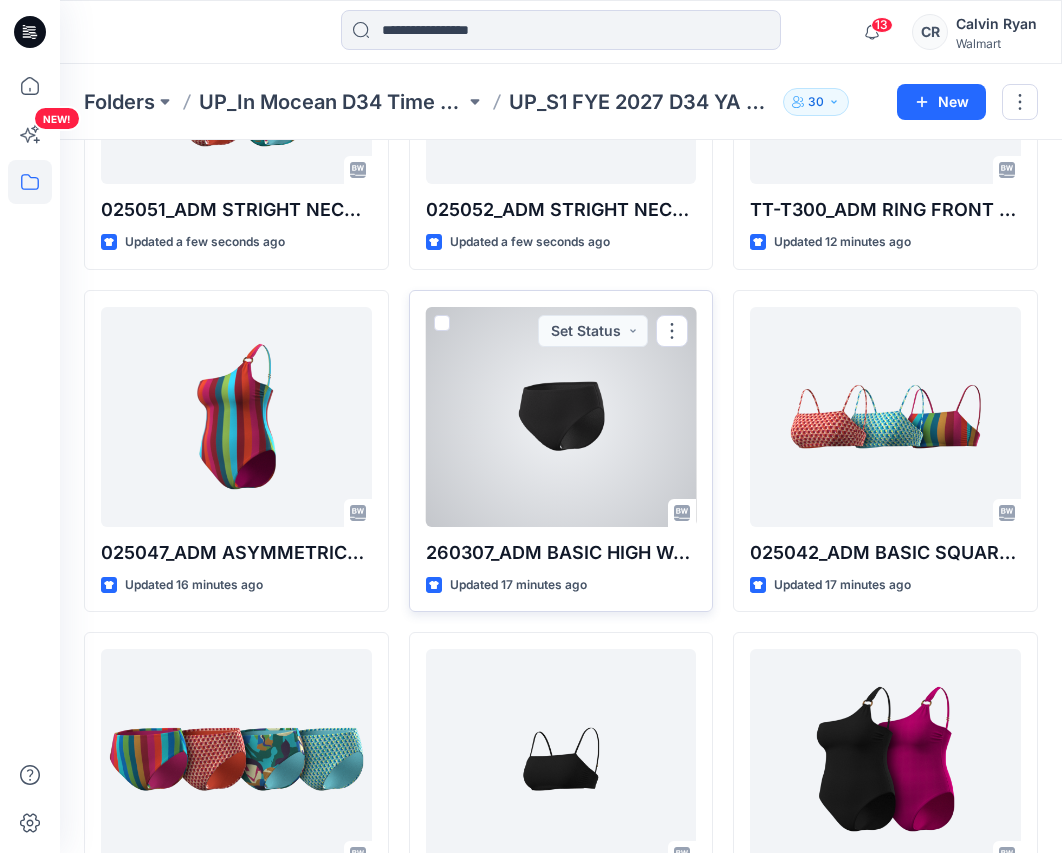 scroll, scrollTop: 0, scrollLeft: 0, axis: both 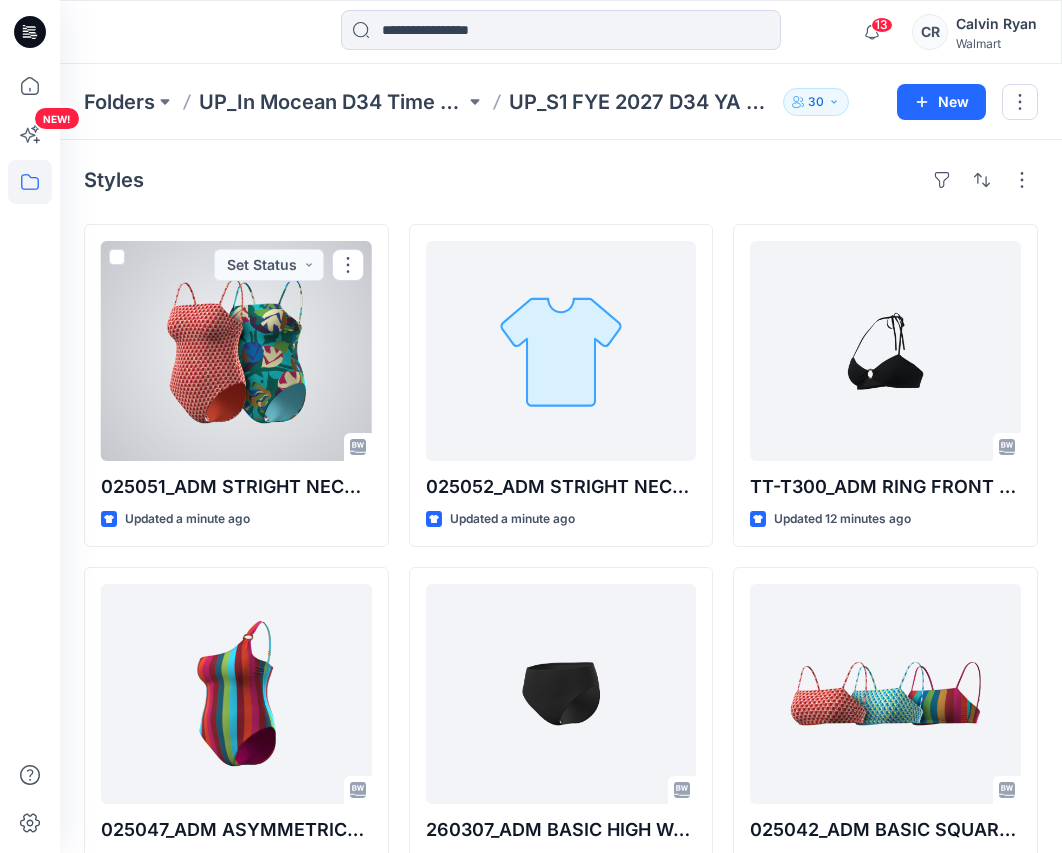 drag, startPoint x: 297, startPoint y: 359, endPoint x: 311, endPoint y: 371, distance: 18.439089 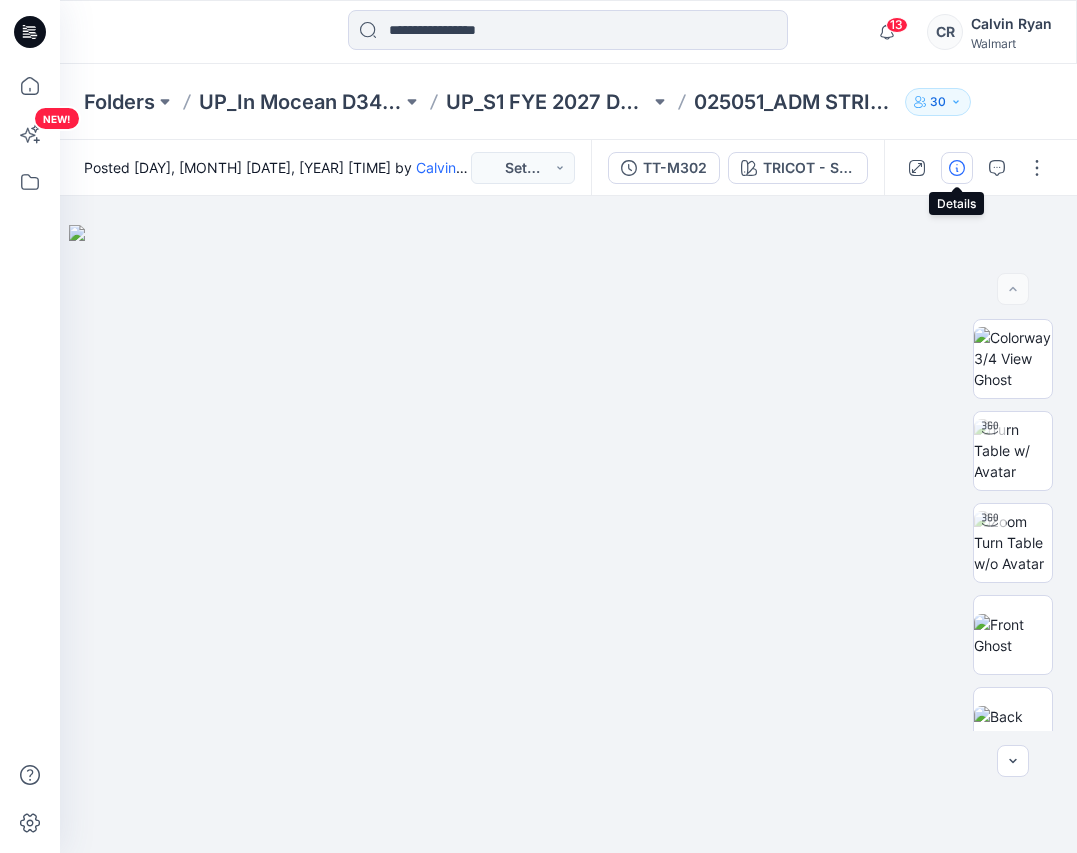 click 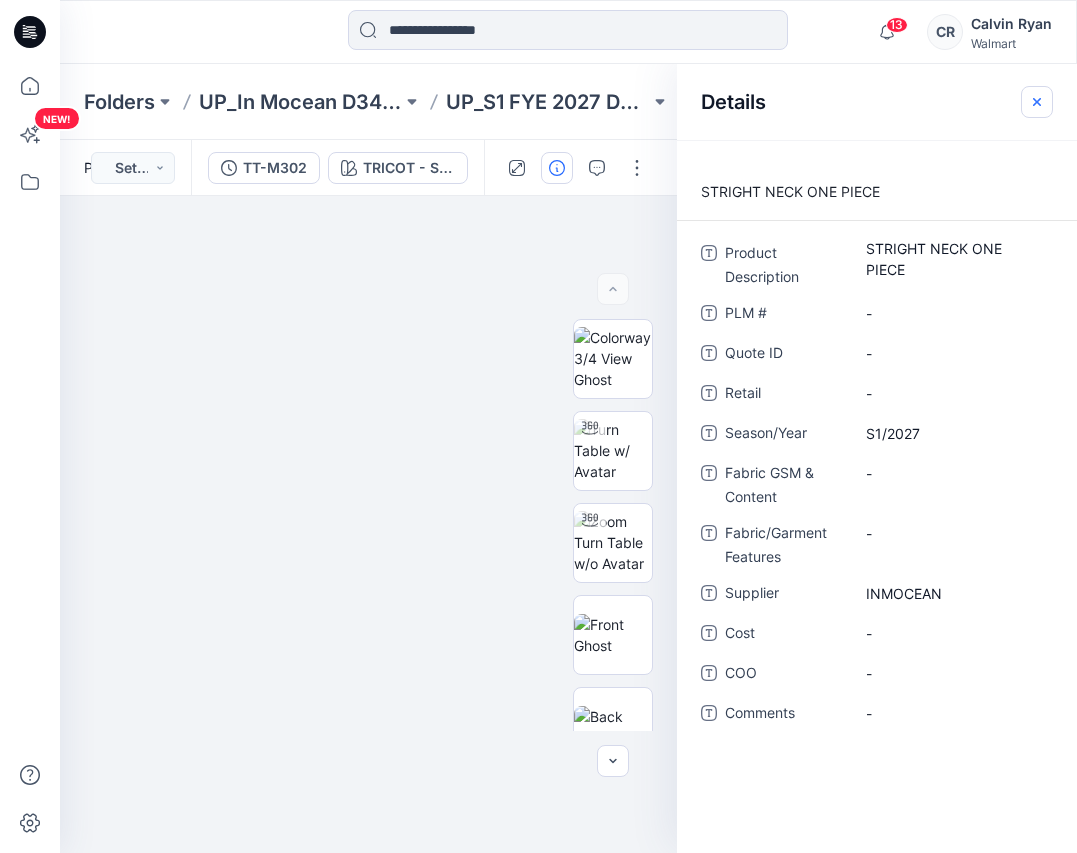 drag, startPoint x: 1033, startPoint y: 99, endPoint x: 949, endPoint y: 110, distance: 84.71718 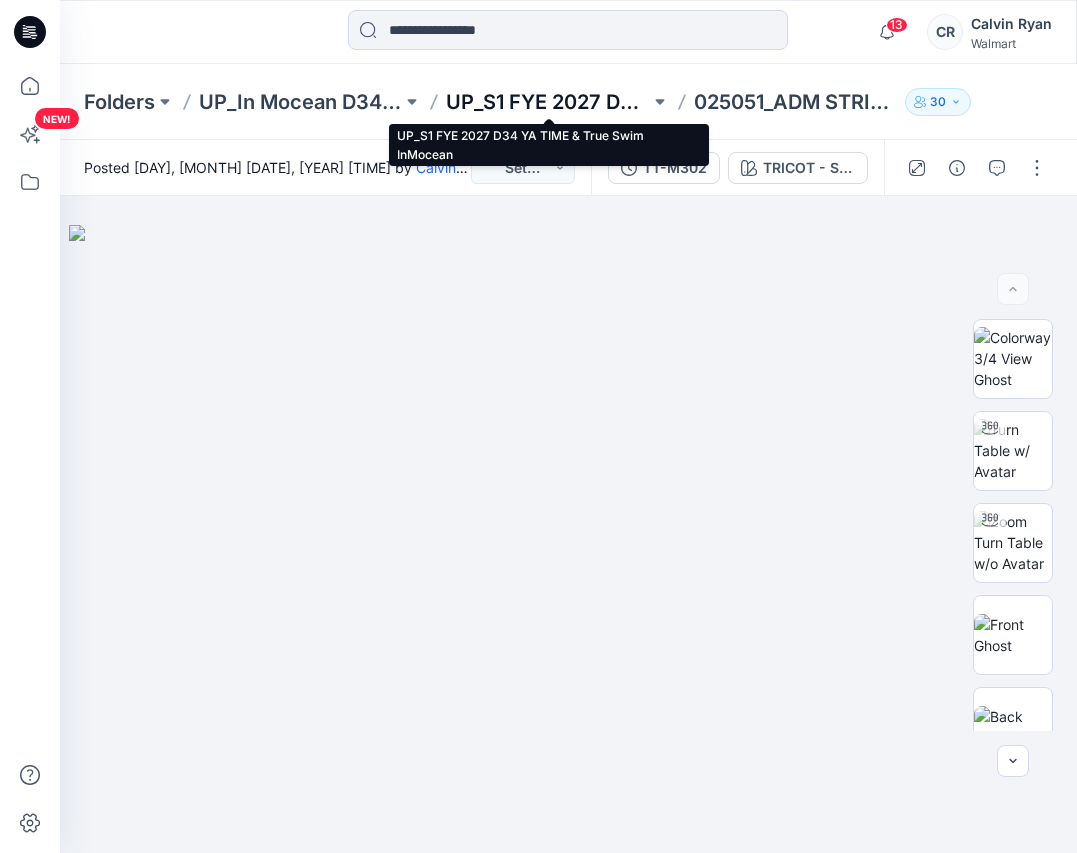 click on "UP_S1 FYE 2027 D34 YA TIME & True Swim InMocean" at bounding box center [547, 102] 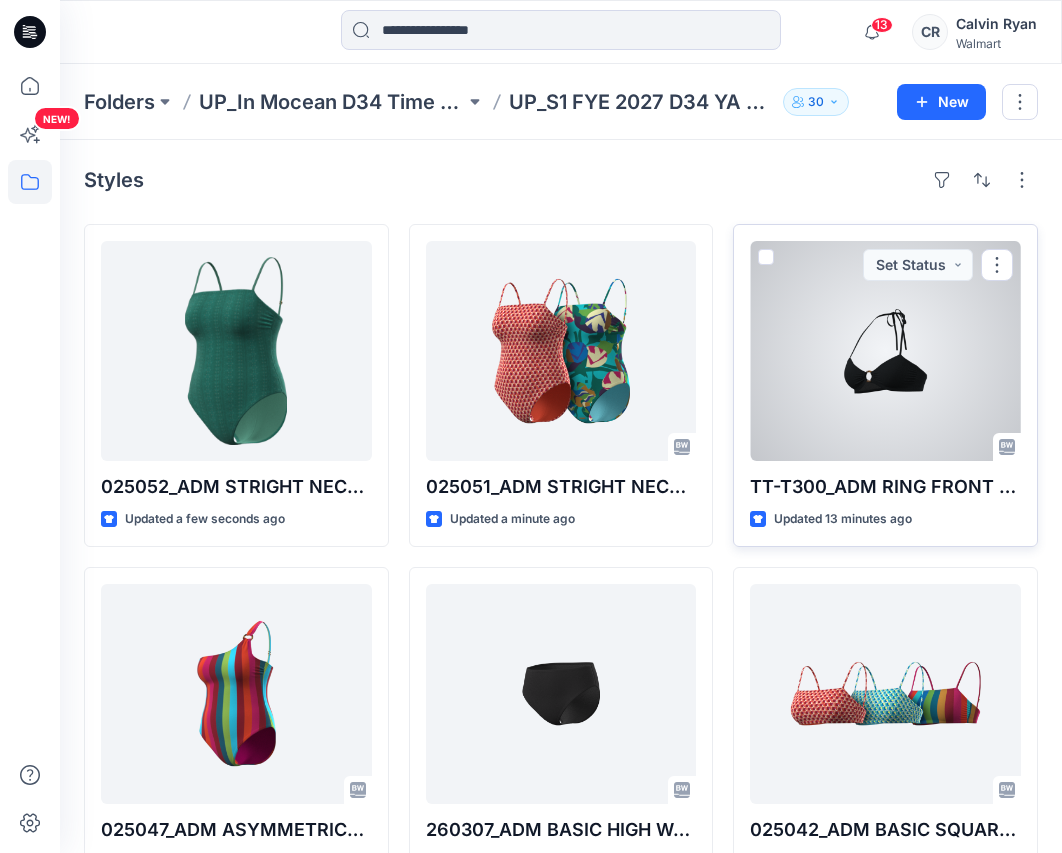 click at bounding box center [885, 351] 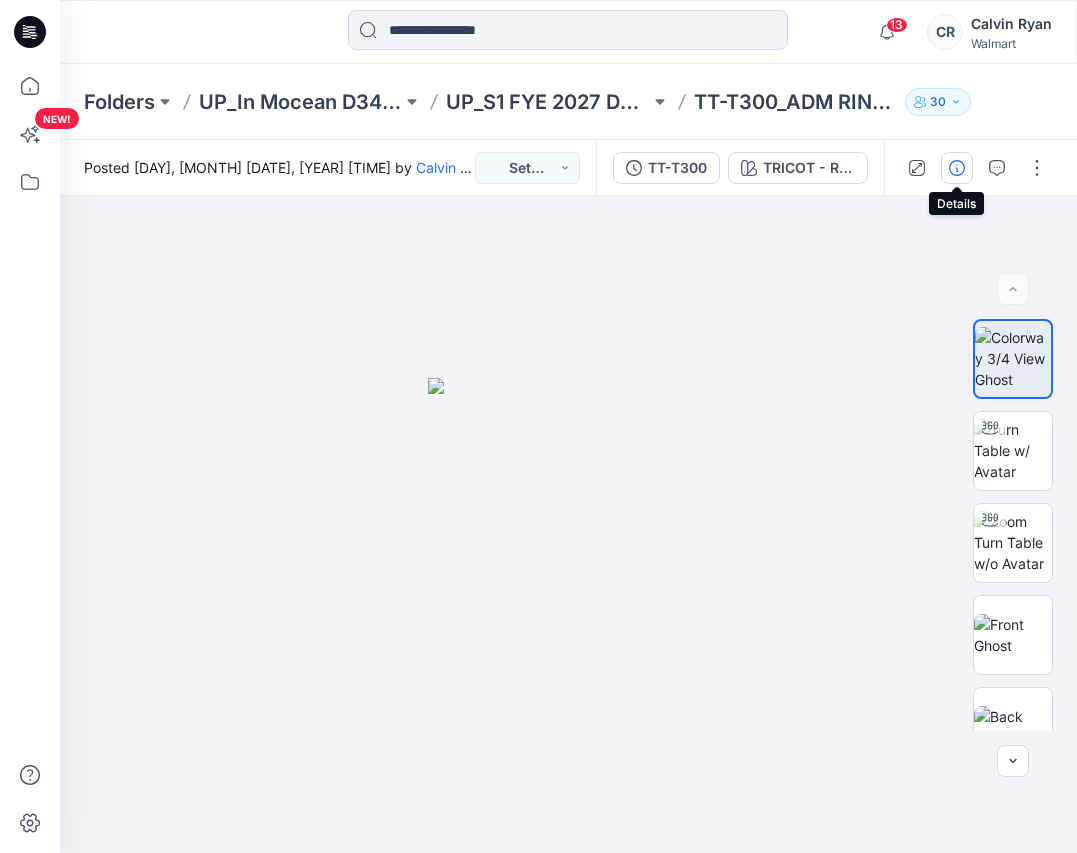 click at bounding box center (957, 168) 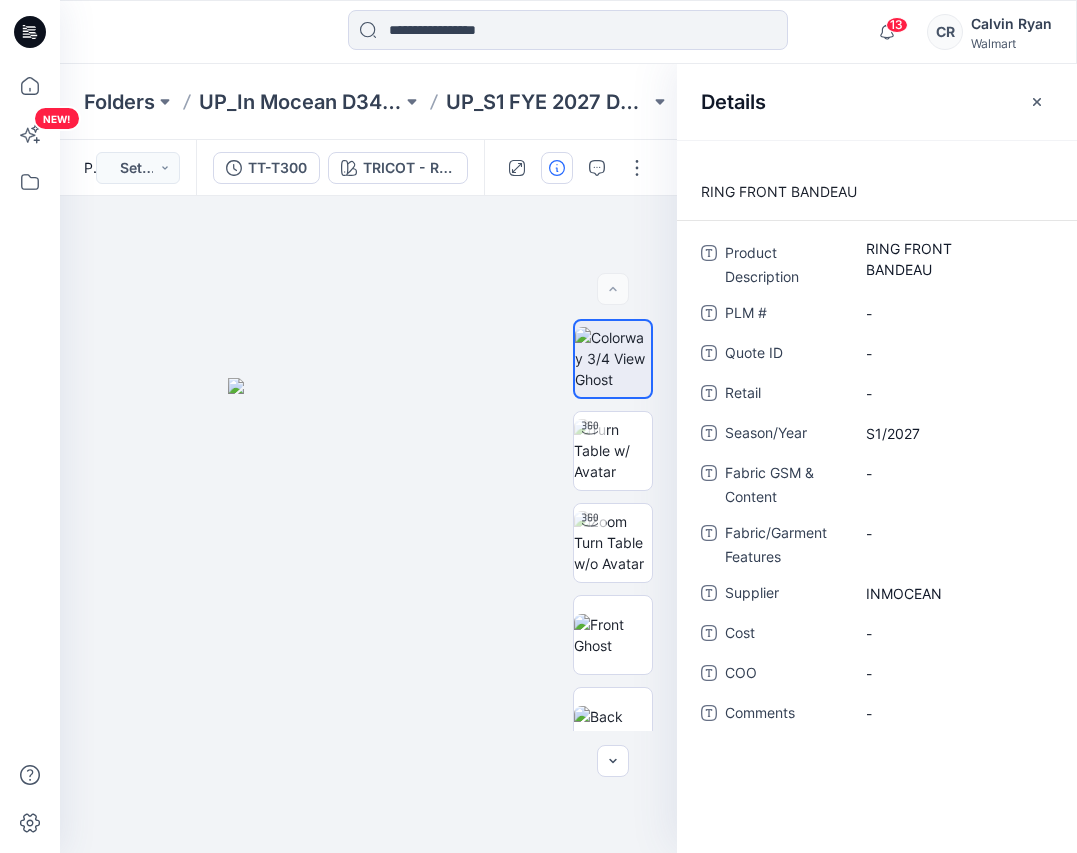 click 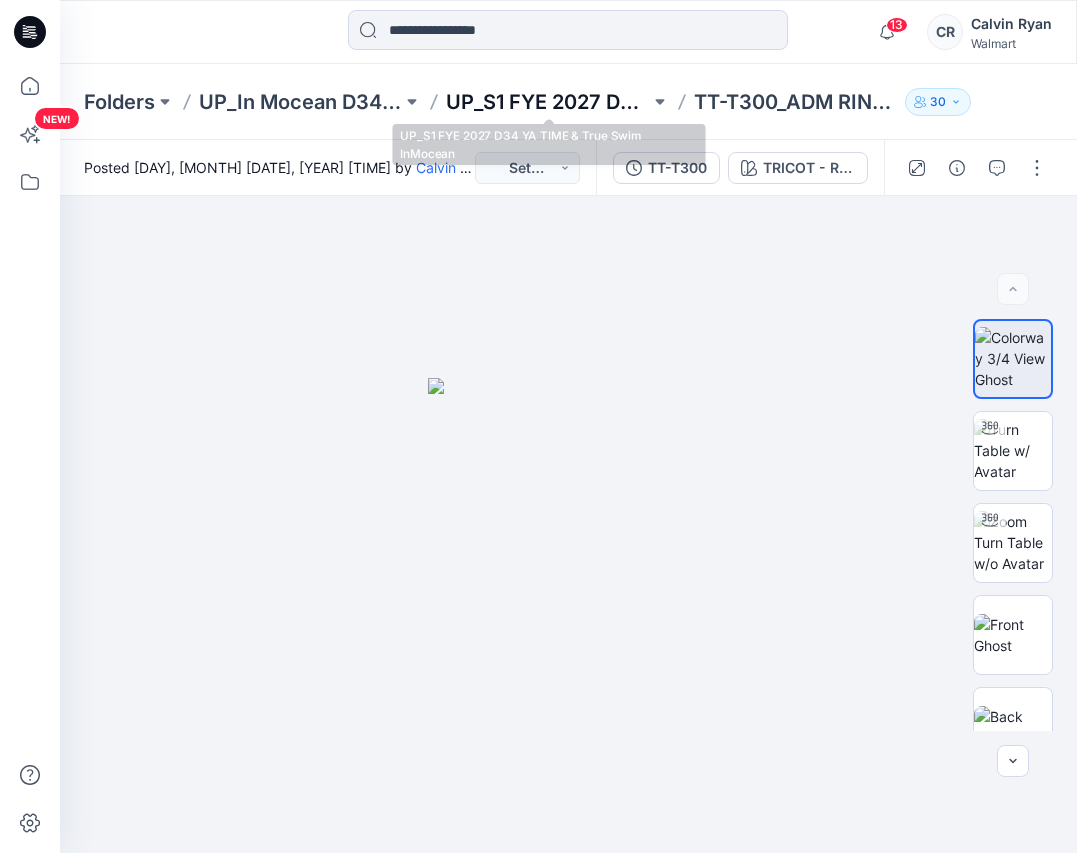 click on "UP_S1 FYE 2027 D34 YA TIME & True Swim InMocean" at bounding box center (547, 102) 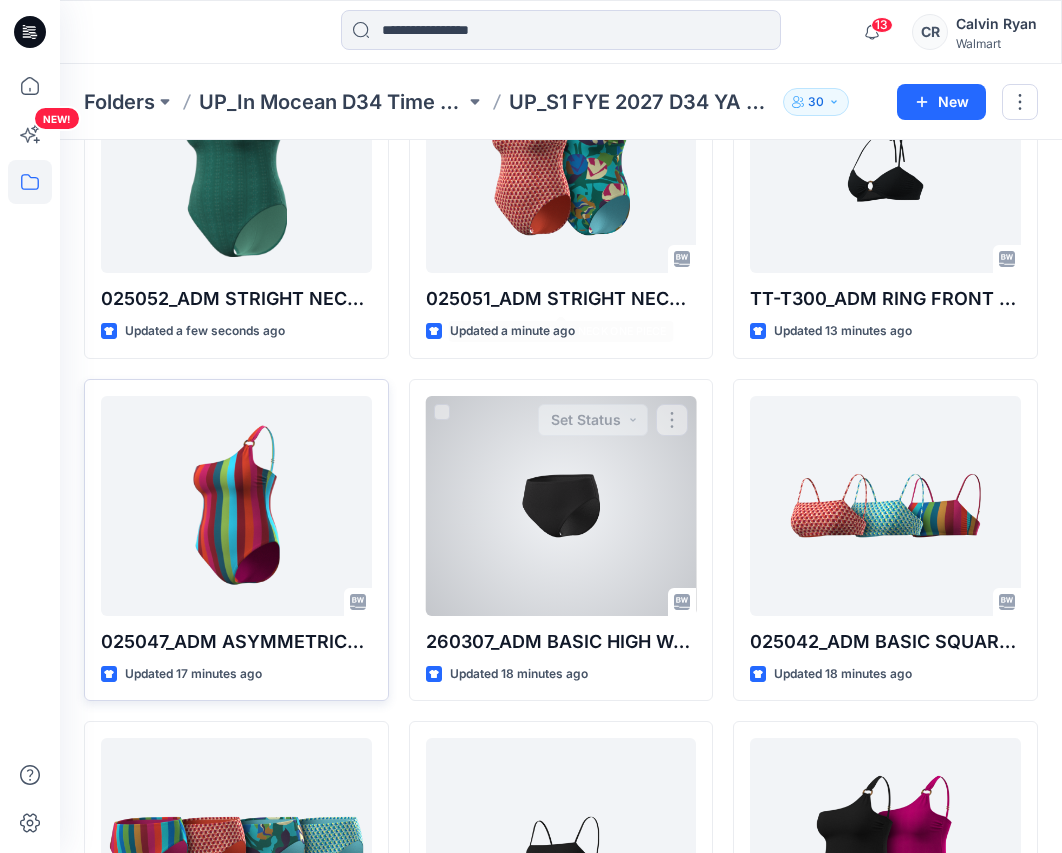 scroll, scrollTop: 200, scrollLeft: 0, axis: vertical 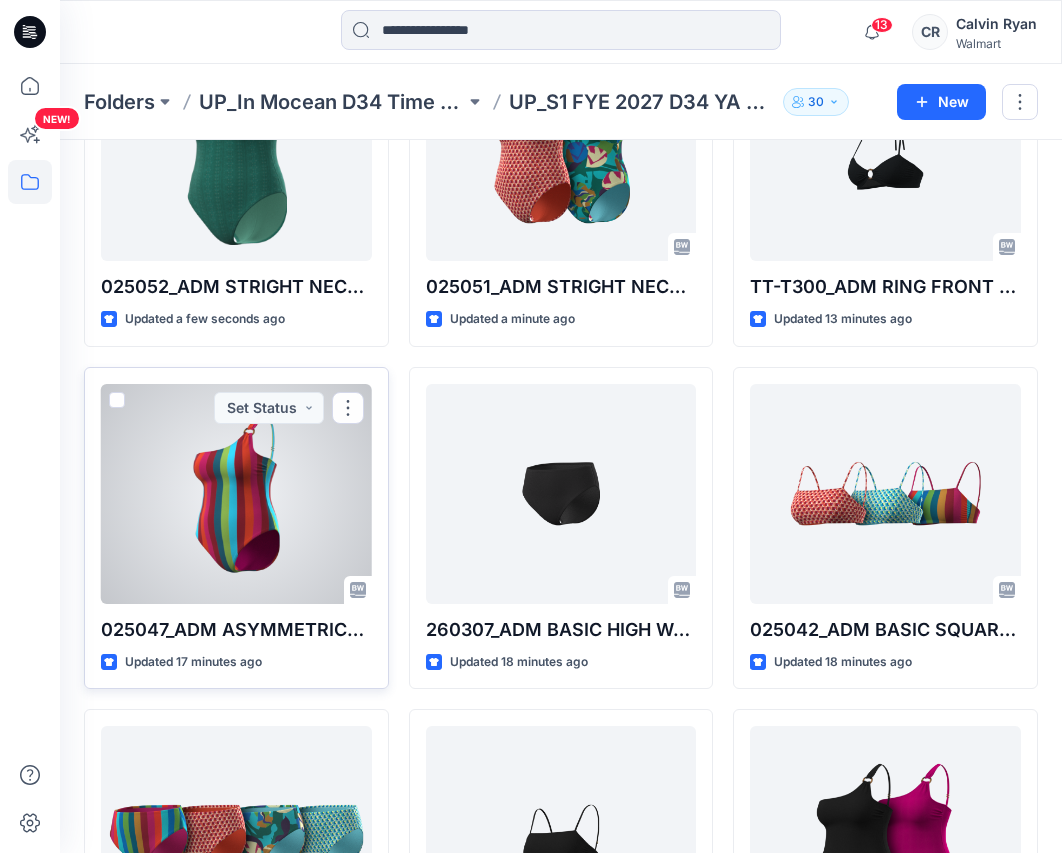 click at bounding box center [236, 494] 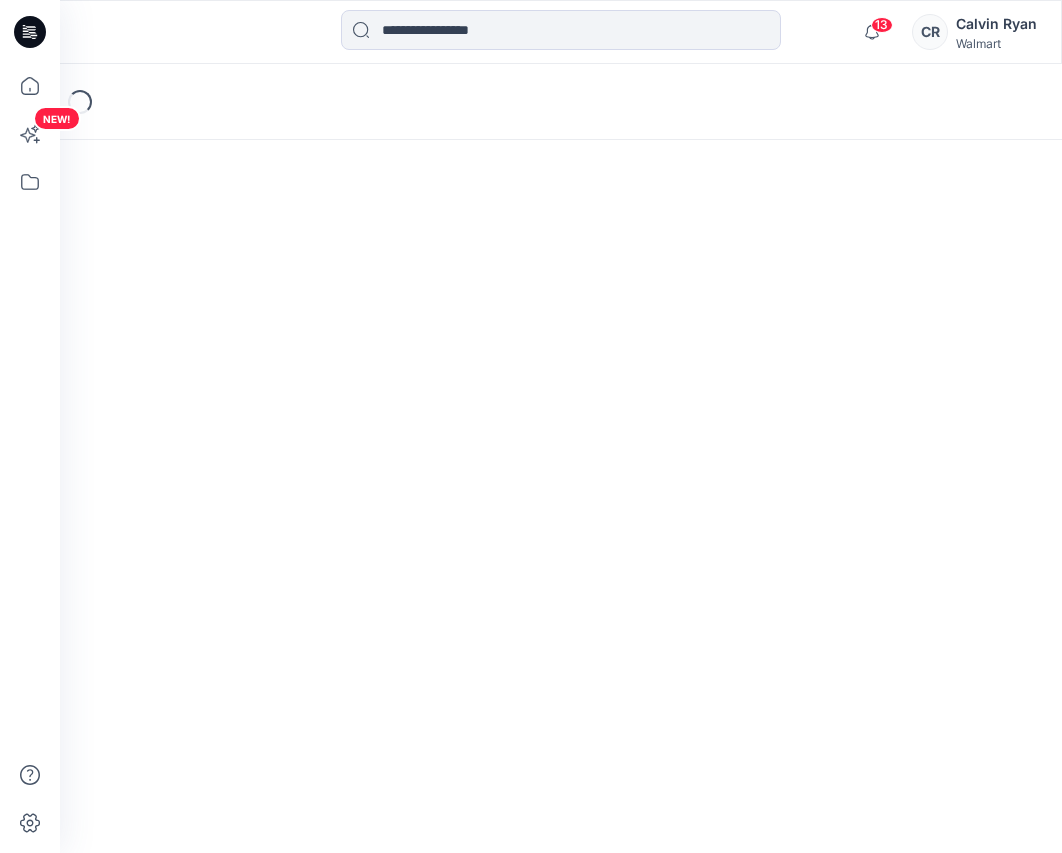 scroll, scrollTop: 0, scrollLeft: 0, axis: both 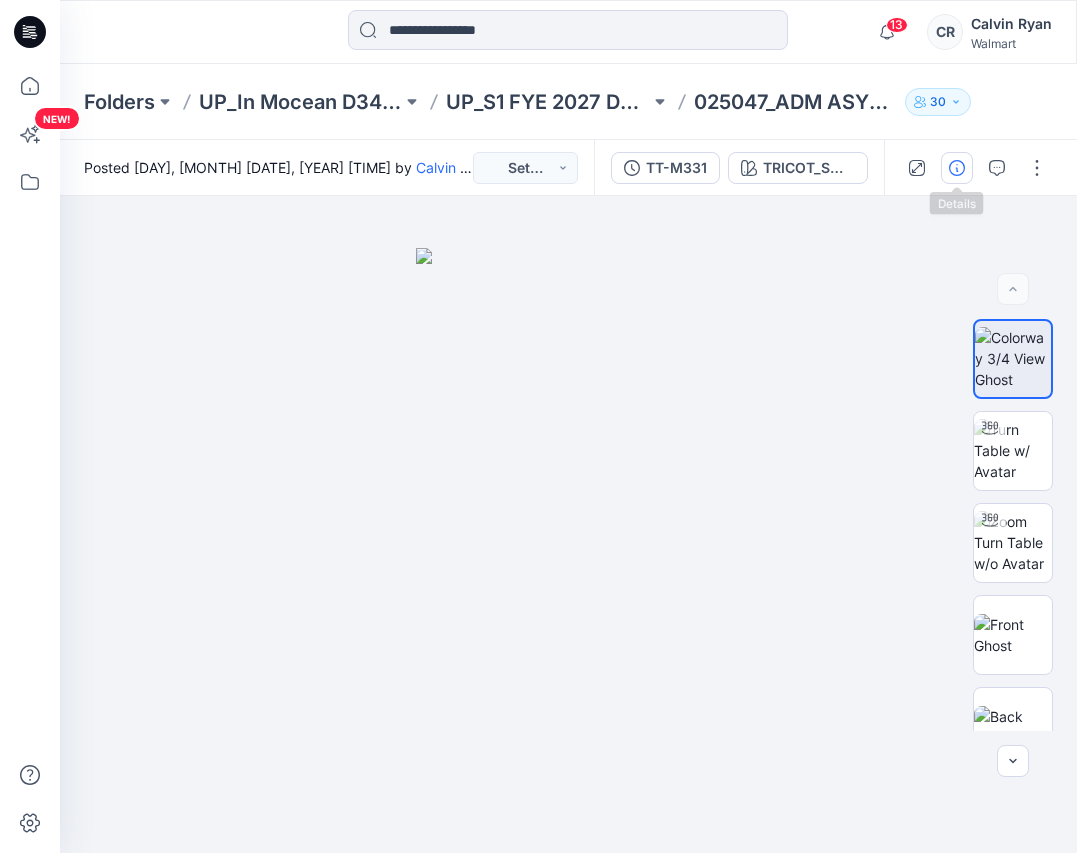 click at bounding box center [957, 168] 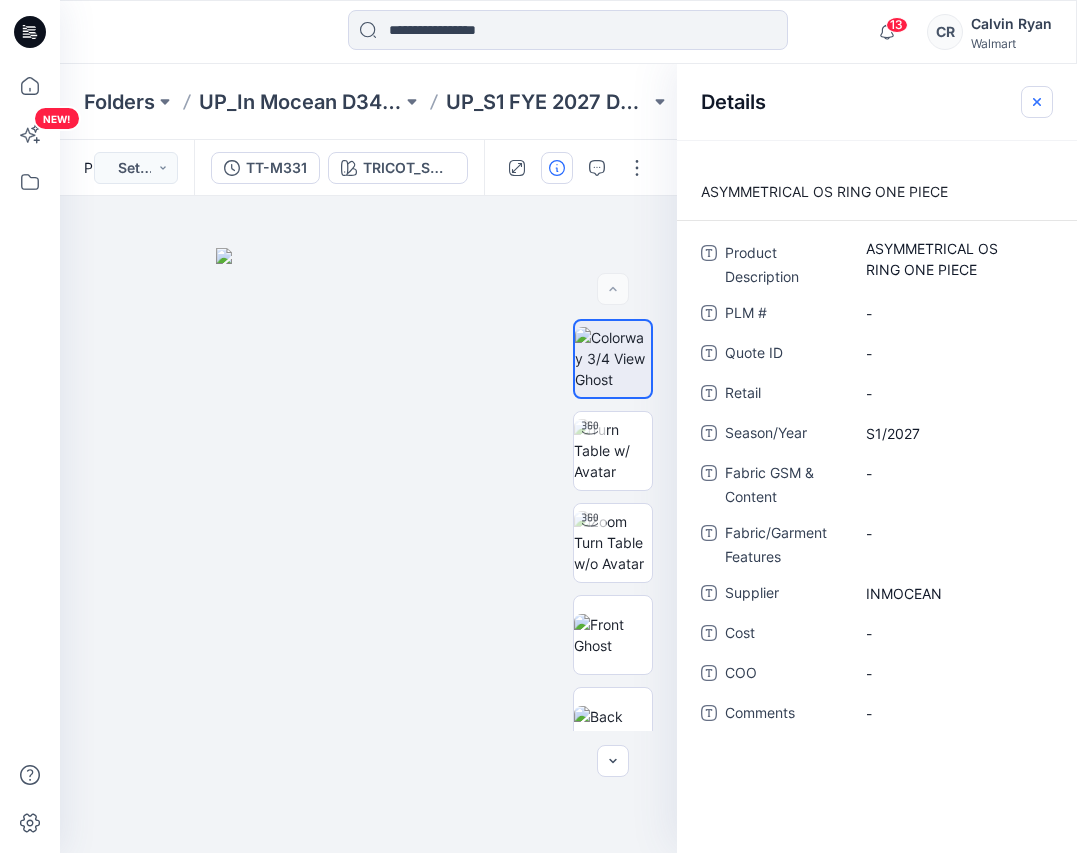 click 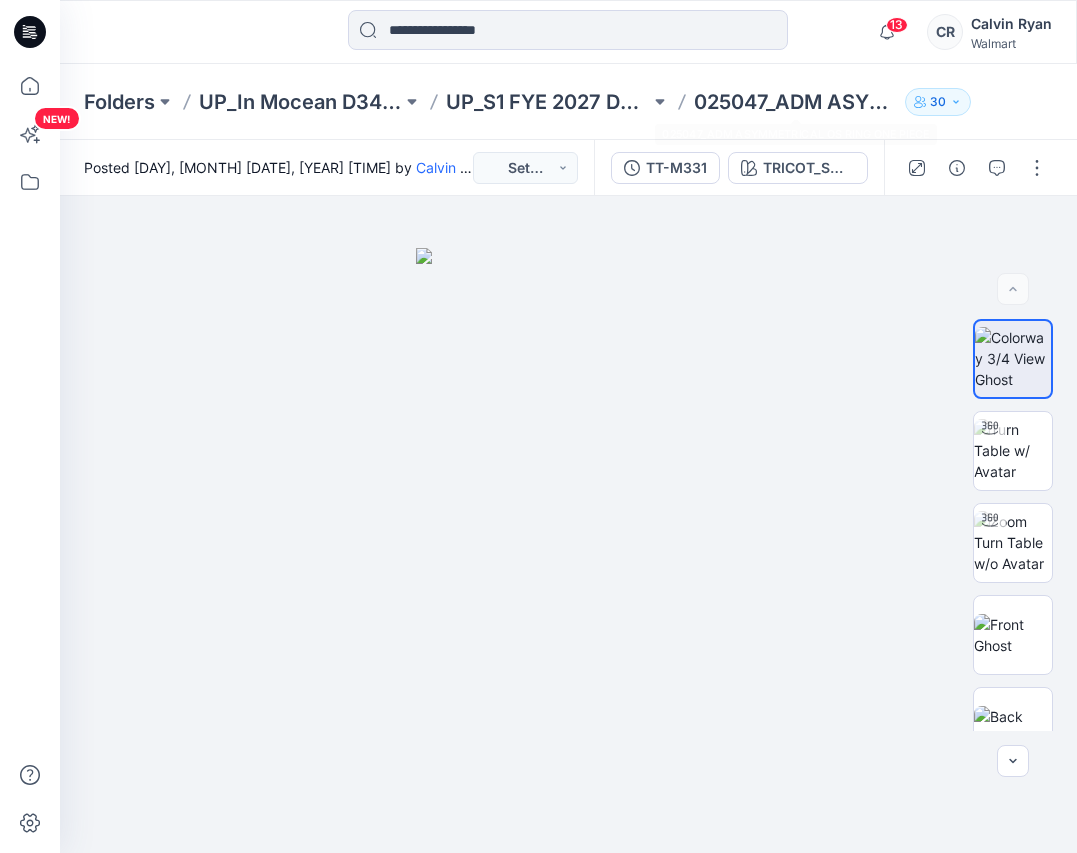 click on "025047_ADM ASYMMETRICAL OS RING ONE PIECE" at bounding box center (795, 102) 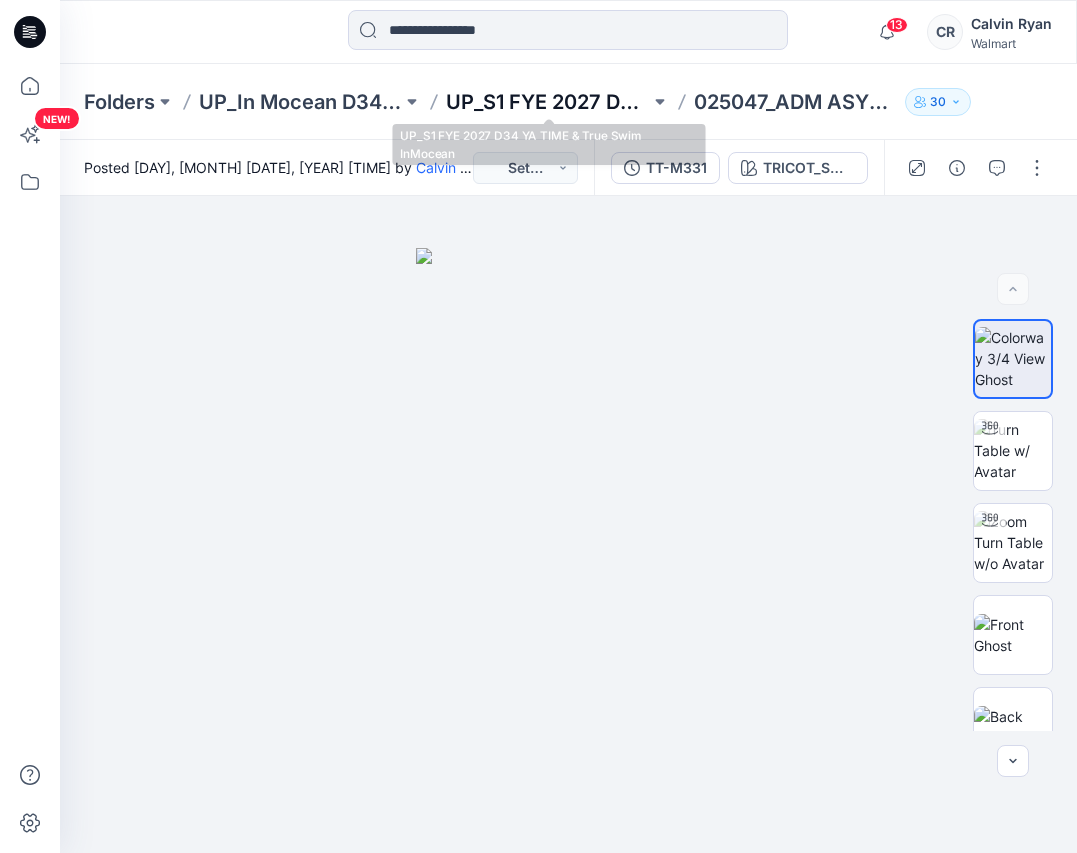click on "UP_S1 FYE 2027 D34 YA TIME & True Swim InMocean" at bounding box center [547, 102] 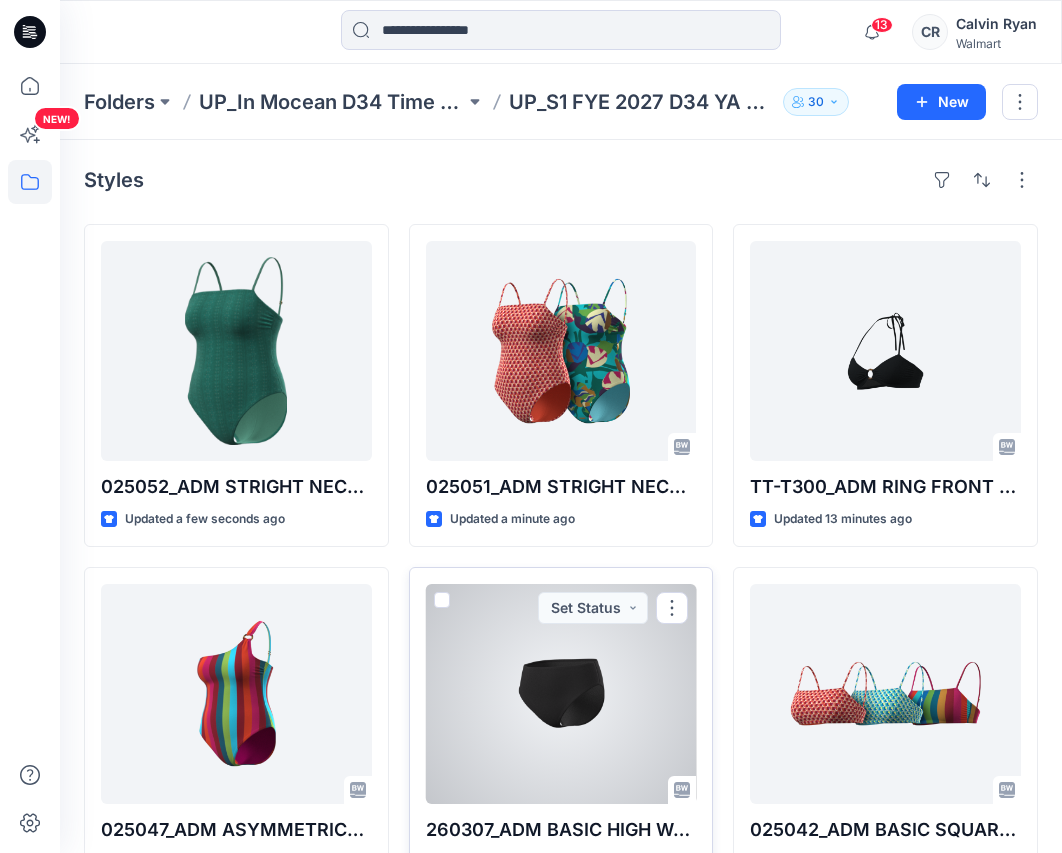 click at bounding box center [561, 694] 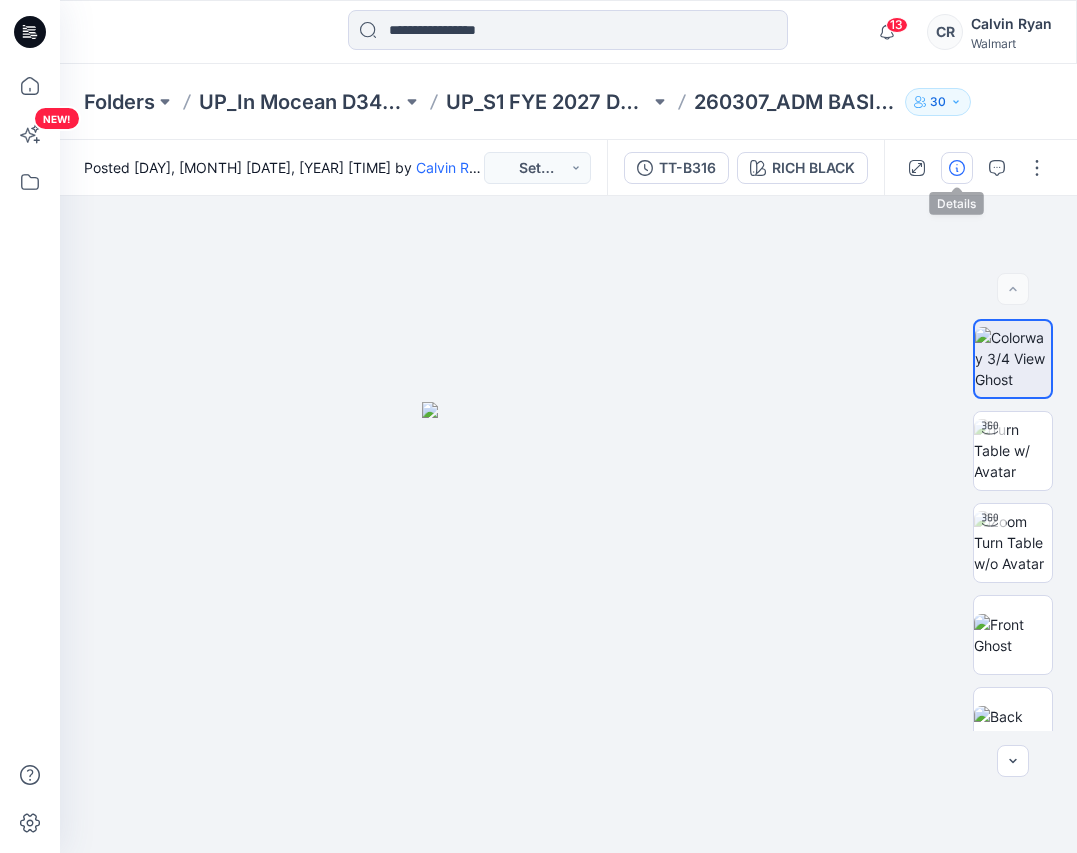 click 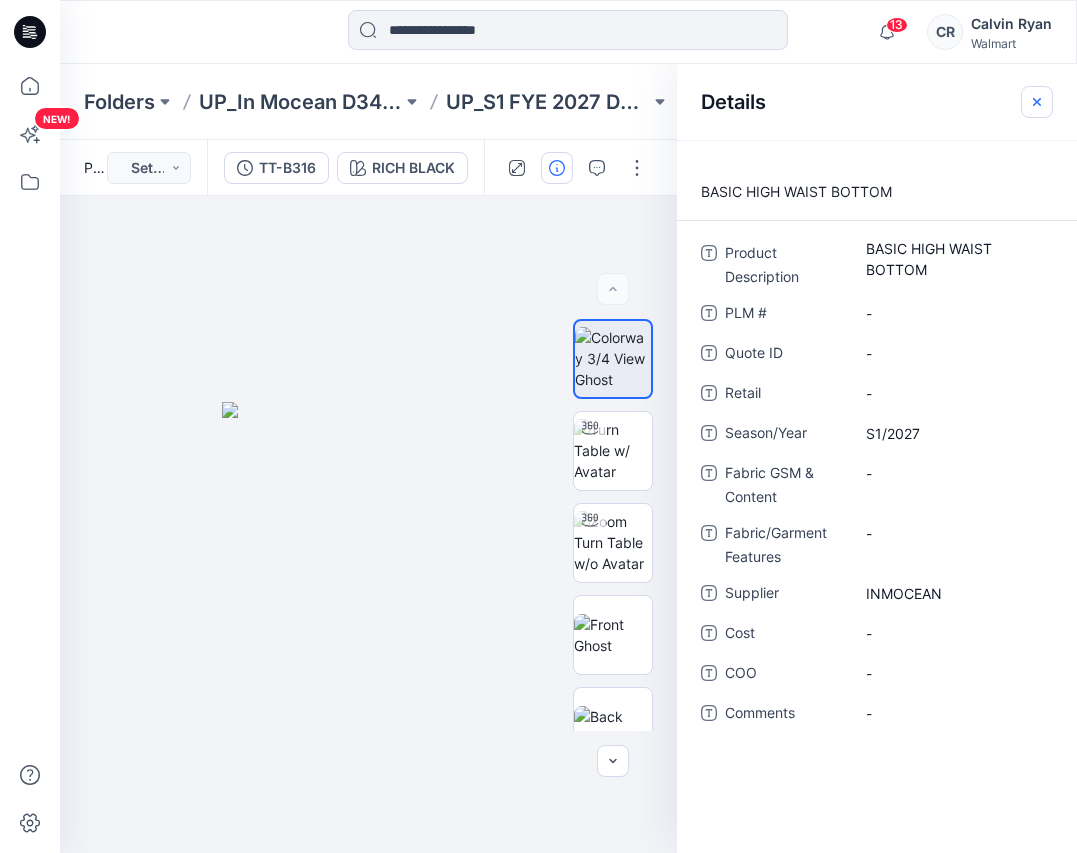 click at bounding box center [1037, 102] 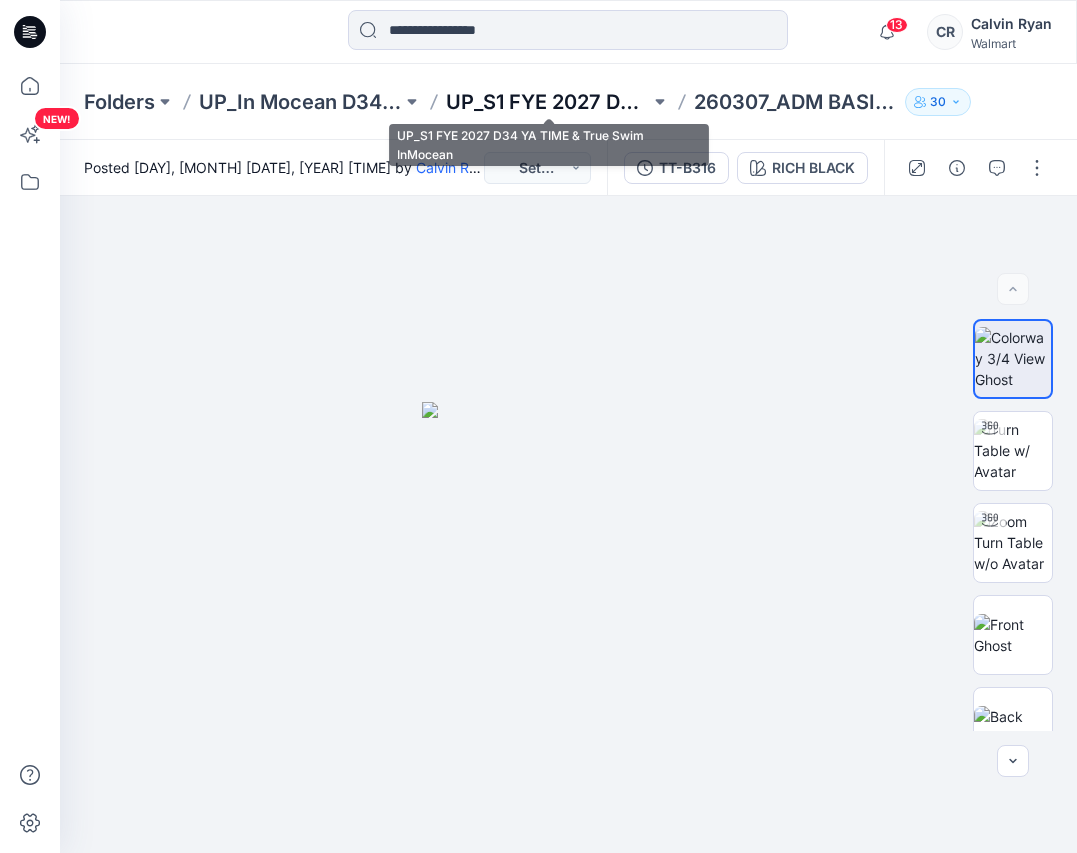 click on "UP_S1 FYE 2027 D34 YA TIME & True Swim InMocean" at bounding box center [547, 102] 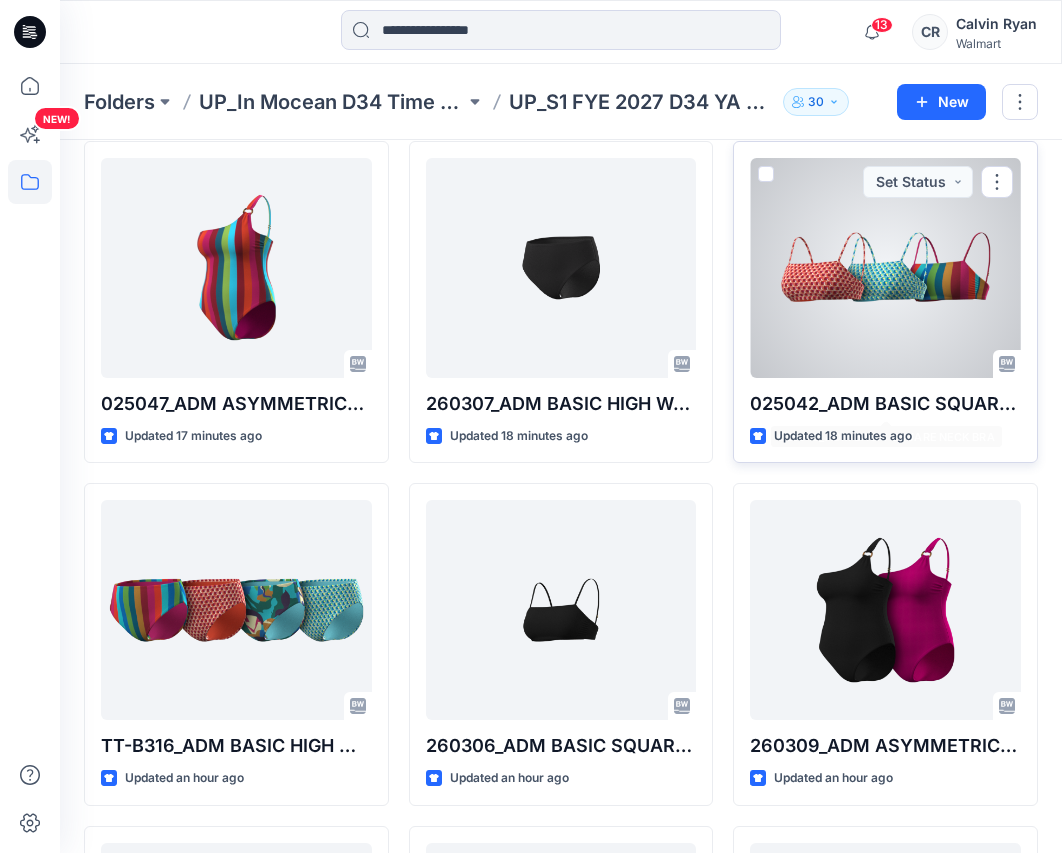 scroll, scrollTop: 400, scrollLeft: 0, axis: vertical 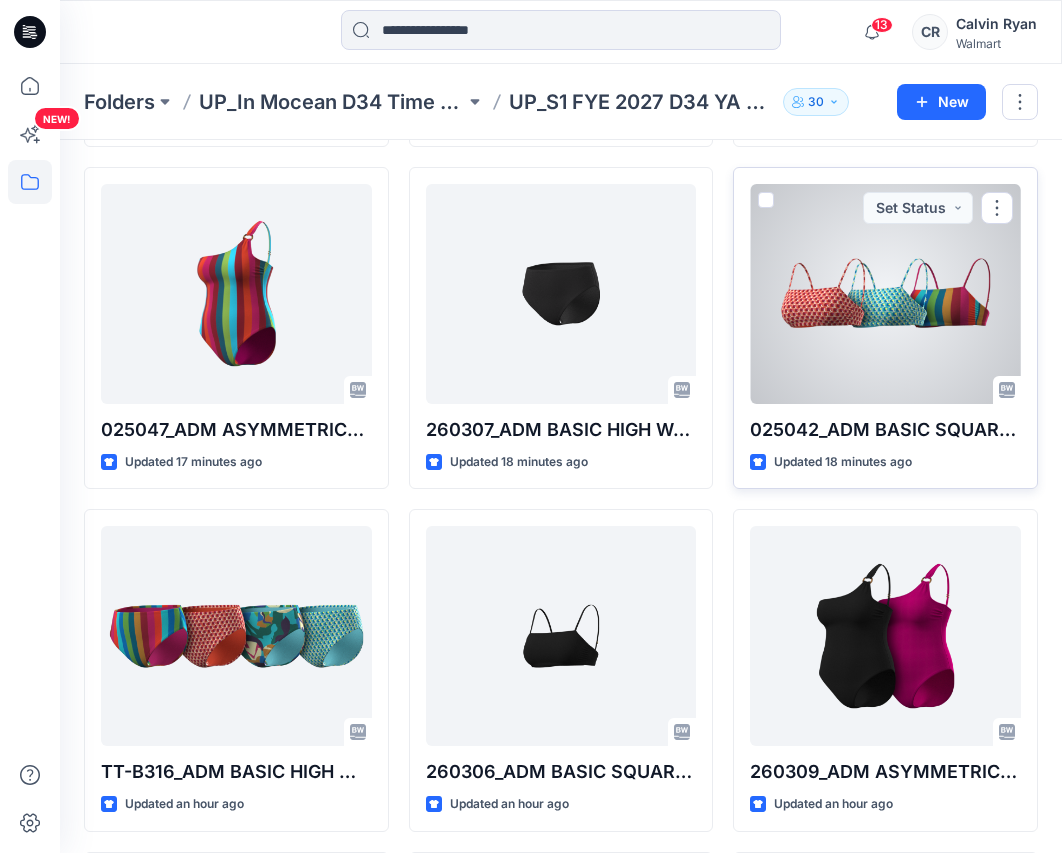 click at bounding box center (885, 294) 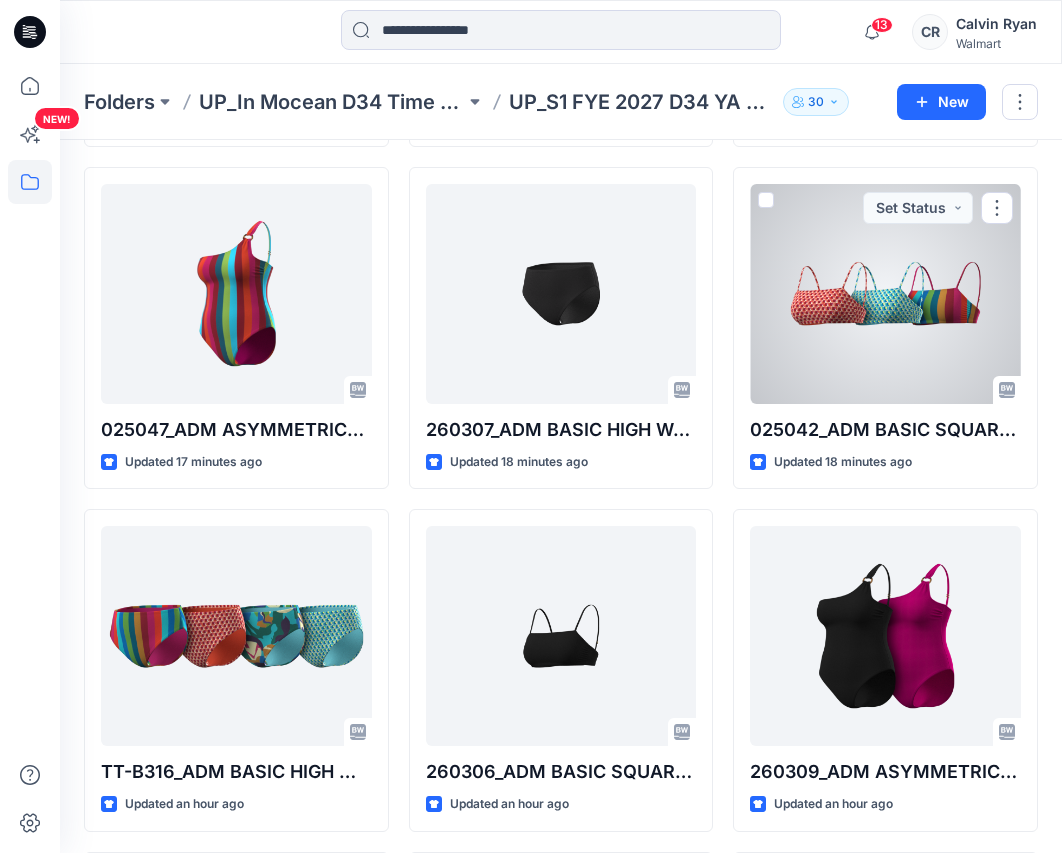 scroll, scrollTop: 0, scrollLeft: 0, axis: both 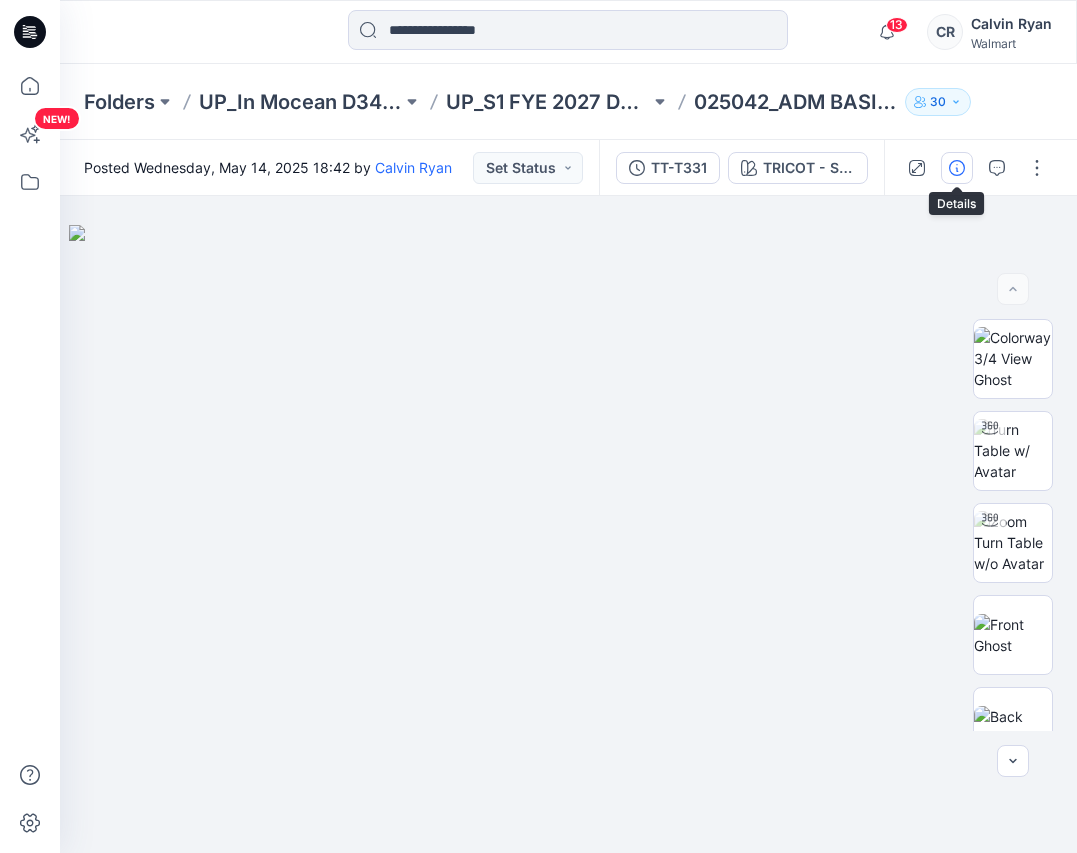 click 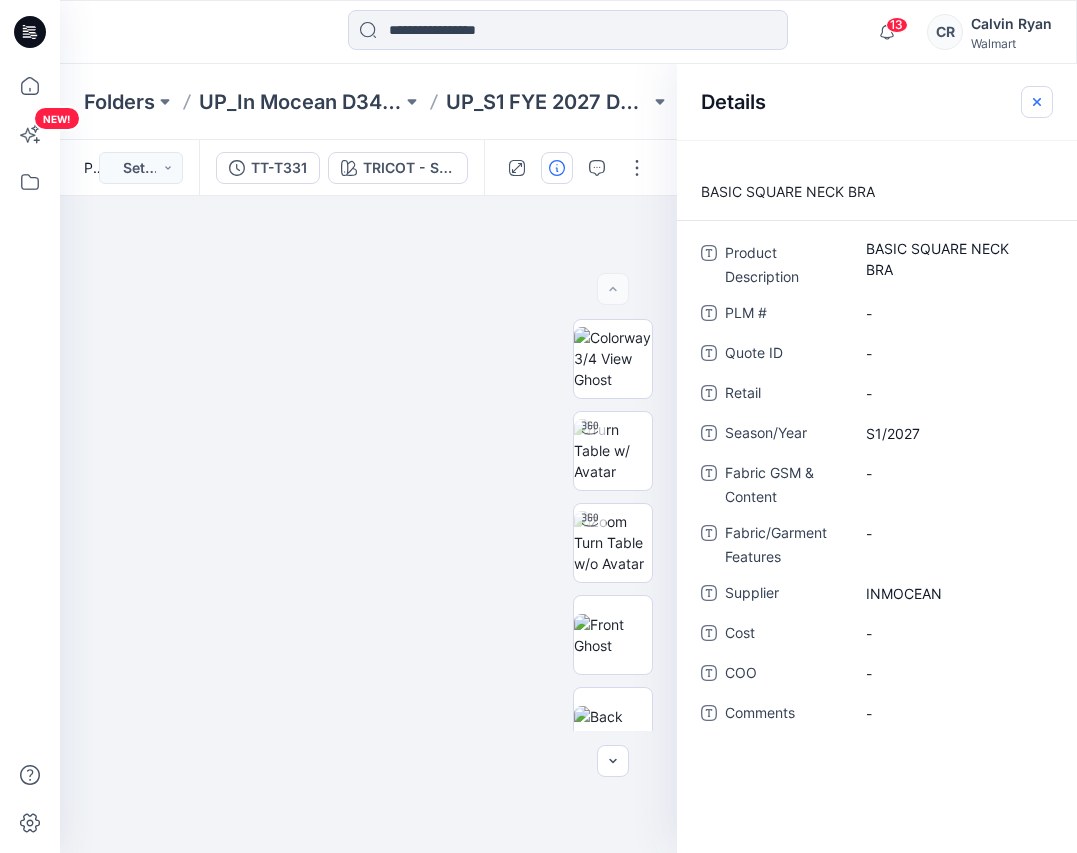 click at bounding box center (1037, 102) 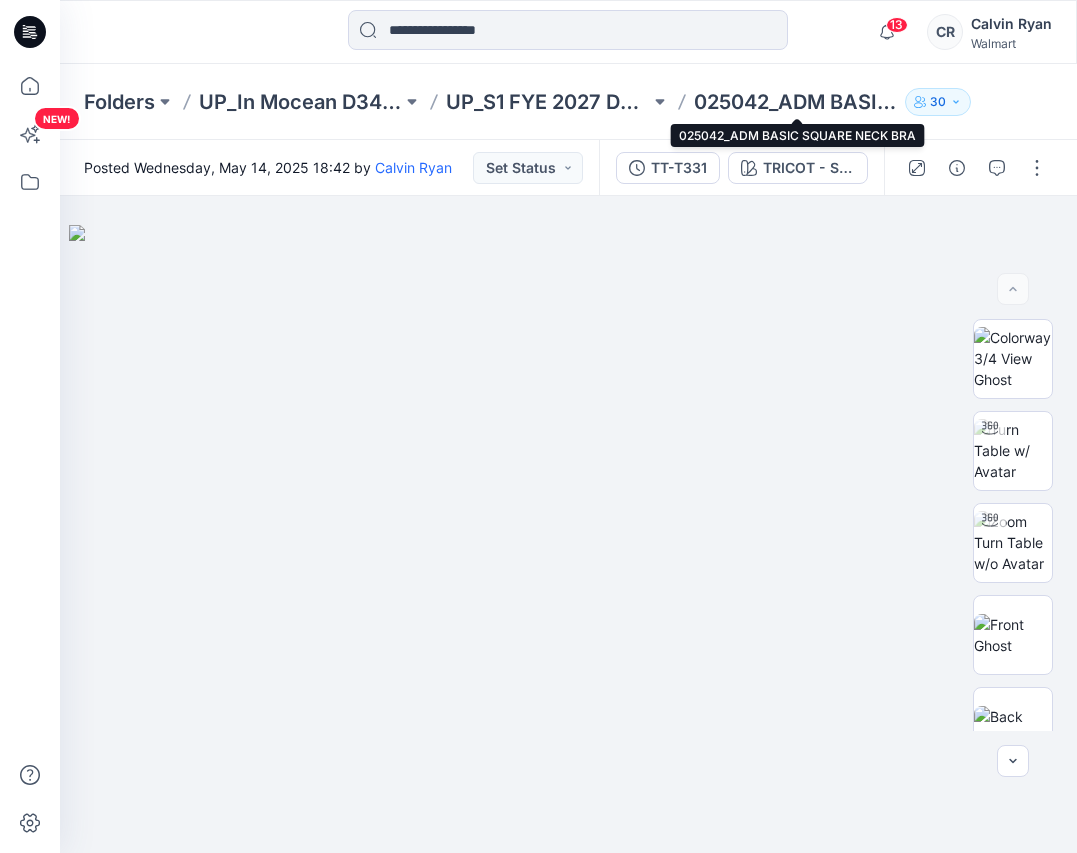 click on "025042_ADM BASIC SQUARE NECK BRA" at bounding box center (795, 102) 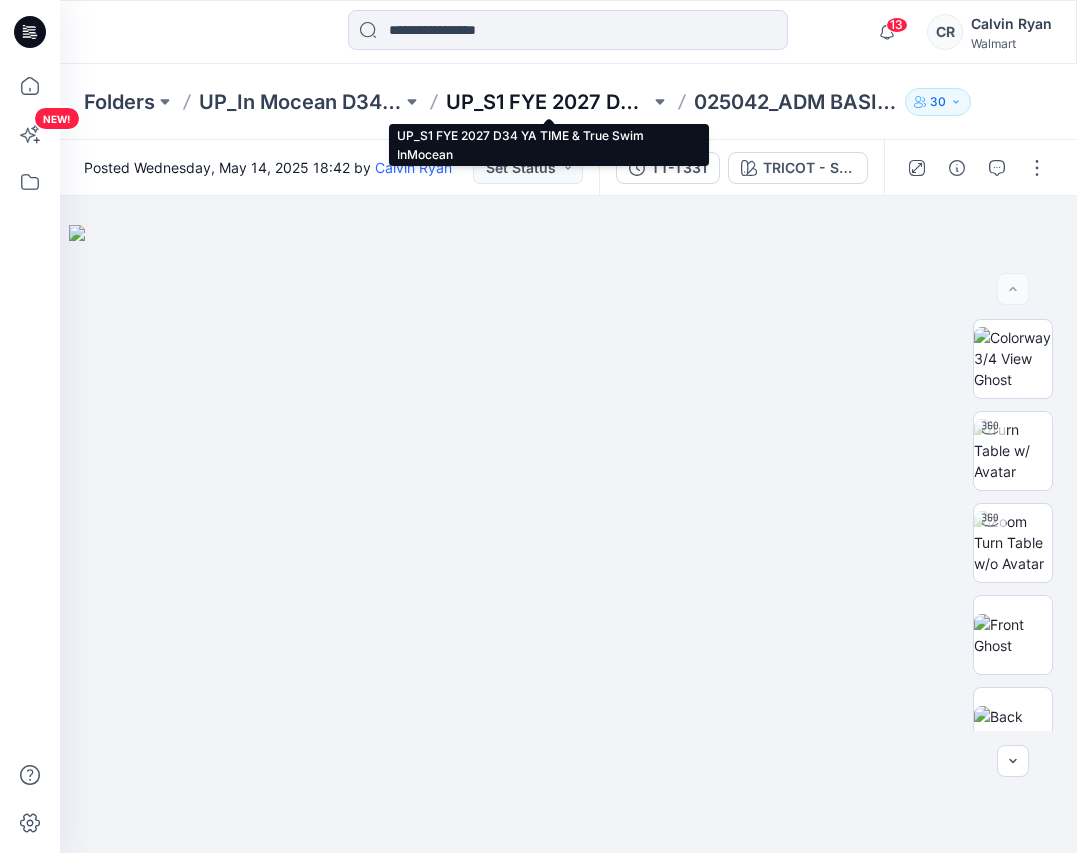 click on "UP_S1 FYE 2027 D34 YA TIME & True Swim InMocean" at bounding box center [547, 102] 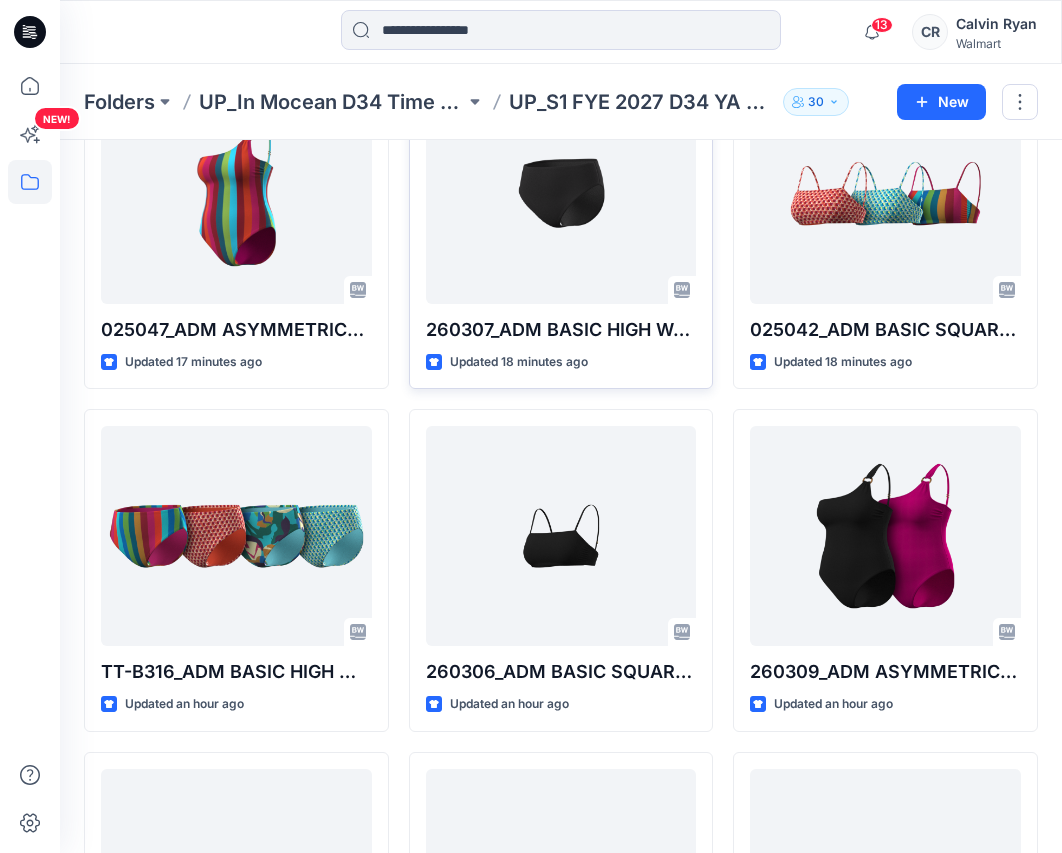 scroll, scrollTop: 600, scrollLeft: 0, axis: vertical 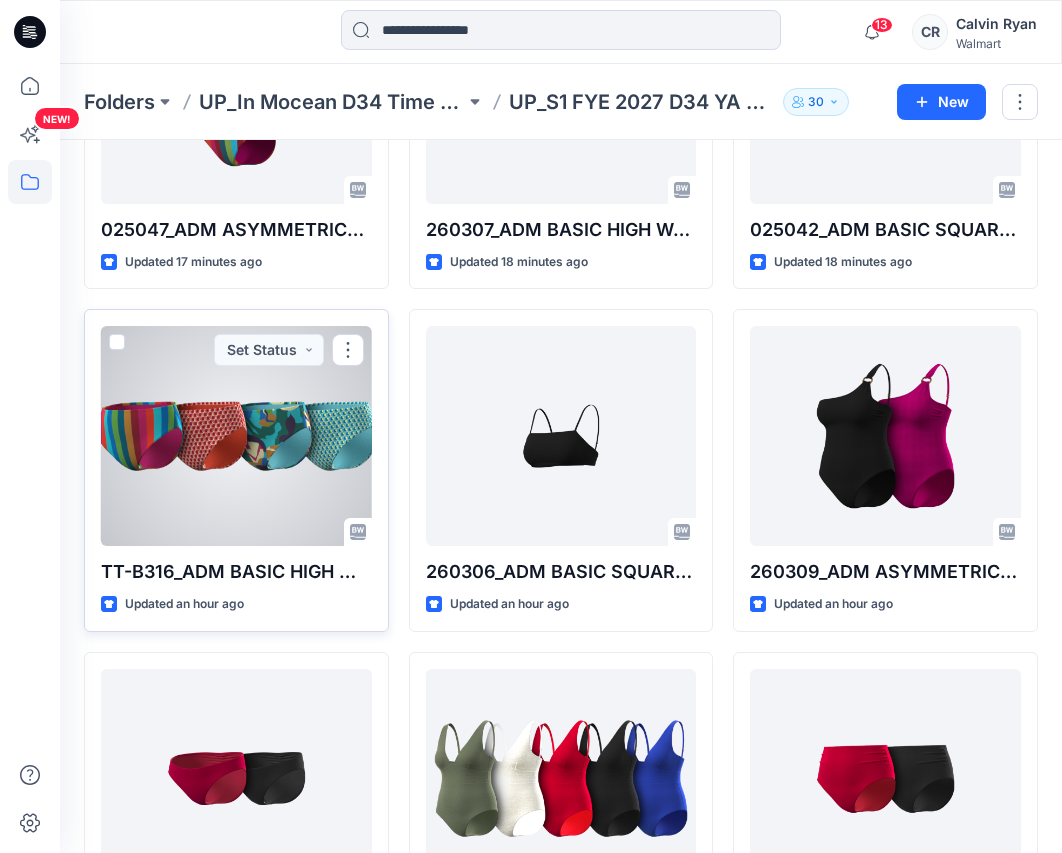click at bounding box center [236, 436] 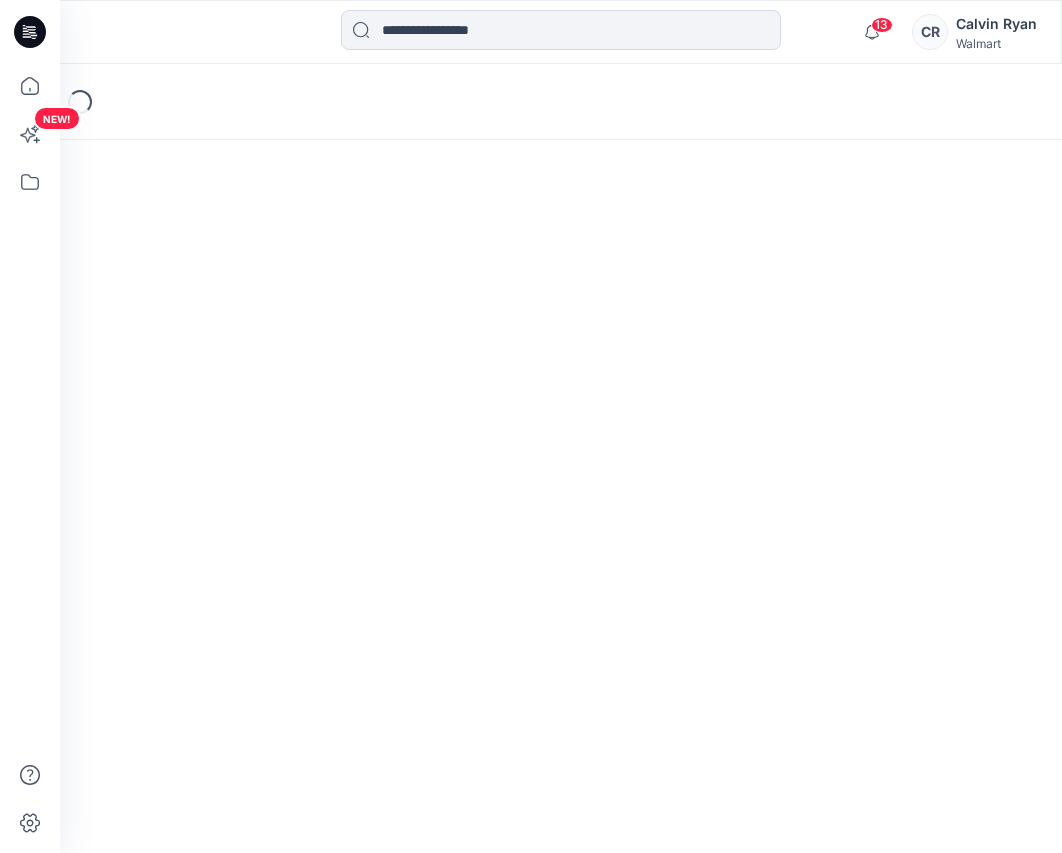 scroll, scrollTop: 0, scrollLeft: 0, axis: both 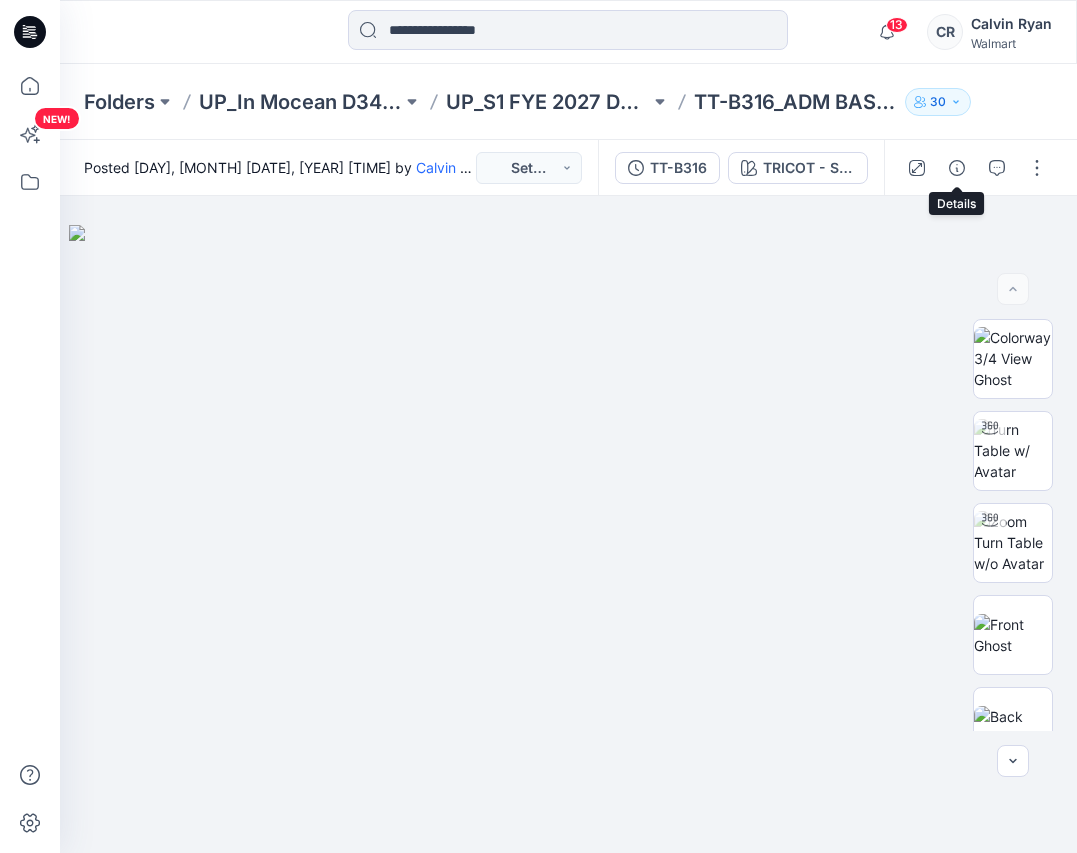 click at bounding box center (957, 168) 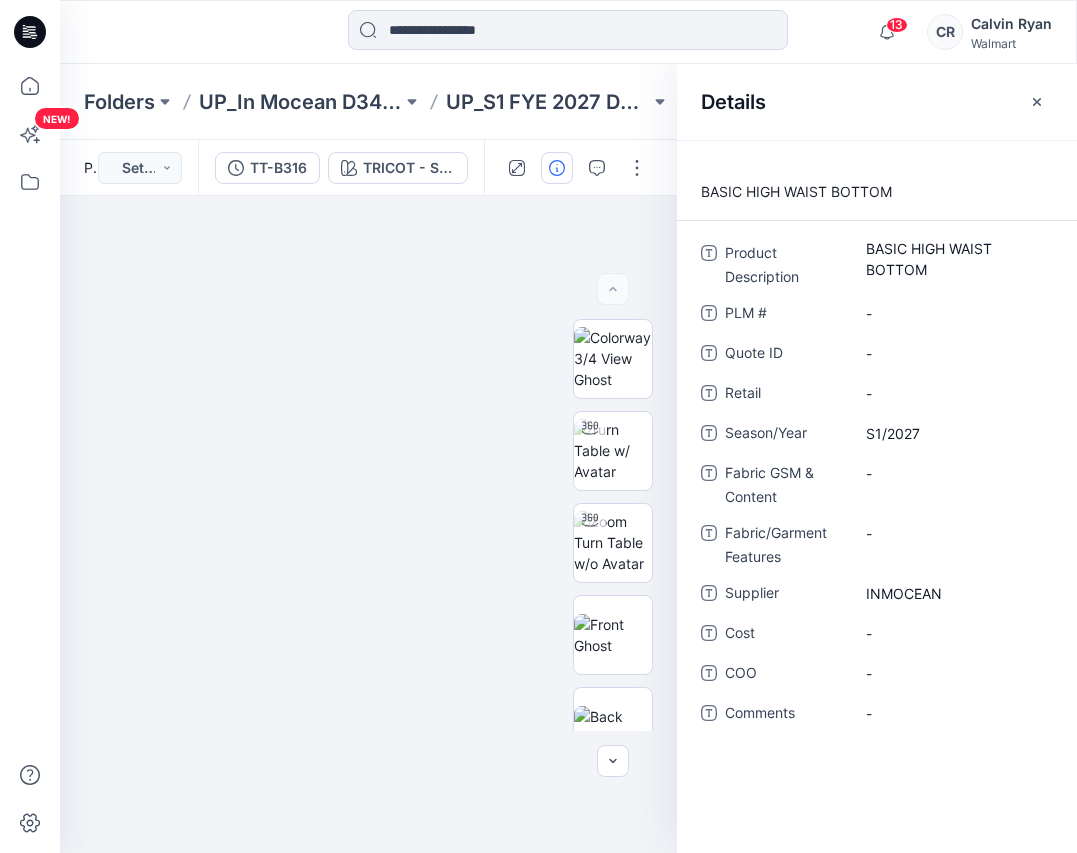 click 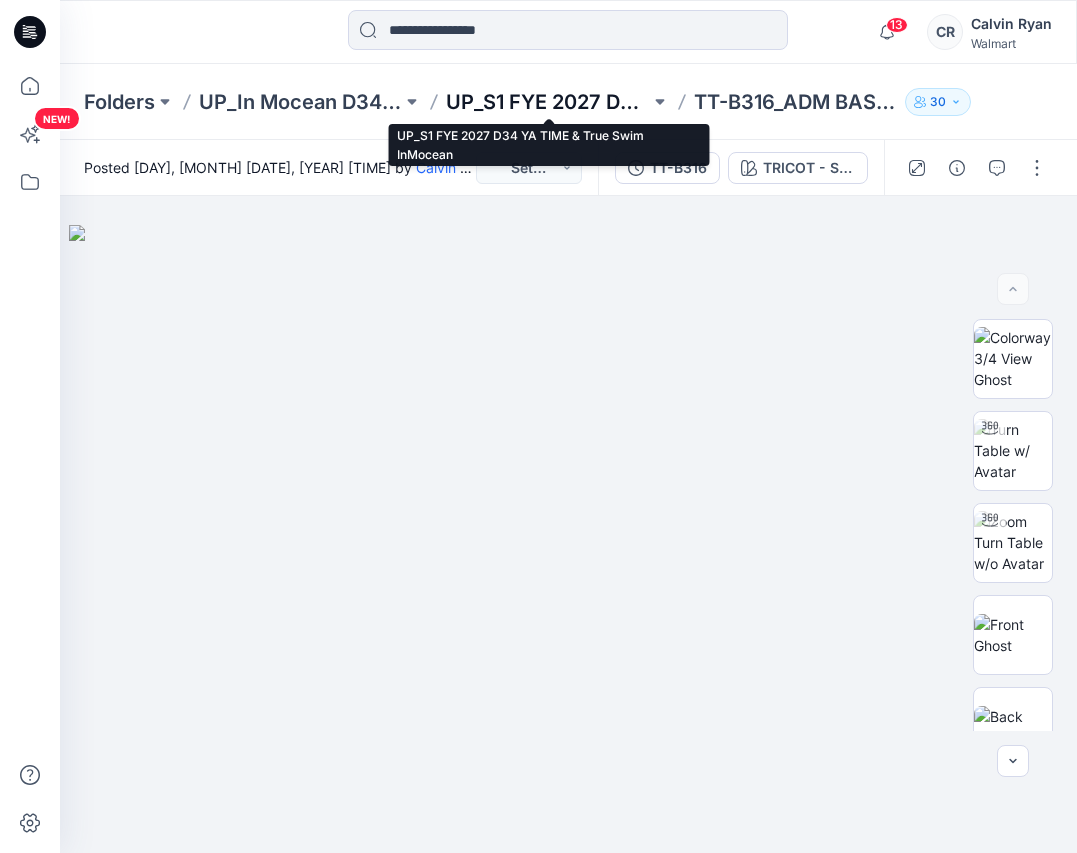 click on "UP_S1 FYE 2027 D34 YA TIME & True Swim InMocean" at bounding box center [547, 102] 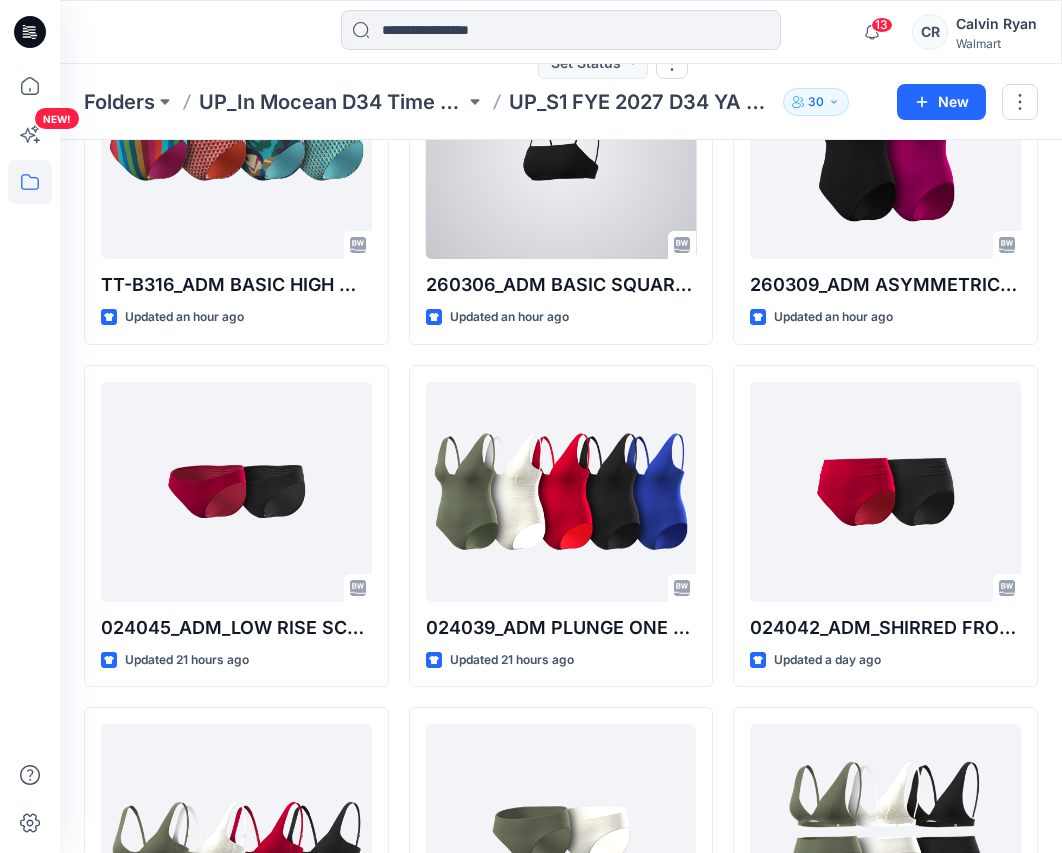scroll, scrollTop: 900, scrollLeft: 0, axis: vertical 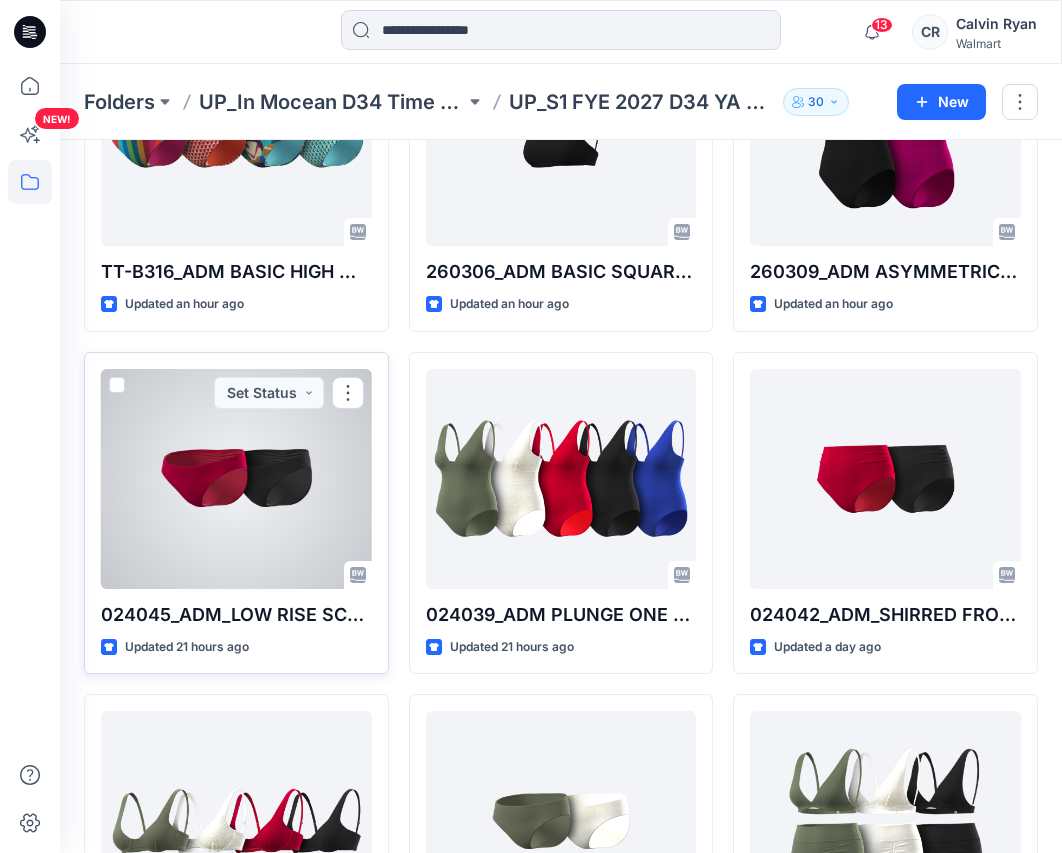 click at bounding box center [236, 479] 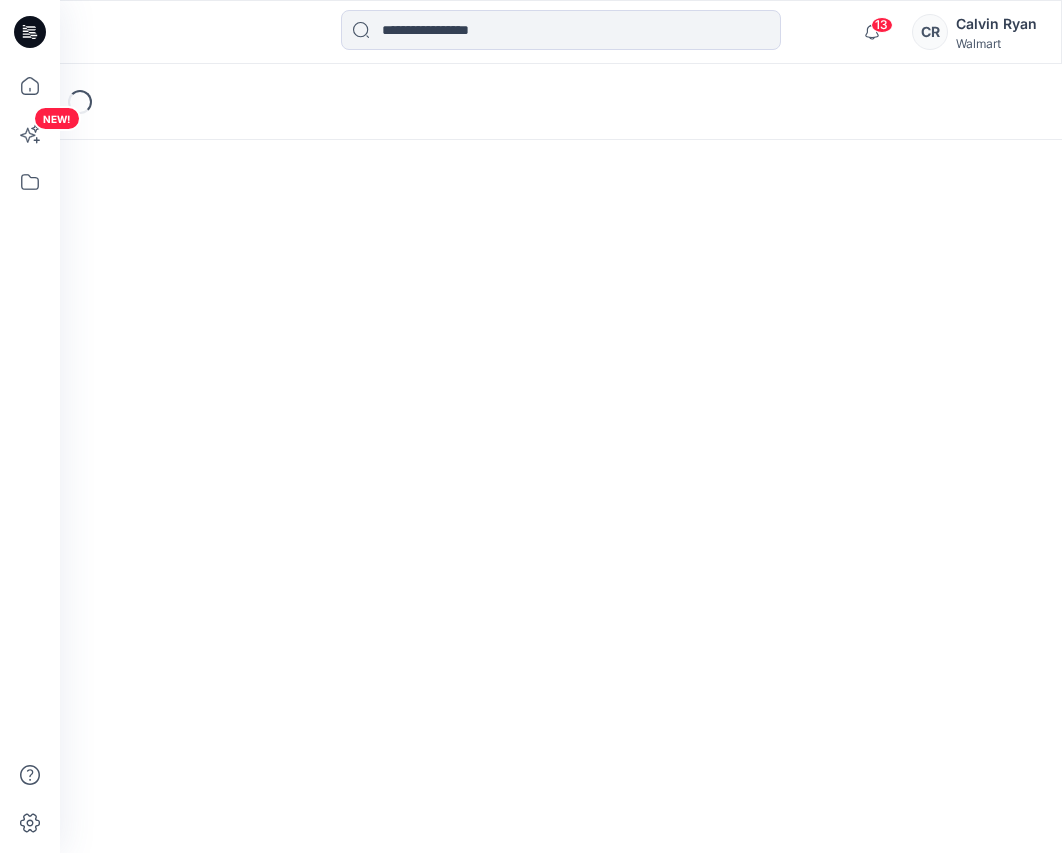 scroll, scrollTop: 0, scrollLeft: 0, axis: both 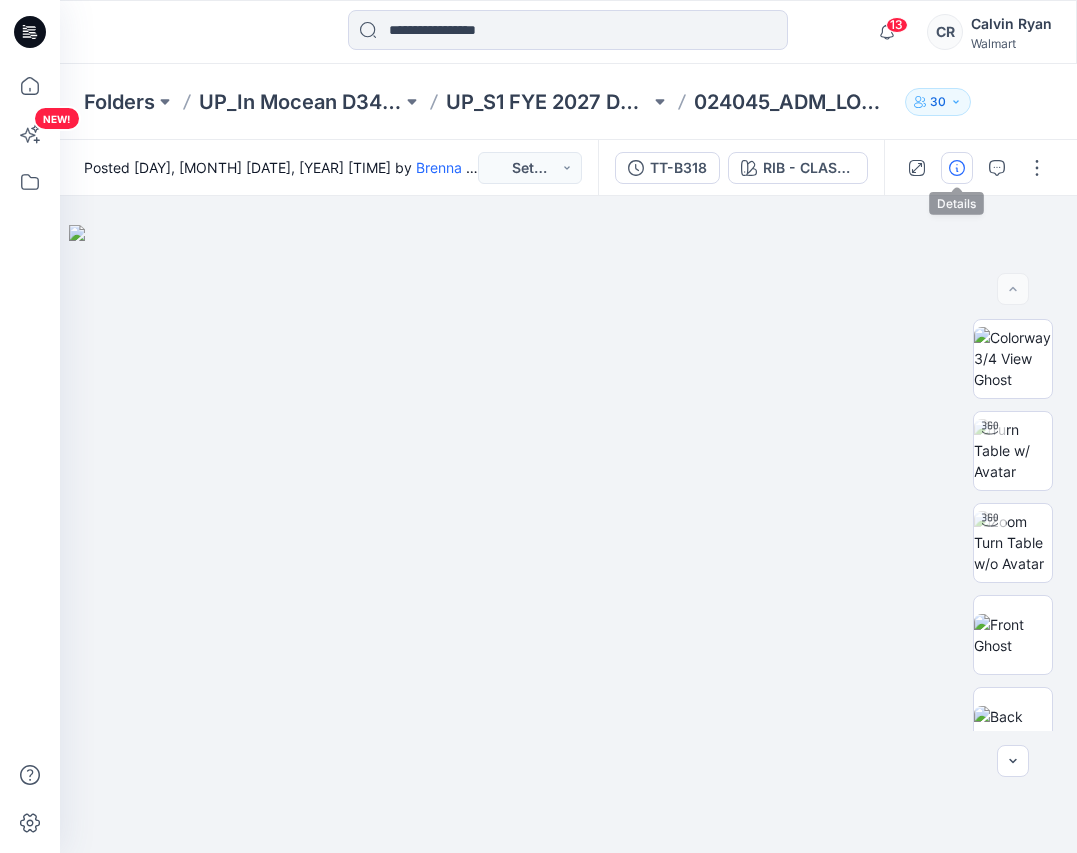 click at bounding box center [957, 168] 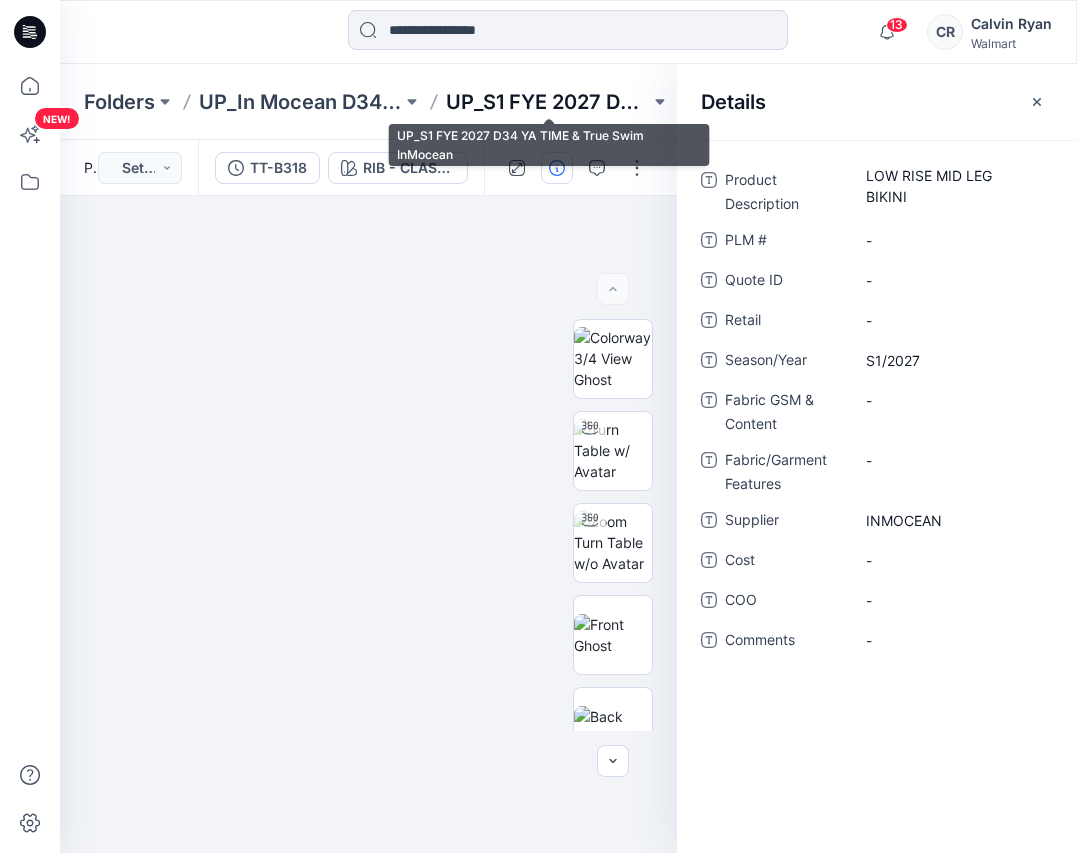 click on "UP_S1 FYE 2027 D34 YA TIME & True Swim InMocean" at bounding box center (547, 102) 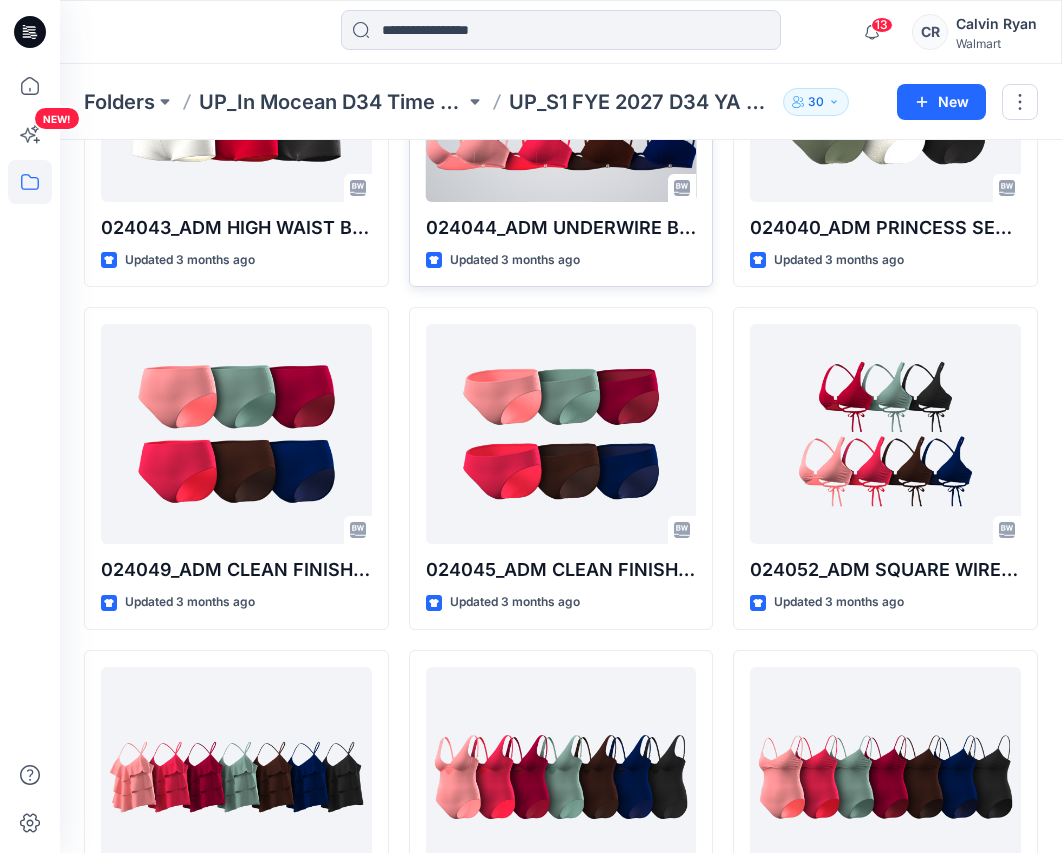 scroll, scrollTop: 2100, scrollLeft: 0, axis: vertical 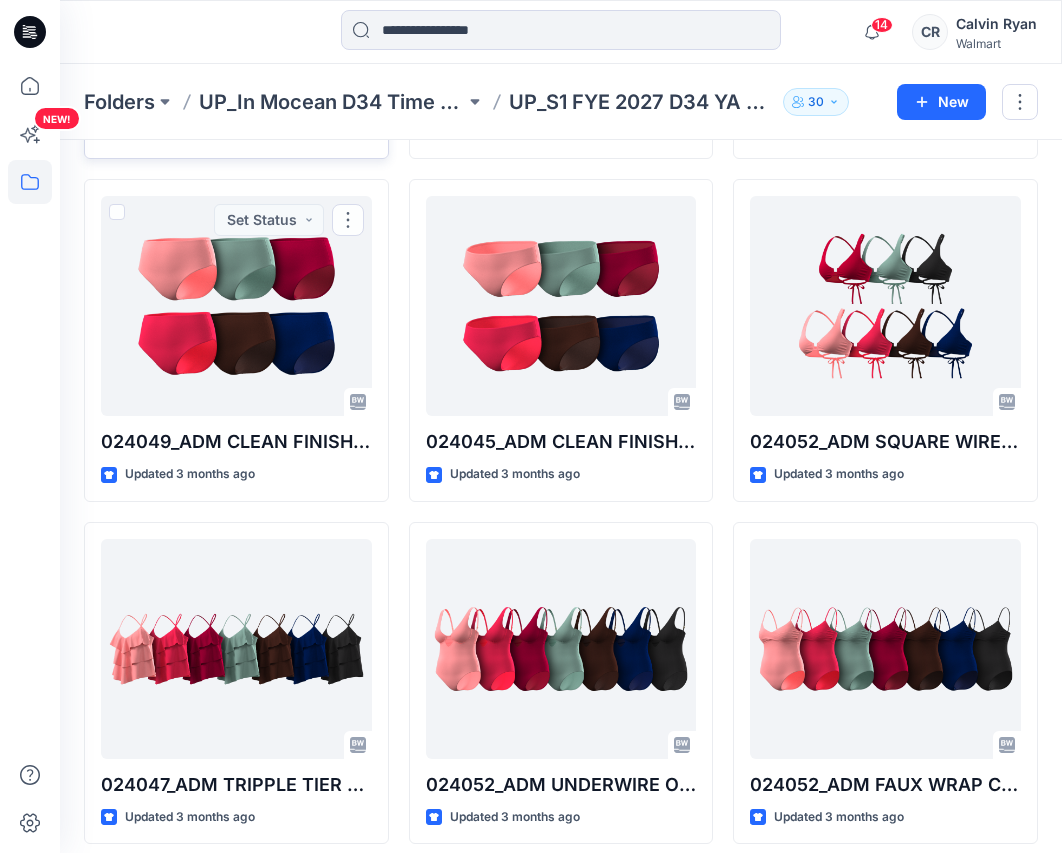 click on "024043_ADM HIGH WAIST BOY SHORT Updated 3 months ago" at bounding box center (236, -2) 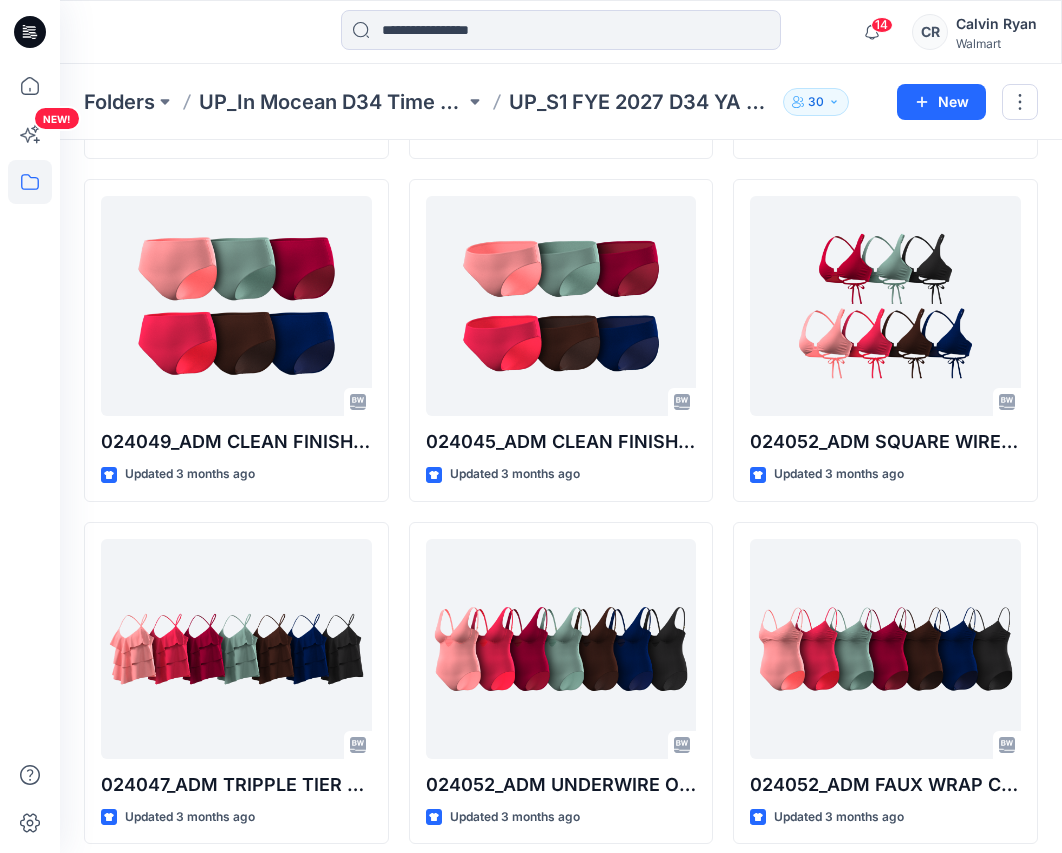 click on "NEW!" at bounding box center (30, 458) 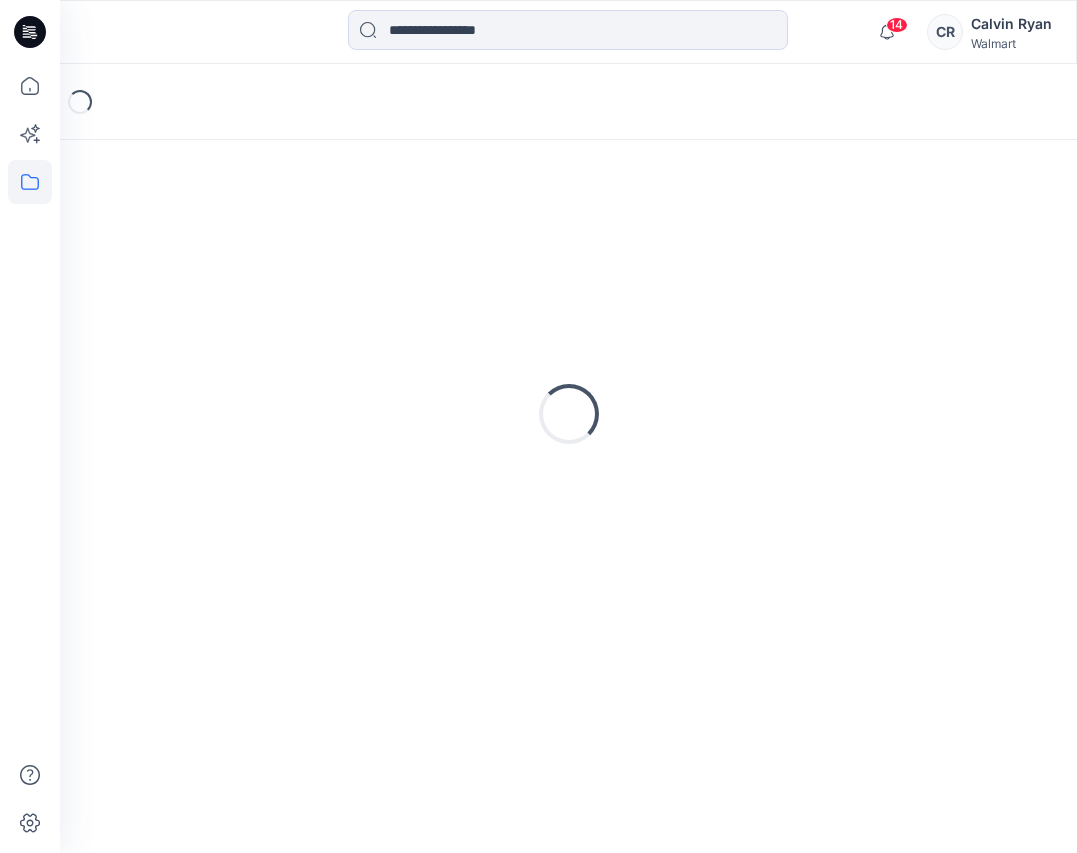 scroll, scrollTop: 0, scrollLeft: 0, axis: both 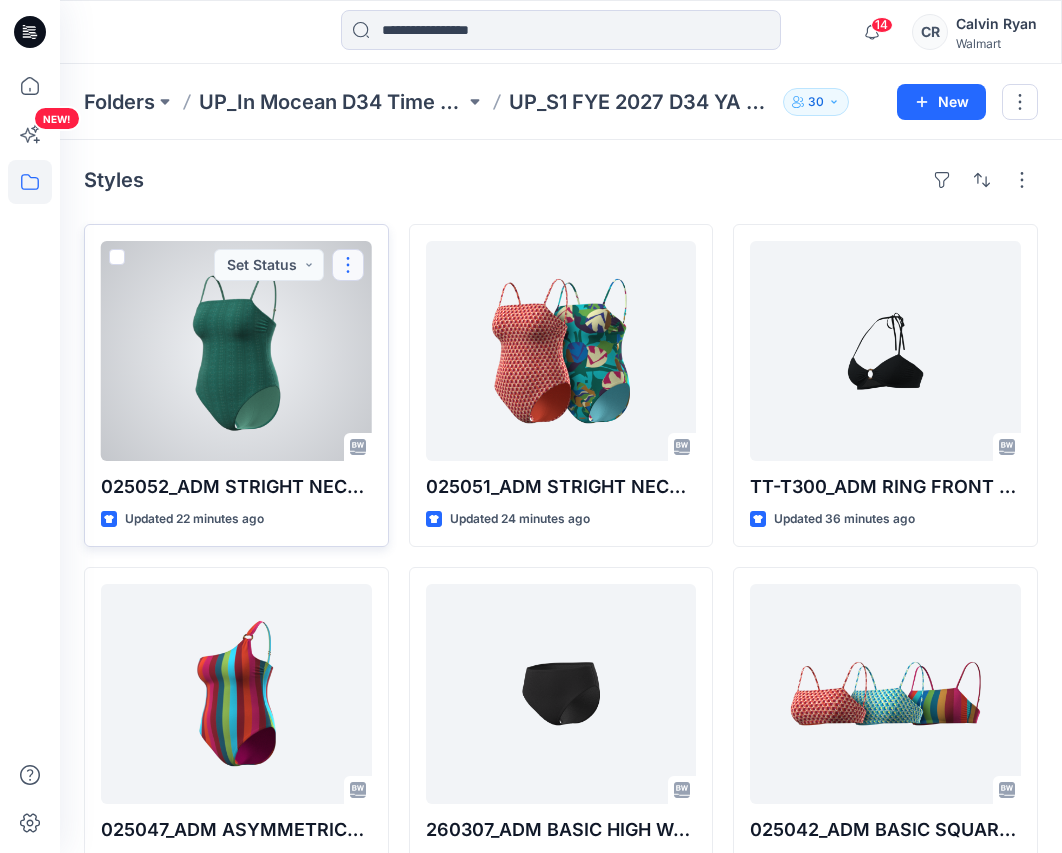 click at bounding box center (348, 265) 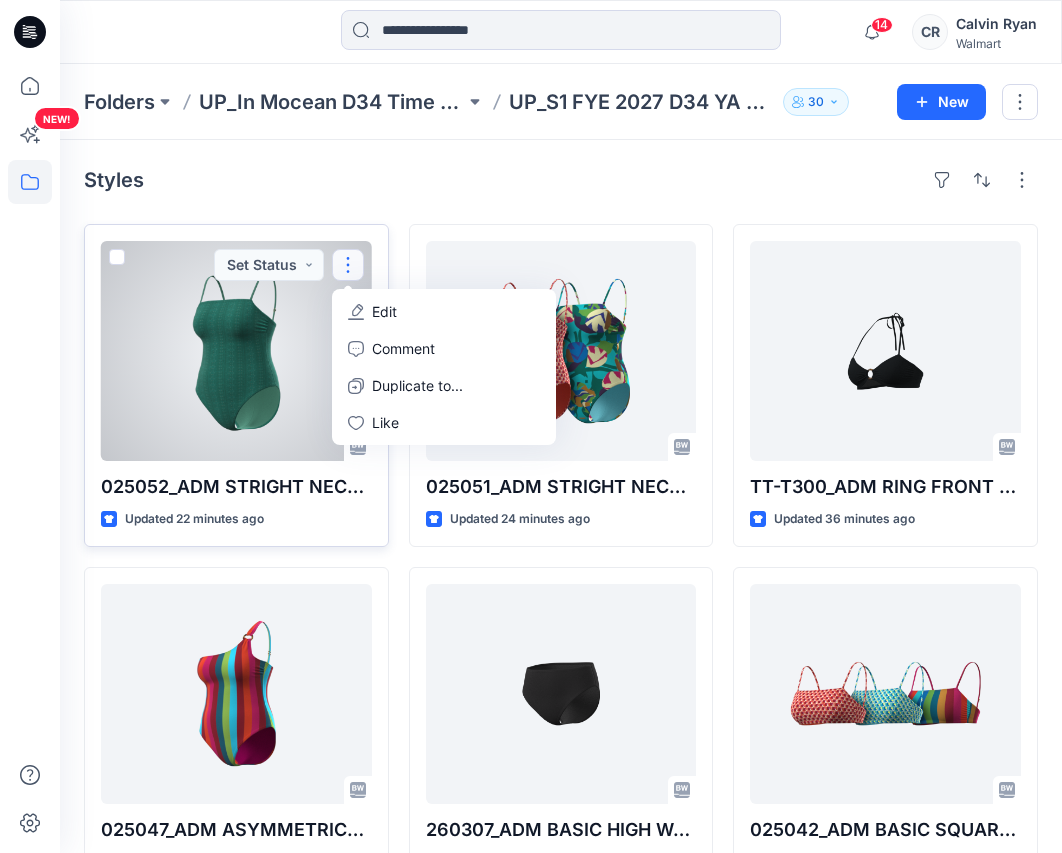 click on "Edit" at bounding box center [444, 311] 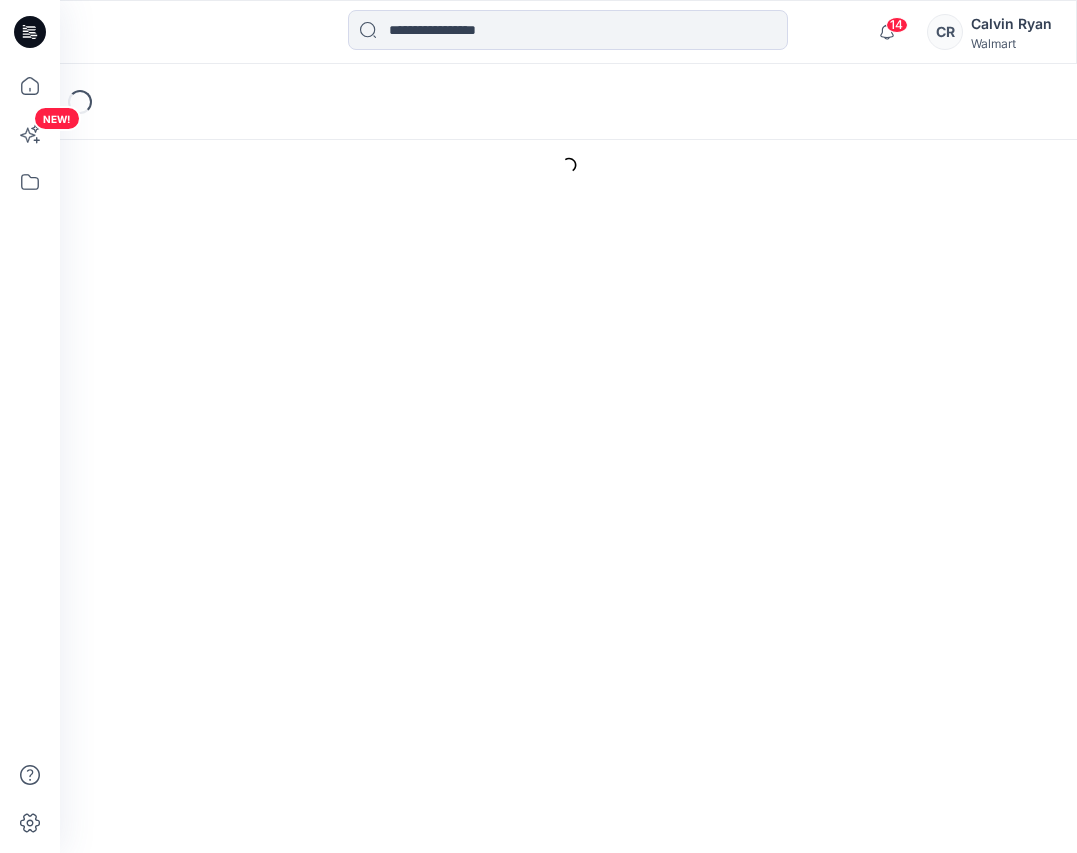 scroll, scrollTop: 0, scrollLeft: 0, axis: both 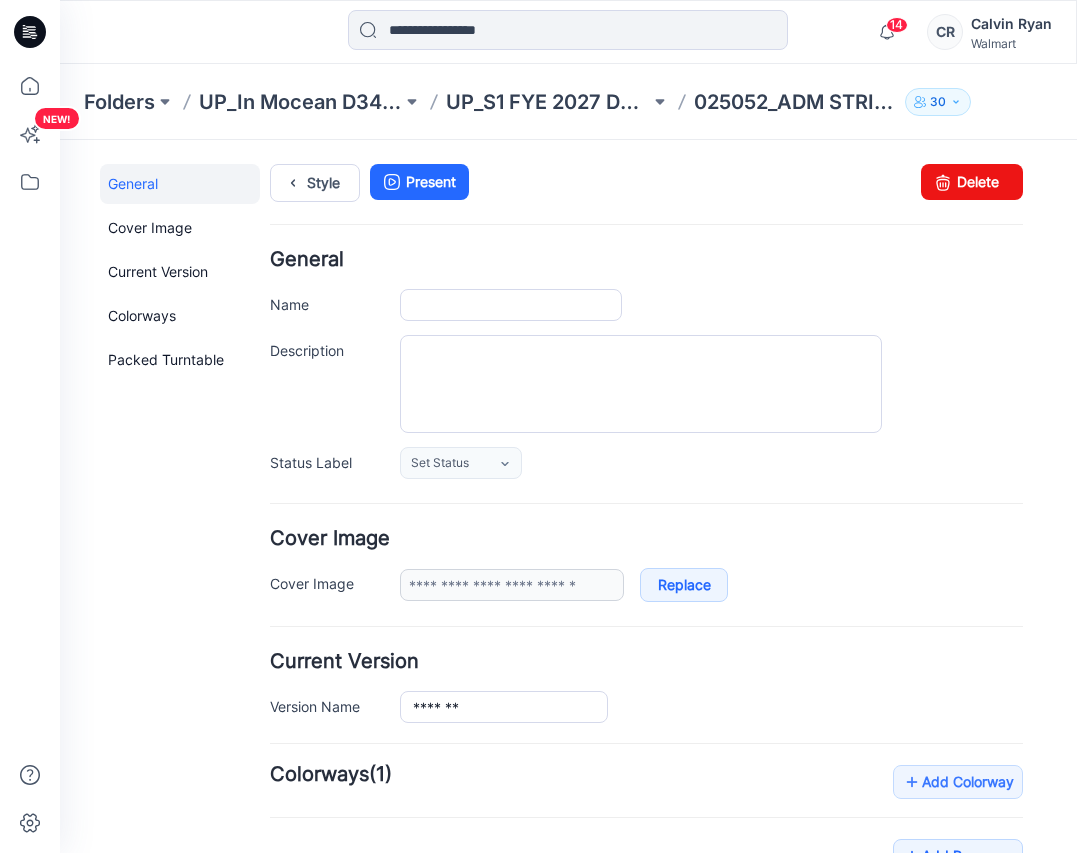 type on "**********" 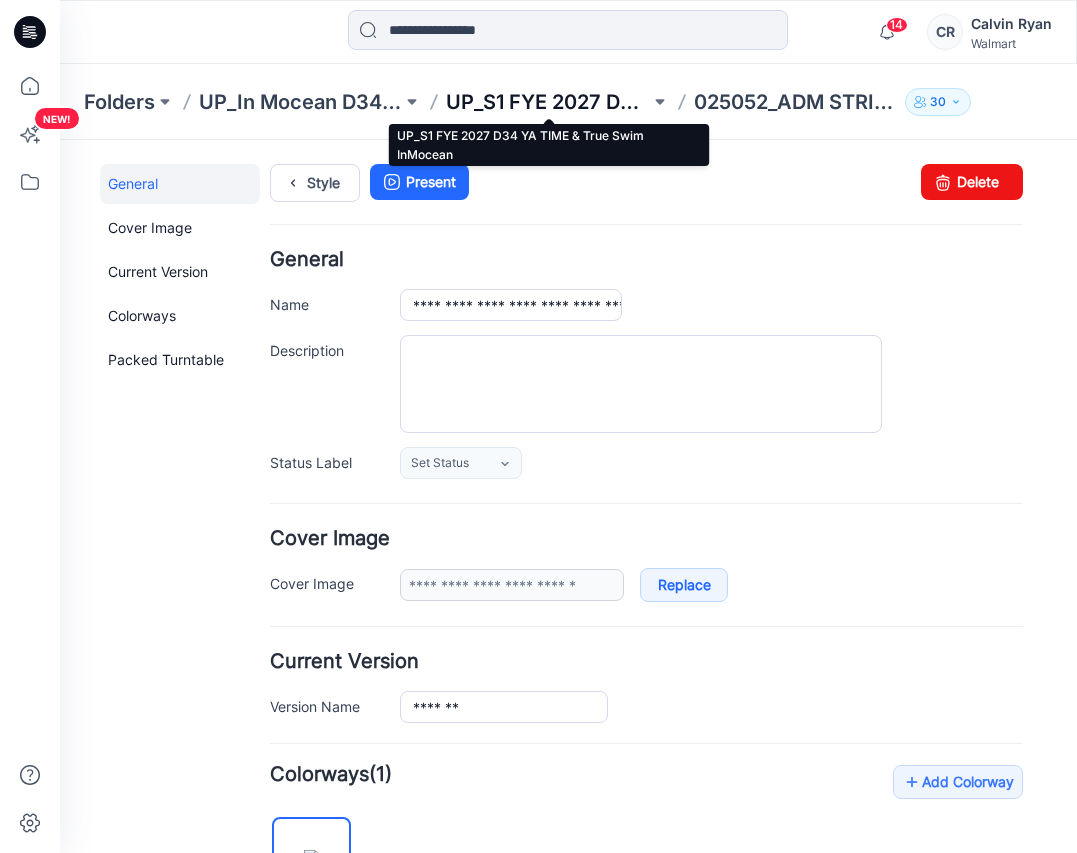 click on "UP_S1 FYE 2027 D34 YA TIME & True Swim InMocean" at bounding box center (547, 102) 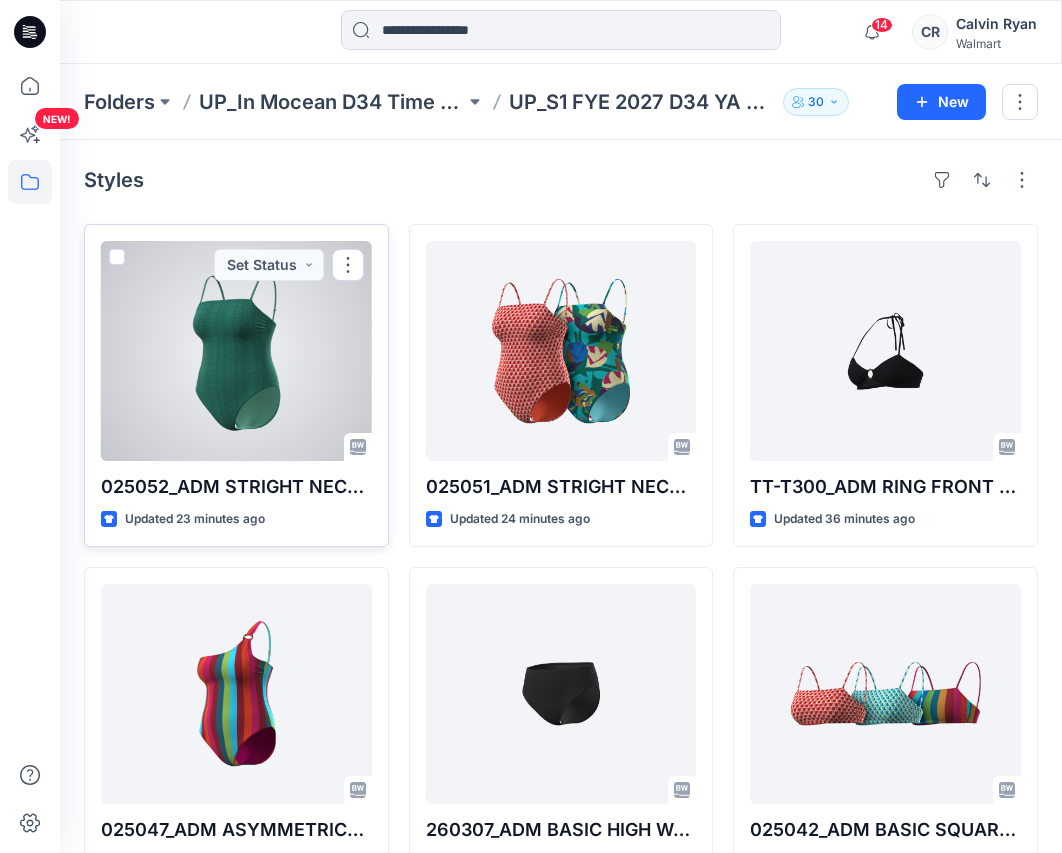 click at bounding box center [236, 351] 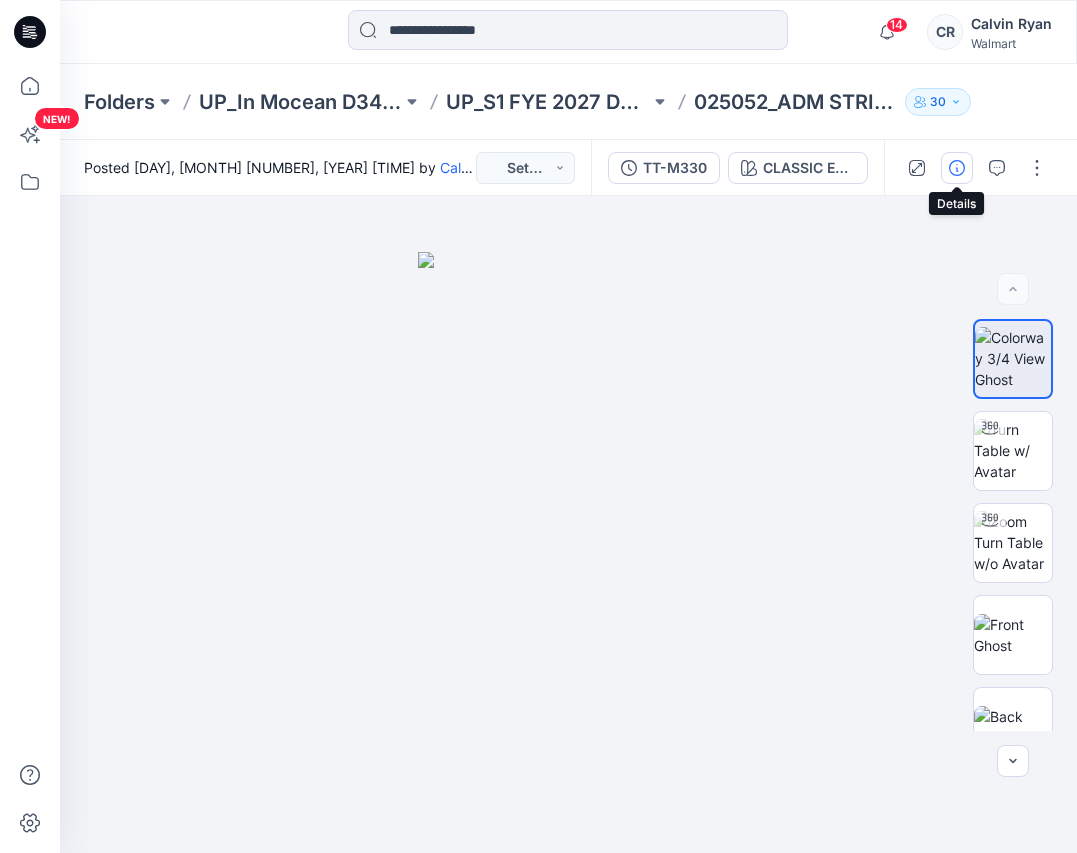 click 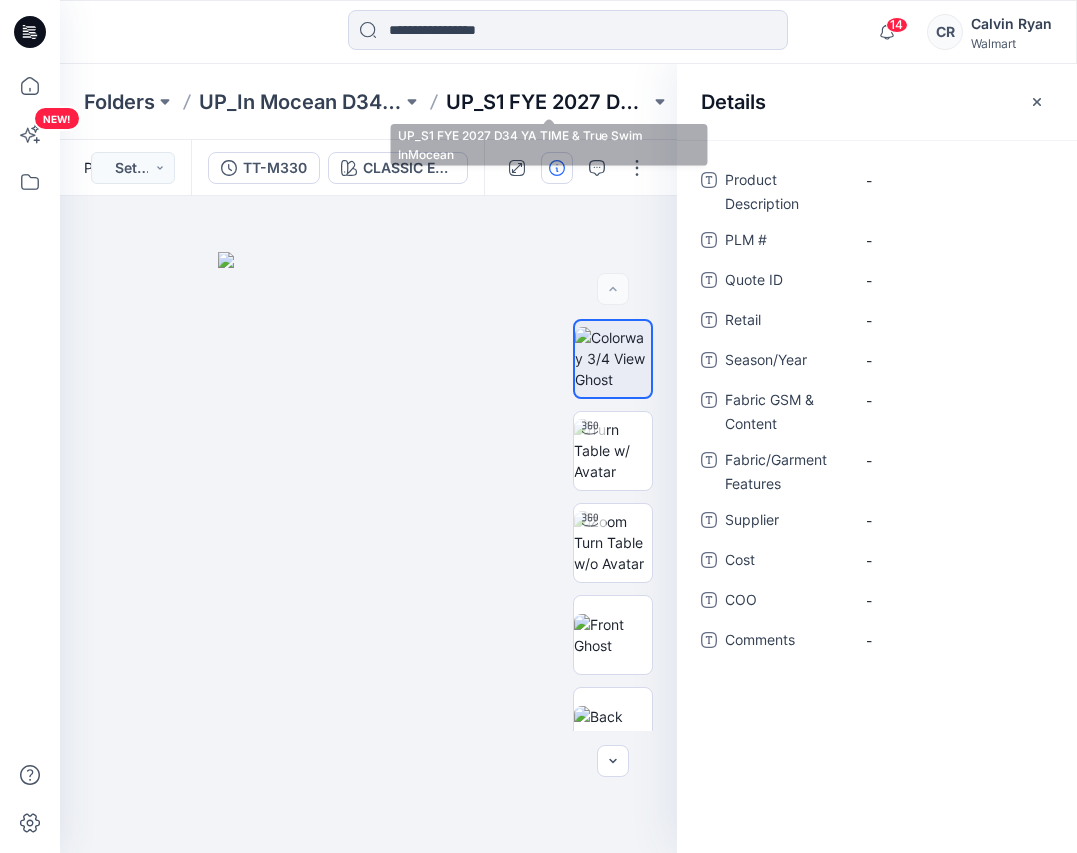 click on "UP_S1 FYE 2027 D34 YA TIME & True Swim InMocean" at bounding box center (547, 102) 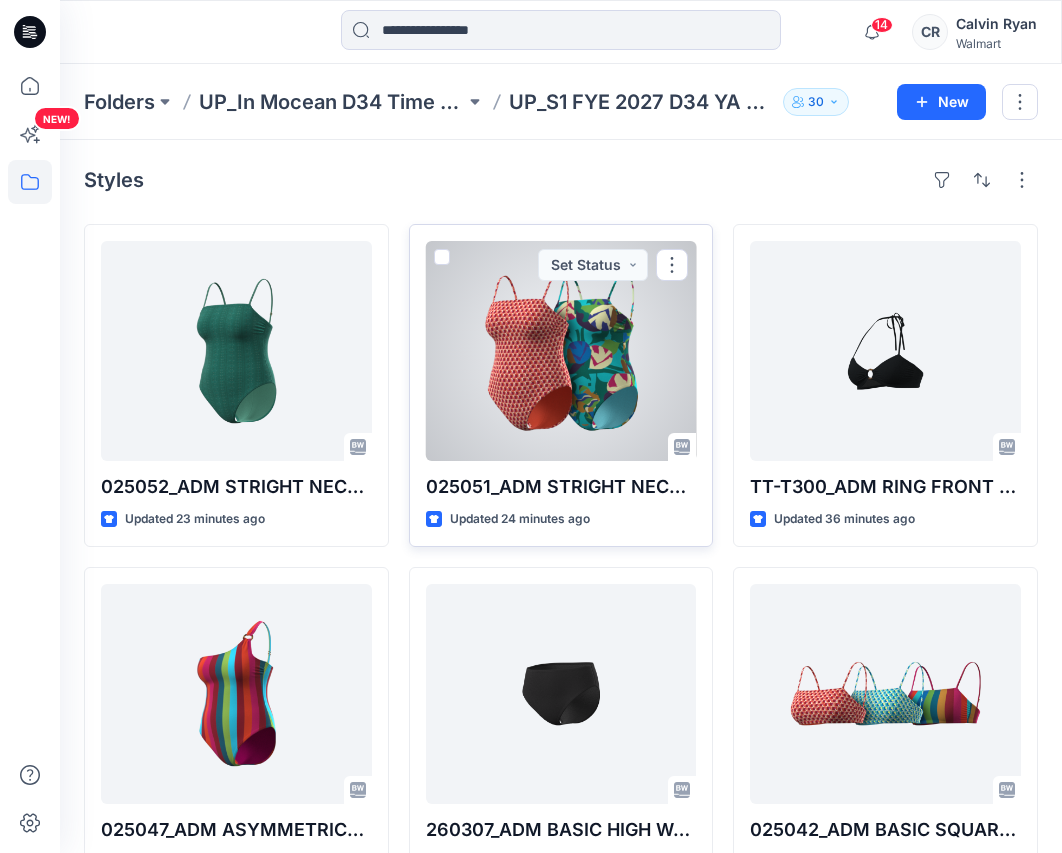 click at bounding box center [561, 351] 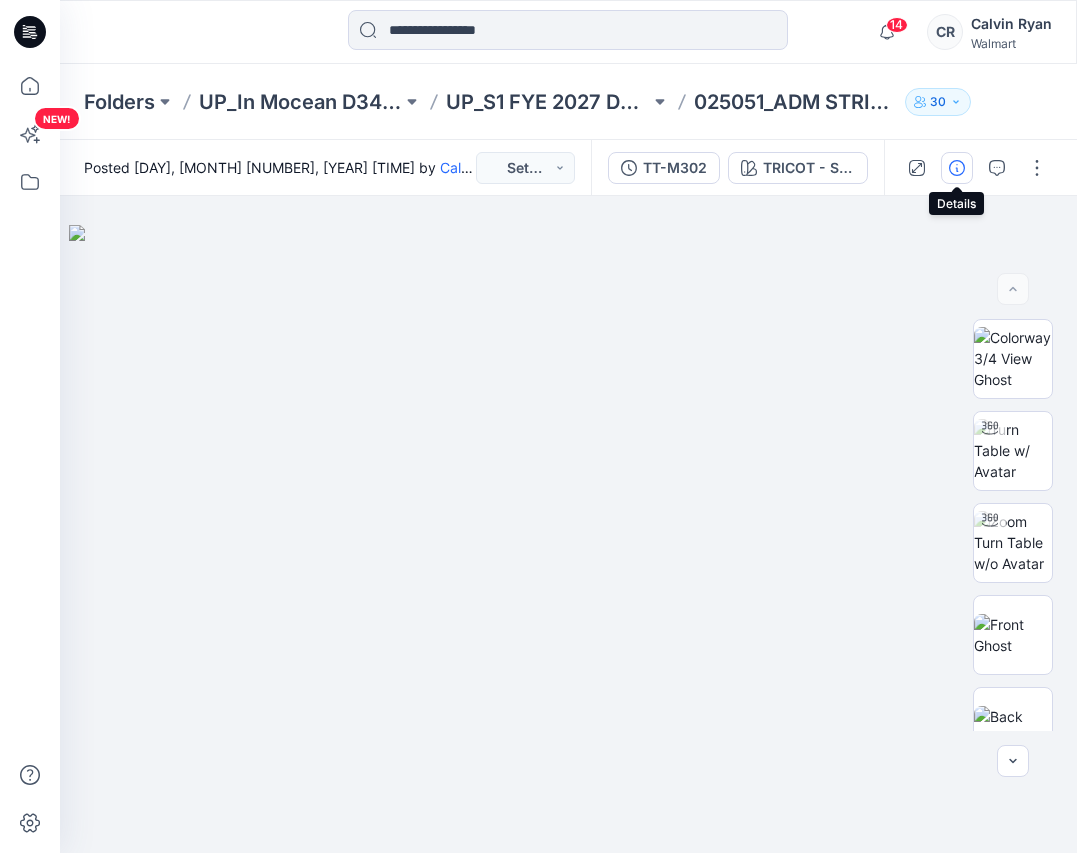 click at bounding box center [957, 168] 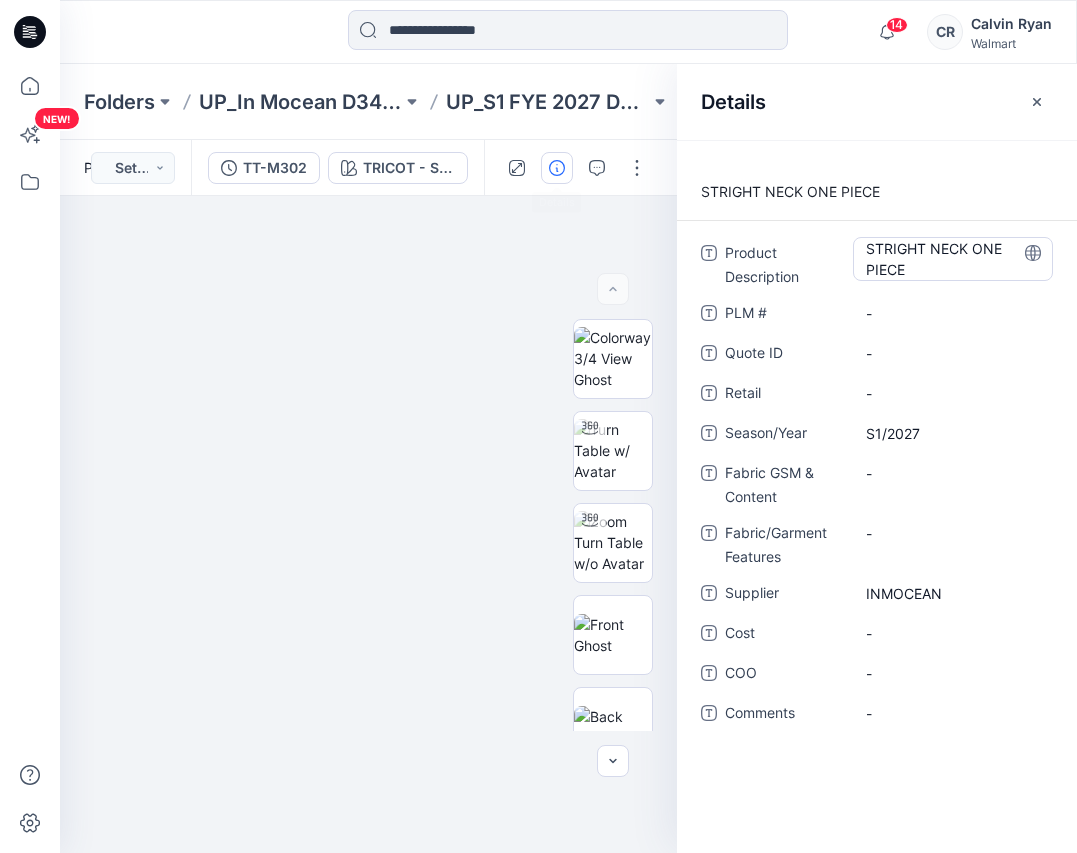 click on "STRIGHT NECK ONE PIECE" at bounding box center (953, 259) 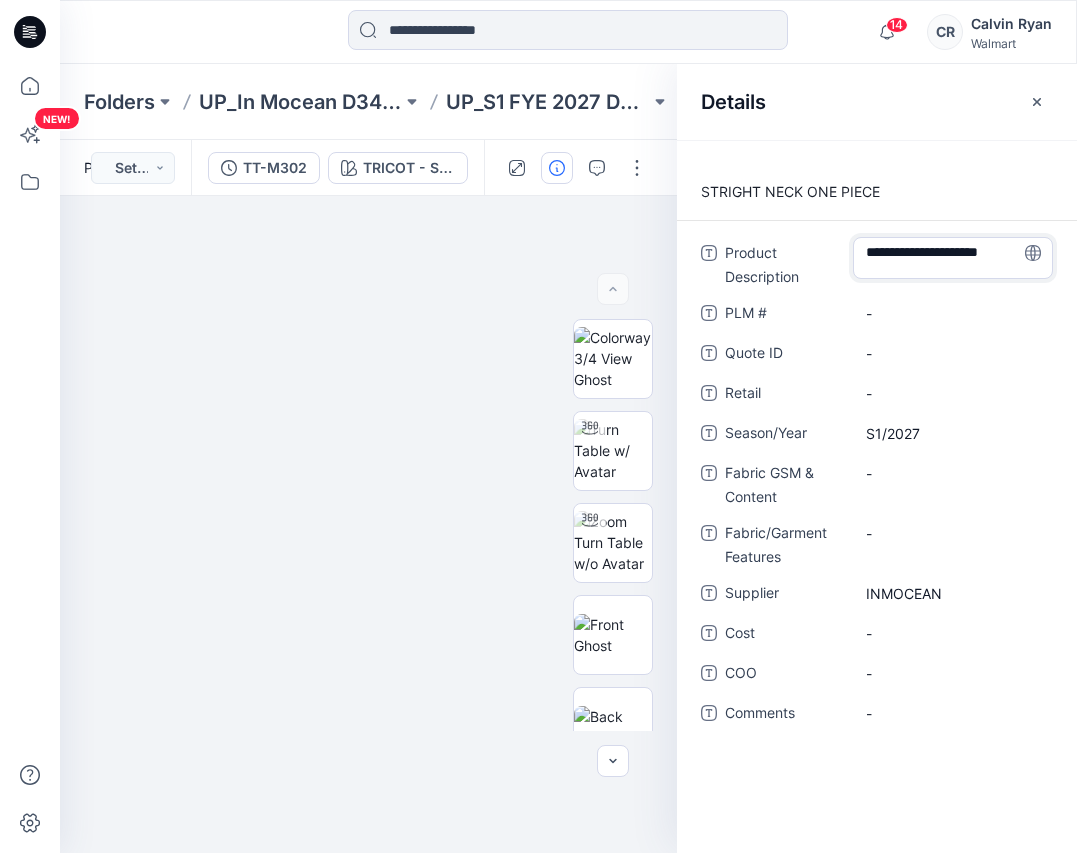 scroll, scrollTop: 6, scrollLeft: 0, axis: vertical 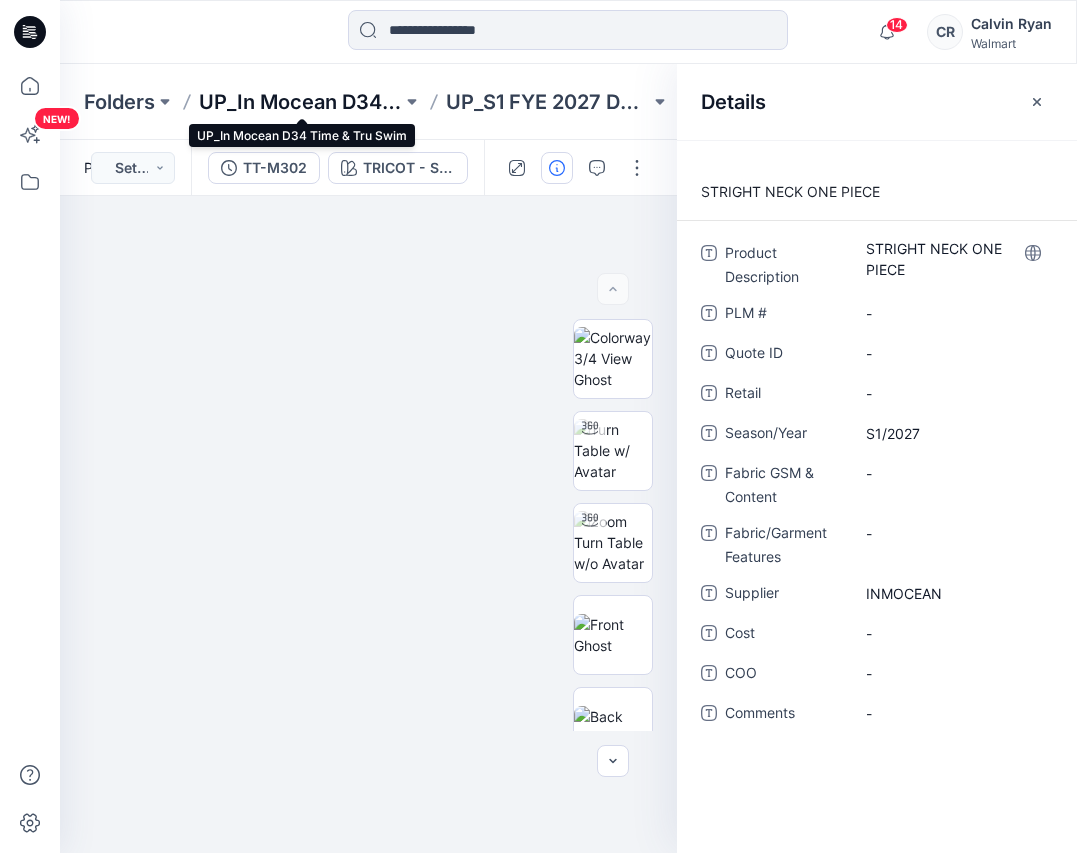click on "UP_In Mocean D34 Time & Tru Swim" at bounding box center (300, 102) 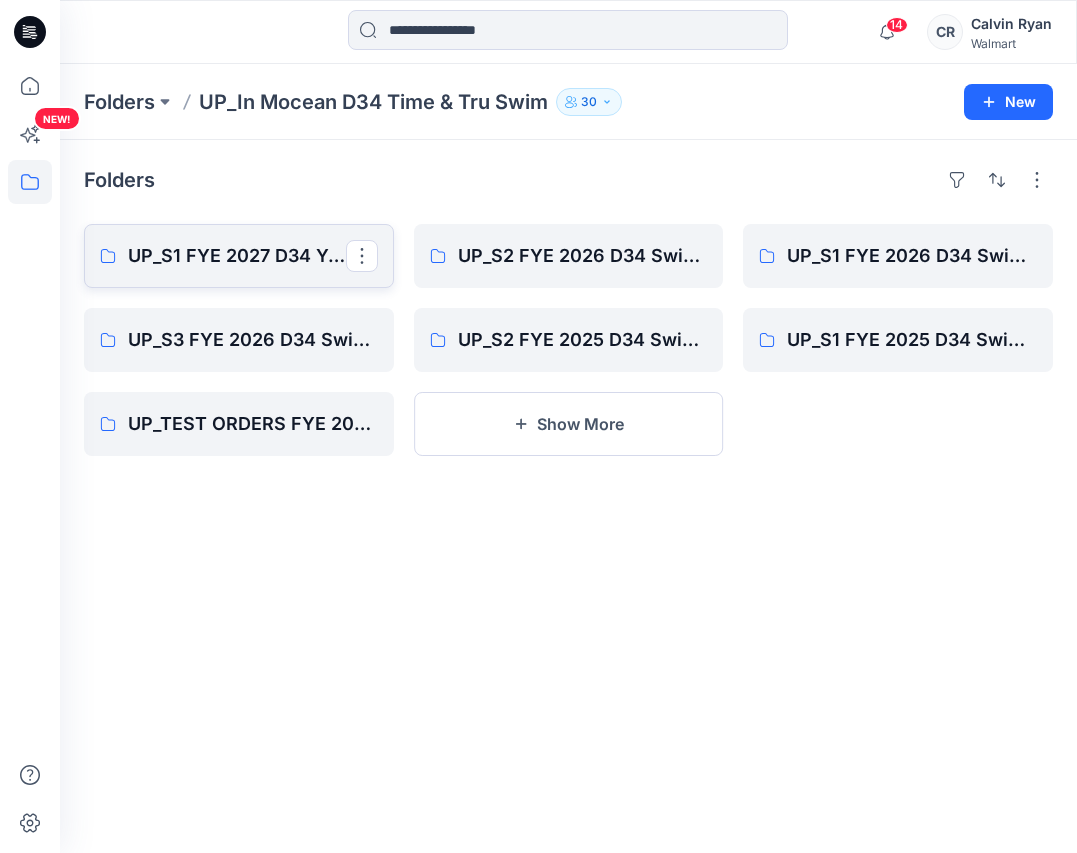 click on "UP_S1 FYE 2027 D34 YA TIME & True Swim InMocean" at bounding box center [237, 256] 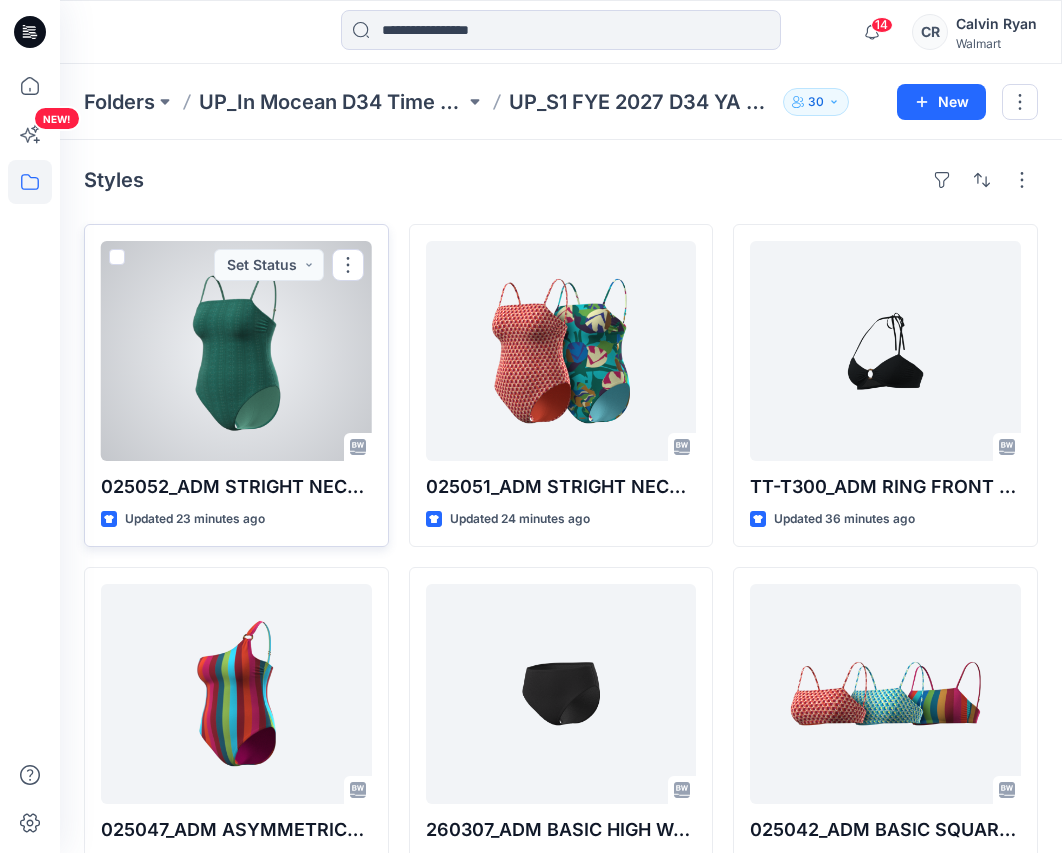 click at bounding box center (236, 351) 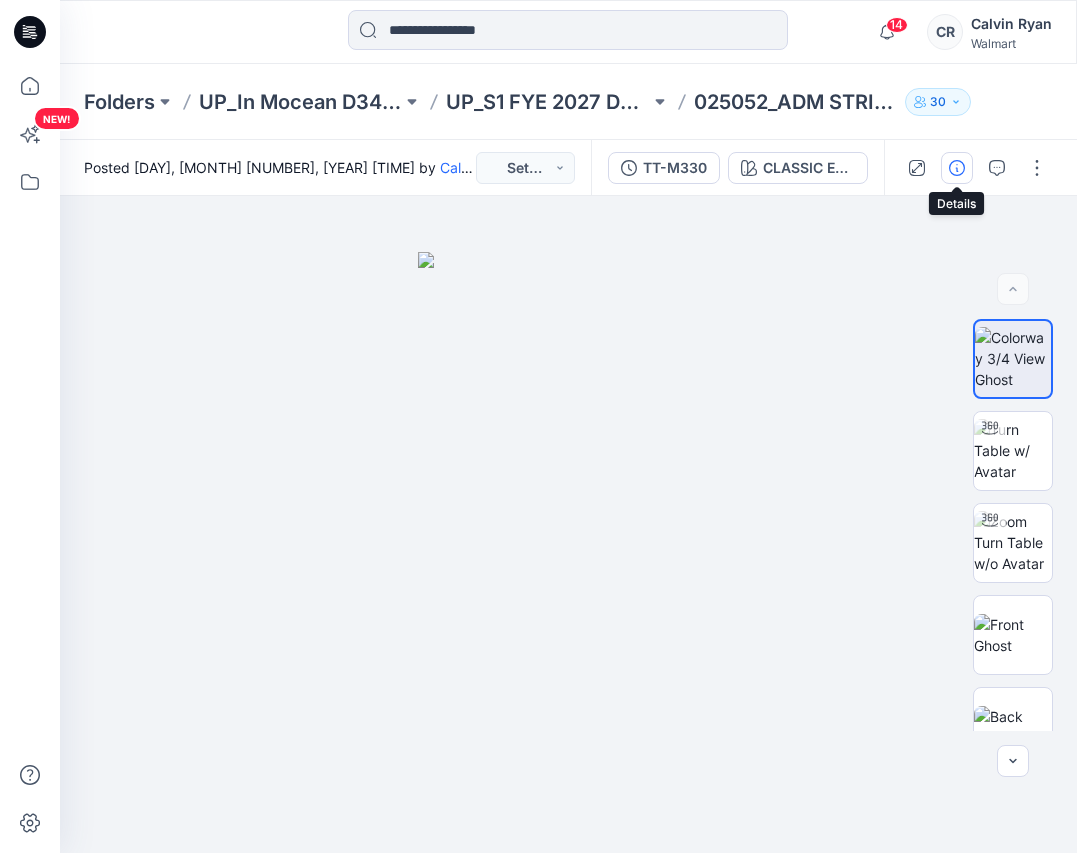 click at bounding box center (957, 168) 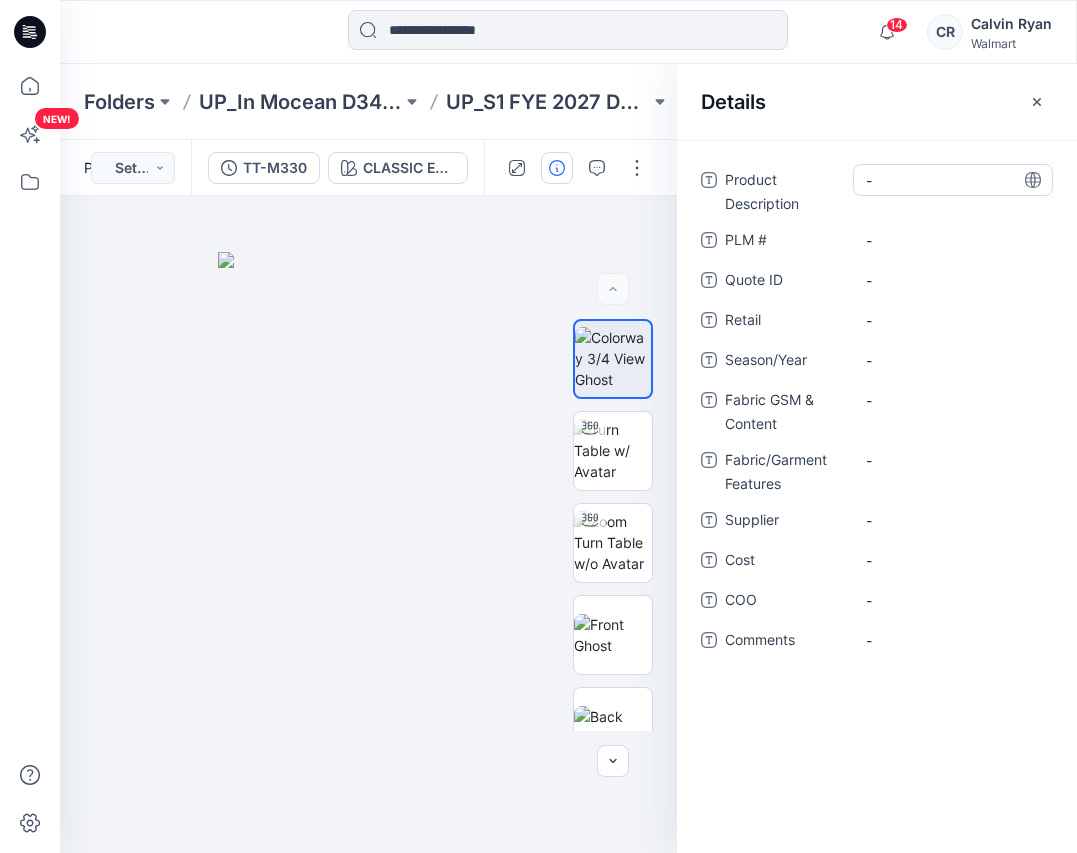 click on "-" at bounding box center (953, 180) 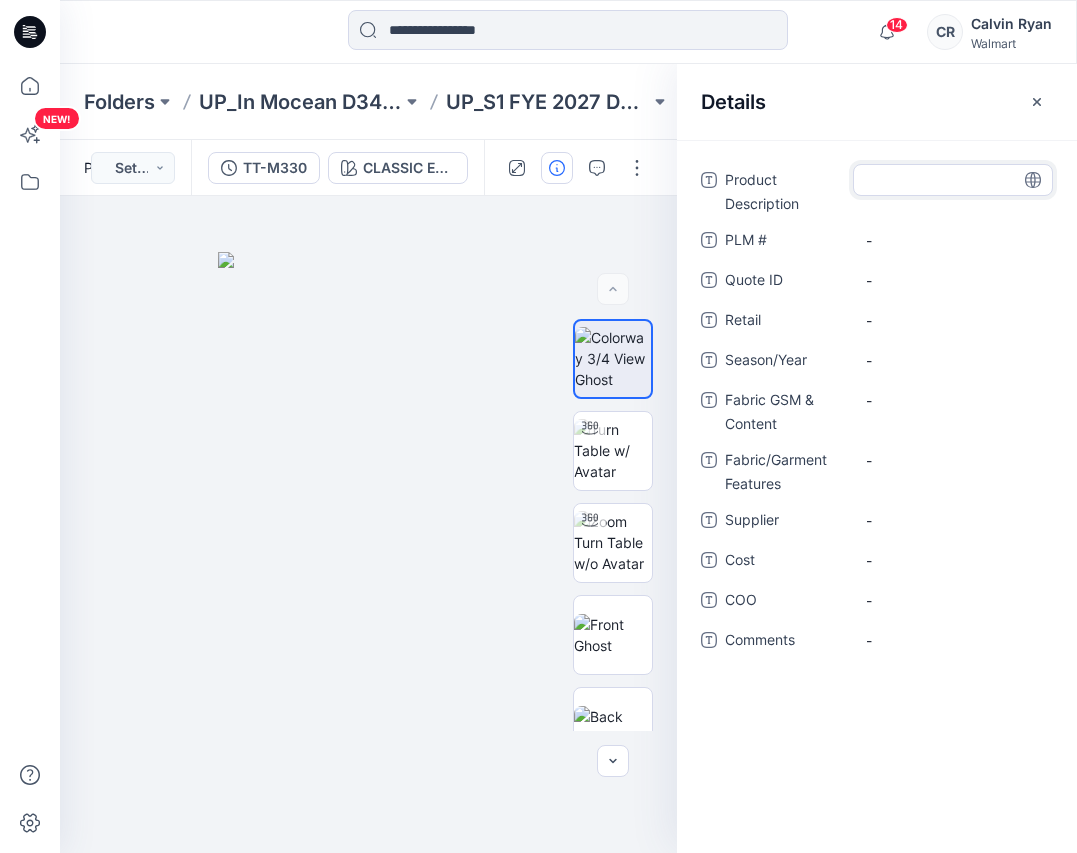 type on "**********" 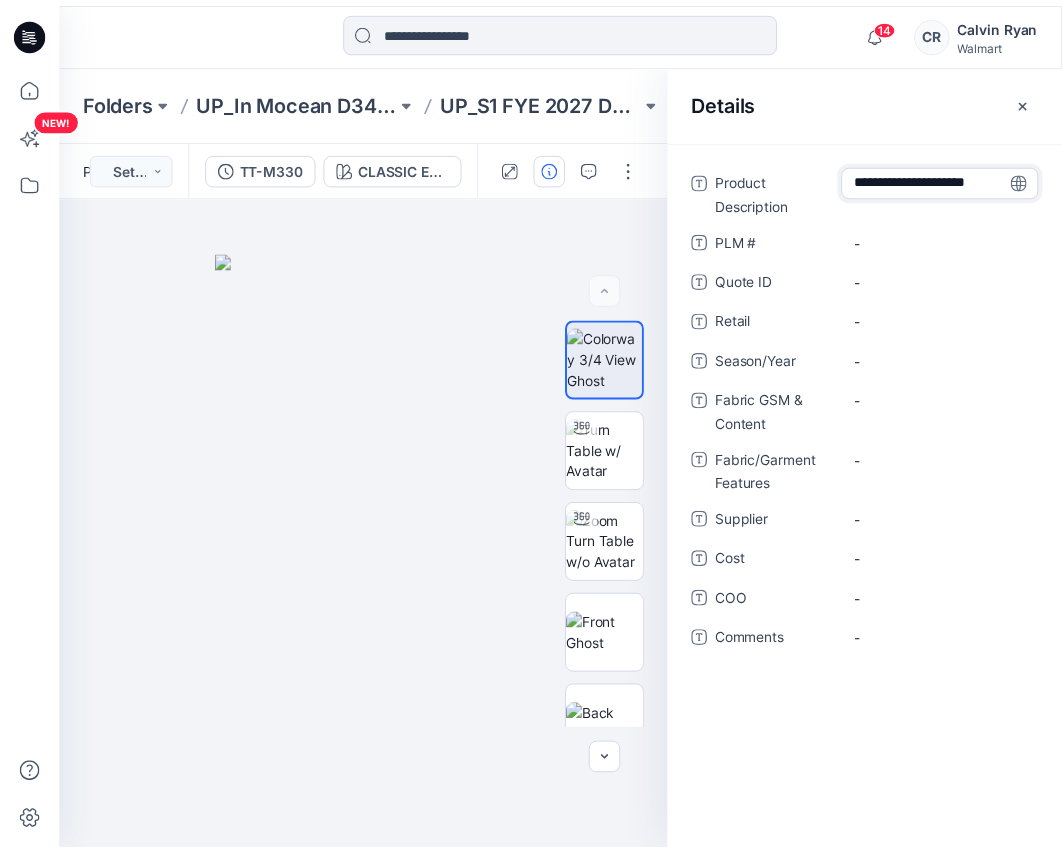scroll, scrollTop: 14, scrollLeft: 0, axis: vertical 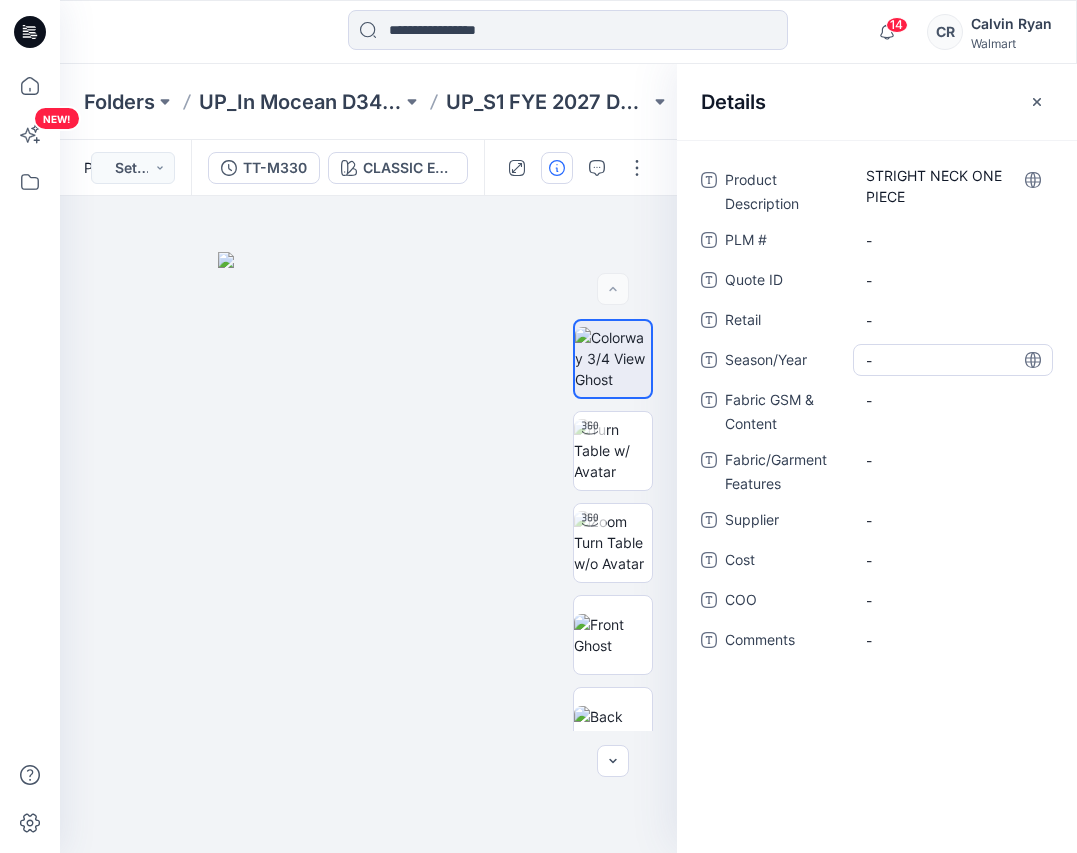 click on "-" at bounding box center (953, 360) 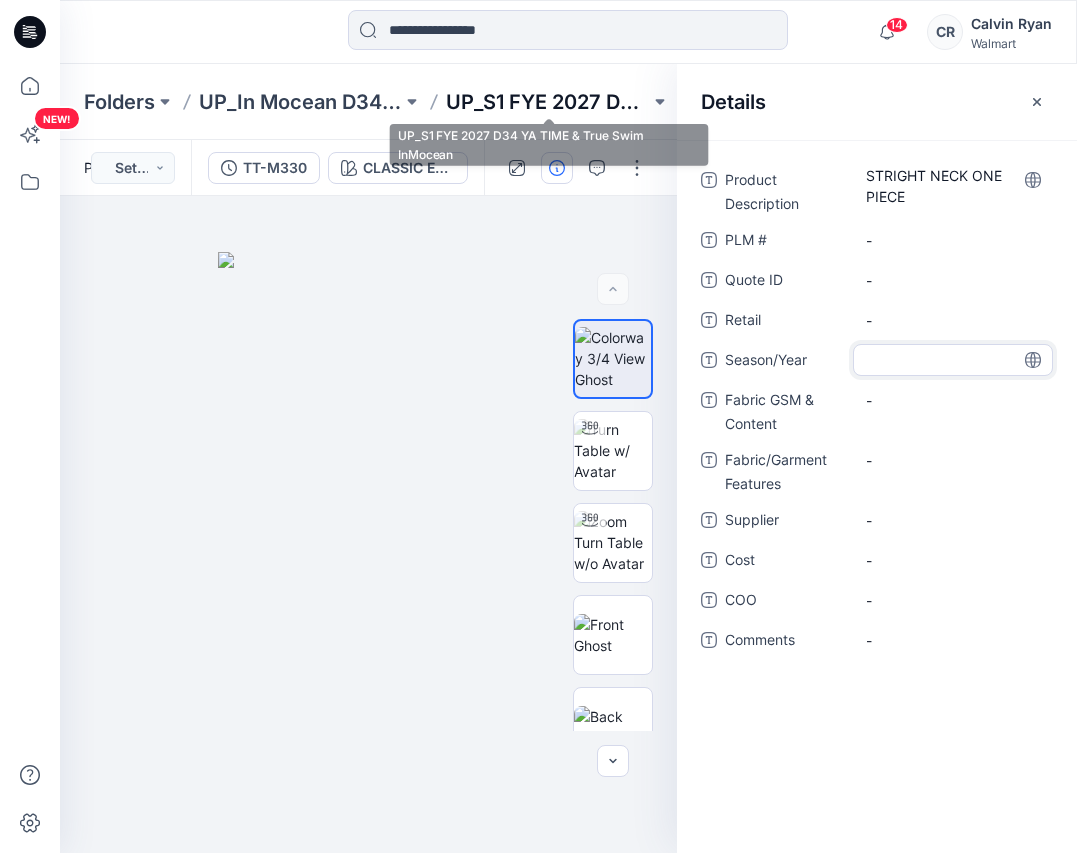 click on "UP_S1 FYE 2027 D34 YA TIME & True Swim InMocean" at bounding box center (547, 102) 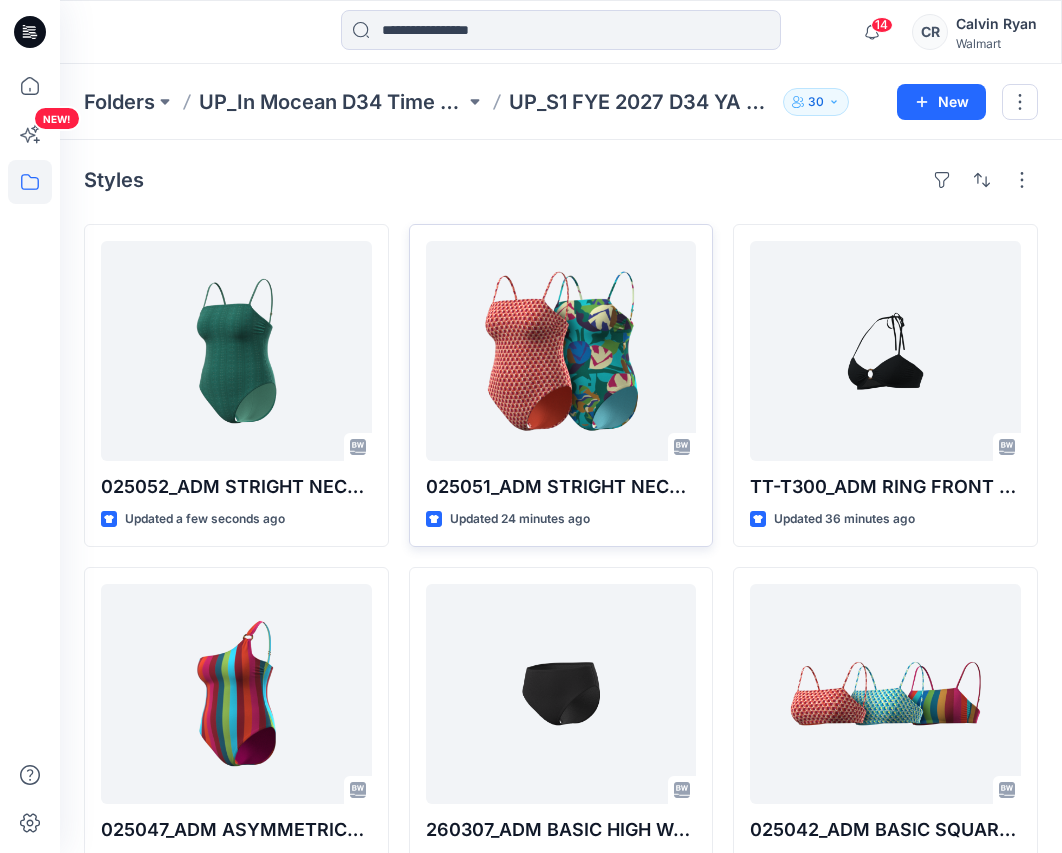click at bounding box center [561, 351] 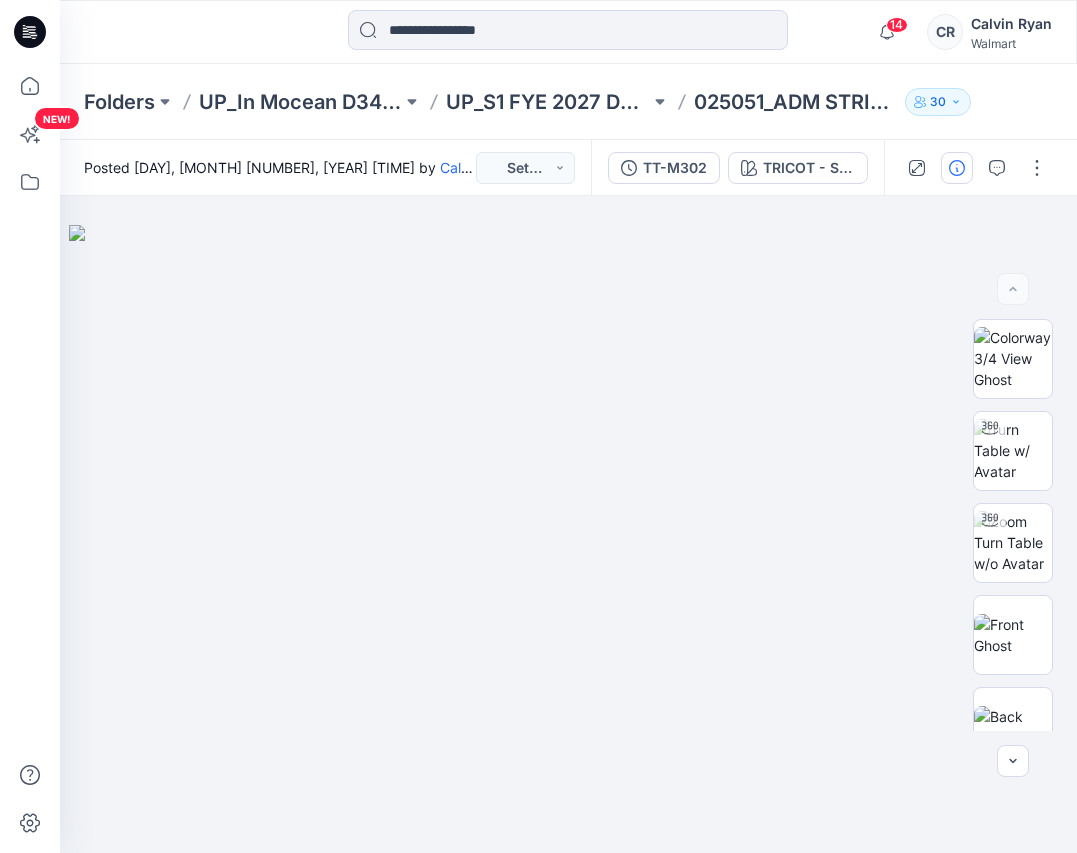click at bounding box center [957, 168] 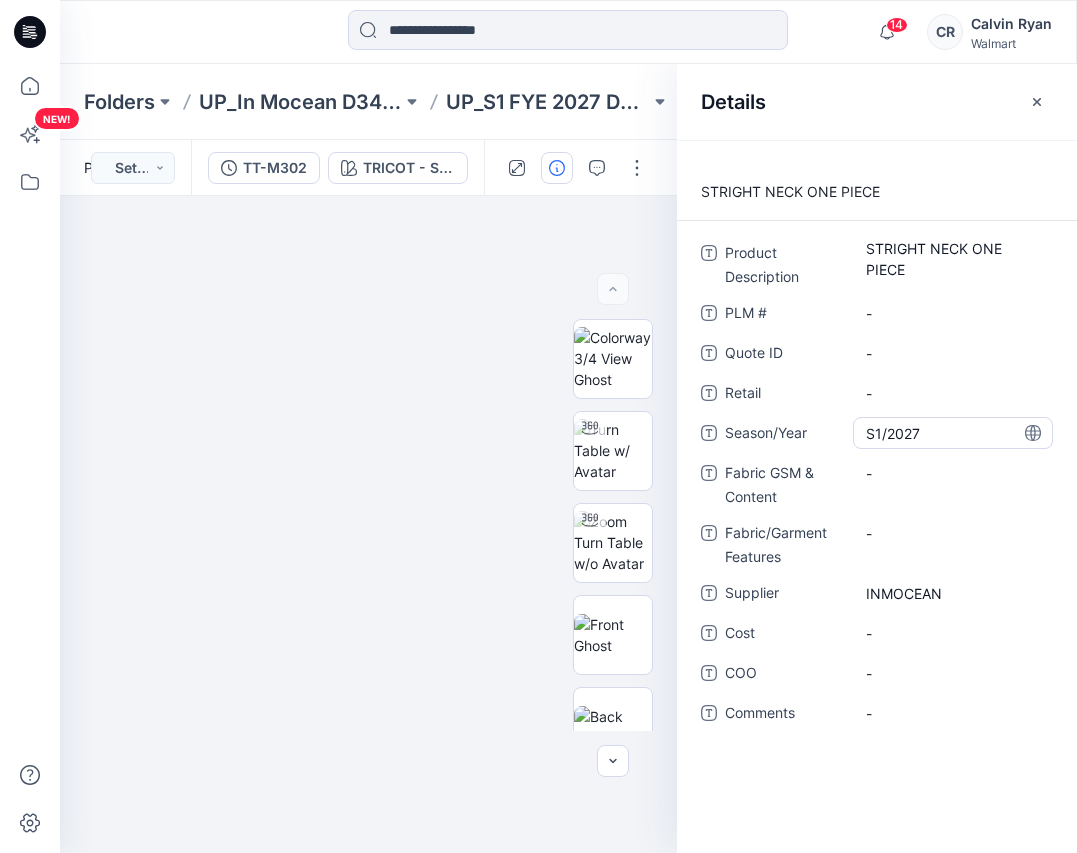 click on "S1/2027" at bounding box center [953, 433] 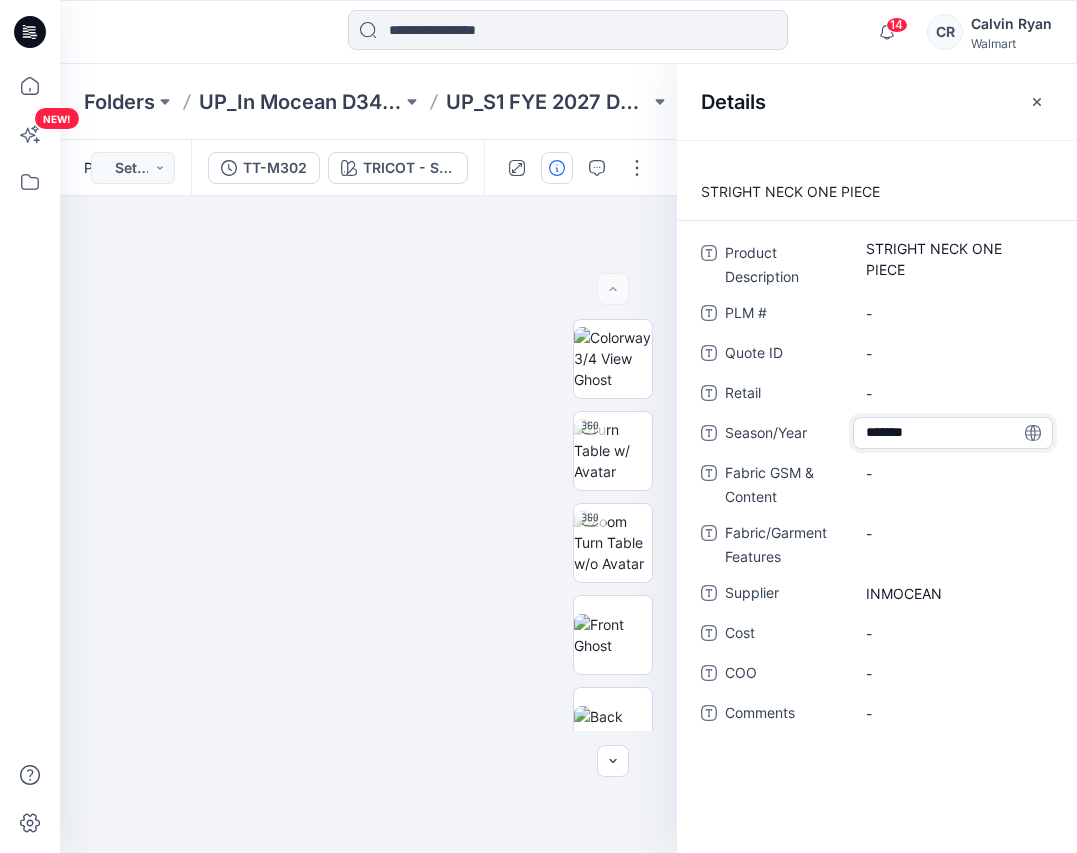 click on "*******" at bounding box center (953, 433) 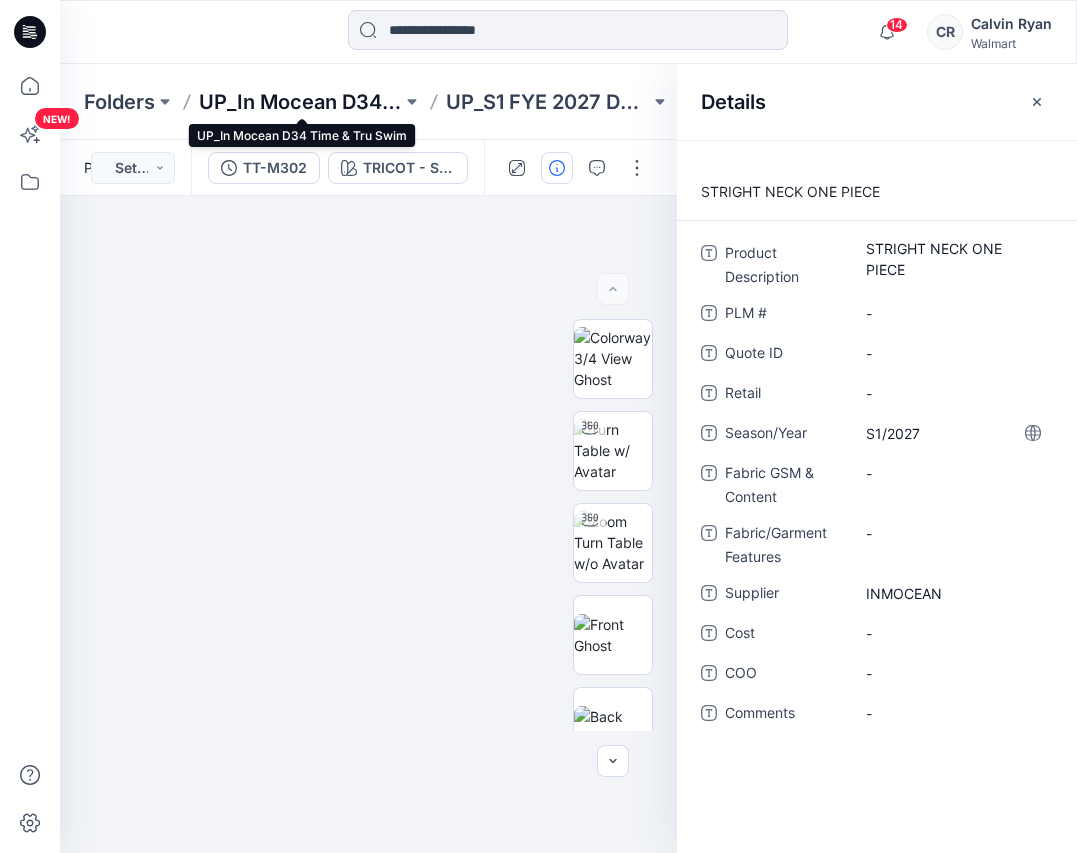 click on "UP_In Mocean D34 Time & Tru Swim" at bounding box center (300, 102) 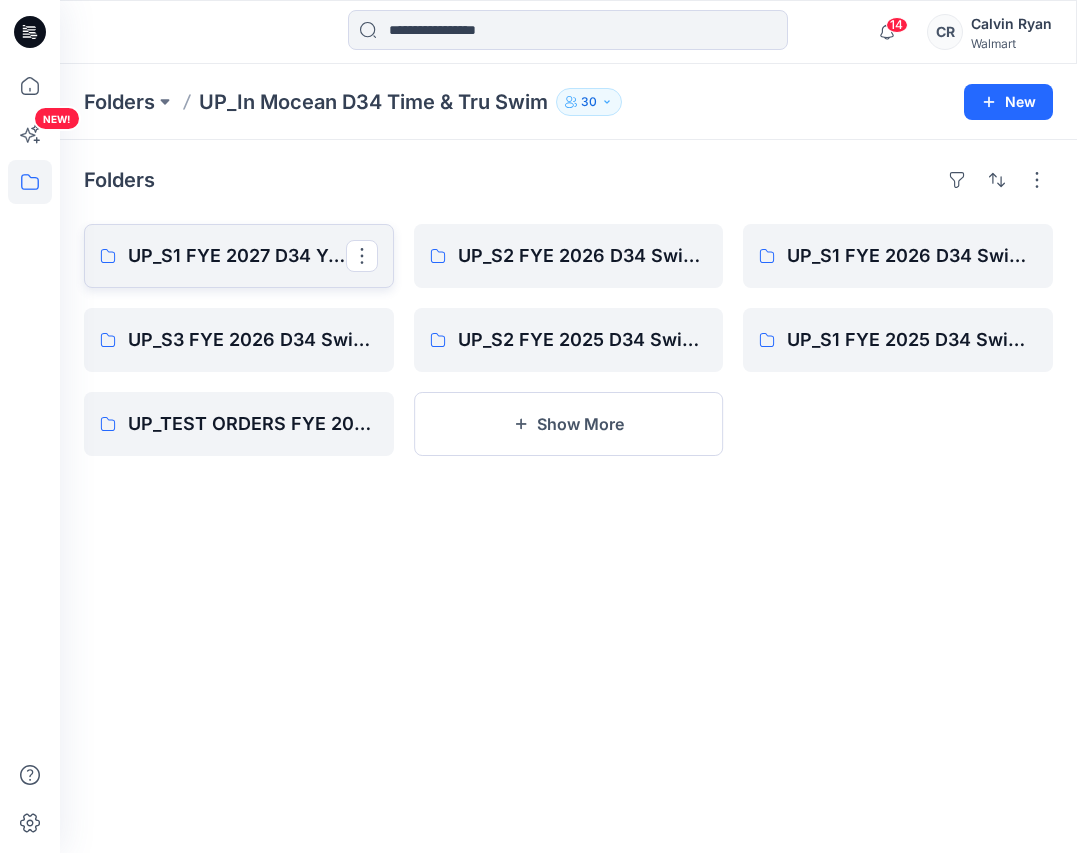 click on "UP_S1 FYE 2027 D34 YA TIME & True Swim InMocean" at bounding box center [237, 256] 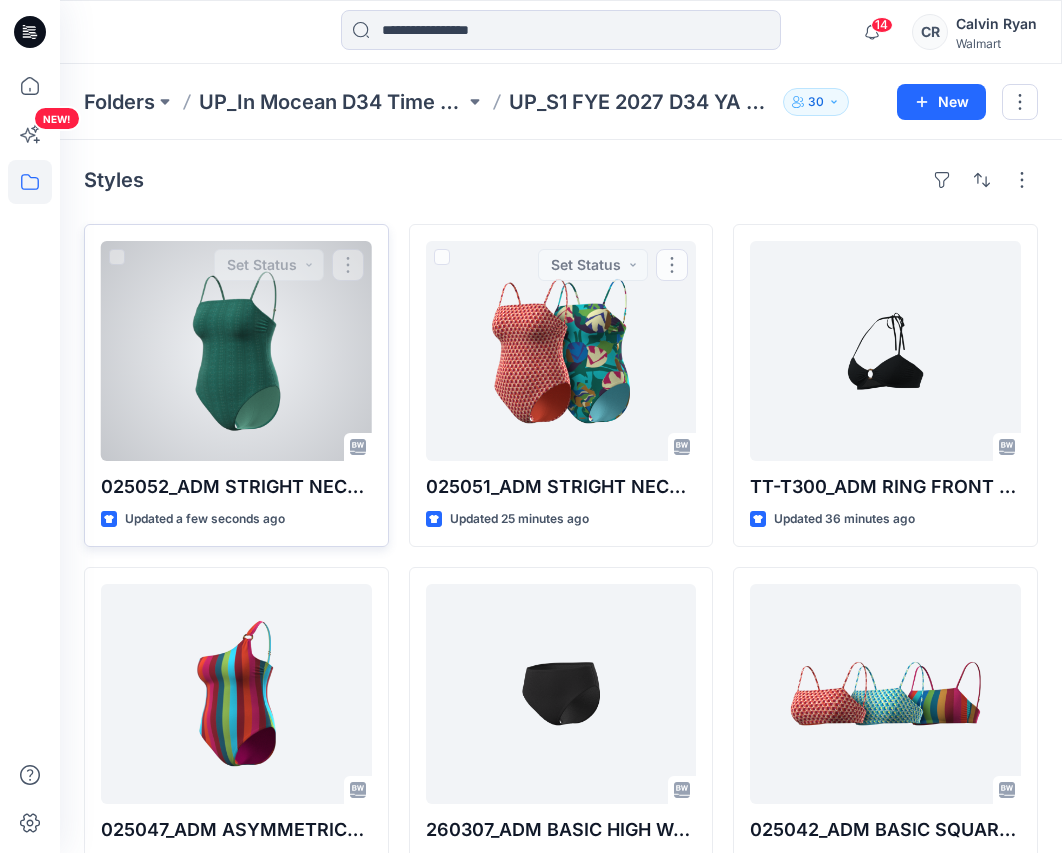 click at bounding box center (236, 351) 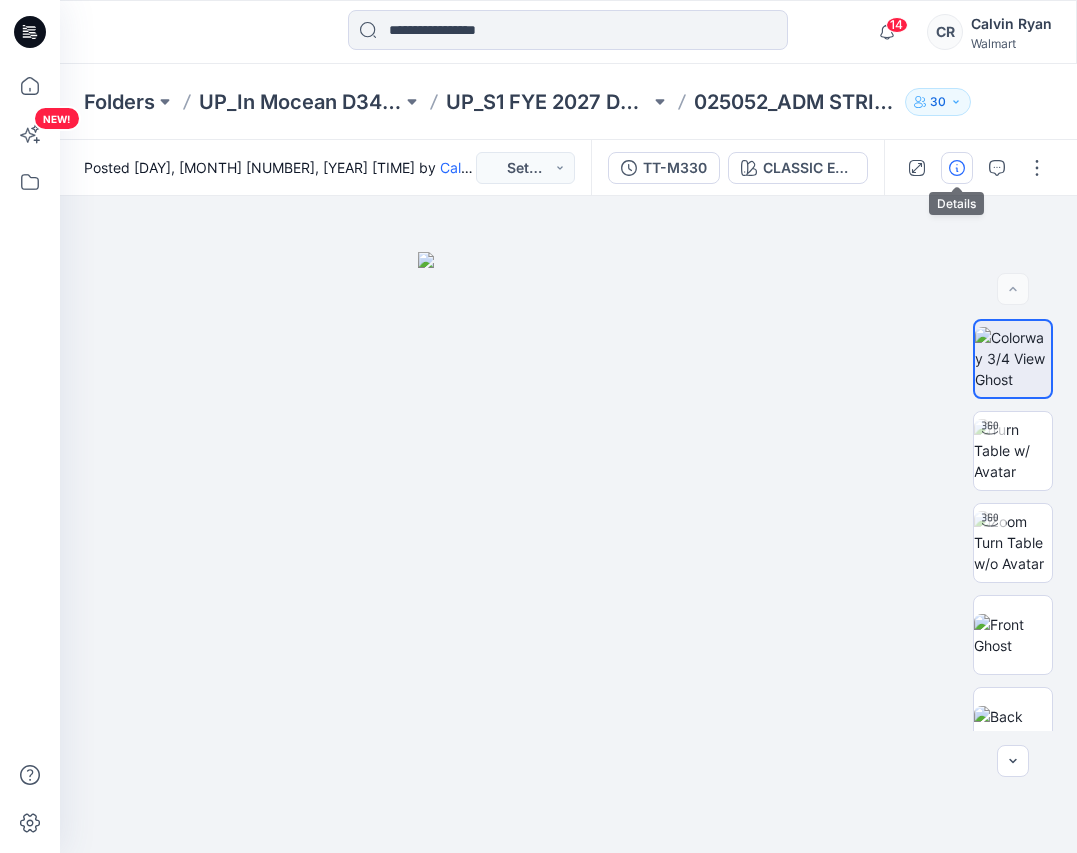 click at bounding box center [957, 168] 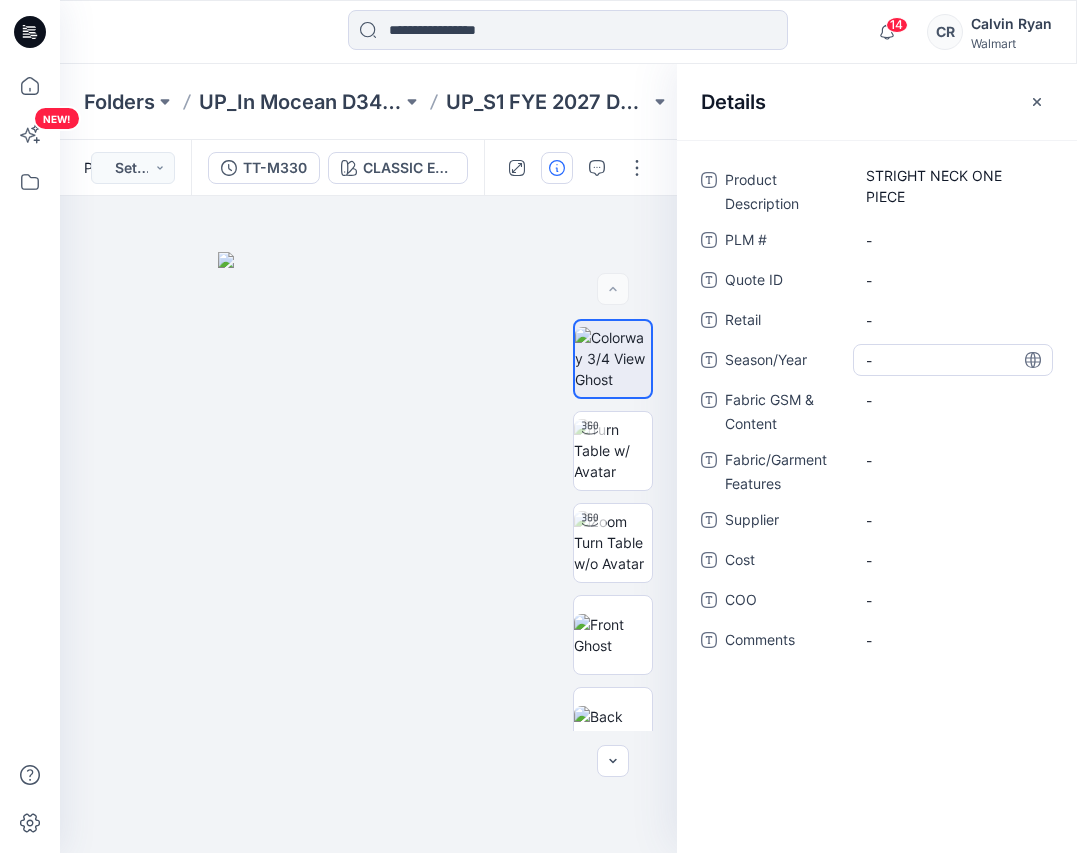 click on "-" at bounding box center (953, 360) 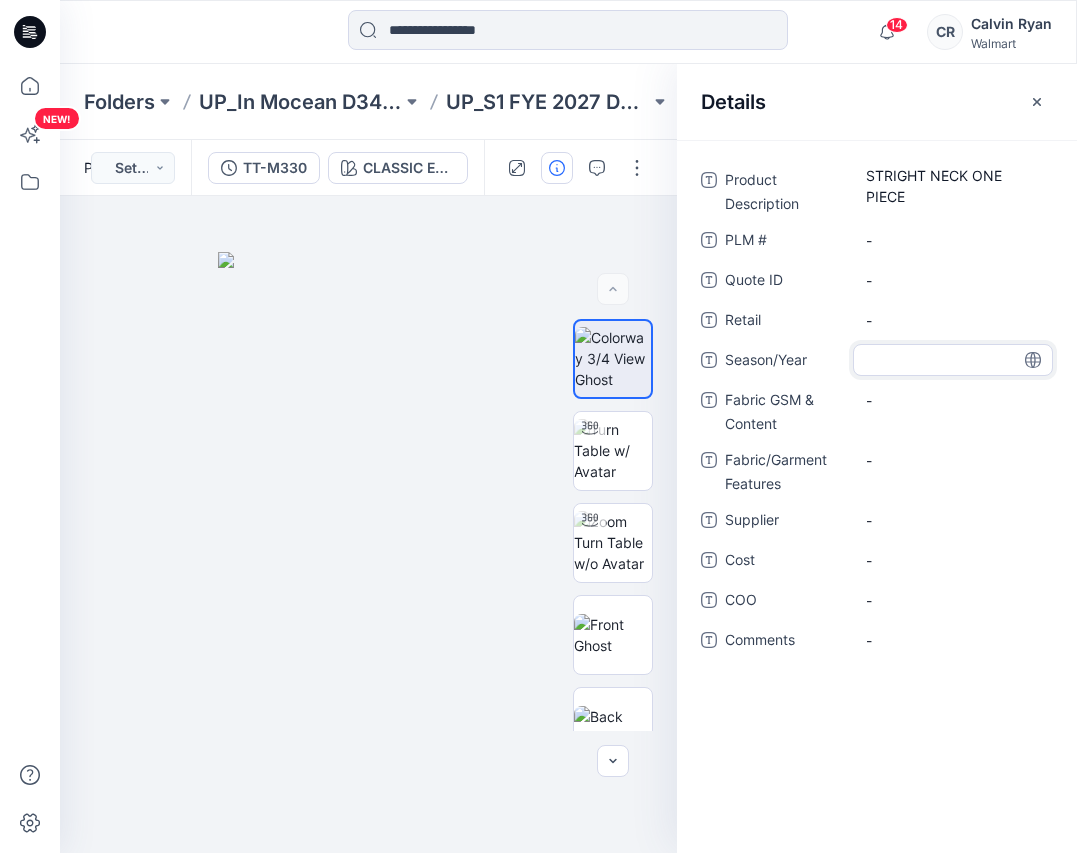 type on "*******" 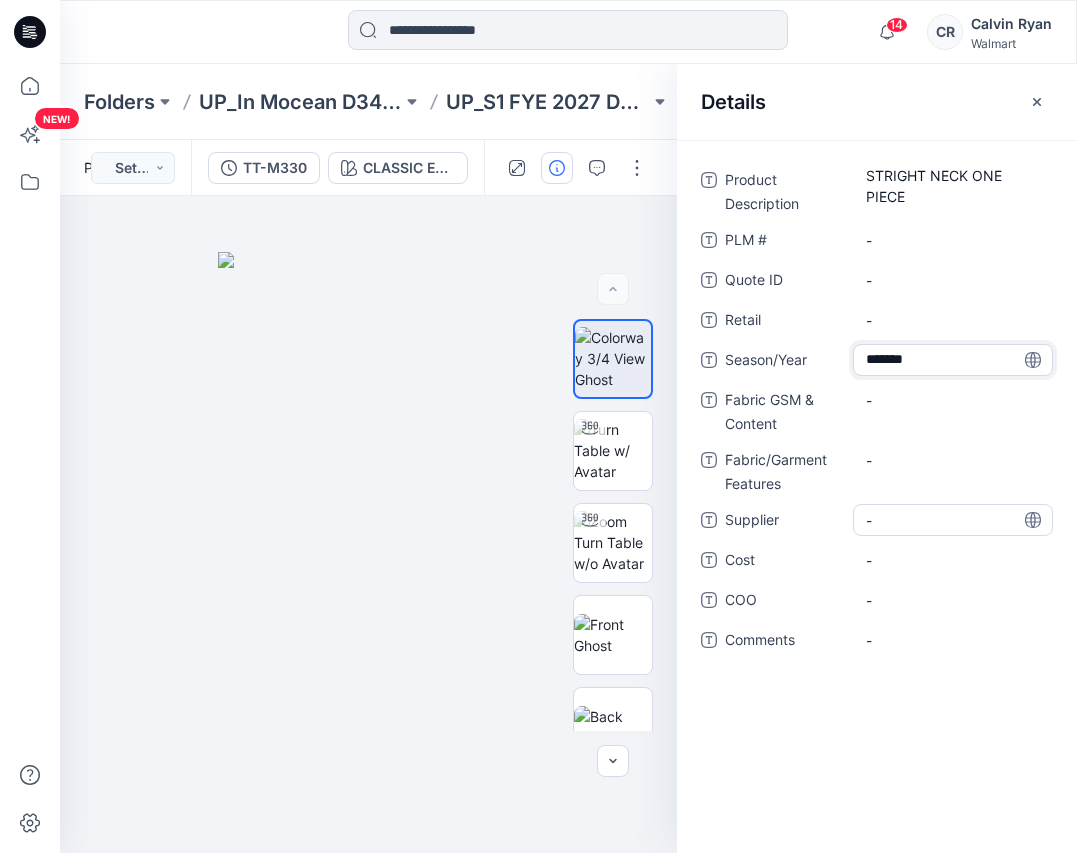 click on "-" at bounding box center [953, 520] 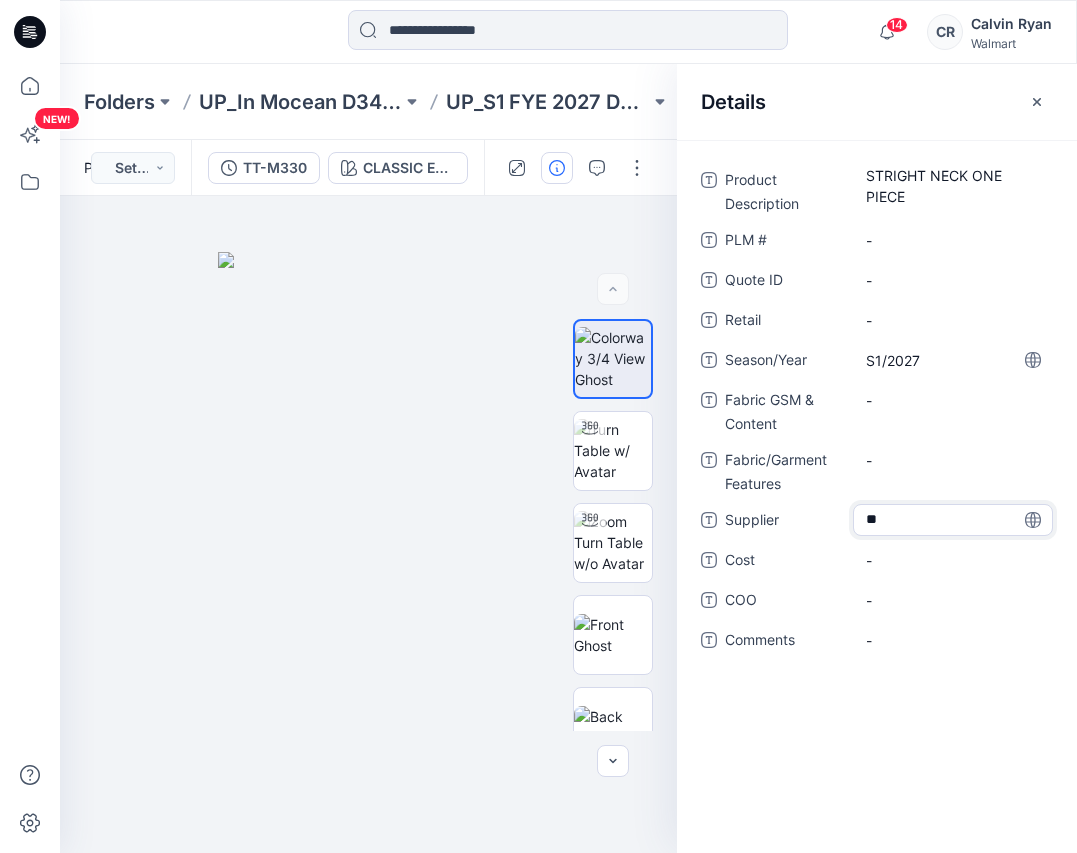 type on "*" 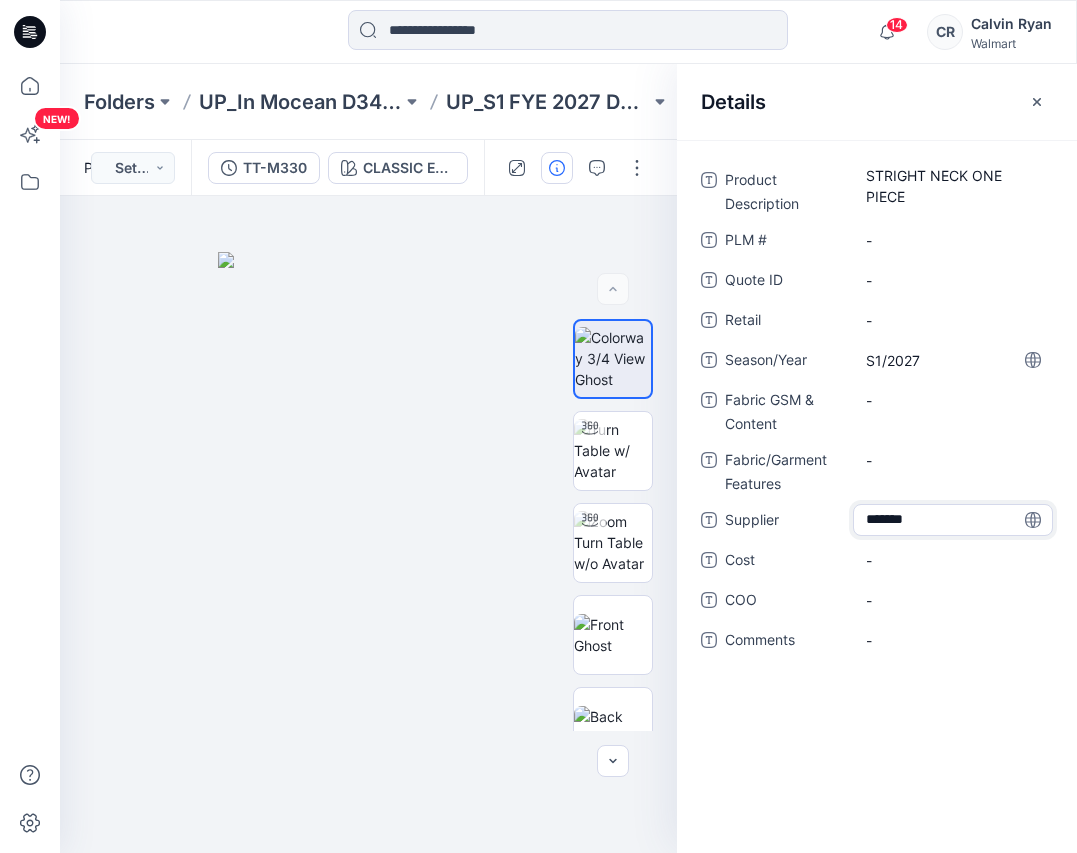 type on "********" 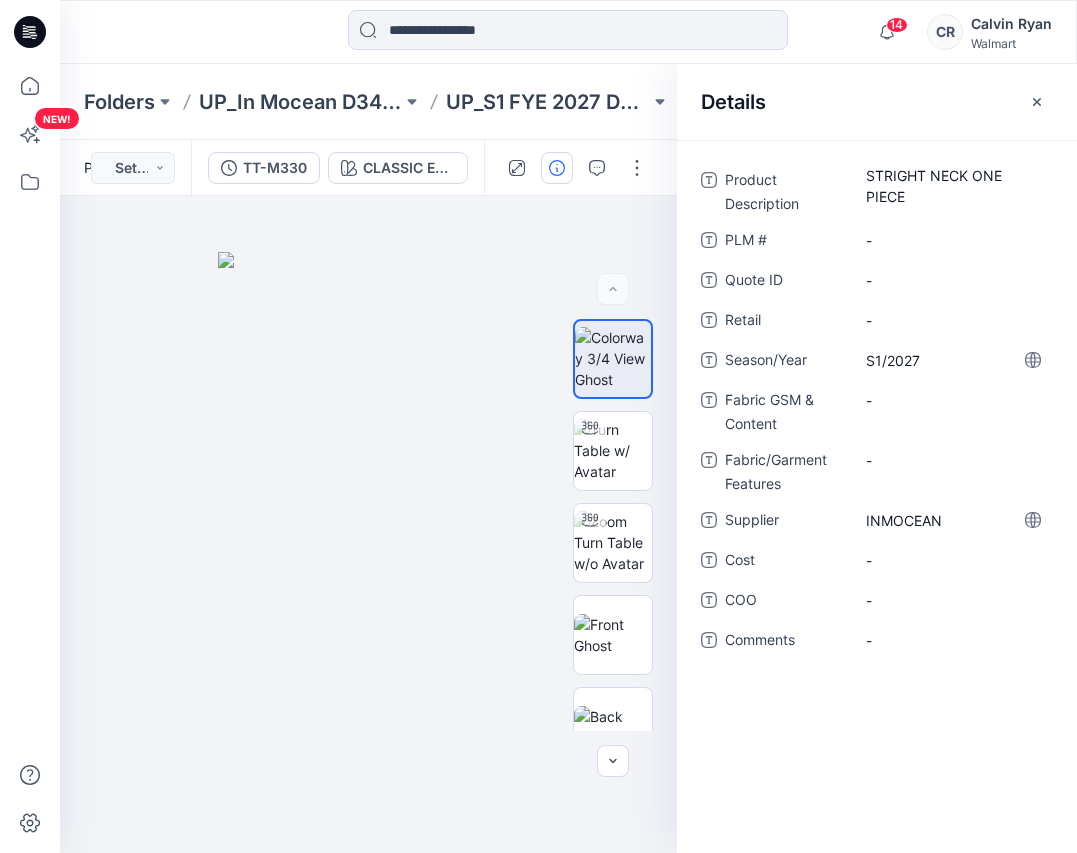 click on "Folders UP_In Mocean D34 Time & Tru Swim UP_S1 FYE 2027 D34 YA TIME & True Swim InMocean 025052_ADM STRIGHT NECK ONE PIECE 30" at bounding box center (568, 102) 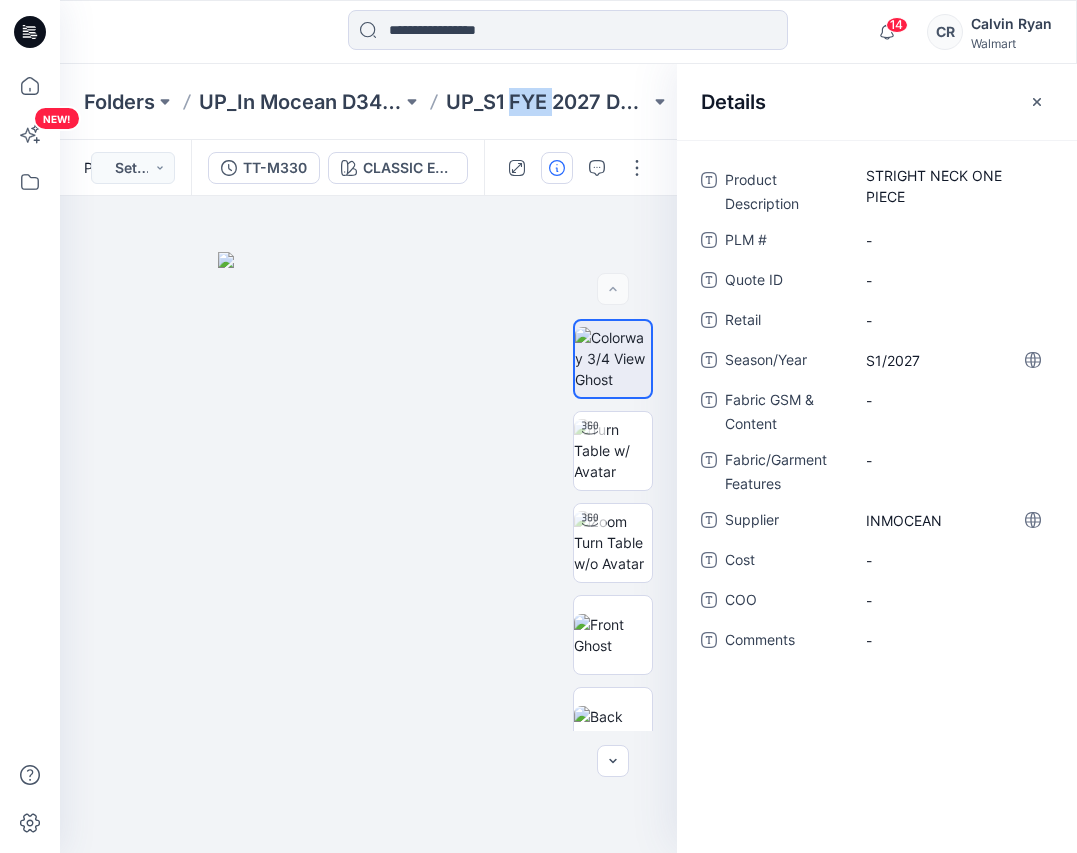 click on "Folders UP_In Mocean D34 Time & Tru Swim UP_S1 FYE 2027 D34 YA TIME & True Swim InMocean 025052_ADM STRIGHT NECK ONE PIECE 30" at bounding box center [568, 102] 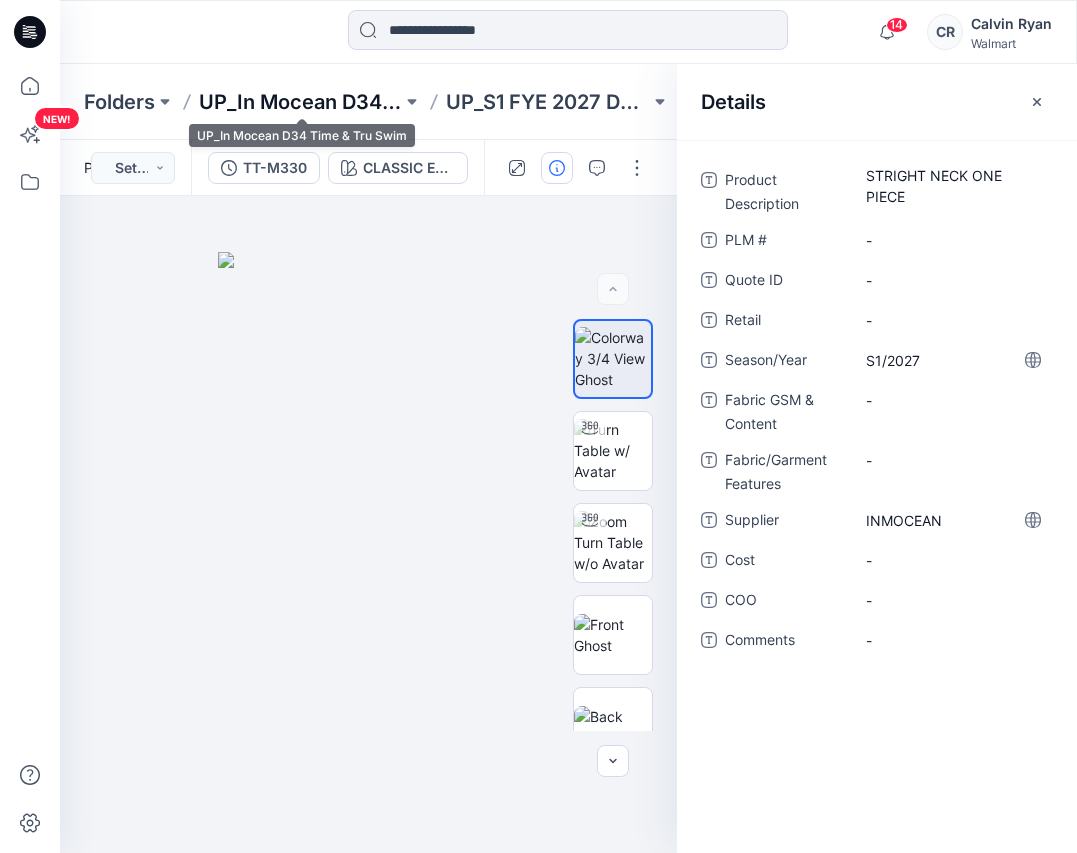 click on "UP_In Mocean D34 Time & Tru Swim" at bounding box center (300, 102) 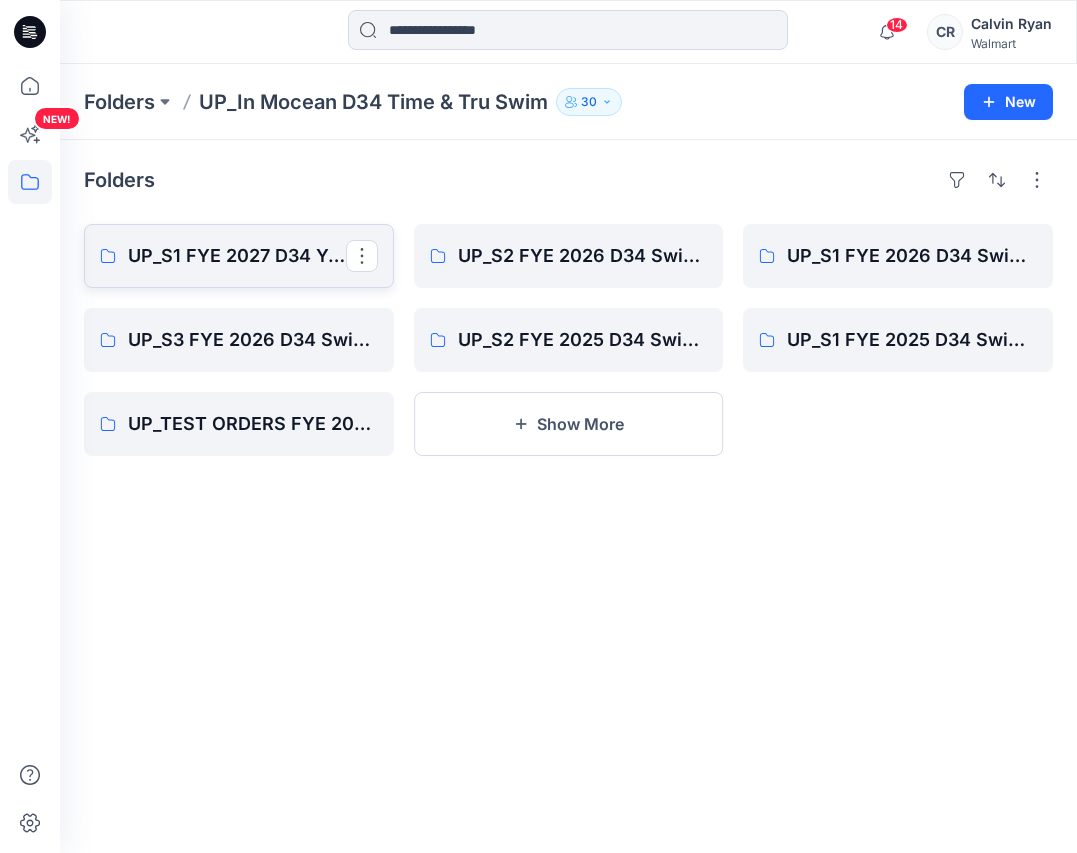 click on "UP_S1 FYE 2027 D34 YA TIME & True Swim InMocean" at bounding box center [237, 256] 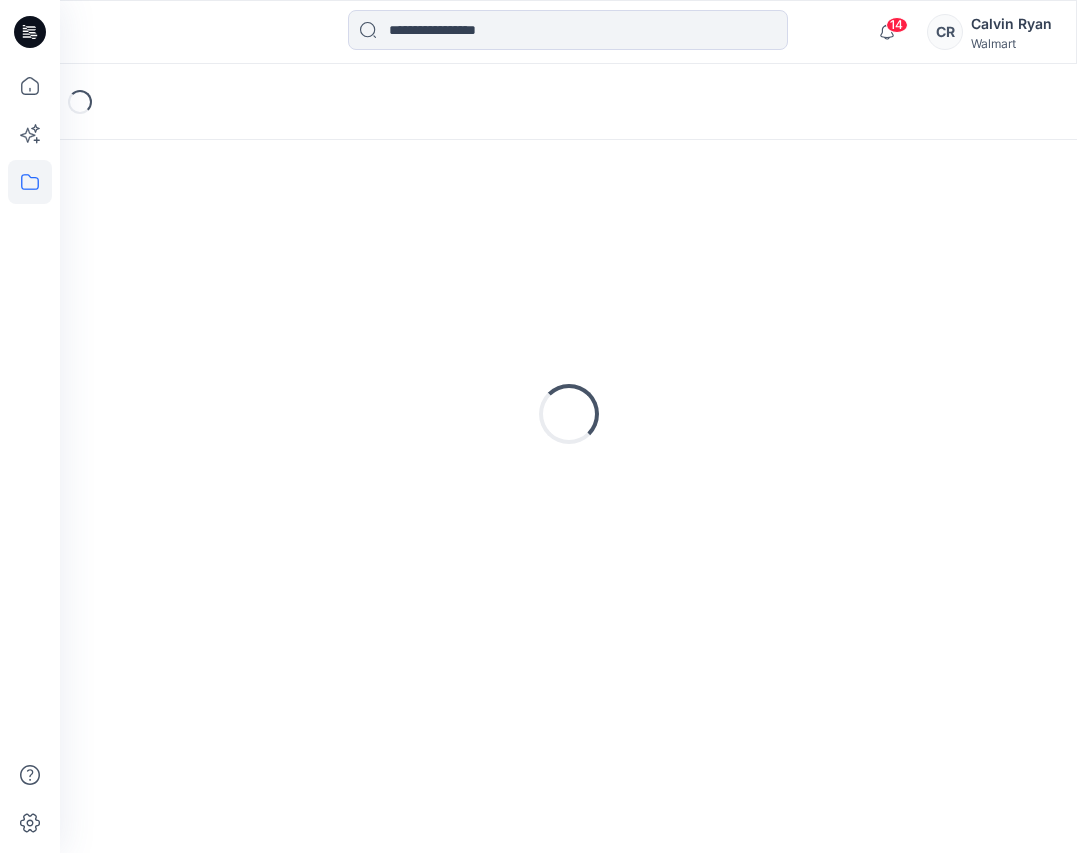 scroll, scrollTop: 0, scrollLeft: 0, axis: both 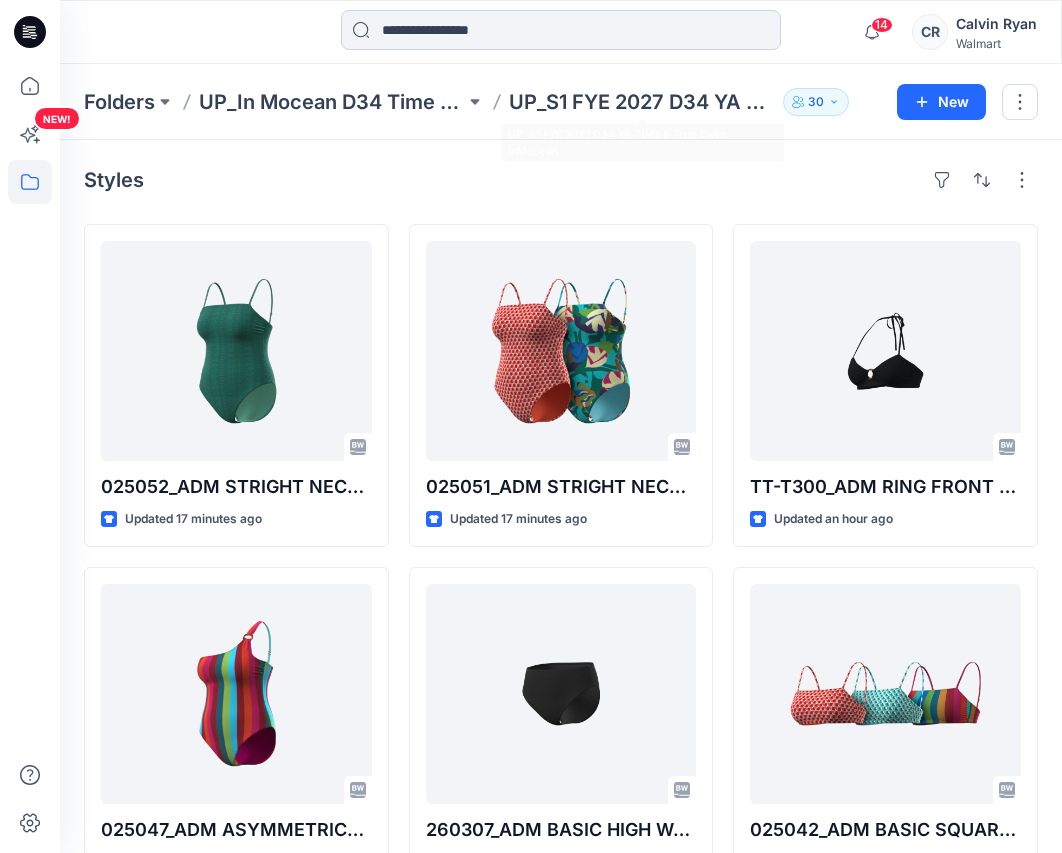 click at bounding box center (561, 30) 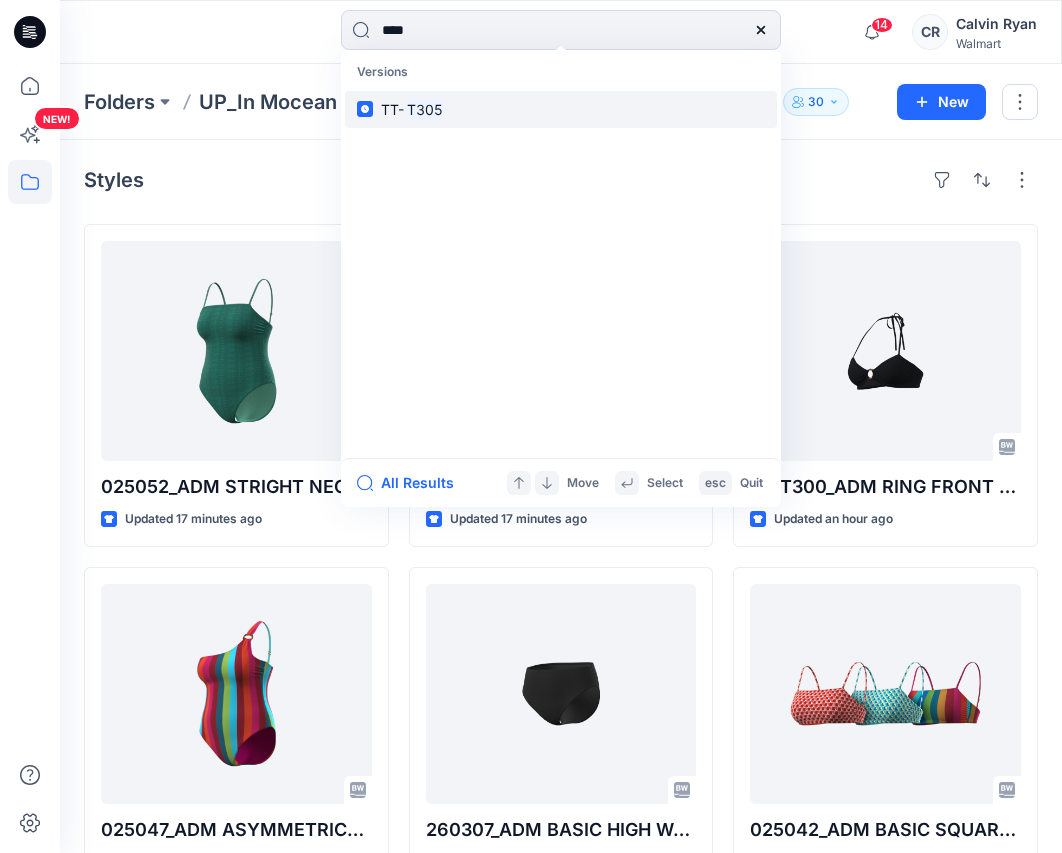 type on "****" 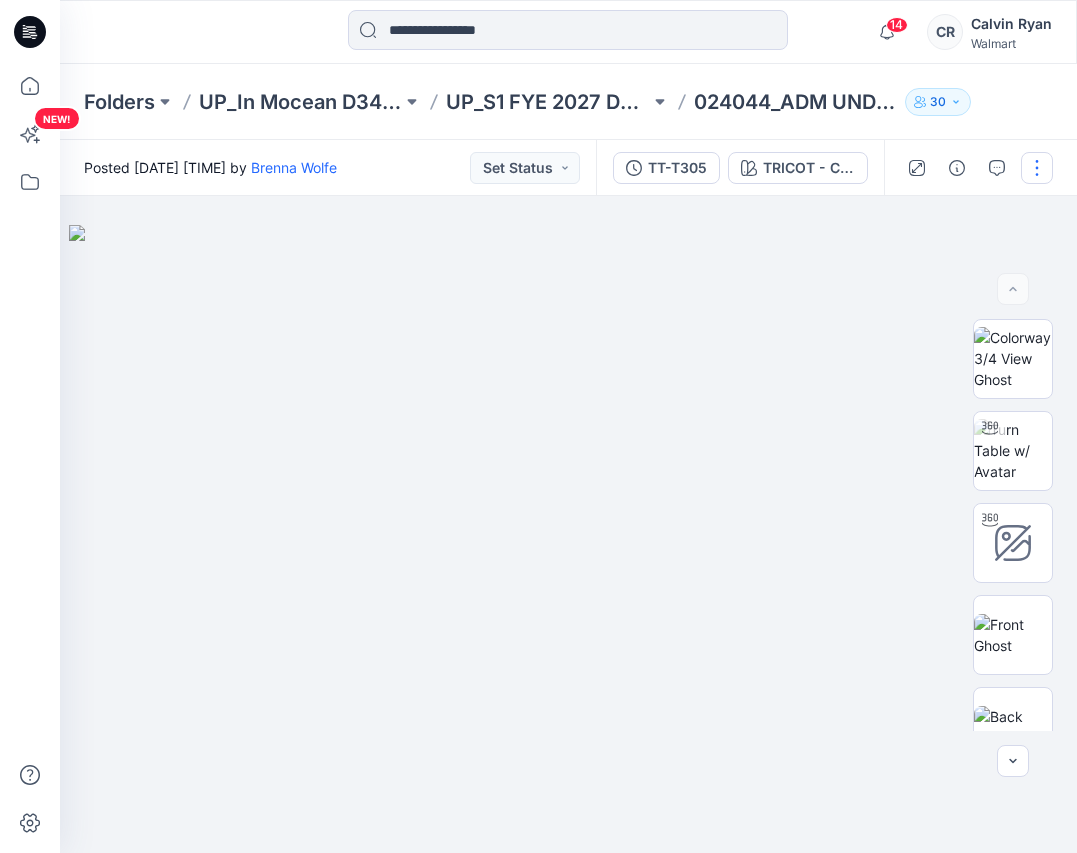 click at bounding box center (1037, 168) 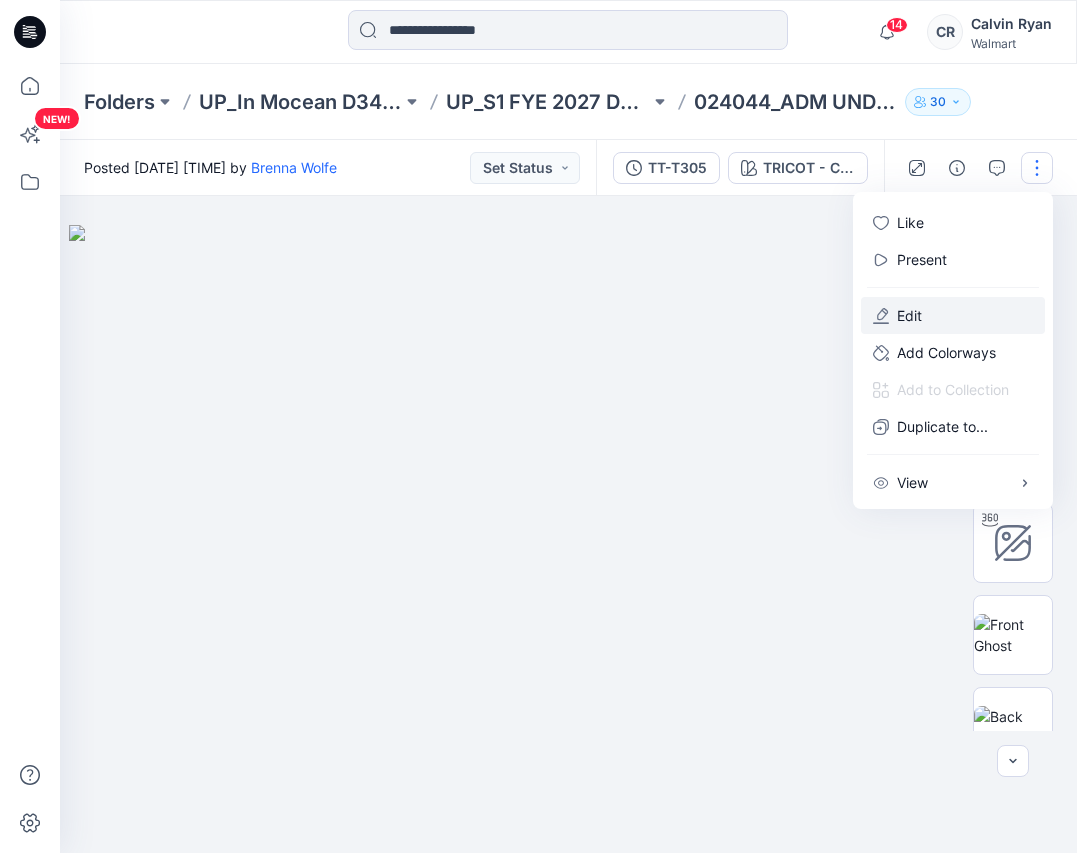 click on "Edit" at bounding box center [953, 315] 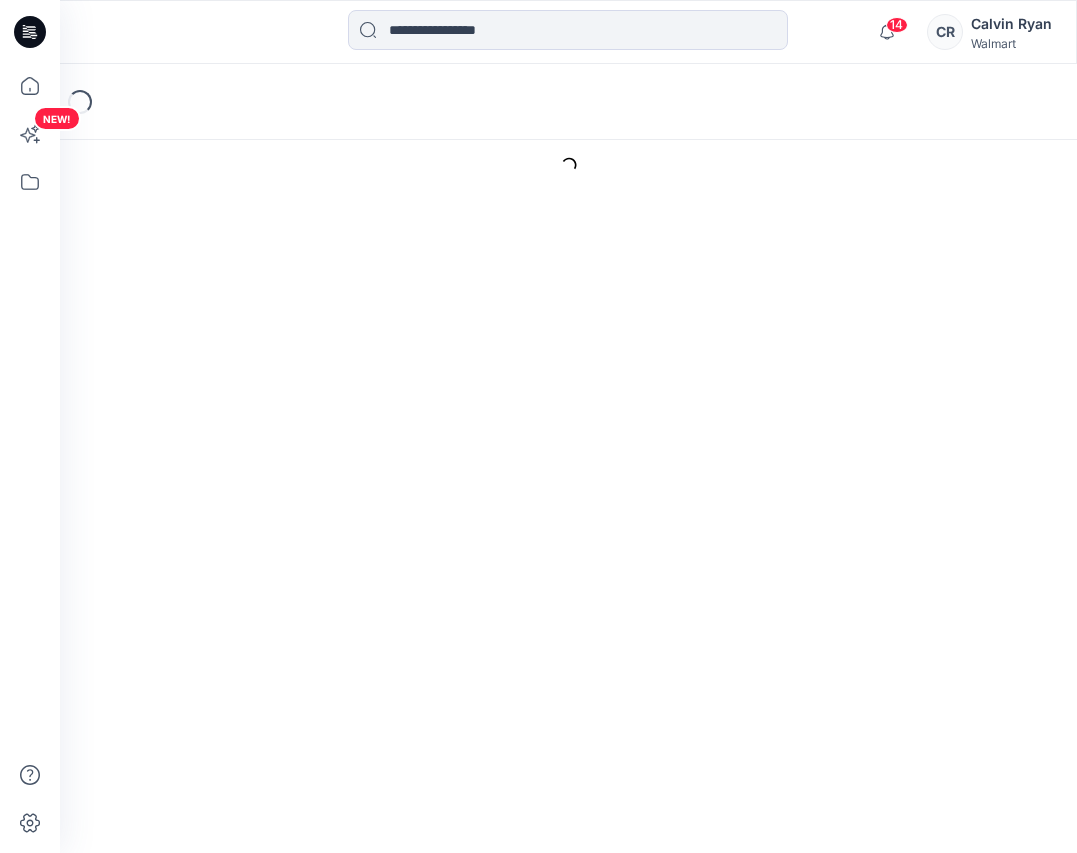 scroll, scrollTop: 0, scrollLeft: 0, axis: both 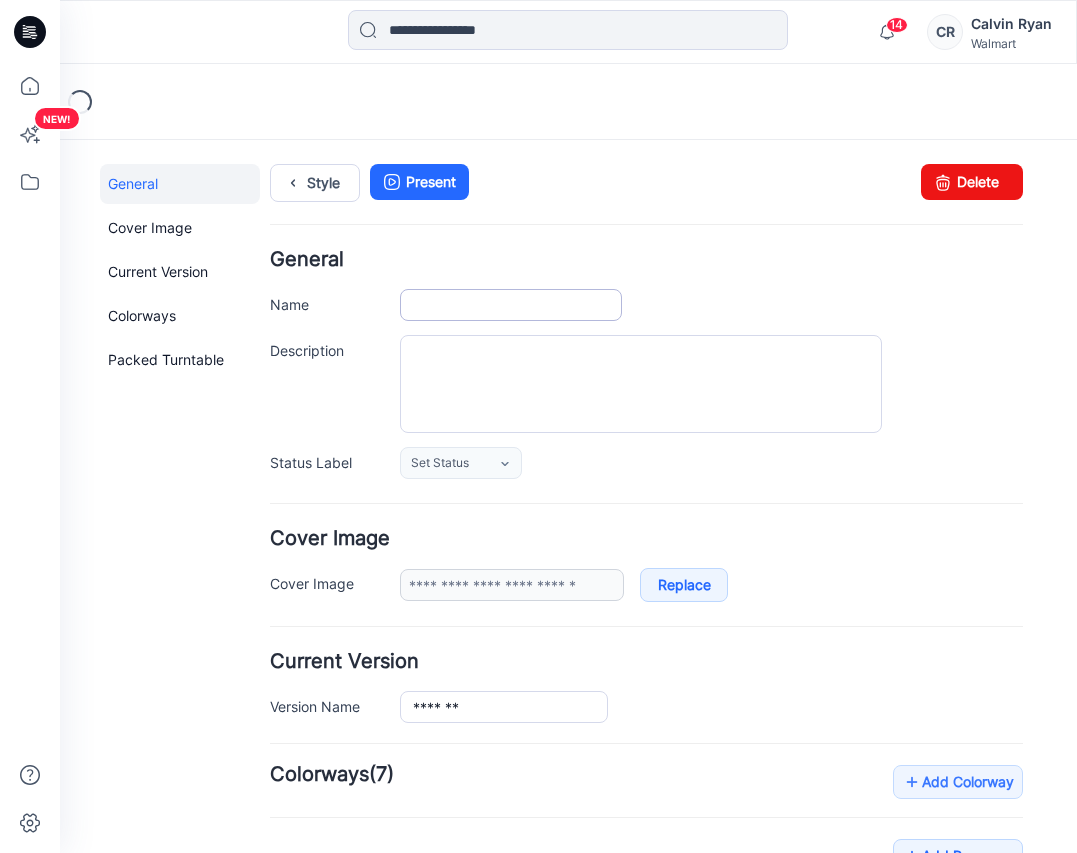 type on "**********" 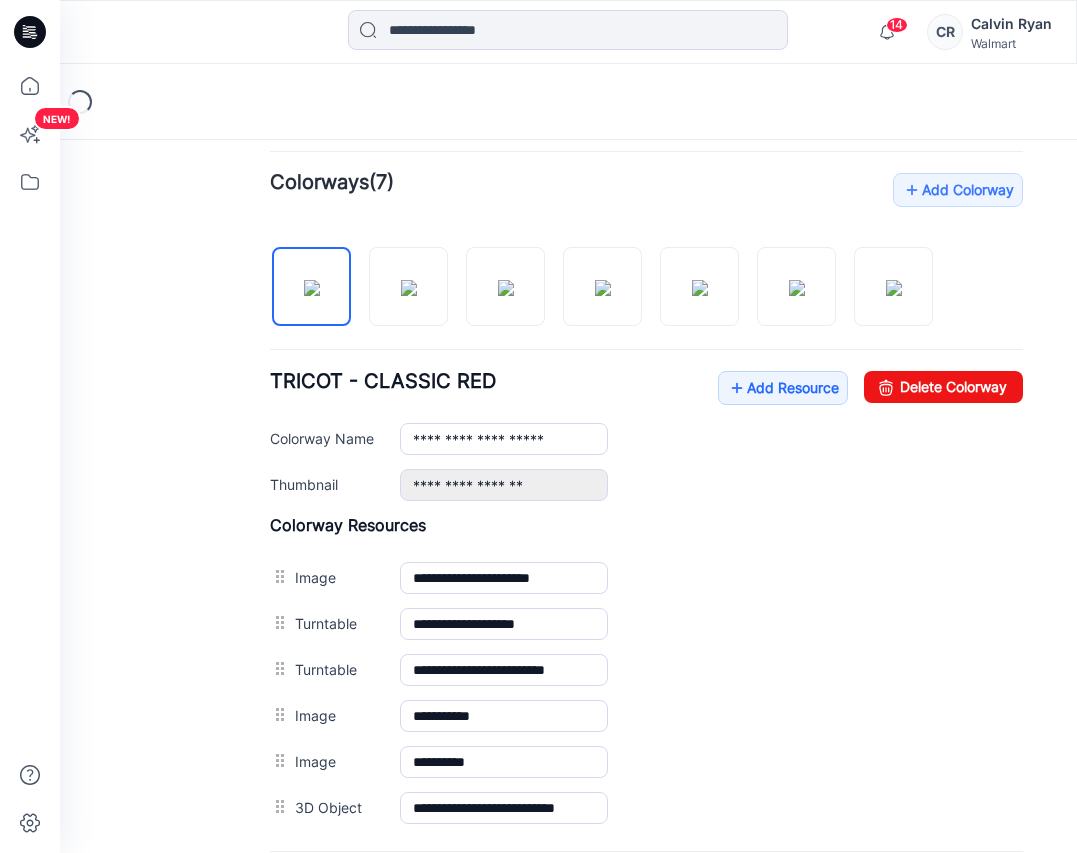 scroll, scrollTop: 600, scrollLeft: 0, axis: vertical 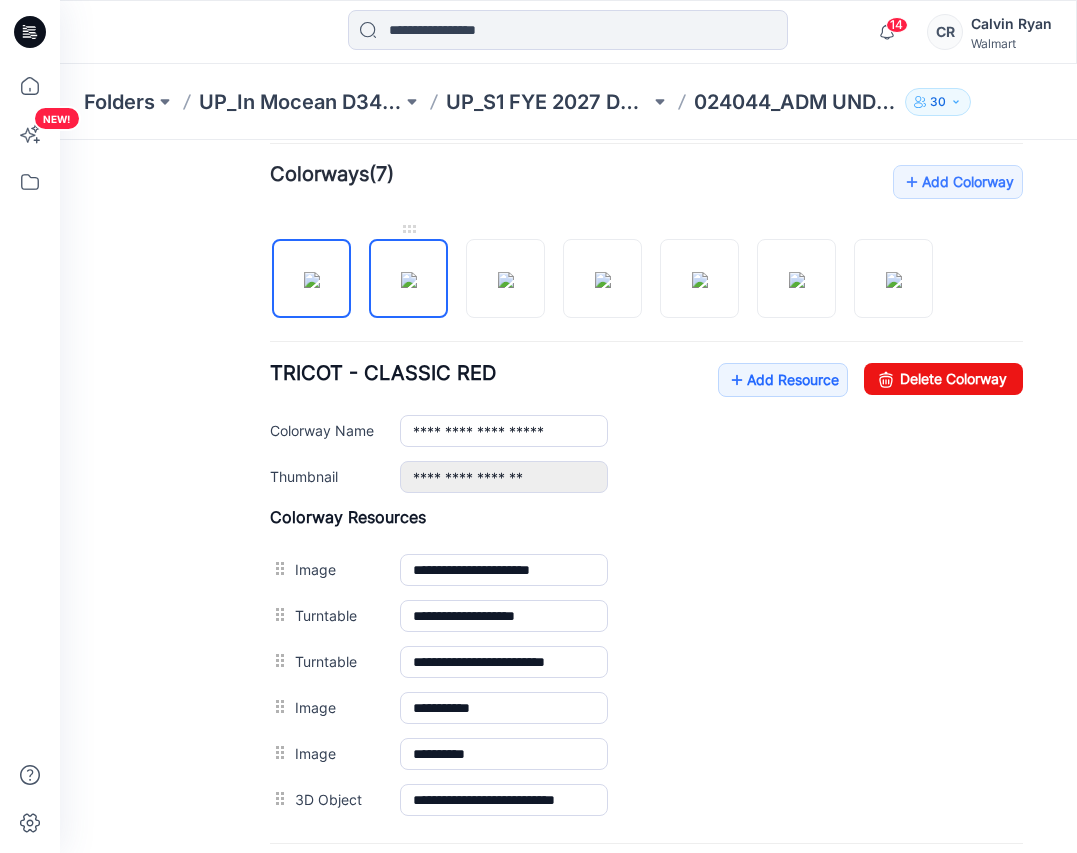 click at bounding box center (409, 280) 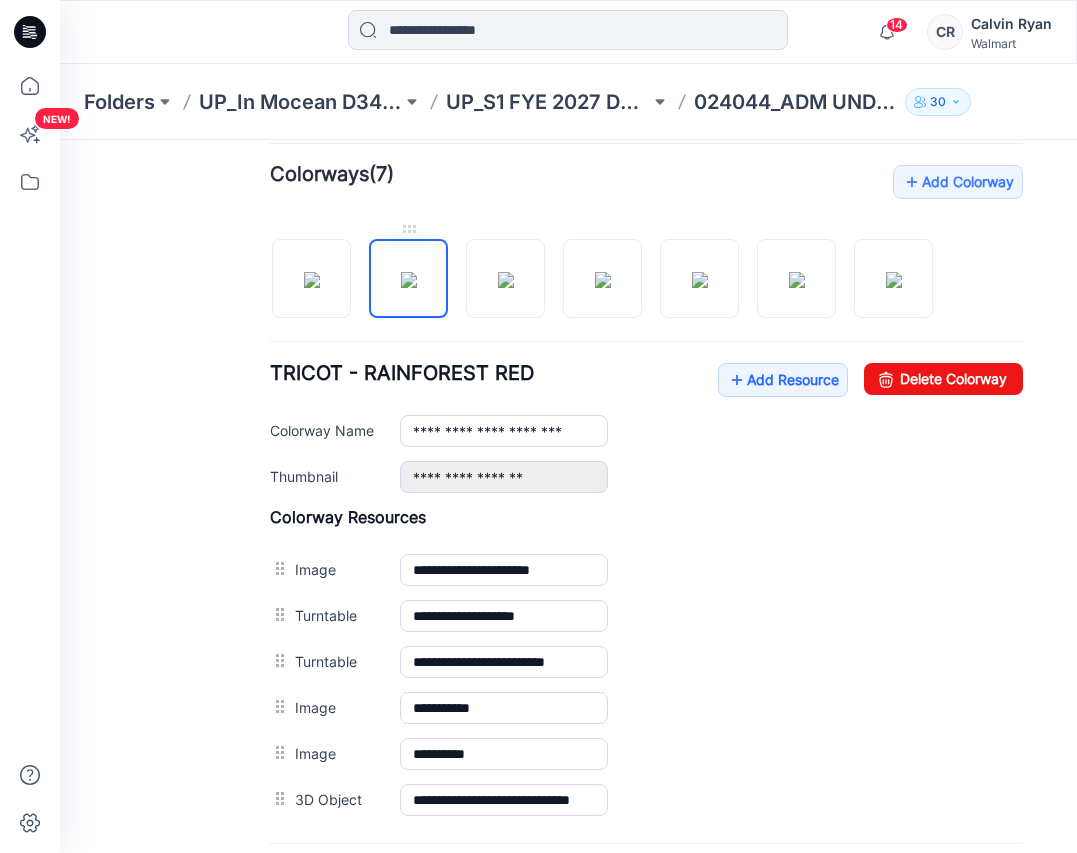 click at bounding box center (409, 280) 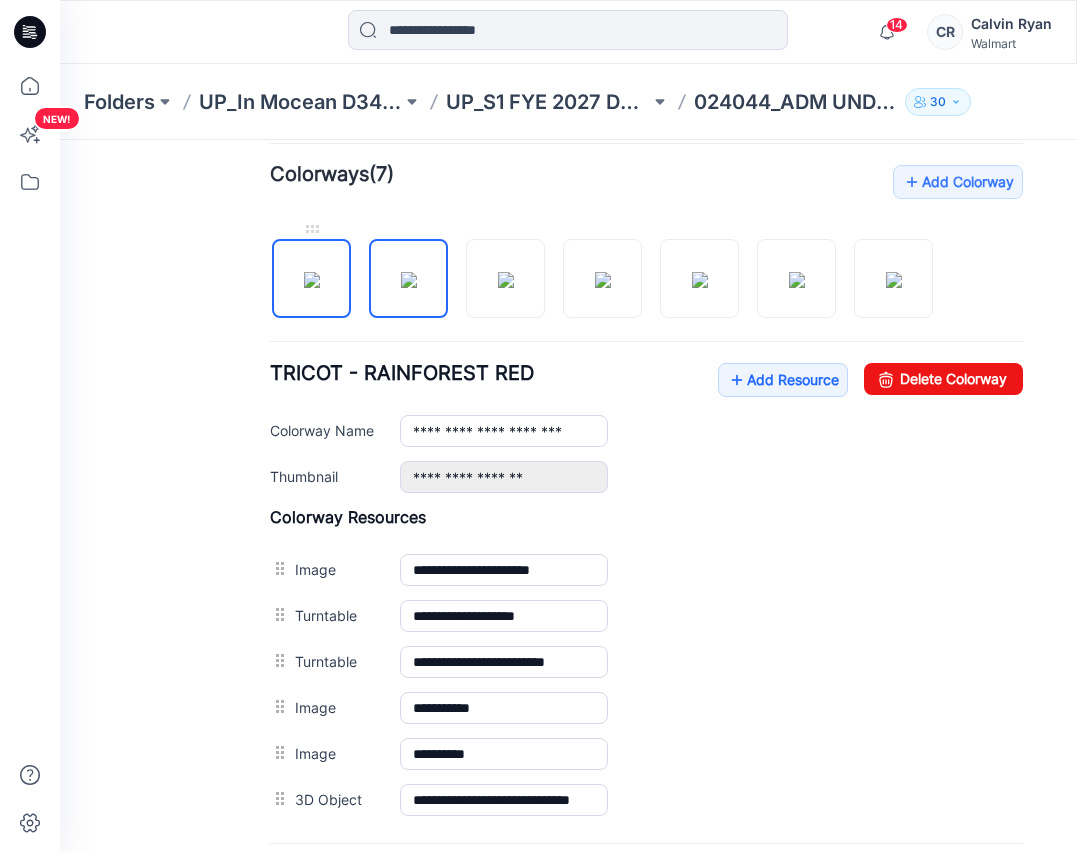 click at bounding box center (312, 280) 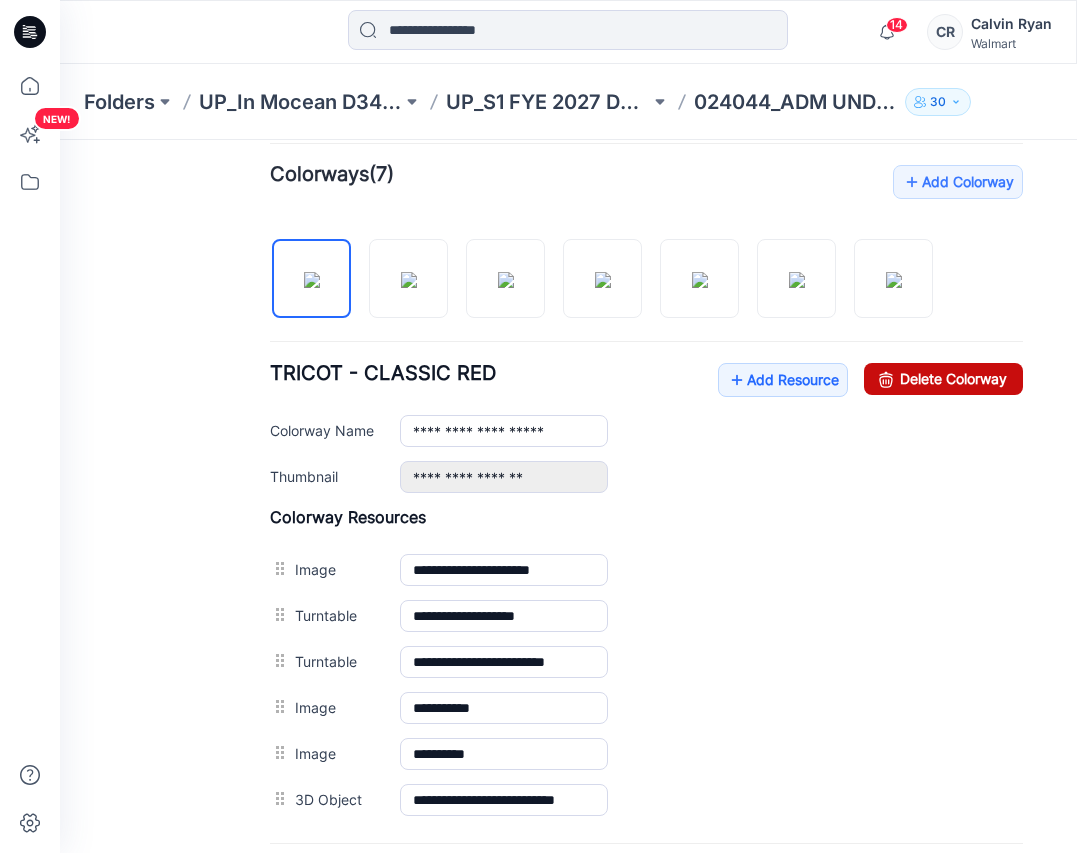 click on "Delete Colorway" at bounding box center [943, 379] 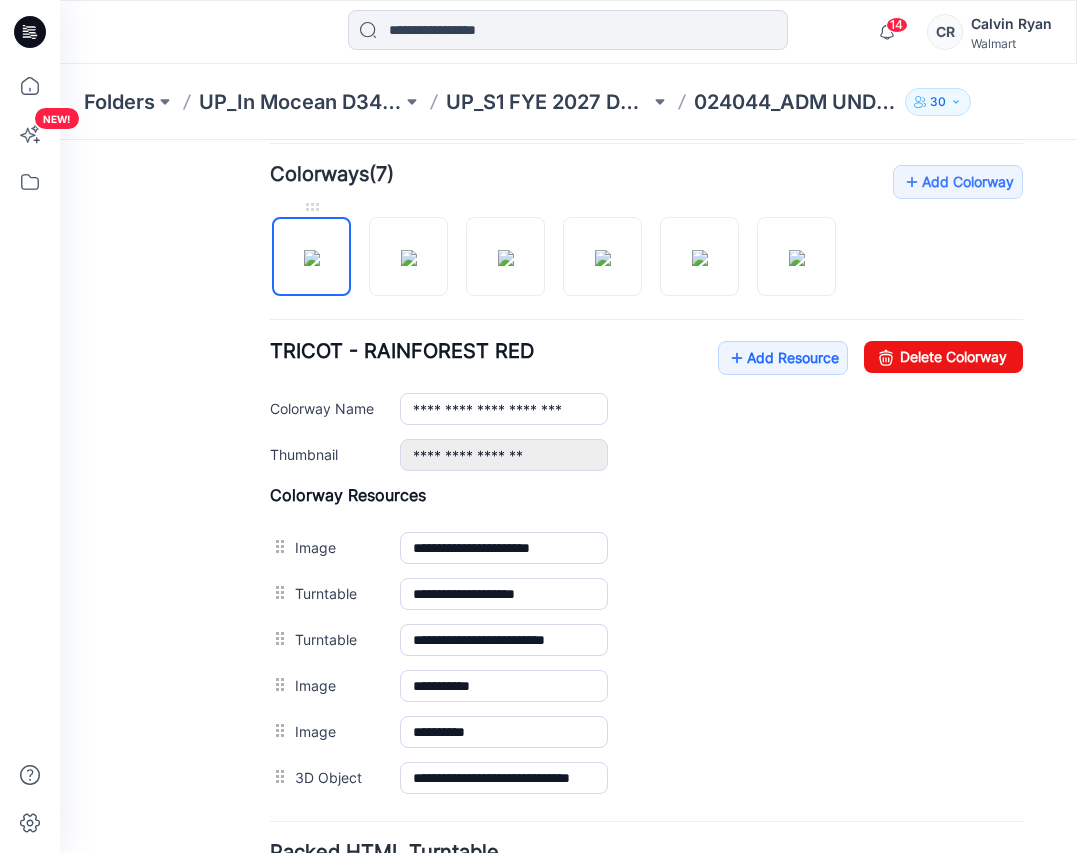 click at bounding box center (312, 258) 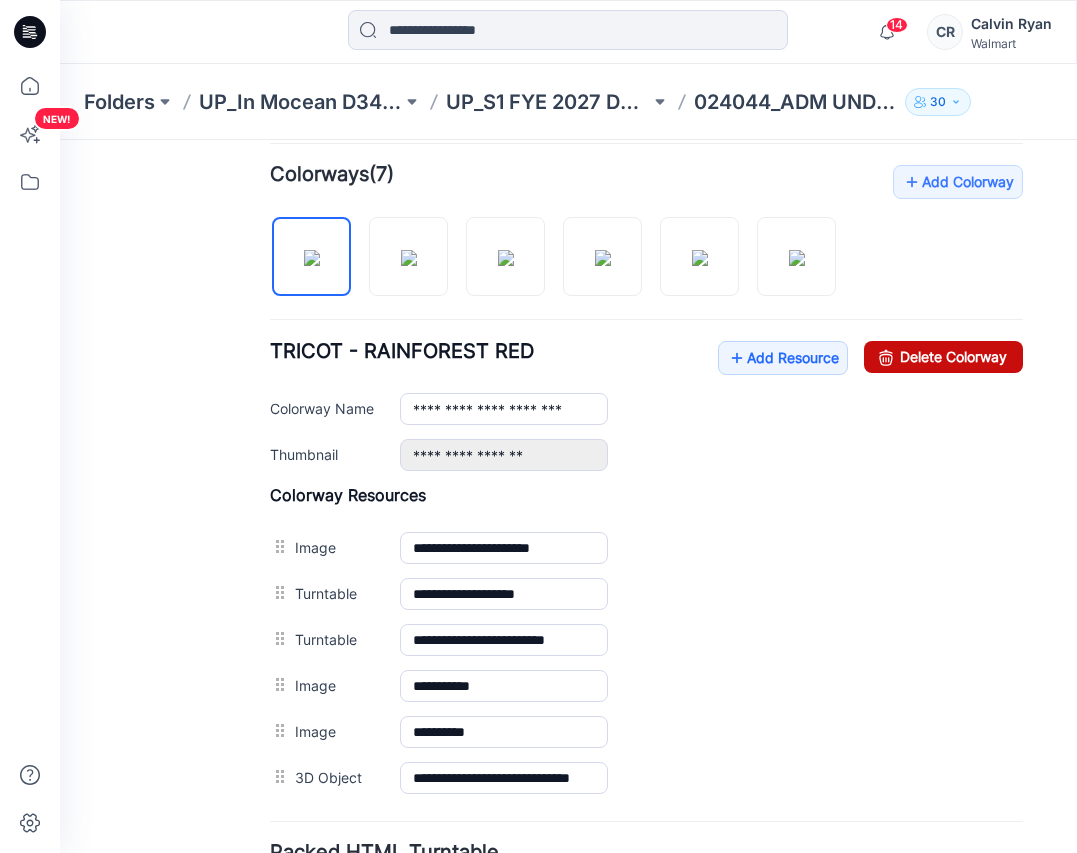 drag, startPoint x: 900, startPoint y: 352, endPoint x: 685, endPoint y: 236, distance: 244.29695 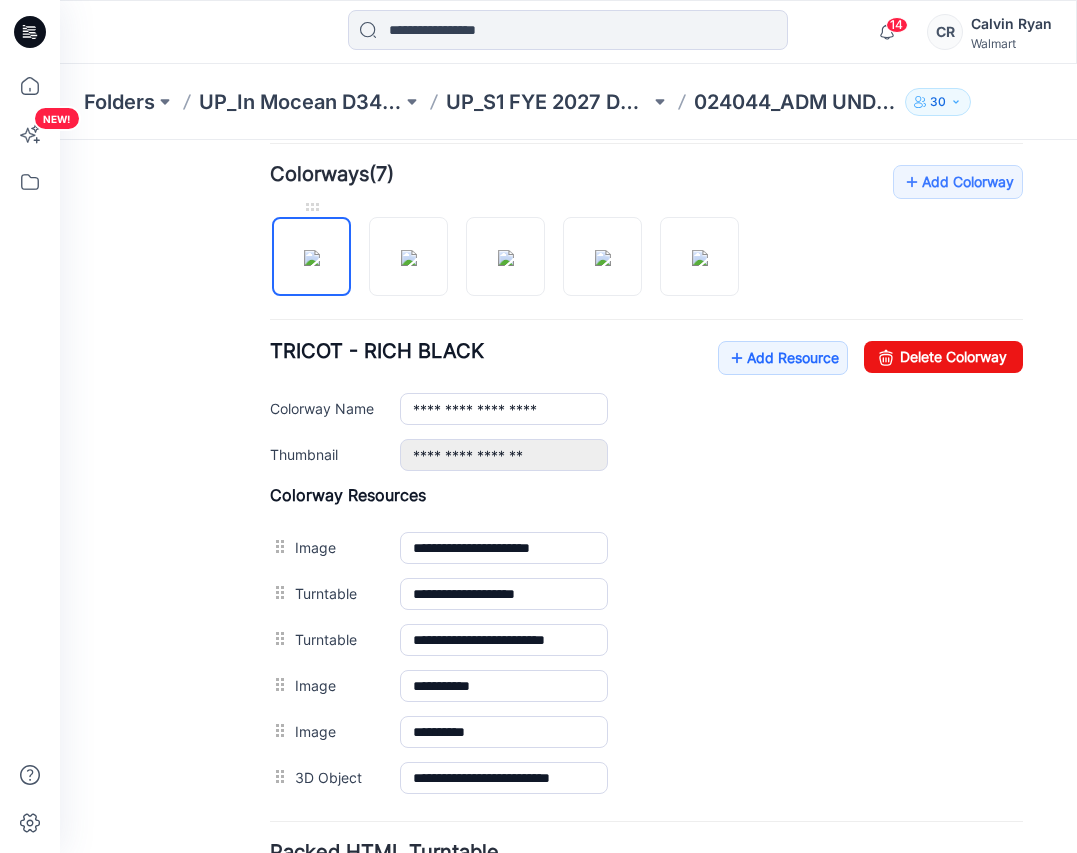 click at bounding box center (312, 258) 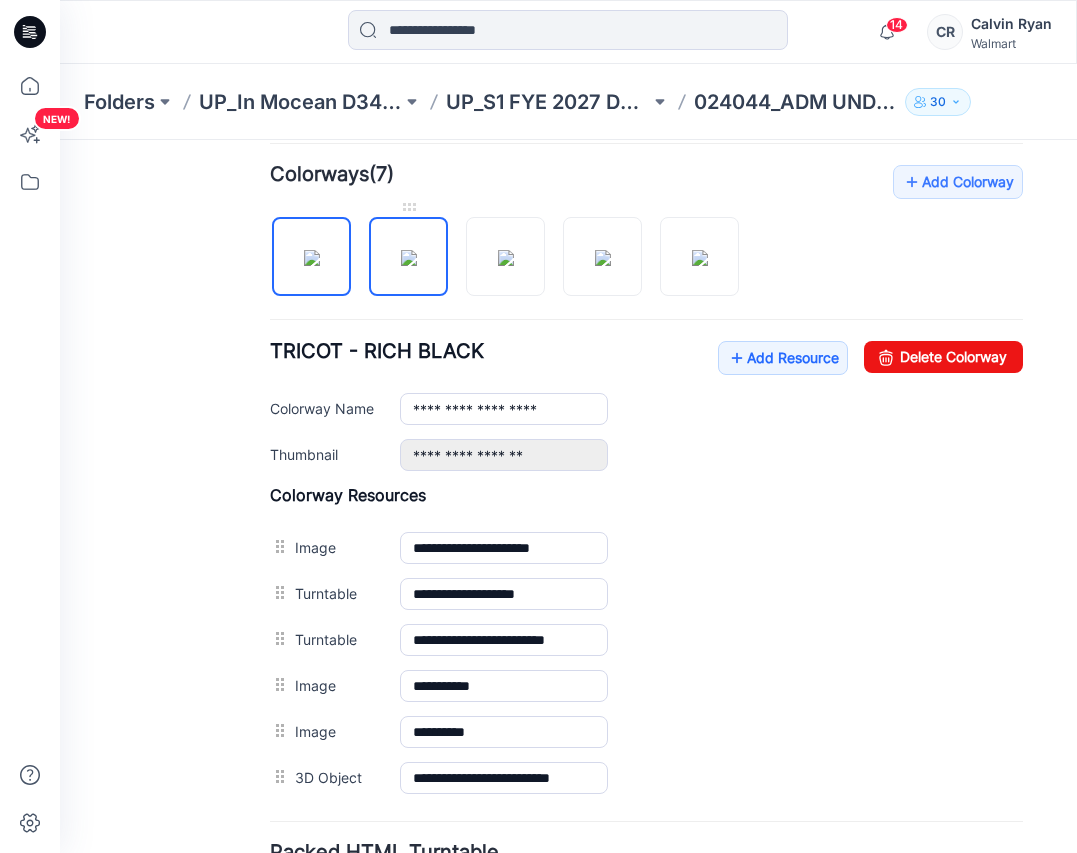 click at bounding box center (409, 258) 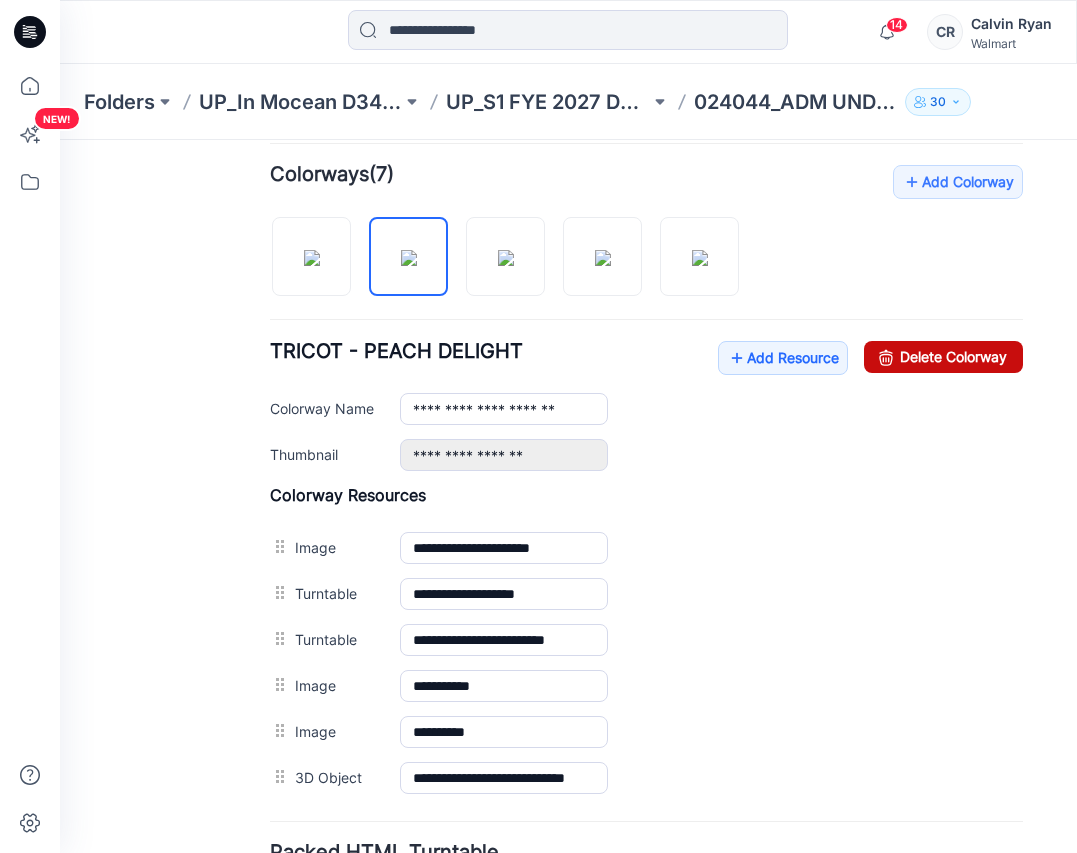 click at bounding box center (886, 357) 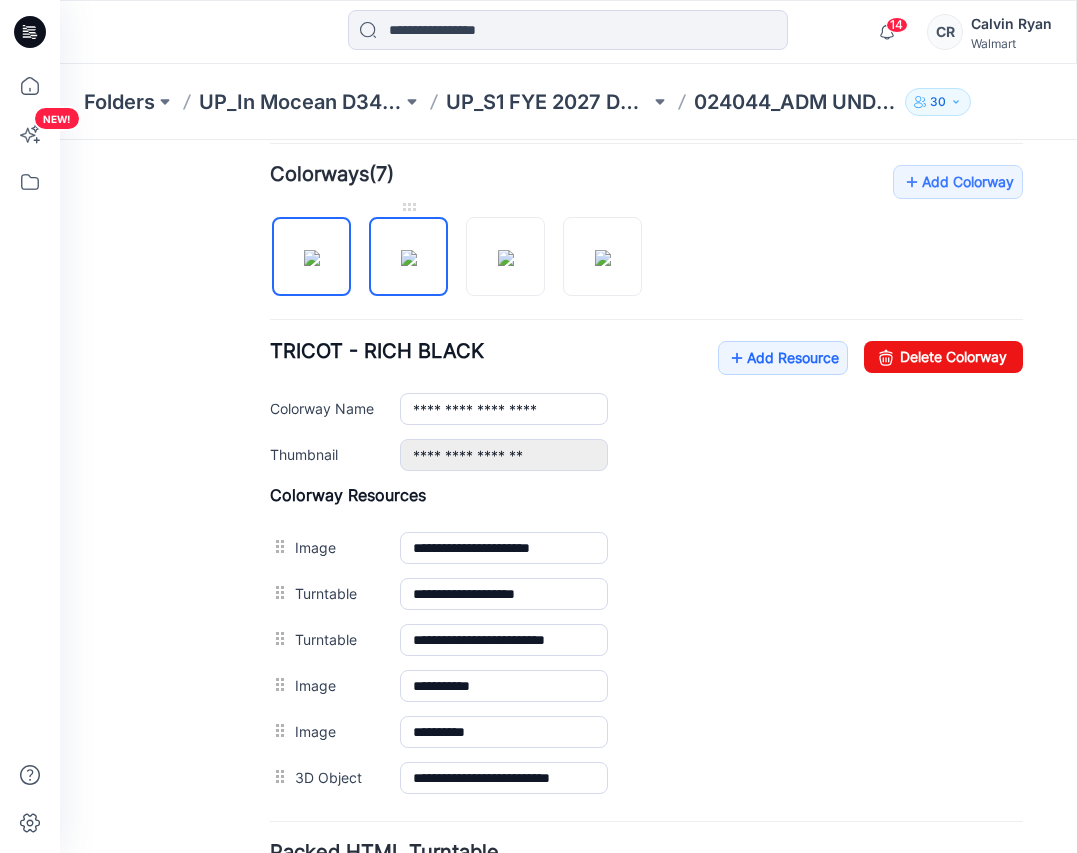 click at bounding box center (409, 258) 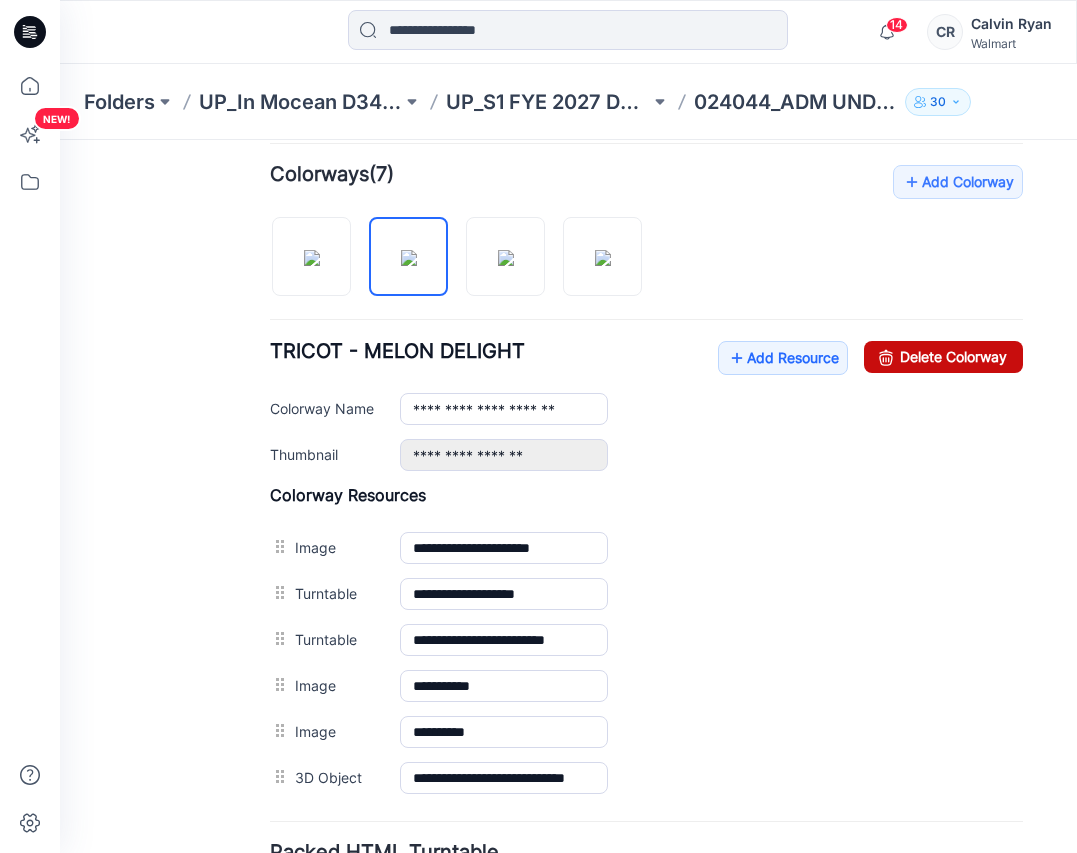 click on "Delete Colorway" at bounding box center [943, 357] 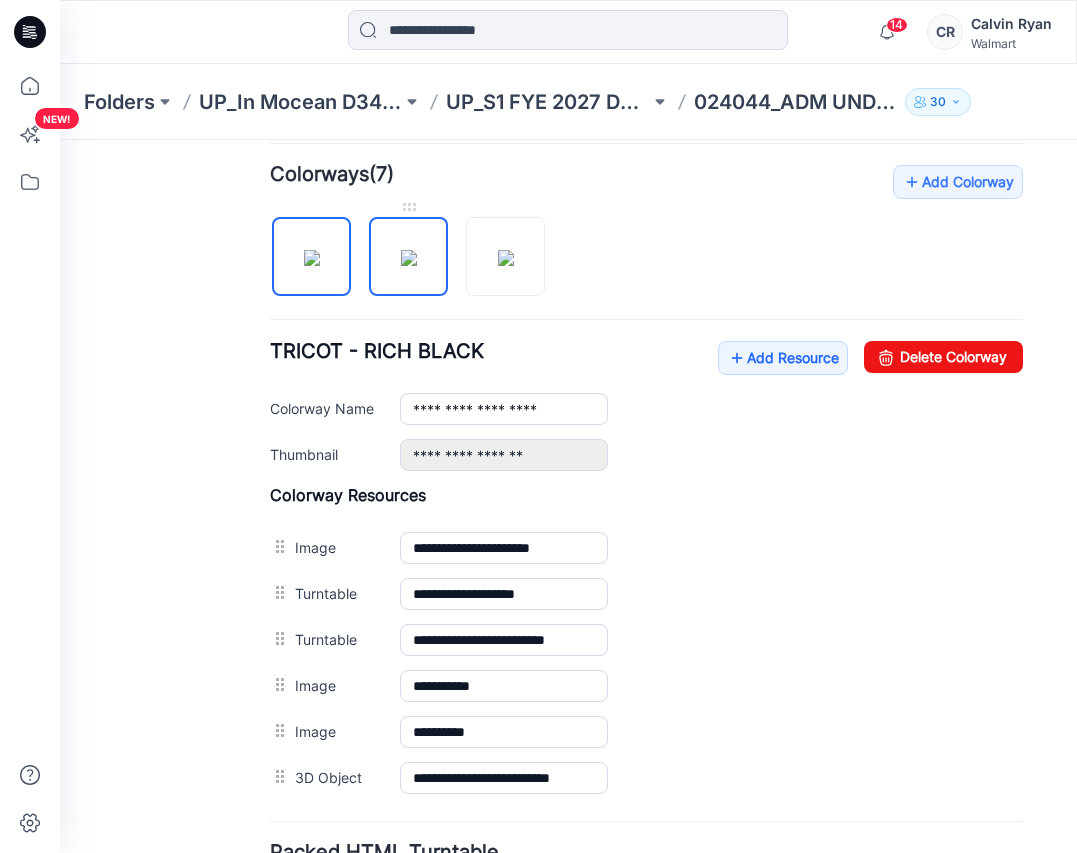 click at bounding box center [409, 258] 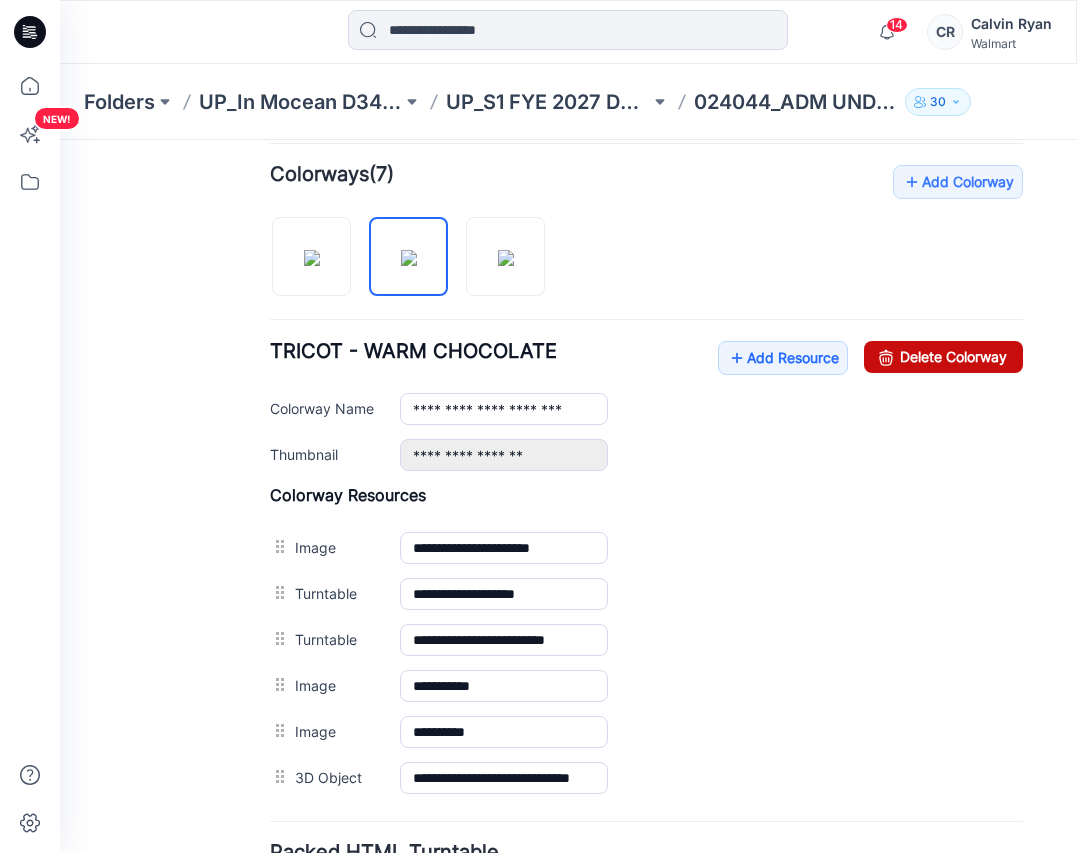 click on "Delete Colorway" at bounding box center (943, 357) 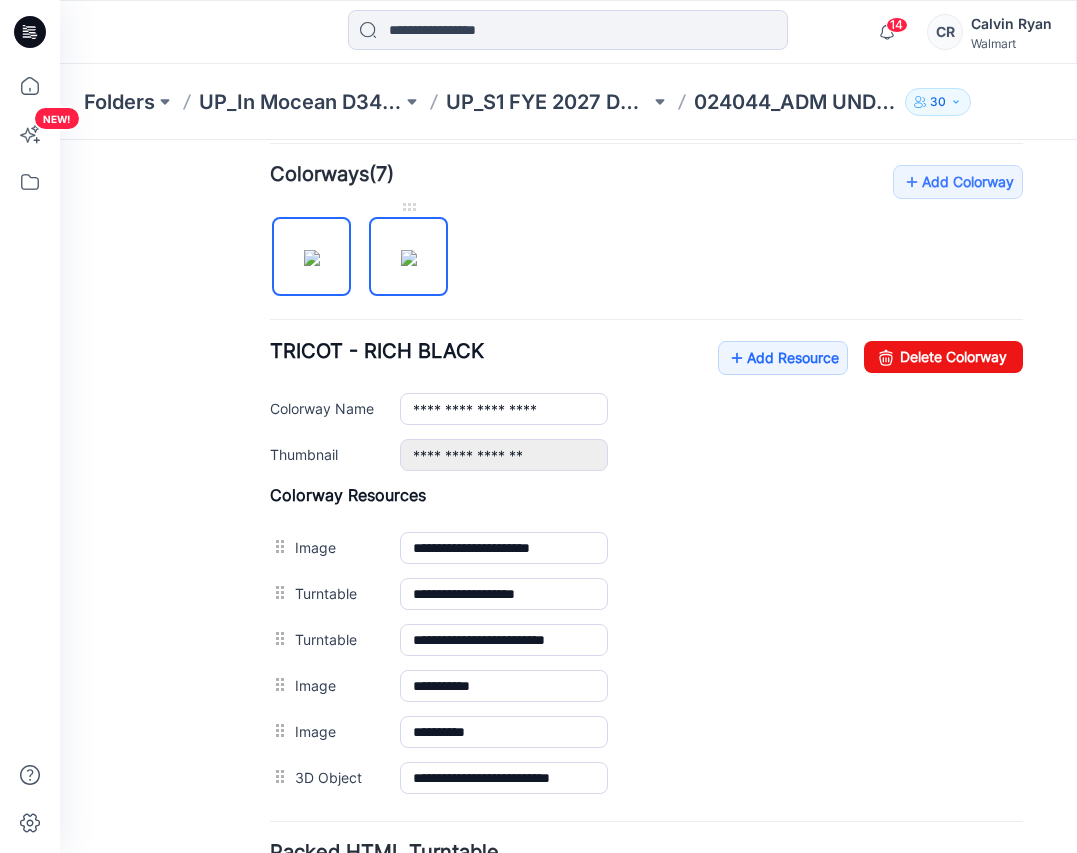 click at bounding box center (409, 258) 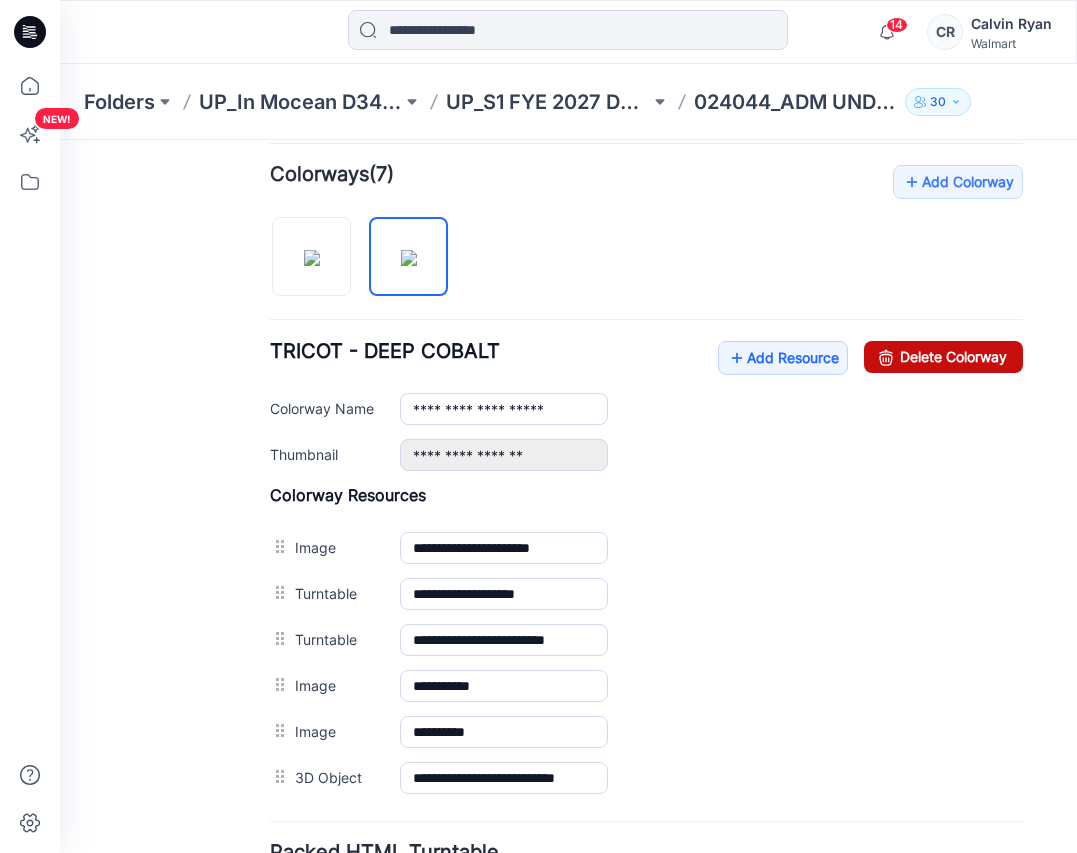 click on "Delete Colorway" at bounding box center (943, 357) 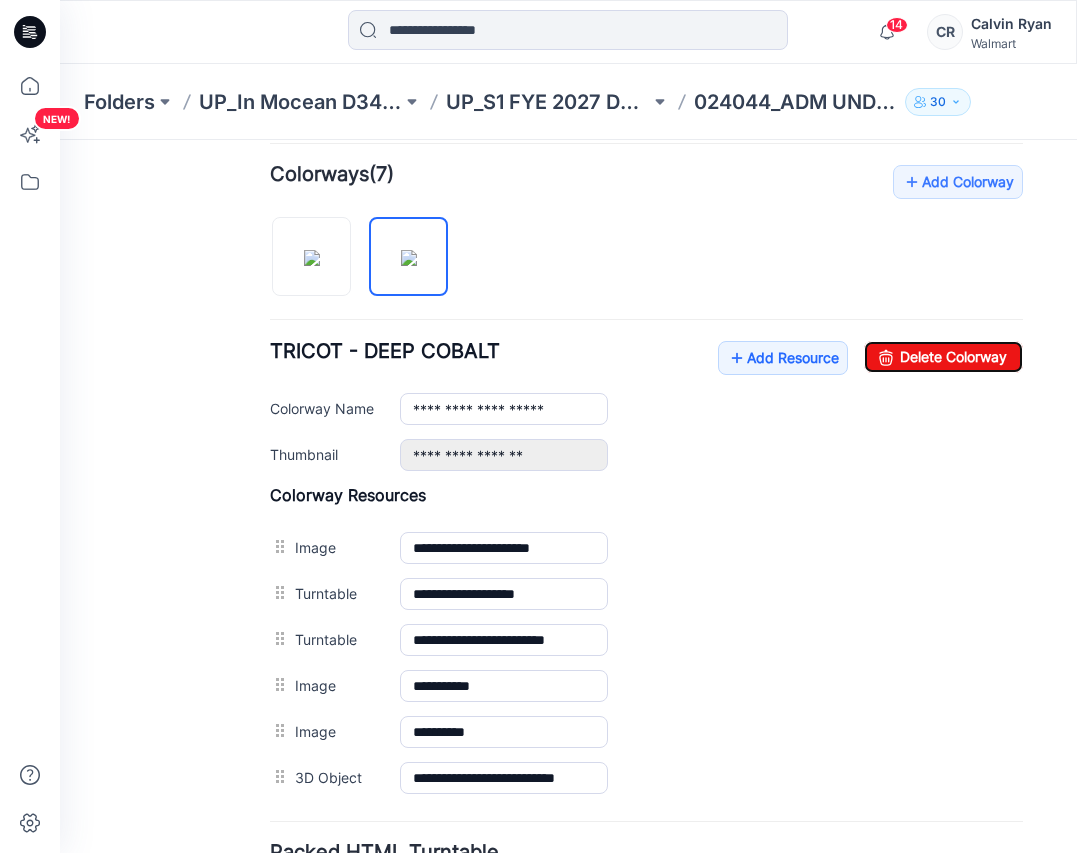 type on "**********" 